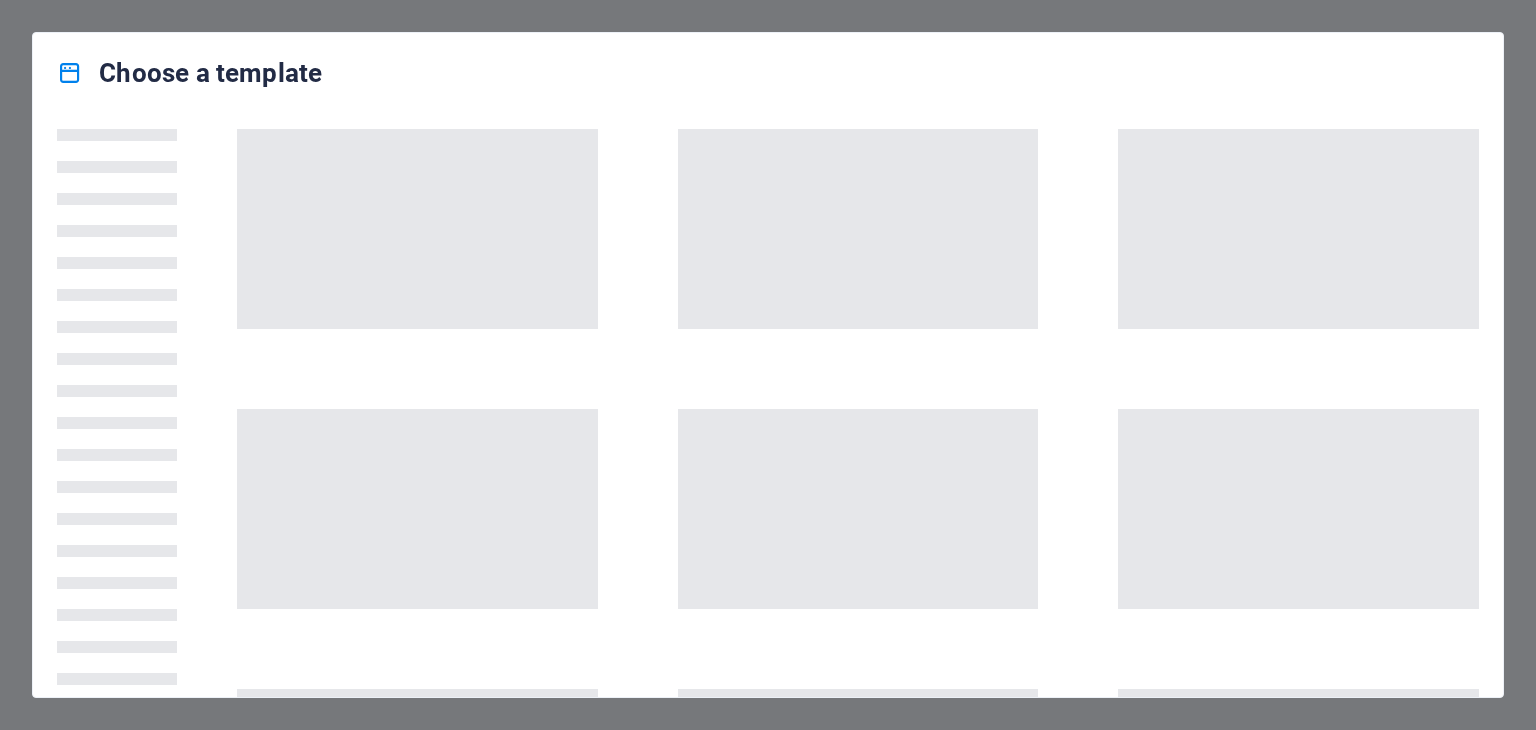 scroll, scrollTop: 0, scrollLeft: 0, axis: both 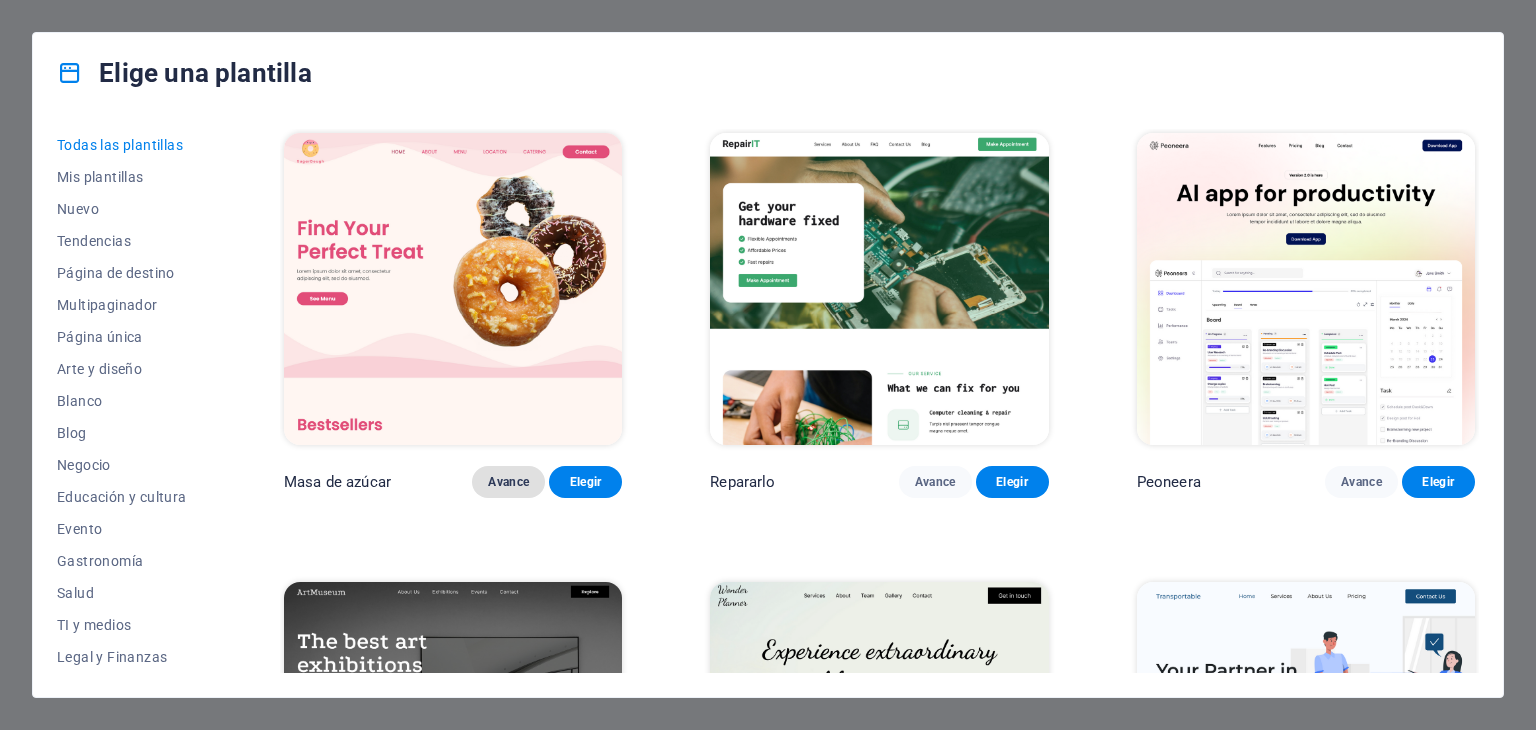 click on "Avance" at bounding box center [508, 482] 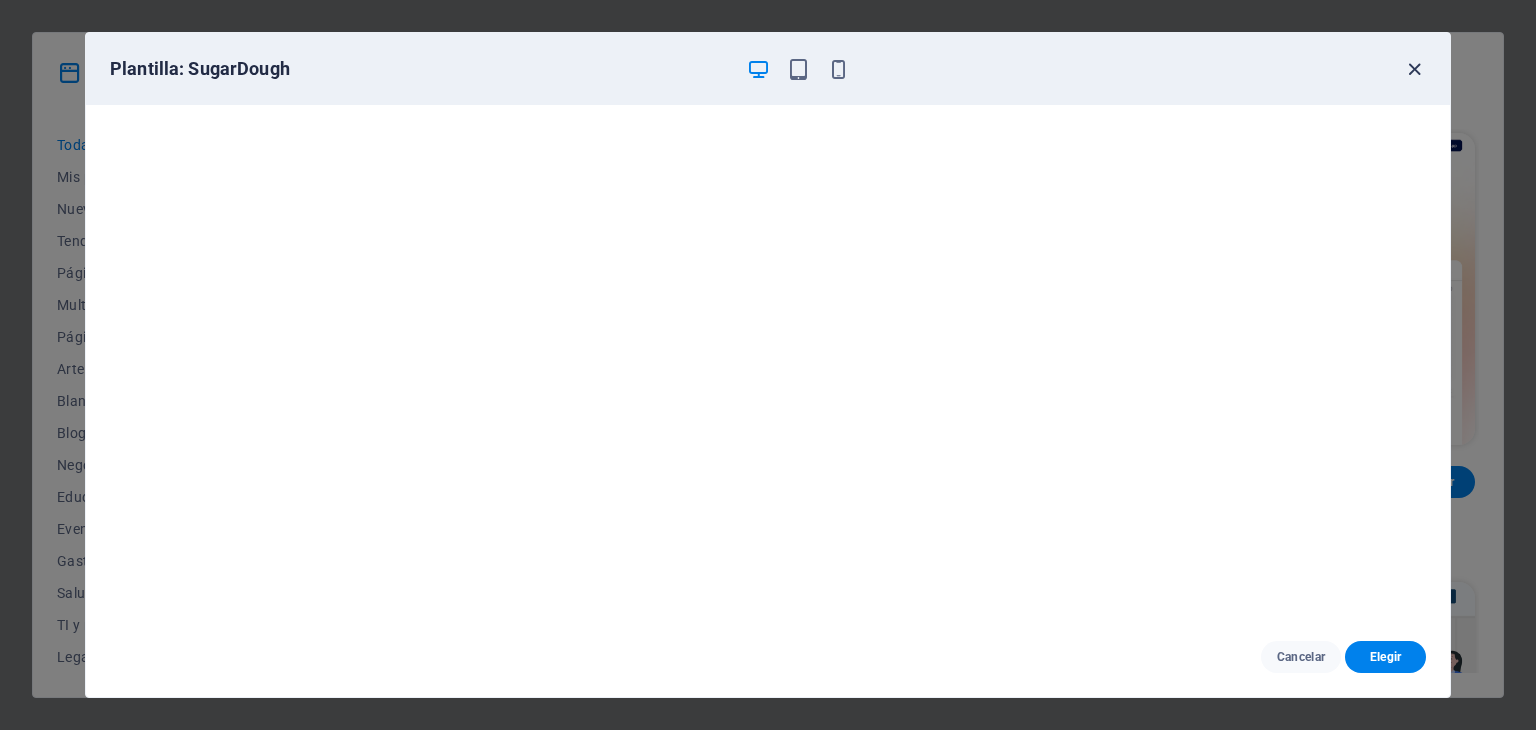 click at bounding box center [1414, 69] 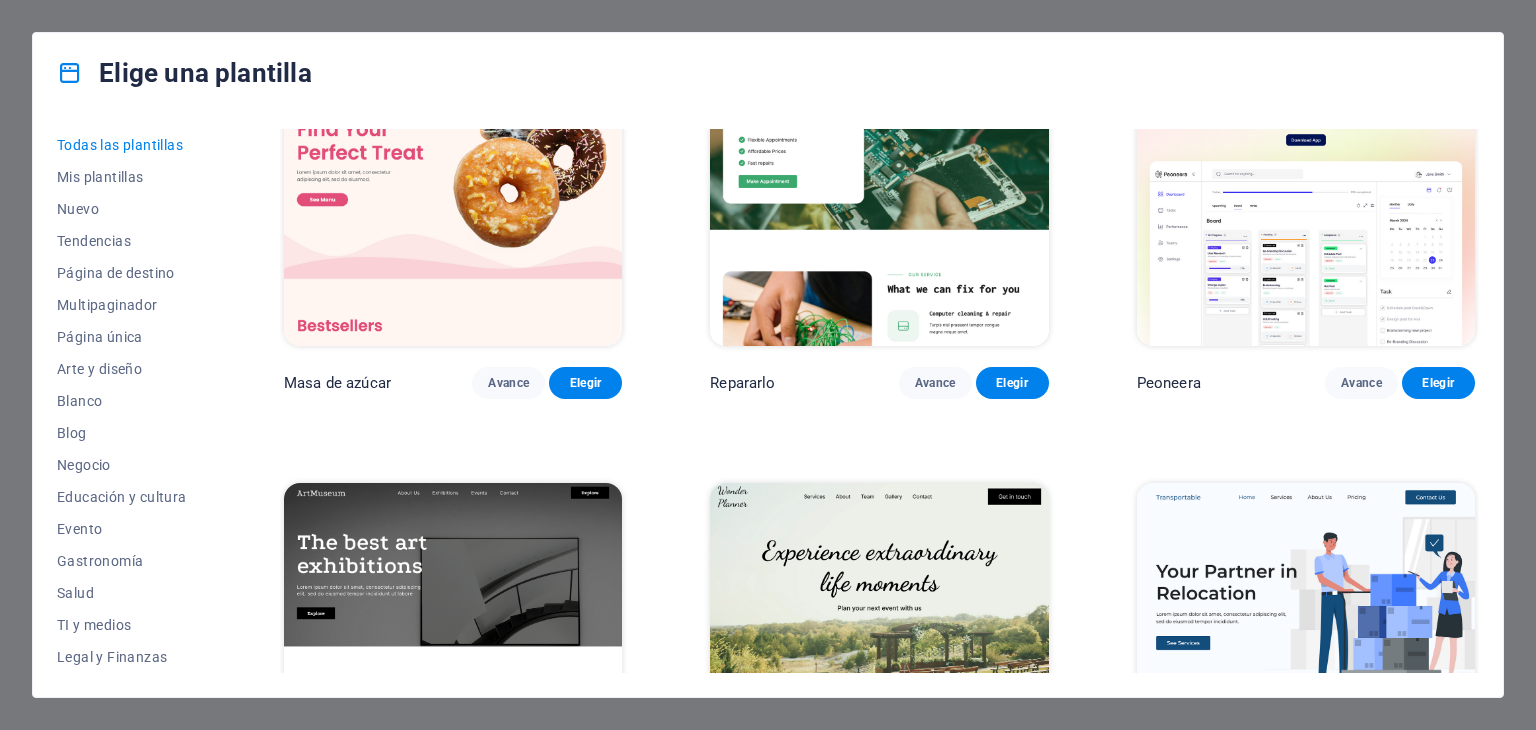 scroll, scrollTop: 100, scrollLeft: 0, axis: vertical 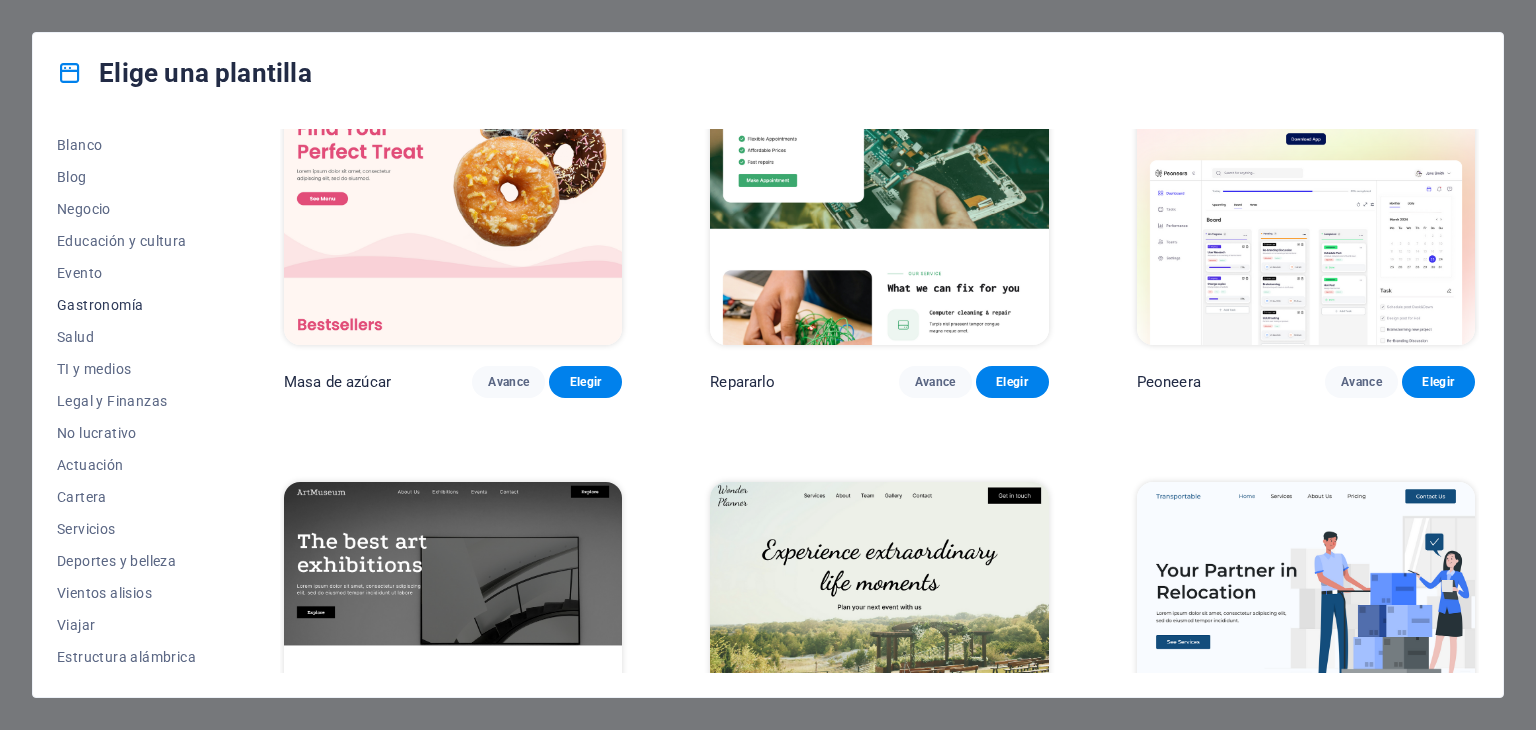 click on "Gastronomía" at bounding box center [100, 305] 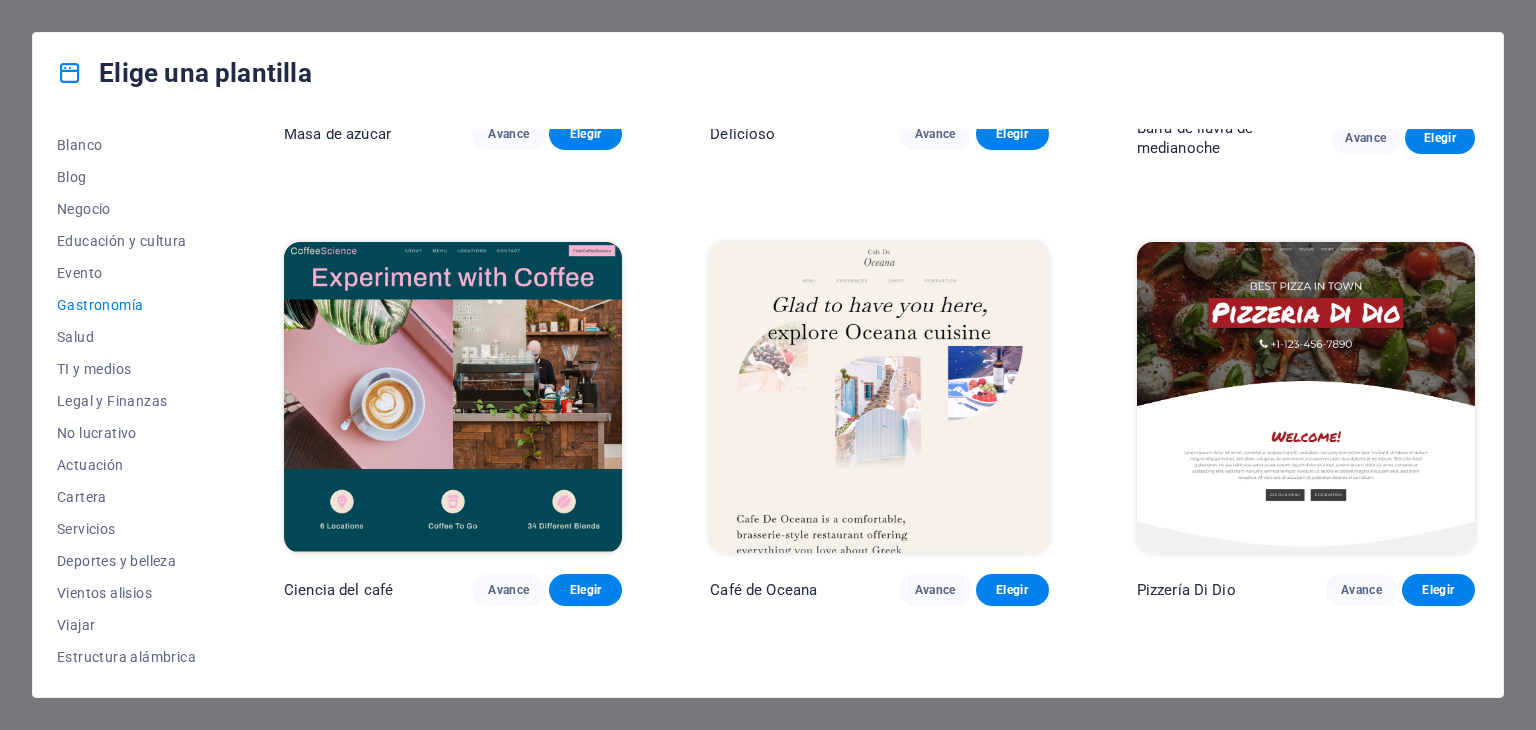 scroll, scrollTop: 300, scrollLeft: 0, axis: vertical 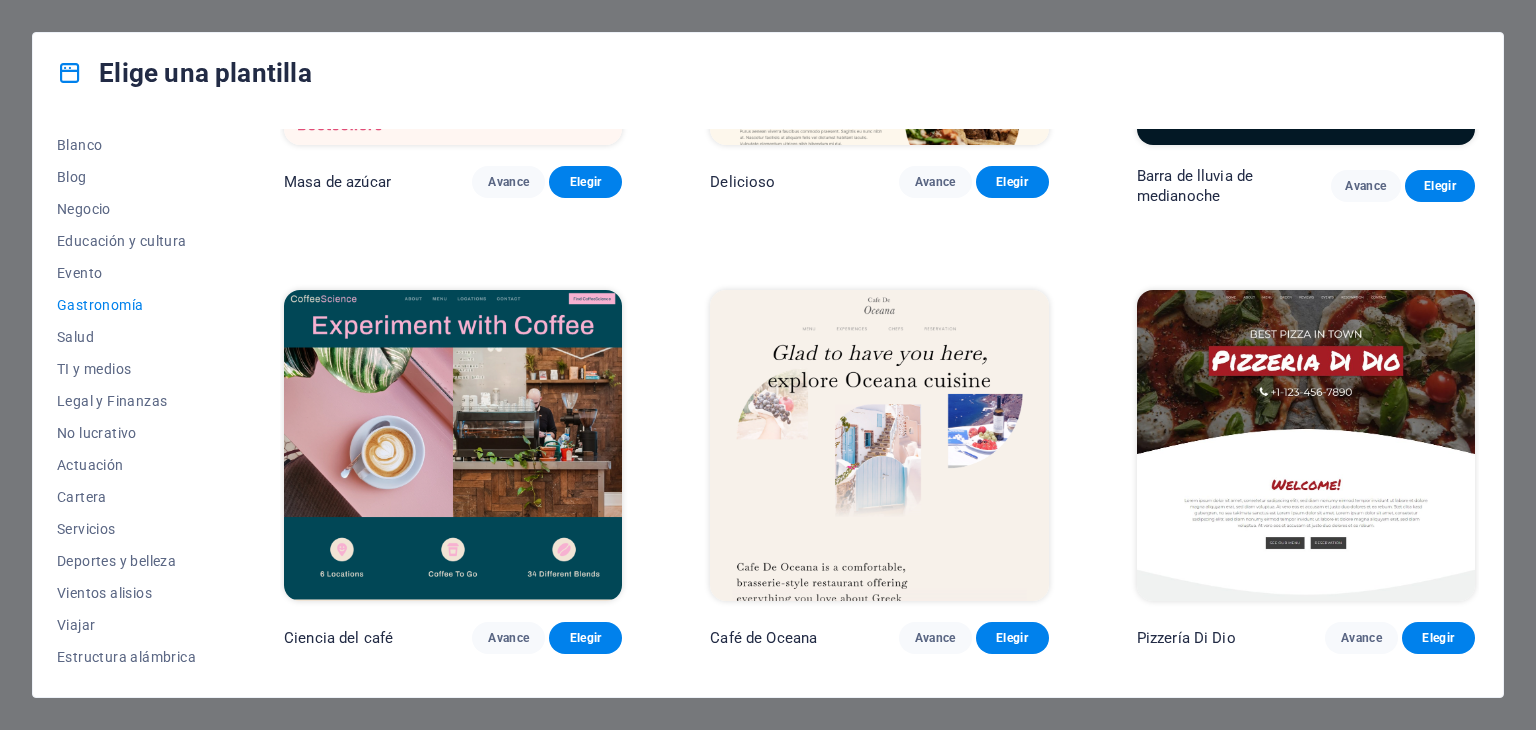 click at bounding box center [453, 446] 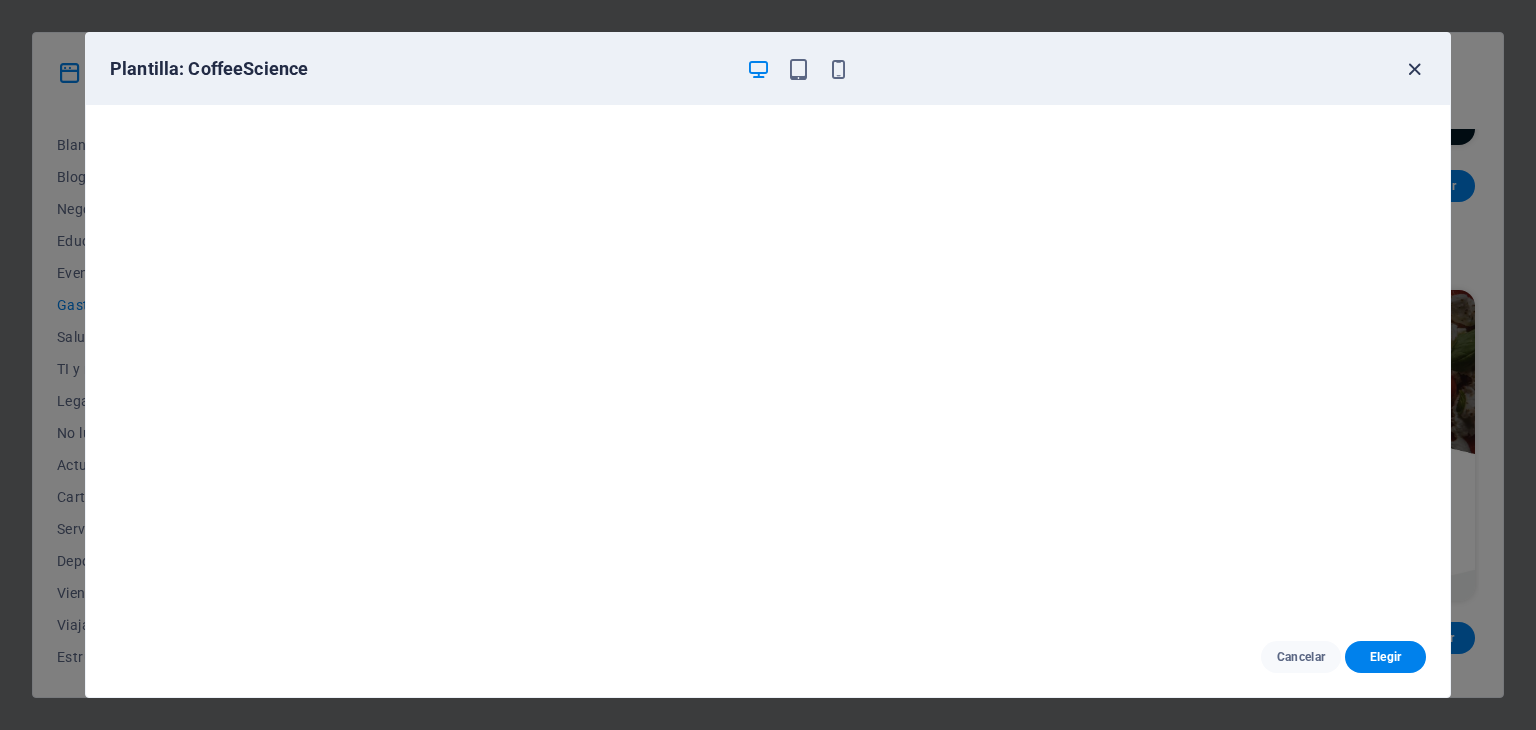 click at bounding box center [1414, 69] 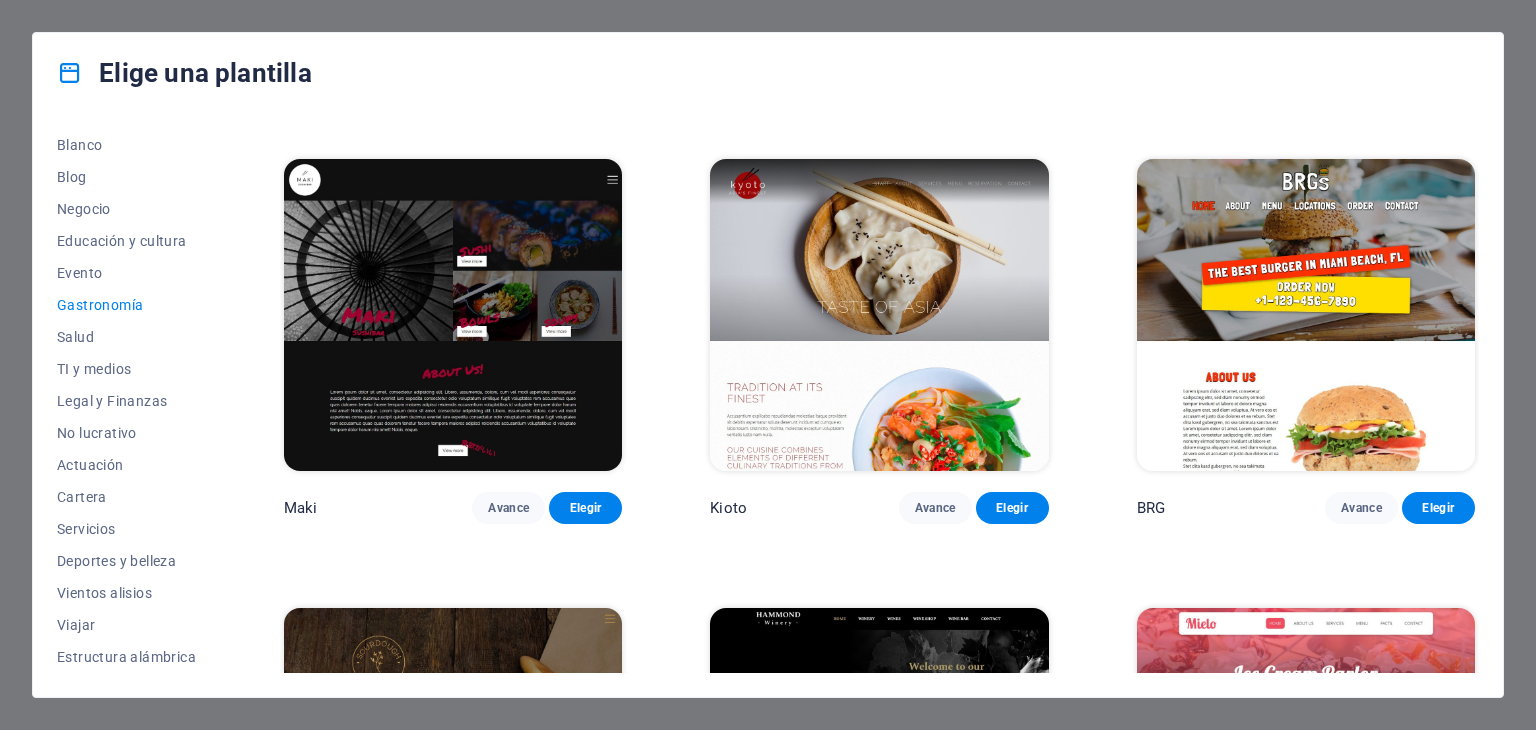 scroll, scrollTop: 900, scrollLeft: 0, axis: vertical 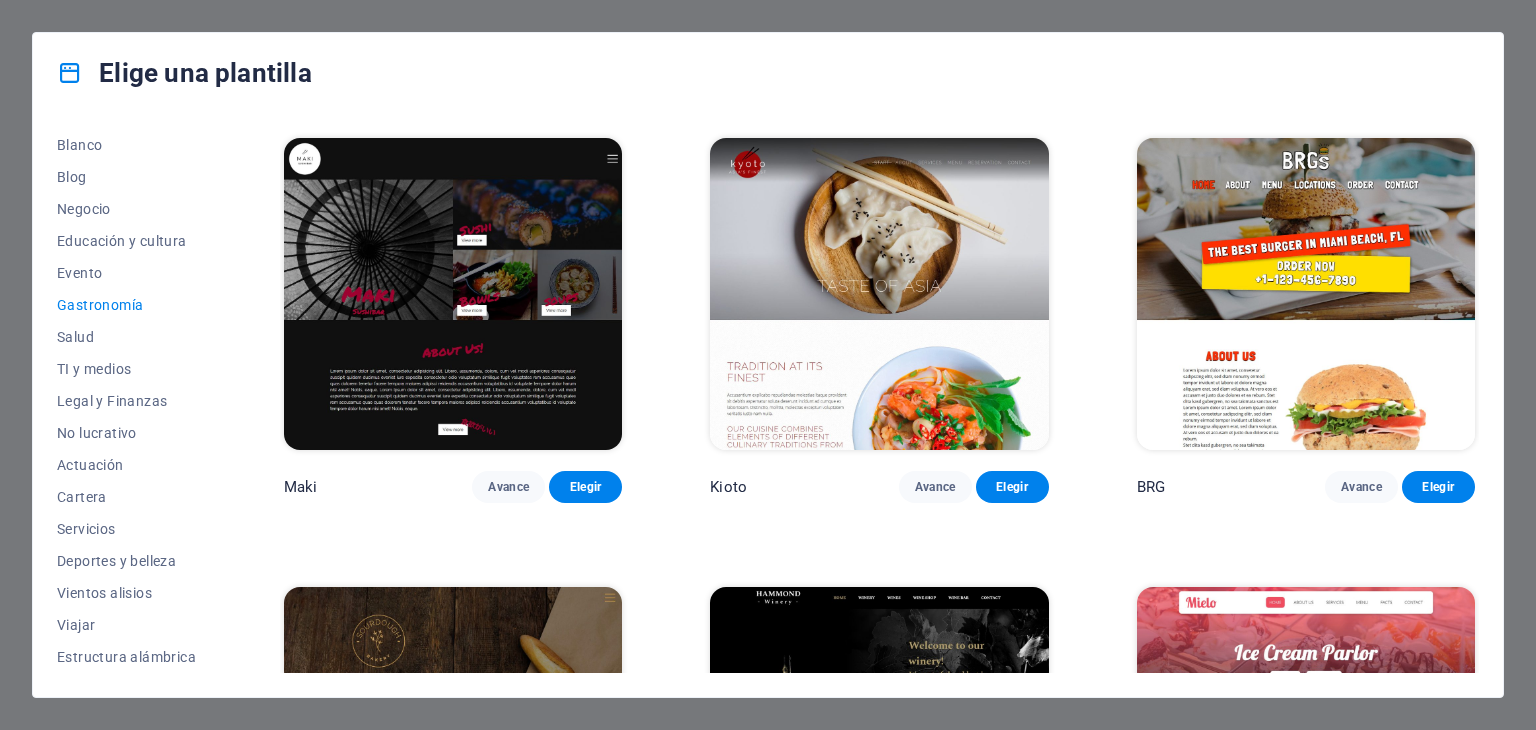 click at bounding box center (879, 294) 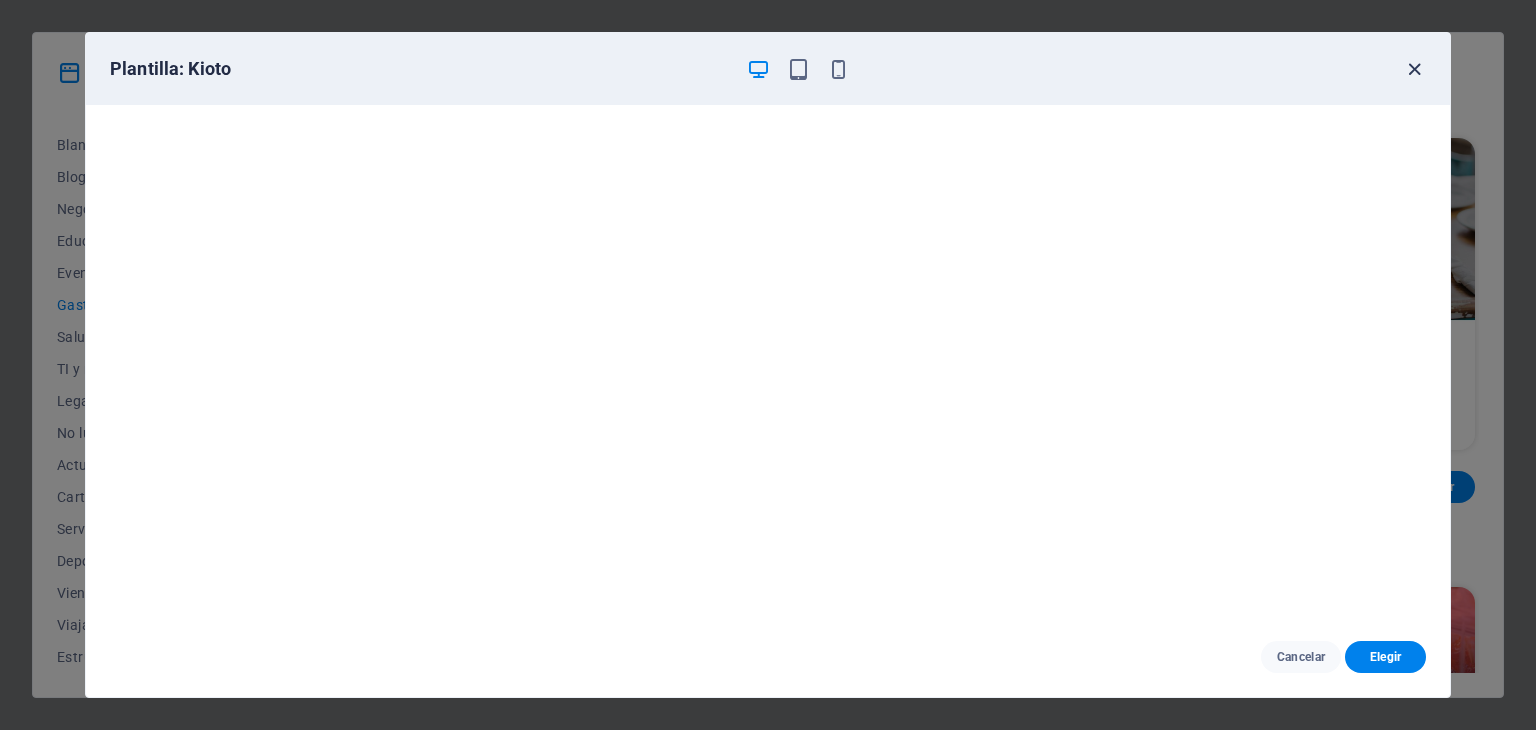 click at bounding box center (1414, 69) 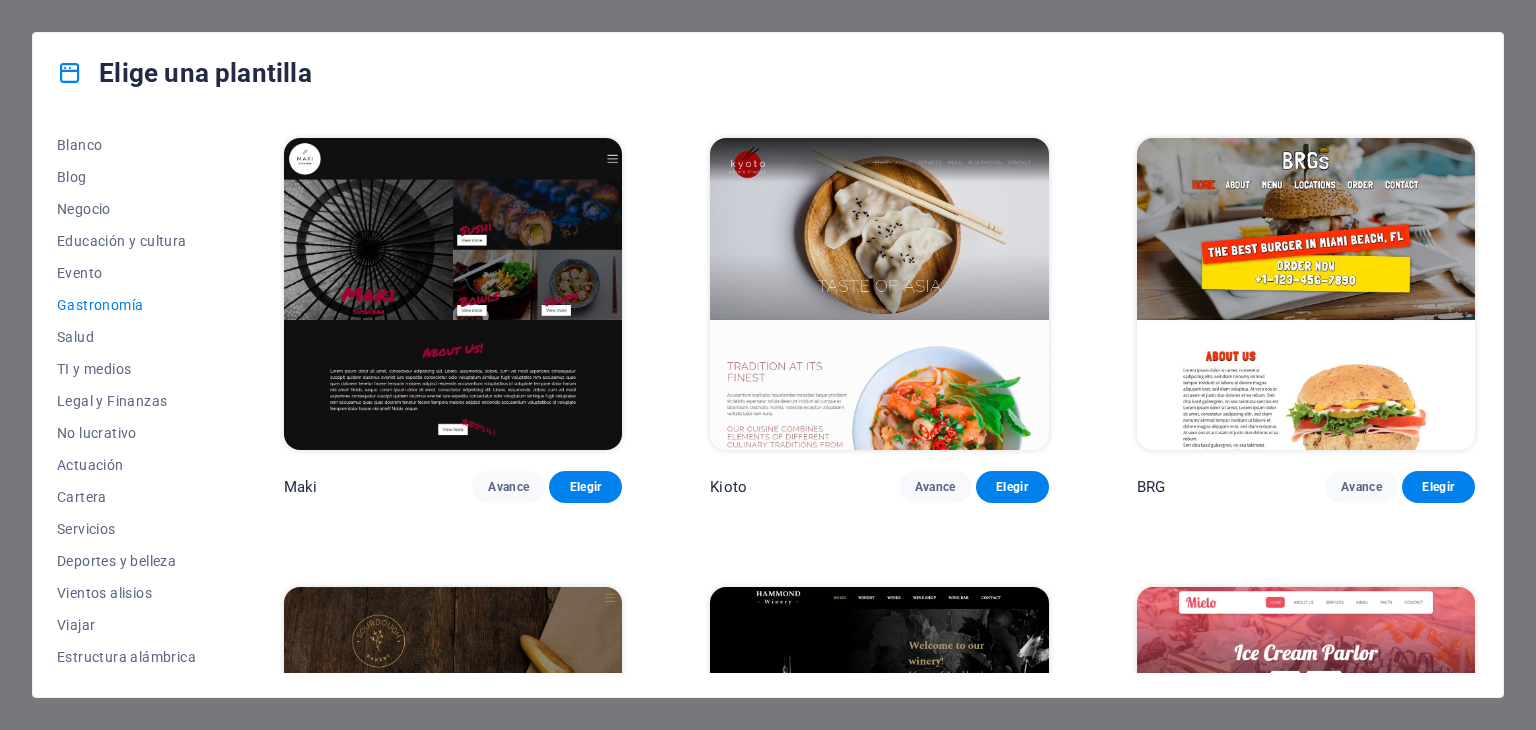 click at bounding box center (879, 294) 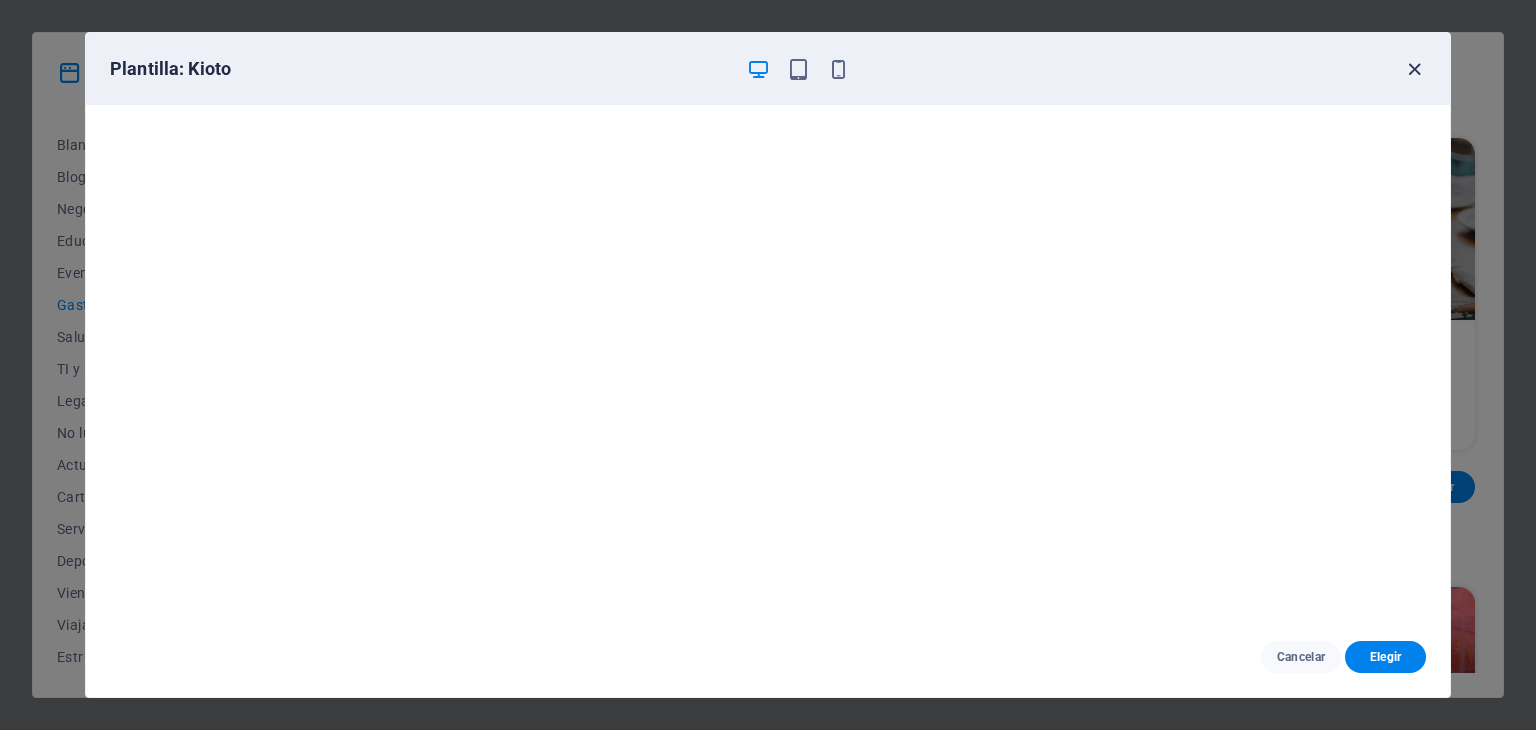 click at bounding box center (1414, 69) 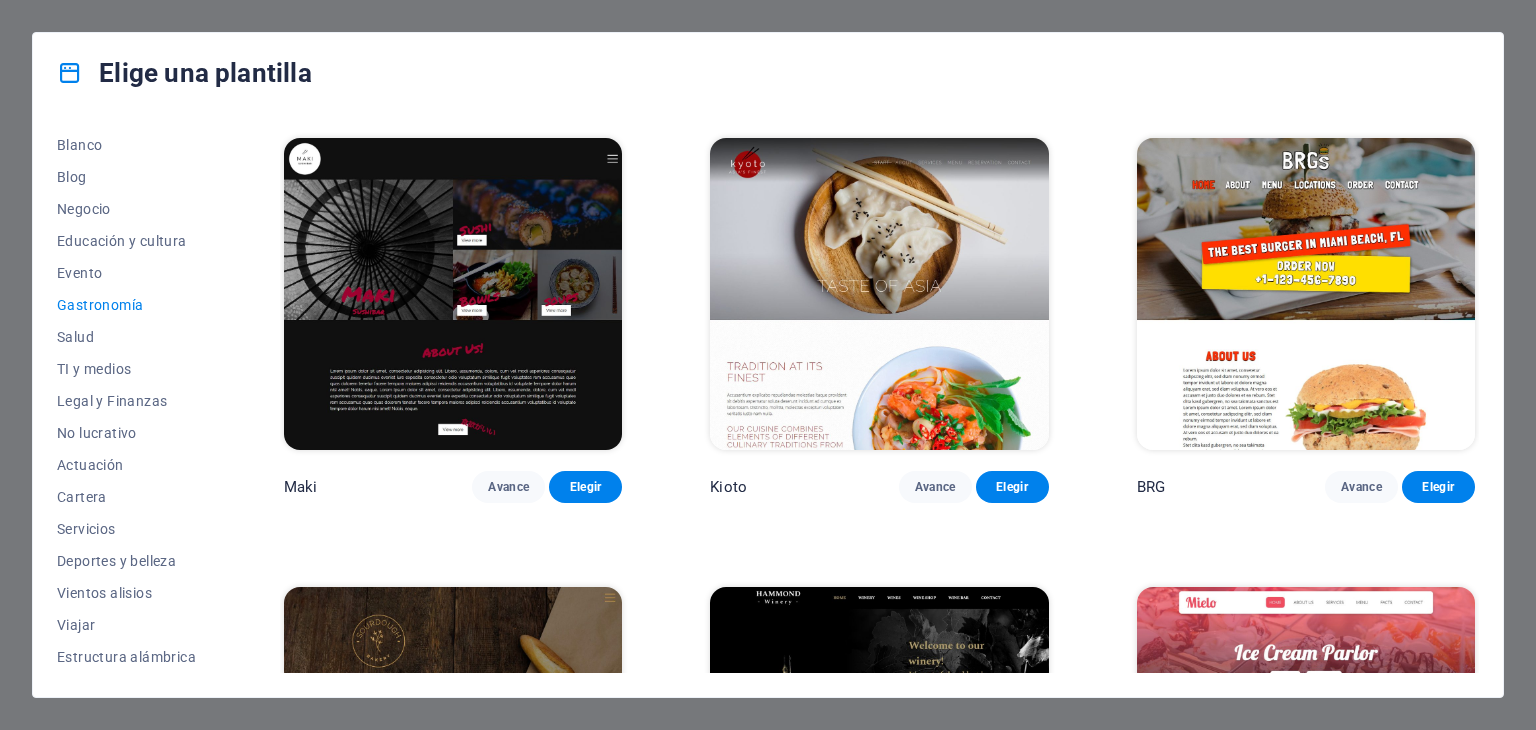 click at bounding box center (1306, 294) 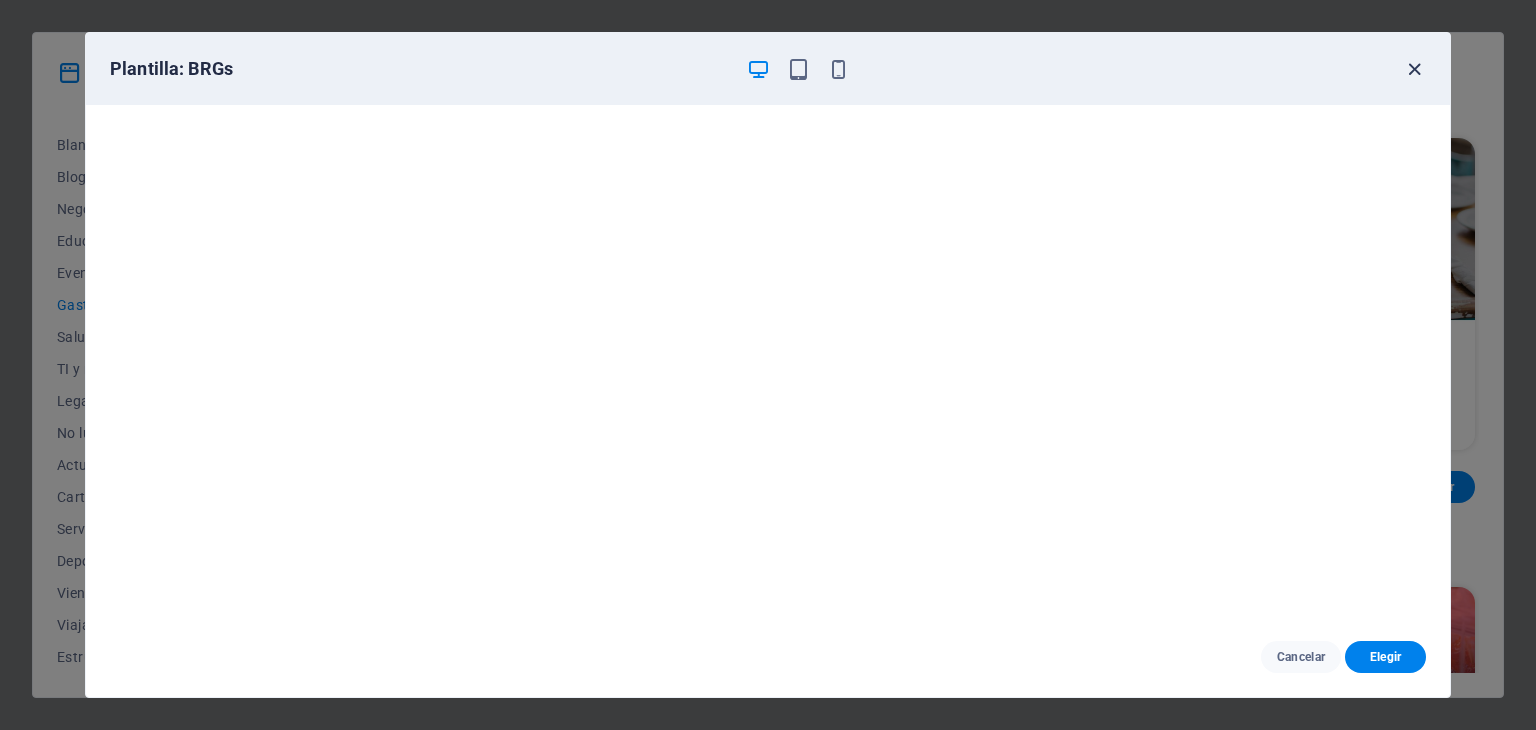 click at bounding box center [1414, 69] 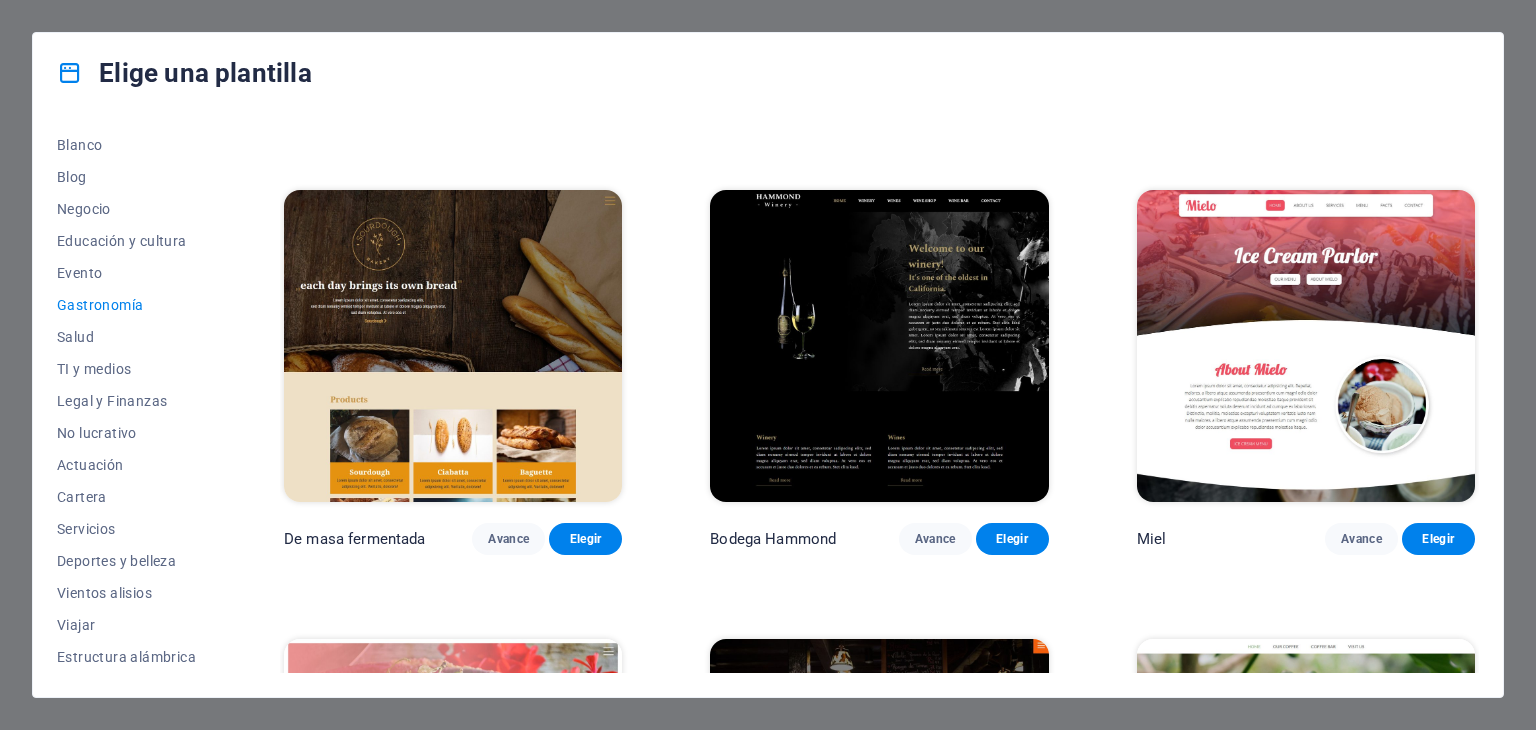 scroll, scrollTop: 1300, scrollLeft: 0, axis: vertical 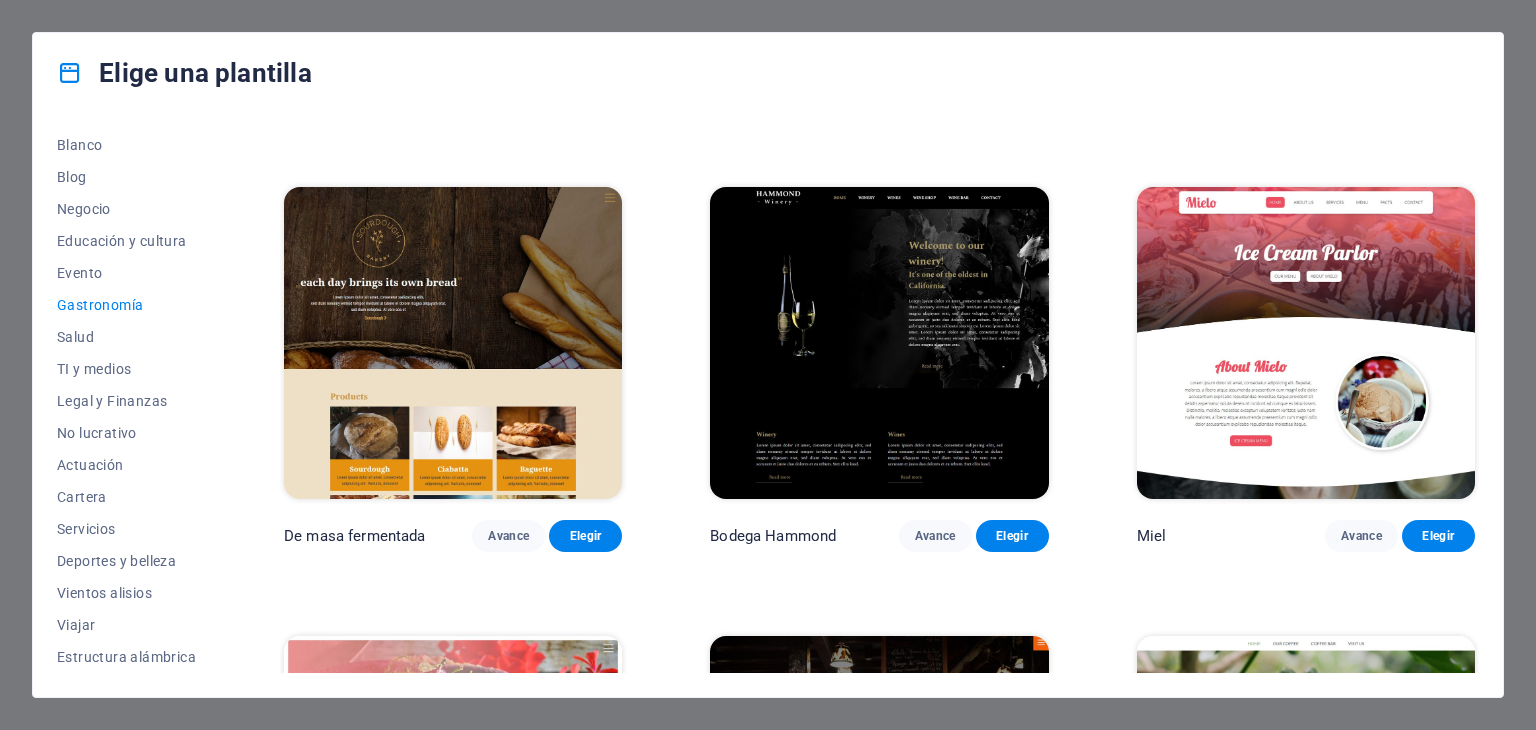 click at bounding box center [453, 343] 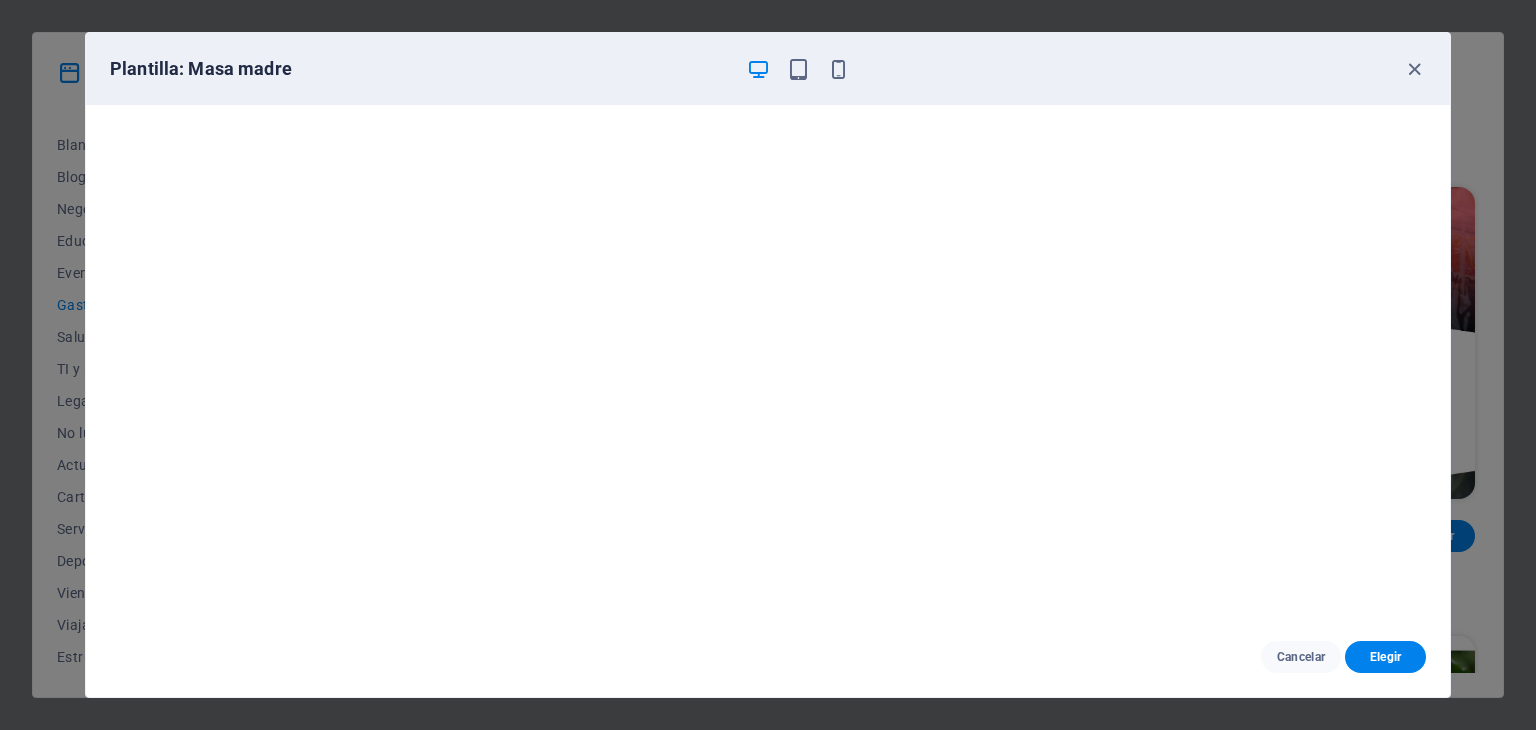 scroll, scrollTop: 5, scrollLeft: 0, axis: vertical 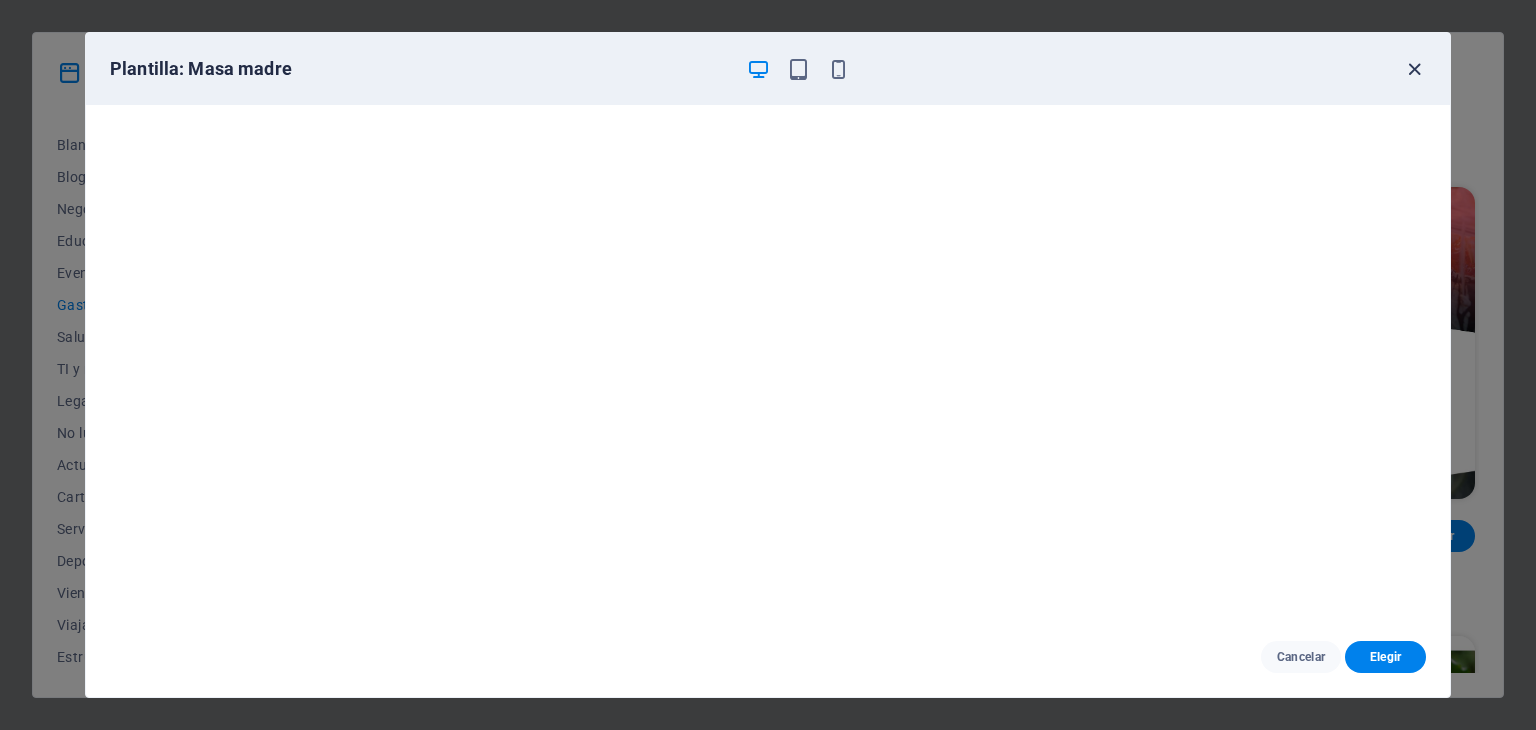 click at bounding box center [1414, 69] 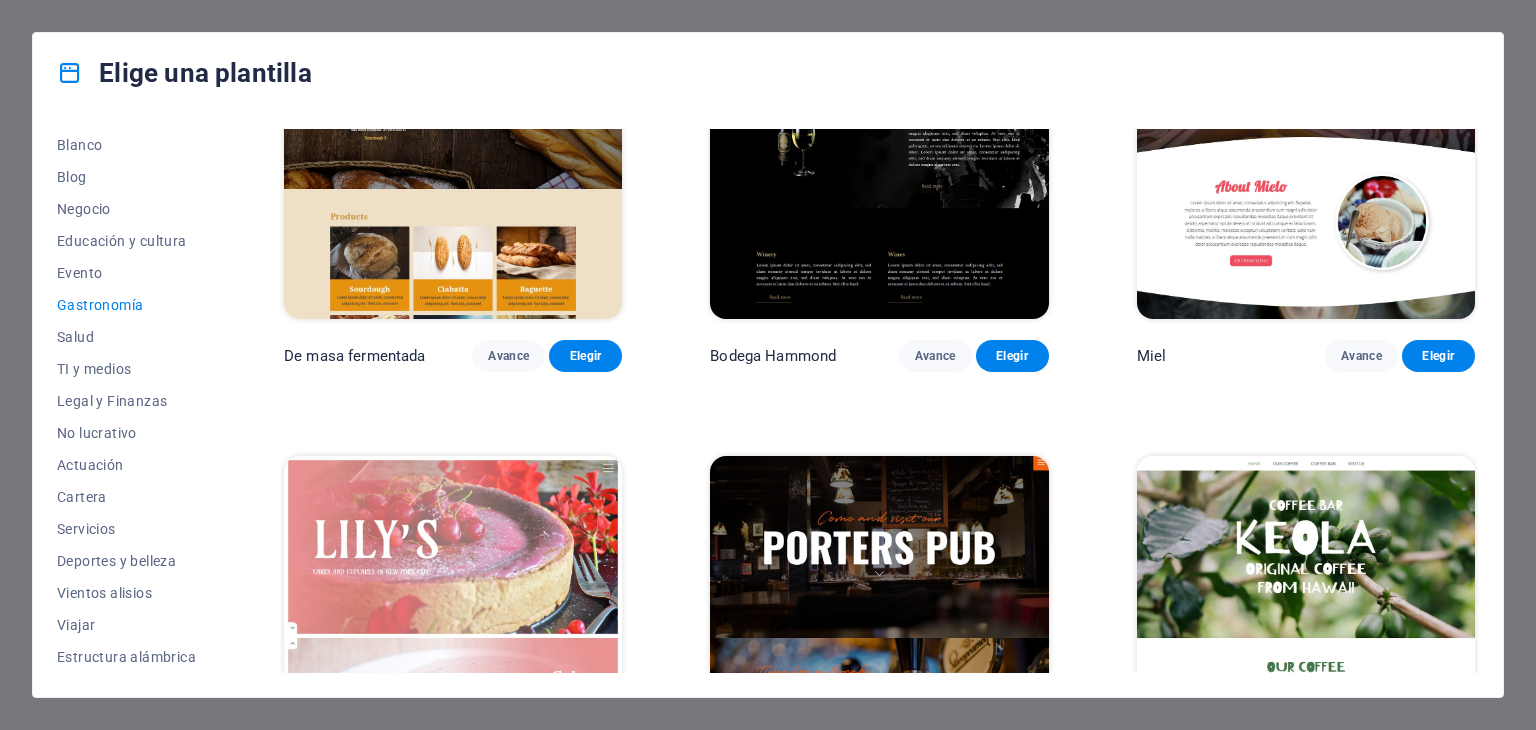 scroll, scrollTop: 1700, scrollLeft: 0, axis: vertical 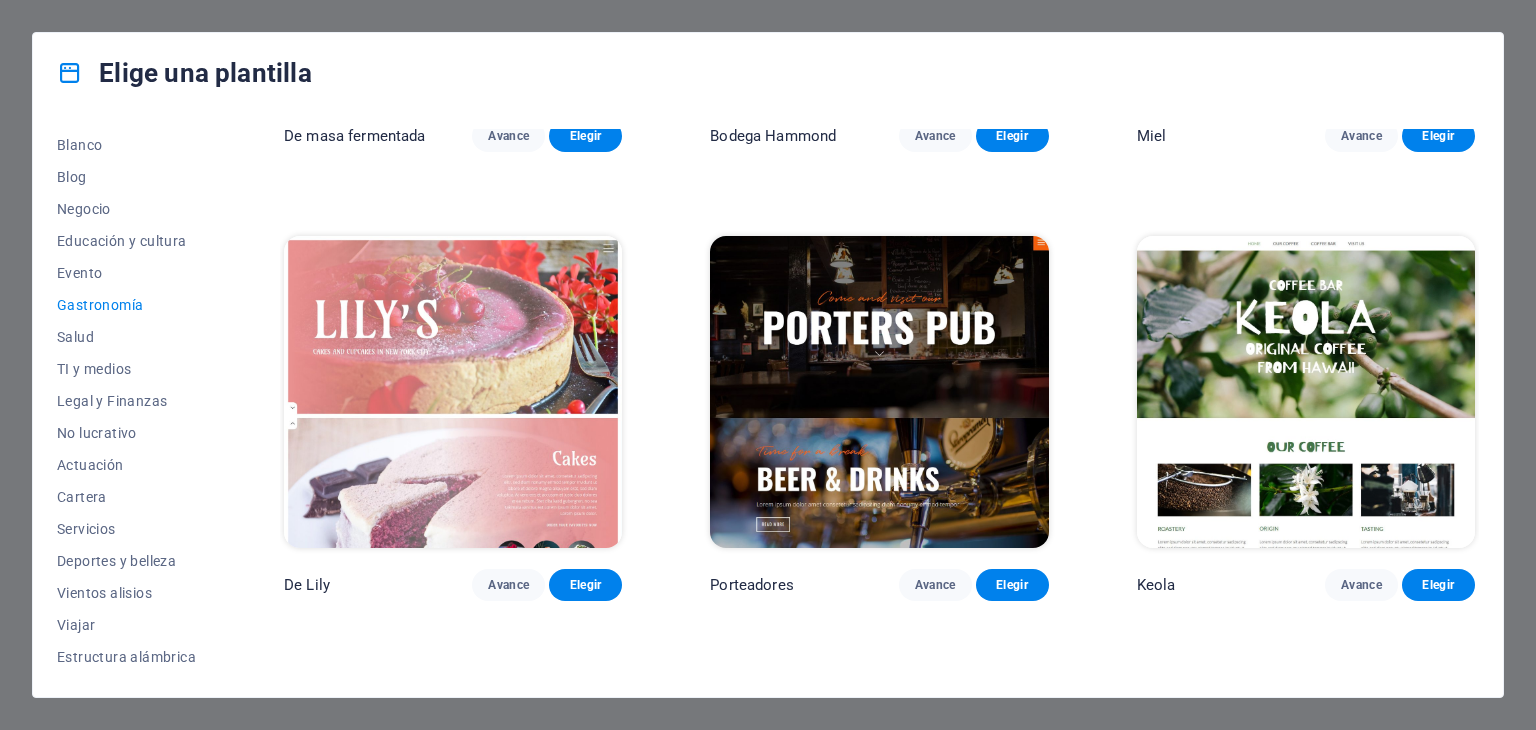 click at bounding box center [453, 392] 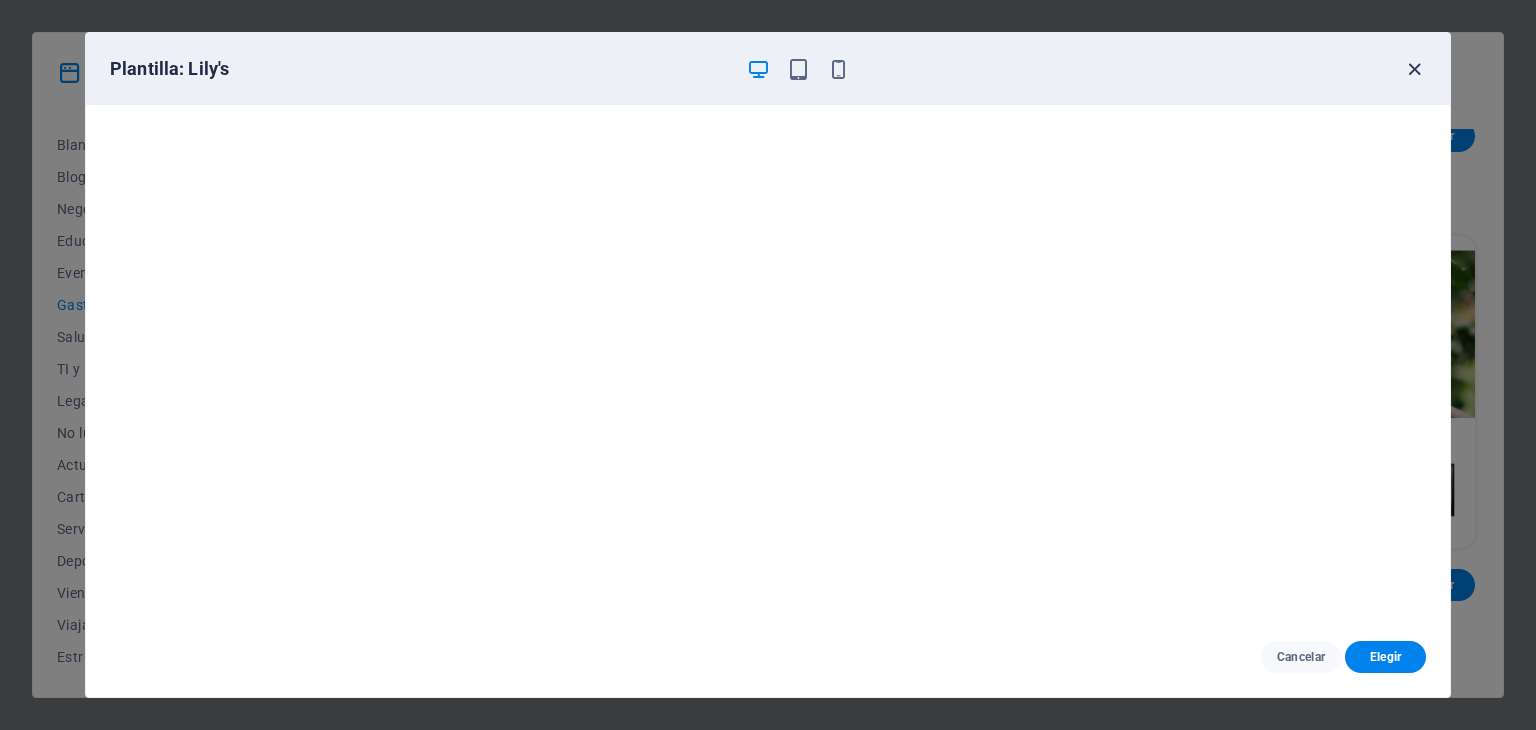 click at bounding box center [1414, 69] 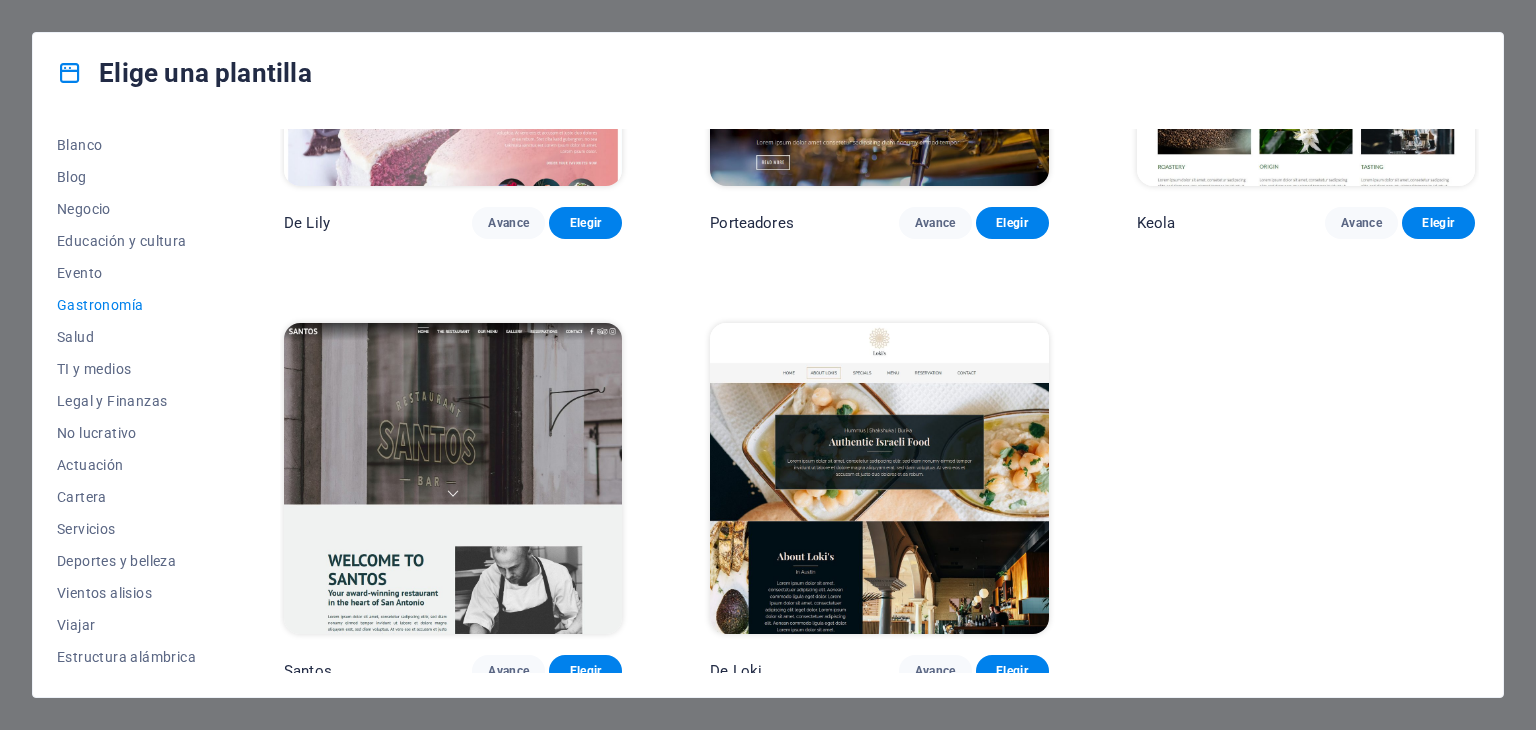 scroll, scrollTop: 2066, scrollLeft: 0, axis: vertical 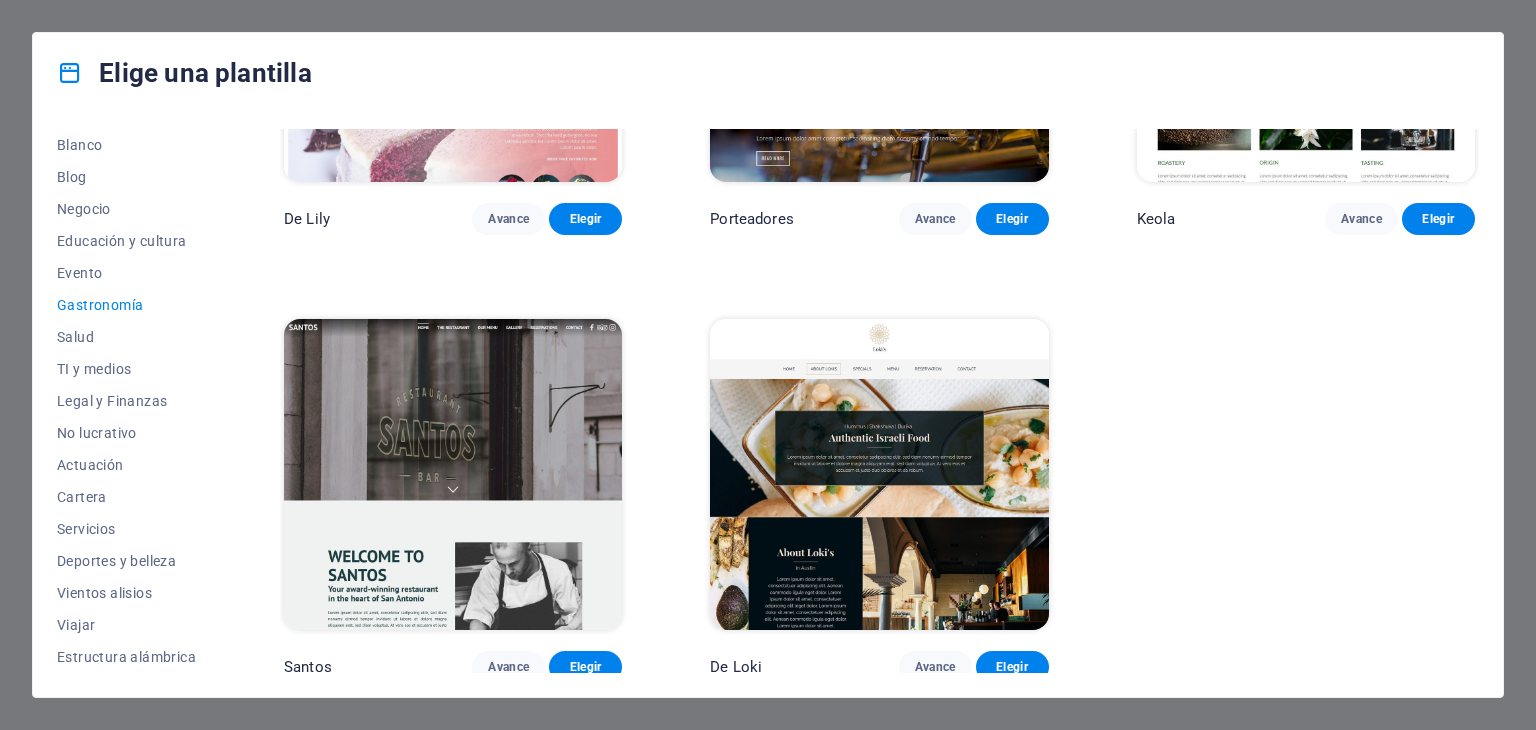 click at bounding box center [453, 475] 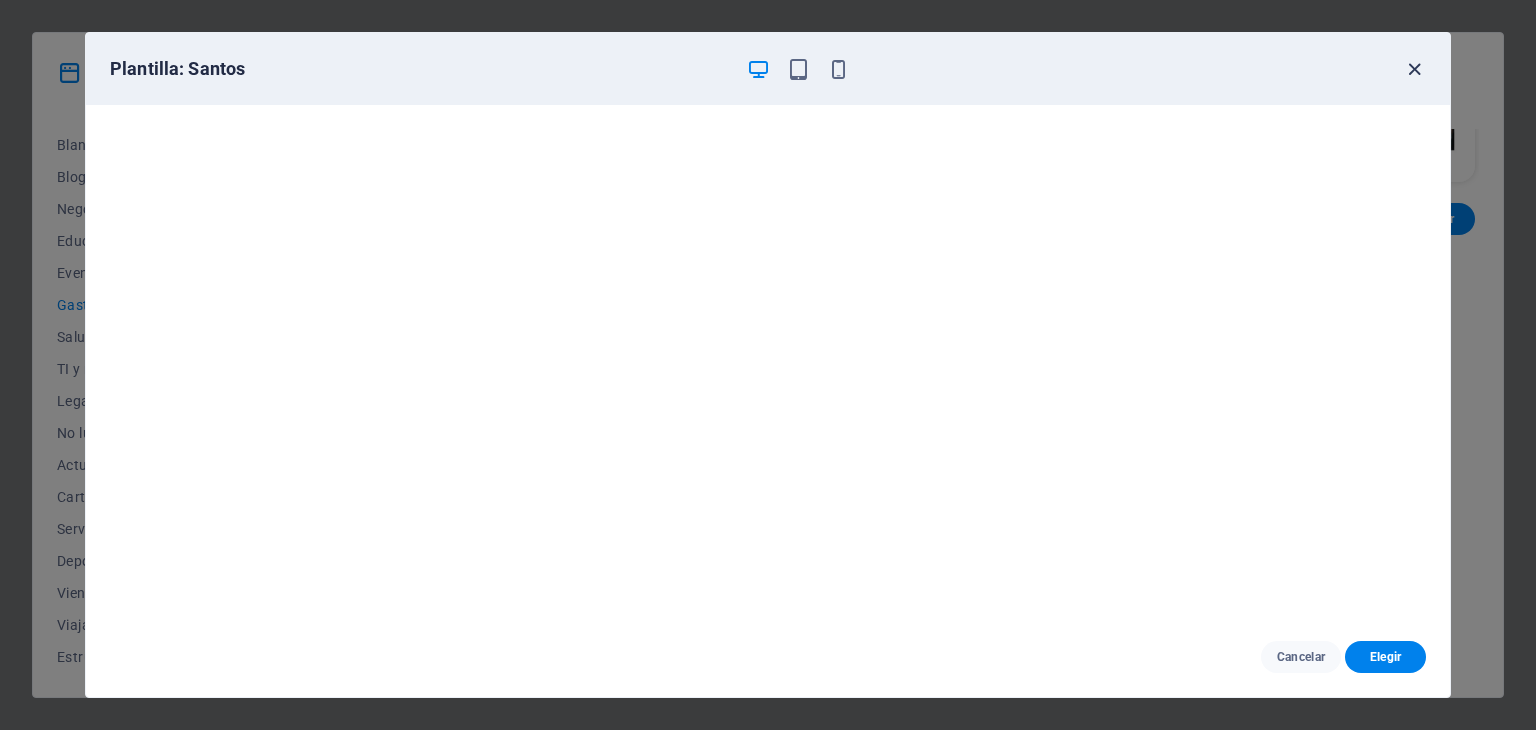 click at bounding box center [1414, 69] 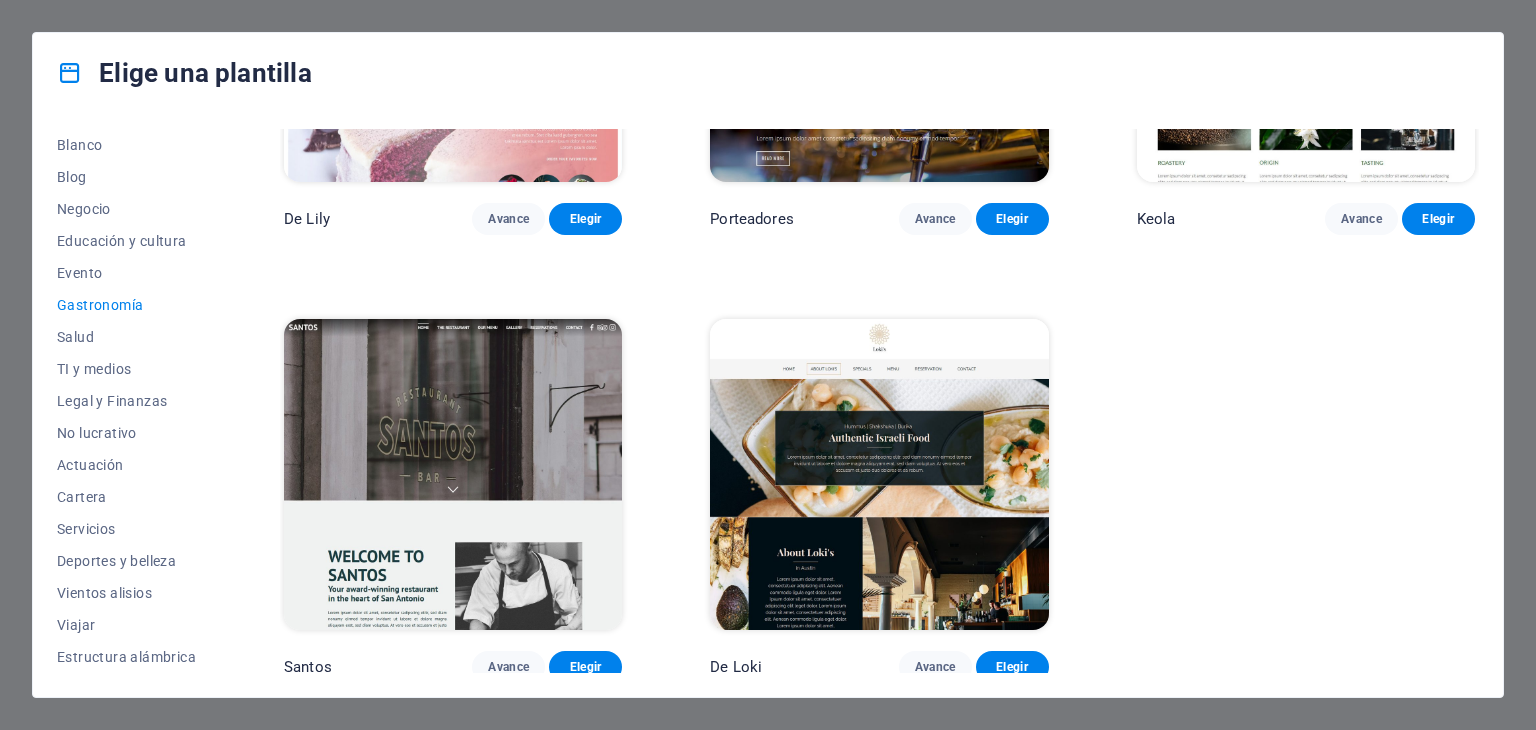 click at bounding box center [879, 475] 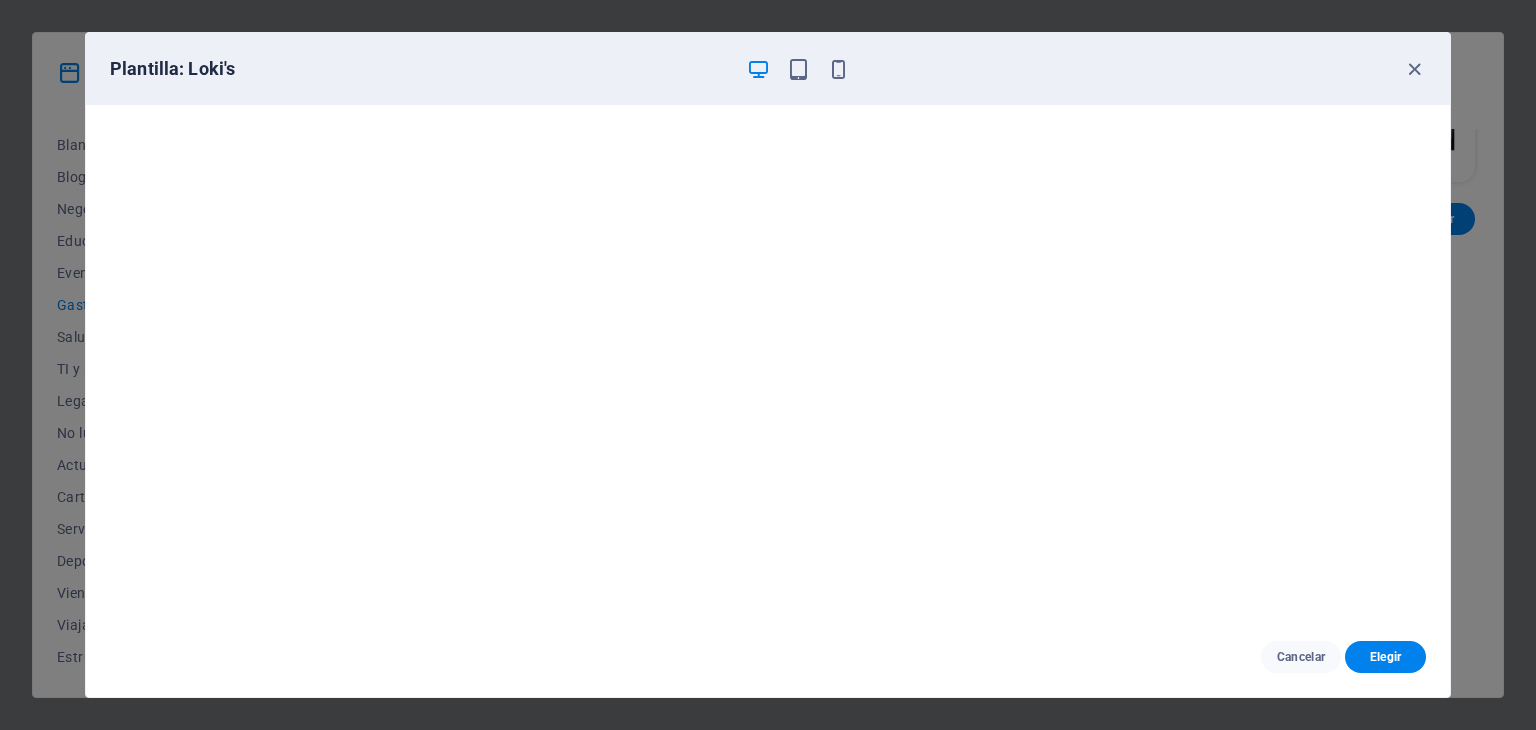 scroll, scrollTop: 5, scrollLeft: 0, axis: vertical 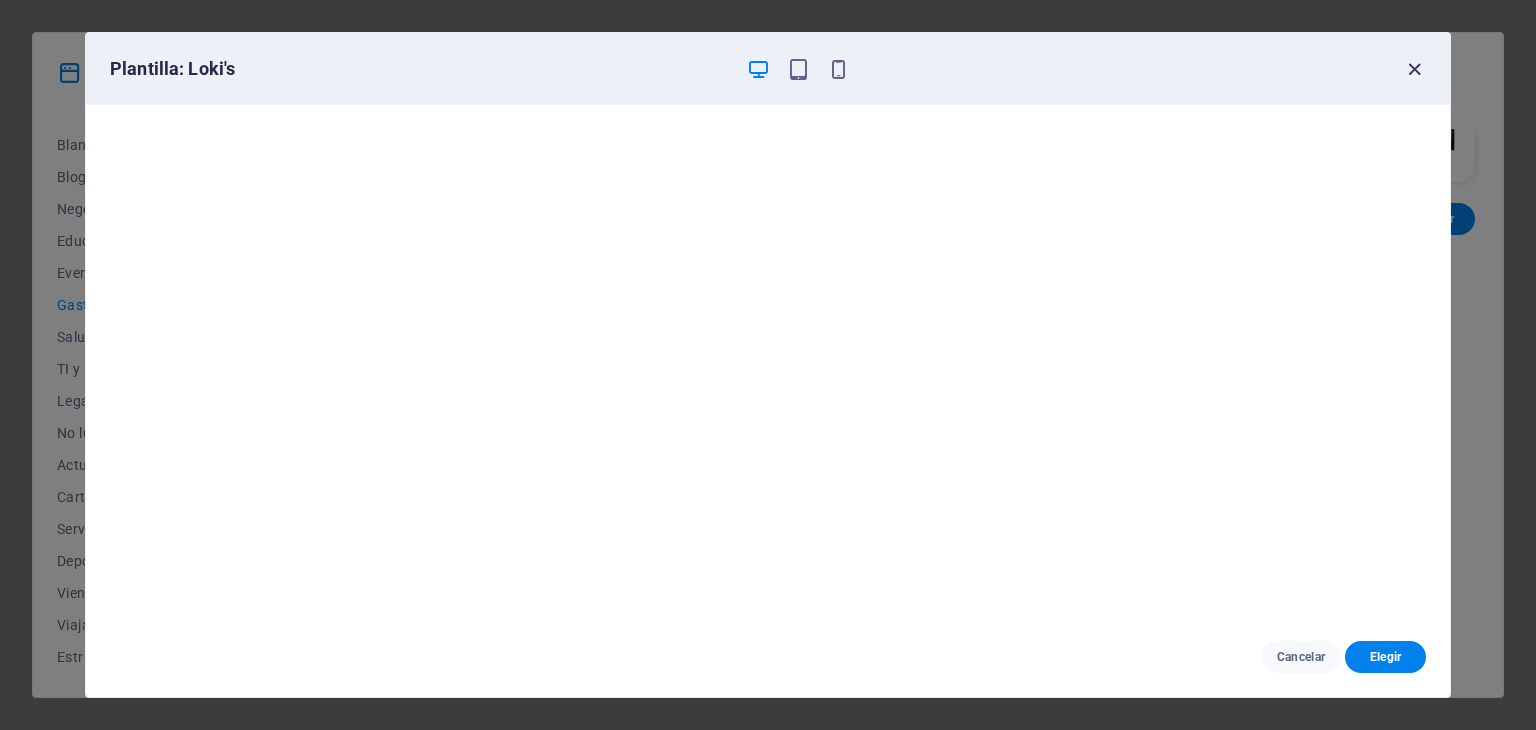 click at bounding box center [1414, 69] 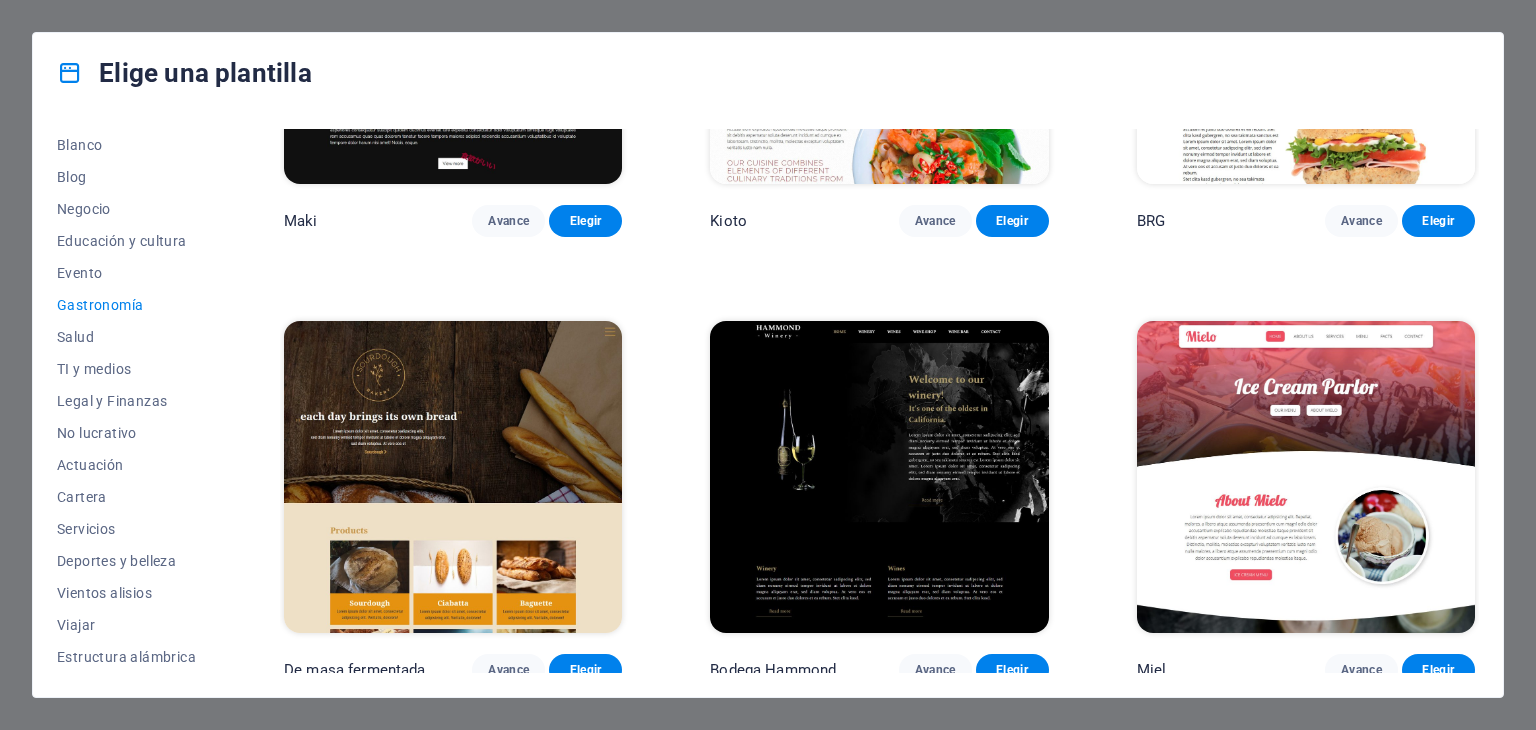 scroll, scrollTop: 766, scrollLeft: 0, axis: vertical 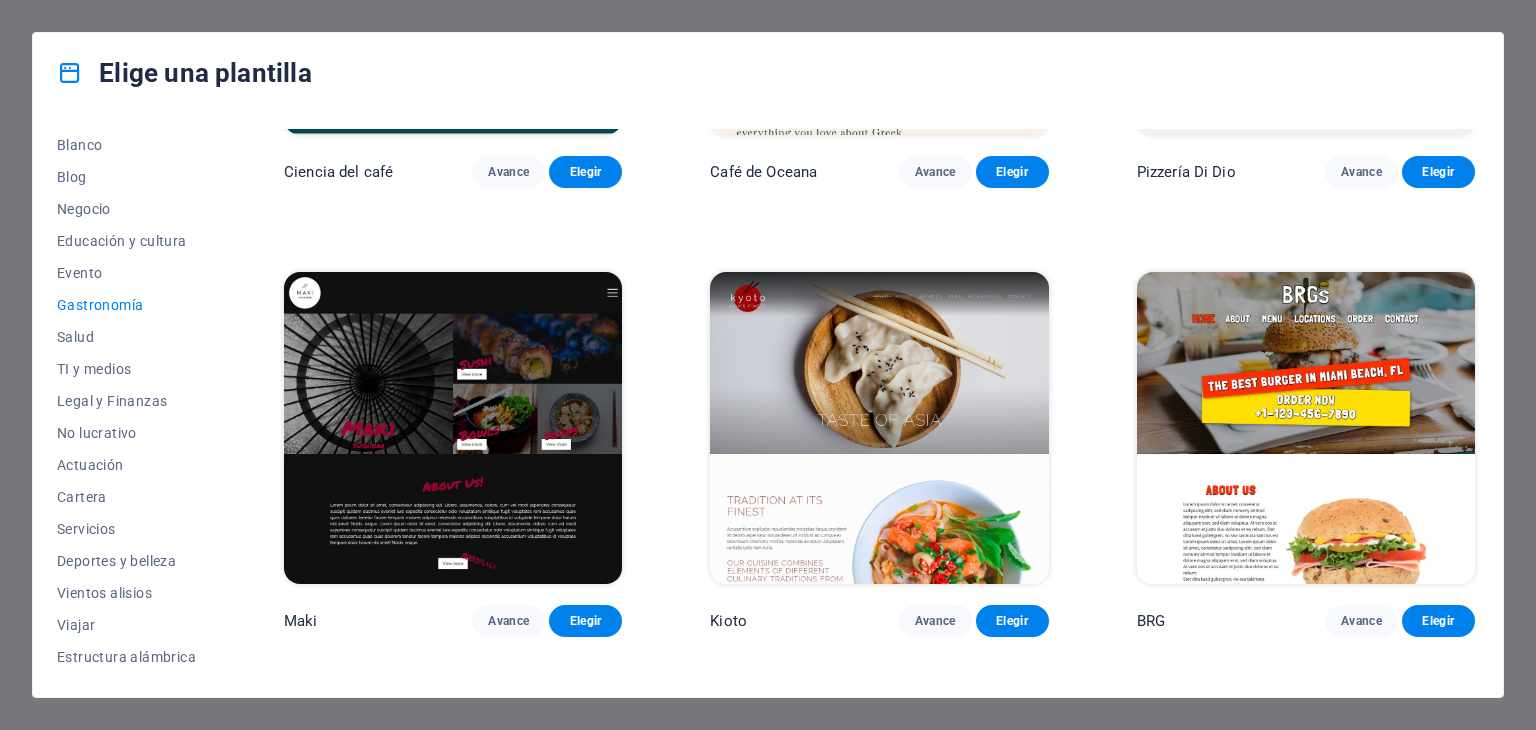click at bounding box center [879, 428] 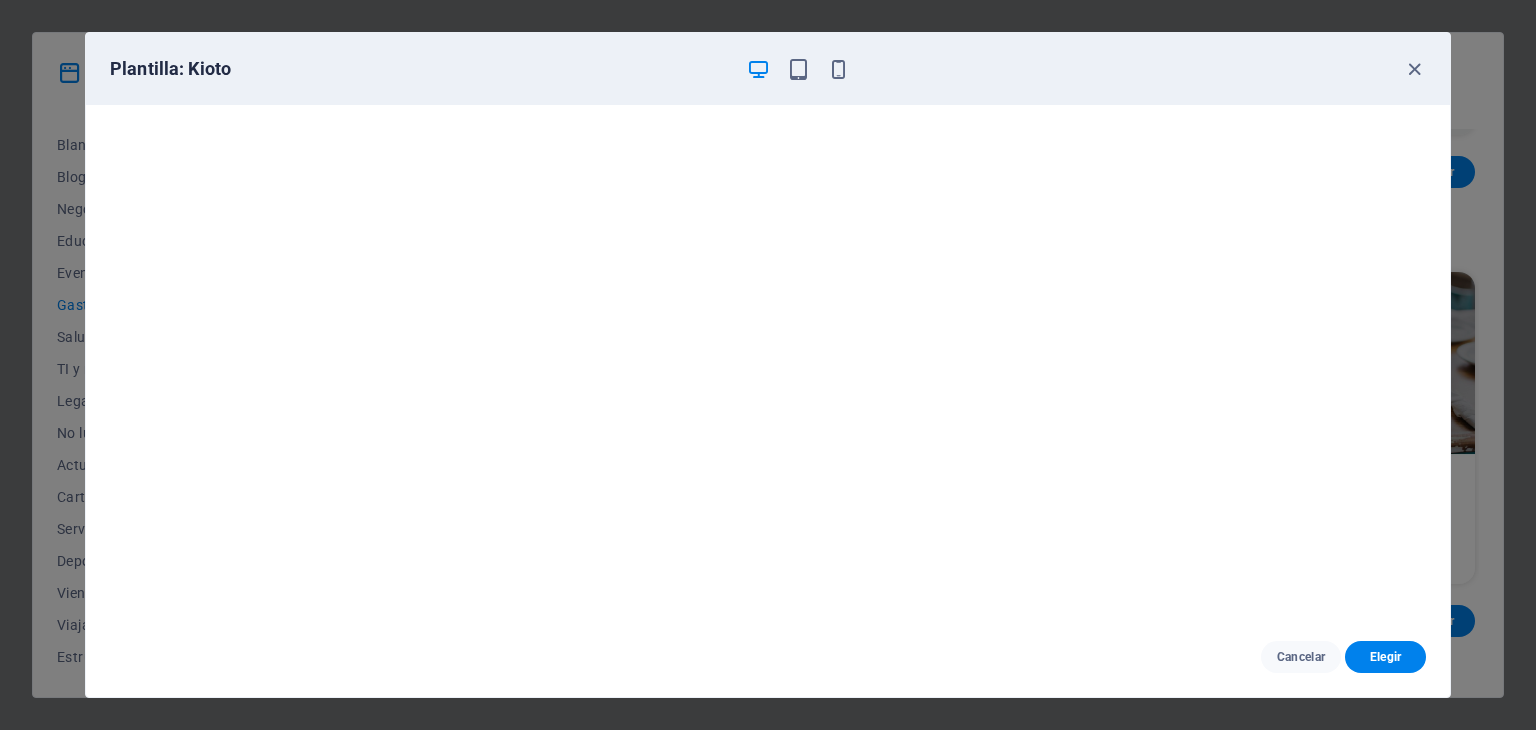 scroll, scrollTop: 0, scrollLeft: 0, axis: both 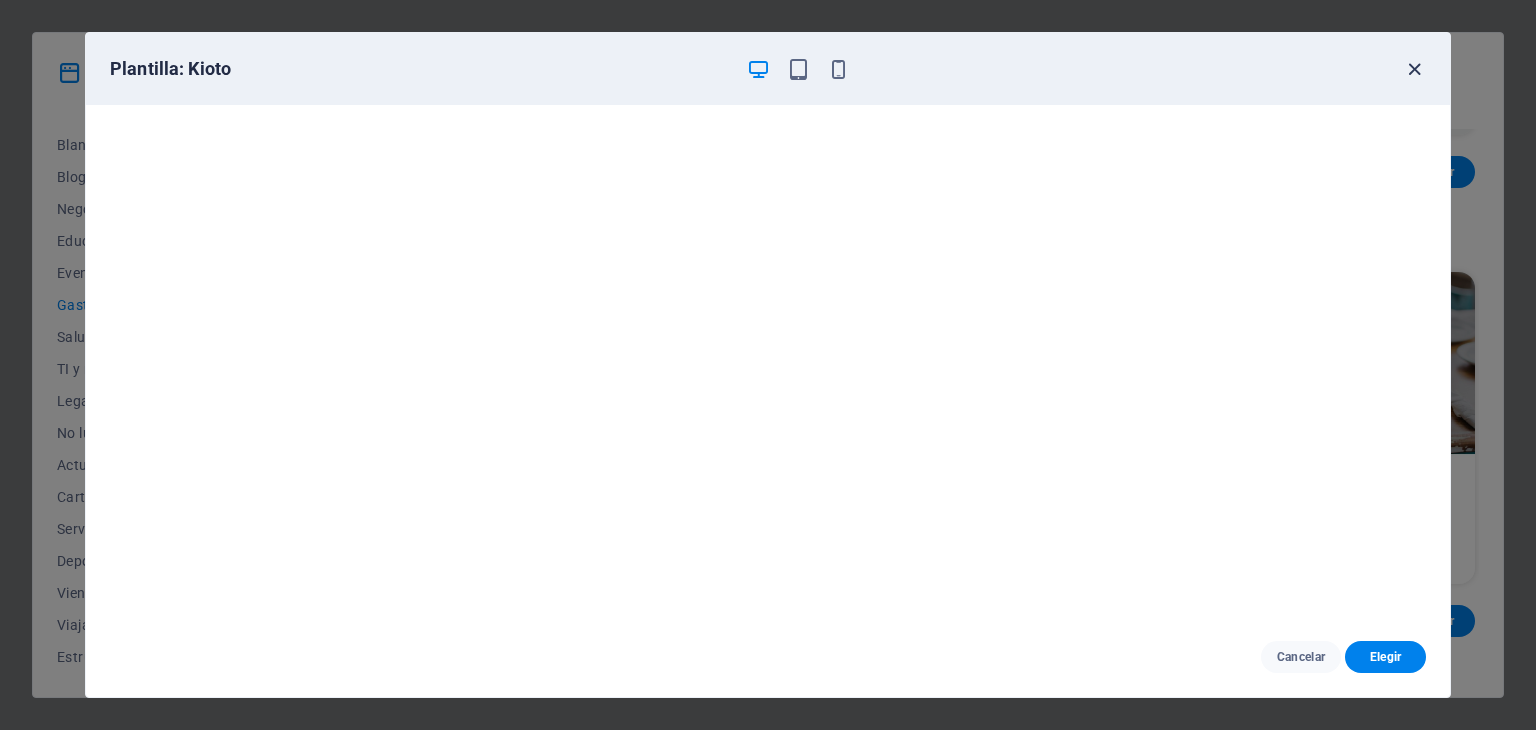 click at bounding box center (1414, 69) 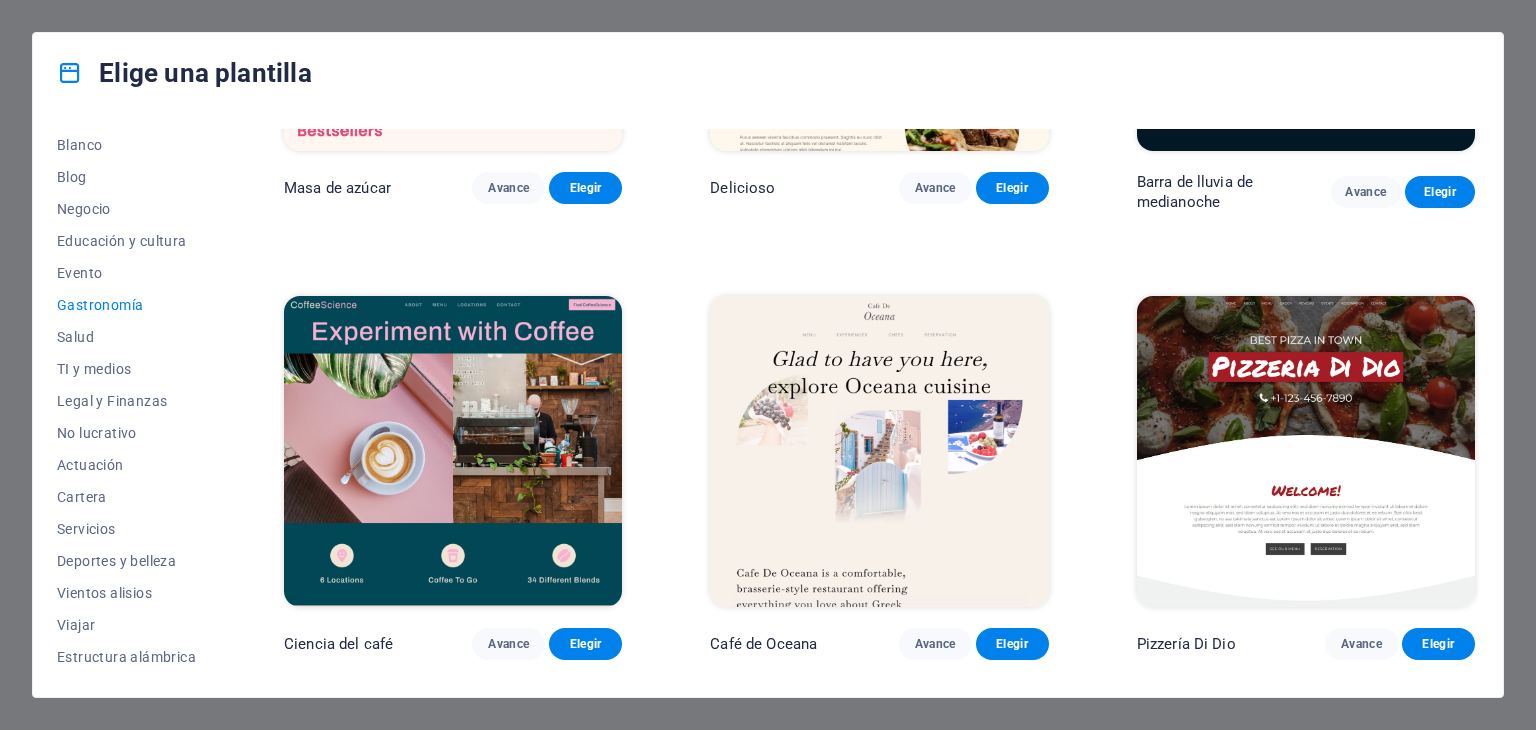 scroll, scrollTop: 0, scrollLeft: 0, axis: both 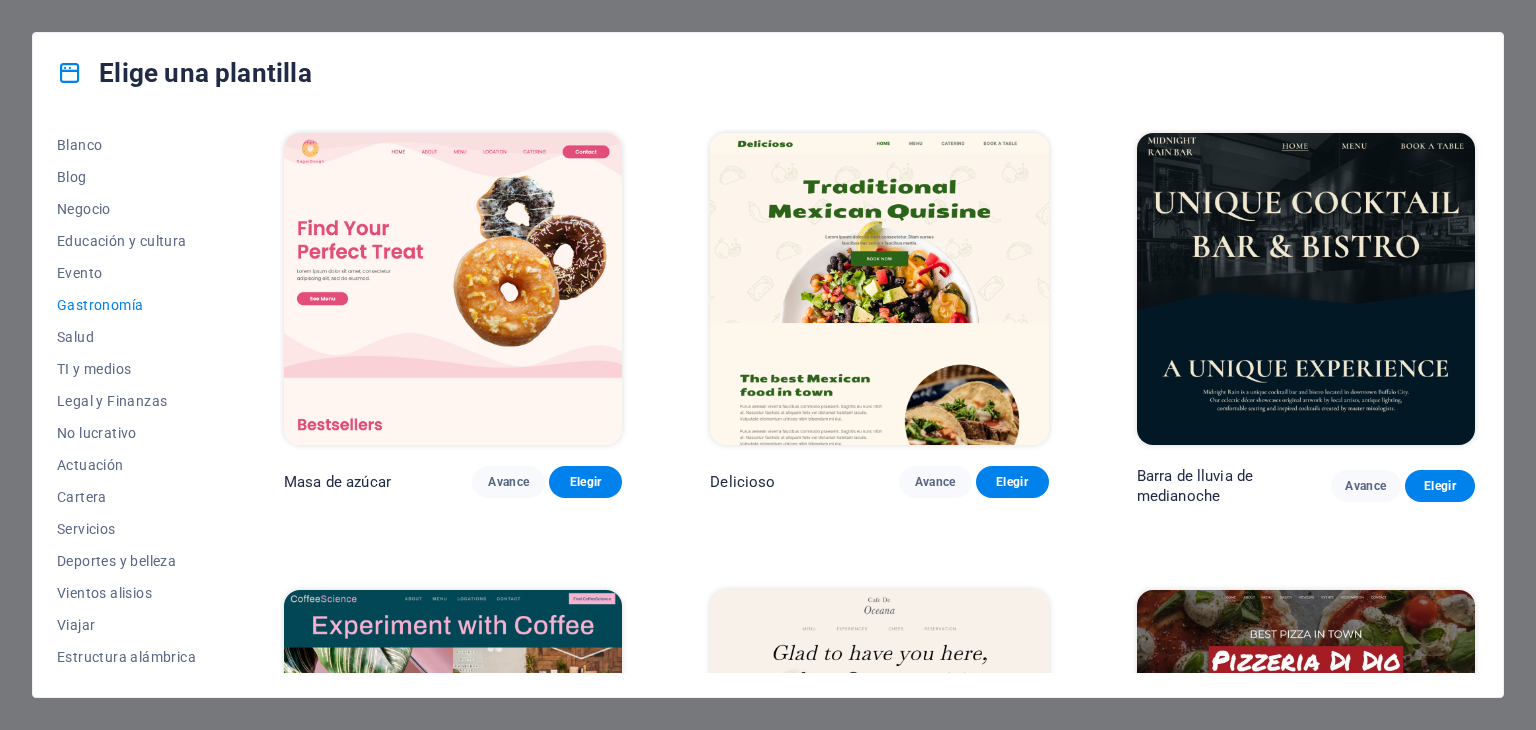 click at bounding box center (453, 289) 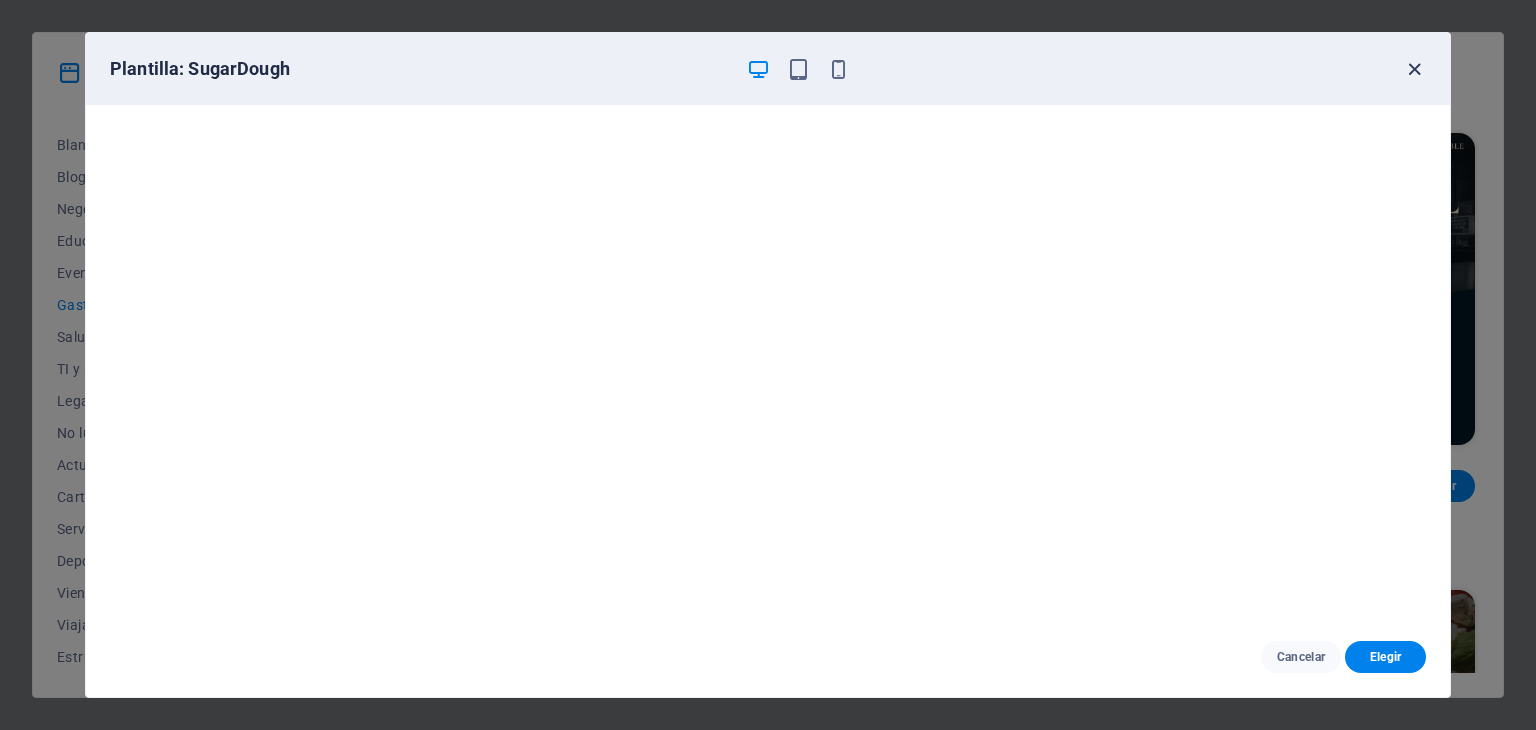 click at bounding box center [1414, 69] 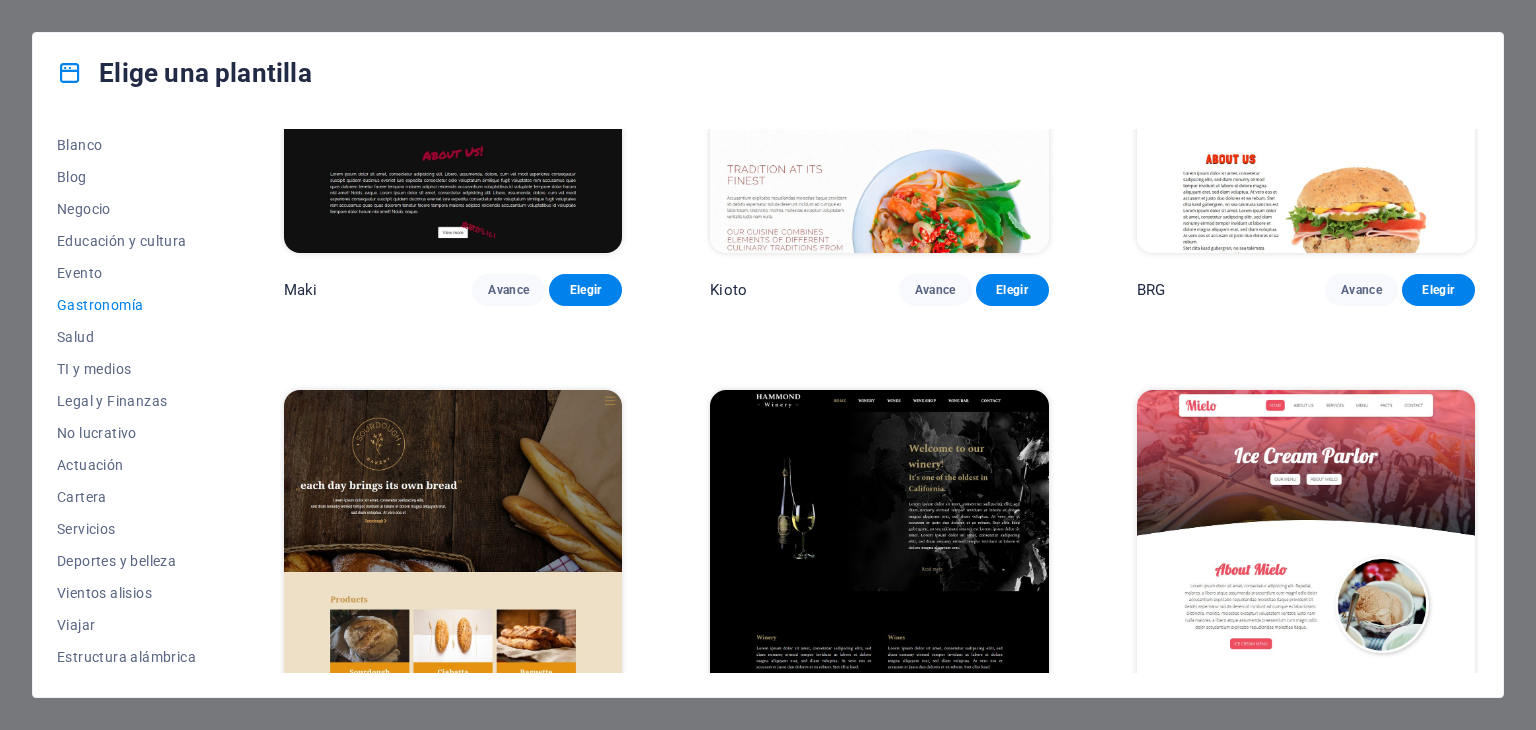 scroll, scrollTop: 1100, scrollLeft: 0, axis: vertical 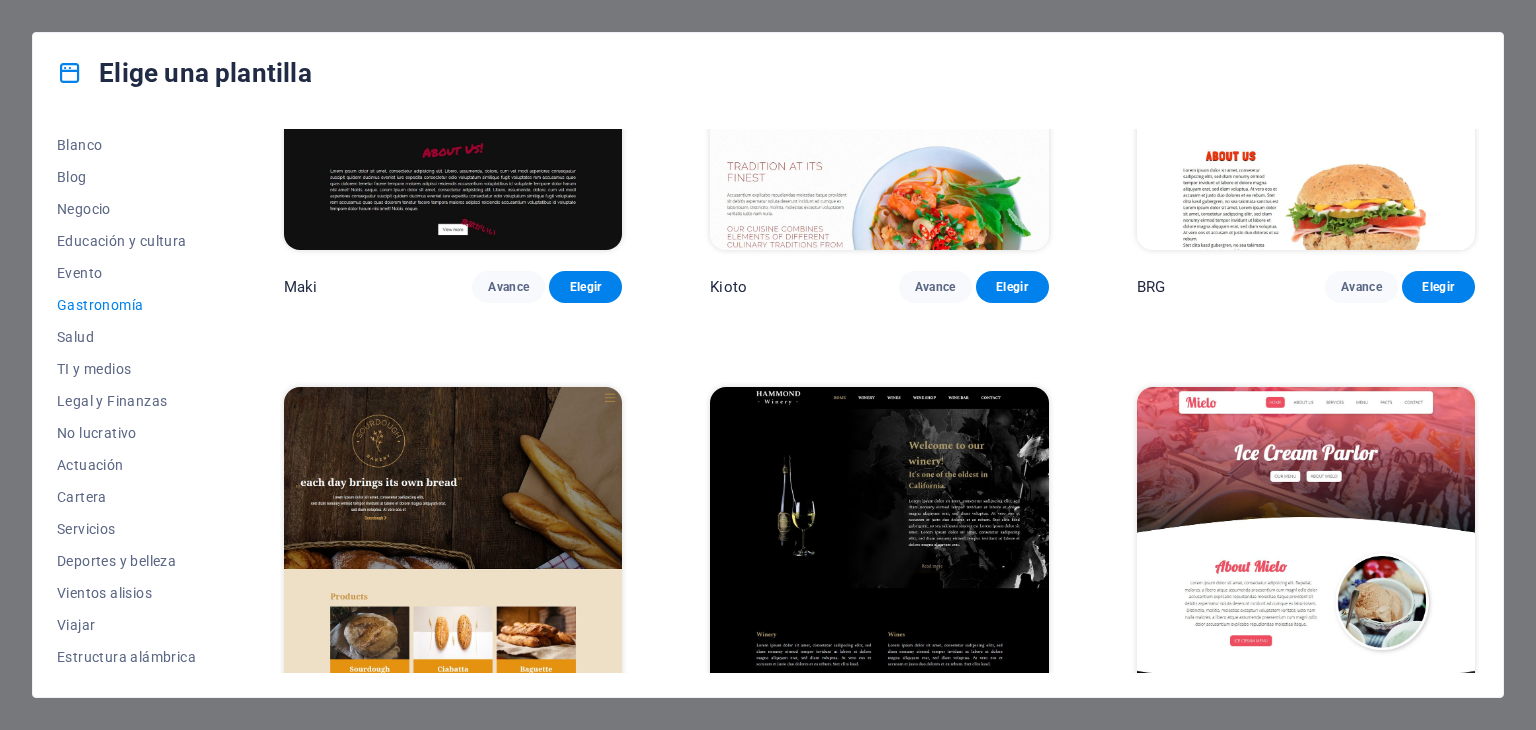 click at bounding box center [879, 543] 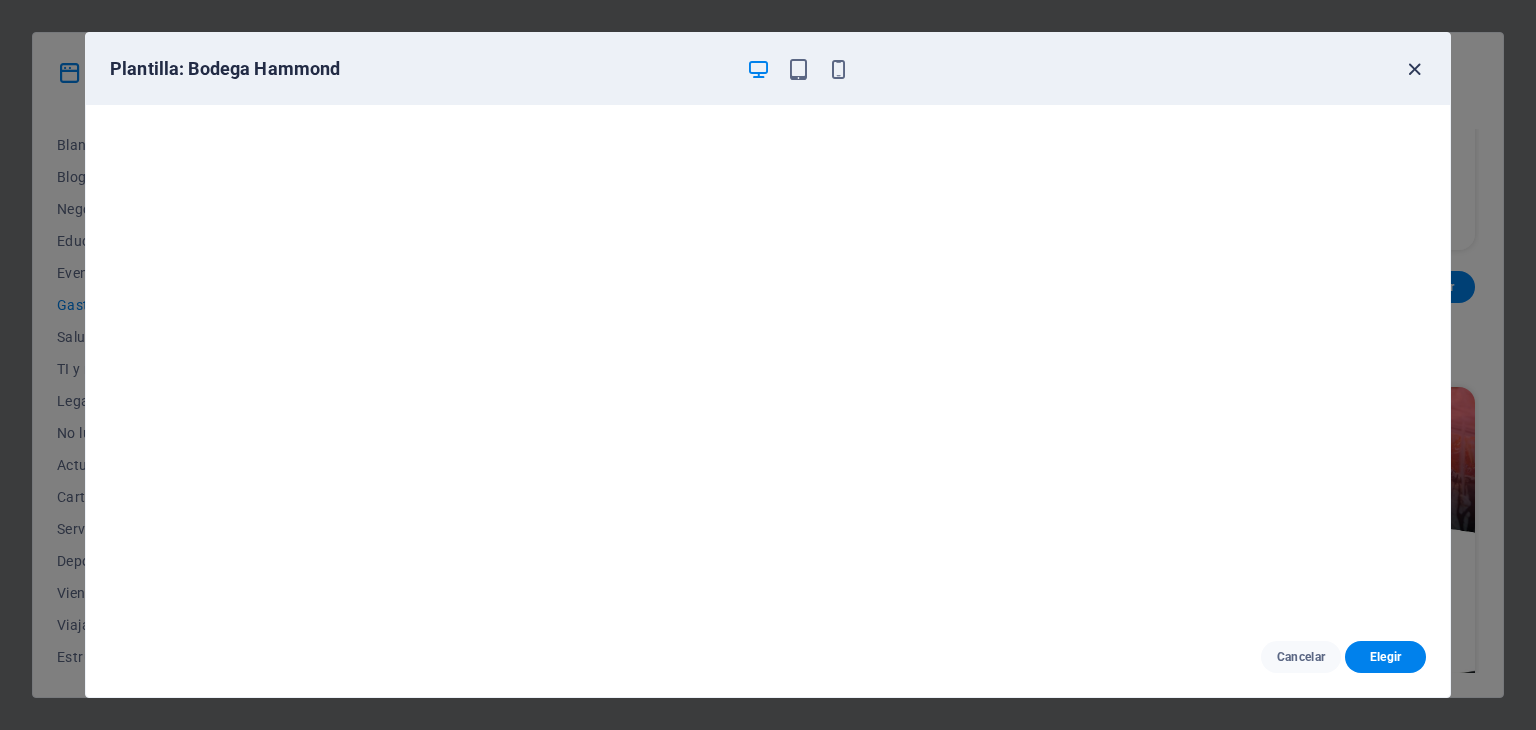 click at bounding box center [1414, 69] 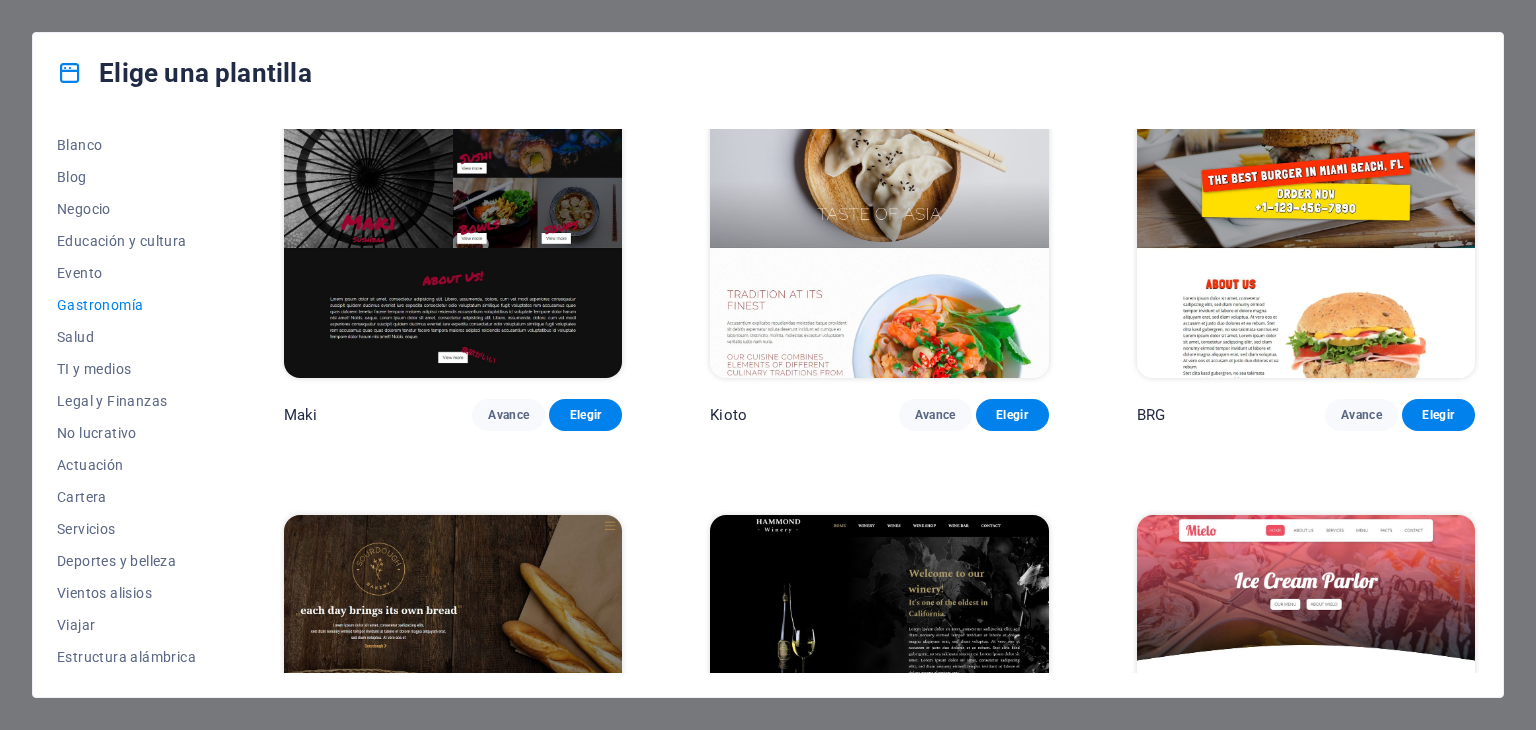 scroll, scrollTop: 800, scrollLeft: 0, axis: vertical 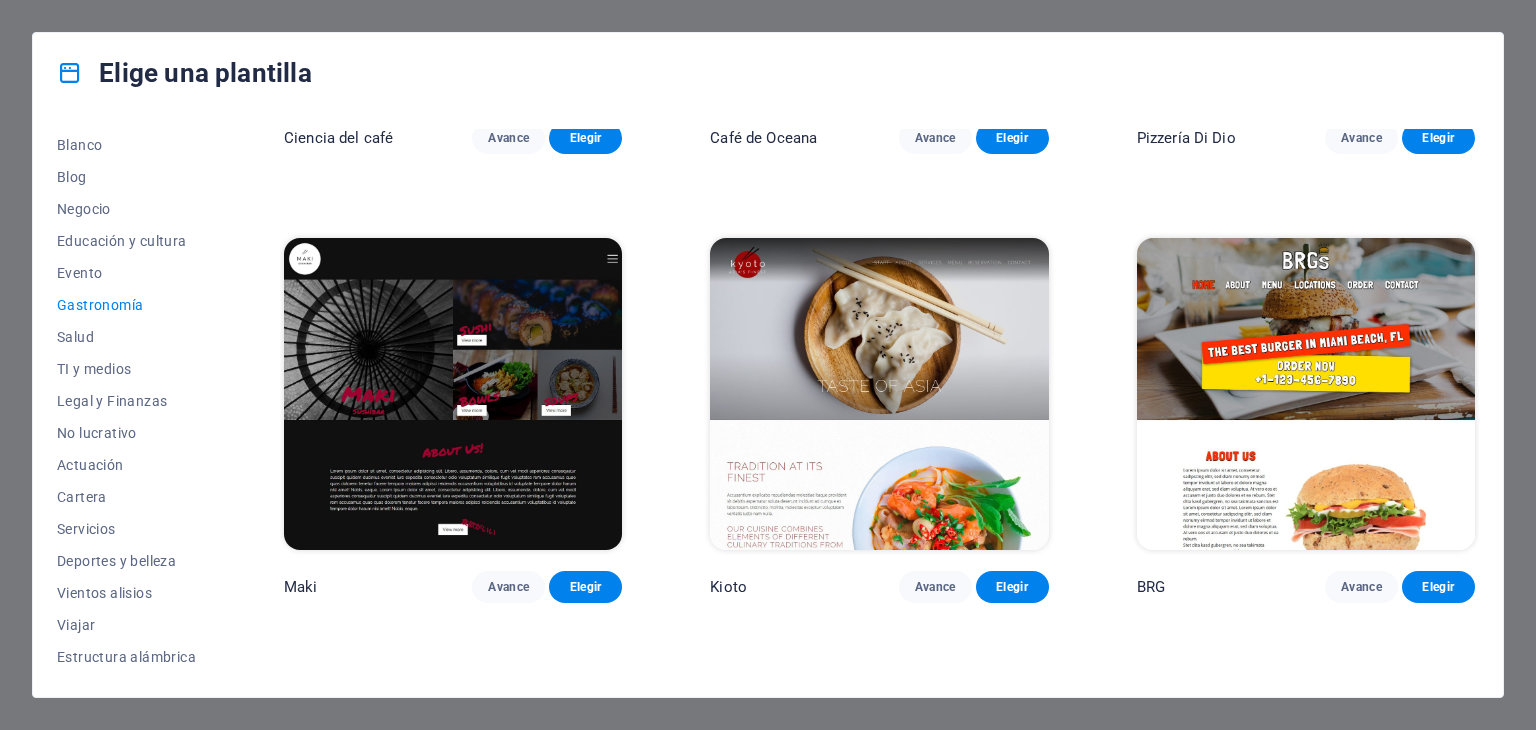 click at bounding box center [879, 394] 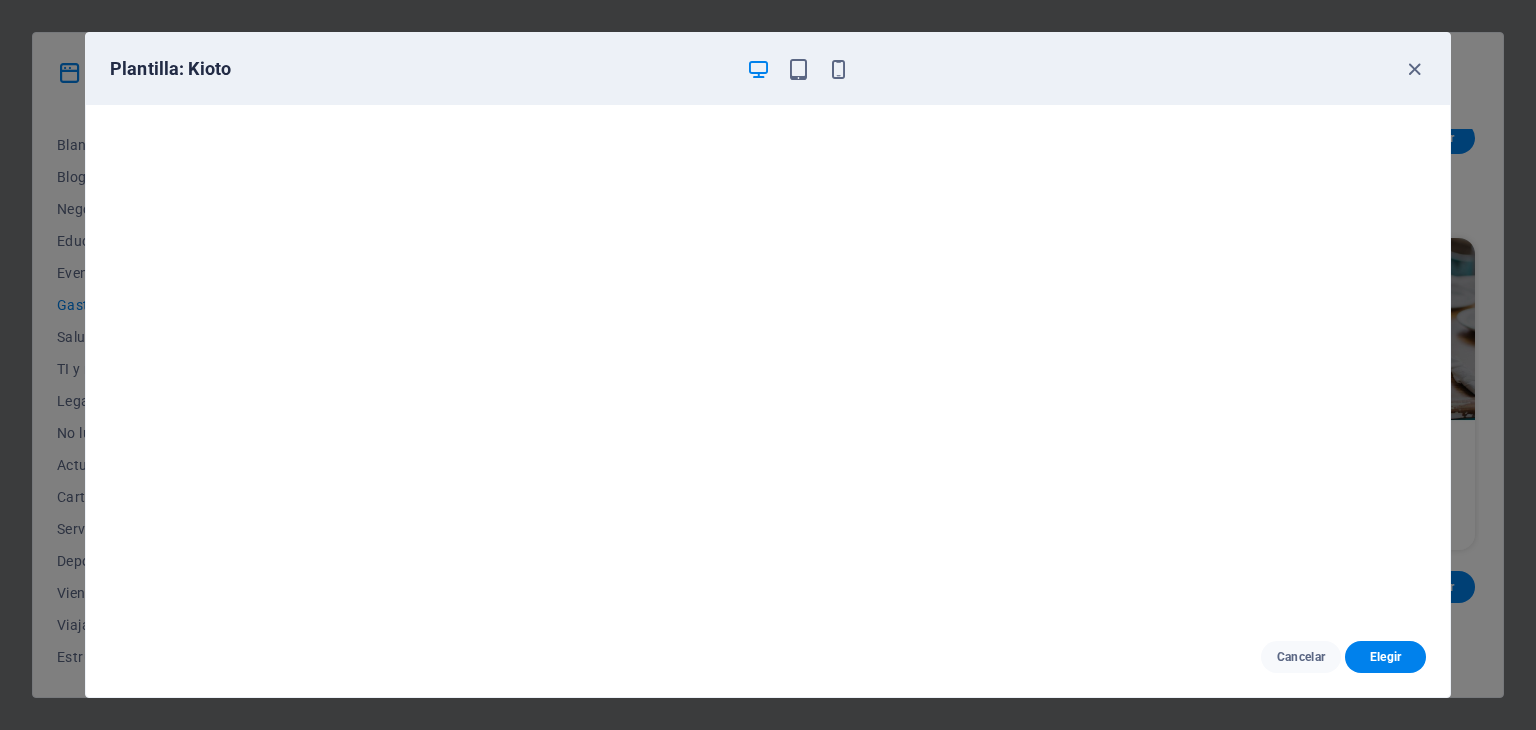 drag, startPoint x: 1387, startPoint y: 657, endPoint x: 1376, endPoint y: 635, distance: 24.596748 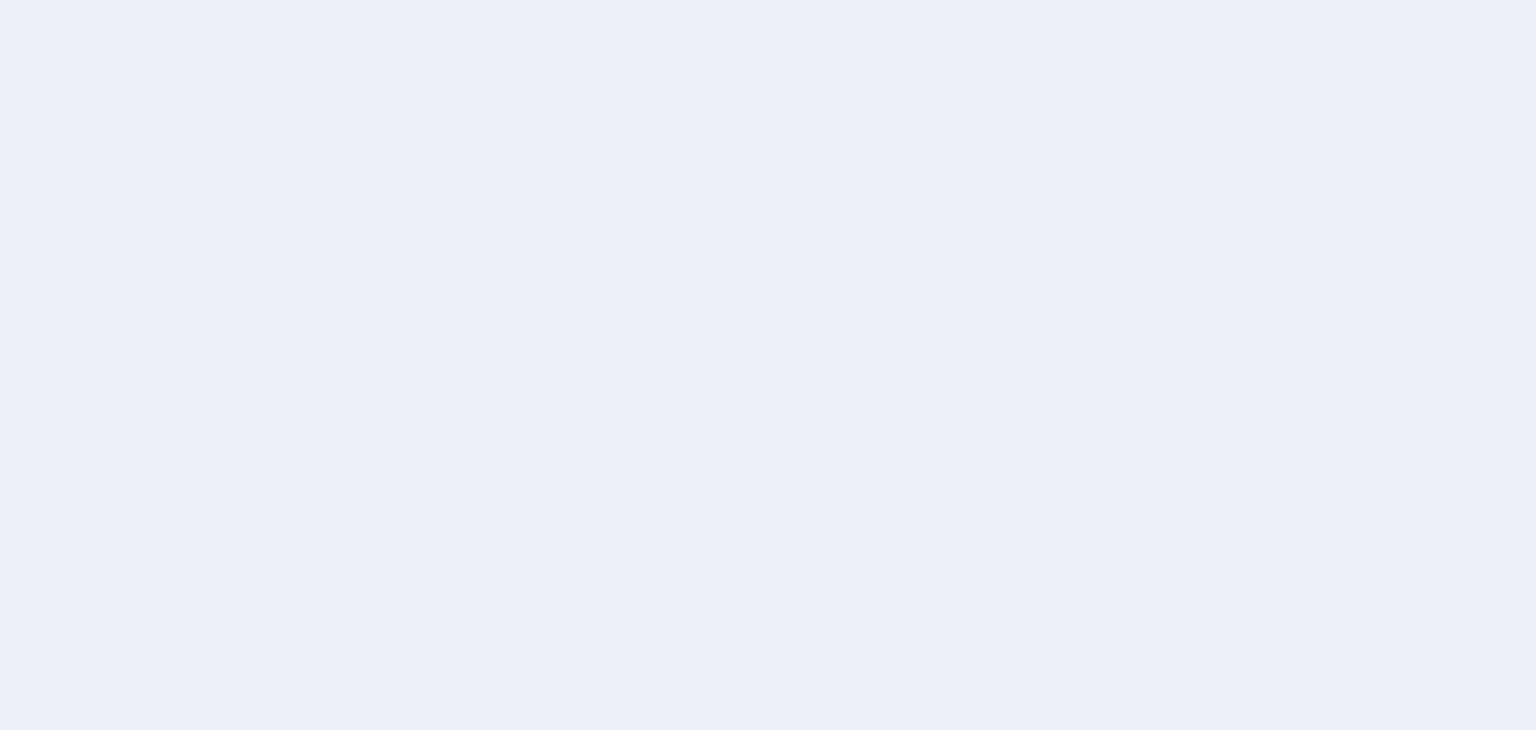 scroll, scrollTop: 0, scrollLeft: 0, axis: both 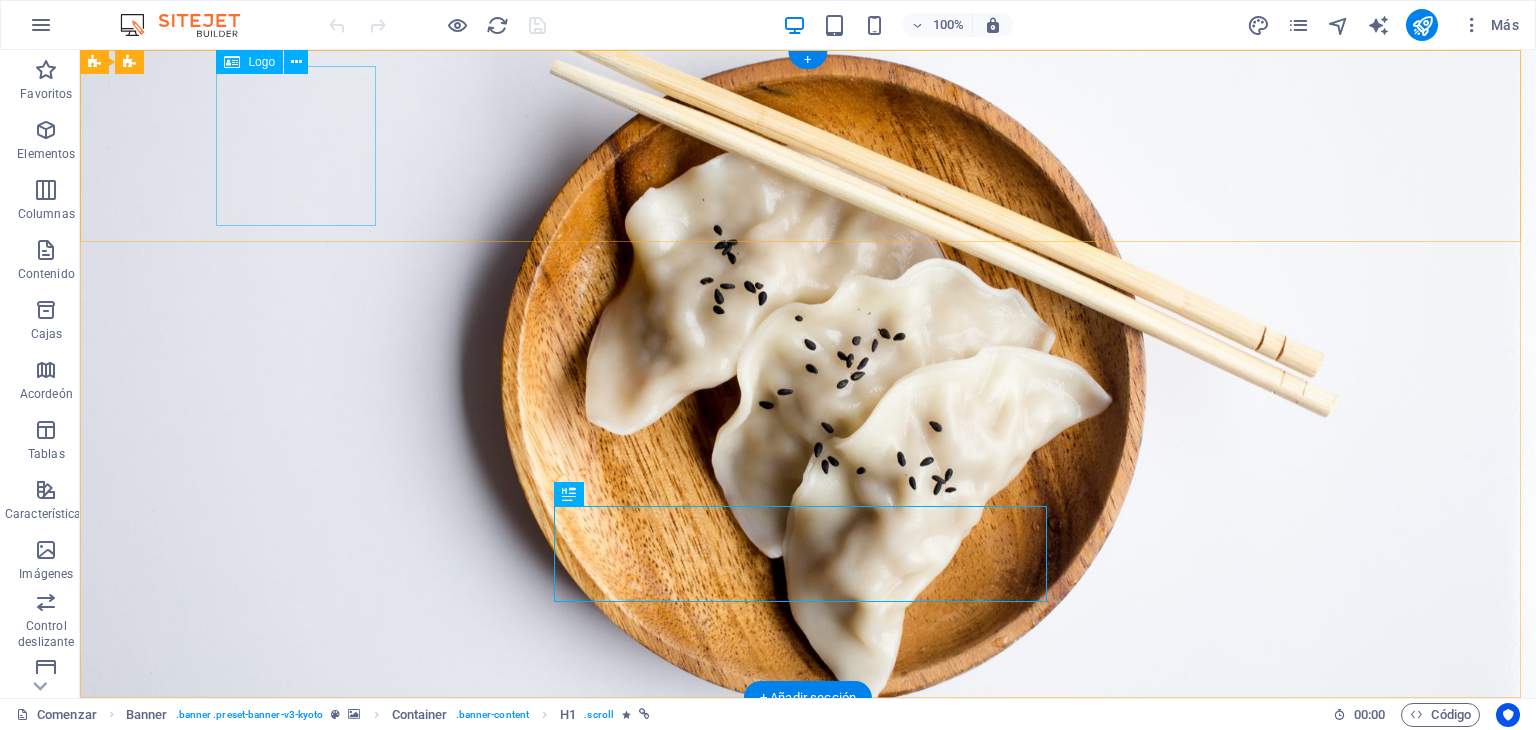 click at bounding box center [808, 794] 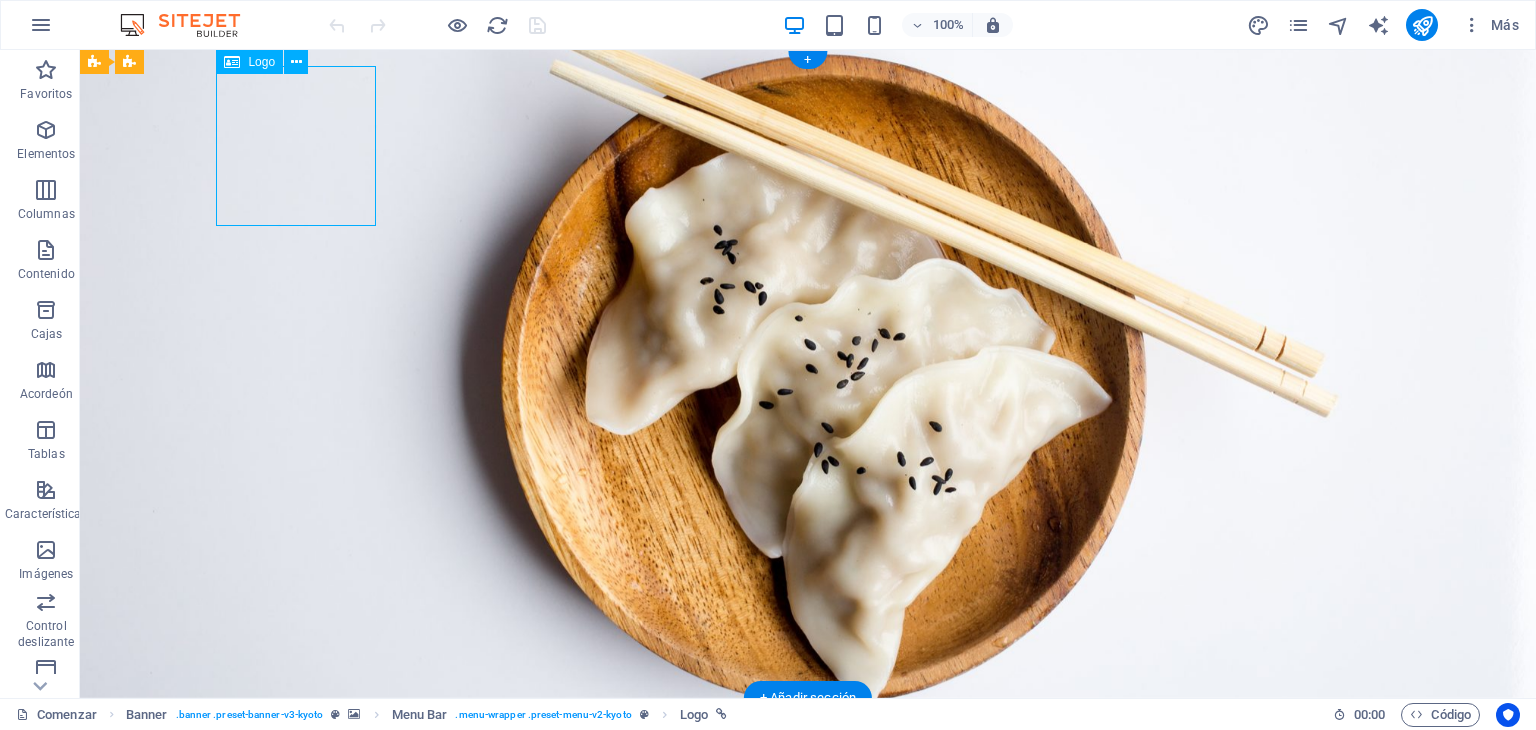 click at bounding box center (808, 794) 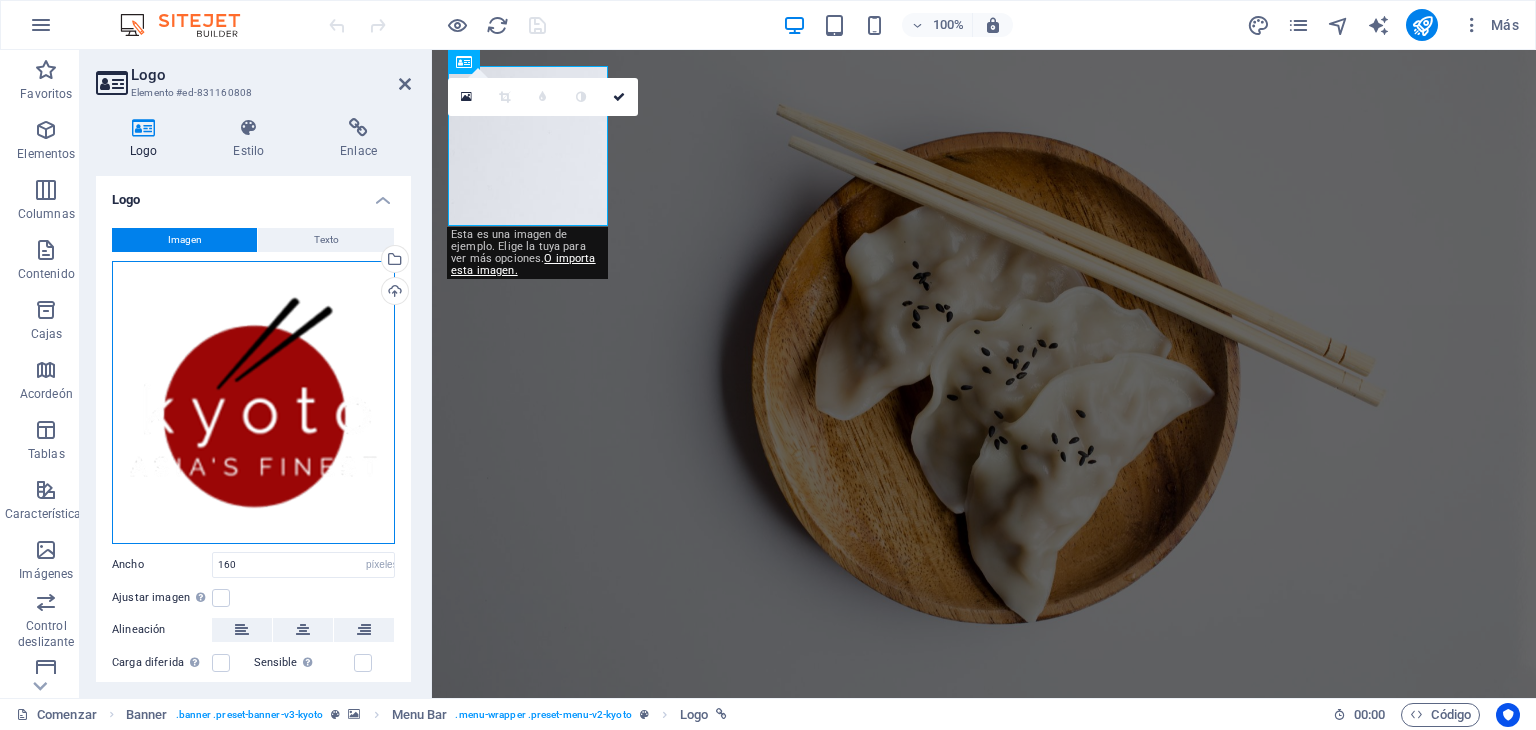 click on "Arrastre los archivos aquí, haga clic para elegir archivos o  seleccione archivos de Archivos o de nuestras fotos y videos de archivo gratuitos" at bounding box center (253, 402) 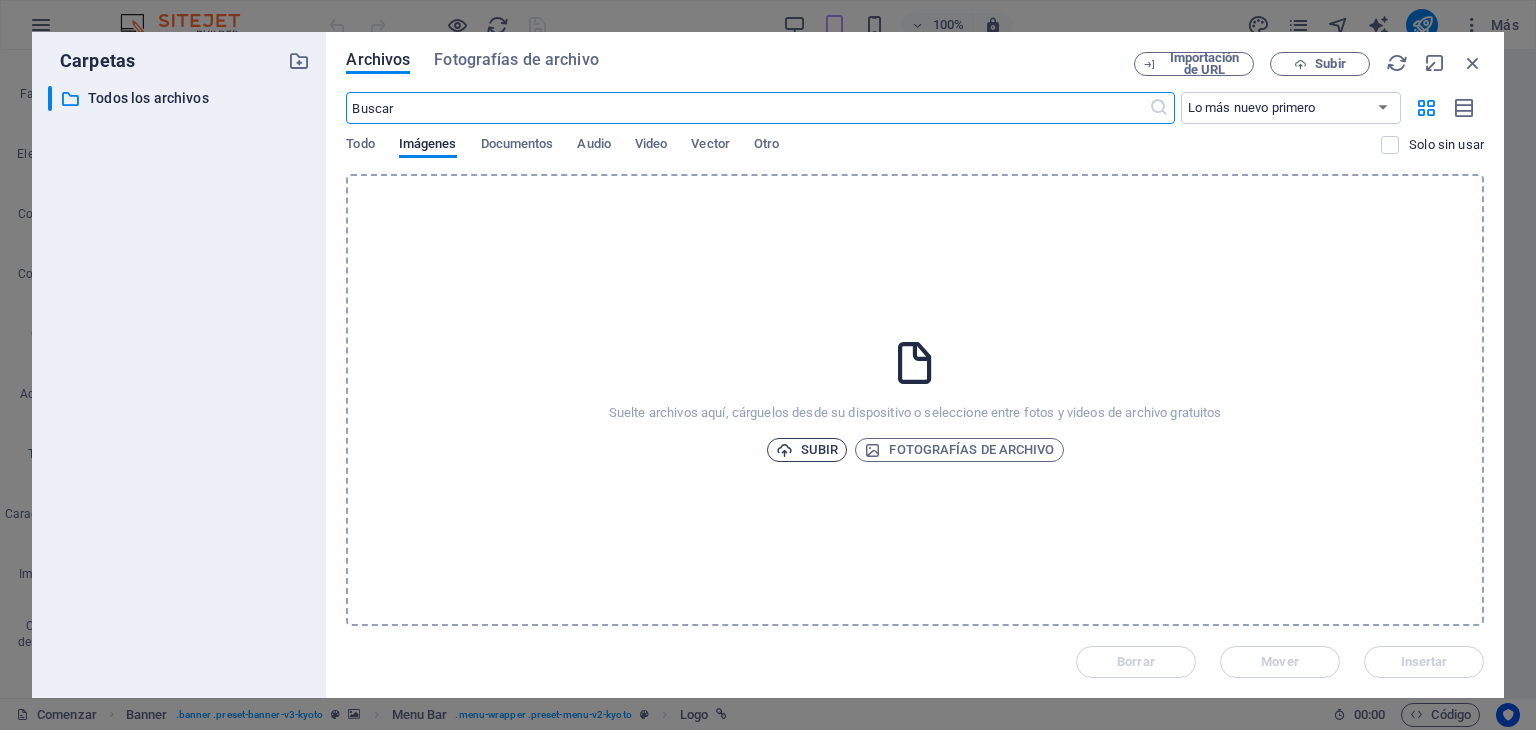 click on "Subir" at bounding box center [807, 450] 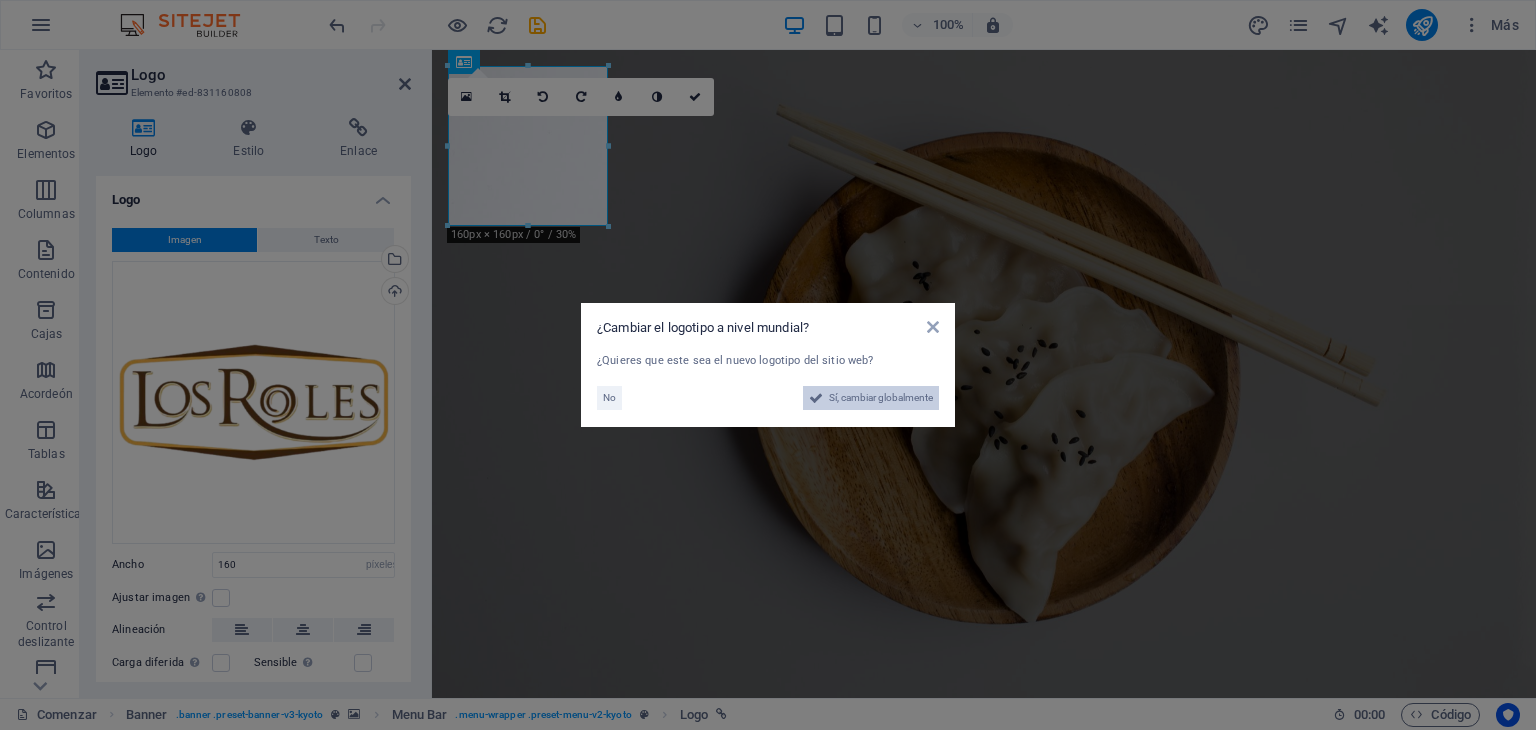 drag, startPoint x: 901, startPoint y: 404, endPoint x: 468, endPoint y: 354, distance: 435.8773 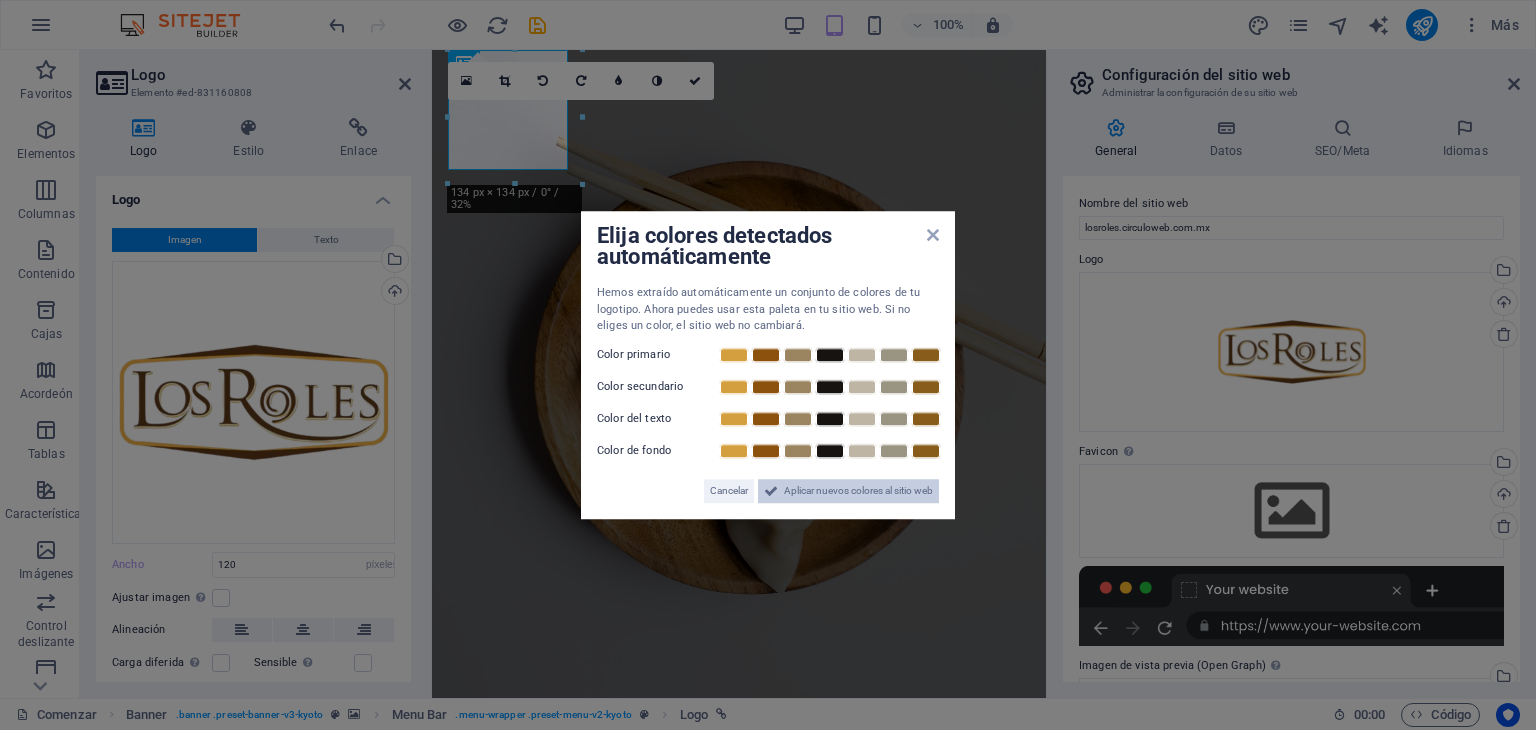 click on "Aplicar nuevos colores al sitio web" at bounding box center [858, 490] 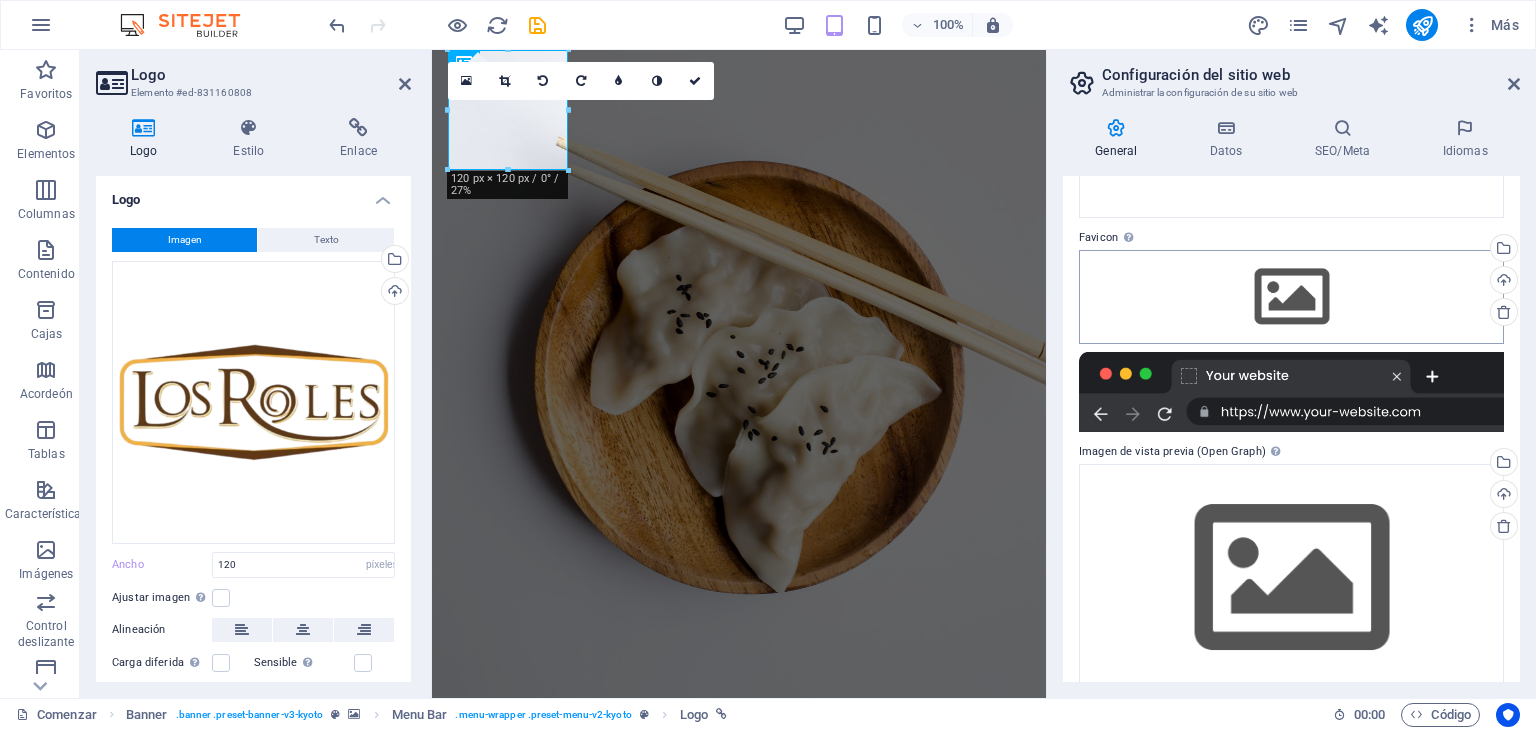 scroll, scrollTop: 241, scrollLeft: 0, axis: vertical 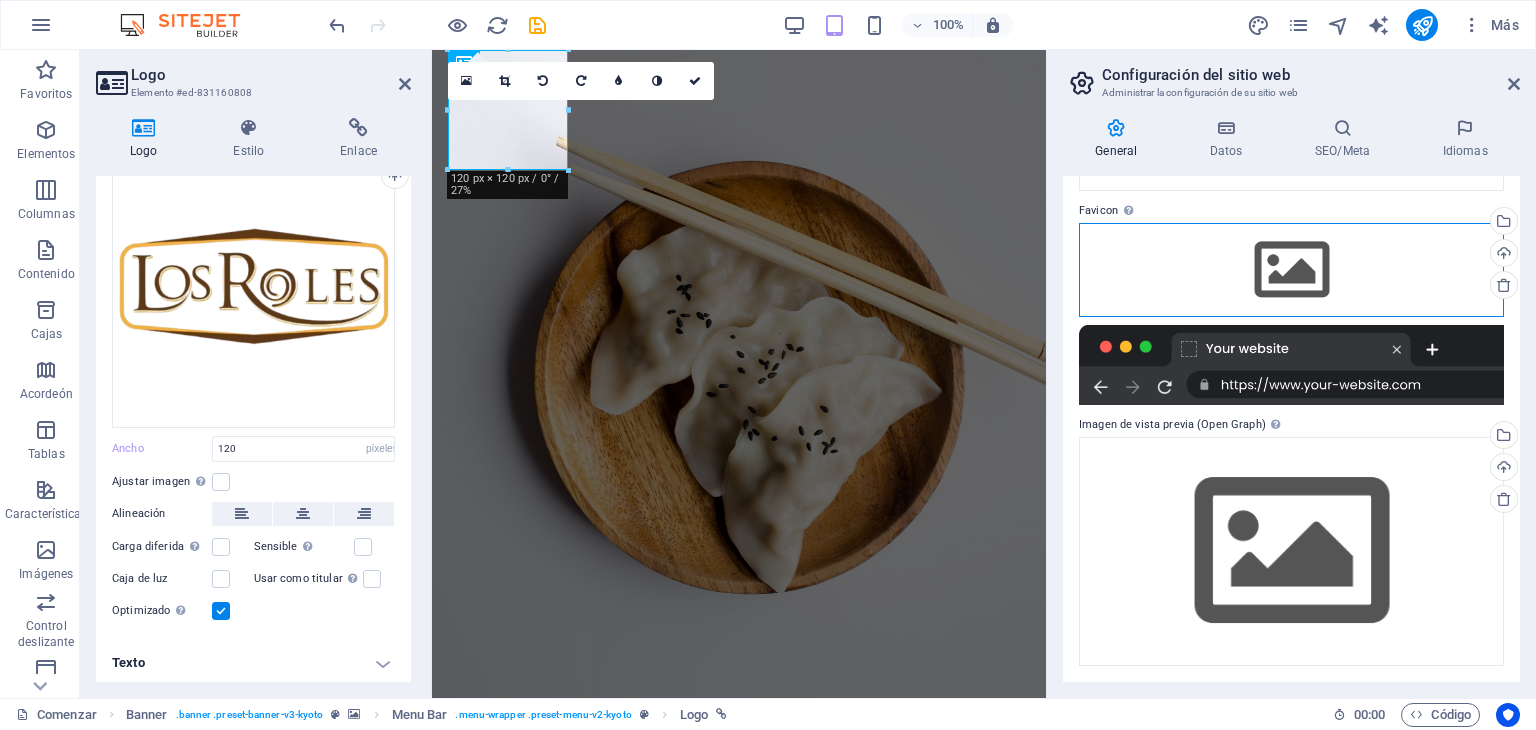 click on "Arrastre los archivos aquí, haga clic para elegir archivos o  seleccione archivos de Archivos o de nuestras fotos y videos de archivo gratuitos" at bounding box center [1291, 270] 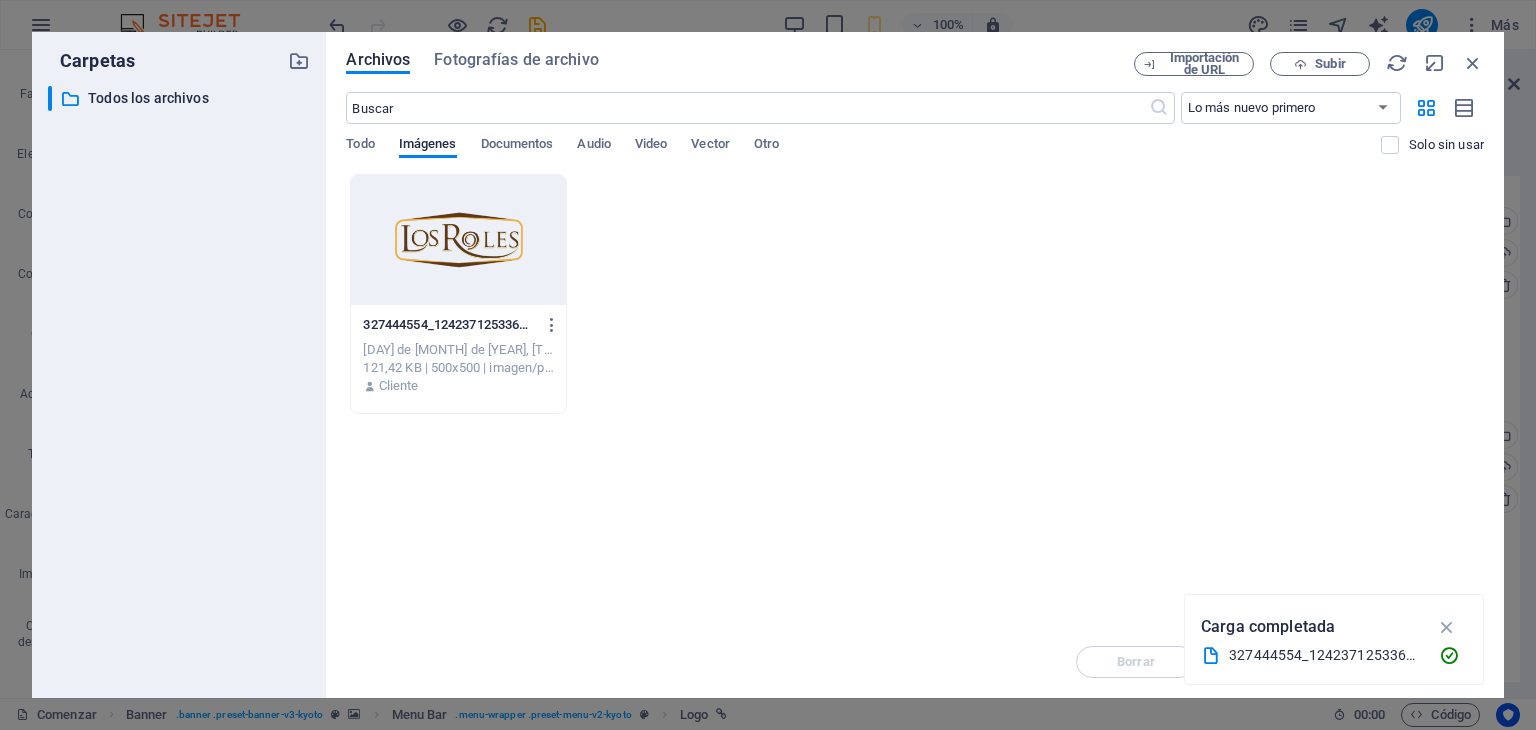 click at bounding box center [458, 240] 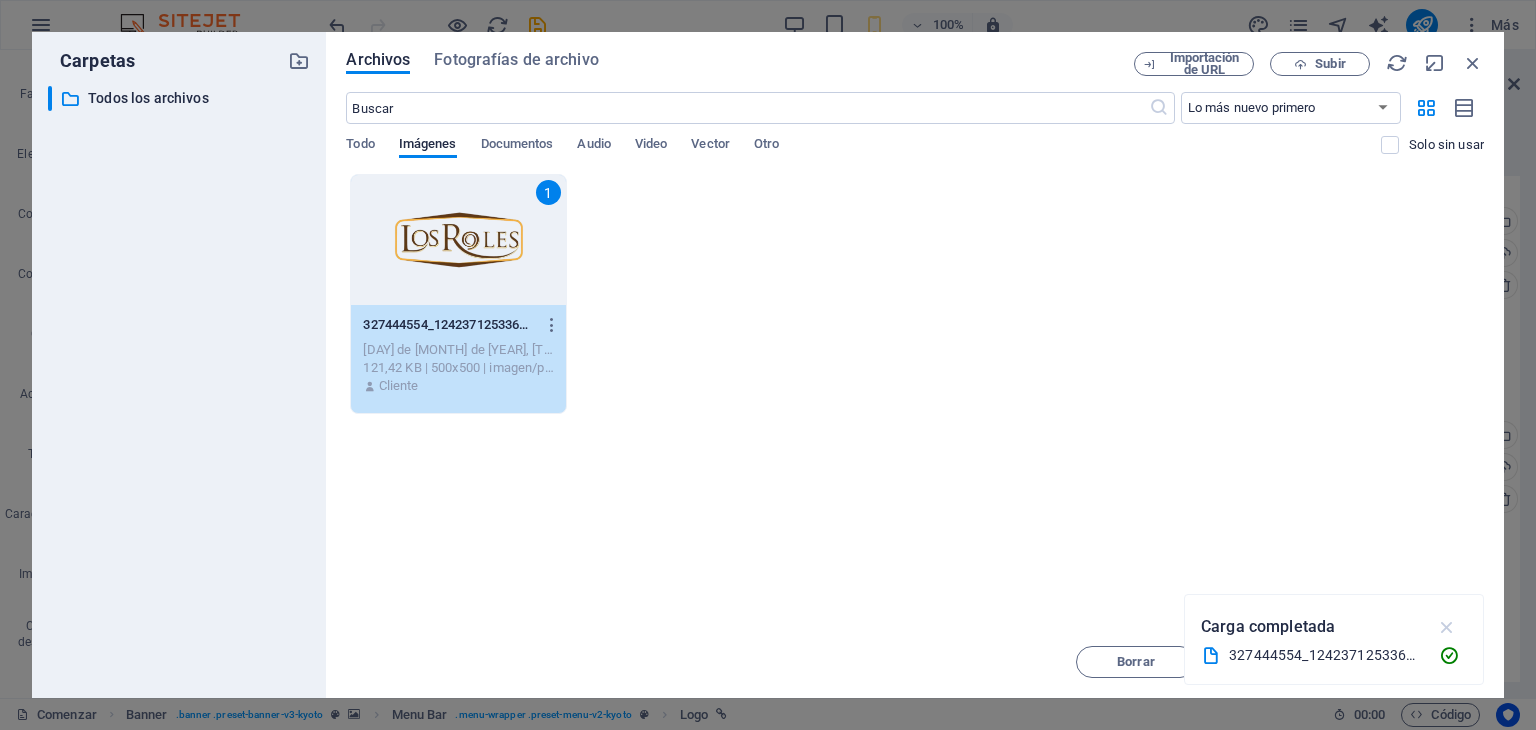 click at bounding box center [1447, 627] 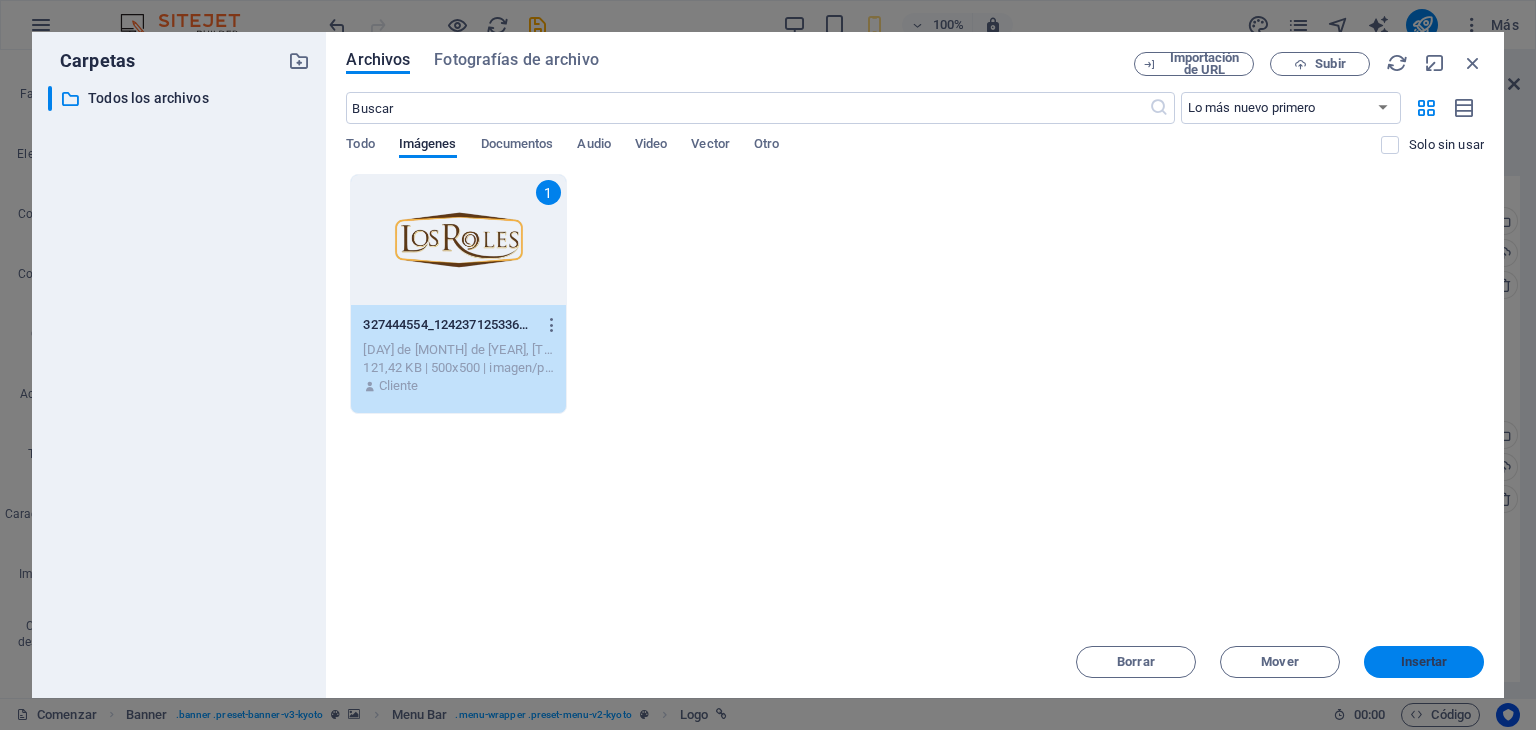 click on "Insertar" at bounding box center (1424, 661) 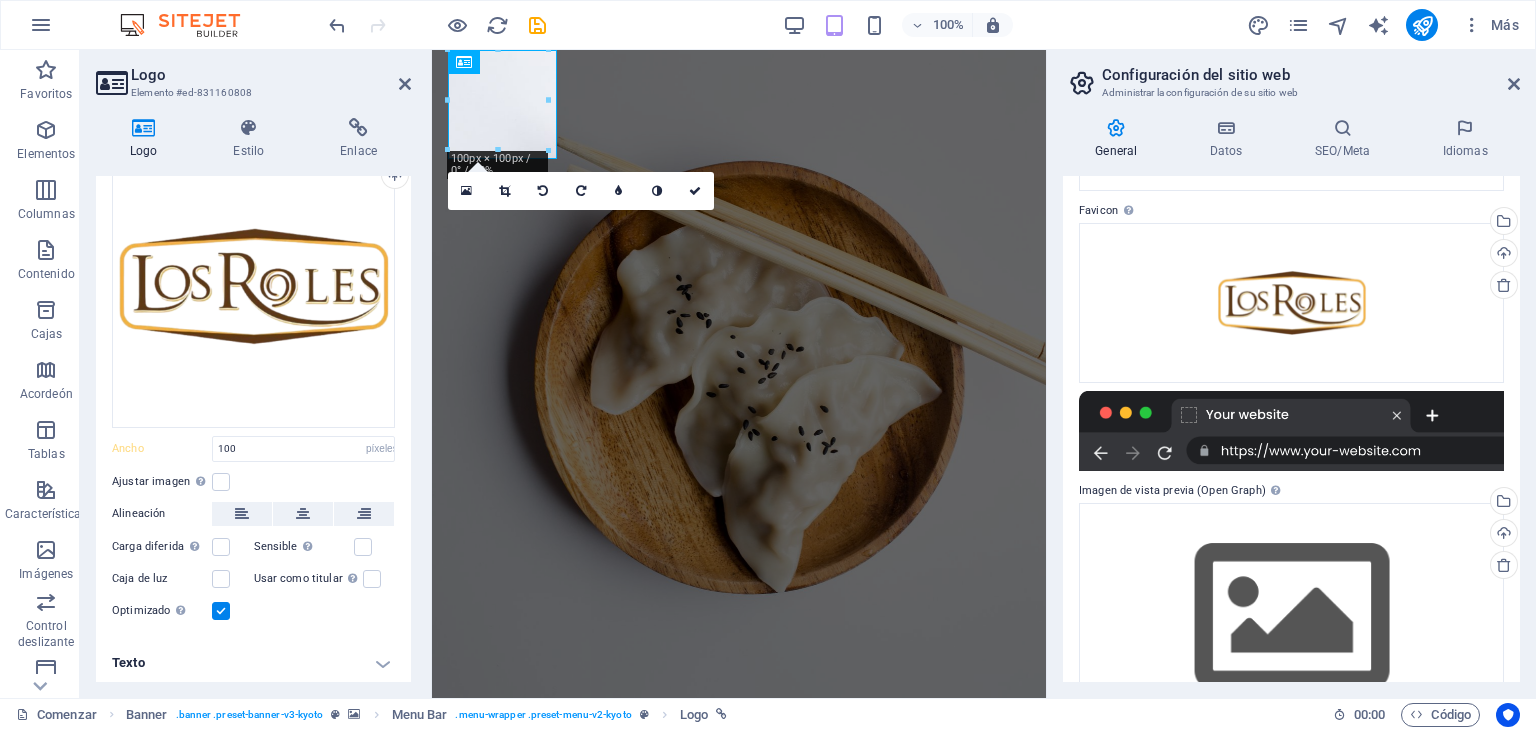 type on "120" 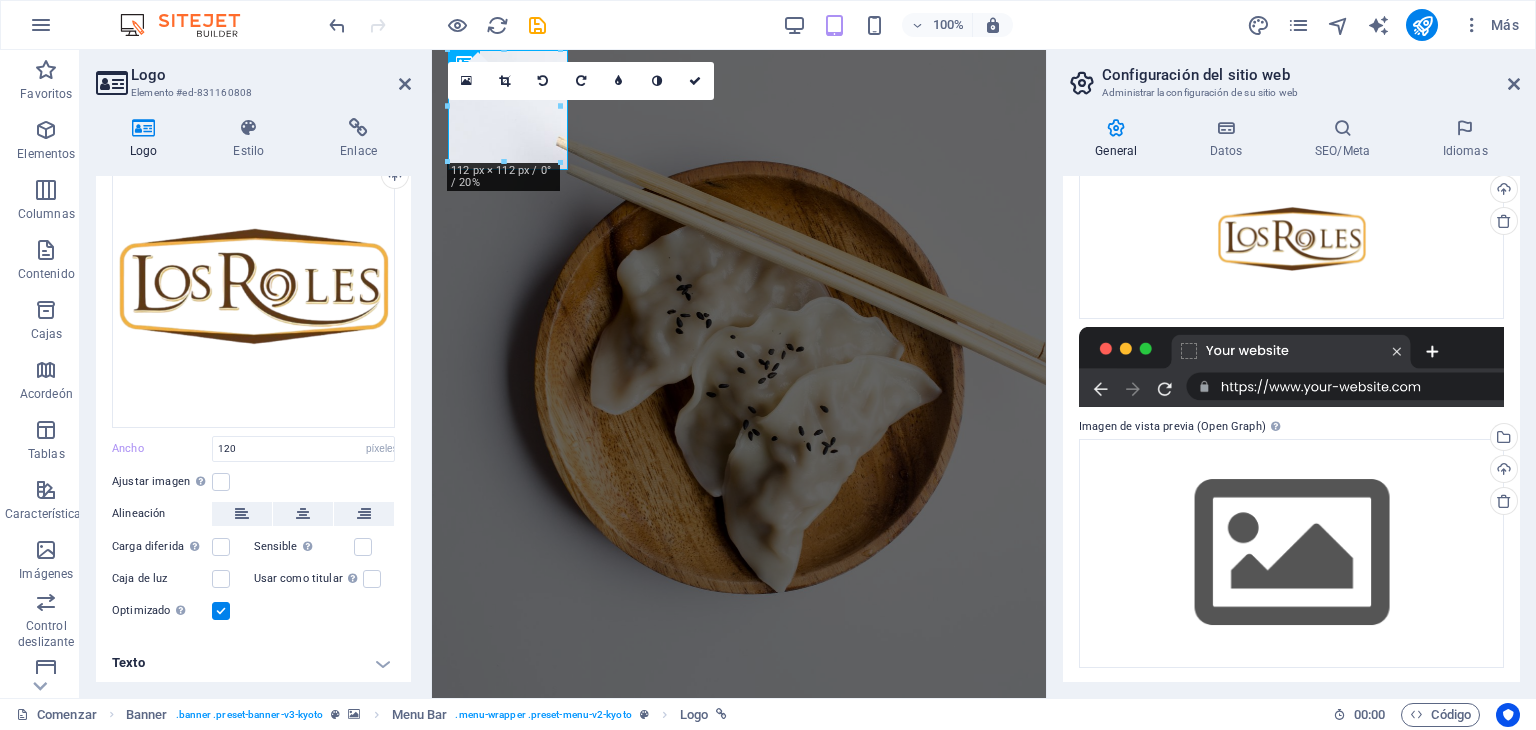scroll, scrollTop: 307, scrollLeft: 0, axis: vertical 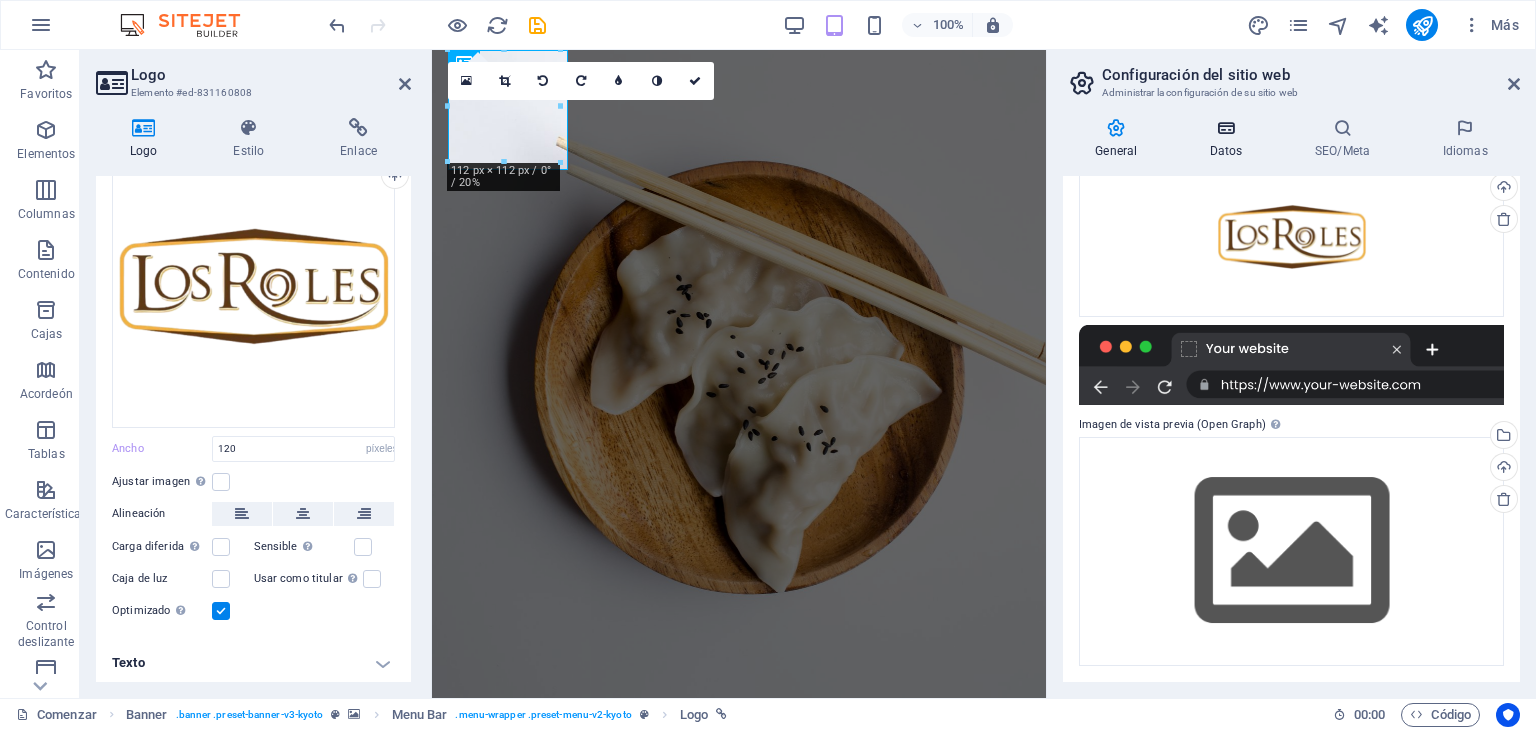 click on "Datos" at bounding box center (1226, 151) 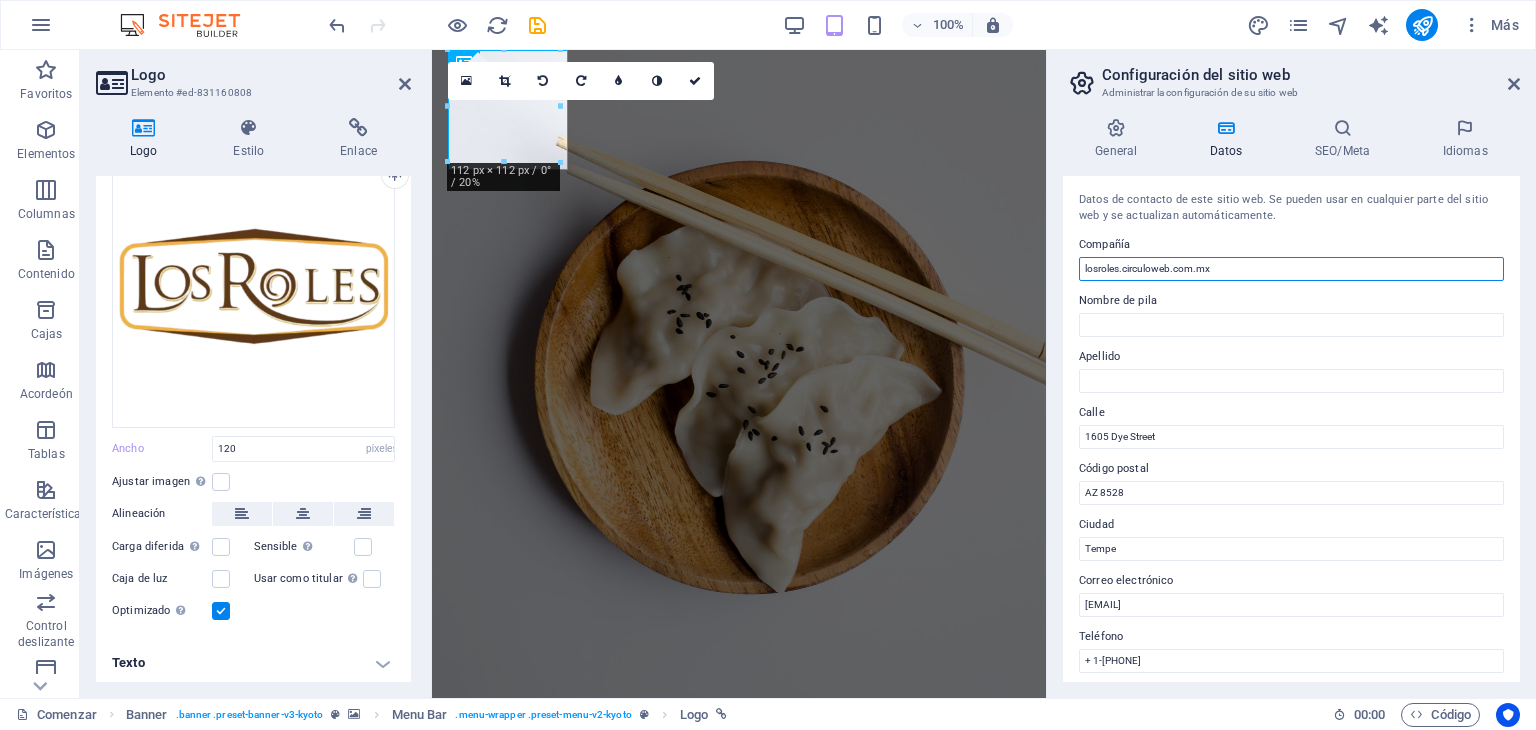 click on "losroles.circuloweb.com.mx" at bounding box center [1291, 269] 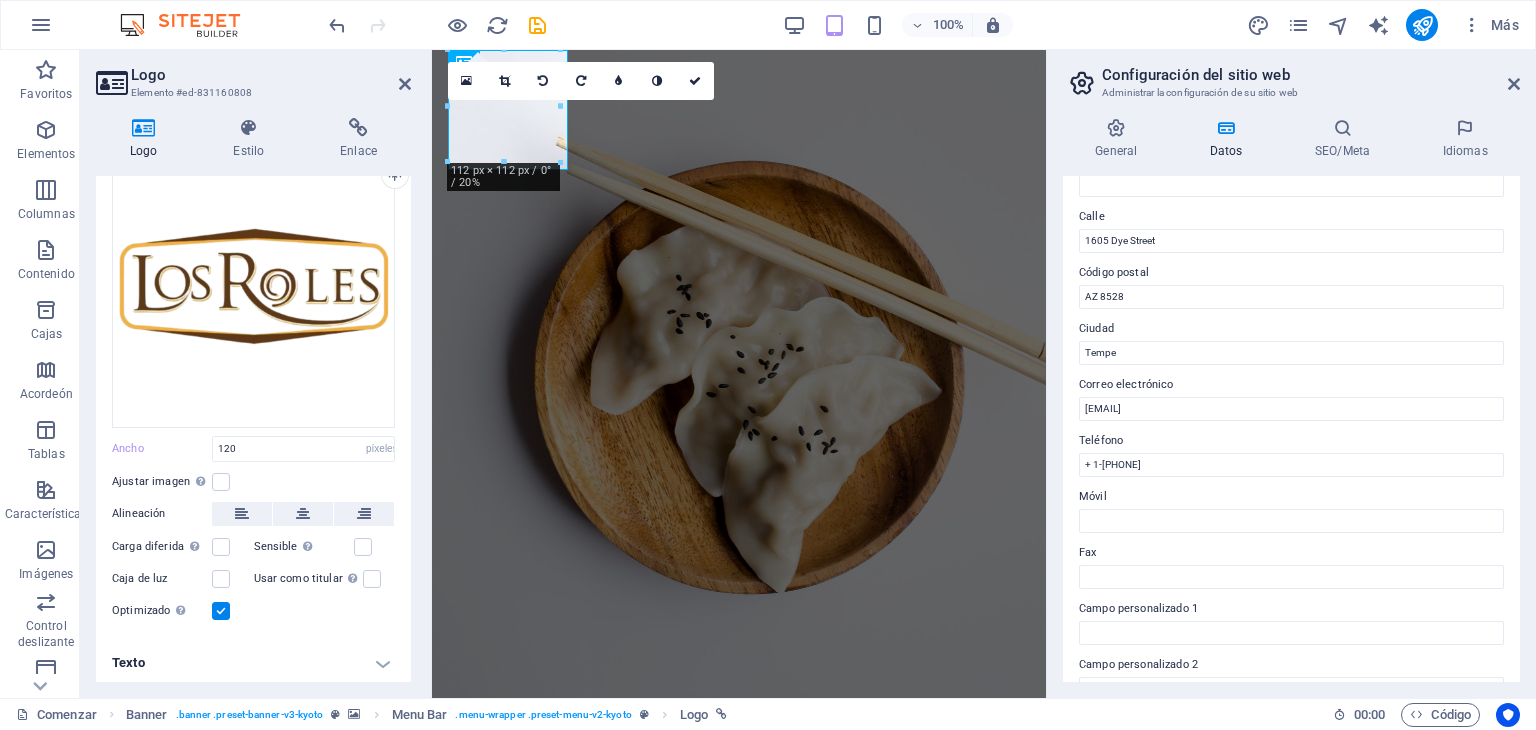 scroll, scrollTop: 200, scrollLeft: 0, axis: vertical 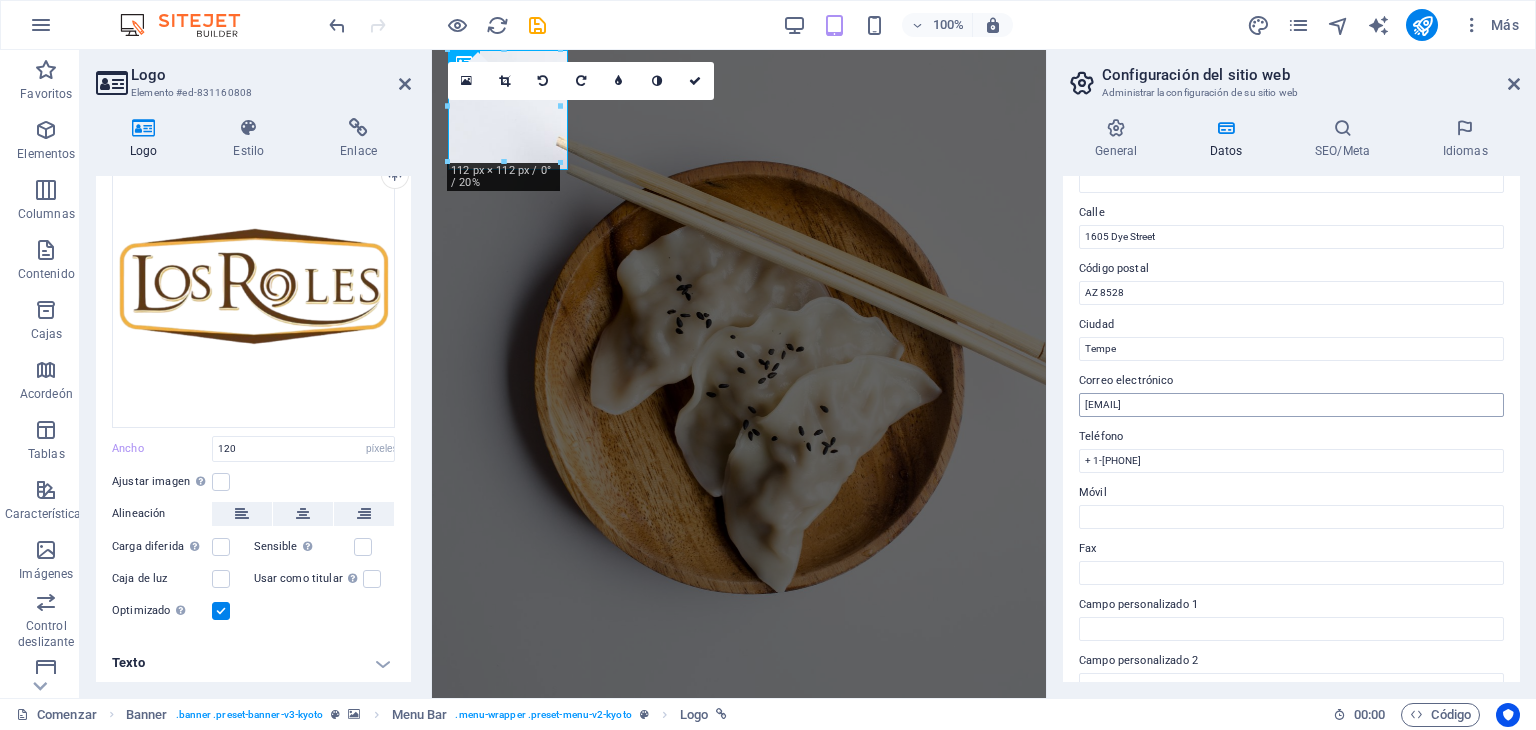 type on "Los Roles" 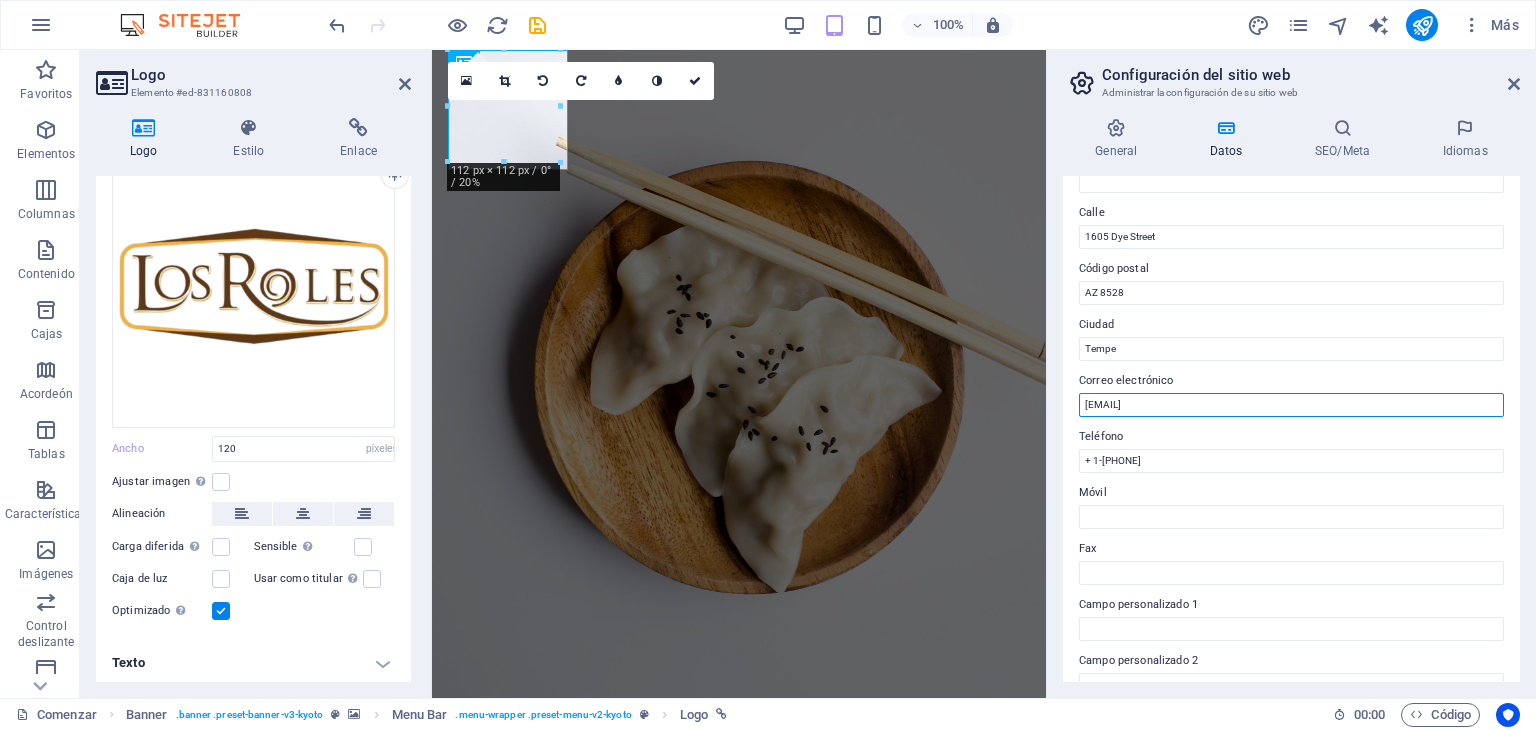 click on "aa06048a38462f4c88dadcc46b32f9@cpanel.local" at bounding box center (1291, 405) 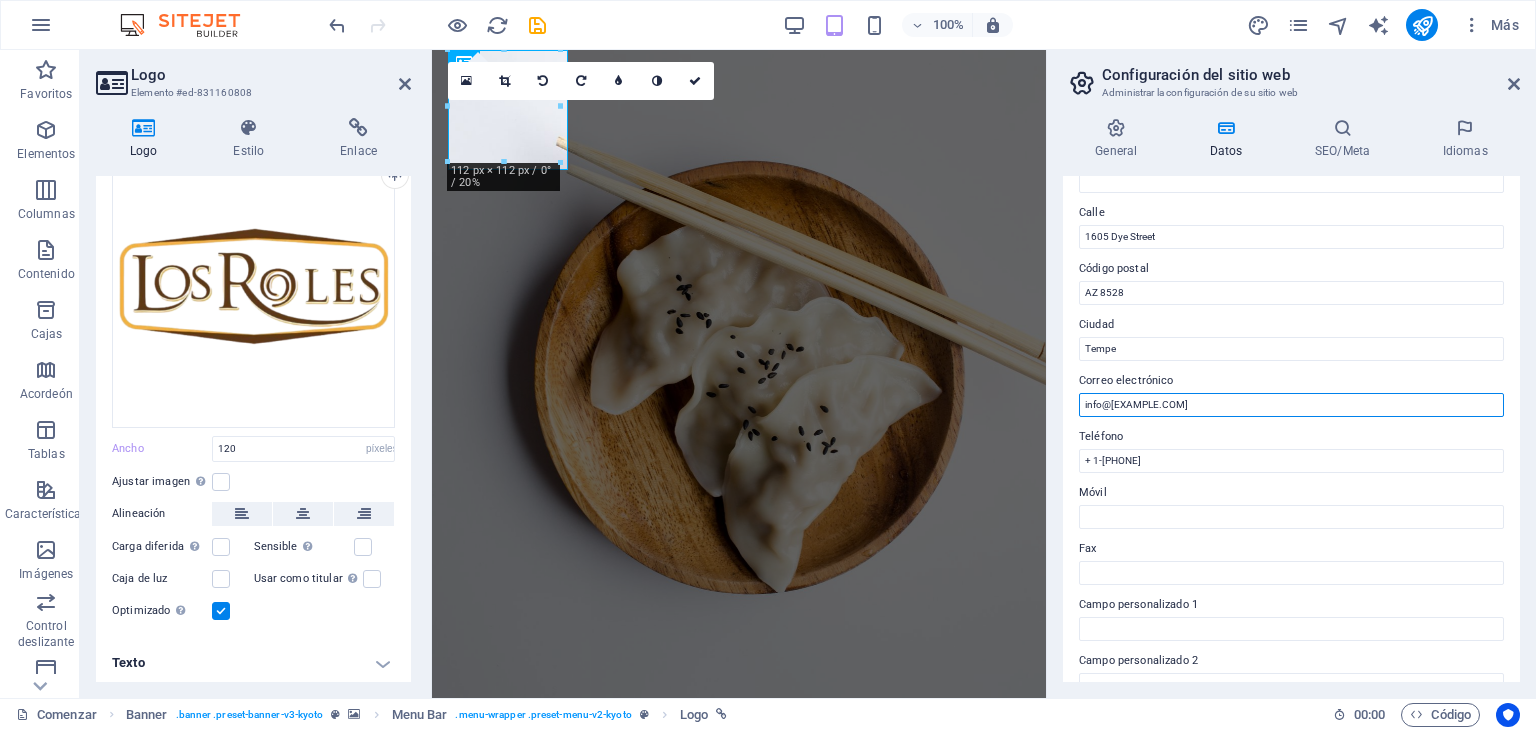 type on "[EMAIL]" 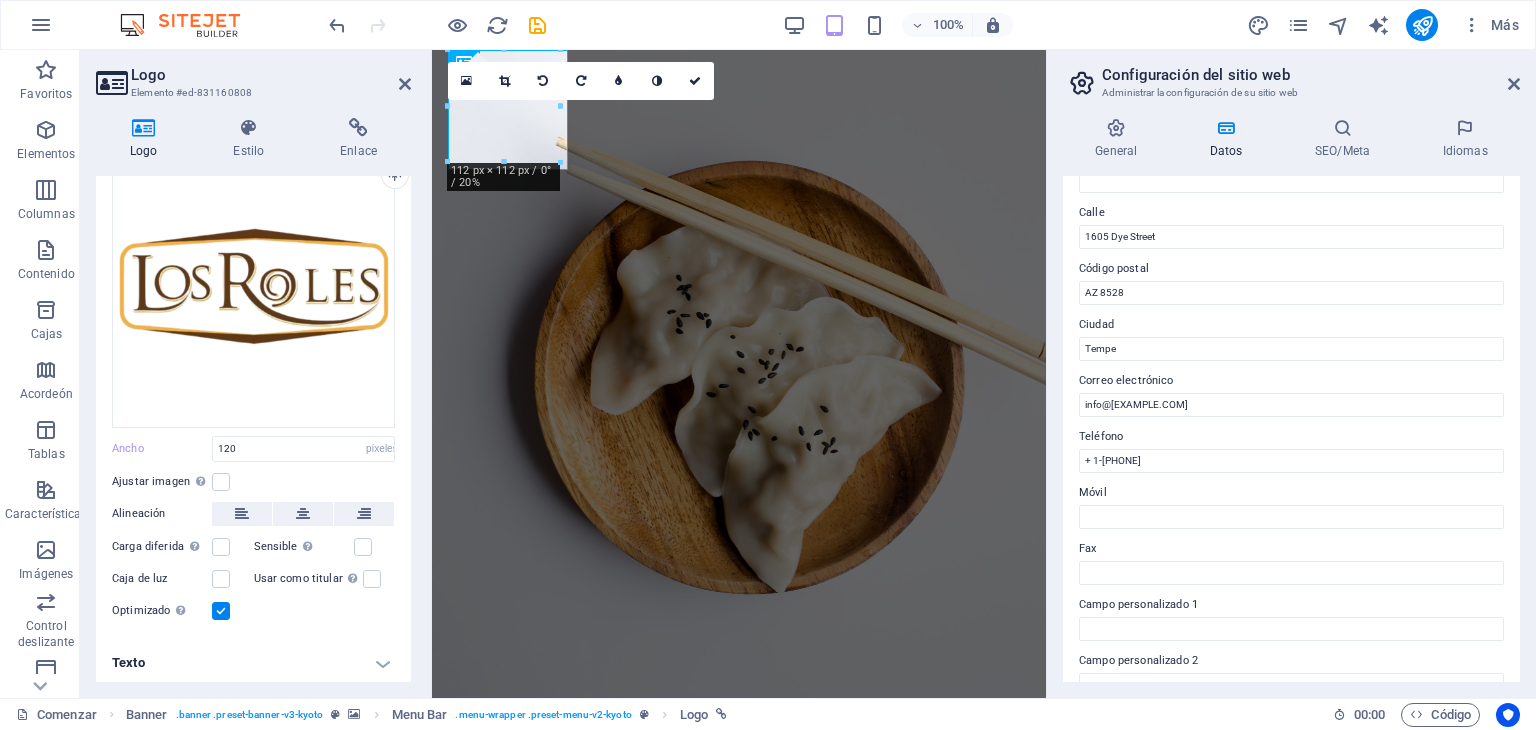 click on "Teléfono" at bounding box center [1291, 437] 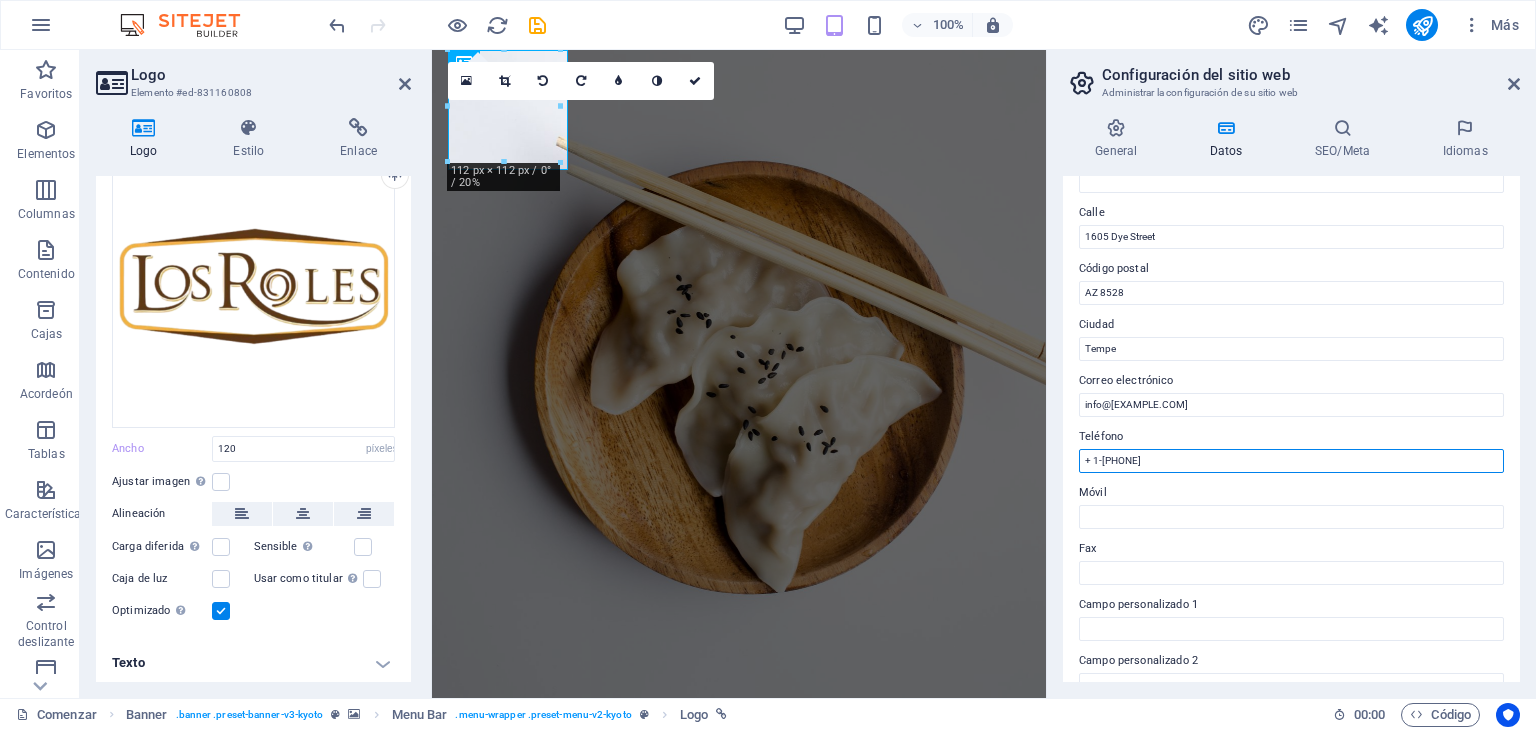 click on "+ 1-[PHONE]" at bounding box center (1291, 461) 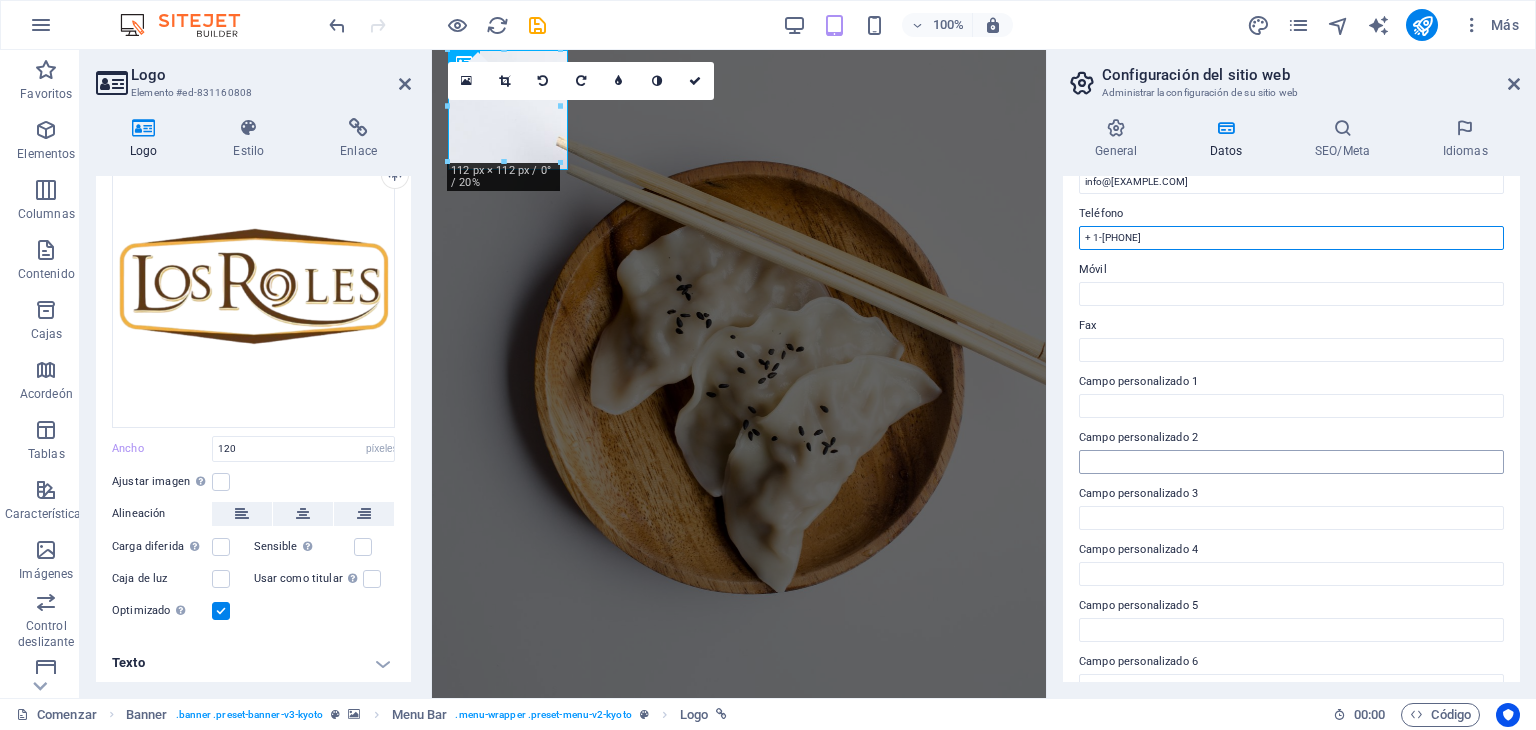 scroll, scrollTop: 454, scrollLeft: 0, axis: vertical 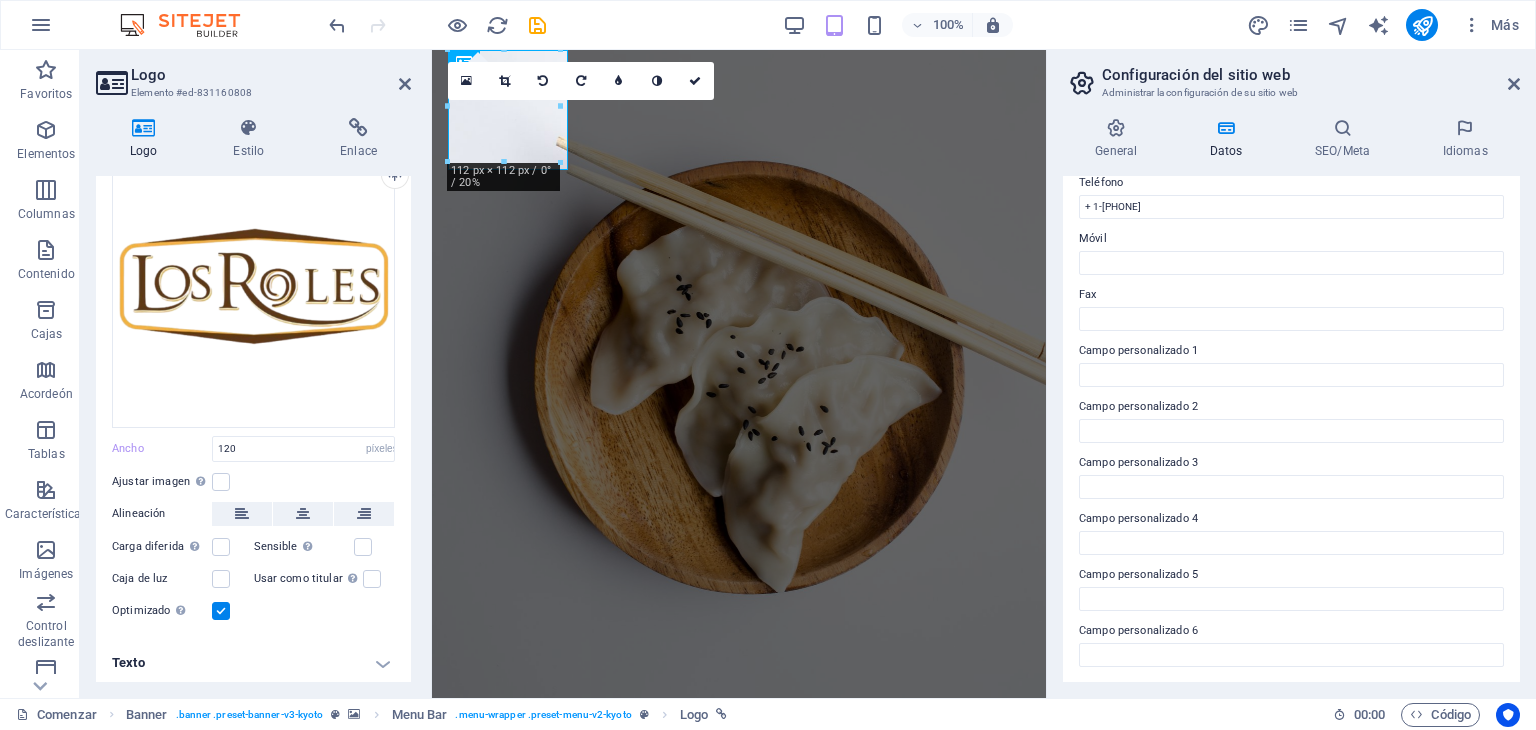 click on "Datos" at bounding box center [1226, 151] 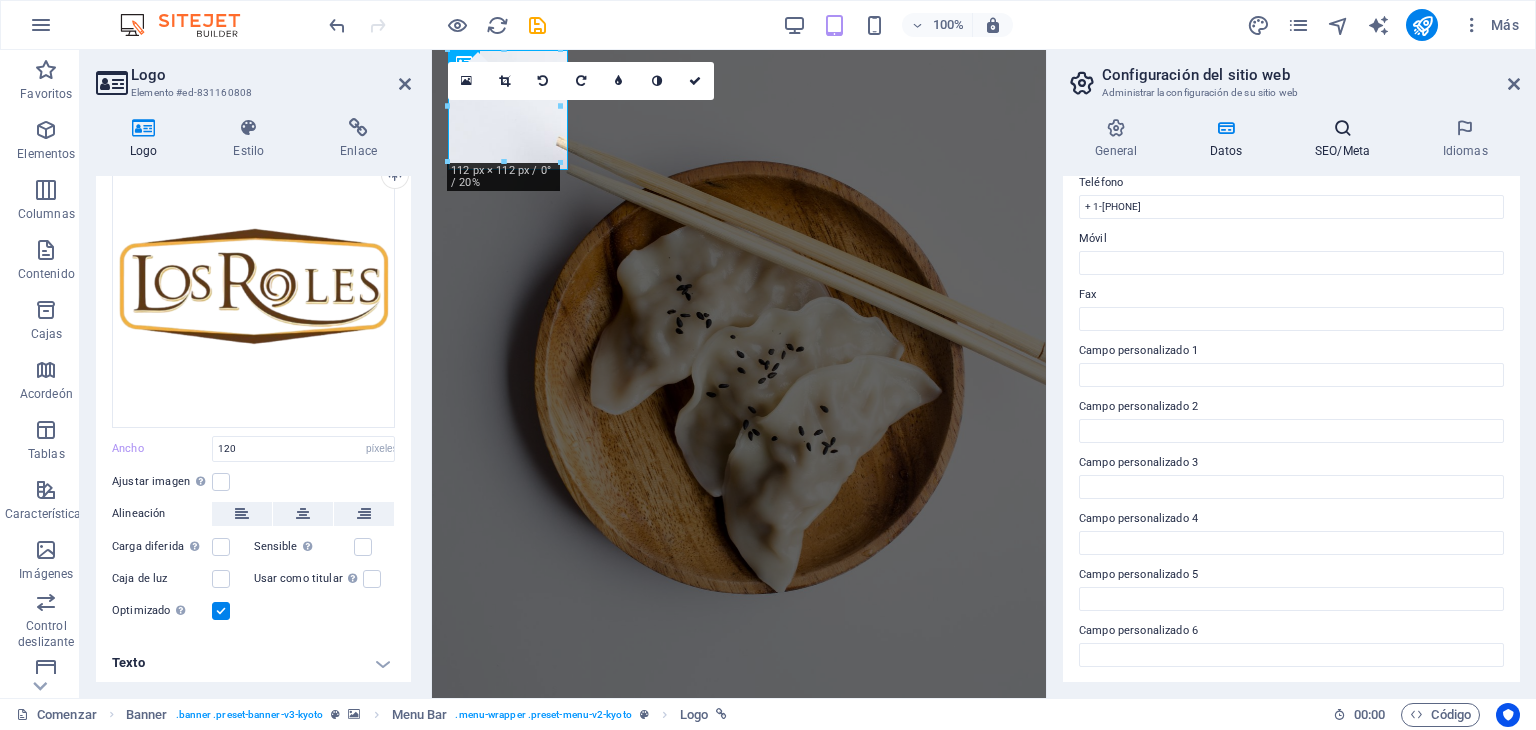 click at bounding box center [1343, 128] 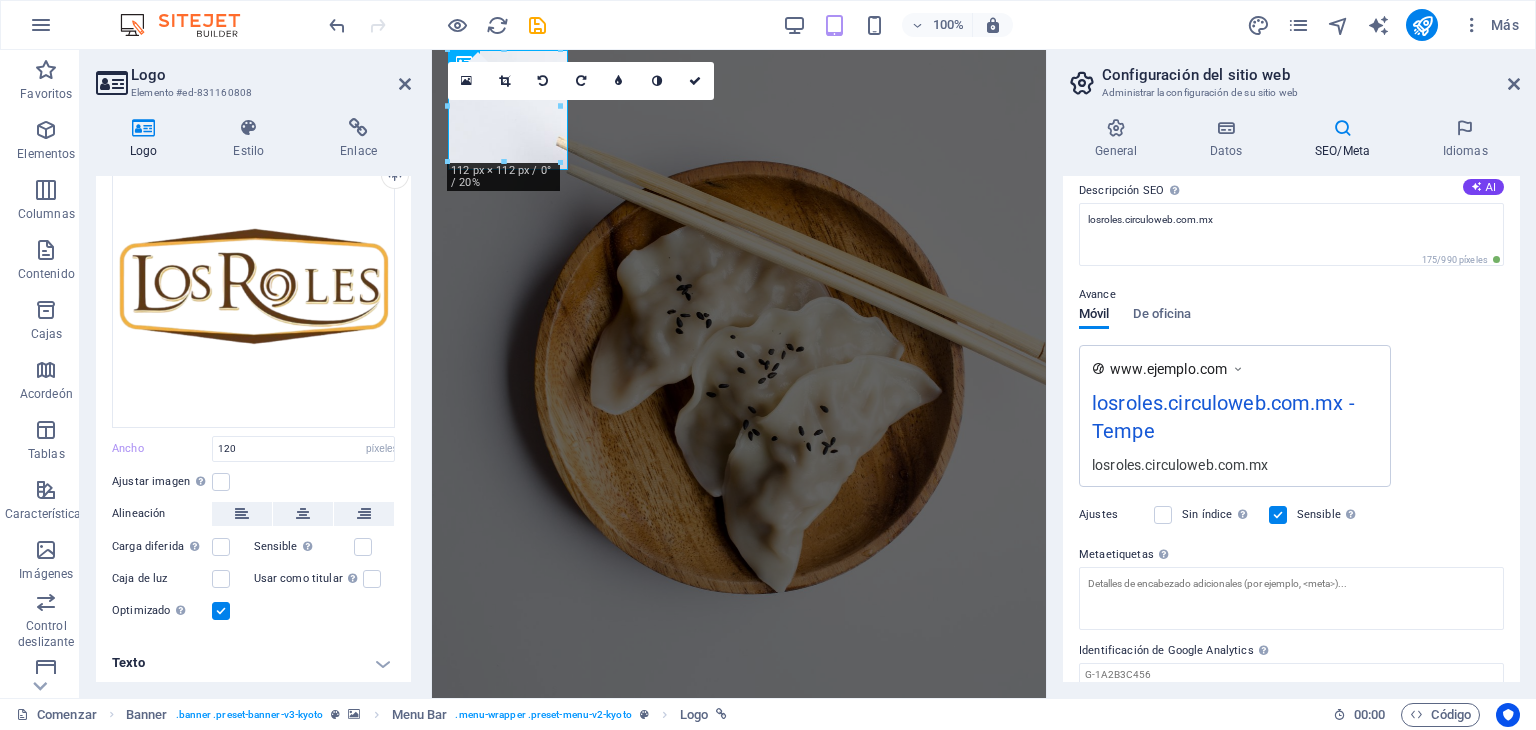 scroll, scrollTop: 256, scrollLeft: 0, axis: vertical 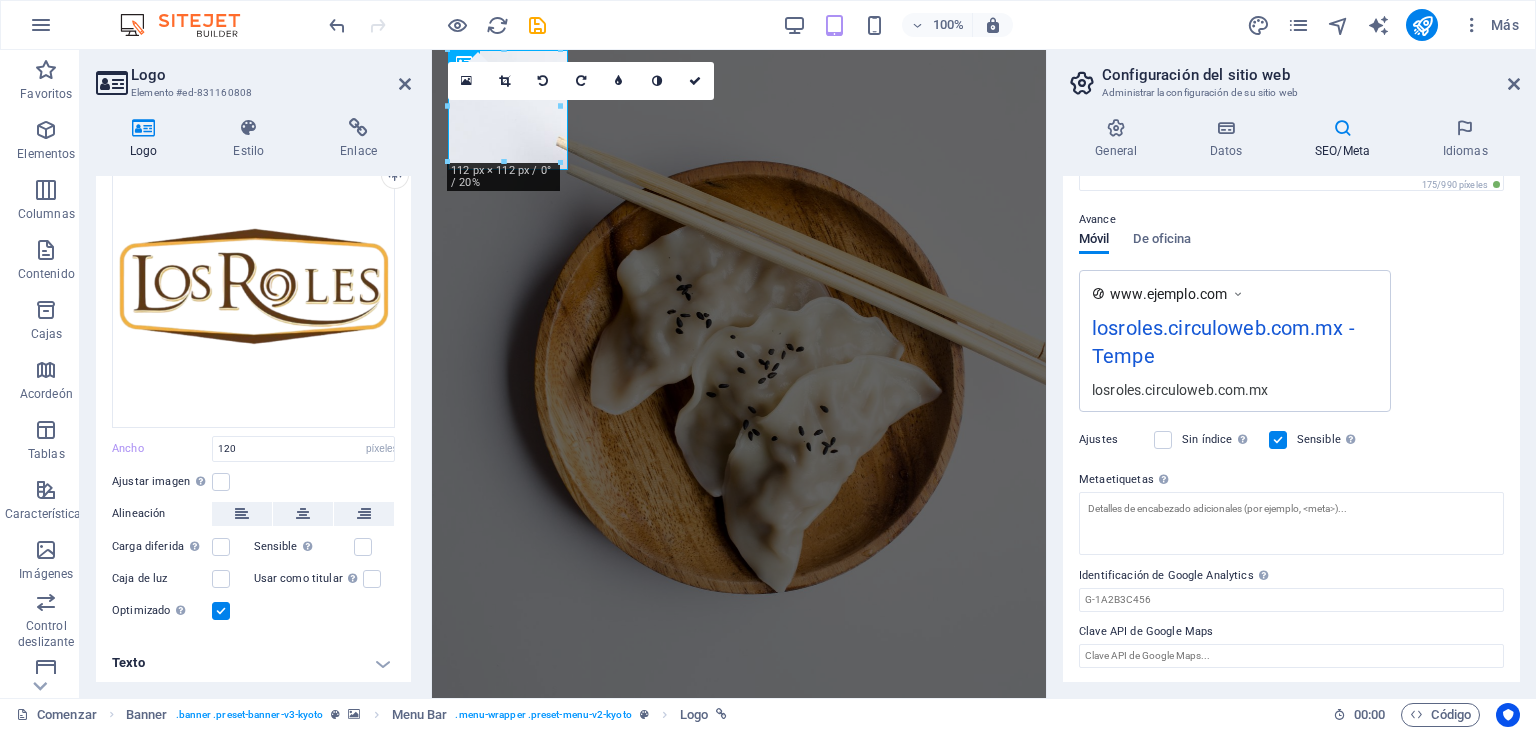 click on "SEO/Meta" at bounding box center [1342, 151] 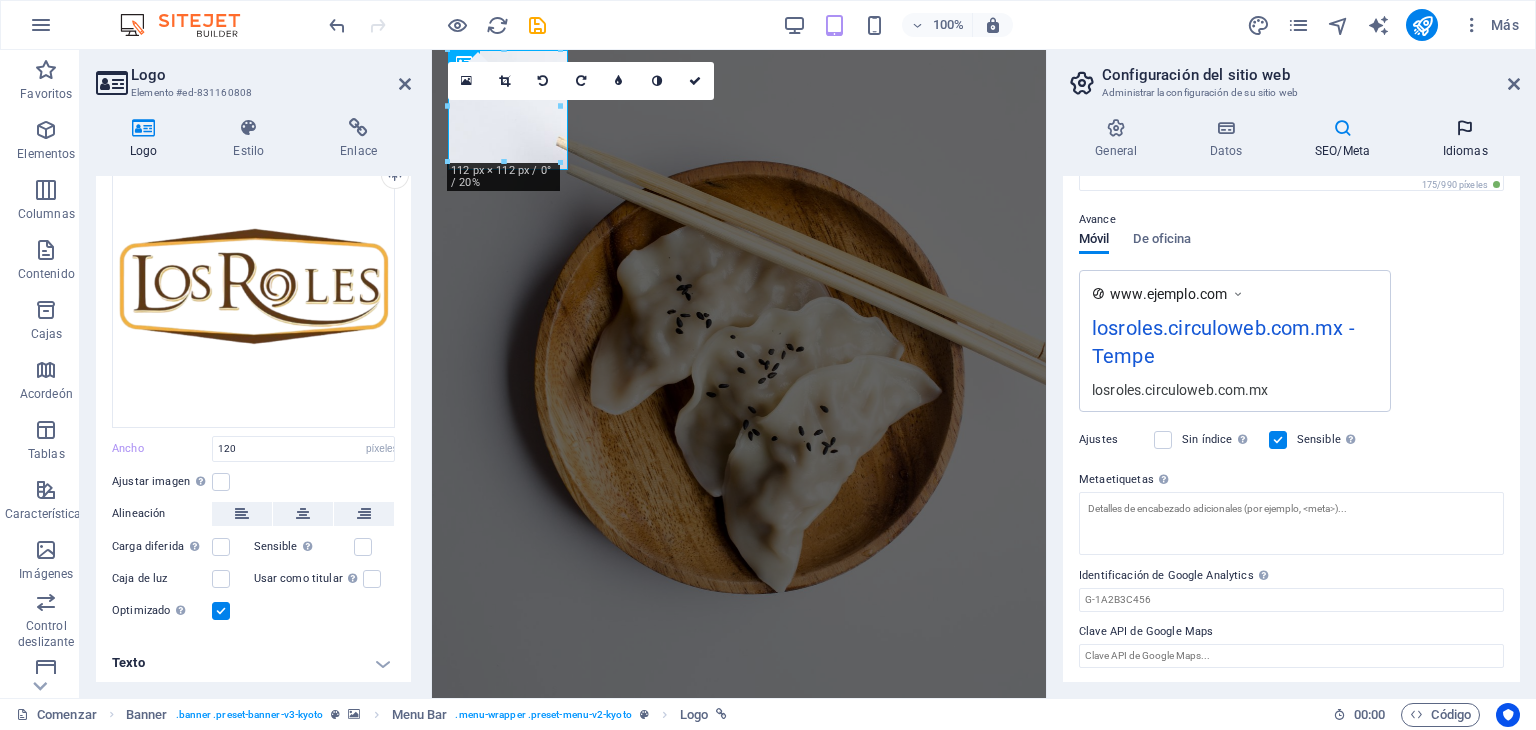 click on "Idiomas" at bounding box center (1465, 139) 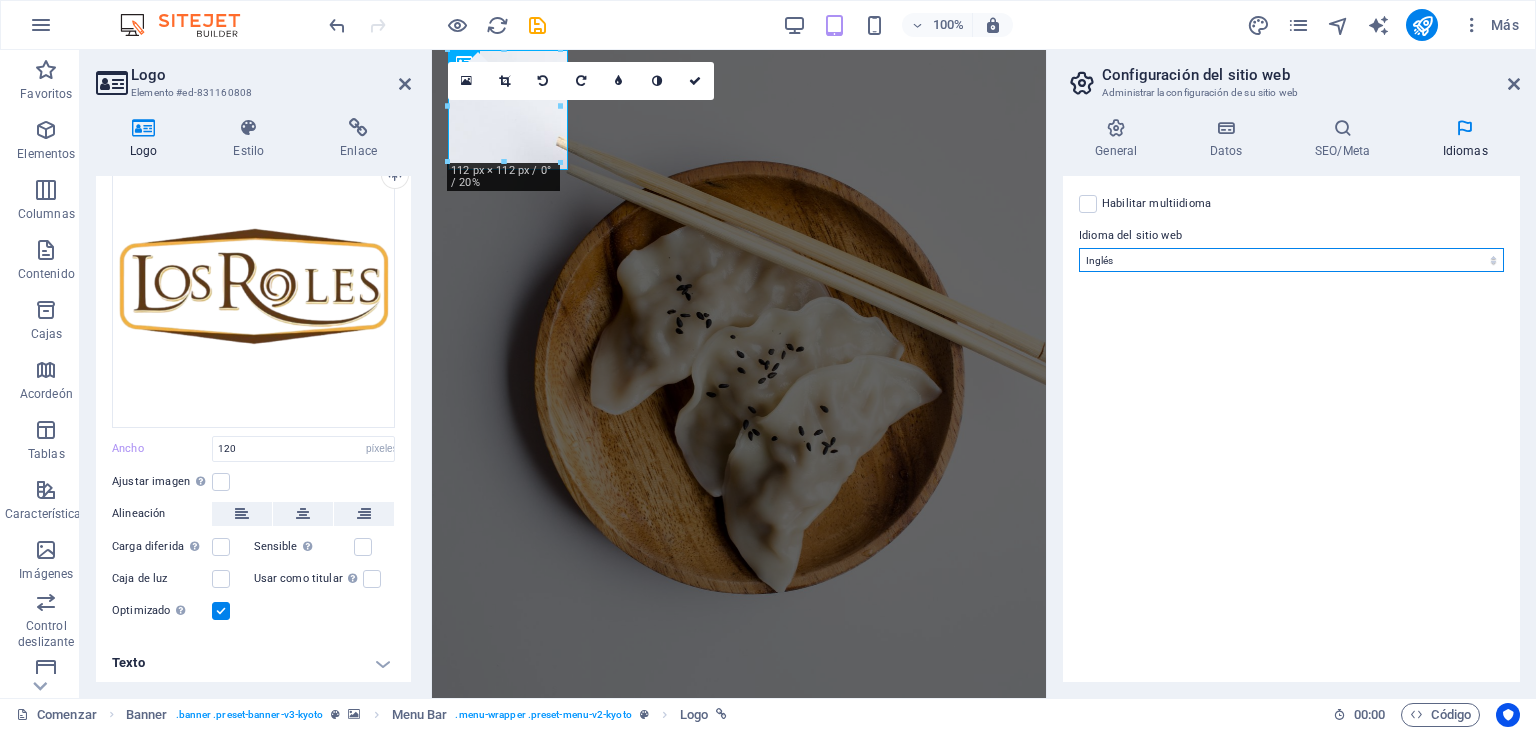 click on "Abjasio Lejos africaans Akan albanés Amárico árabe aragonés armenio Assamese Avaric Avestan Aymara azerbaiyano Bambara baskir vasco bielorruso bengalí Lenguas bihari Bislama Bokmål bosnio Bretón búlgaro birmano catalán Jemer central Chamorro Chechen Chino eslavo eclesiástico Chuvasio de Cornualles corso Cree croata checo danés Holandés Dzongkha Inglés esperanto estonio Ewe feroés Farsi (persa) Fiyiano finlandés Francés Fulah gaélico gallego Ganda georgiano Alemán Griego Groenlandés Guaraní Gujarati criollo haitiano Hausa hebreo Herero hindi Hiri Motu húngaro islandés Sí Igbo indonesio Interlingua Interlingüística Inuktitut Inupiaq irlandés italiano japonés javanés Canarés Kanuri Cachemira kazajo kikuyu Kinyarwanda Komi Congo coreano kurdo Kwanyama Kirguistán Laosiano latín letón Limburgués Lingala lituano Luba-Katanga luxemburgués macedónio madagascarí malayo Malabar Maldivas maltés de la isla de Man maorí Maratí marshaleses mongol Nauru Navajo Ndonga Nepalí noruego Twi" at bounding box center (1291, 260) 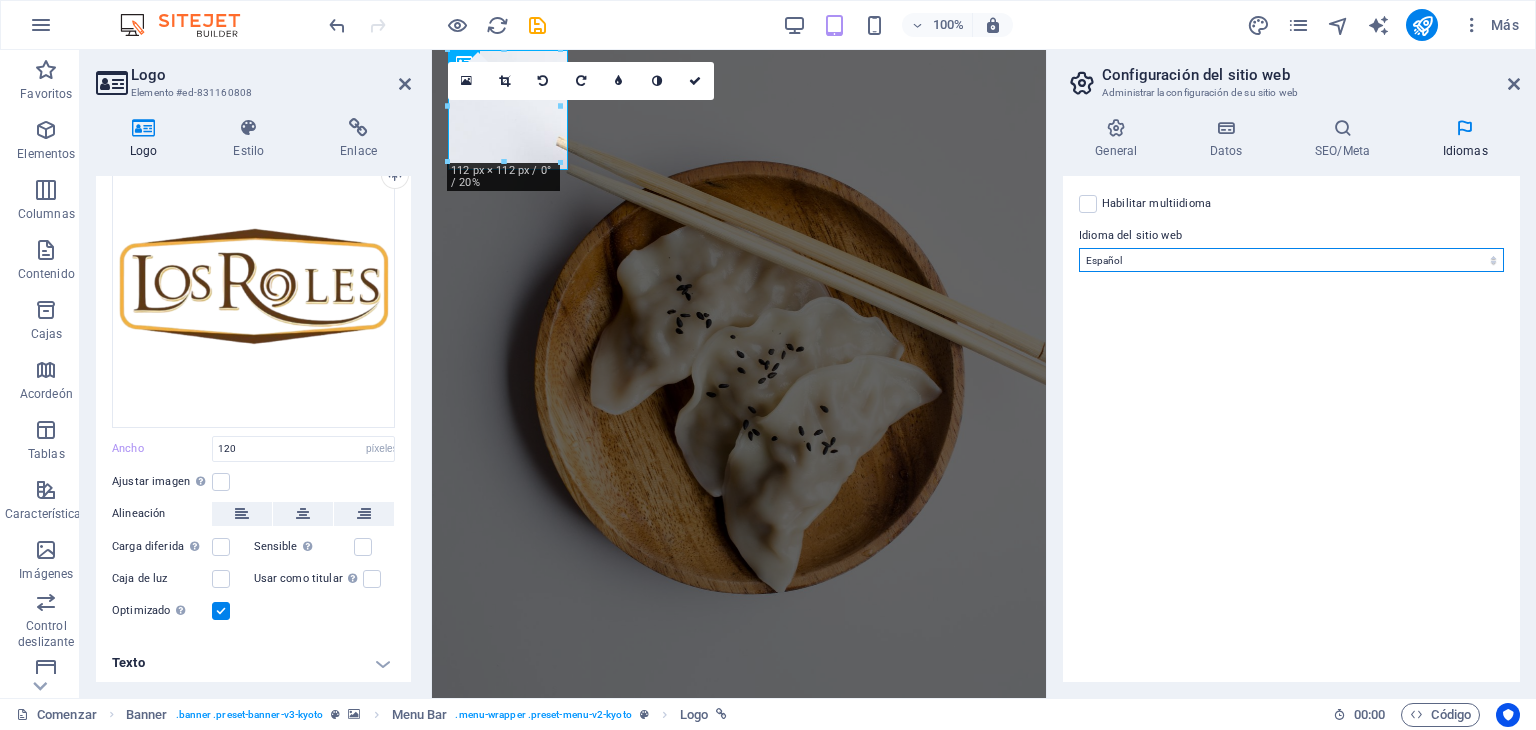 click on "Abjasio Lejos africaans Akan albanés Amárico árabe aragonés armenio Assamese Avaric Avestan Aymara azerbaiyano Bambara baskir vasco bielorruso bengalí Lenguas bihari Bislama Bokmål bosnio Bretón búlgaro birmano catalán Jemer central Chamorro Chechen Chino eslavo eclesiástico Chuvasio de Cornualles corso Cree croata checo danés Holandés Dzongkha Inglés esperanto estonio Ewe feroés Farsi (persa) Fiyiano finlandés Francés Fulah gaélico gallego Ganda georgiano Alemán Griego Groenlandés Guaraní Gujarati criollo haitiano Hausa hebreo Herero hindi Hiri Motu húngaro islandés Sí Igbo indonesio Interlingua Interlingüística Inuktitut Inupiaq irlandés italiano japonés javanés Canarés Kanuri Cachemira kazajo kikuyu Kinyarwanda Komi Congo coreano kurdo Kwanyama Kirguistán Laosiano latín letón Limburgués Lingala lituano Luba-Katanga luxemburgués macedónio madagascarí malayo Malabar Maldivas maltés de la isla de Man maorí Maratí marshaleses mongol Nauru Navajo Ndonga Nepalí noruego Twi" at bounding box center [1291, 260] 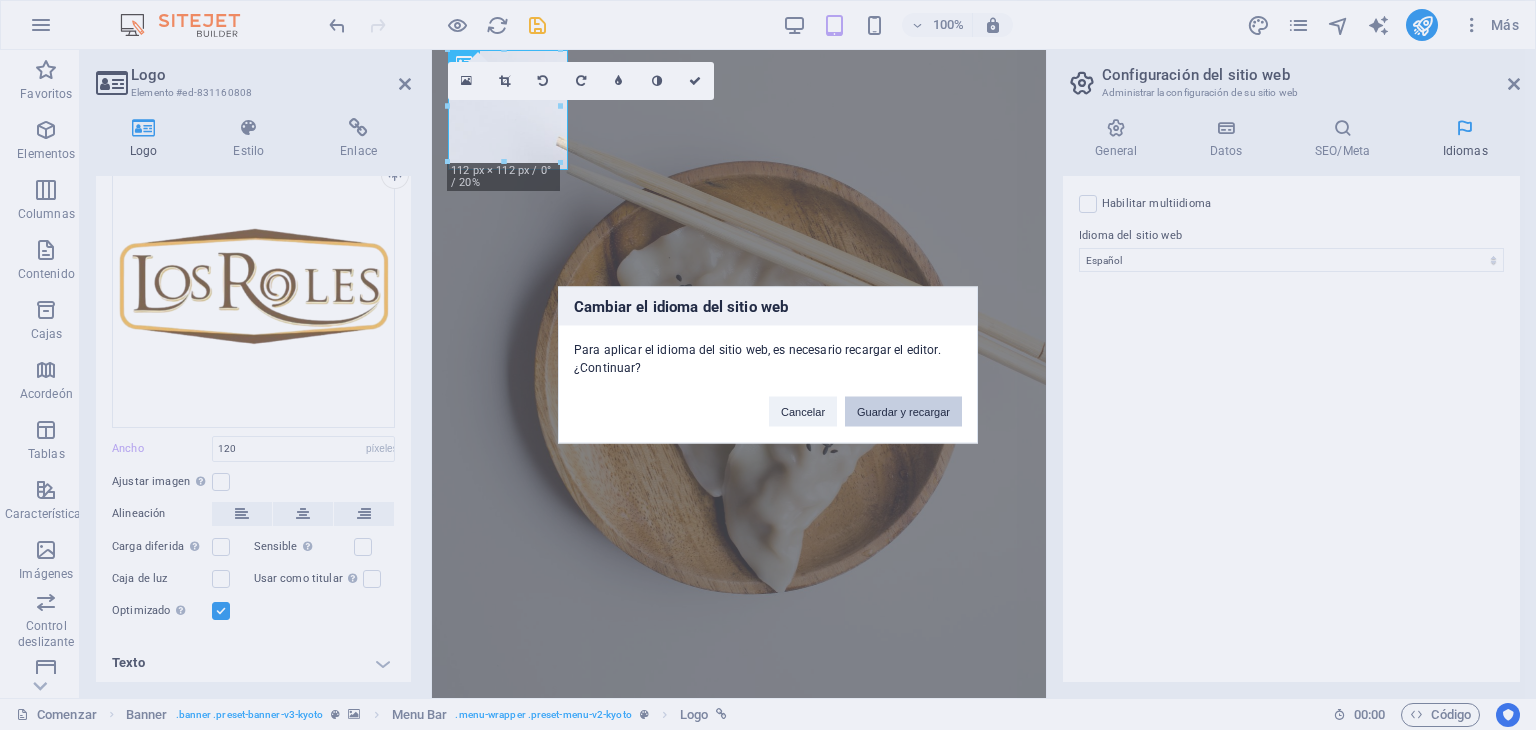 click on "Guardar y recargar" at bounding box center (903, 412) 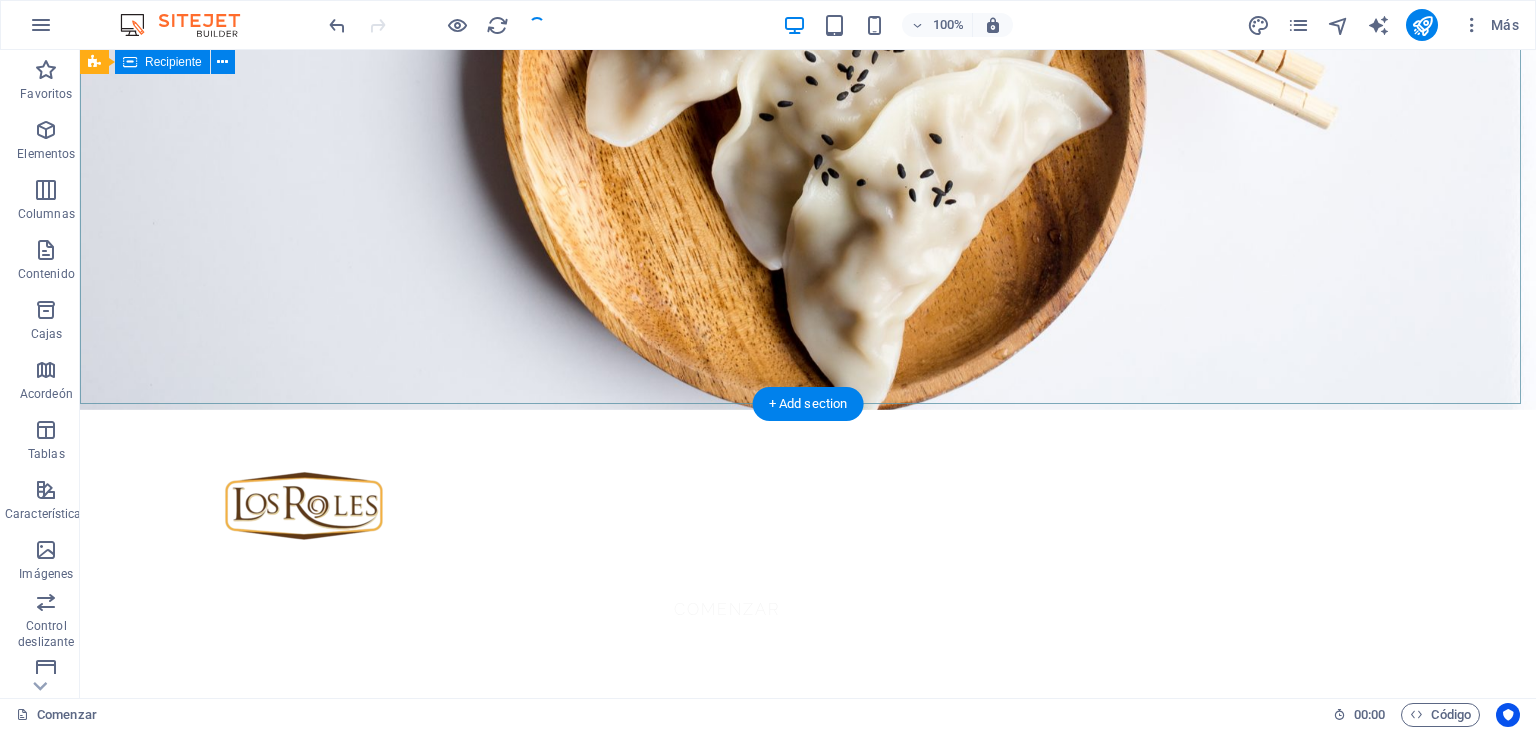 scroll, scrollTop: 300, scrollLeft: 0, axis: vertical 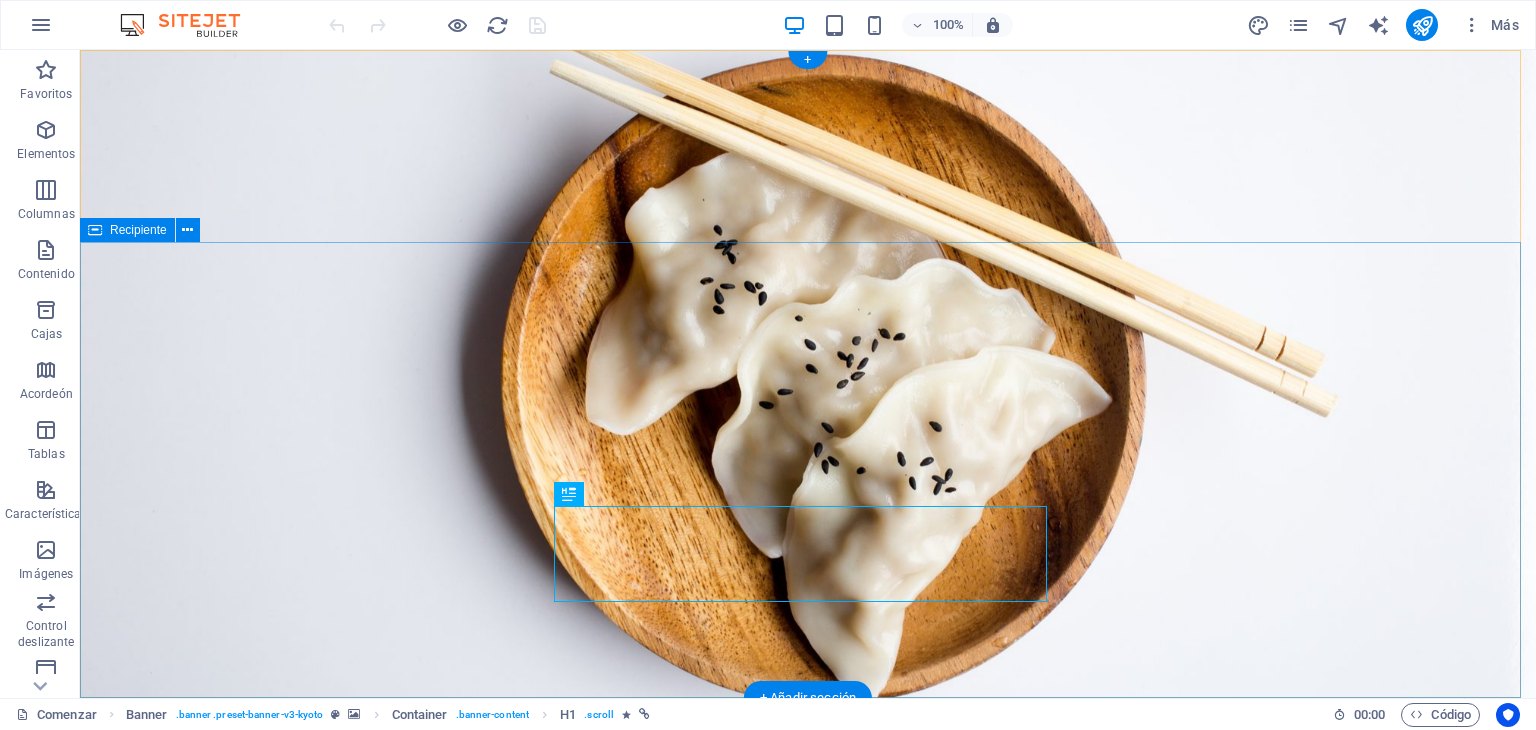 click on "Sabor de Asia" at bounding box center (808, 1082) 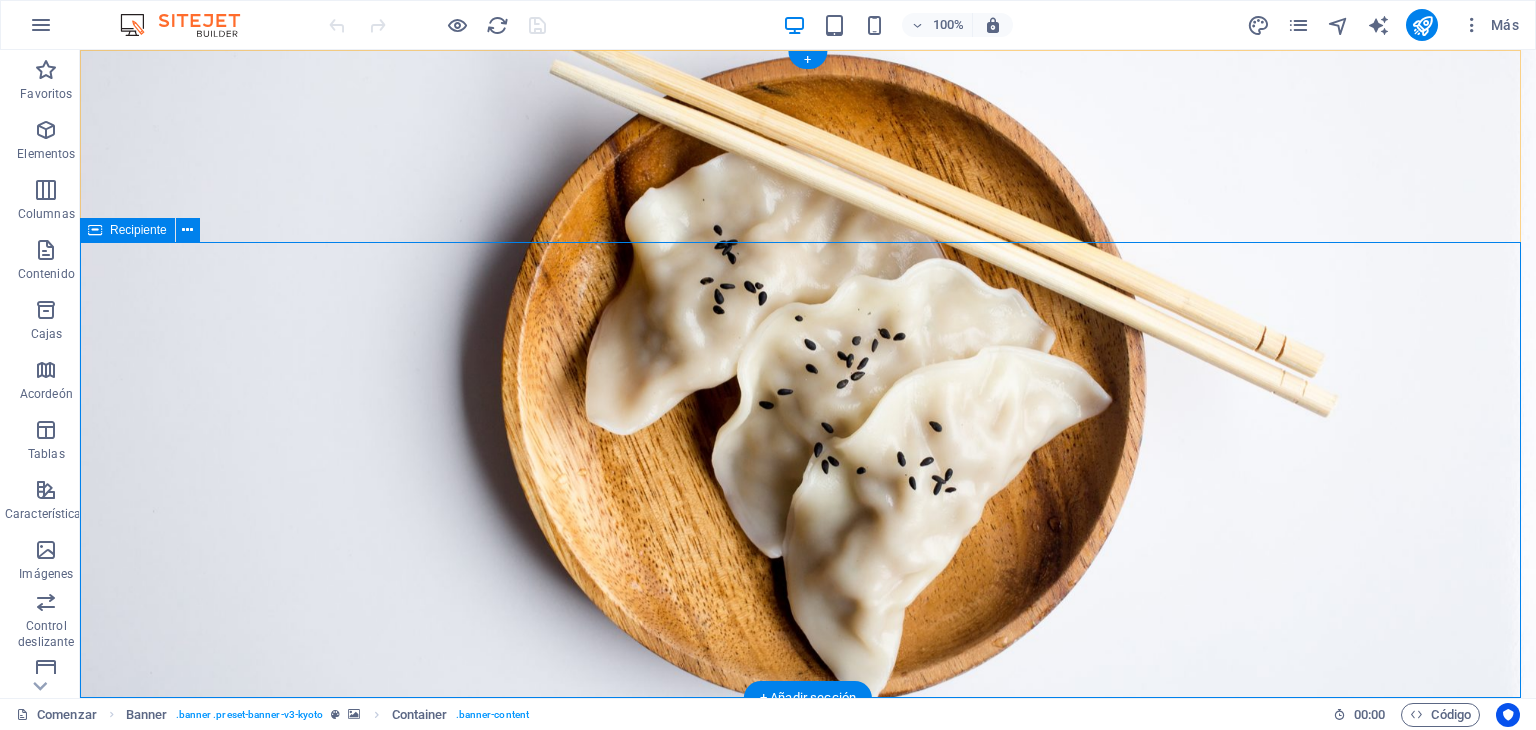 click on "Sabor de Asia" at bounding box center (808, 1082) 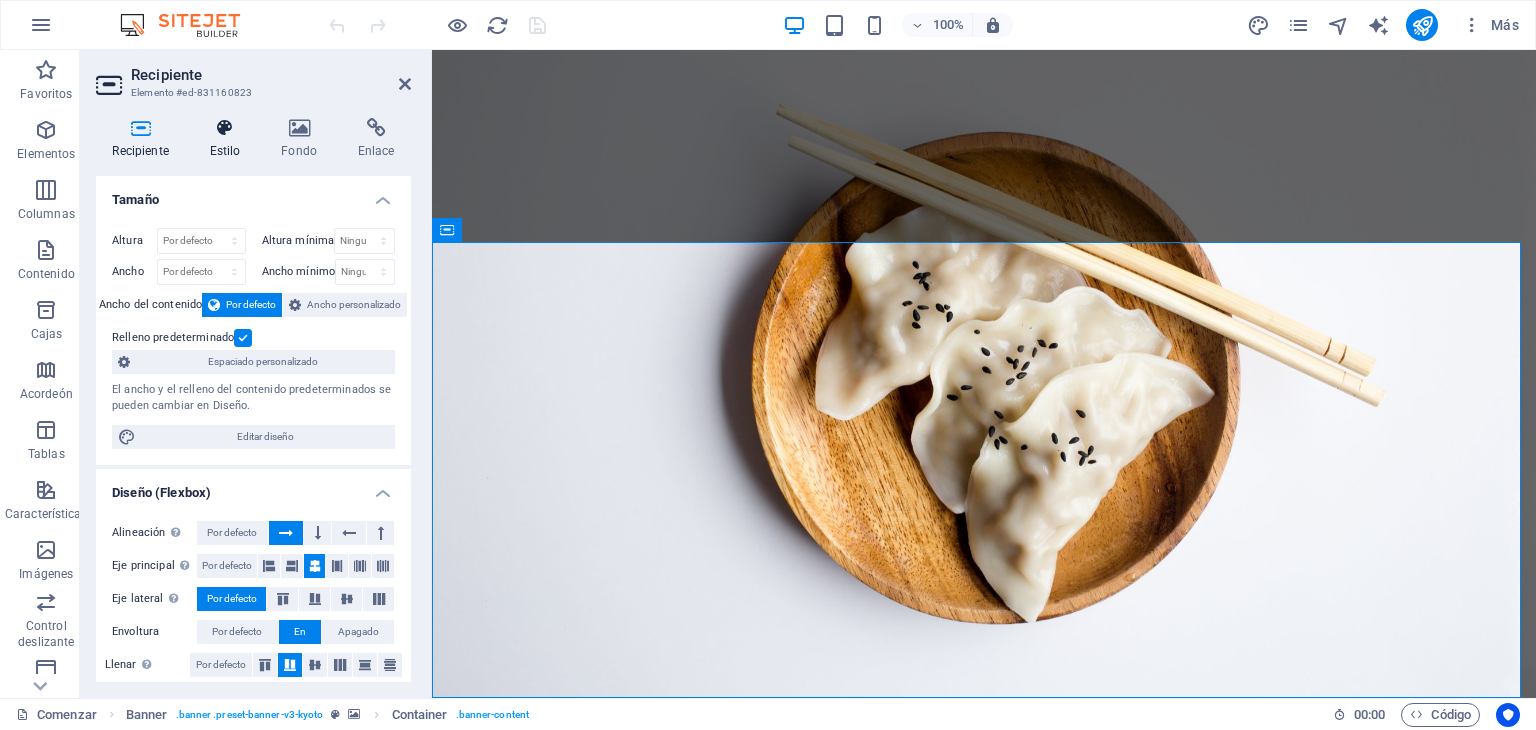 click on "Estilo" at bounding box center [225, 151] 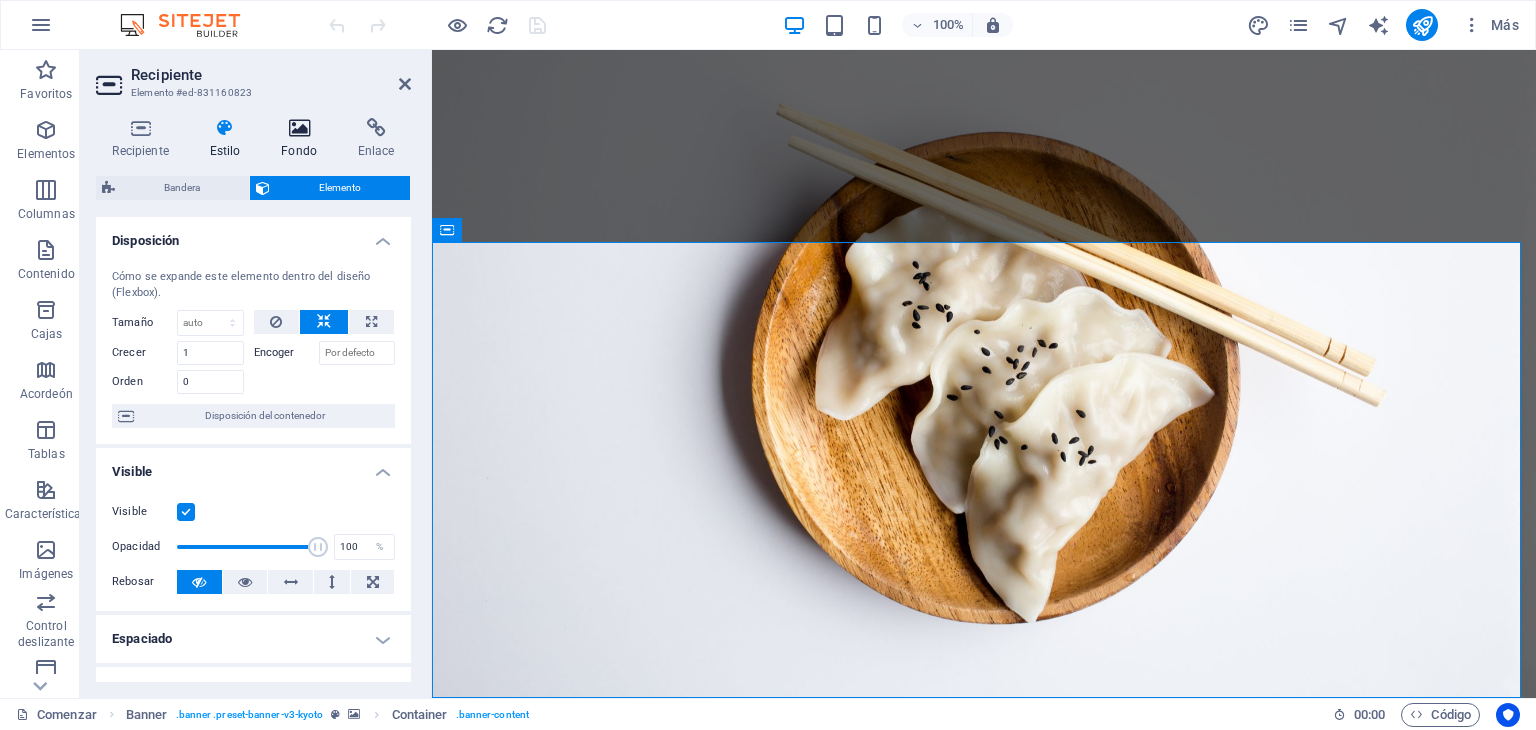 click on "Fondo" at bounding box center (303, 139) 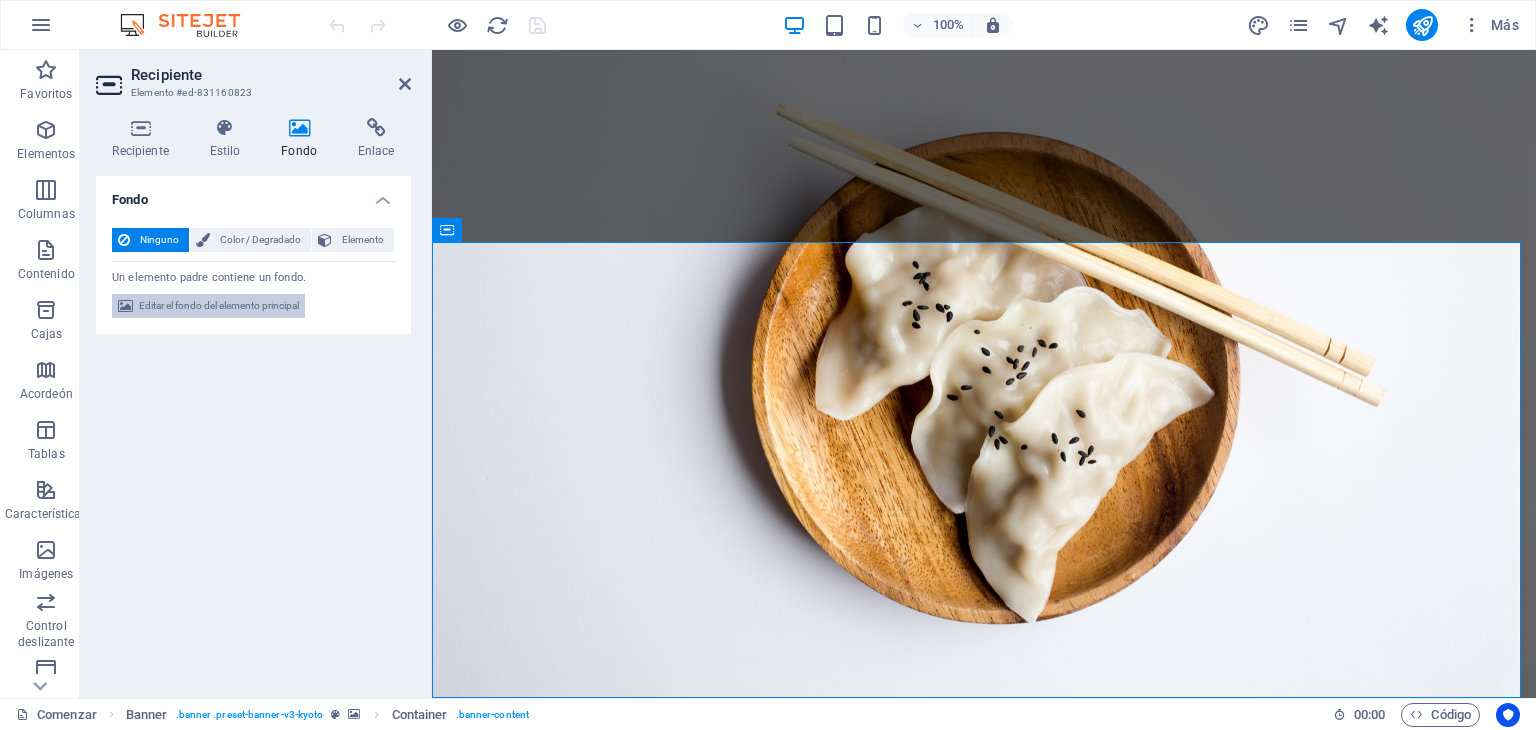 click on "Editar el fondo del elemento principal" at bounding box center [219, 305] 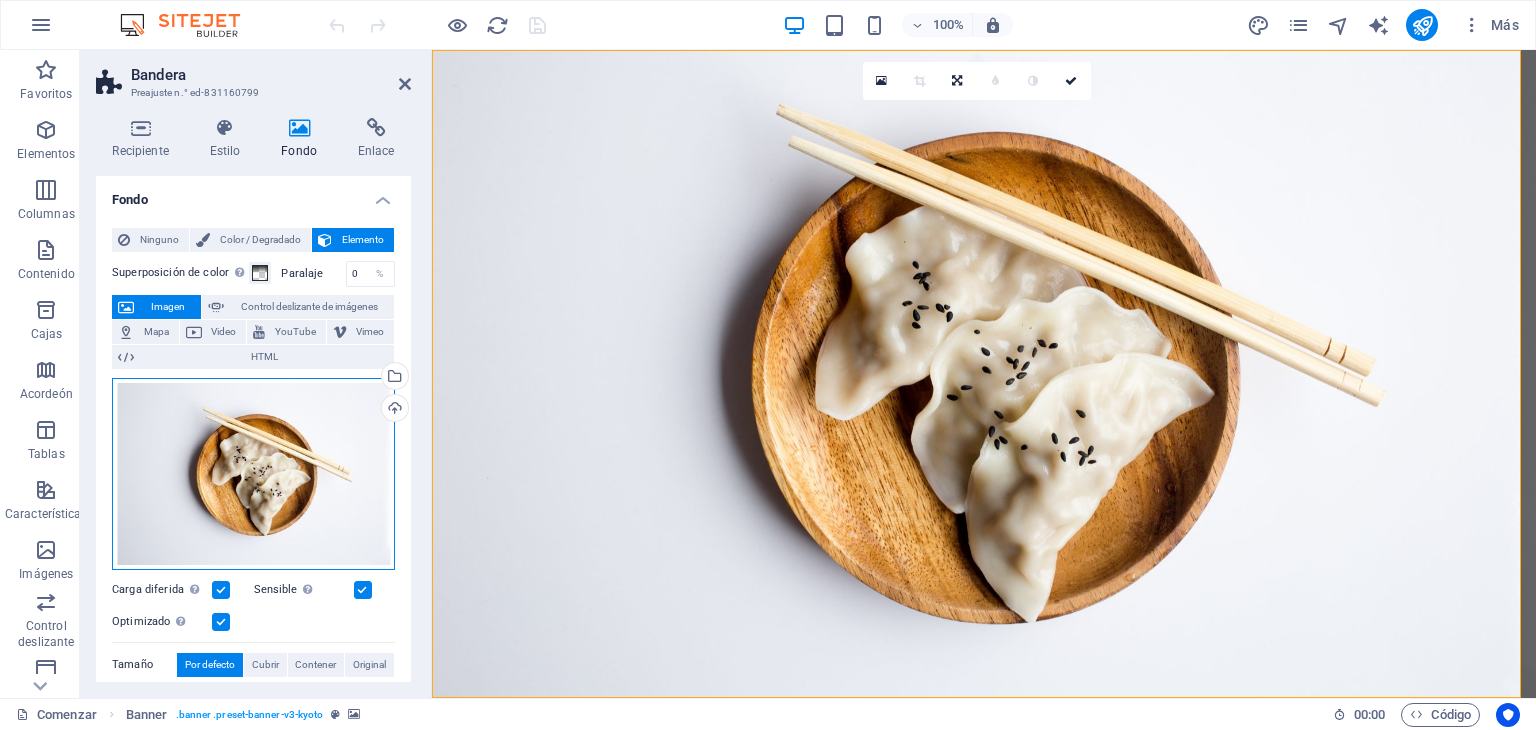 click on "Arrastre los archivos aquí, haga clic para elegir archivos o  seleccione archivos de Archivos o de nuestras fotos y videos de archivo gratuitos" at bounding box center (253, 474) 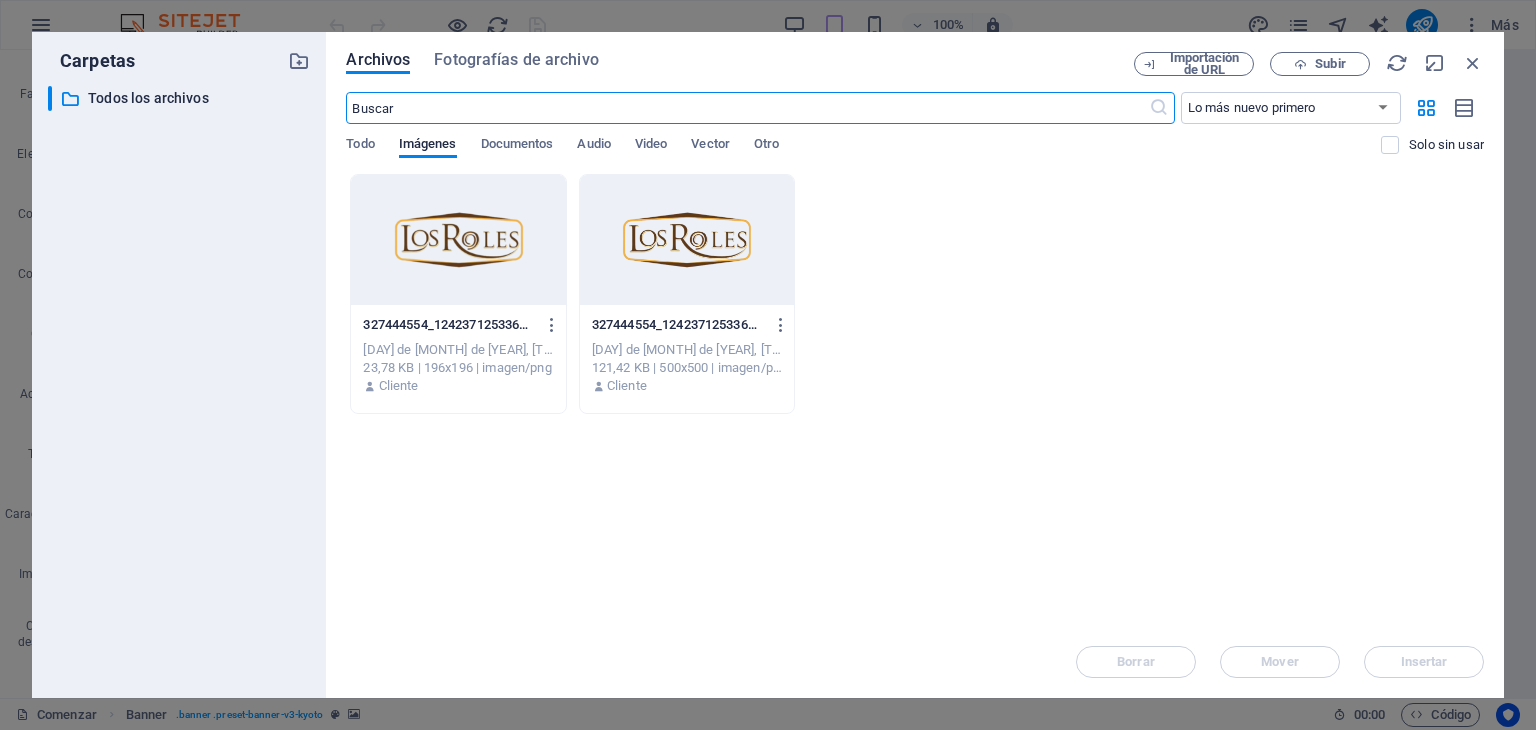 click at bounding box center [747, 108] 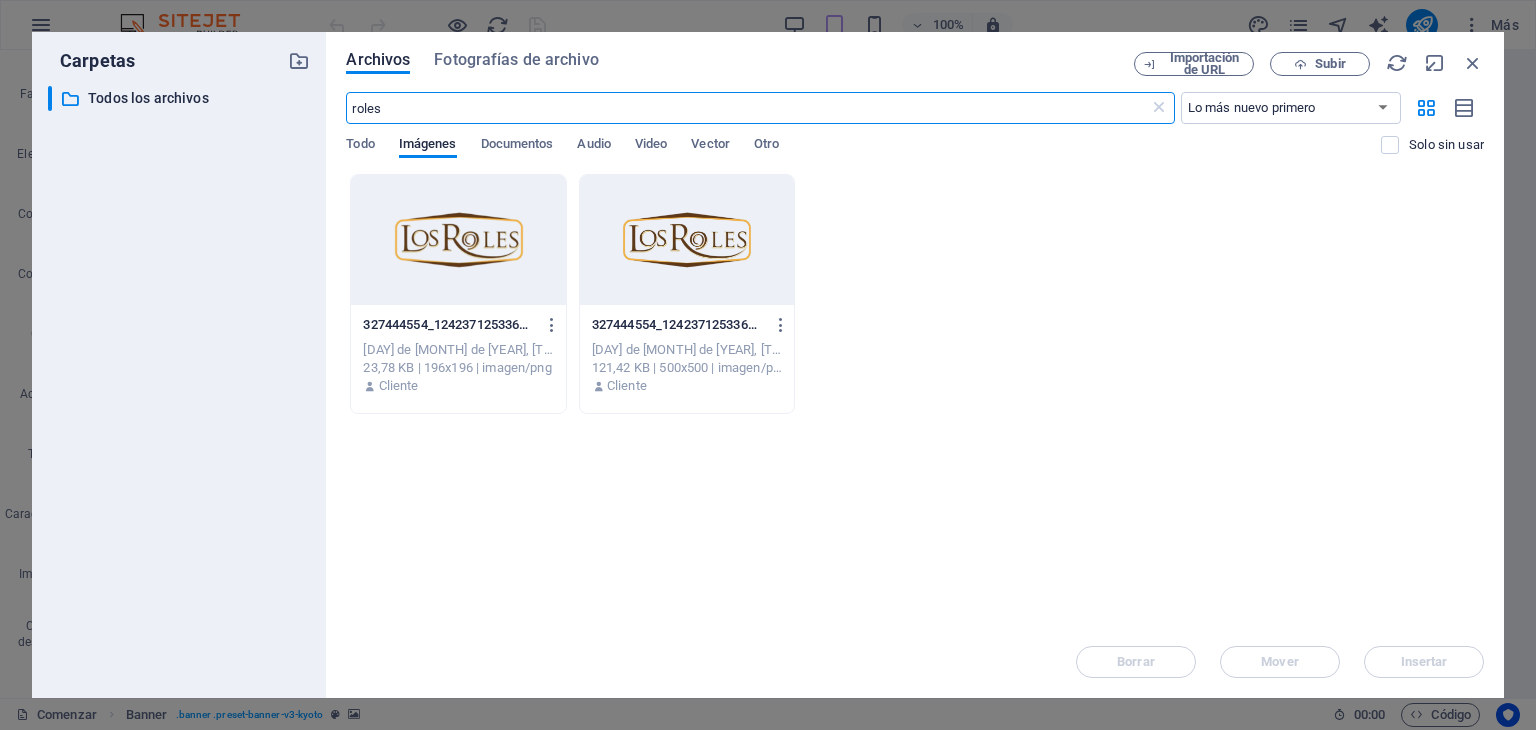 type on "roles" 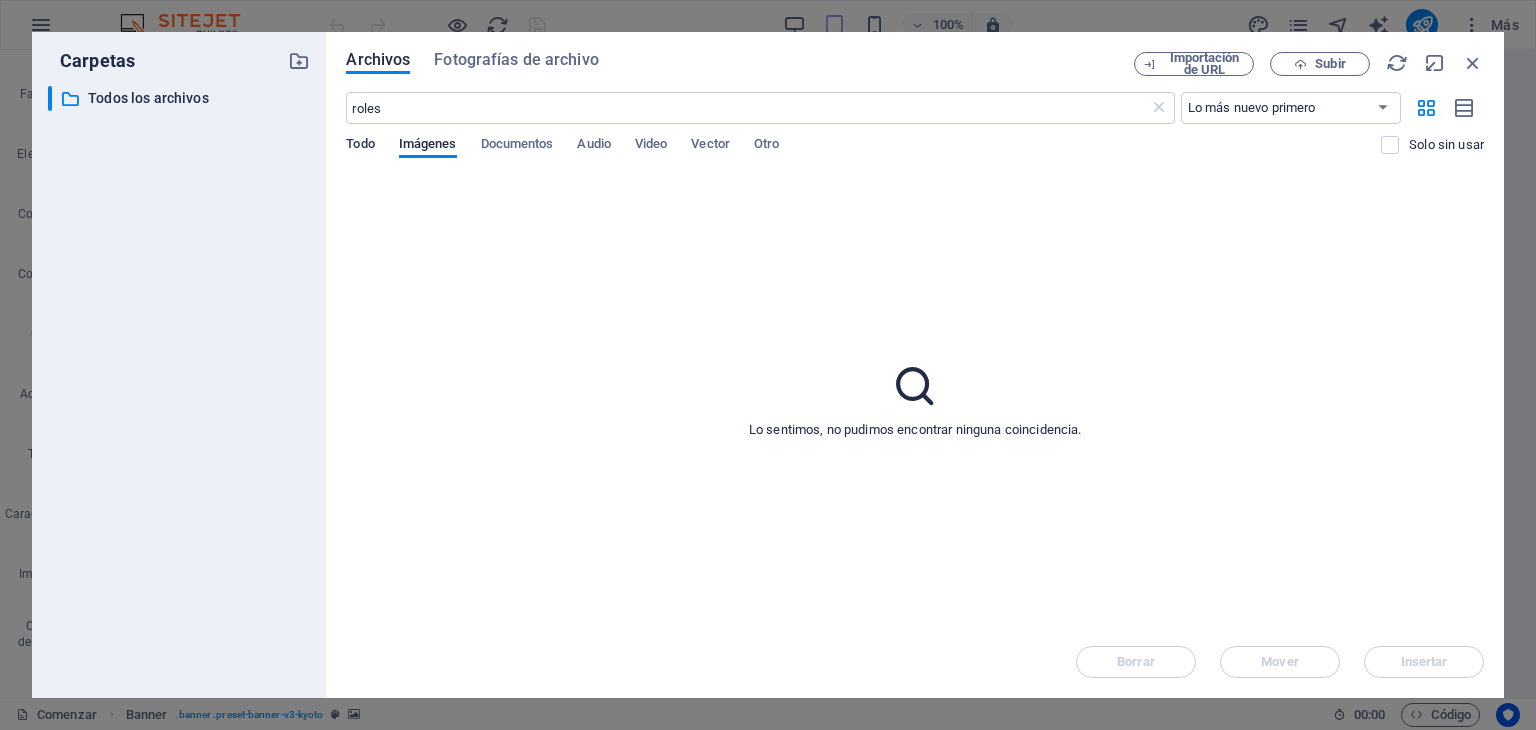 click on "Todo" at bounding box center [360, 143] 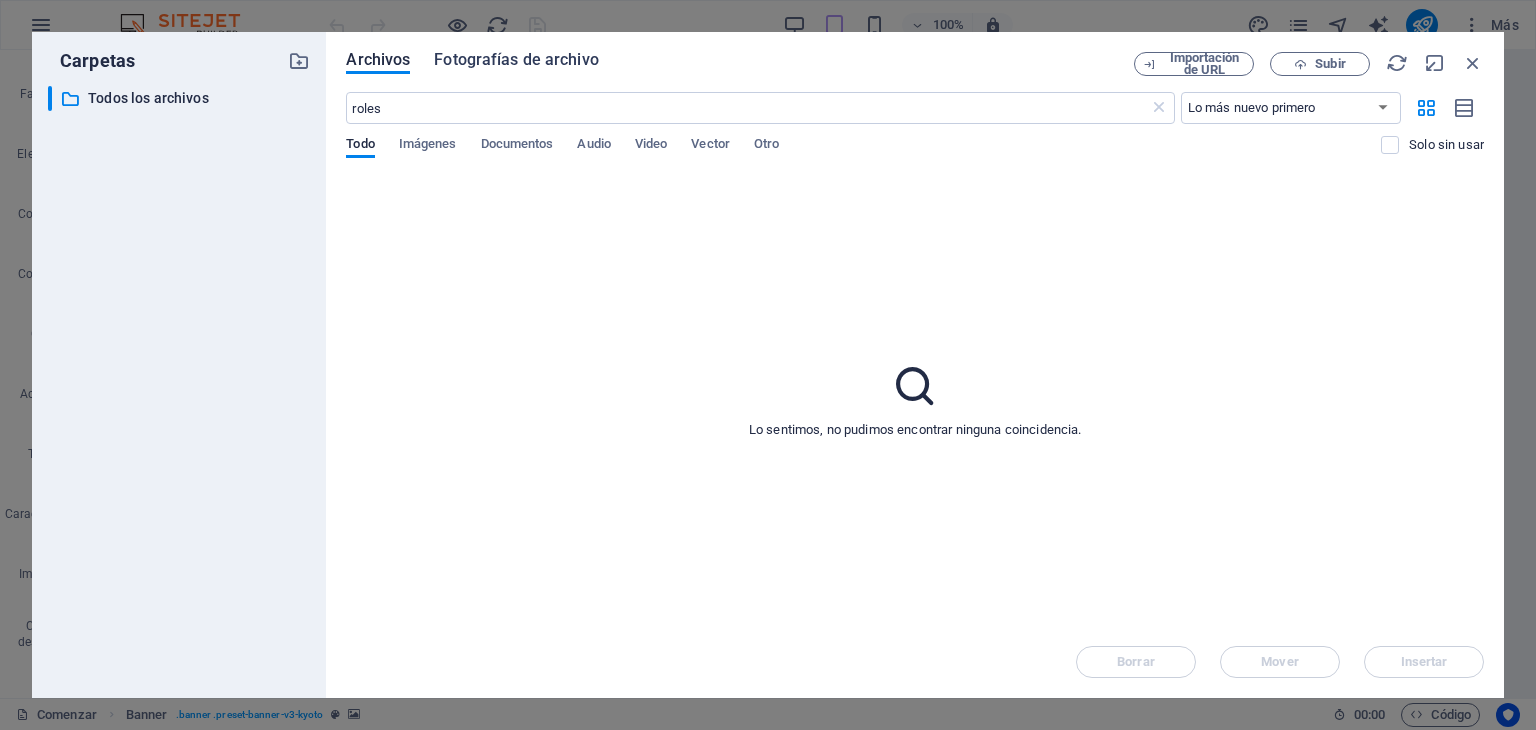 click on "Fotografías de archivo" at bounding box center (516, 59) 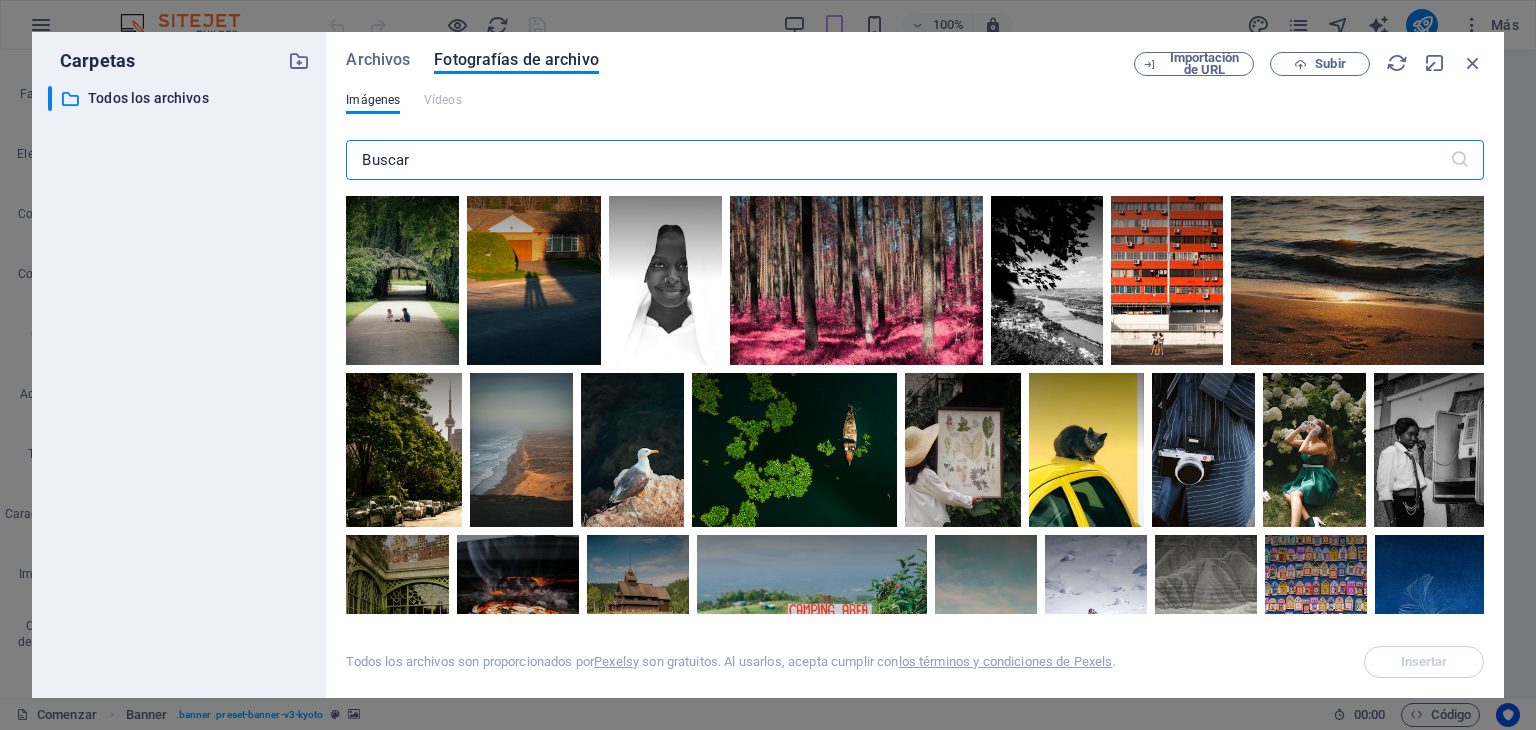 click at bounding box center (897, 160) 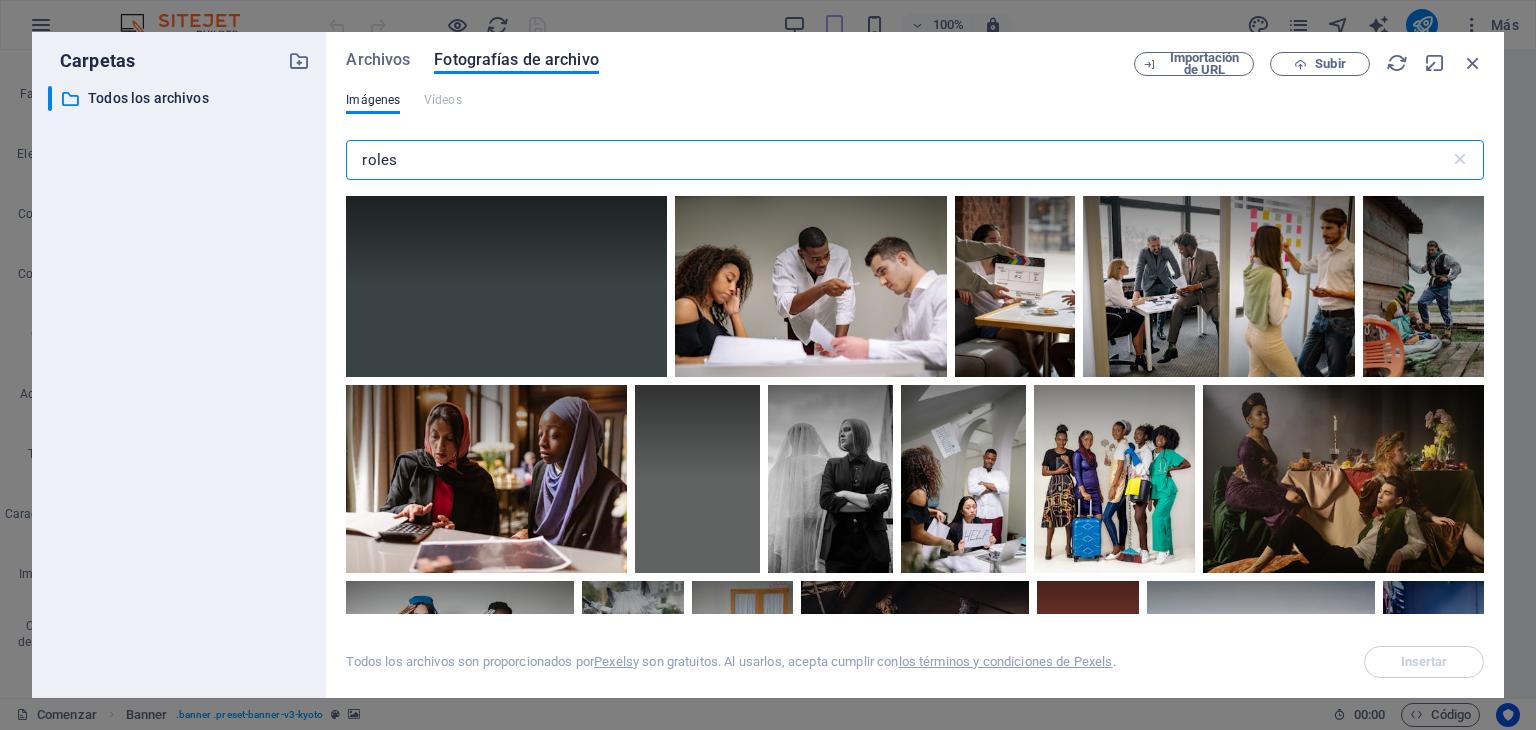 click on "roles" at bounding box center [897, 160] 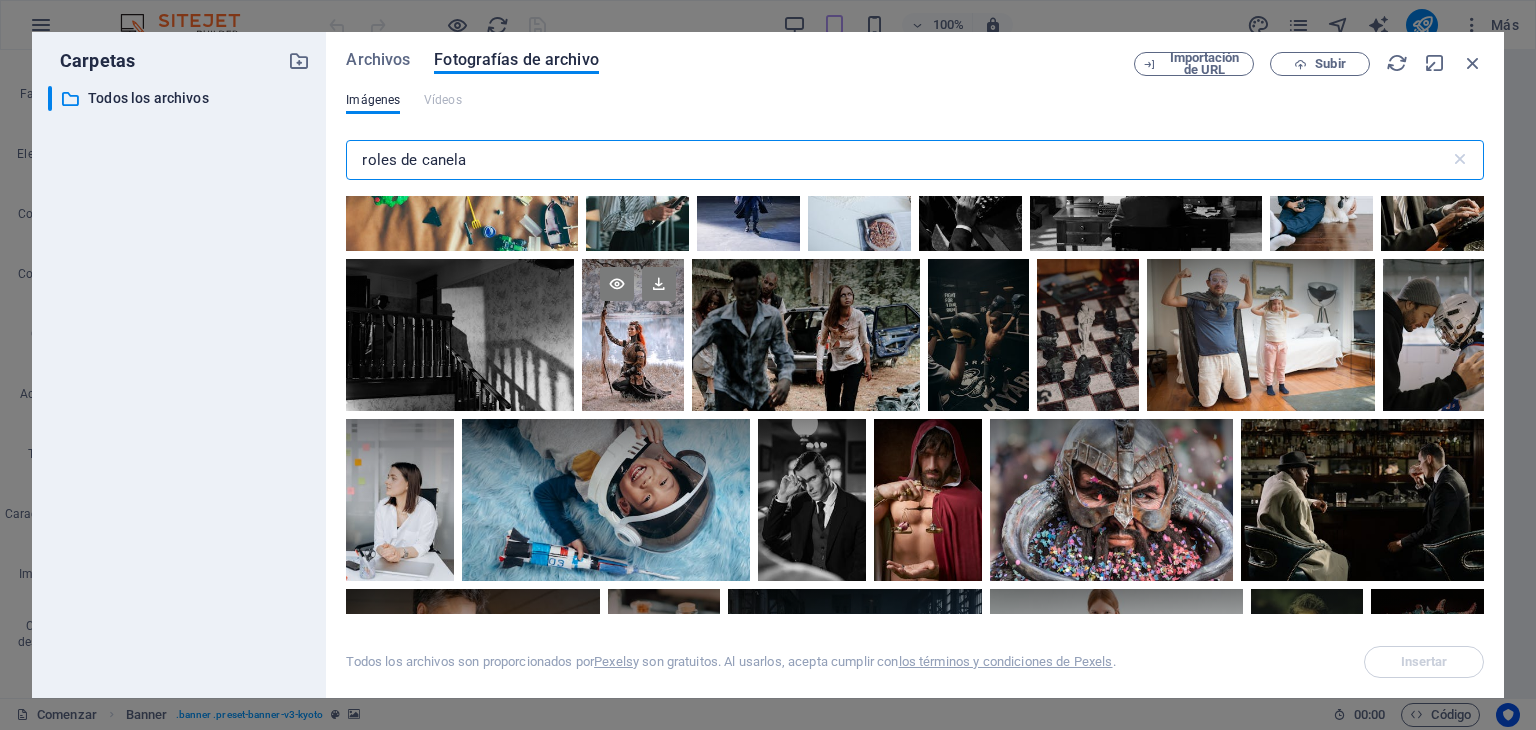 scroll, scrollTop: 2400, scrollLeft: 0, axis: vertical 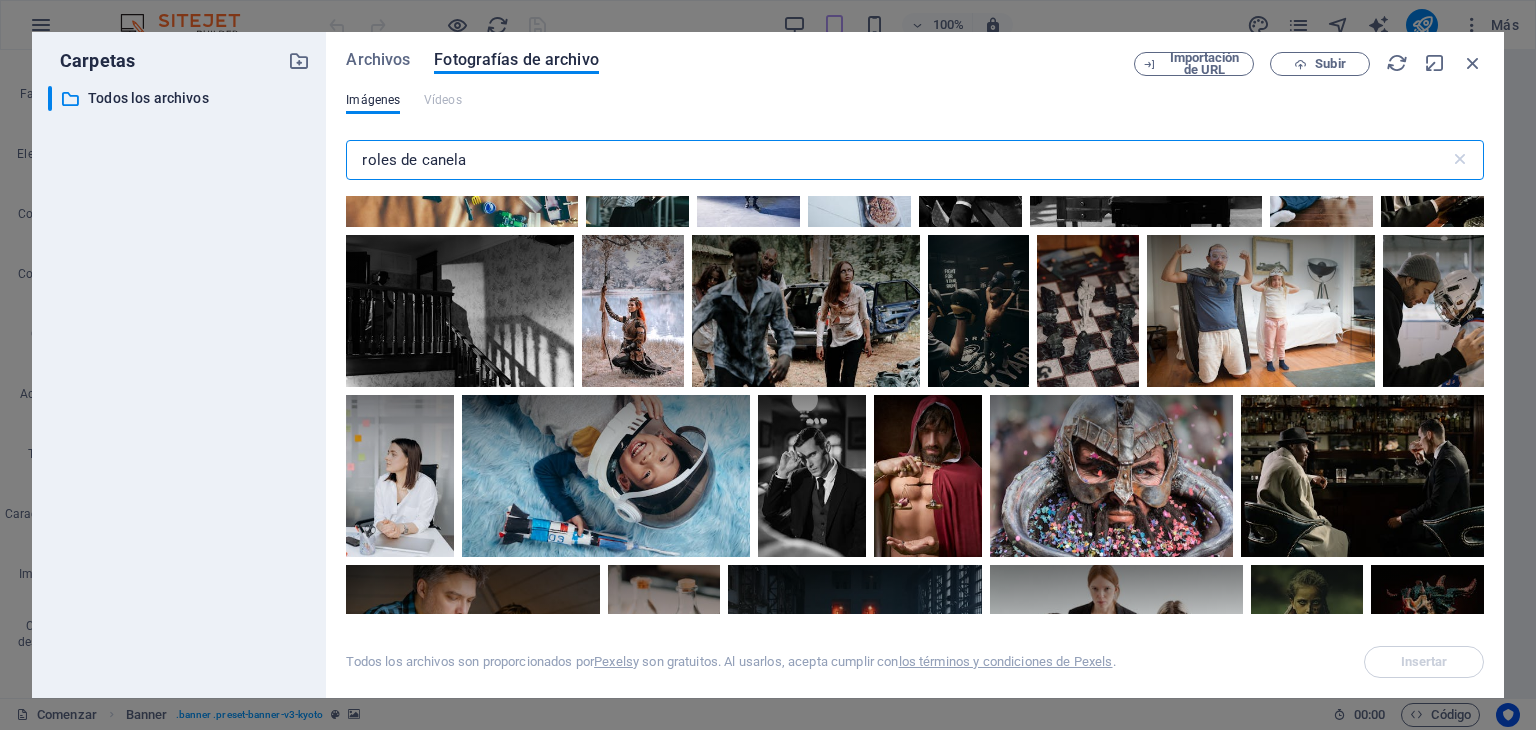 type on "roles de canela" 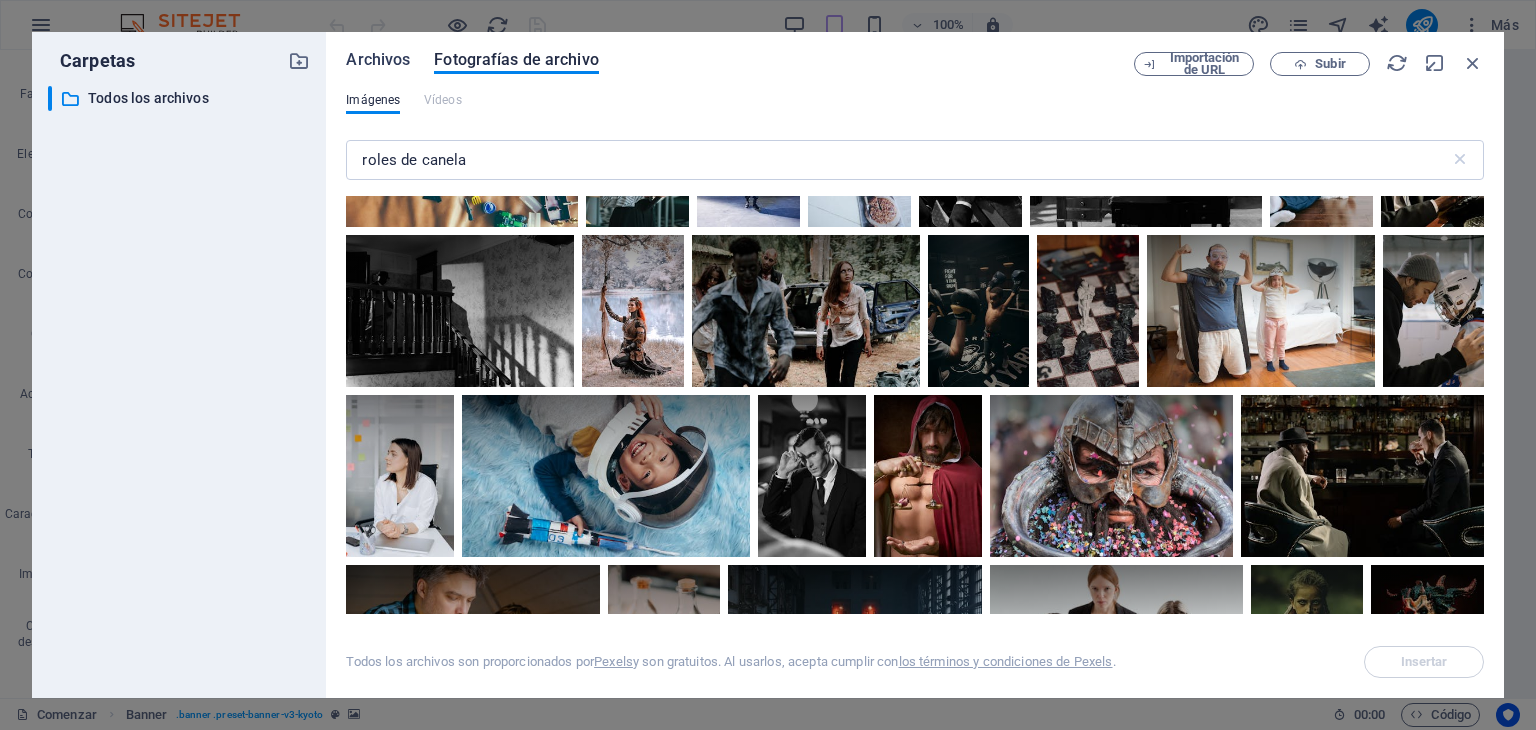 click on "Archivos" at bounding box center (378, 59) 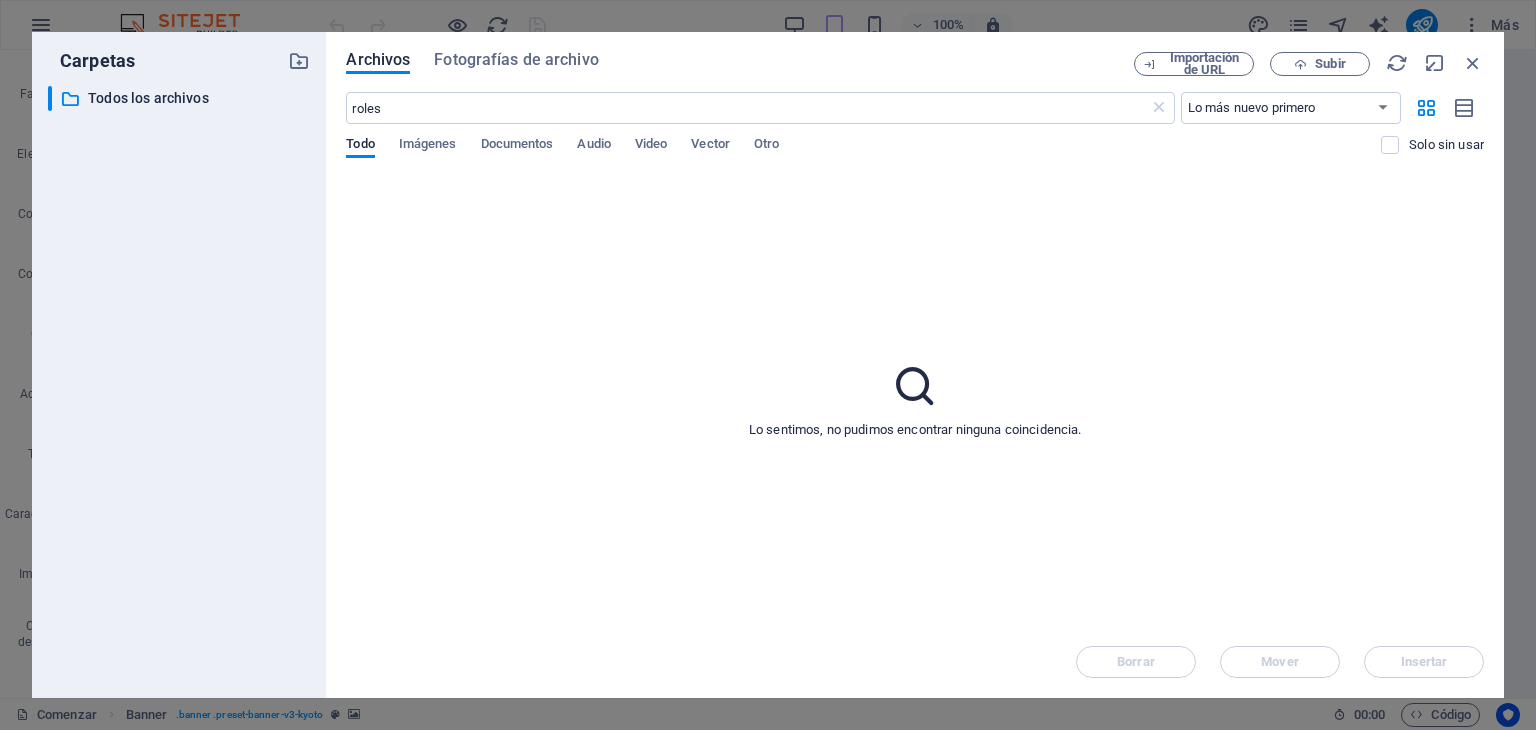 click on "Lo sentimos, no pudimos encontrar ninguna coincidencia." at bounding box center [915, 400] 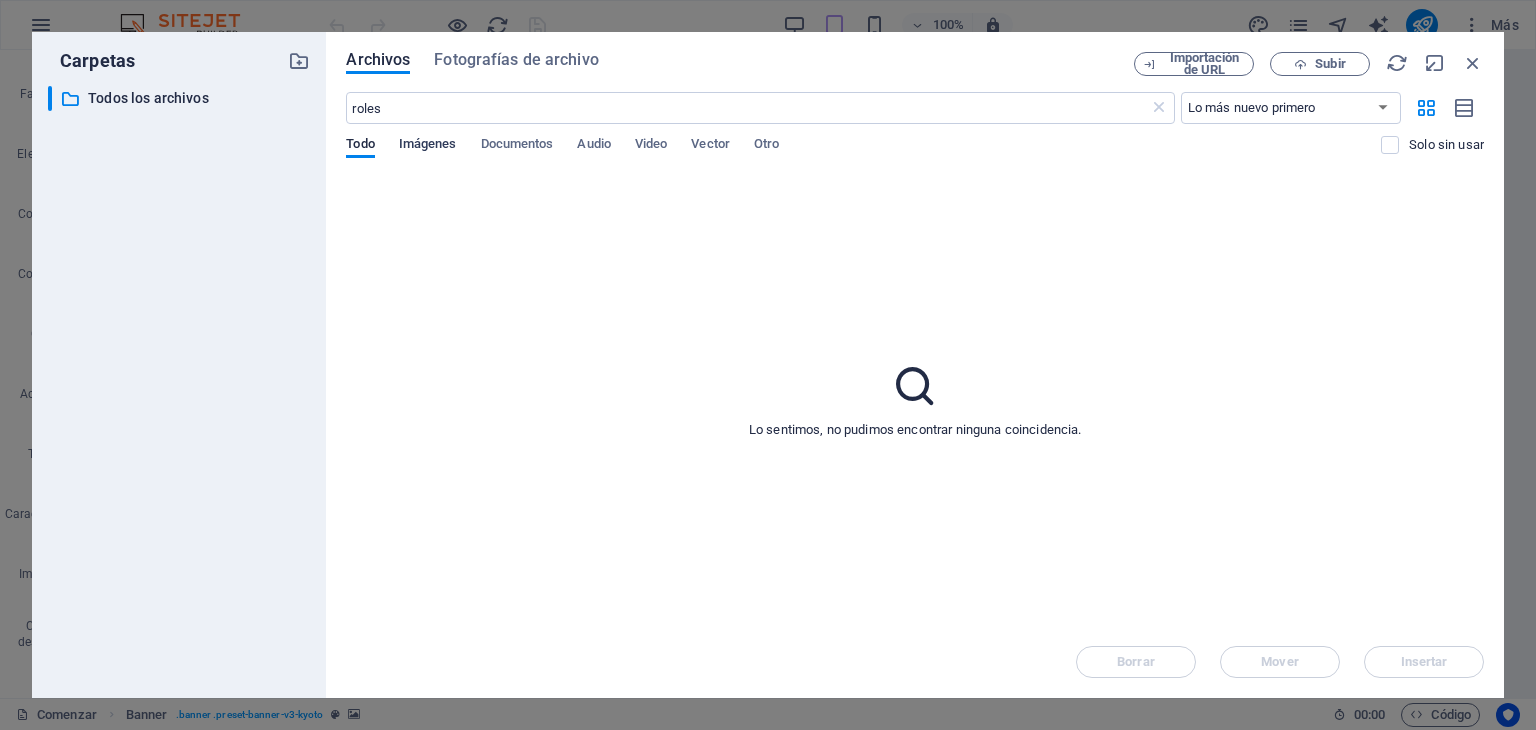 click on "Imágenes" at bounding box center (428, 143) 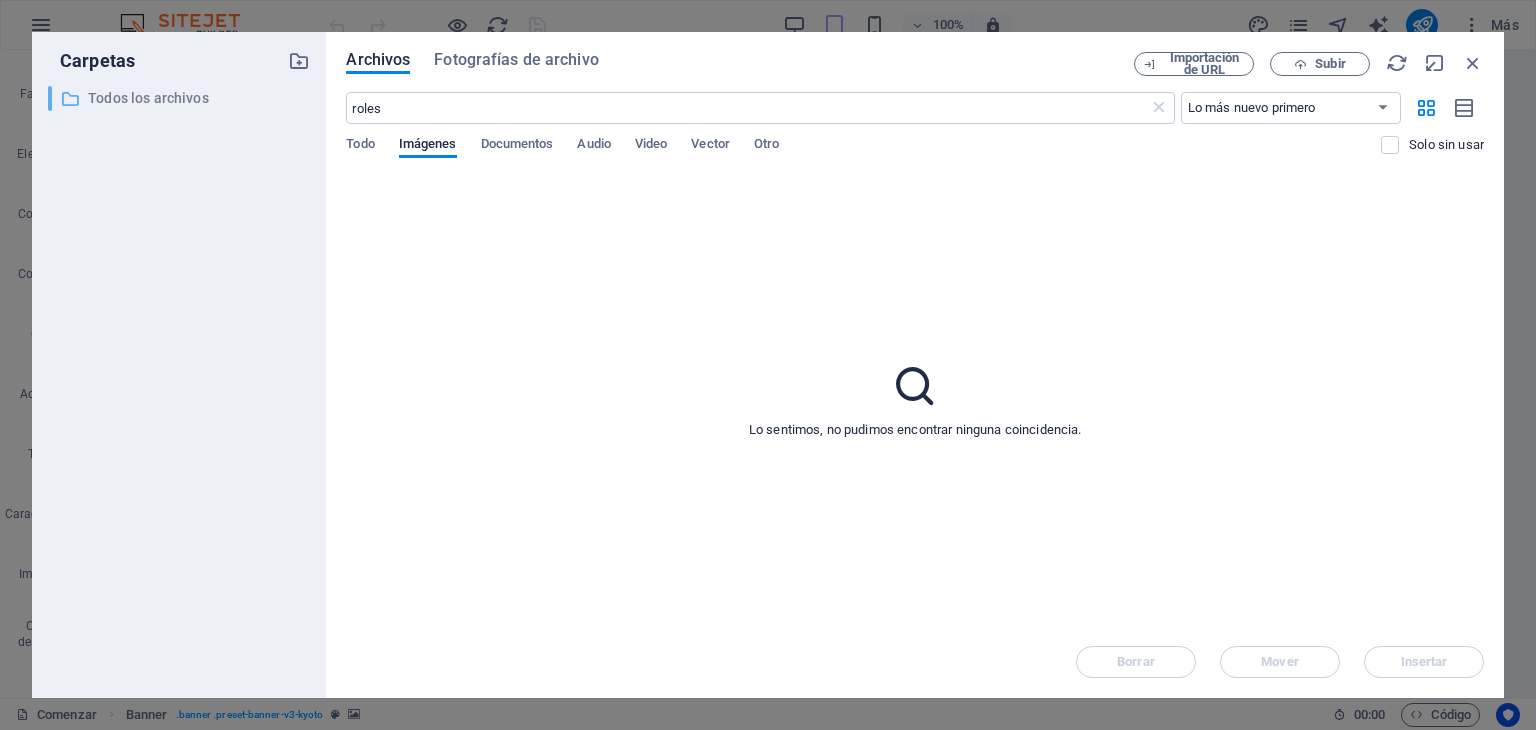 click on "Todos los archivos" at bounding box center (148, 98) 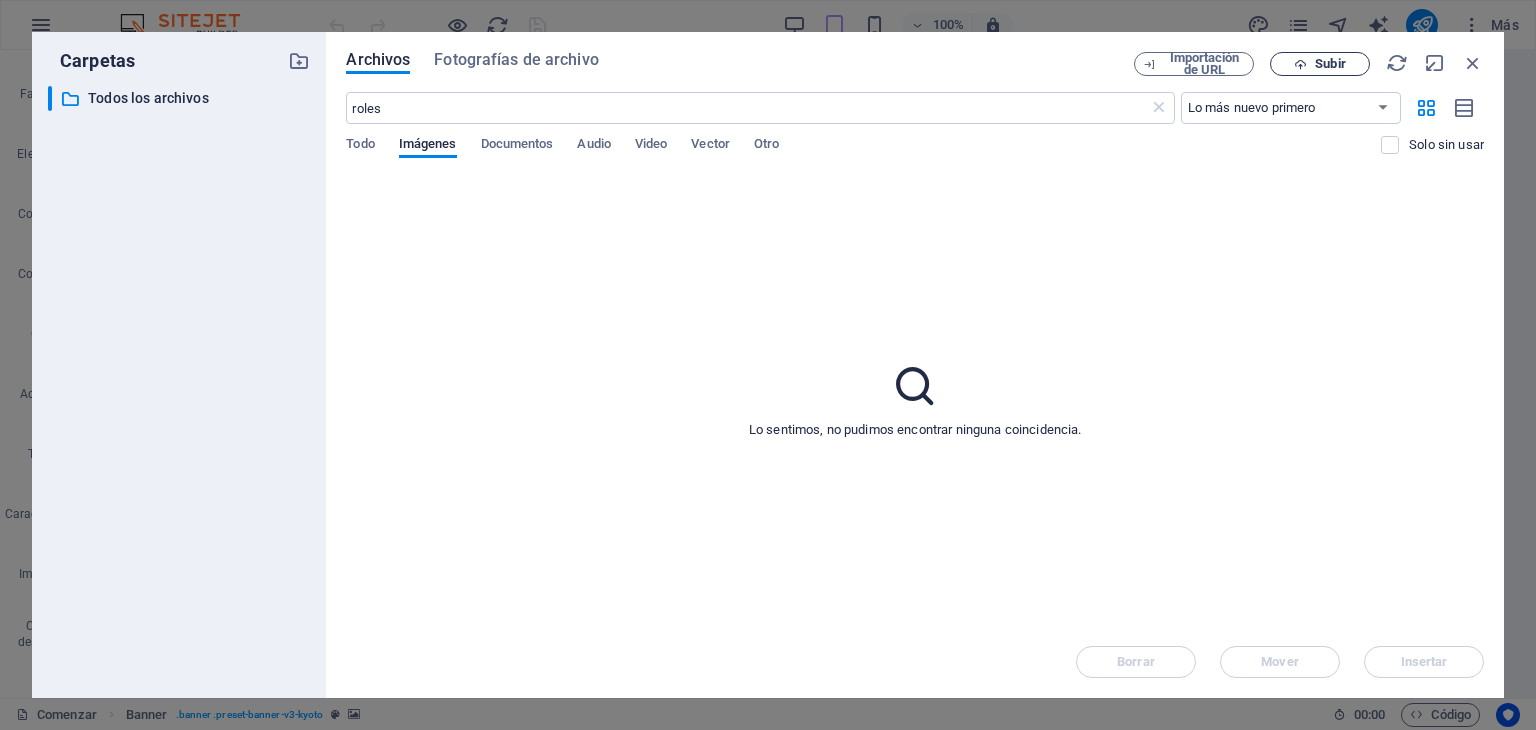 click at bounding box center [1300, 64] 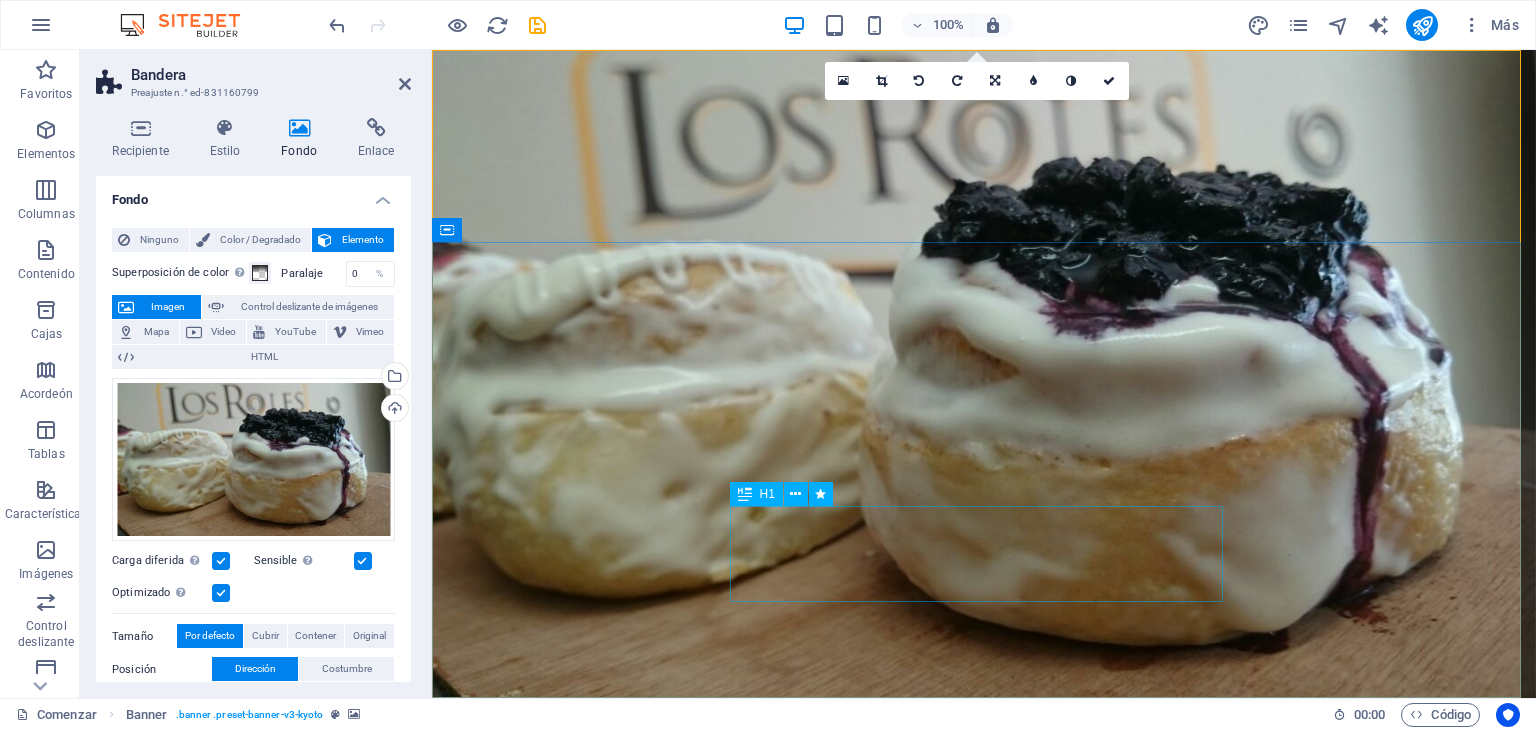 click on "Sabor de Asia" at bounding box center (984, 1082) 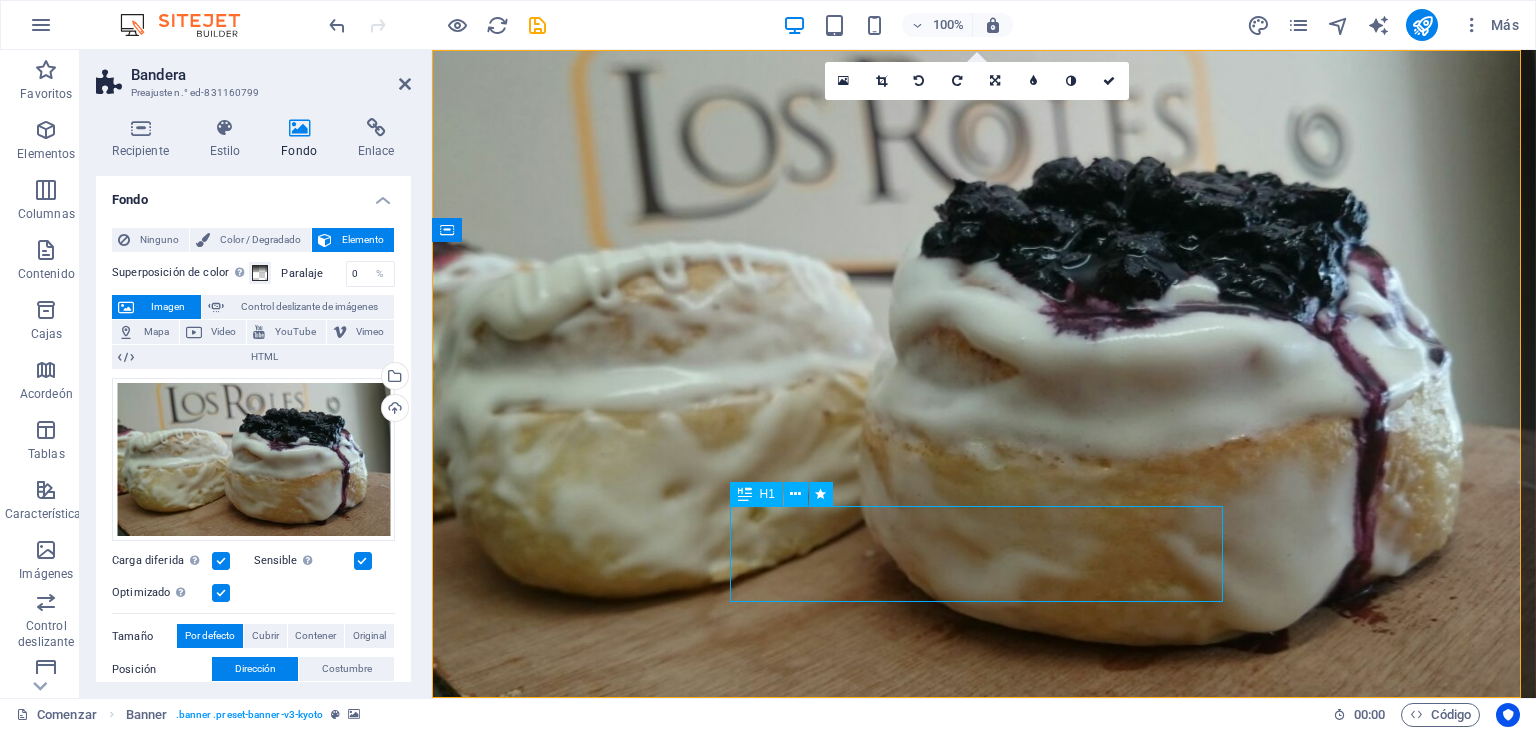 click on "Sabor de Asia" at bounding box center (984, 1082) 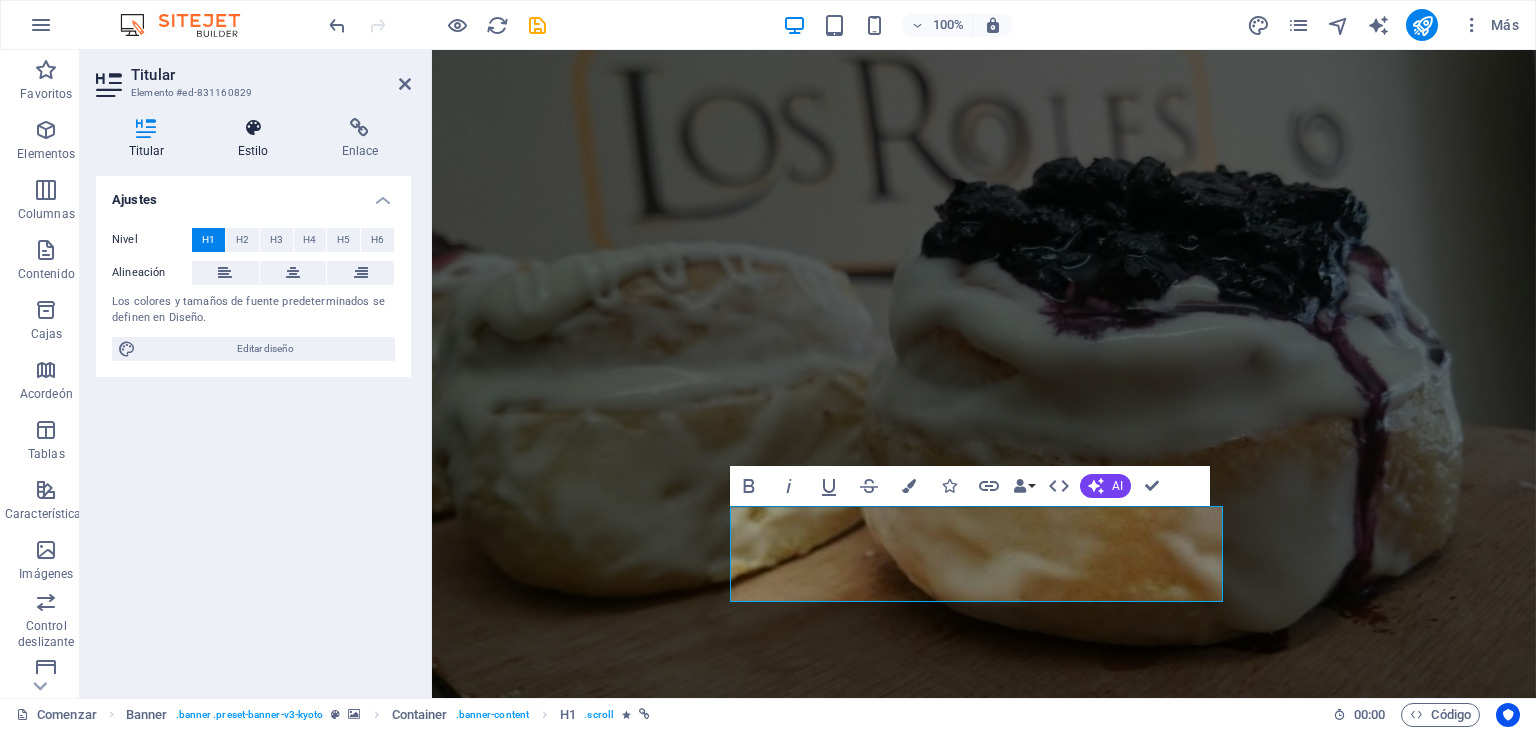 click on "Estilo" at bounding box center [257, 139] 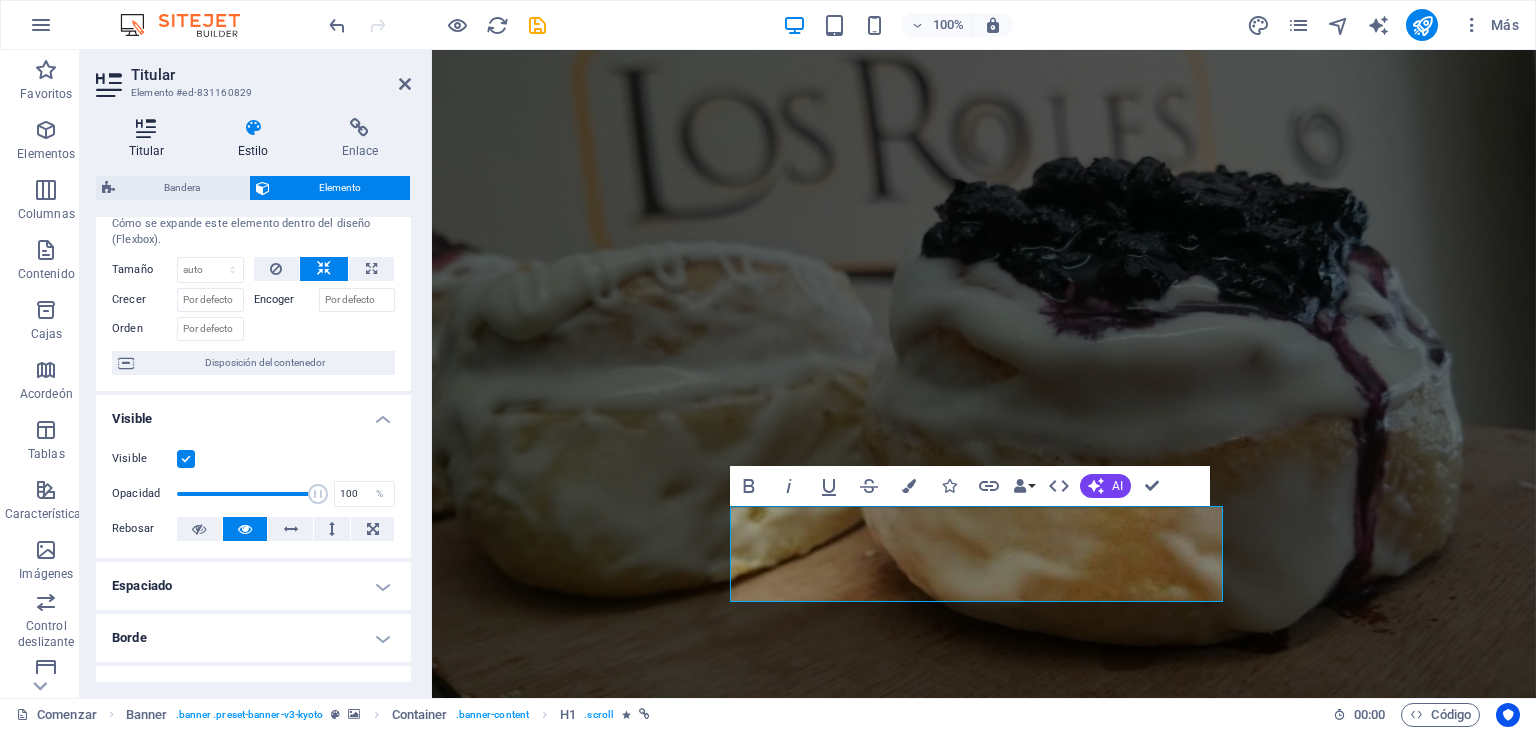 scroll, scrollTop: 0, scrollLeft: 0, axis: both 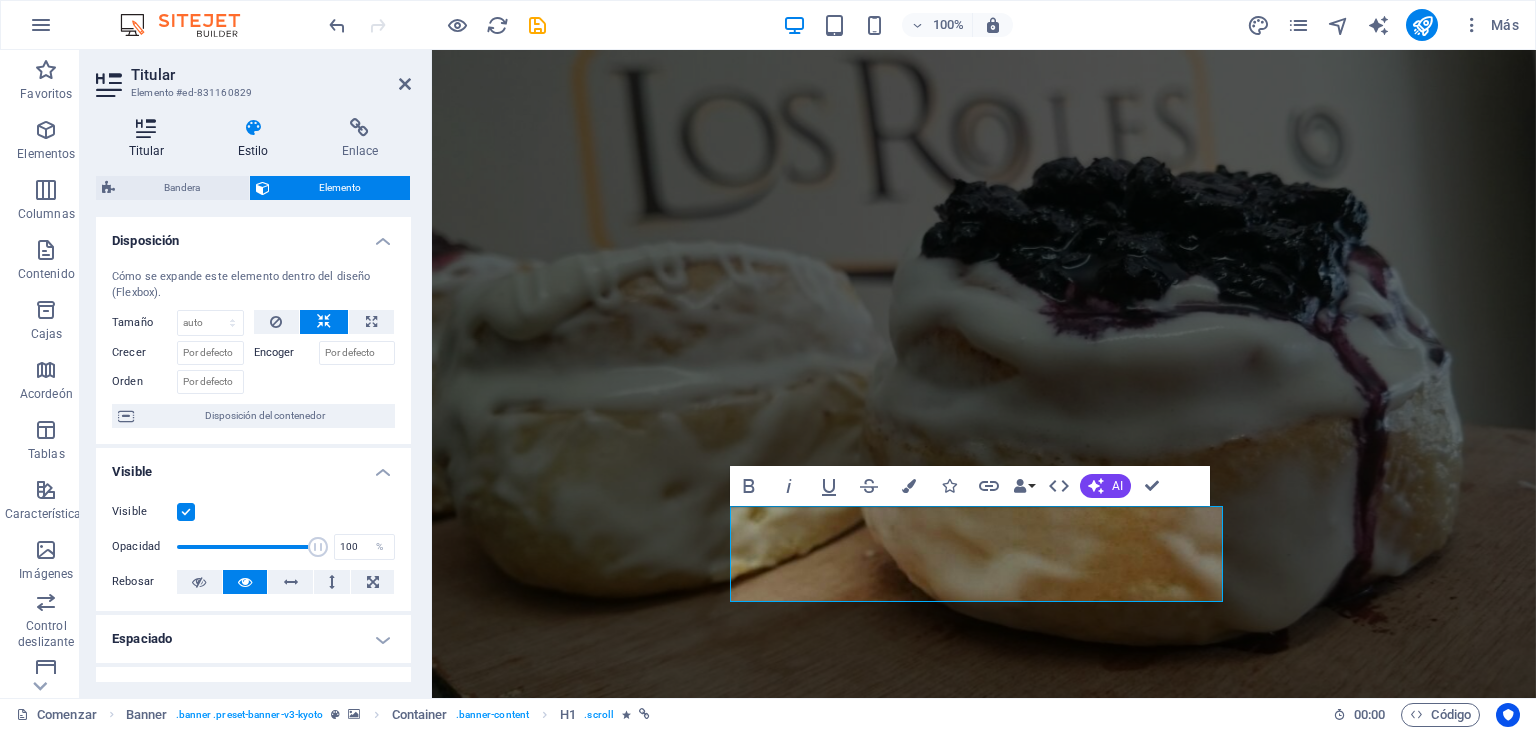 click at bounding box center [146, 128] 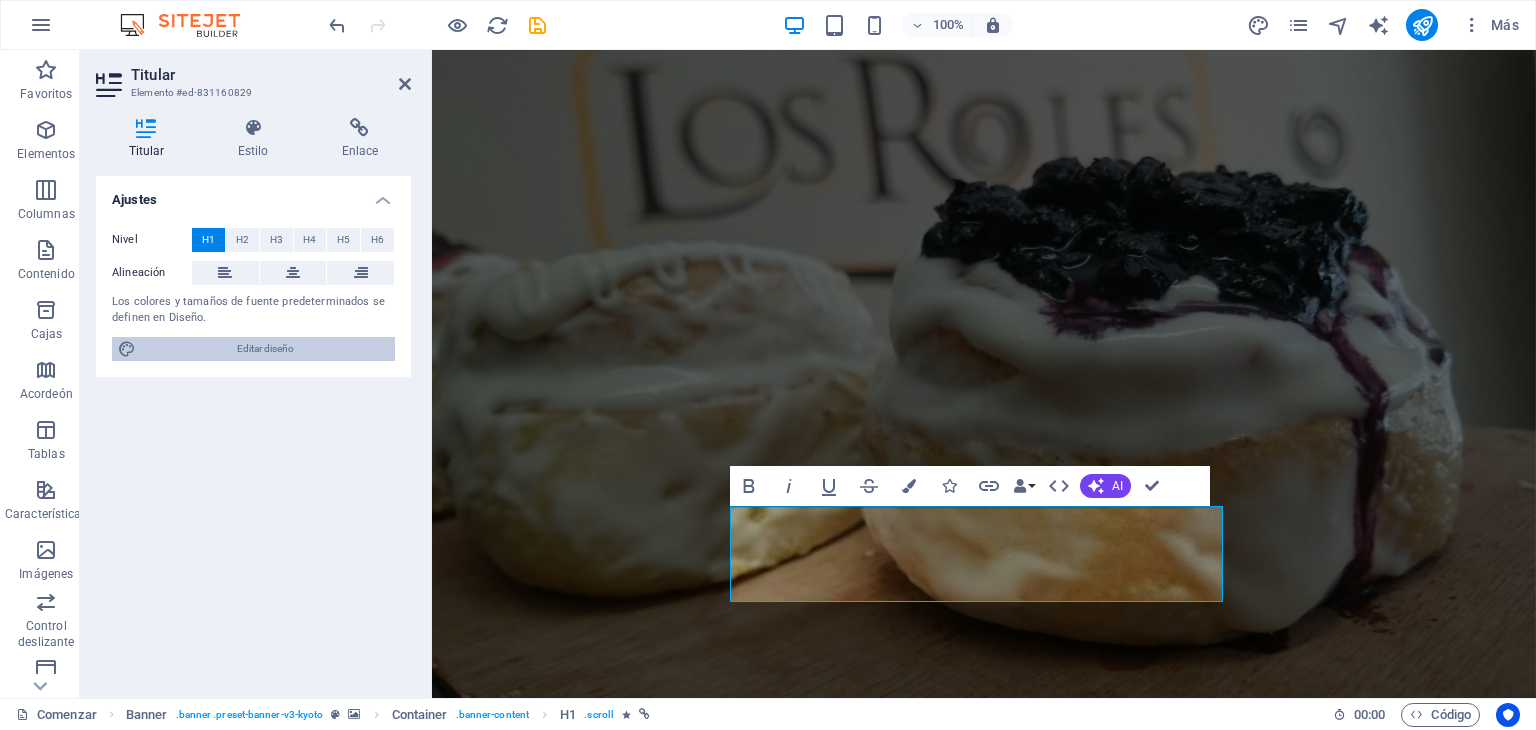 click on "Editar diseño" at bounding box center (265, 349) 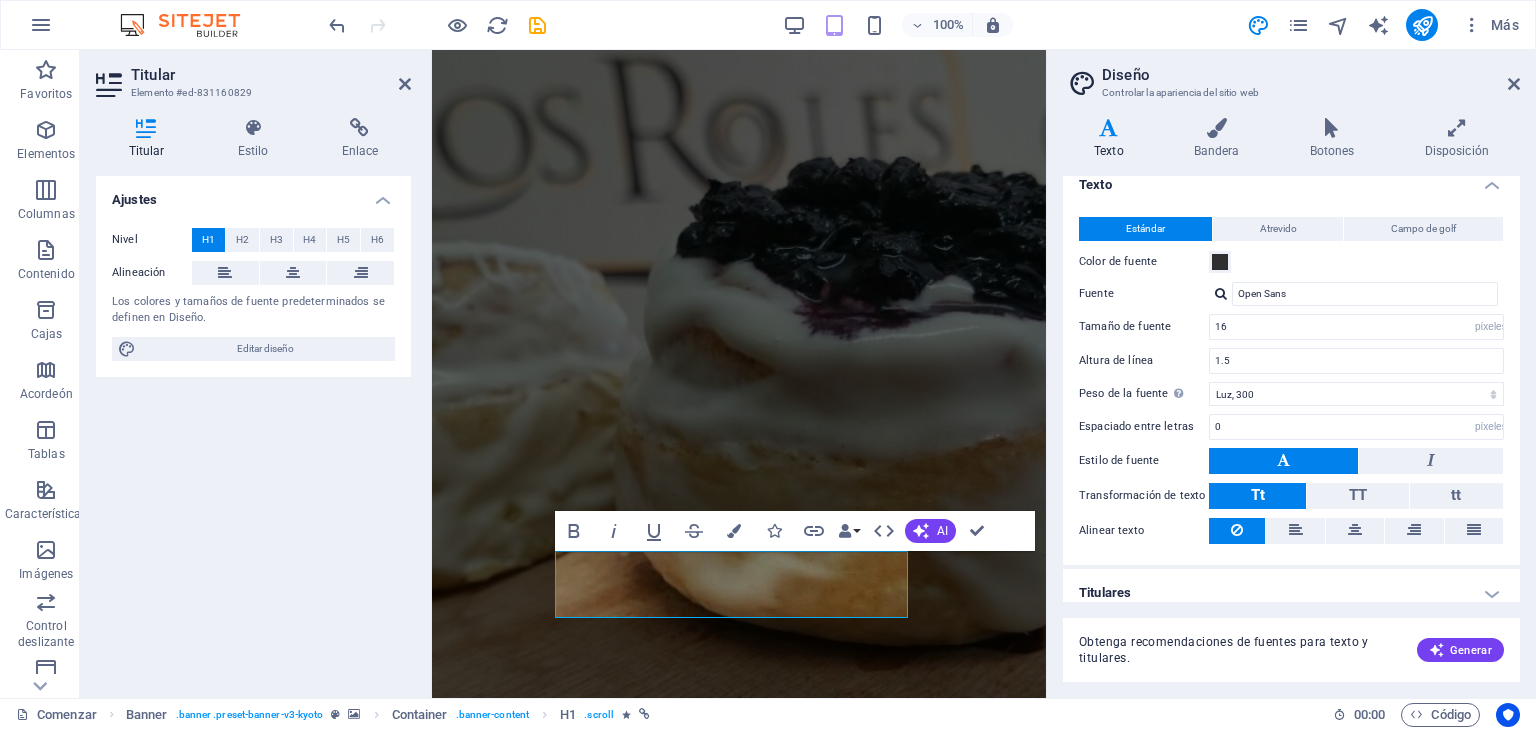 scroll, scrollTop: 27, scrollLeft: 0, axis: vertical 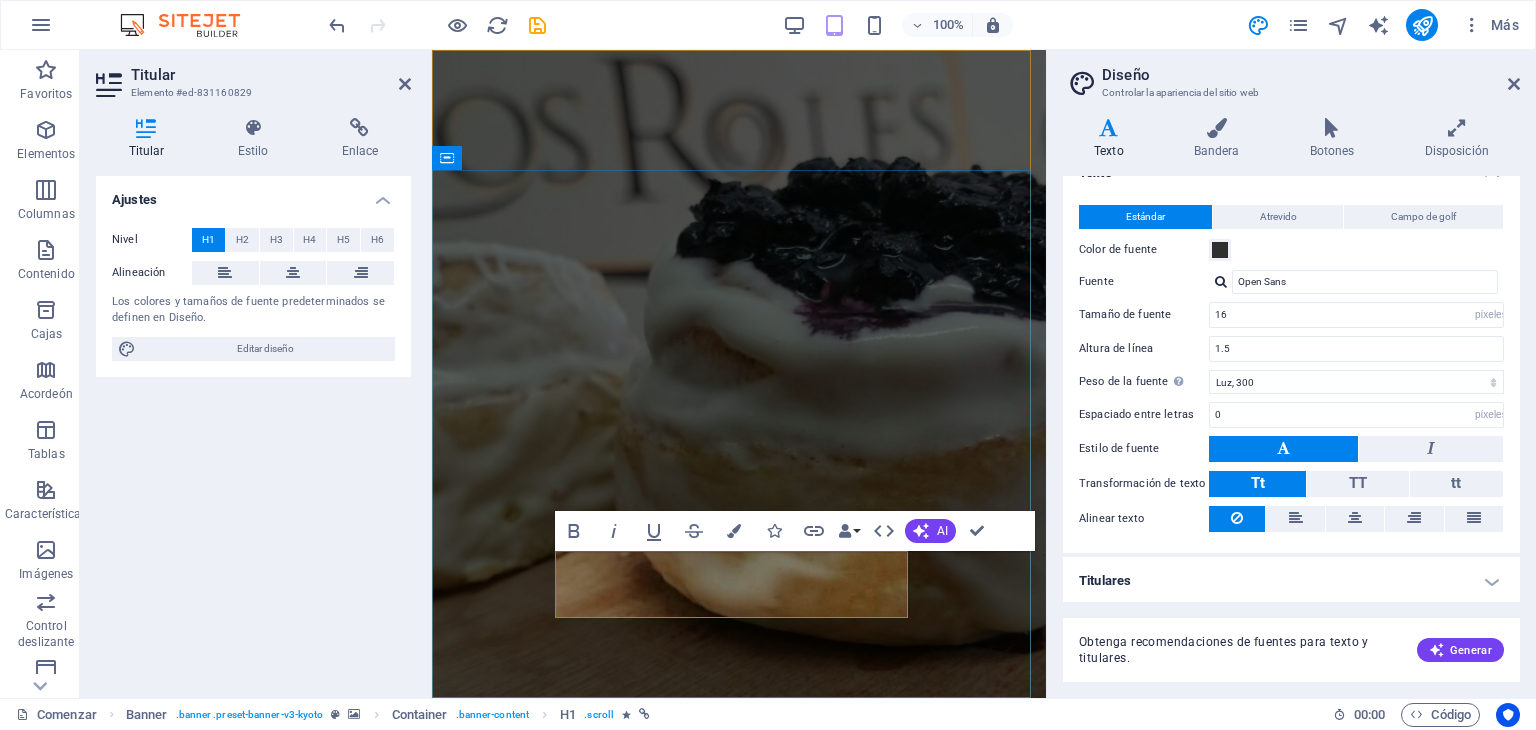 click on "Sabor de Asia" at bounding box center [739, 980] 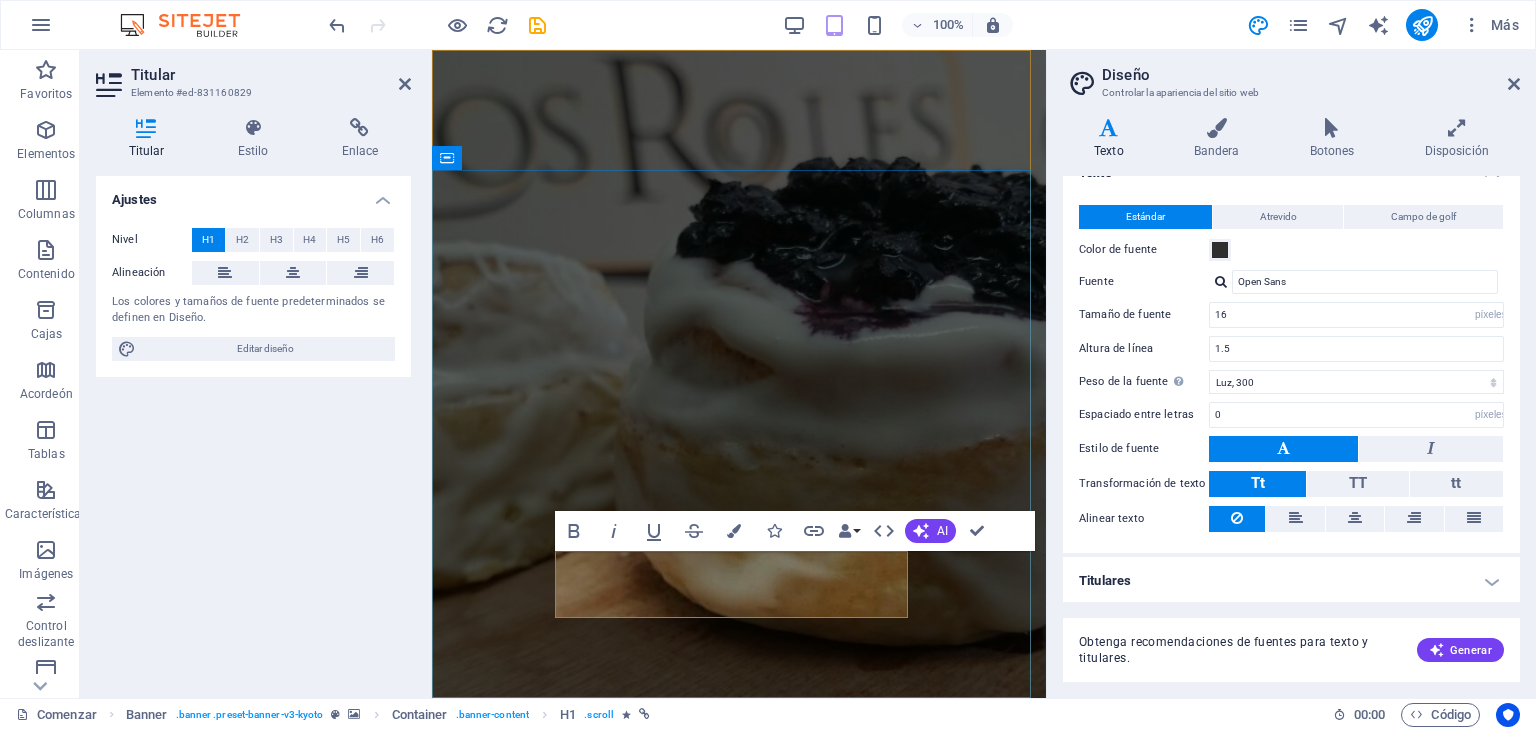 type 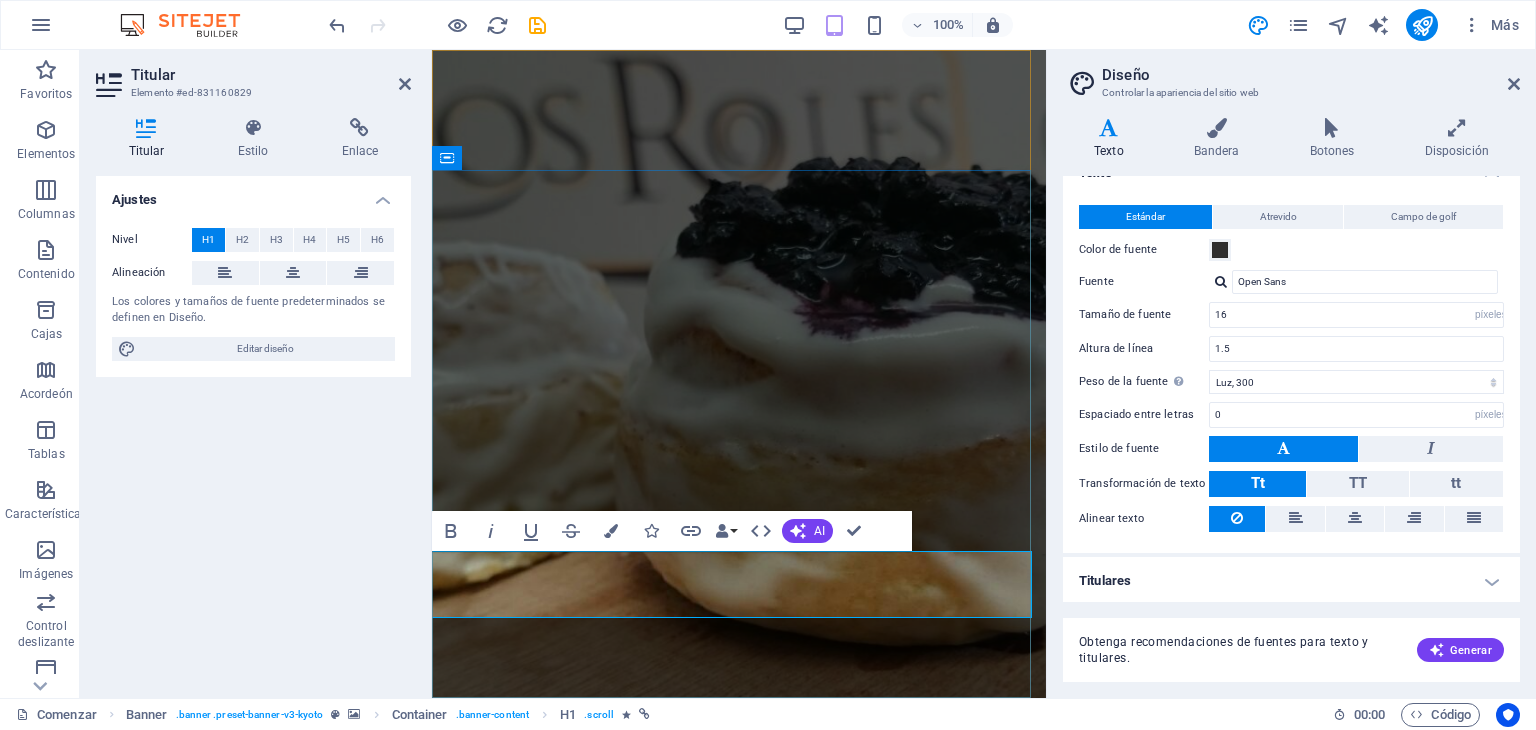 scroll, scrollTop: 0, scrollLeft: 135, axis: horizontal 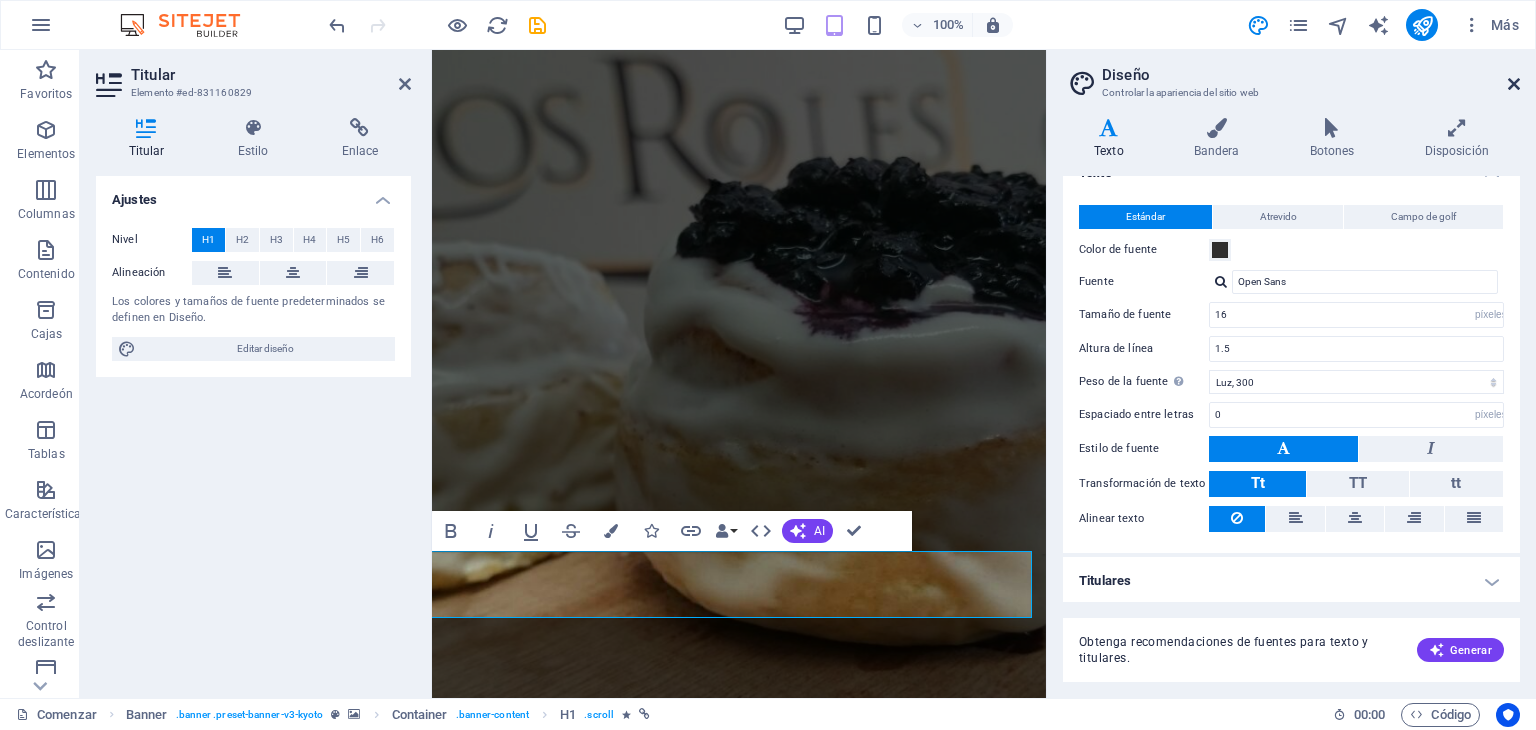drag, startPoint x: 1514, startPoint y: 87, endPoint x: 949, endPoint y: 97, distance: 565.0885 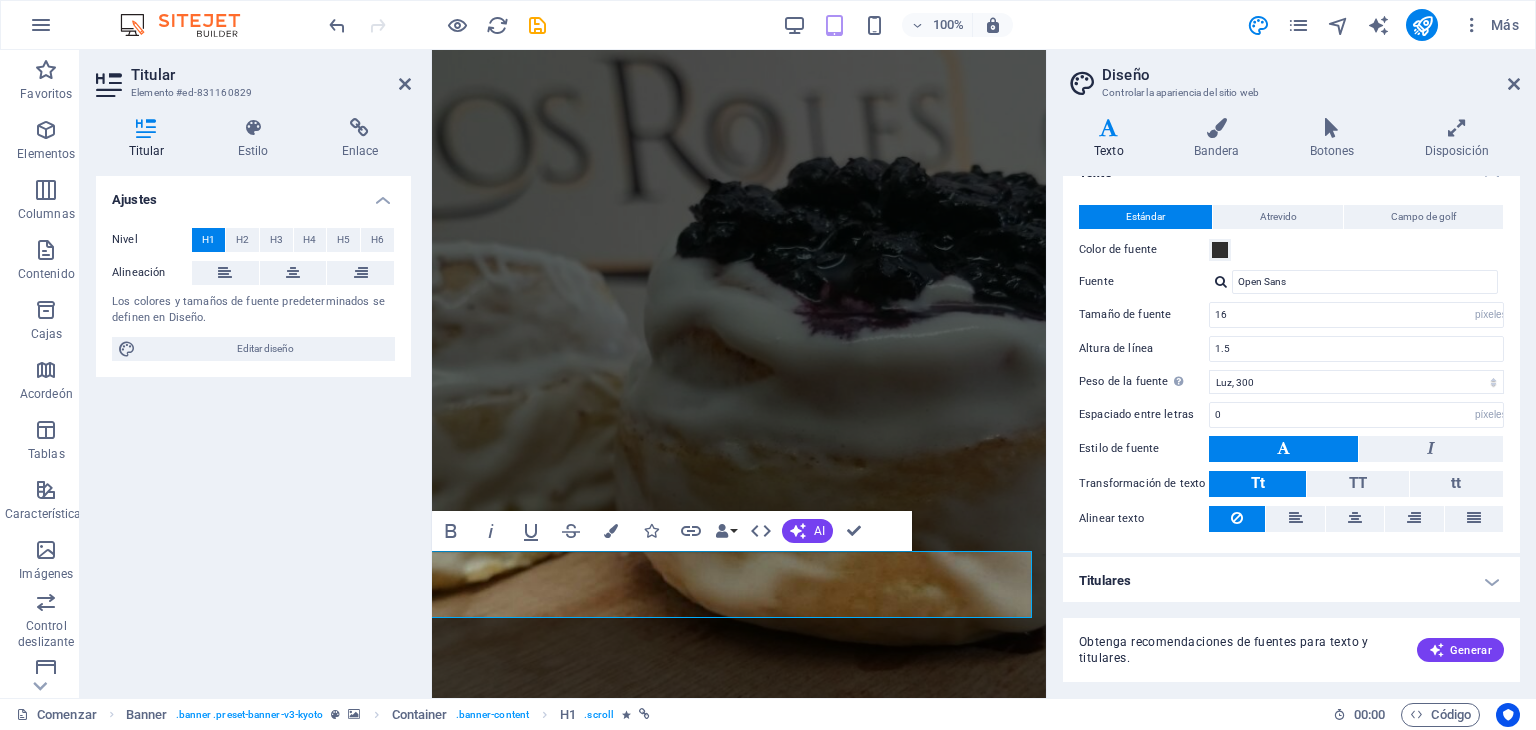 scroll, scrollTop: 0, scrollLeft: 0, axis: both 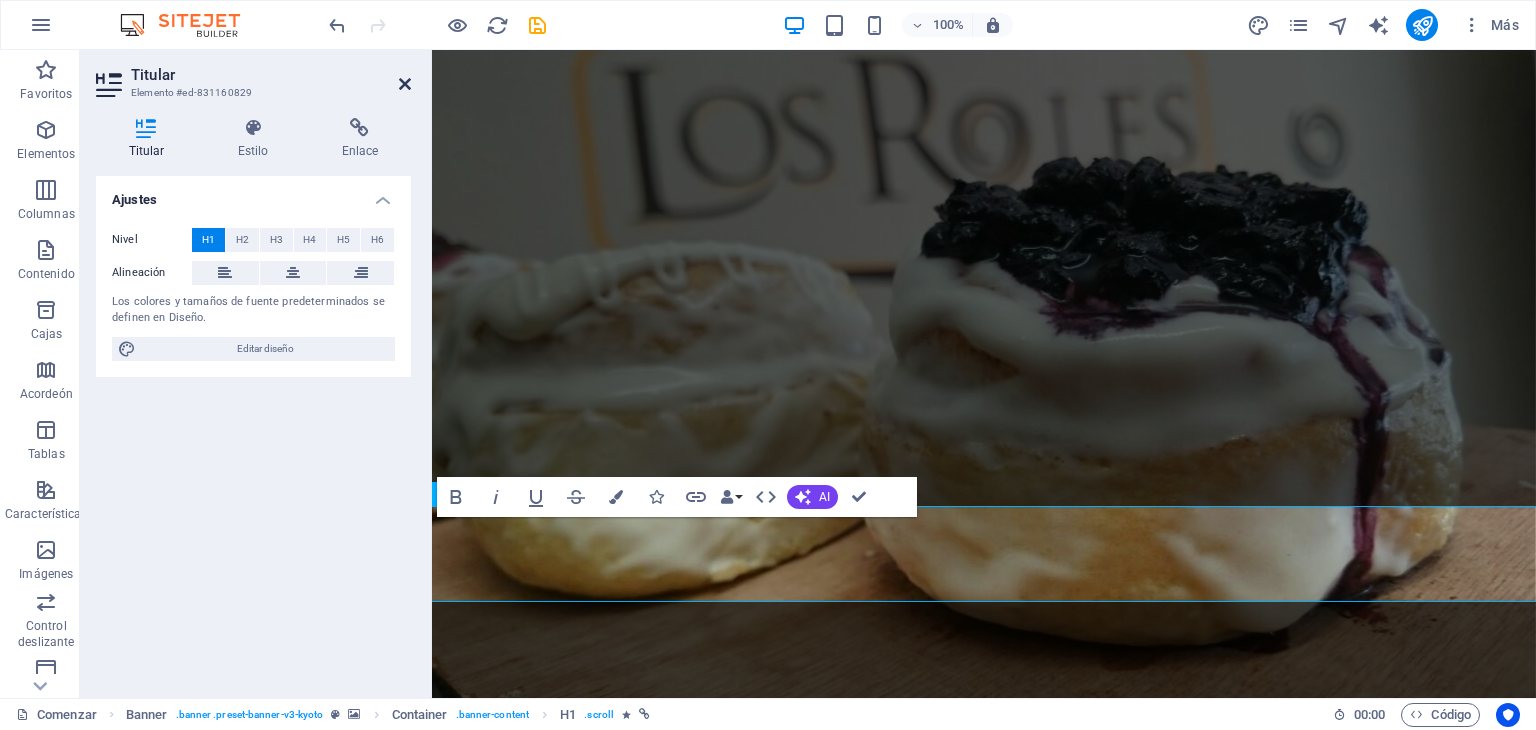 drag, startPoint x: 404, startPoint y: 79, endPoint x: 321, endPoint y: 32, distance: 95.38344 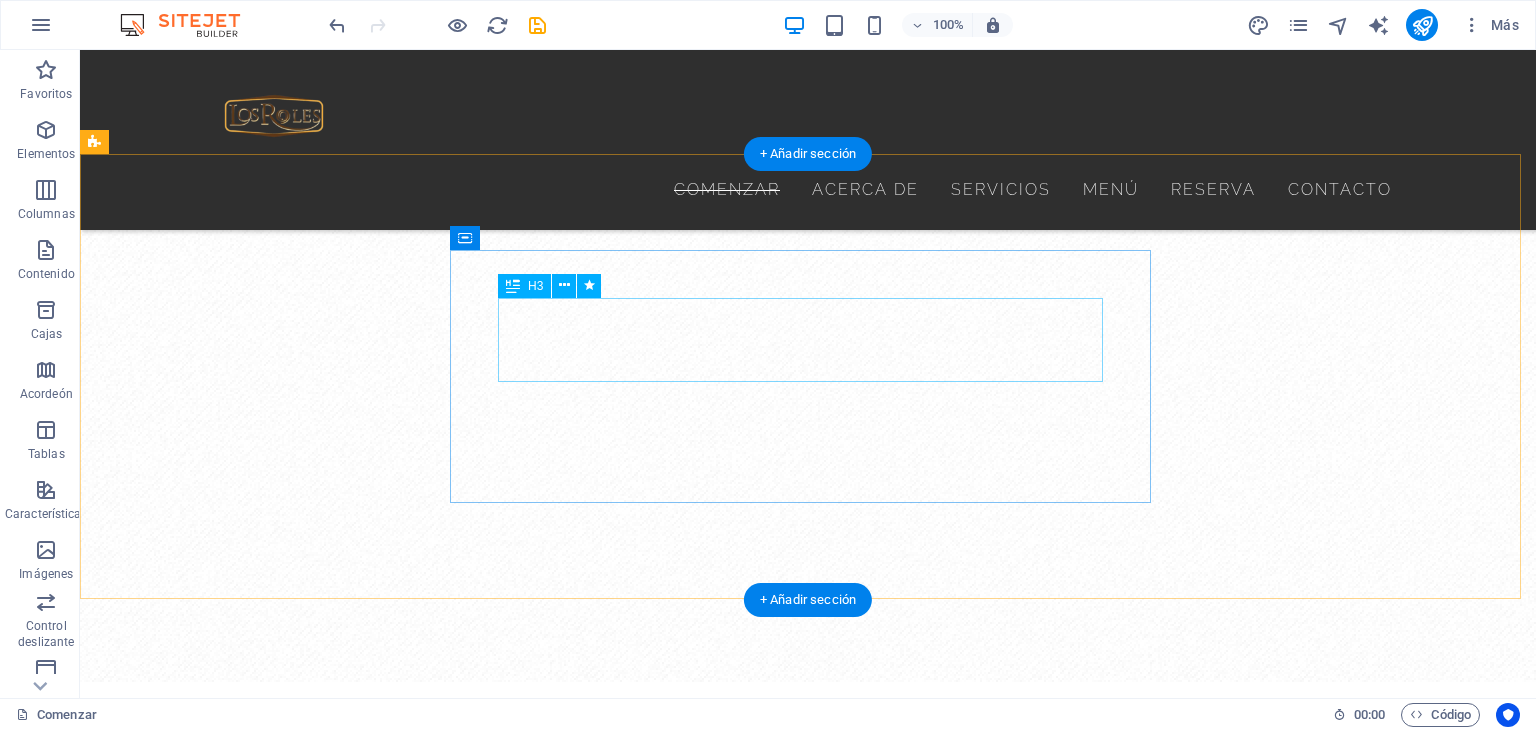 scroll, scrollTop: 1400, scrollLeft: 0, axis: vertical 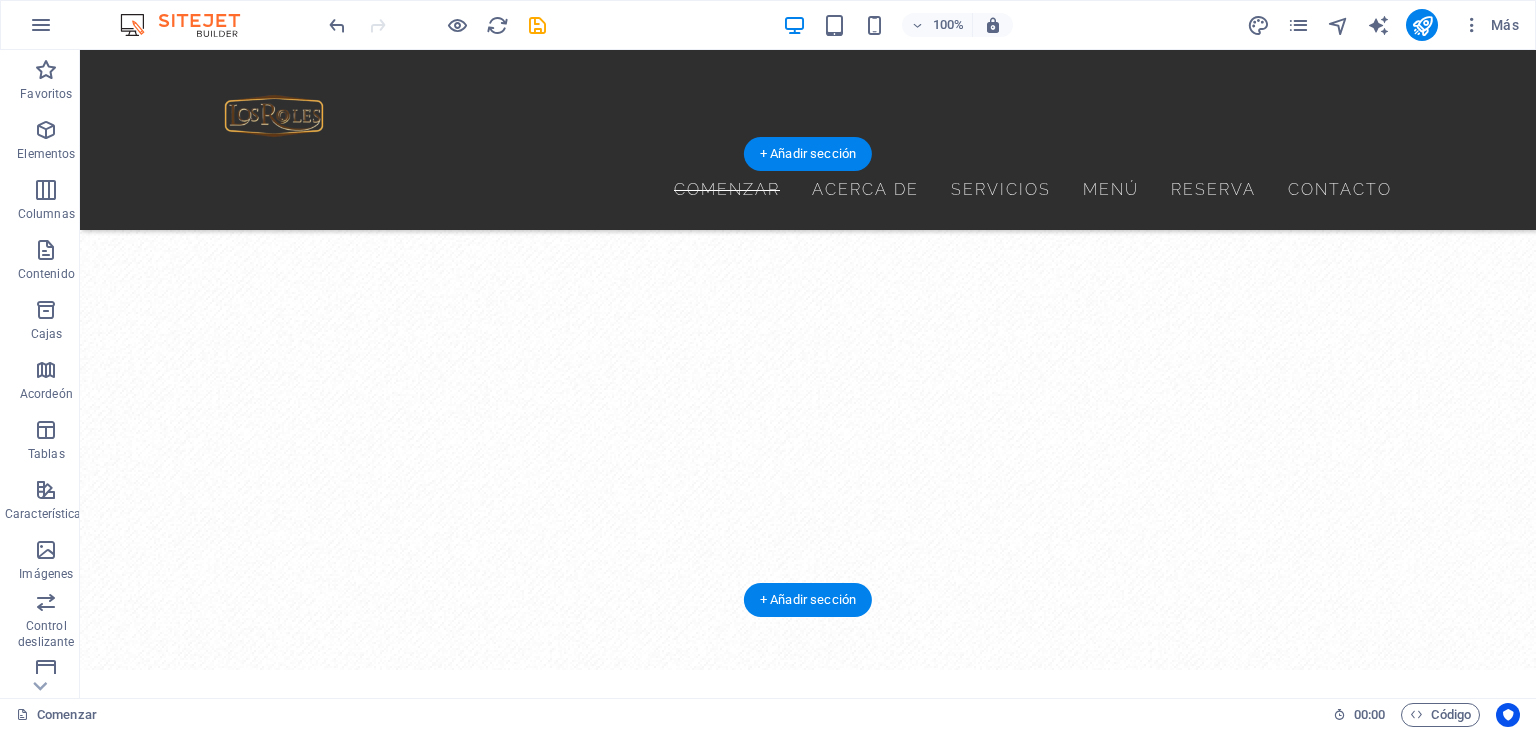 click at bounding box center [808, 1920] 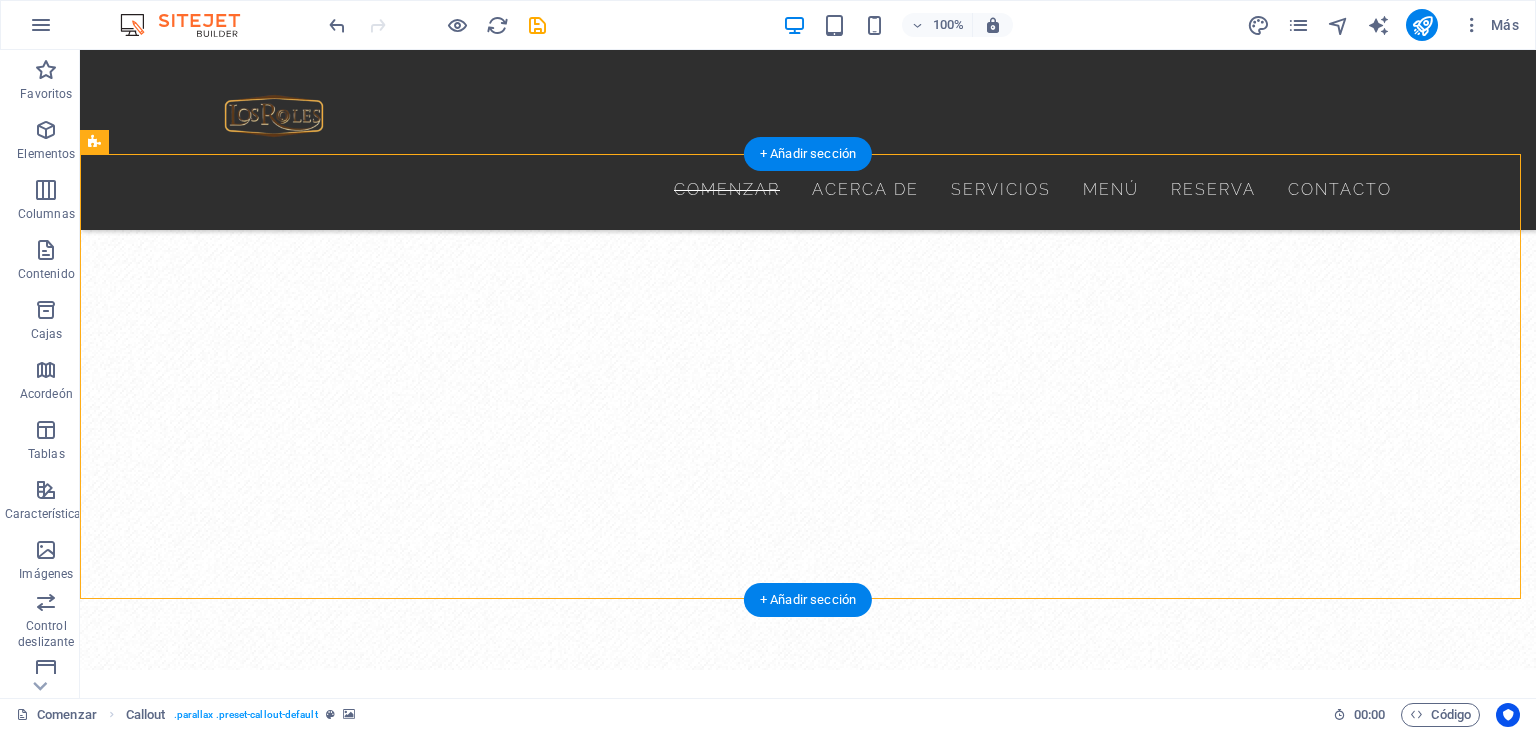 click at bounding box center [808, 1920] 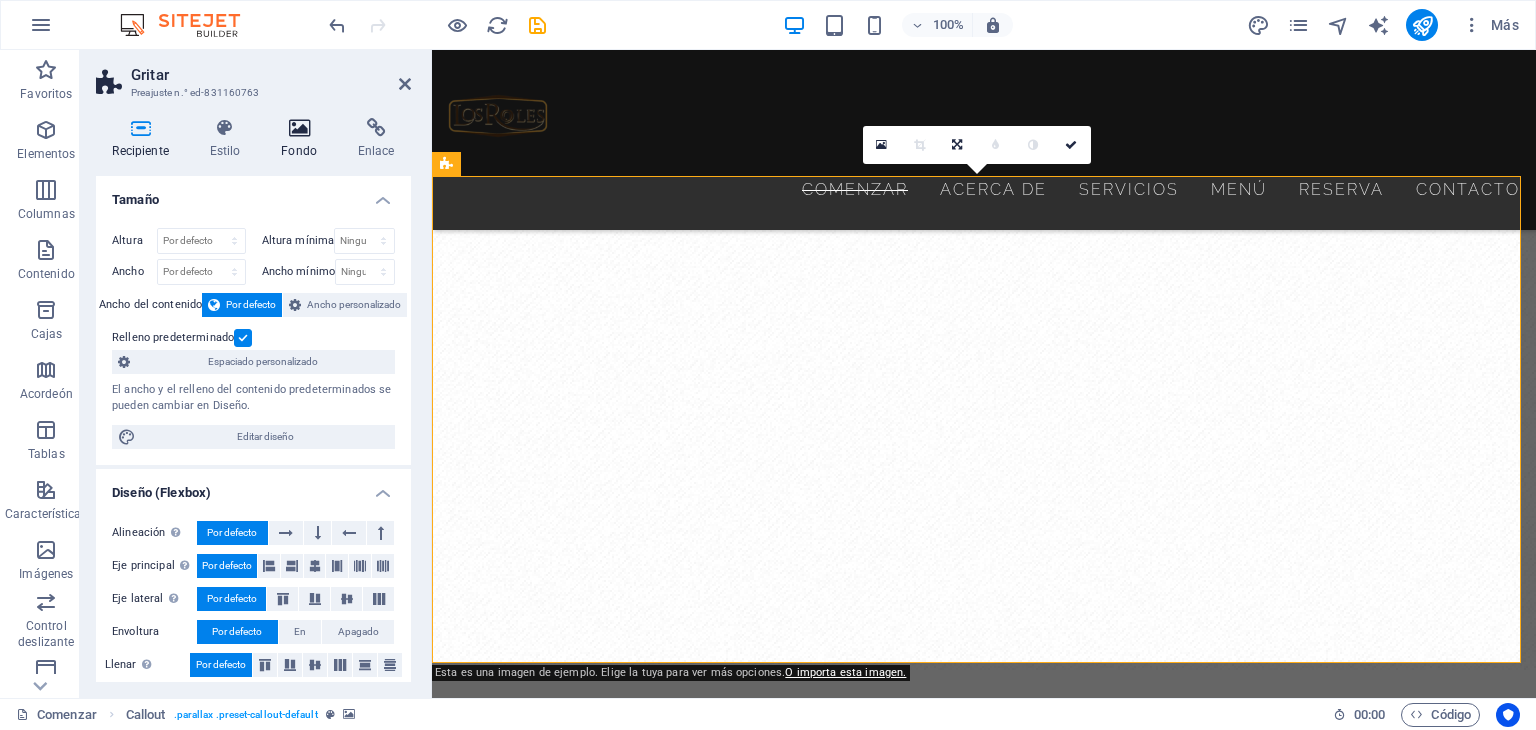 click on "Fondo" at bounding box center (303, 139) 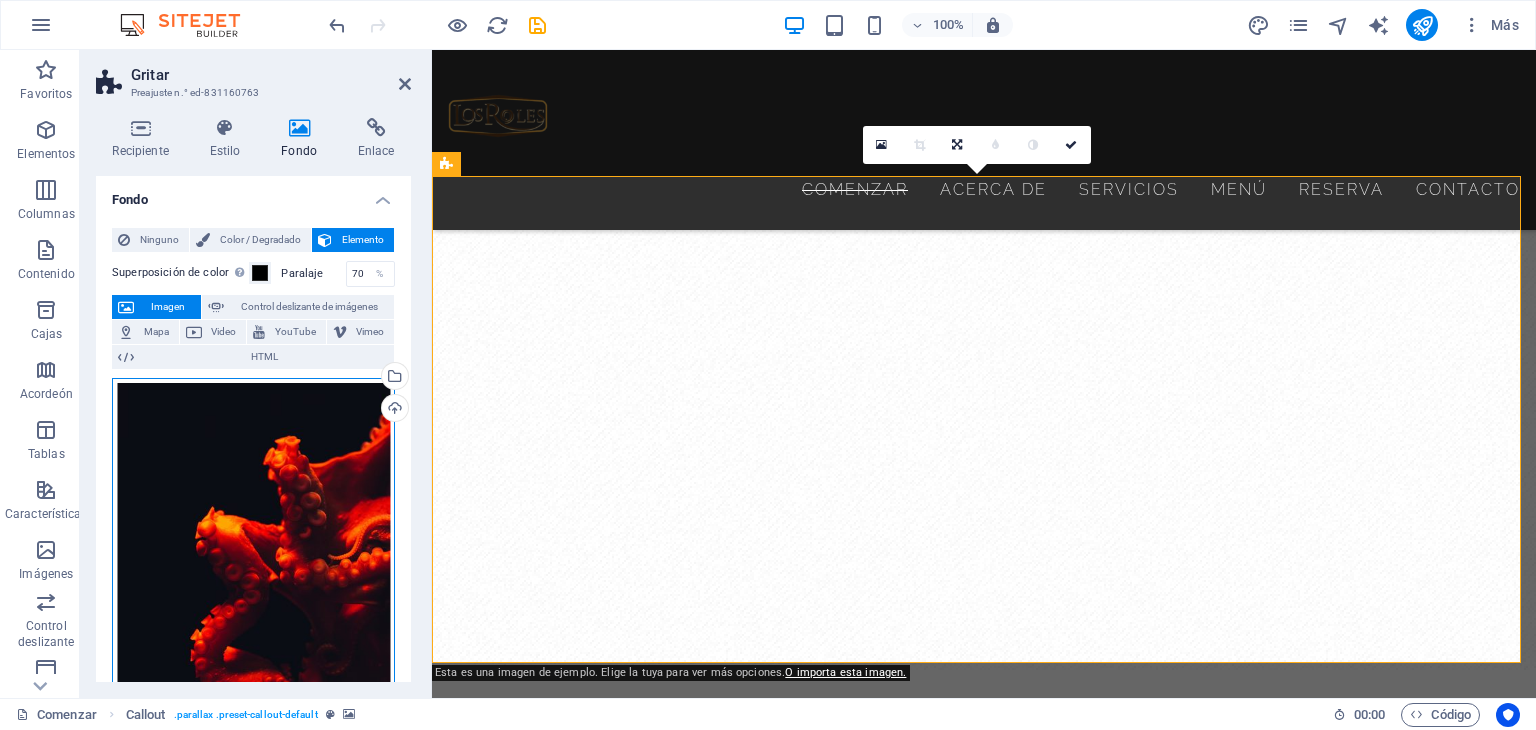 click on "Arrastre los archivos aquí, haga clic para elegir archivos o  seleccione archivos de Archivos o de nuestras fotos y videos de archivo gratuitos" at bounding box center [253, 587] 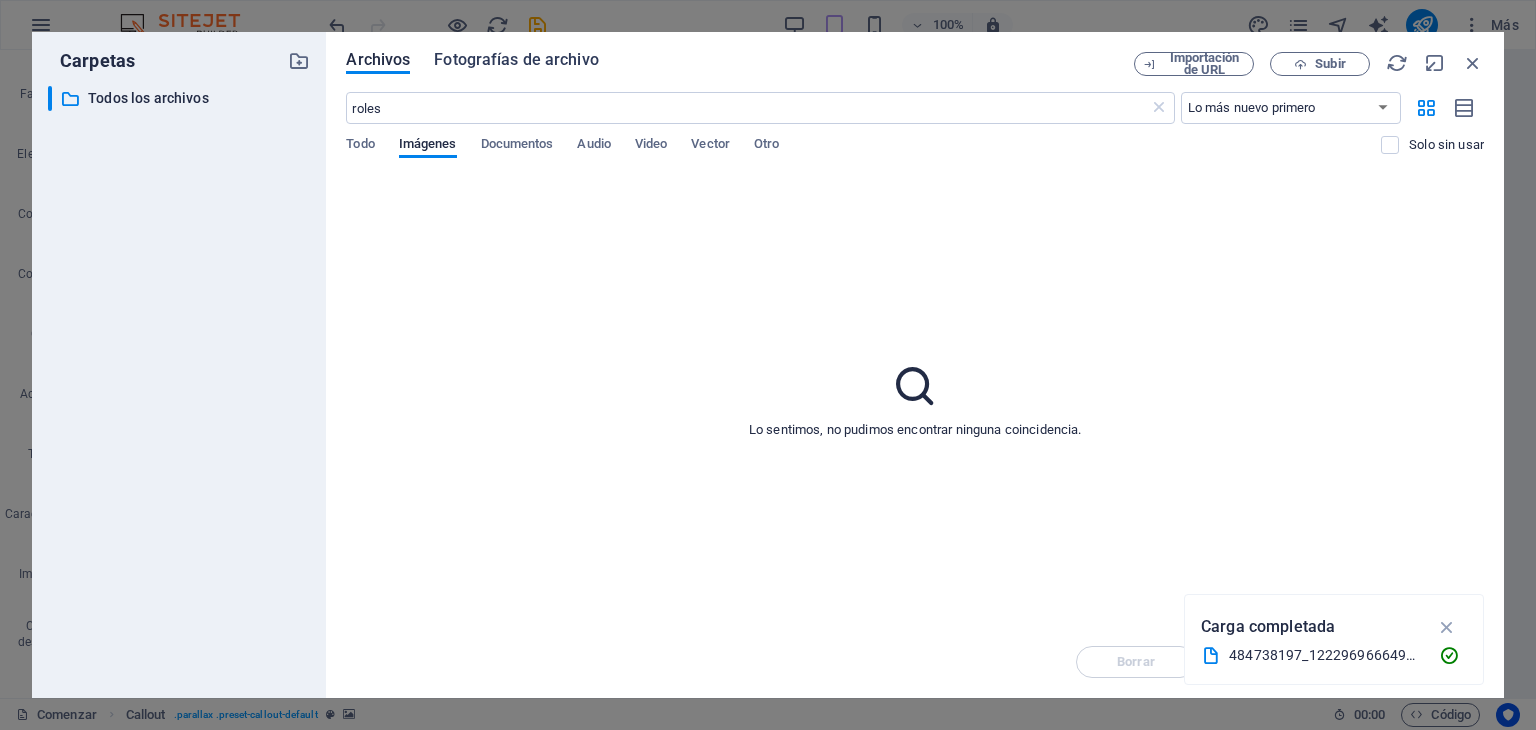 click on "Fotografías de archivo" at bounding box center (516, 59) 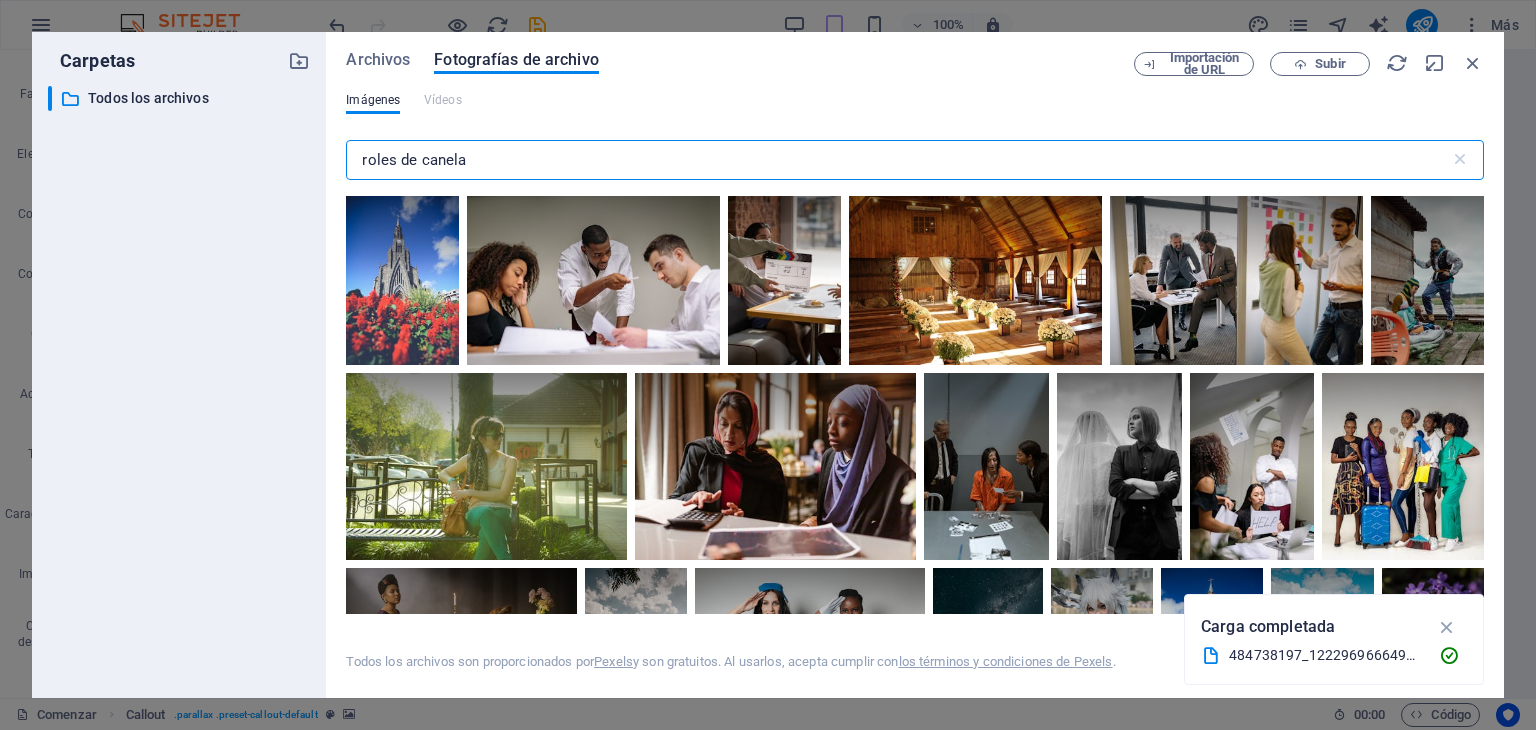 click on "roles de canela" at bounding box center [897, 160] 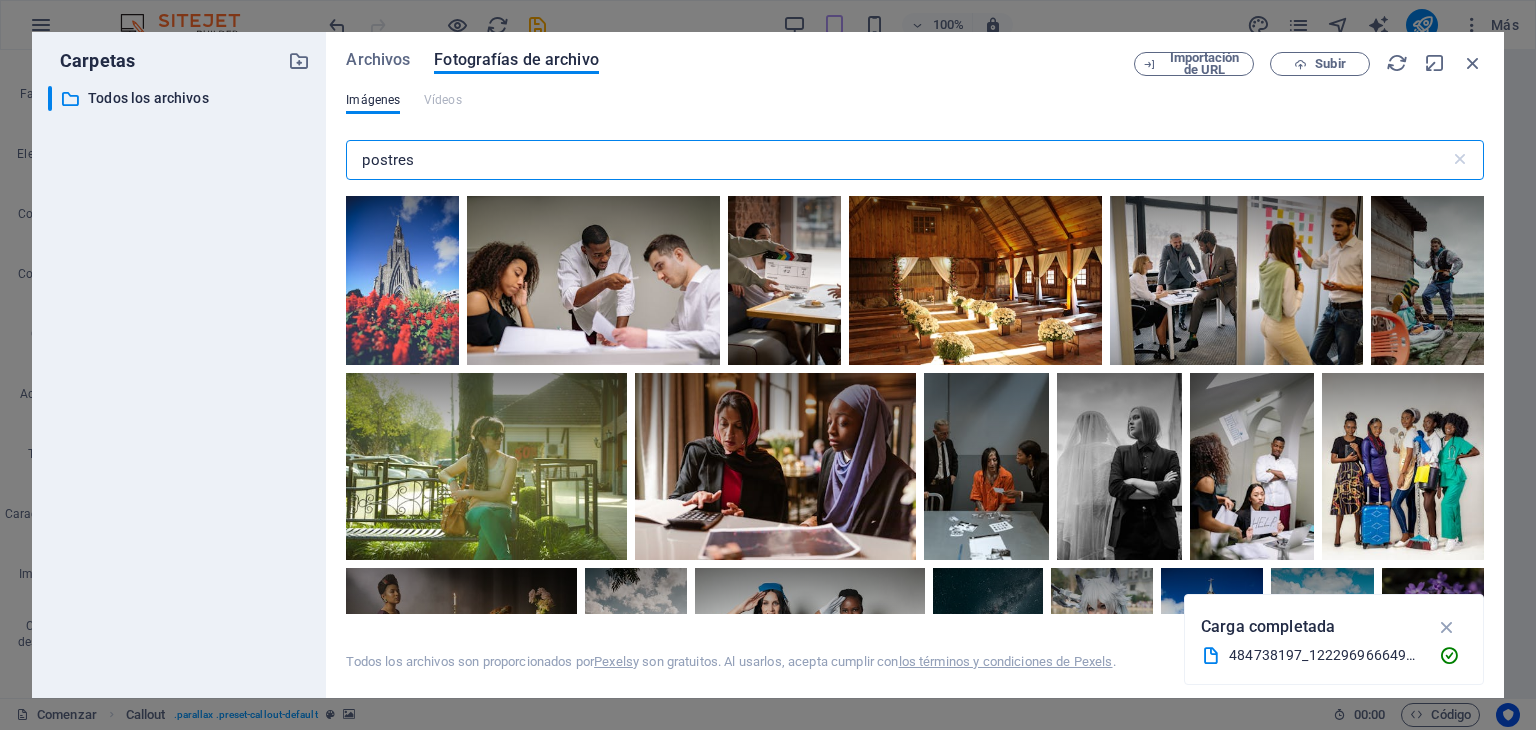 type on "postres" 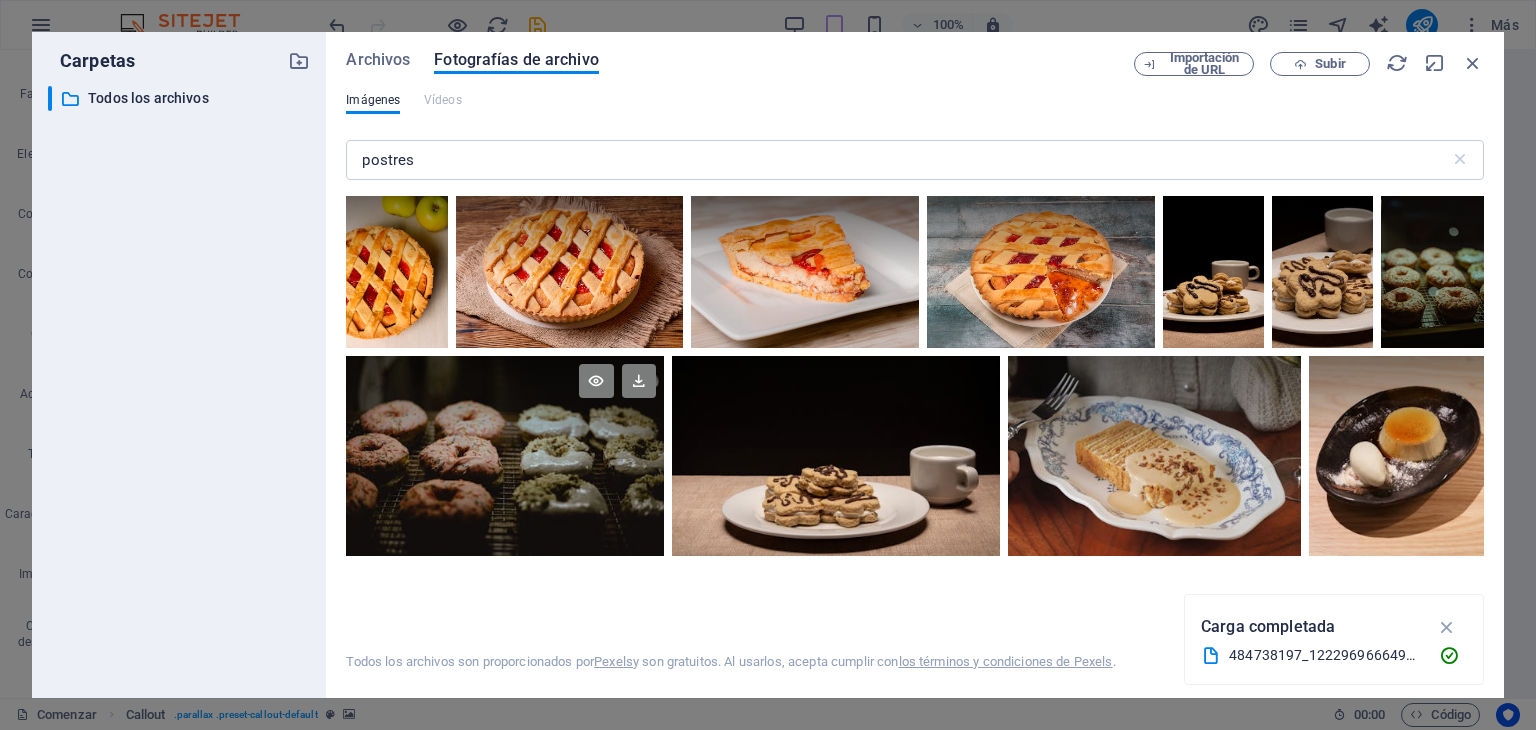 click at bounding box center (504, 406) 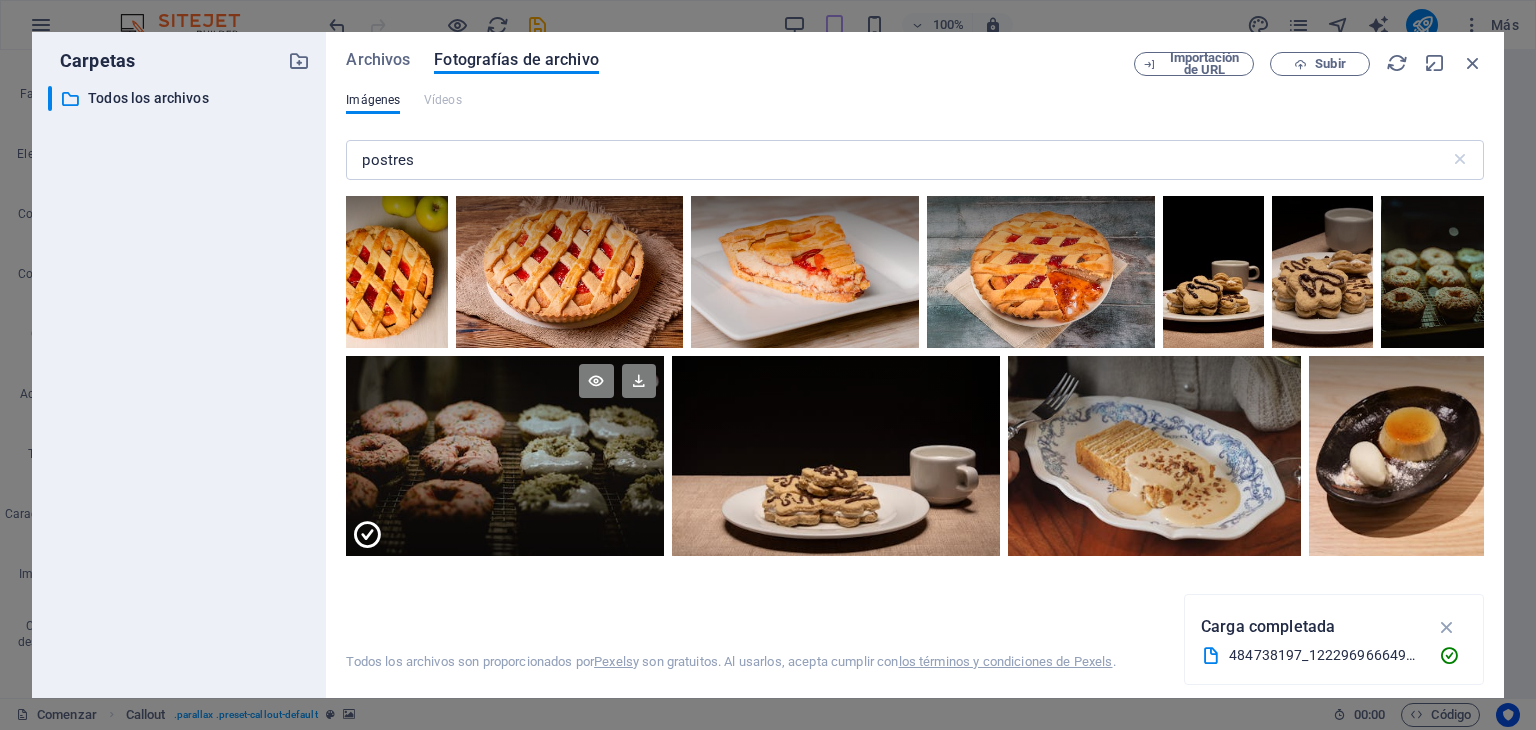 click at bounding box center [504, 506] 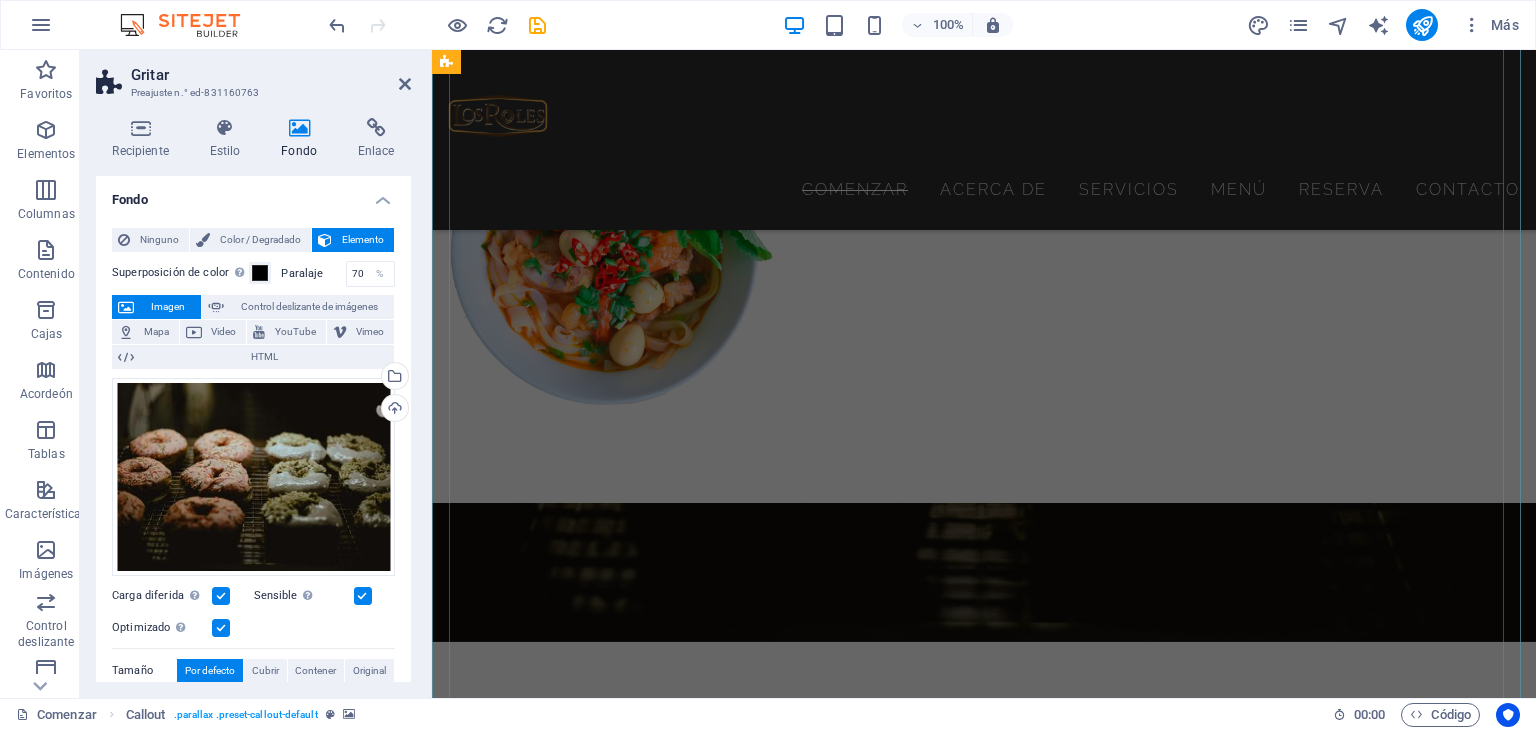 scroll, scrollTop: 2500, scrollLeft: 0, axis: vertical 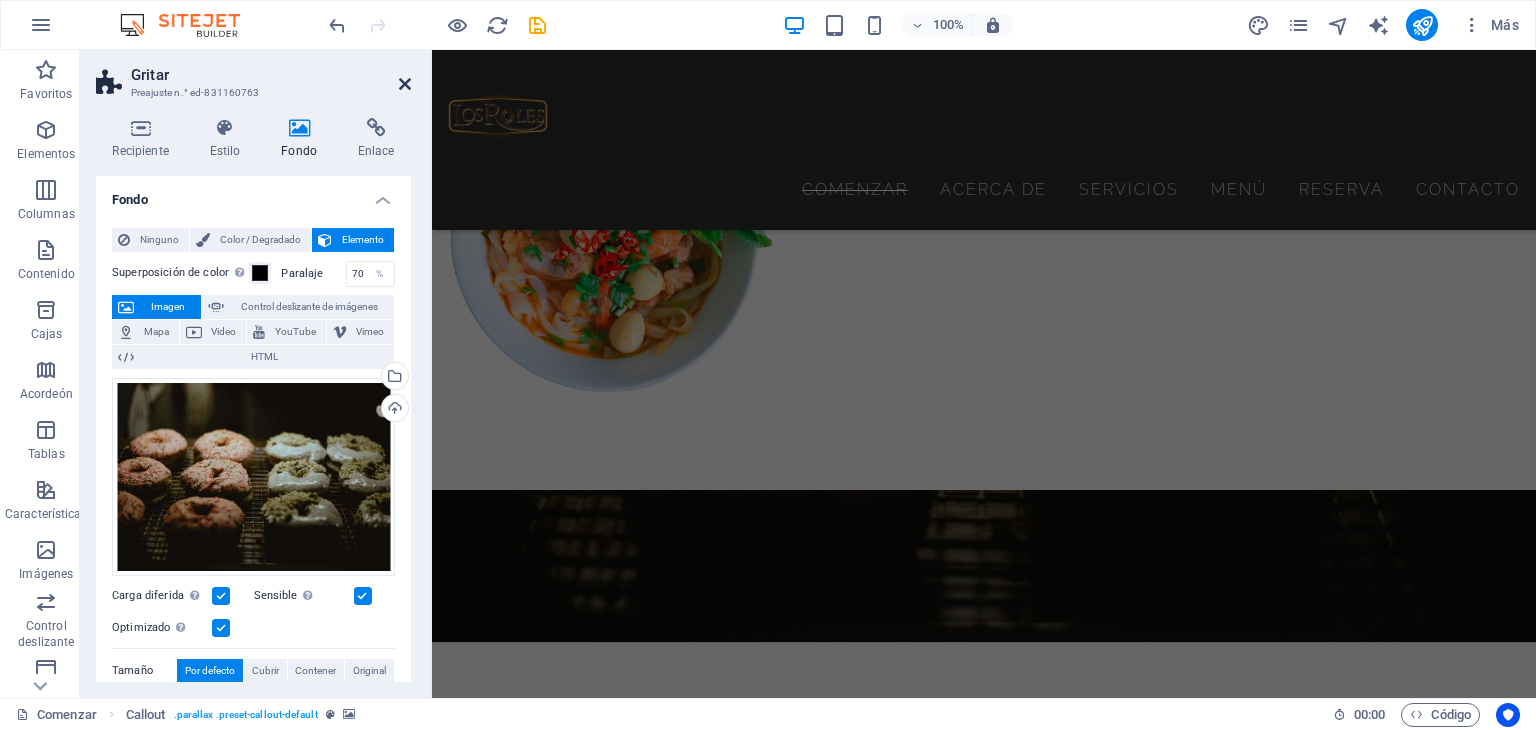 click at bounding box center [405, 84] 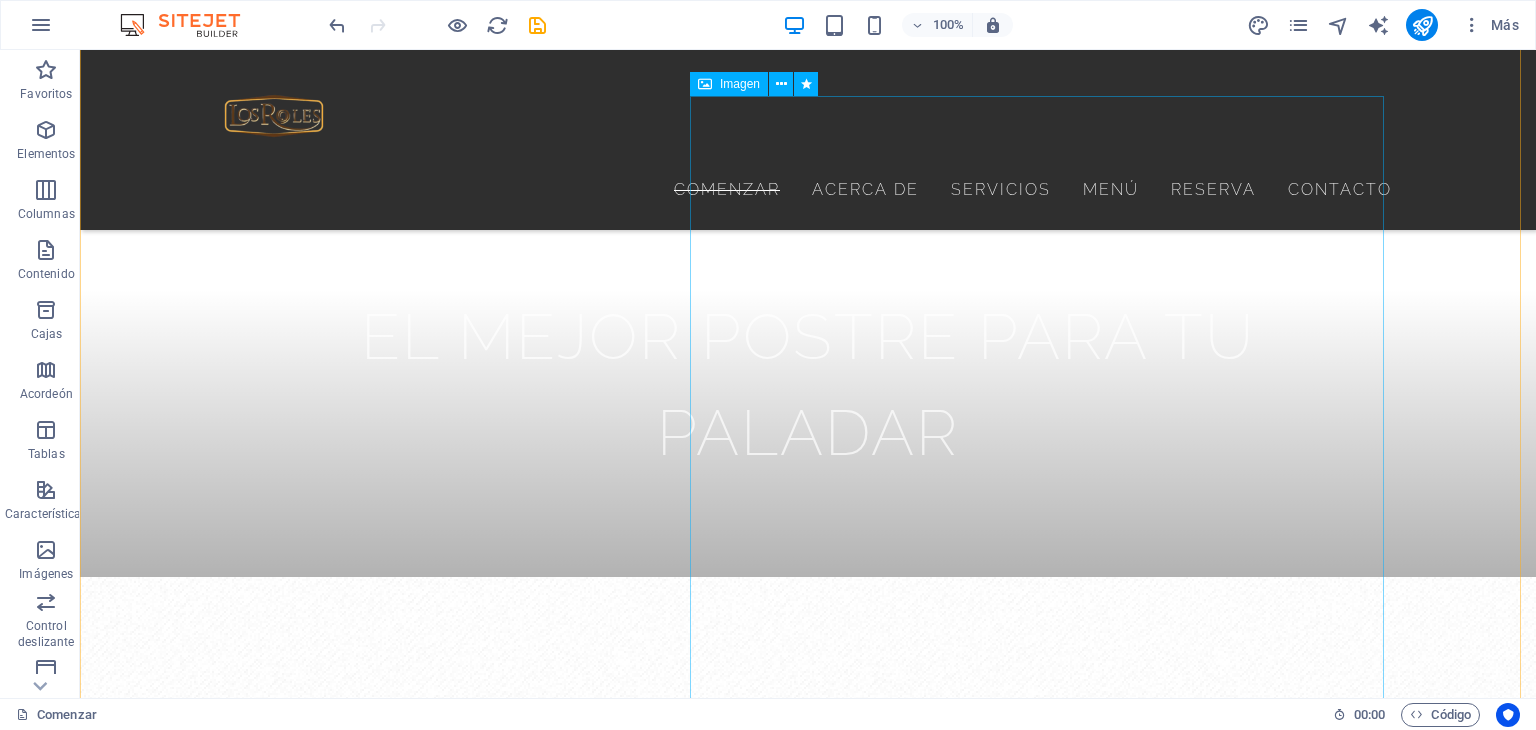 scroll, scrollTop: 703, scrollLeft: 0, axis: vertical 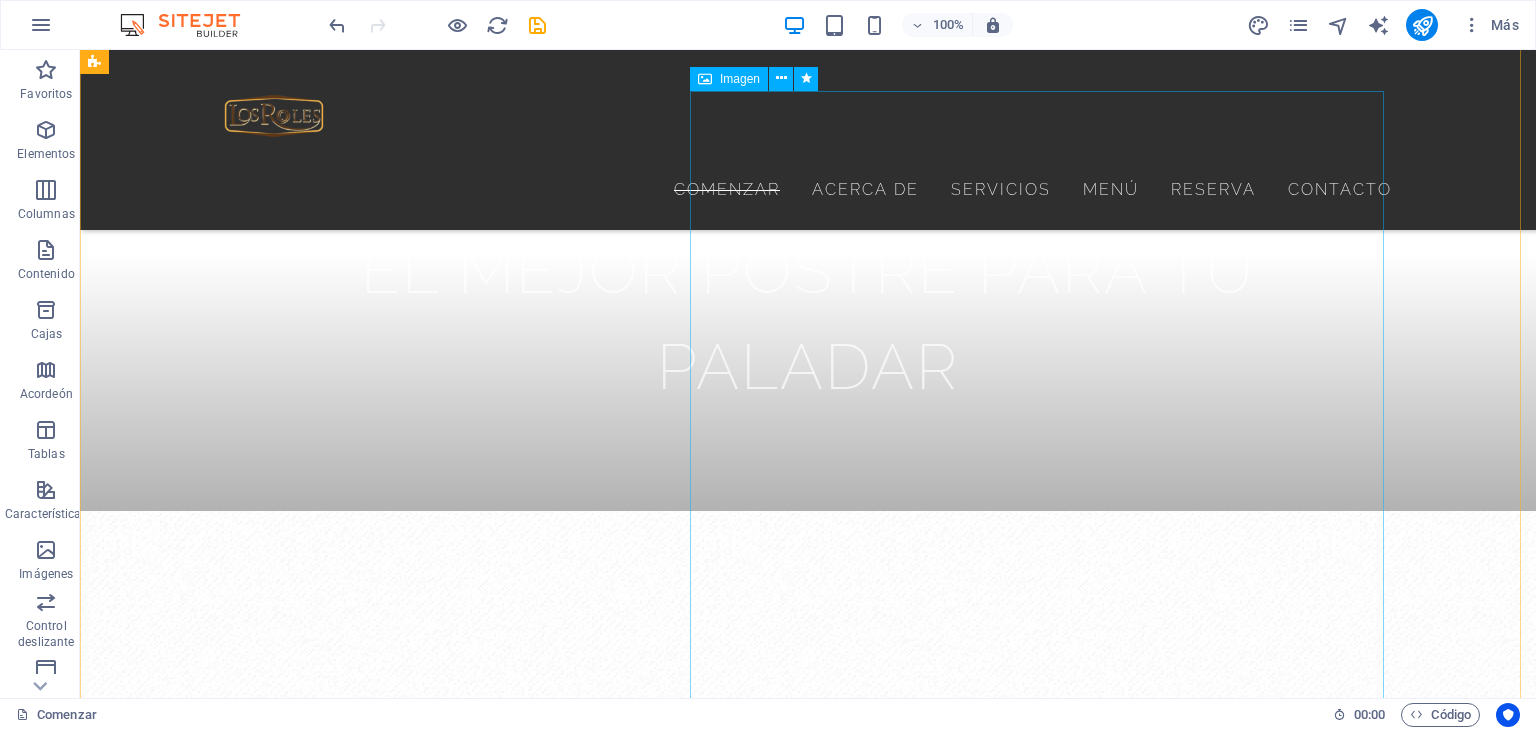 click at bounding box center (273, 2027) 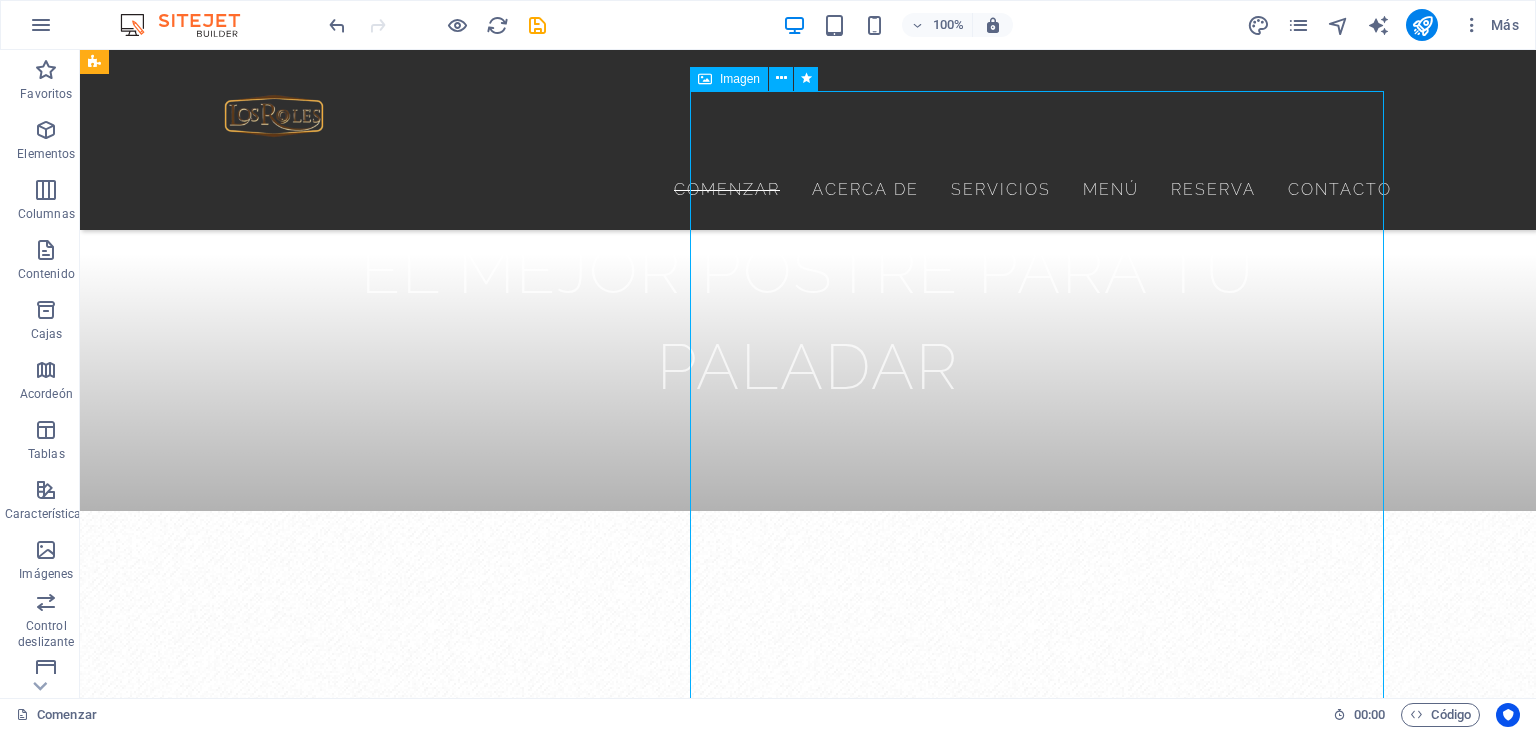 click at bounding box center [273, 2027] 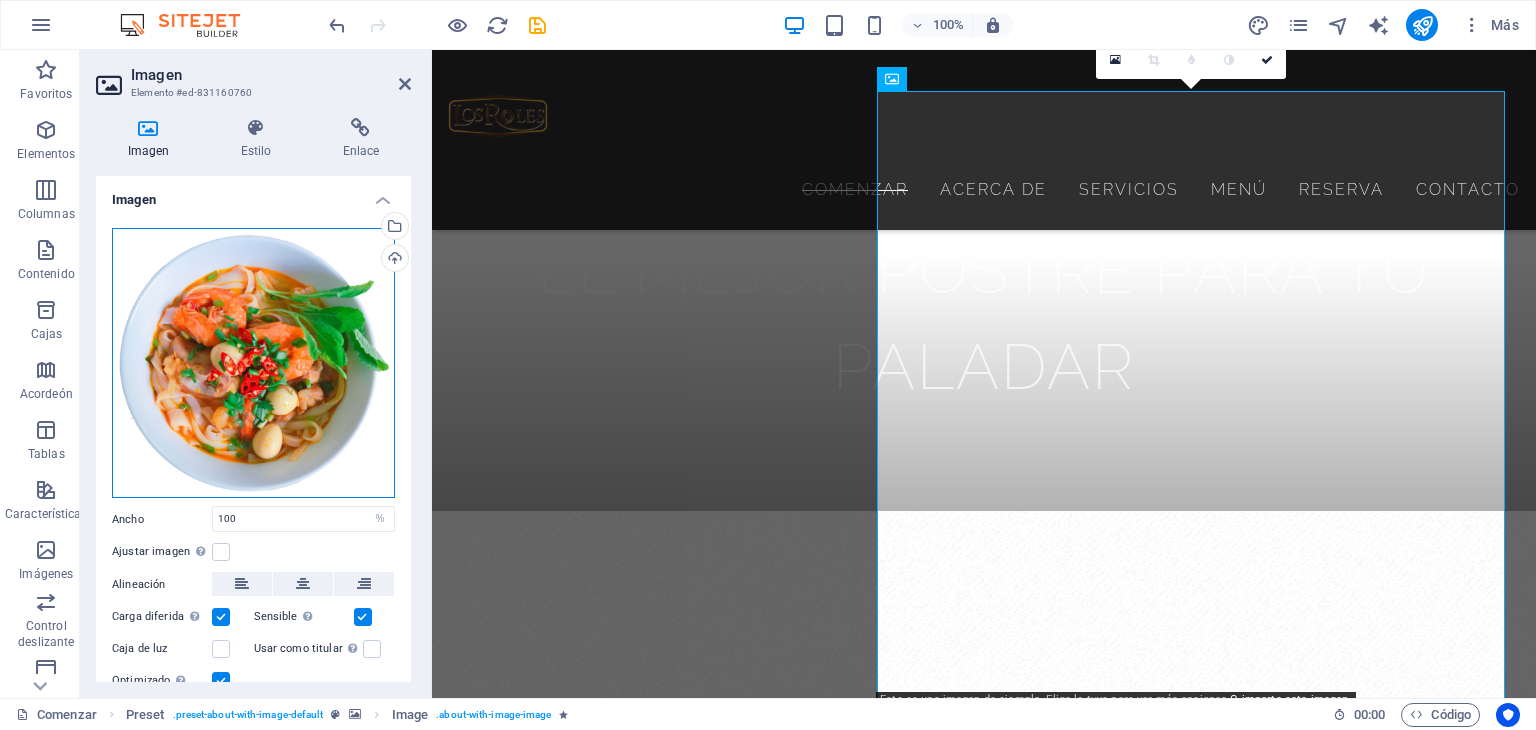 click on "Arrastre los archivos aquí, haga clic para elegir archivos o  seleccione archivos de Archivos o de nuestras fotos y videos de archivo gratuitos" at bounding box center (253, 363) 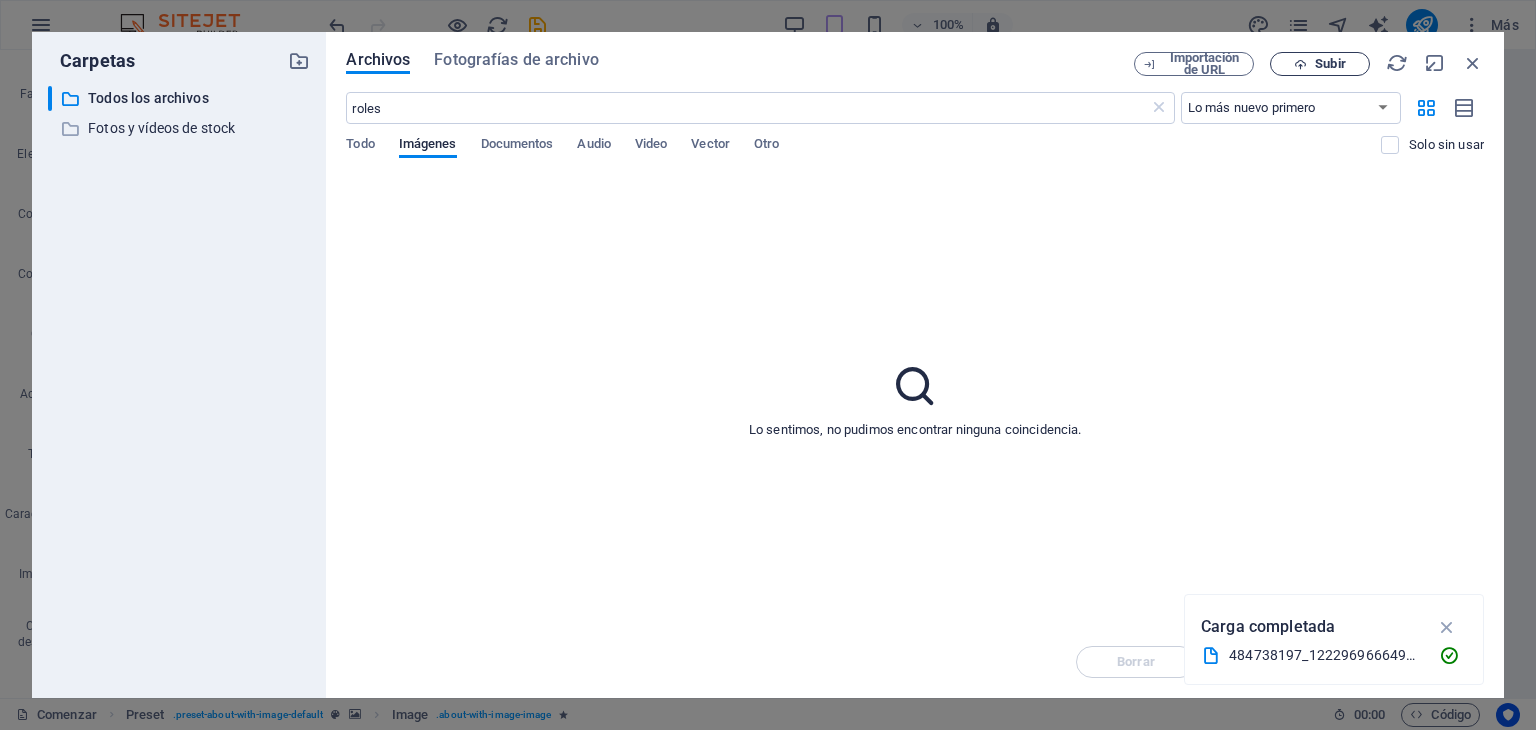 click at bounding box center [1300, 64] 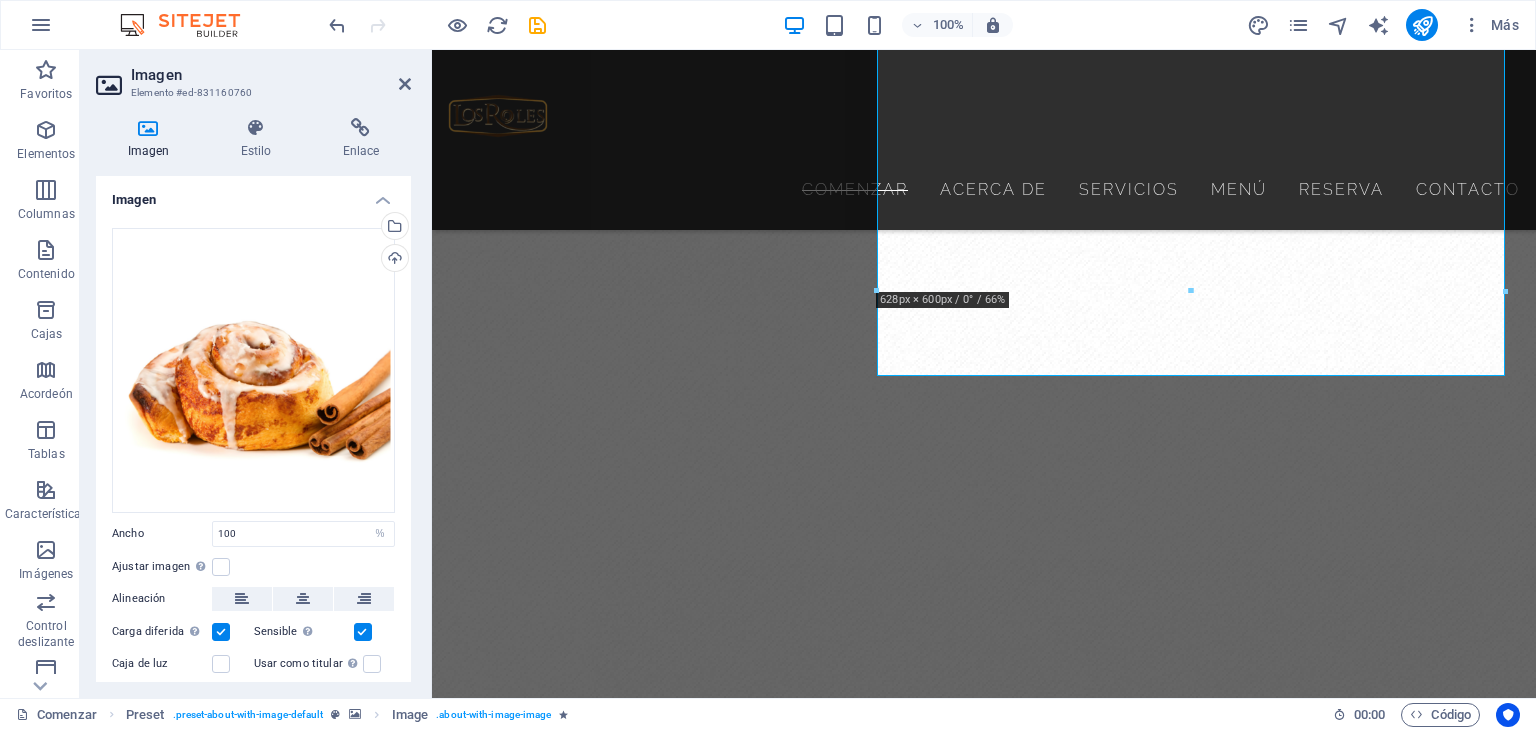 scroll, scrollTop: 703, scrollLeft: 0, axis: vertical 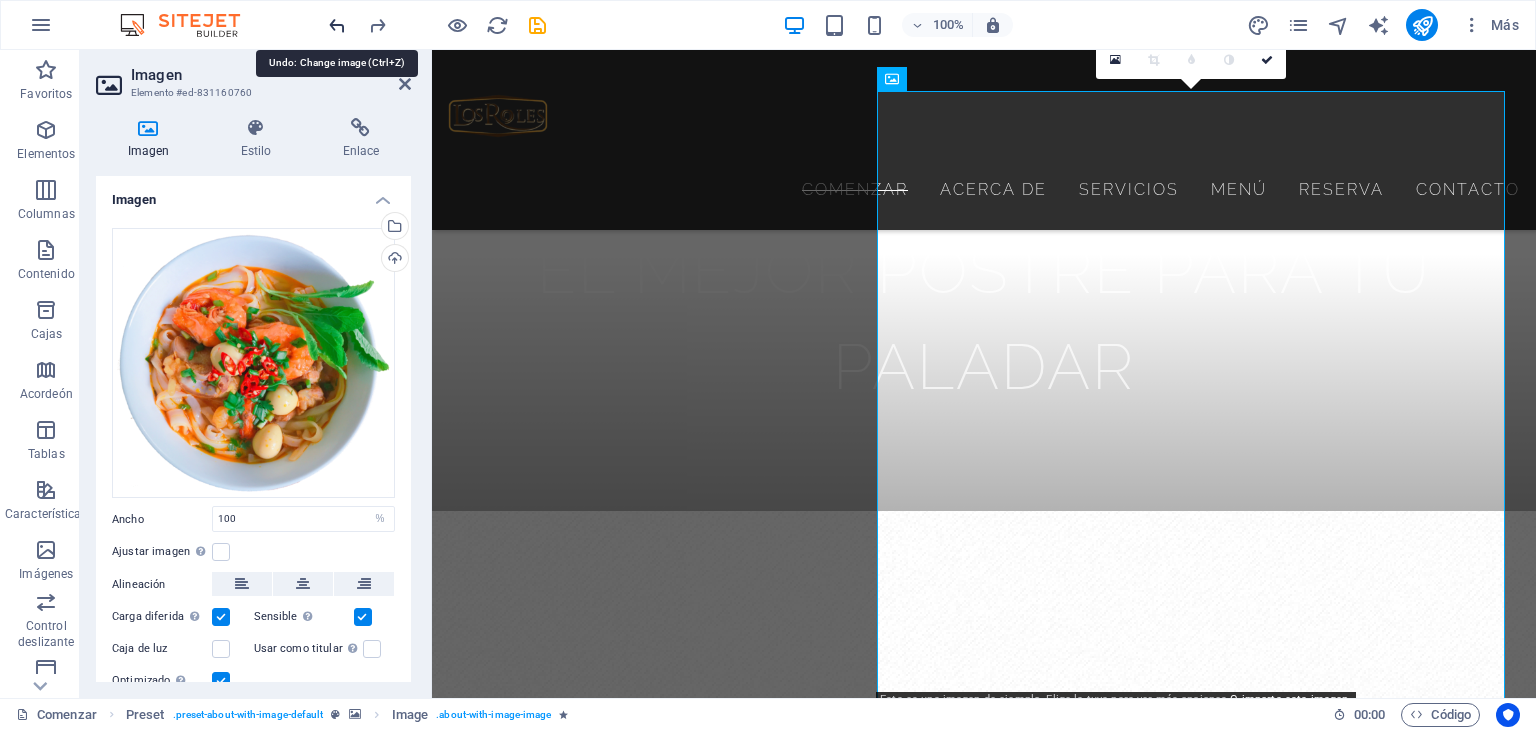 click at bounding box center (337, 25) 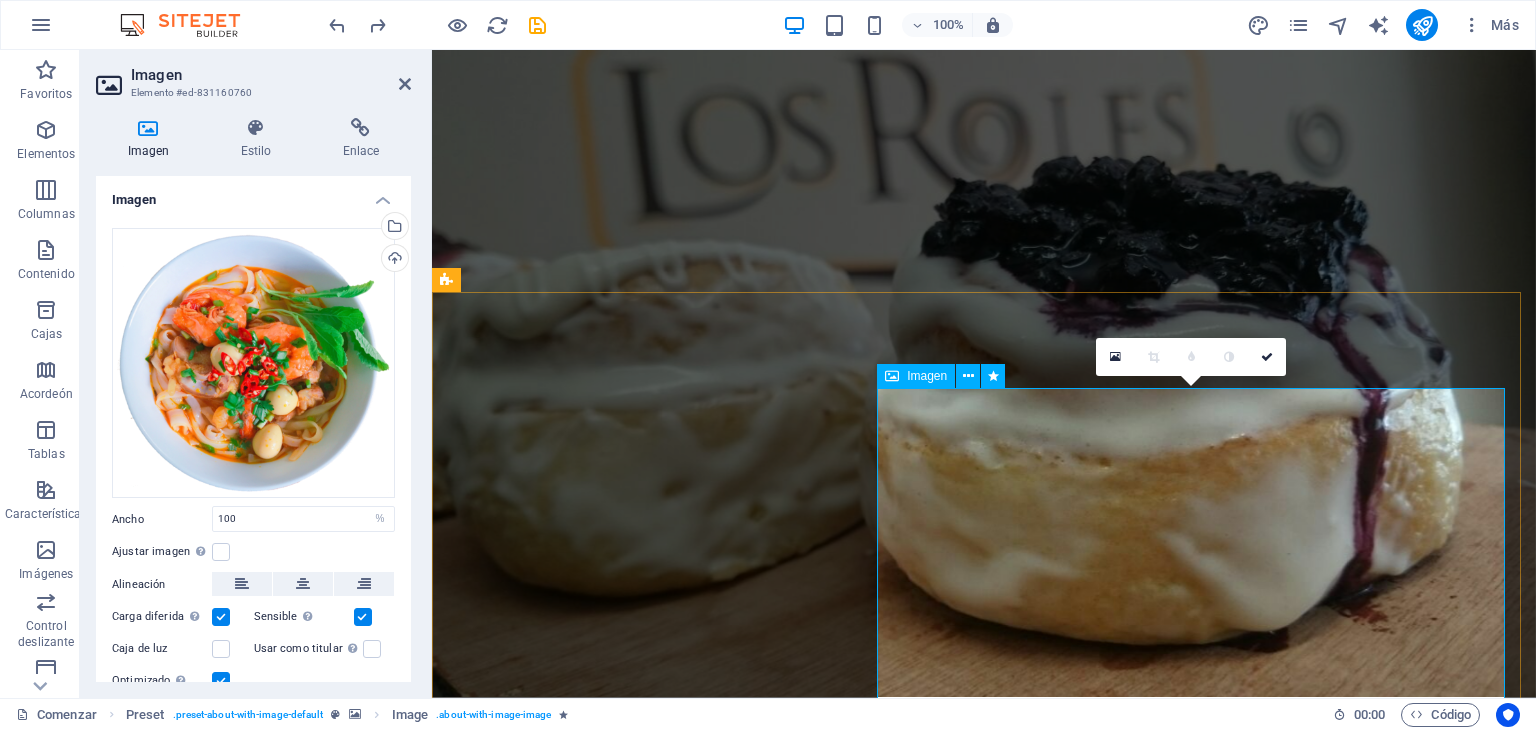 scroll, scrollTop: 501, scrollLeft: 0, axis: vertical 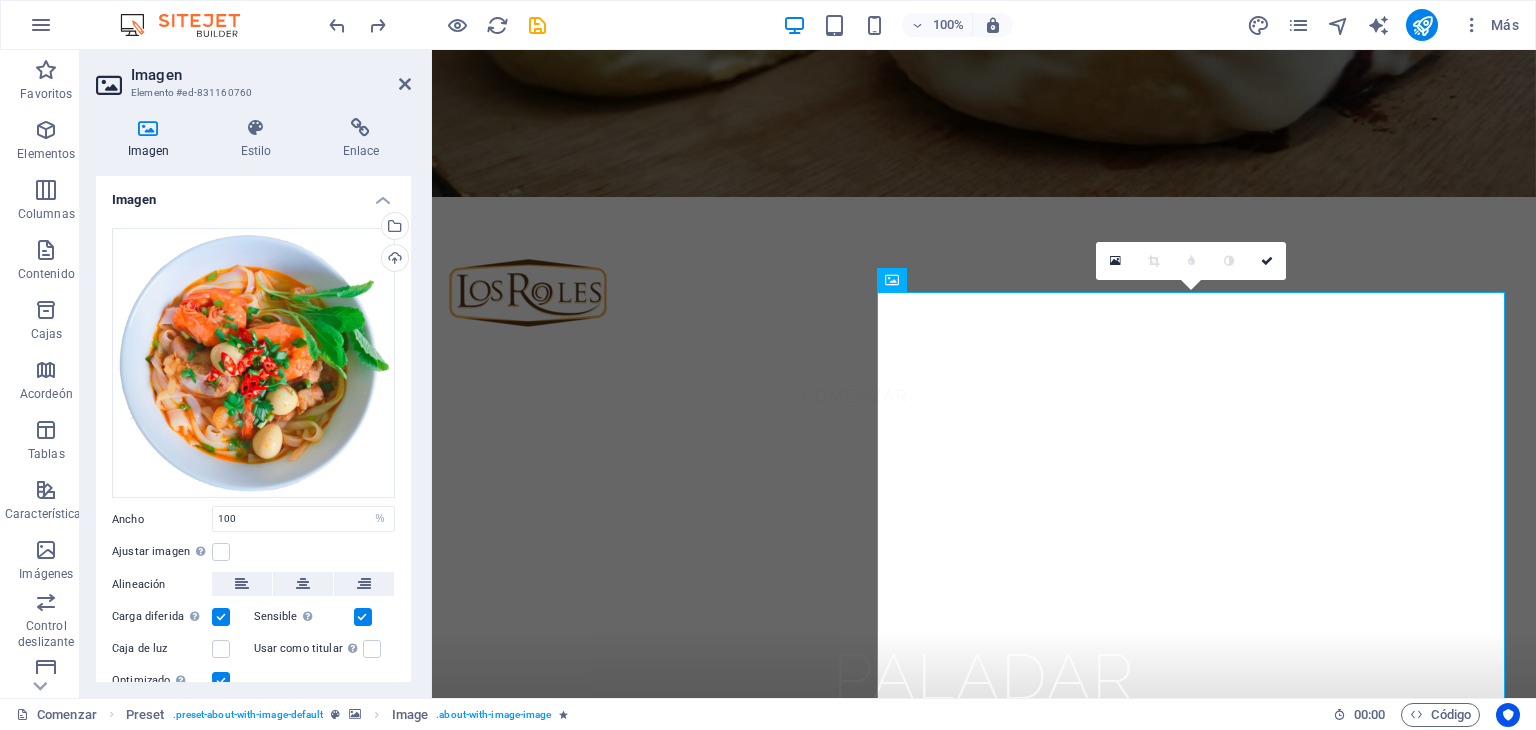 click at bounding box center [984, 1260] 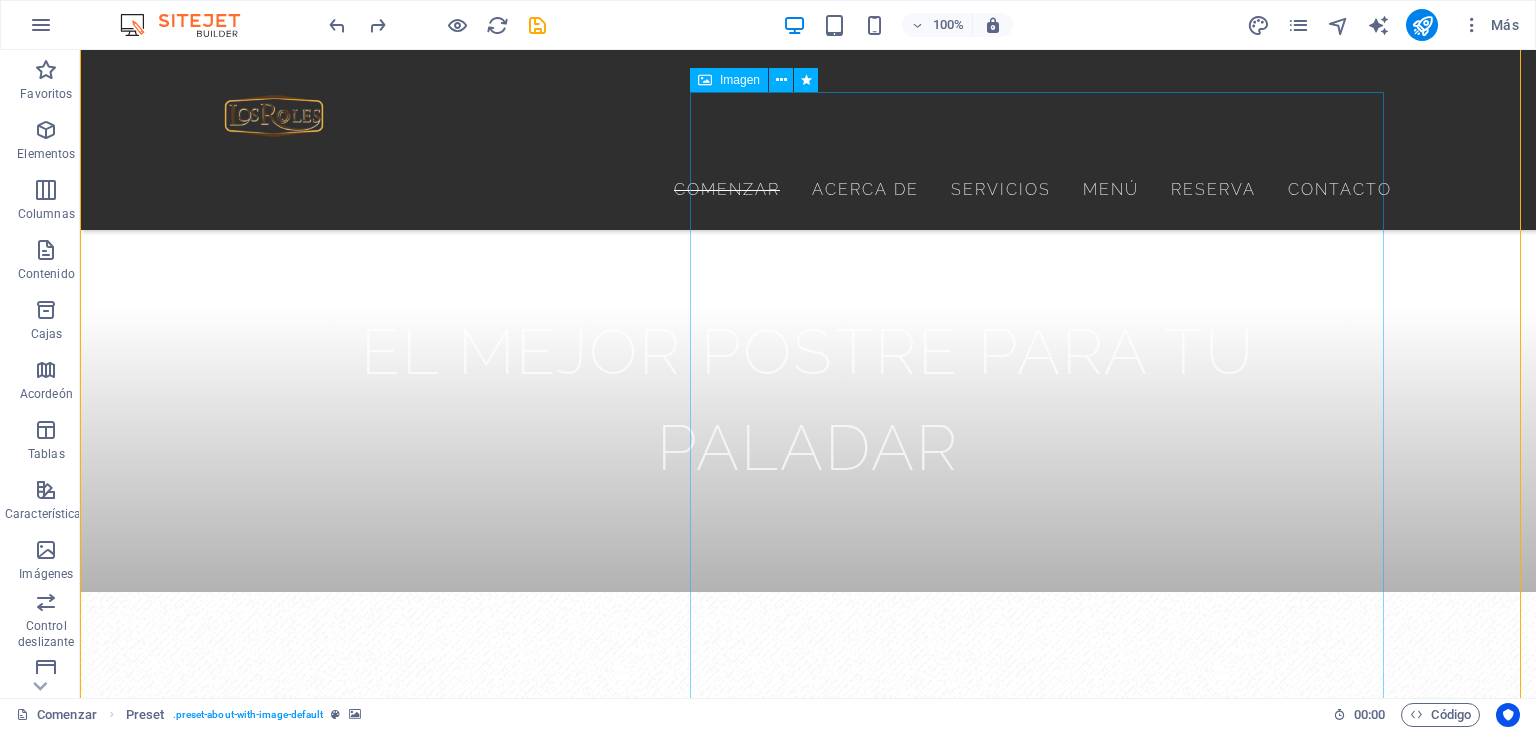 scroll, scrollTop: 701, scrollLeft: 0, axis: vertical 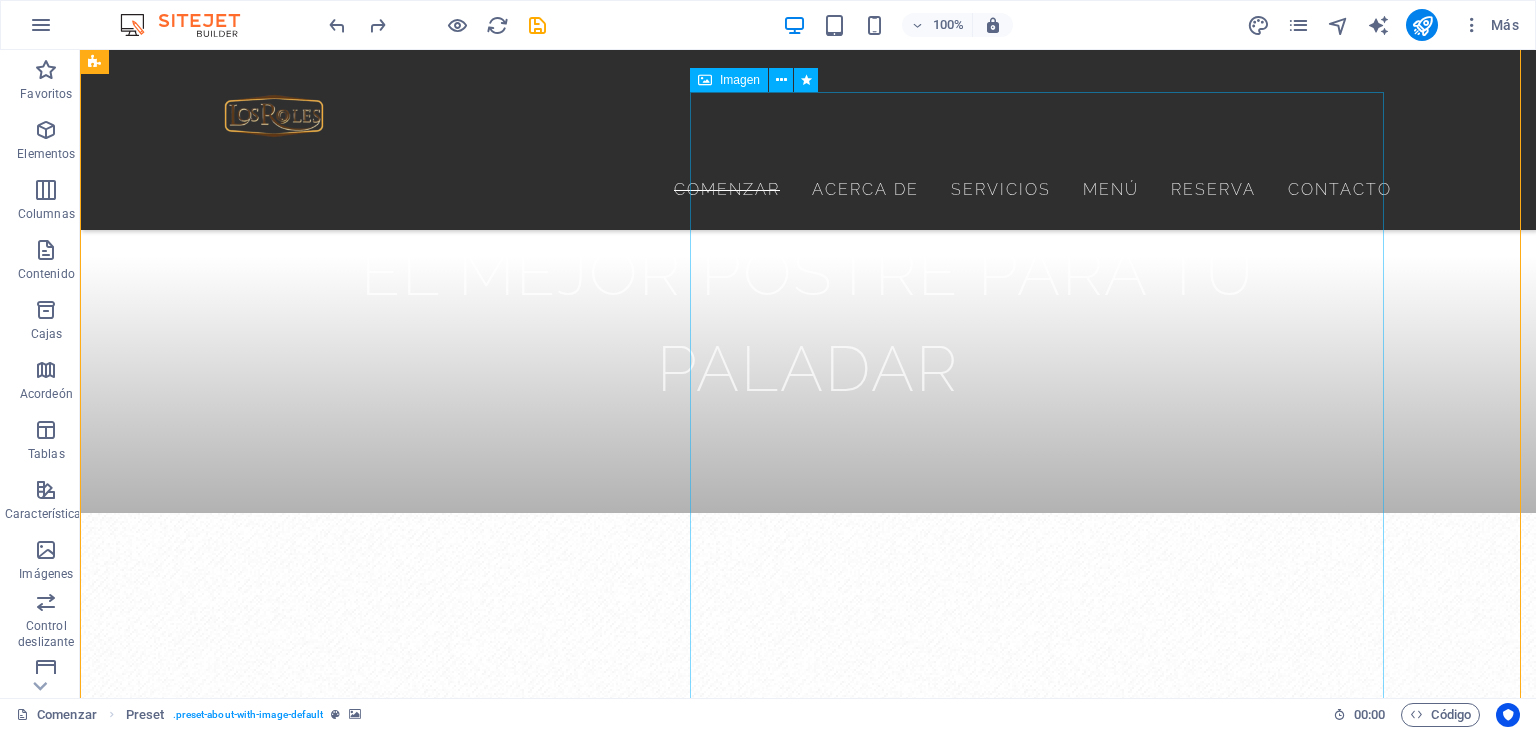 click at bounding box center (273, 2029) 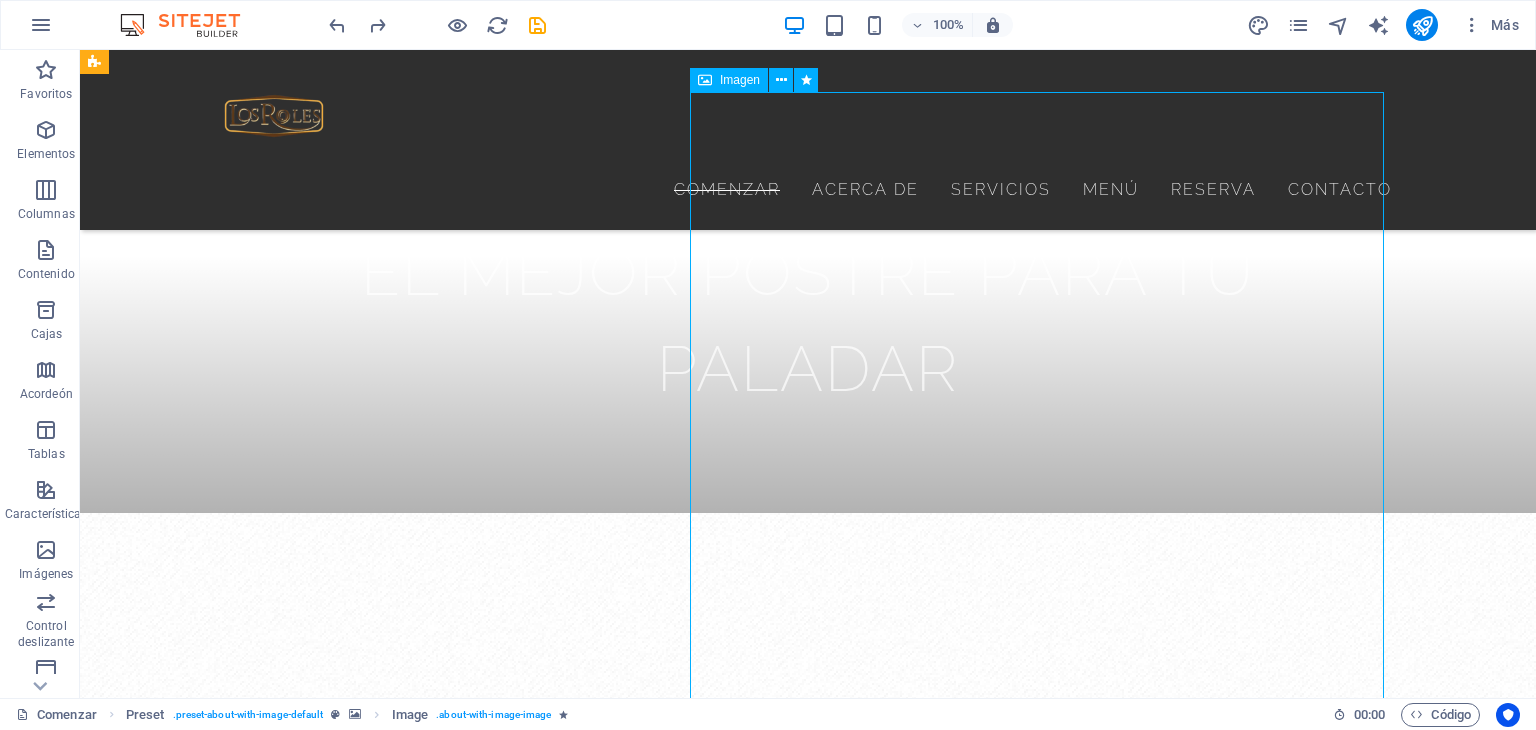 click at bounding box center [273, 2029] 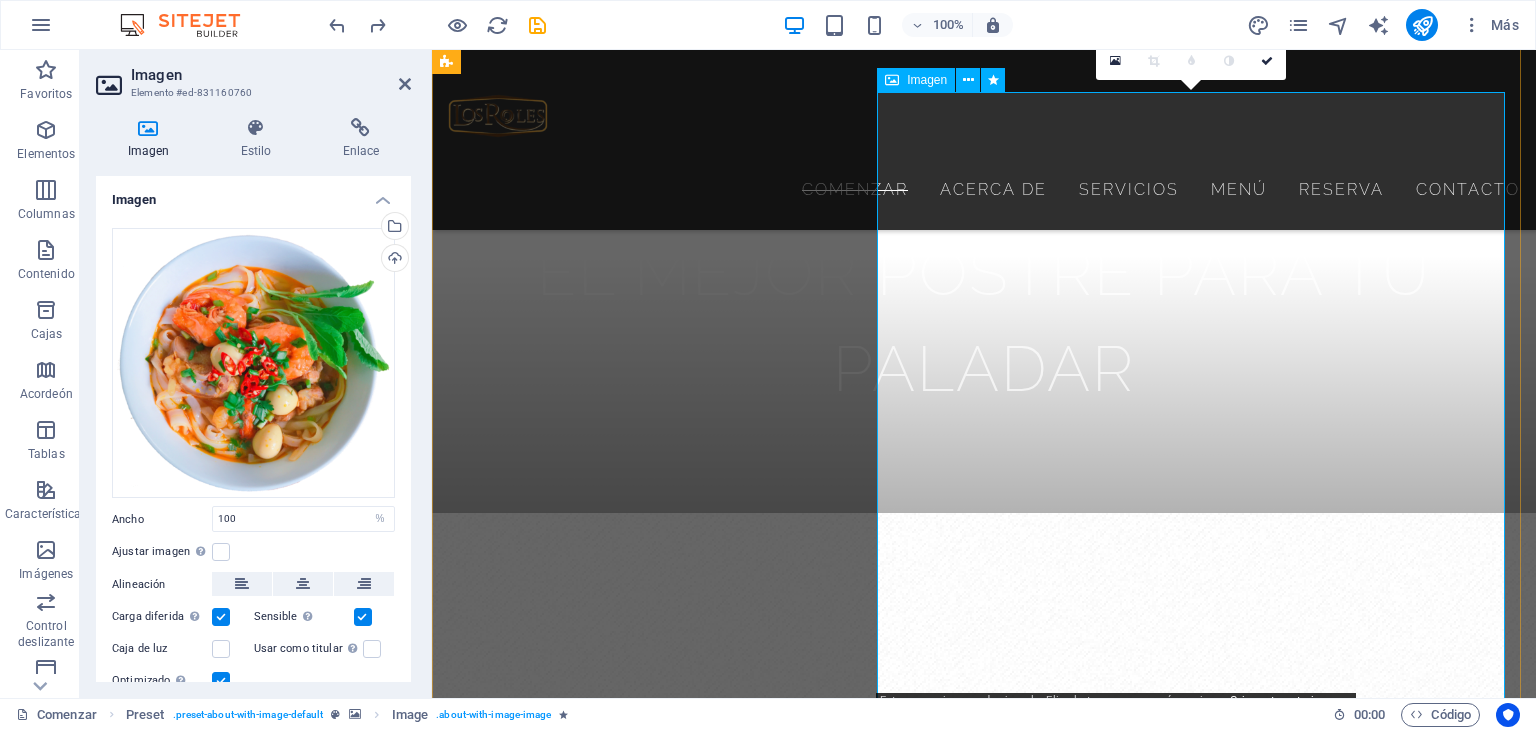 click on "Imagen" at bounding box center (927, 80) 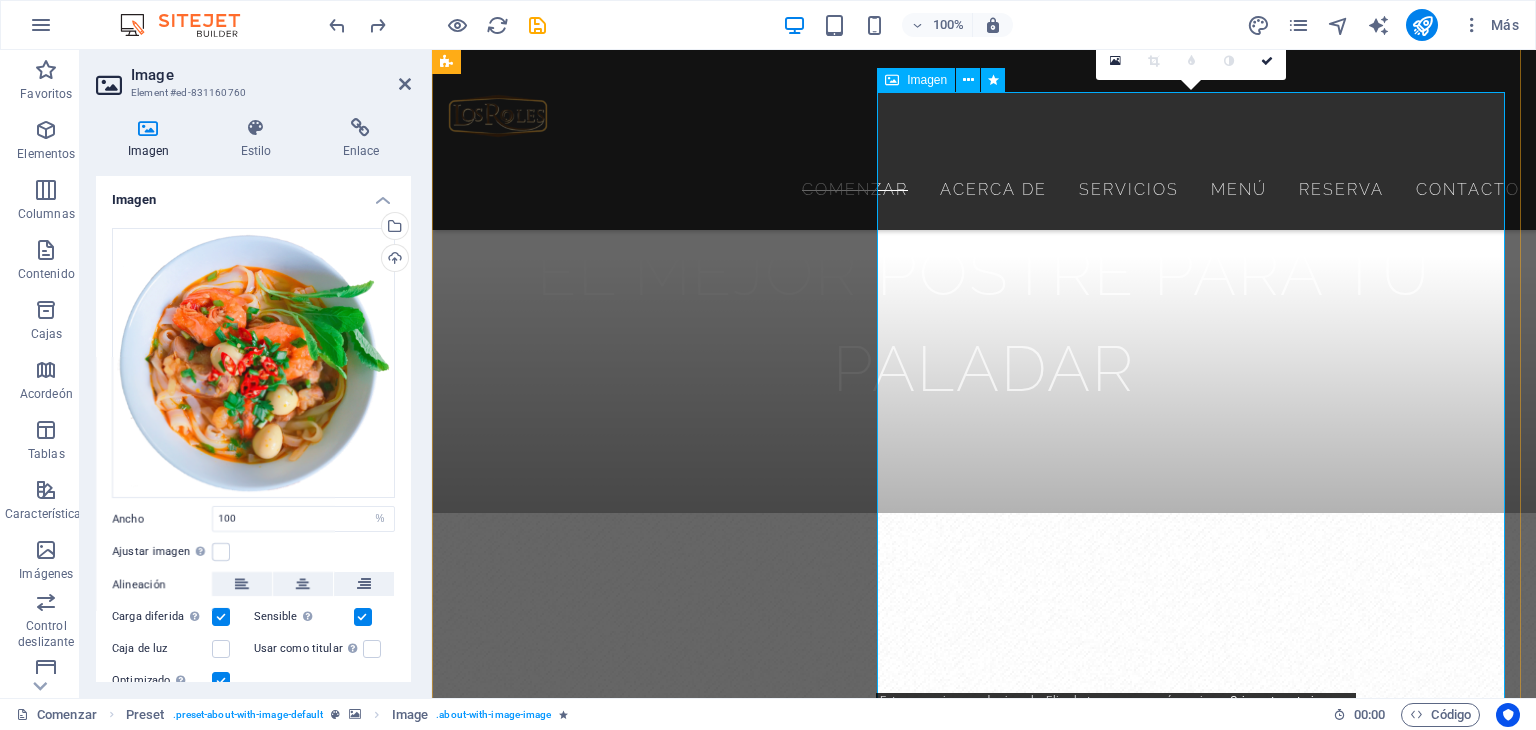 click on "Imagen" at bounding box center (927, 80) 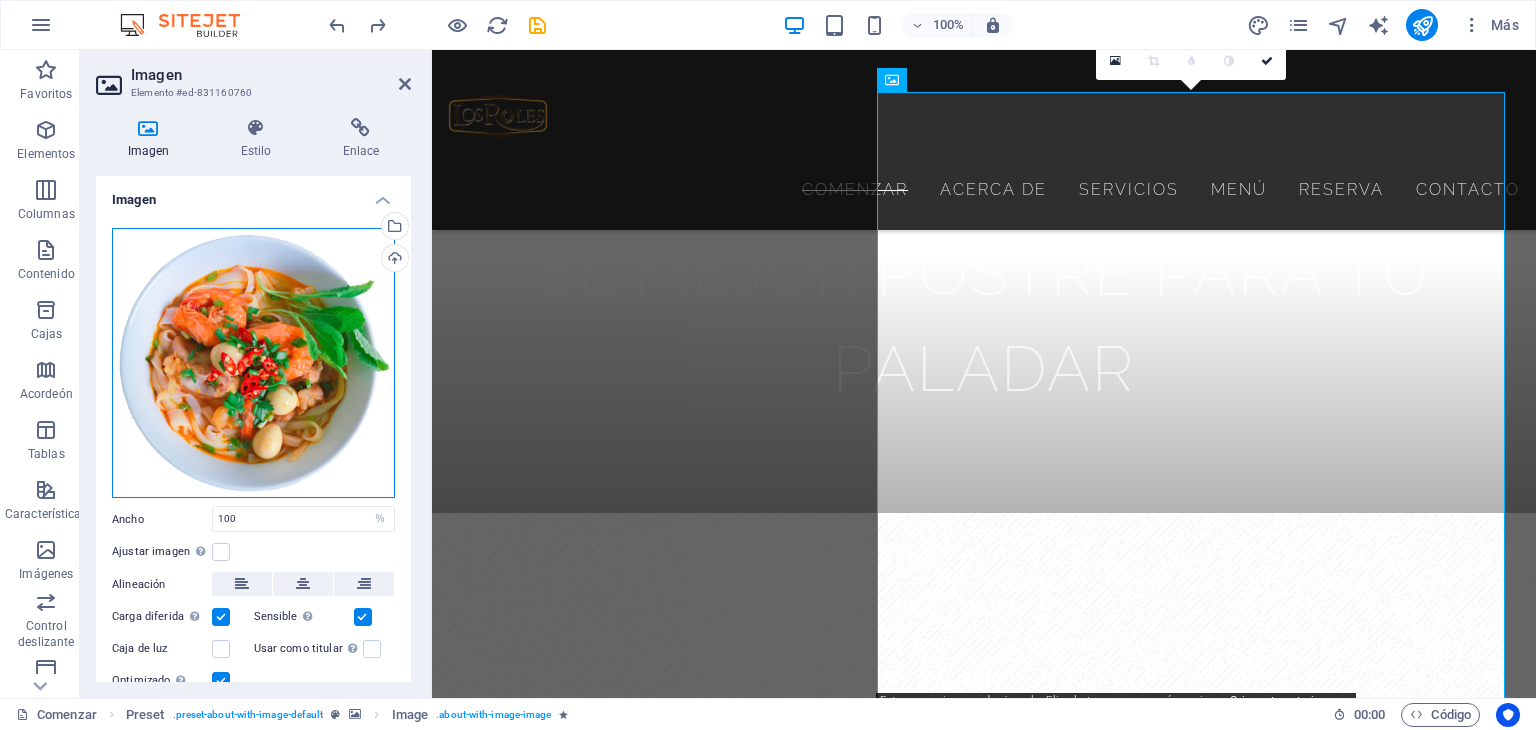 click on "Arrastre los archivos aquí, haga clic para elegir archivos o  seleccione archivos de Archivos o de nuestras fotos y videos de archivo gratuitos" at bounding box center (253, 363) 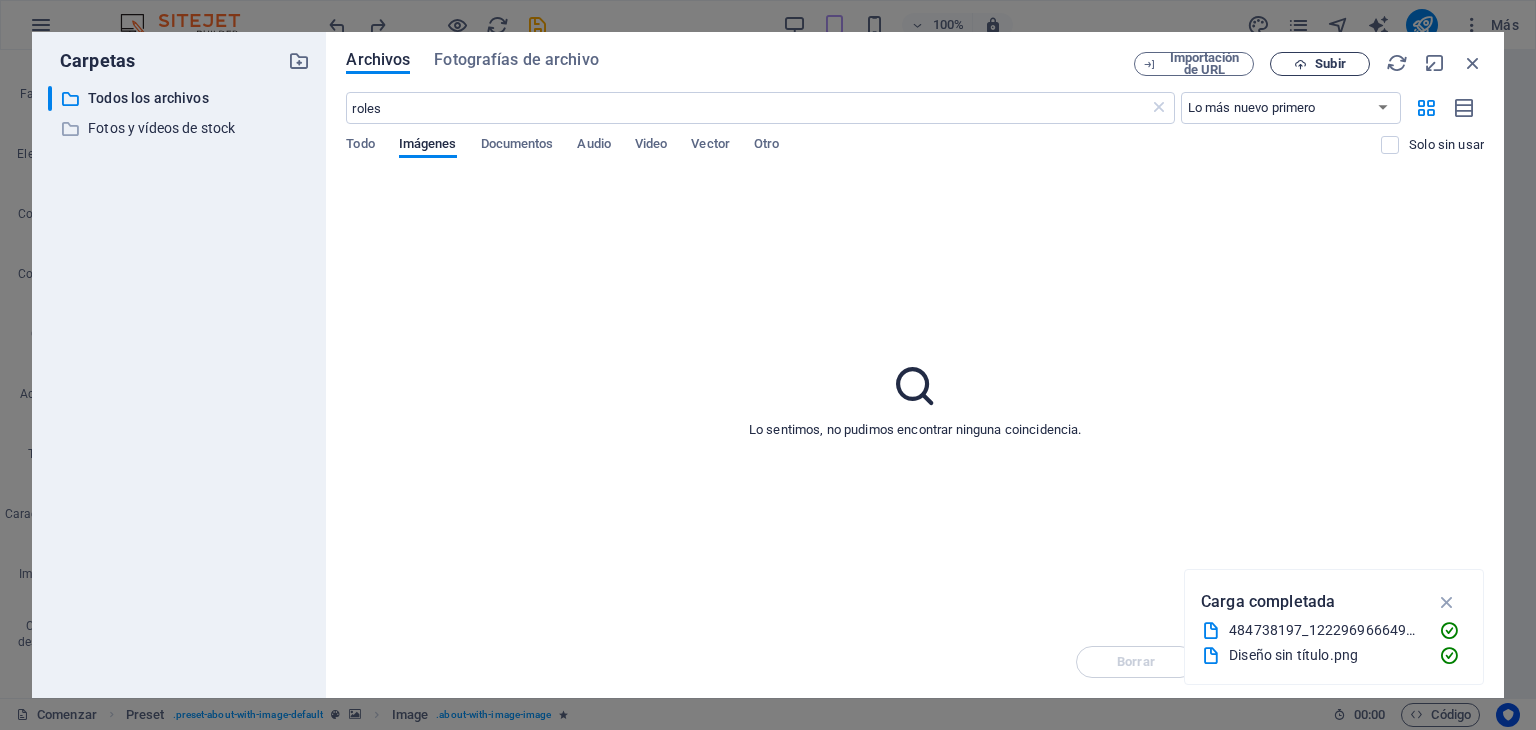 click on "Subir" at bounding box center [1320, 64] 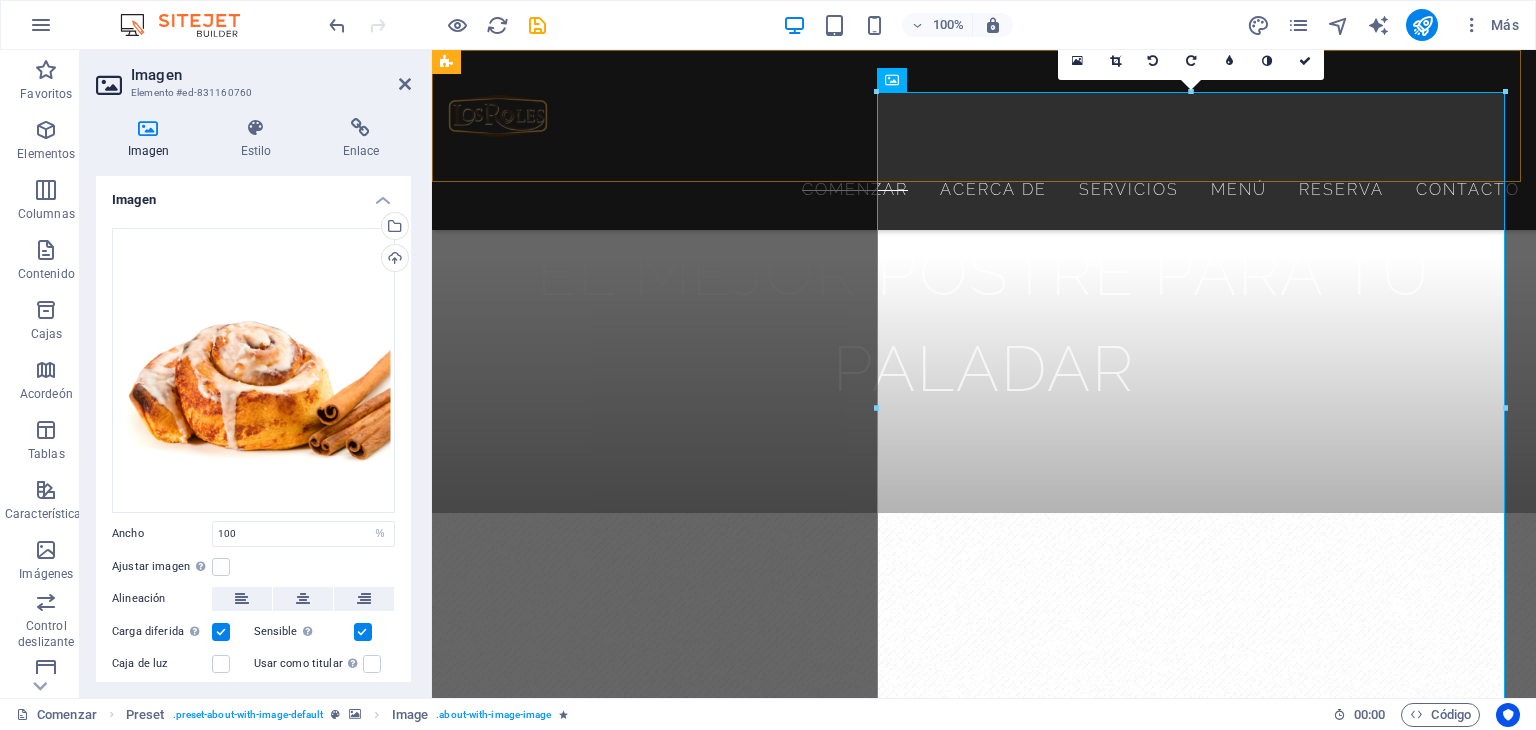 click on "Comenzar Acerca de Servicios Menú Reserva Contacto" at bounding box center (984, 140) 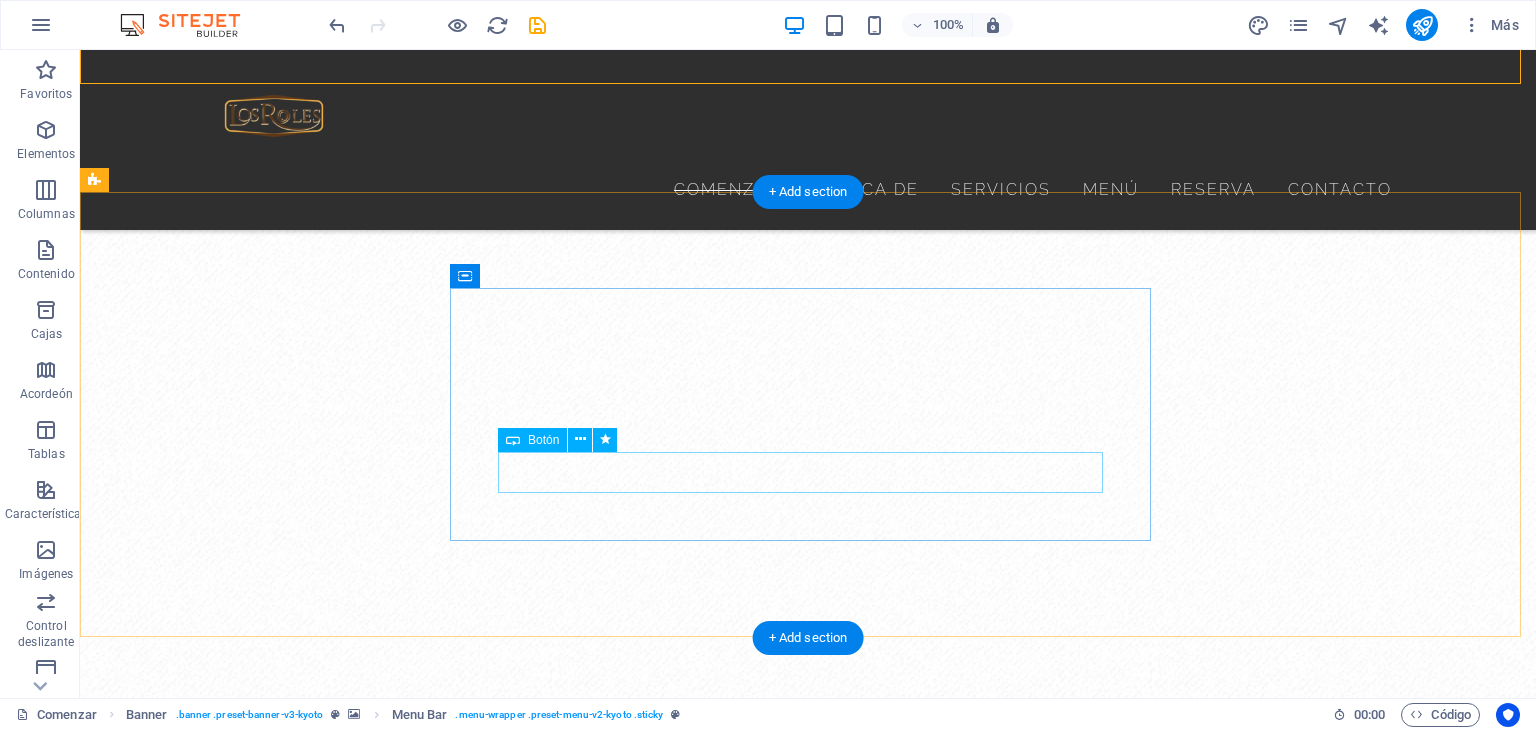 scroll, scrollTop: 1400, scrollLeft: 0, axis: vertical 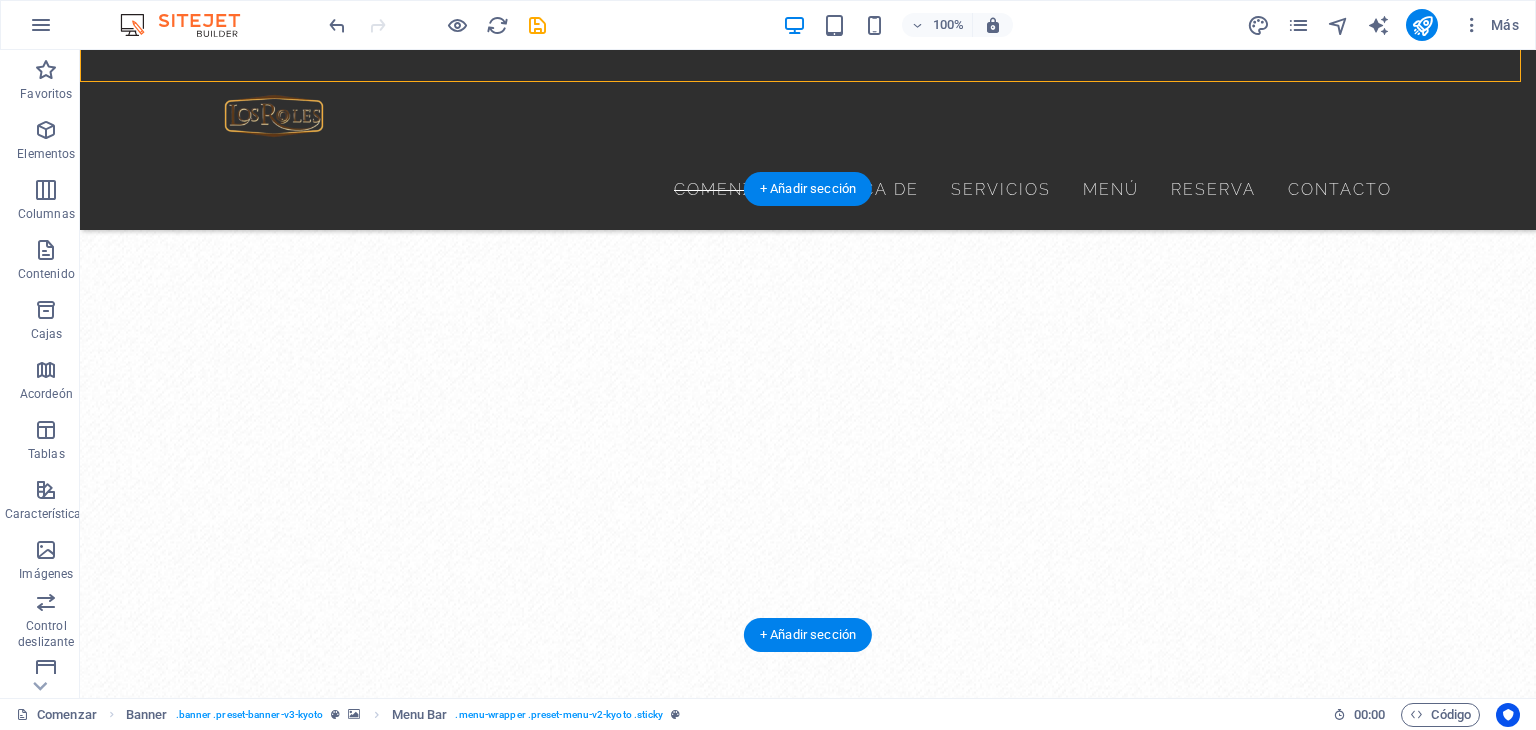 click at bounding box center (808, 1973) 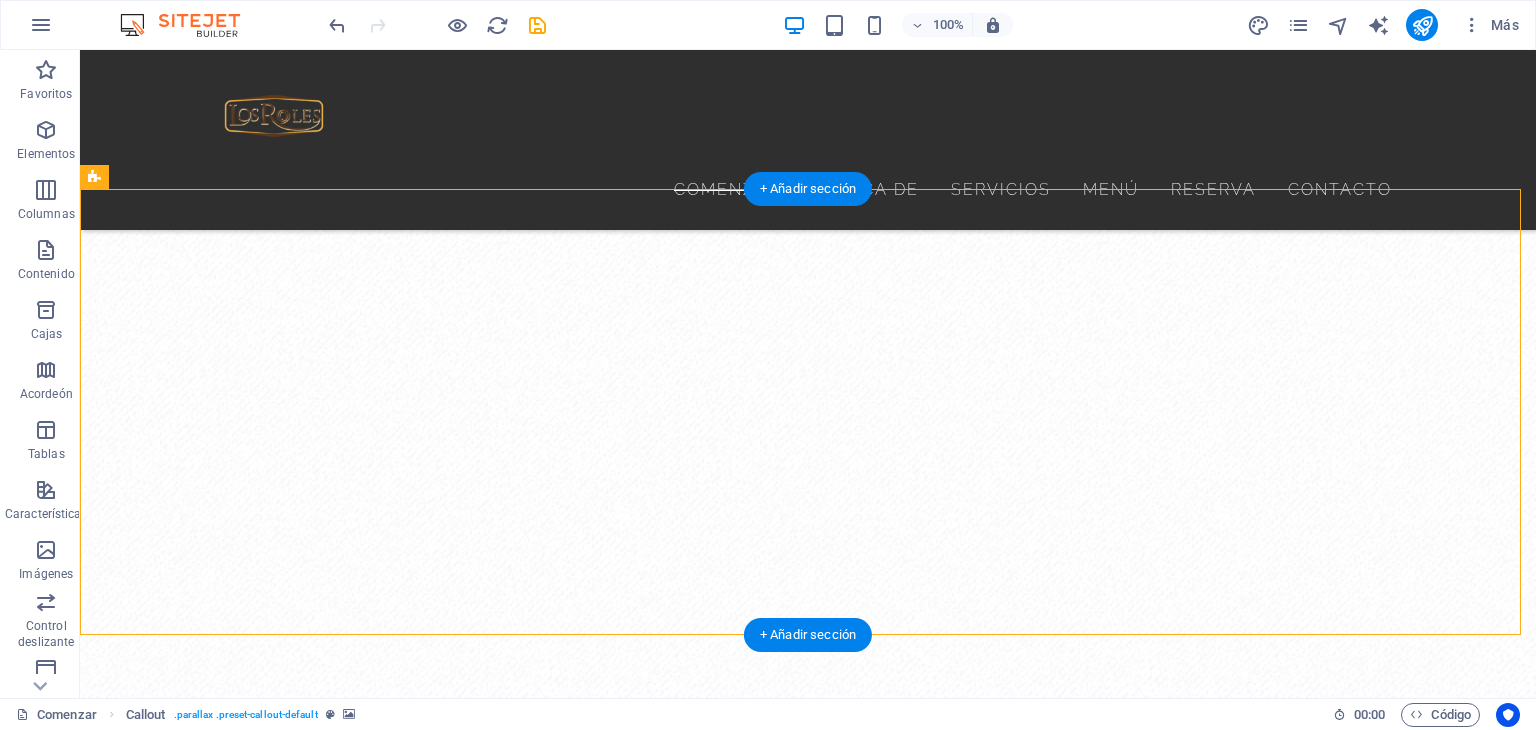click at bounding box center (808, 1973) 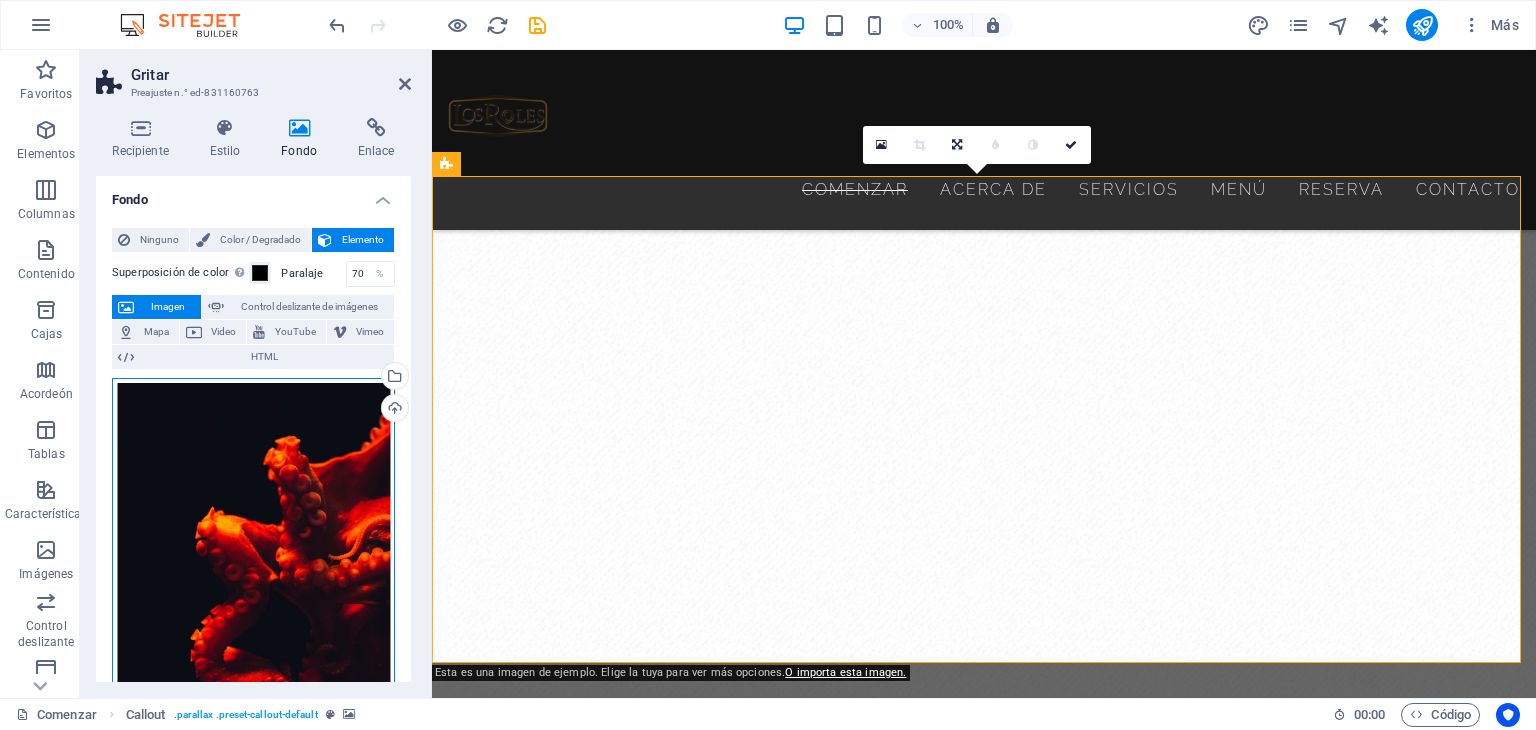 click on "Arrastre los archivos aquí, haga clic para elegir archivos o  seleccione archivos de Archivos o de nuestras fotos y videos de archivo gratuitos" at bounding box center [253, 587] 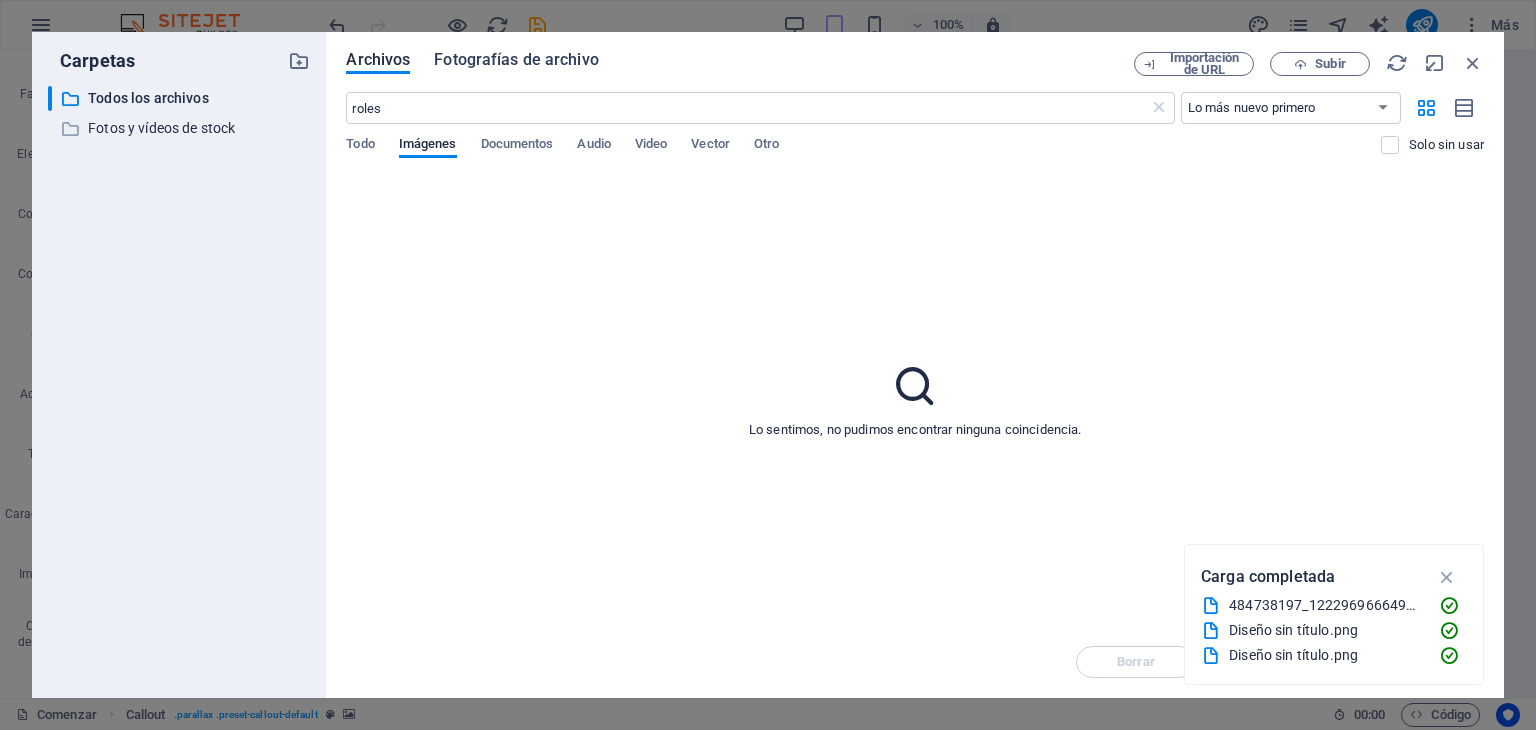 click on "Fotografías de archivo" at bounding box center (516, 59) 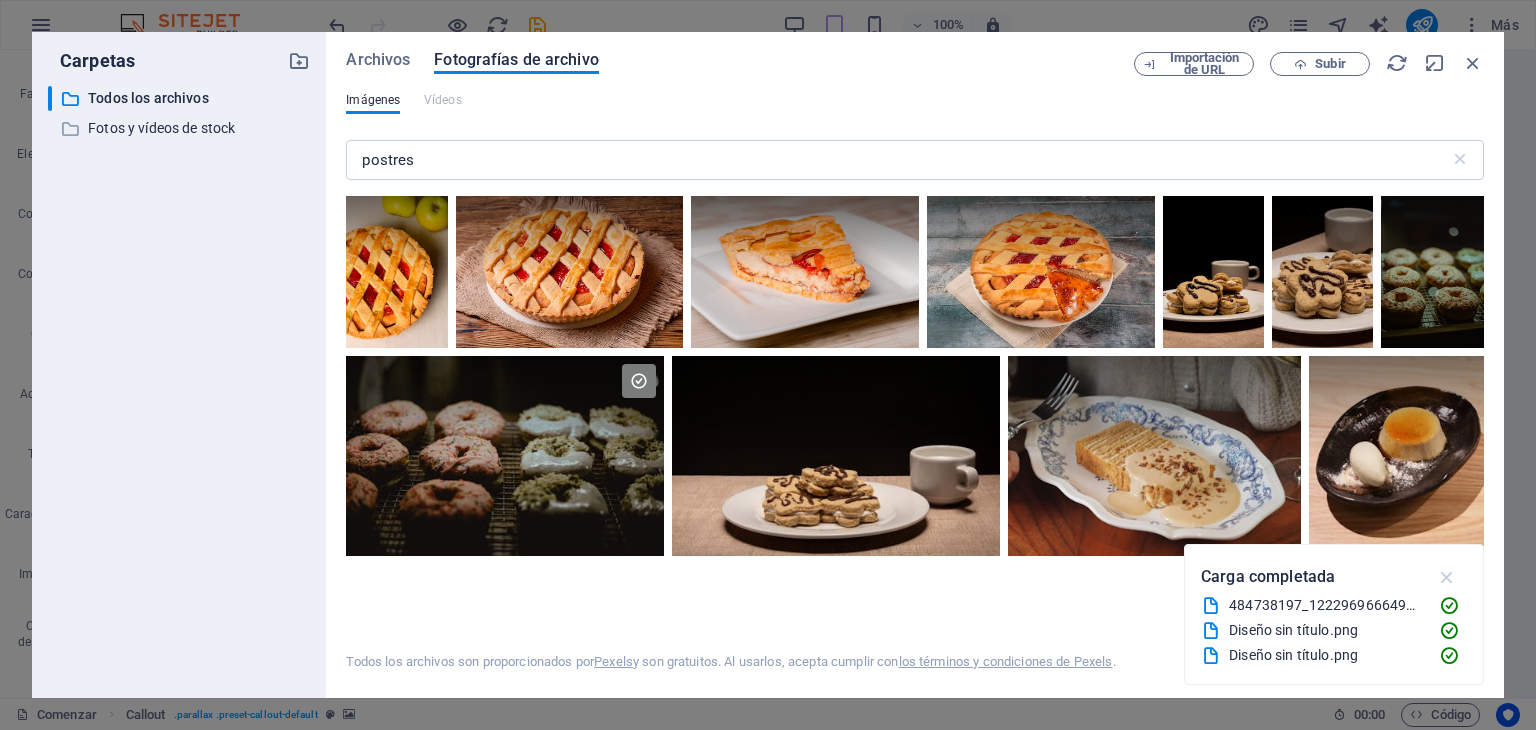 click at bounding box center (1447, 577) 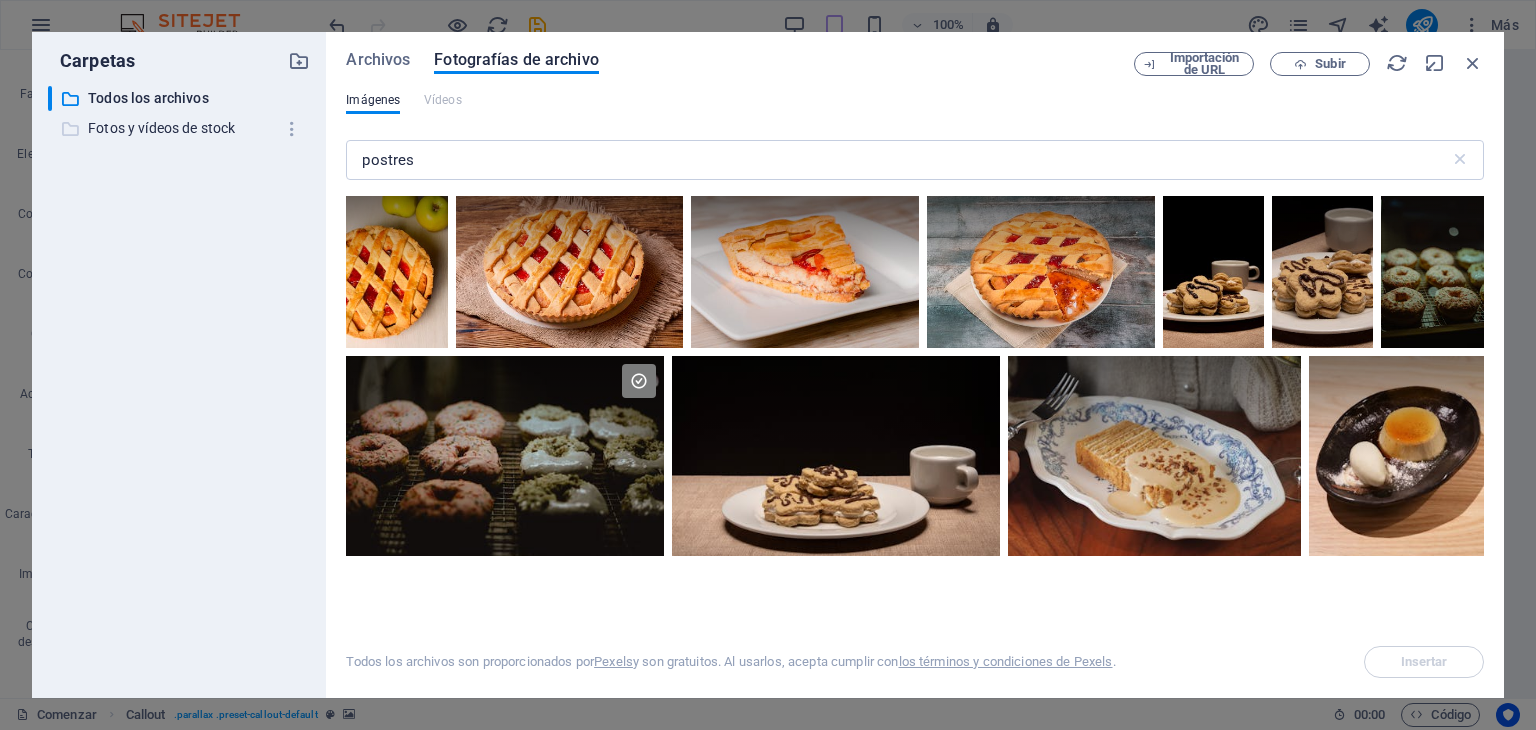 click on "Fotos y vídeos de stock" at bounding box center [181, 128] 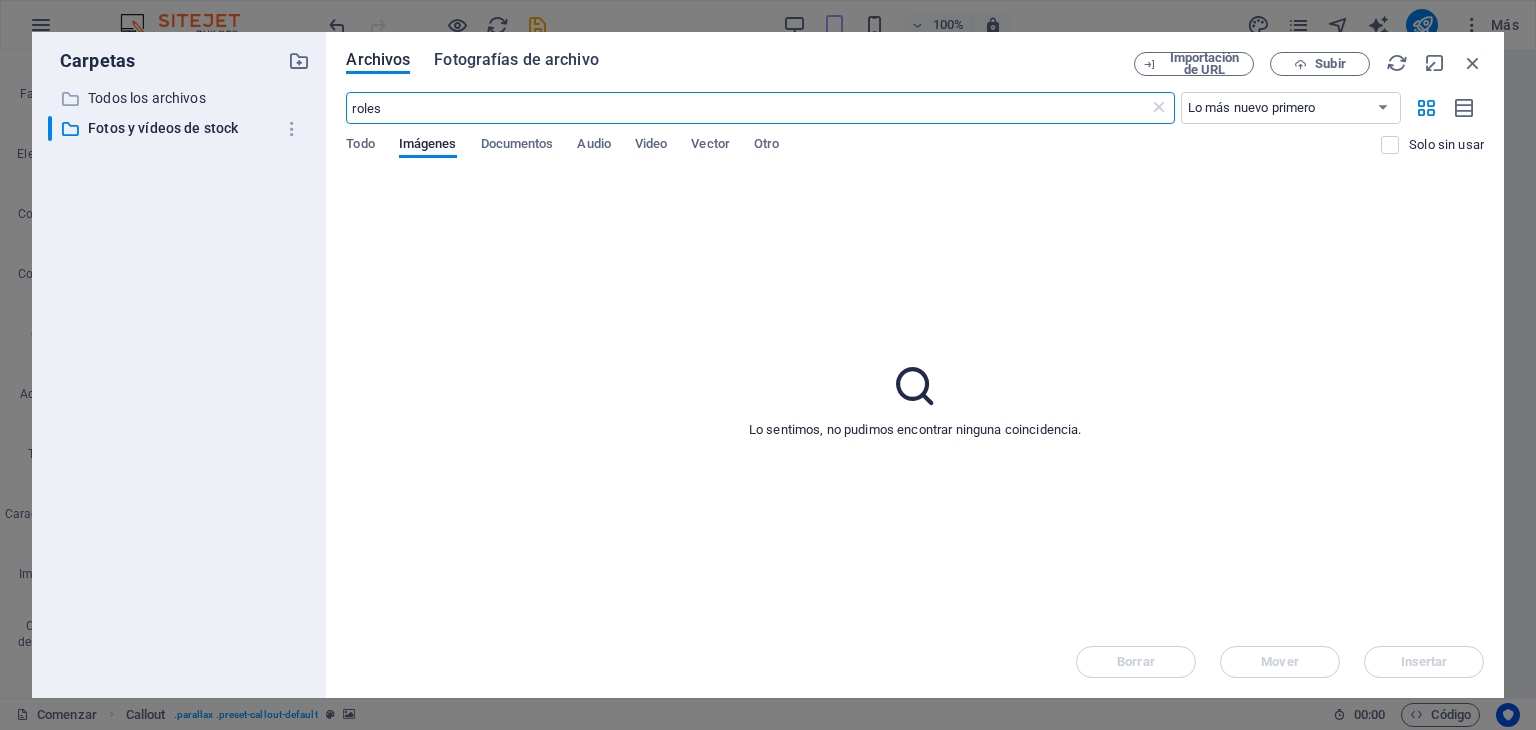 click on "Fotografías de archivo" at bounding box center [516, 59] 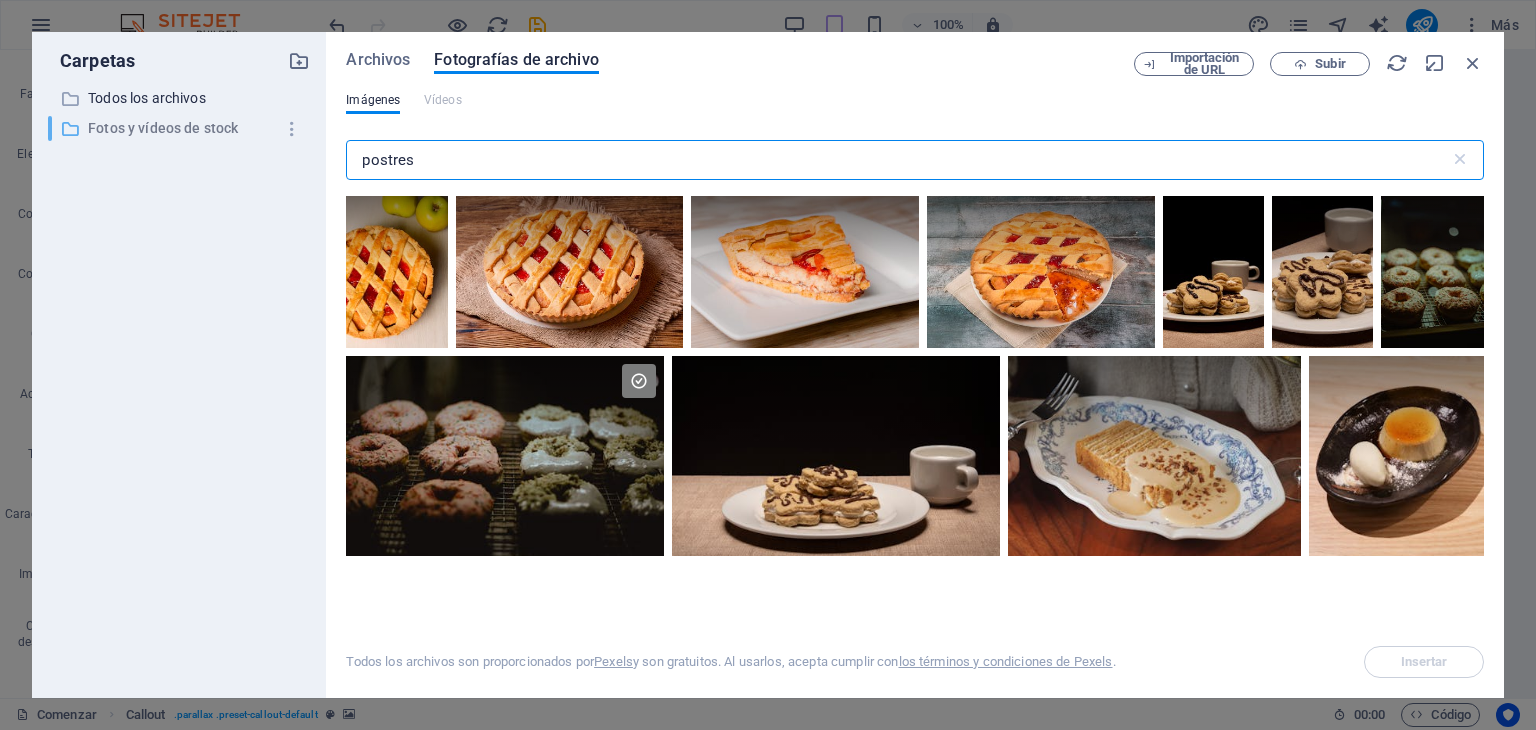 click on "Fotos y vídeos de stock" at bounding box center [181, 128] 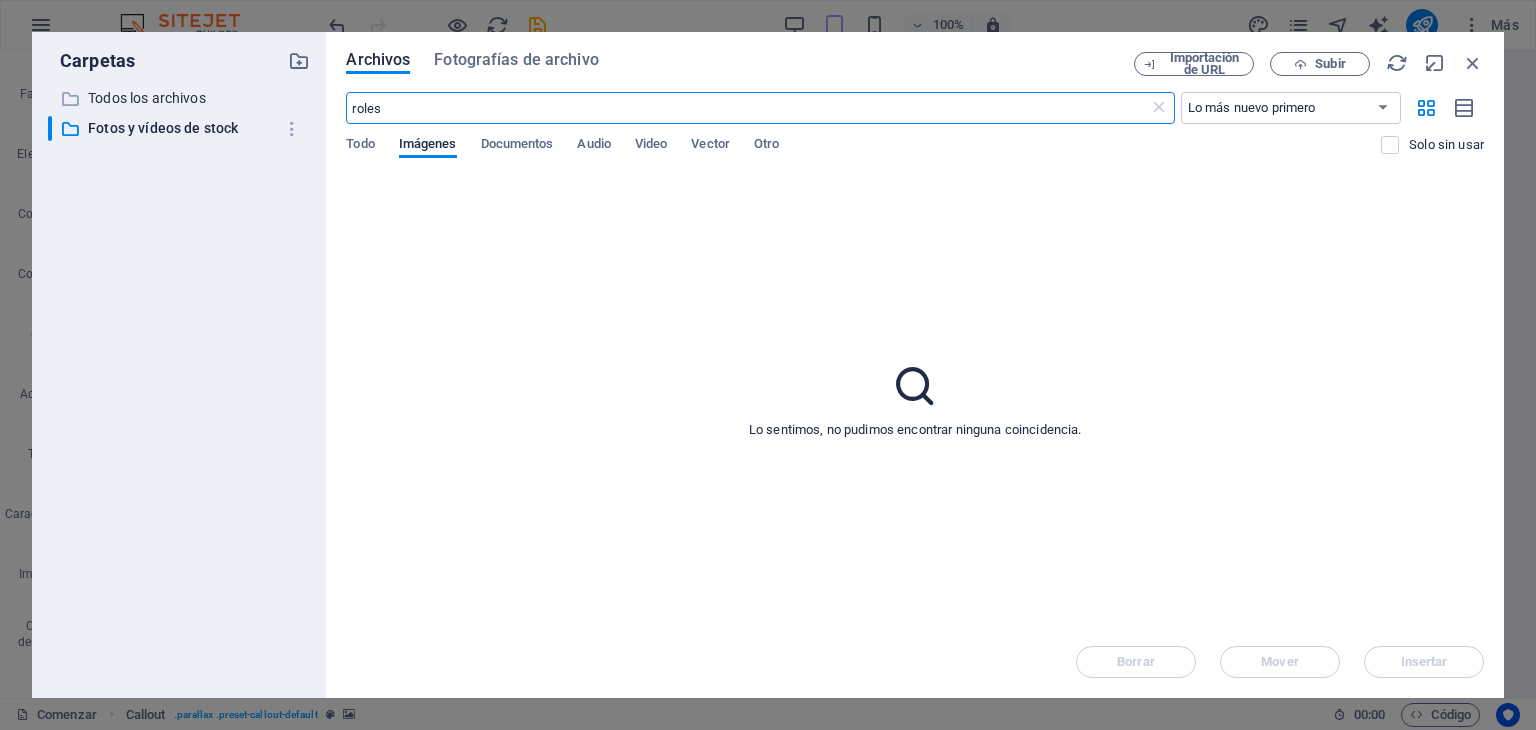 click on "roles" at bounding box center [747, 108] 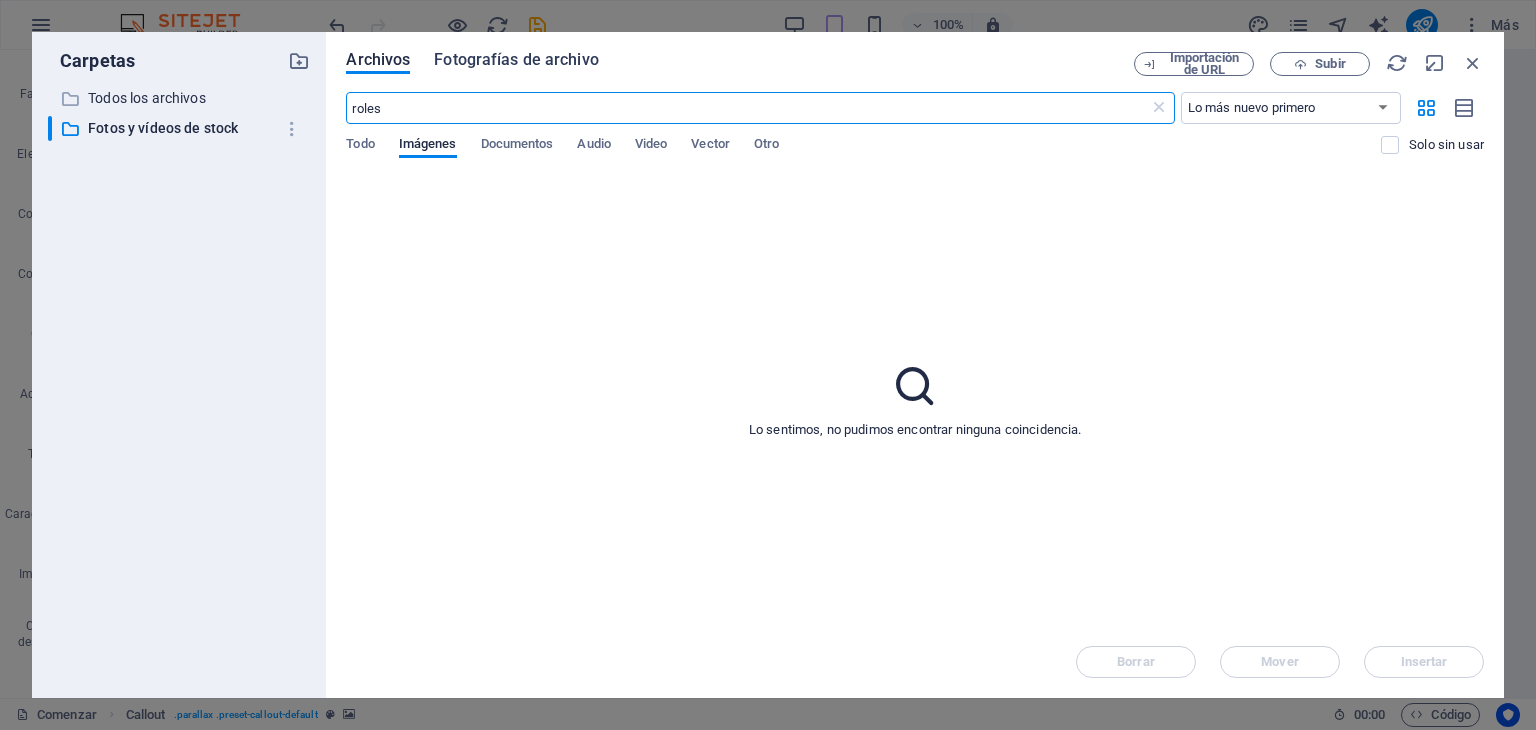 click on "Fotografías de archivo" at bounding box center [516, 59] 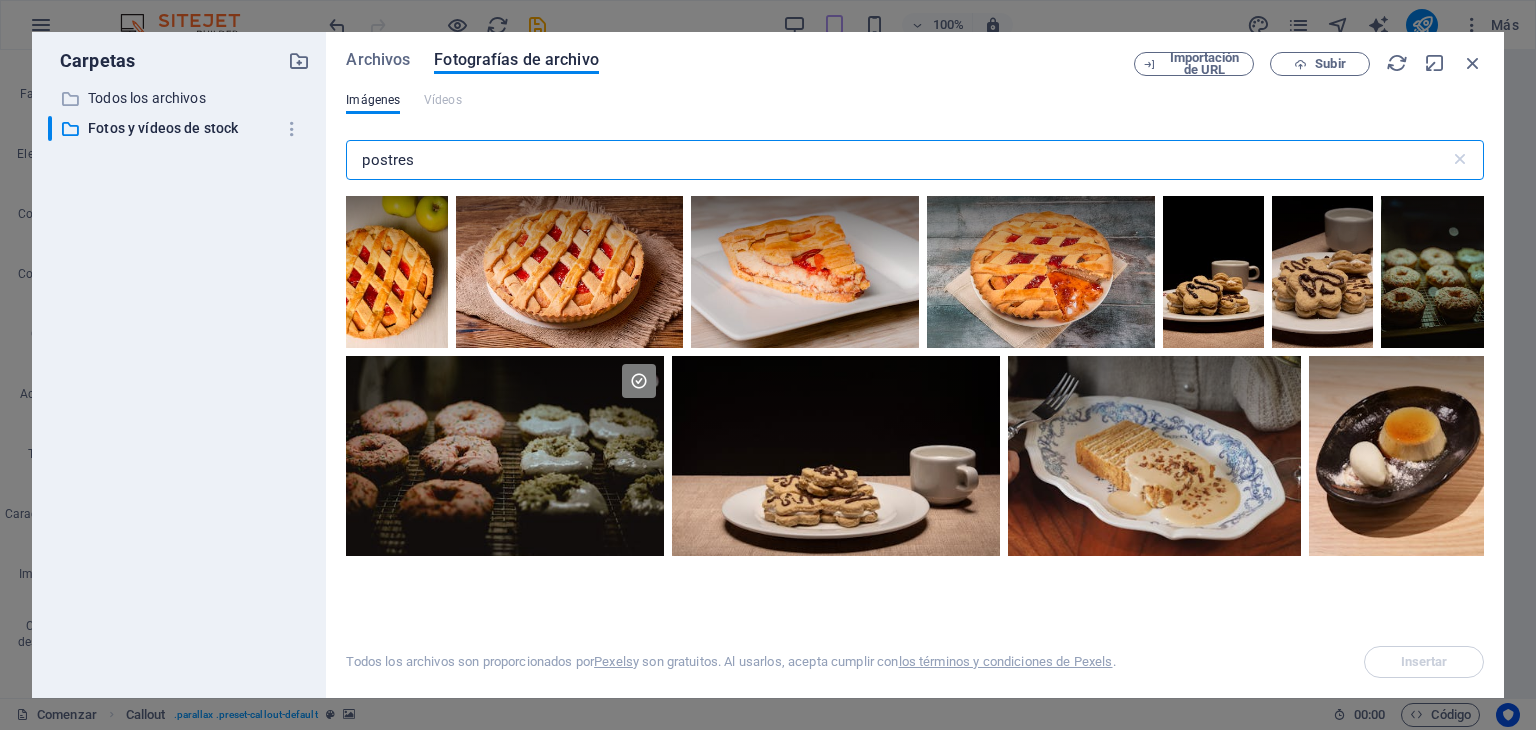 click on "postres" at bounding box center (897, 160) 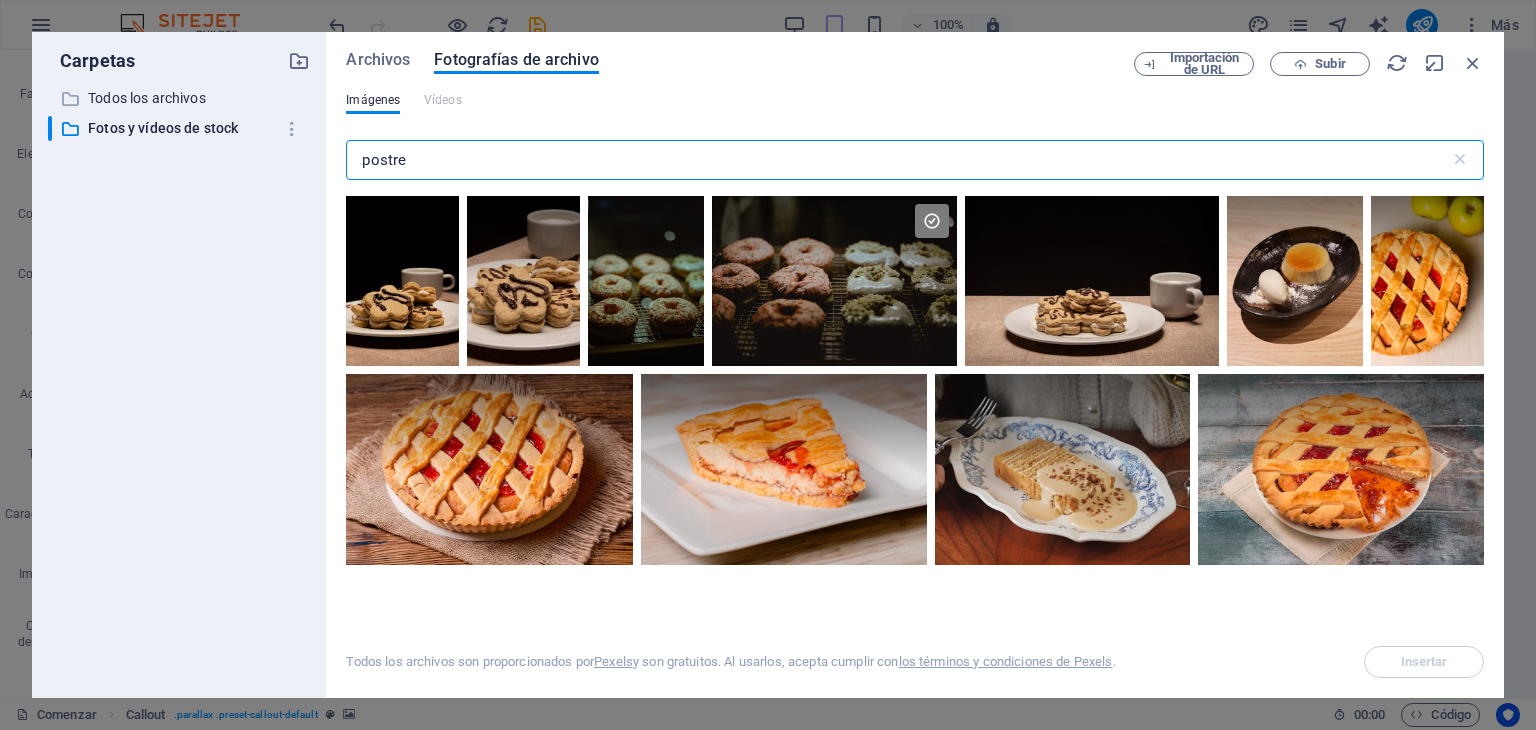 click on "postre" at bounding box center (897, 160) 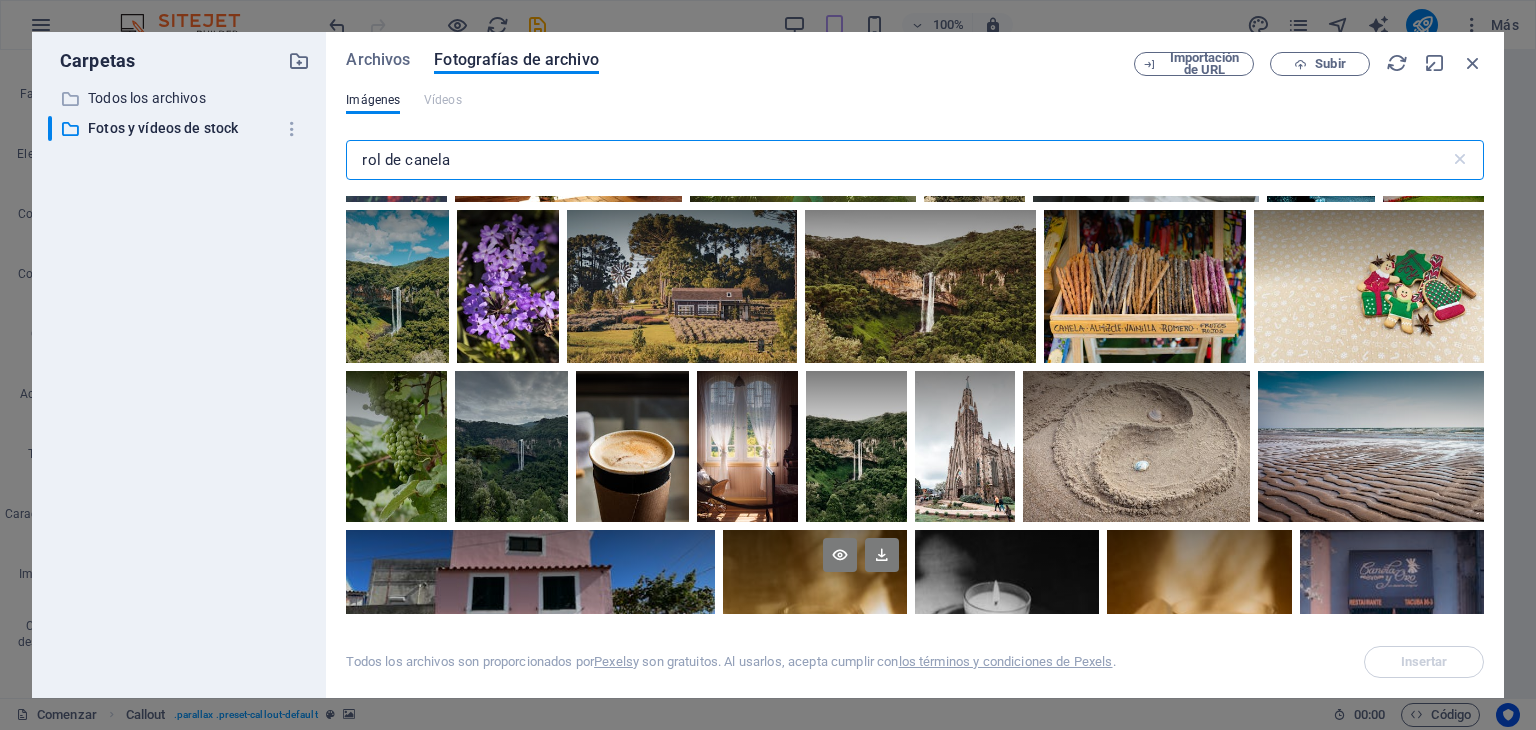 scroll, scrollTop: 0, scrollLeft: 0, axis: both 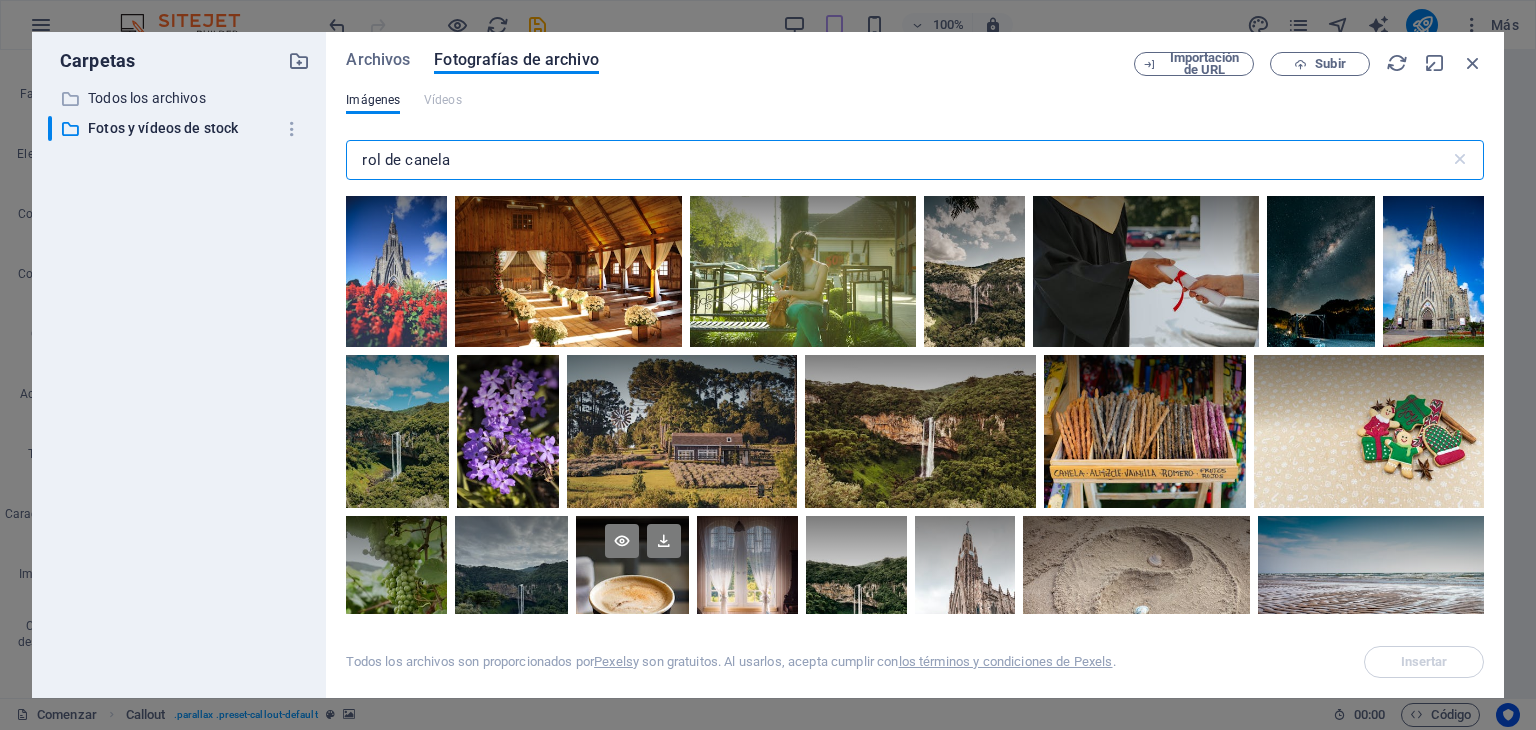 type on "rol de canela" 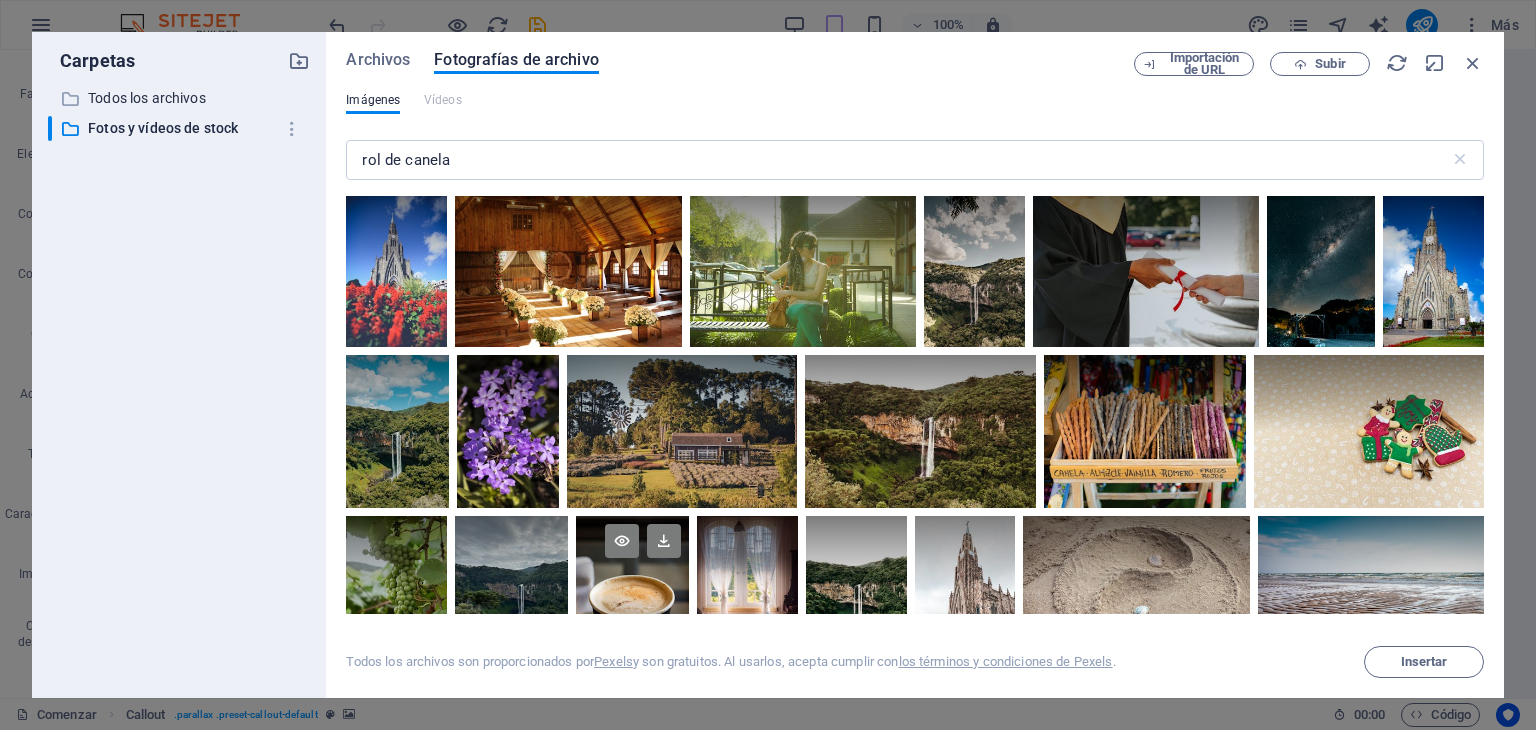 click at bounding box center [632, 553] 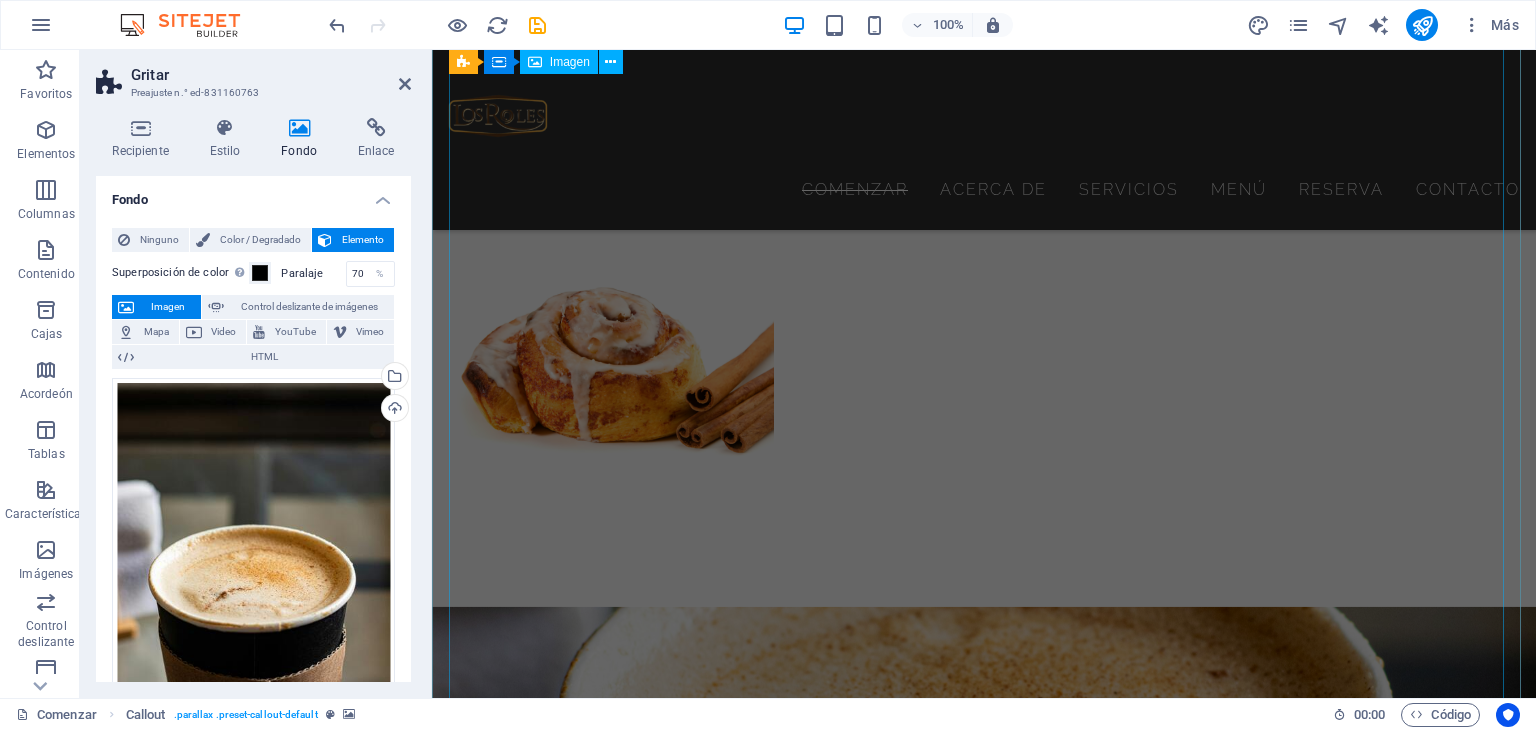 scroll, scrollTop: 2700, scrollLeft: 0, axis: vertical 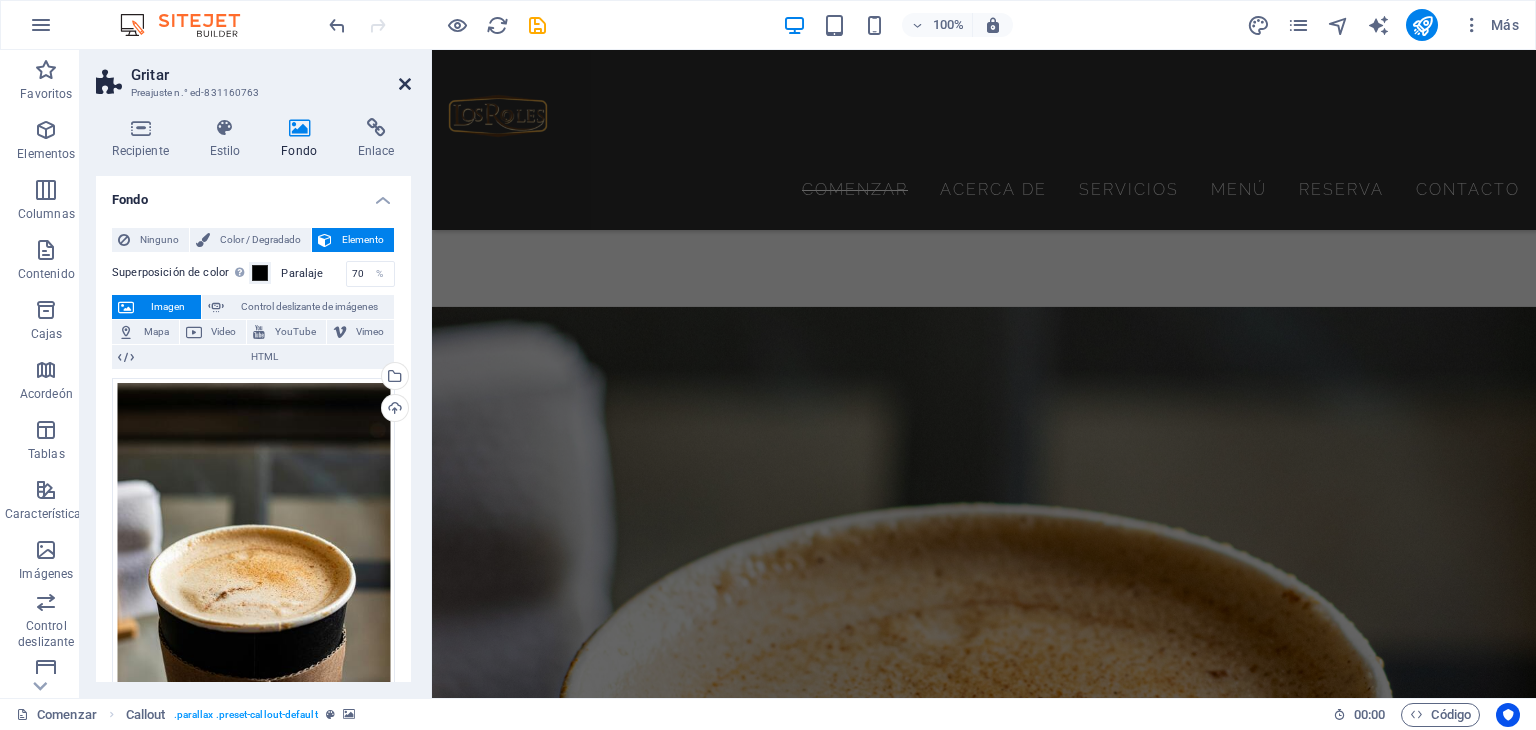 click at bounding box center [405, 84] 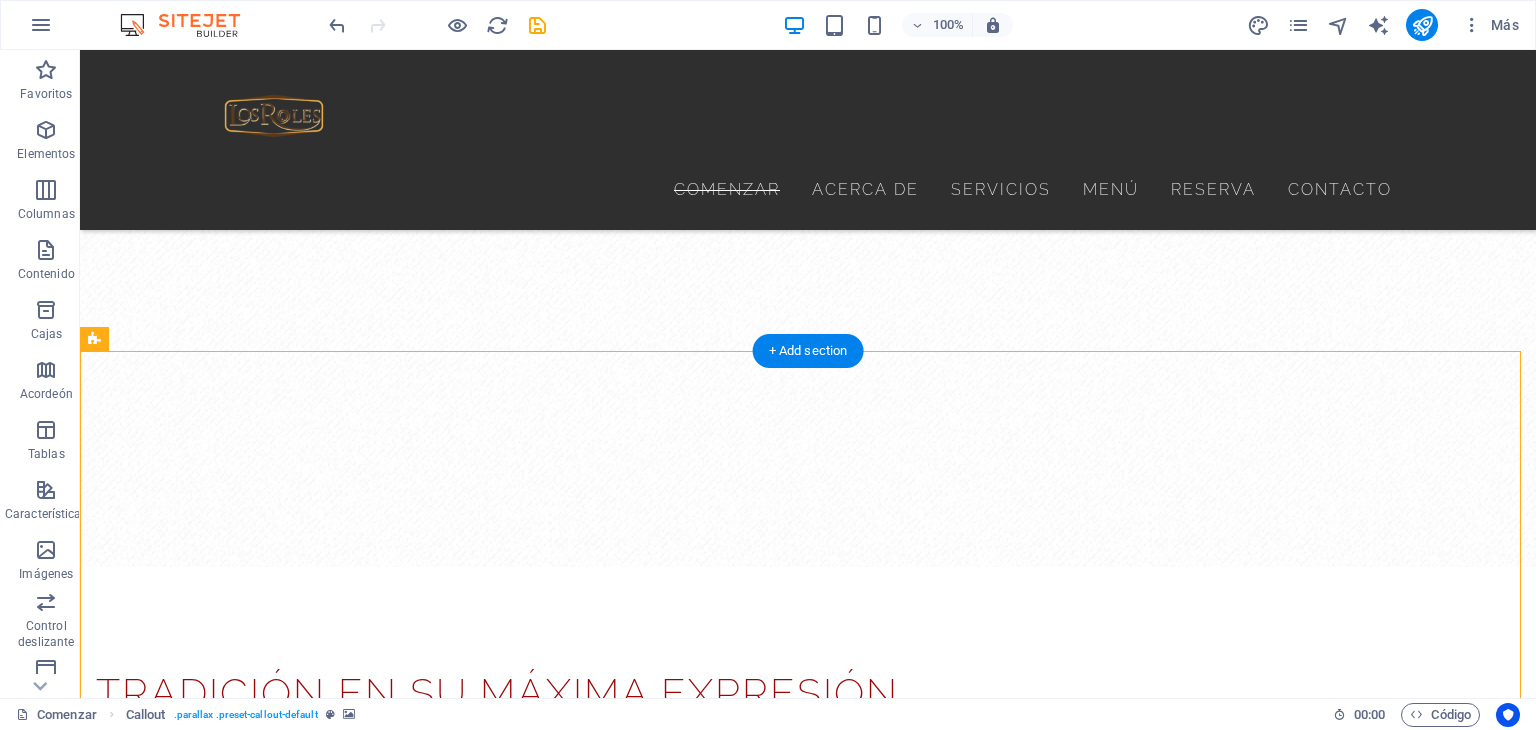 scroll, scrollTop: 1238, scrollLeft: 0, axis: vertical 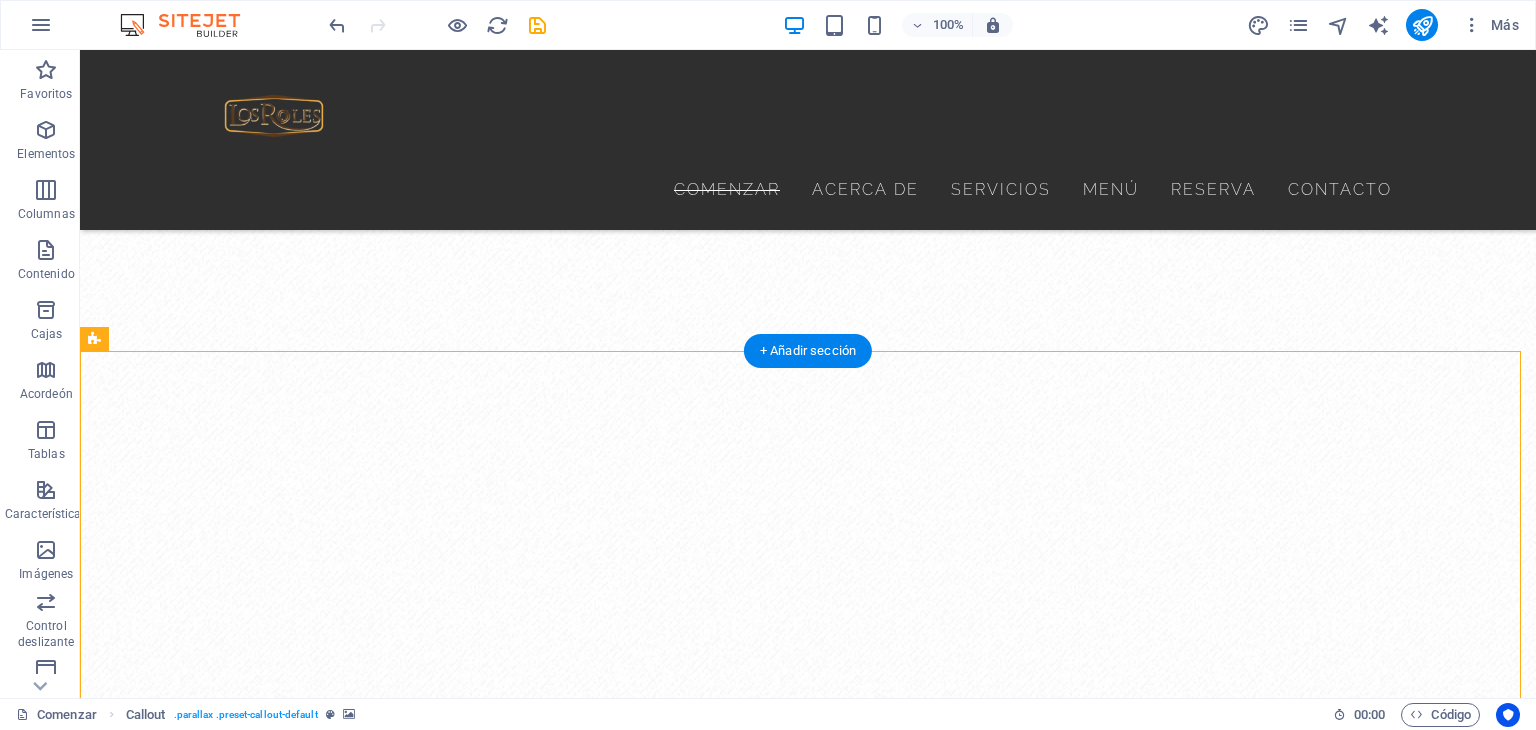click at bounding box center (808, 2135) 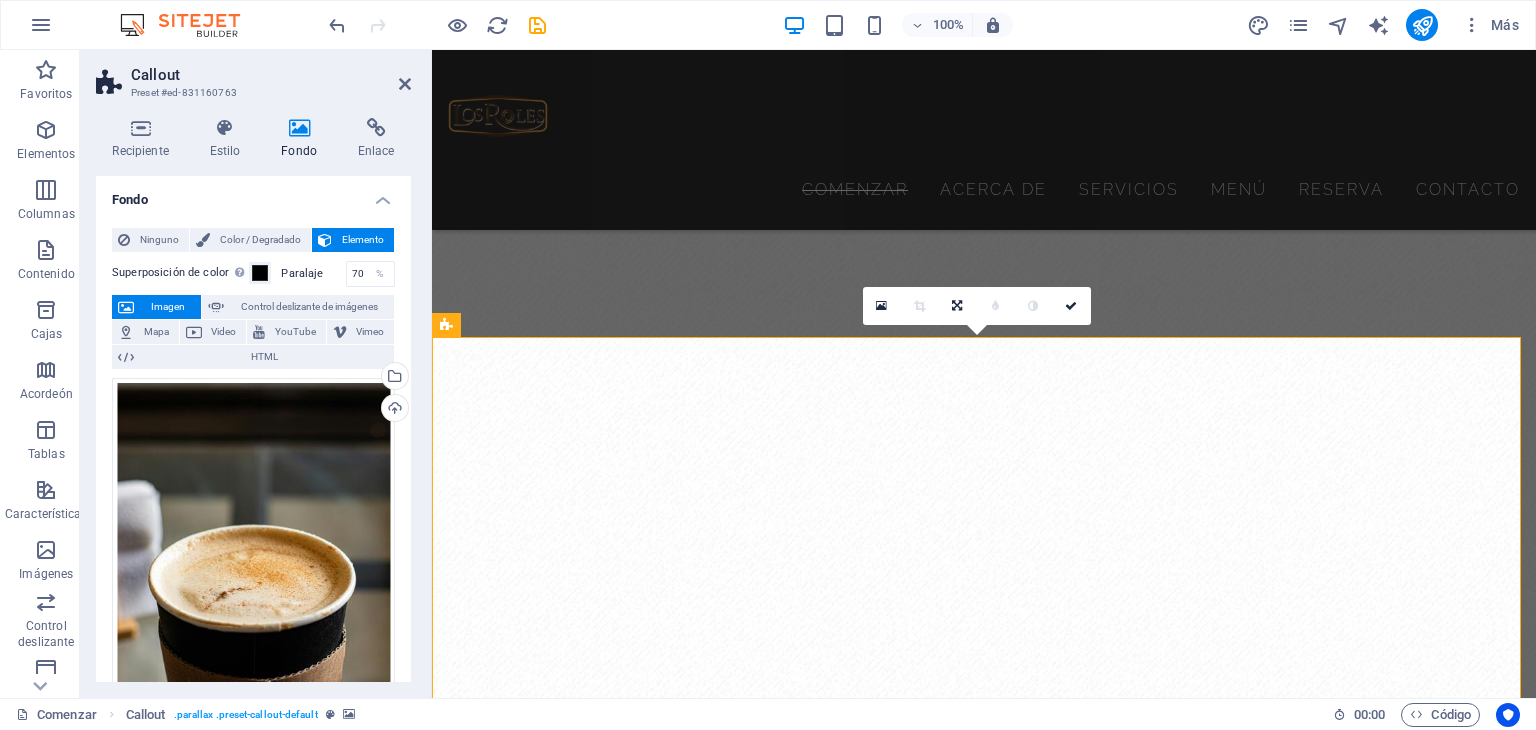 click on "Arrastre los archivos aquí, haga clic para elegir archivos o  seleccione archivos de Archivos o de nuestras fotos y videos de archivo gratuitos" at bounding box center (253, 565) 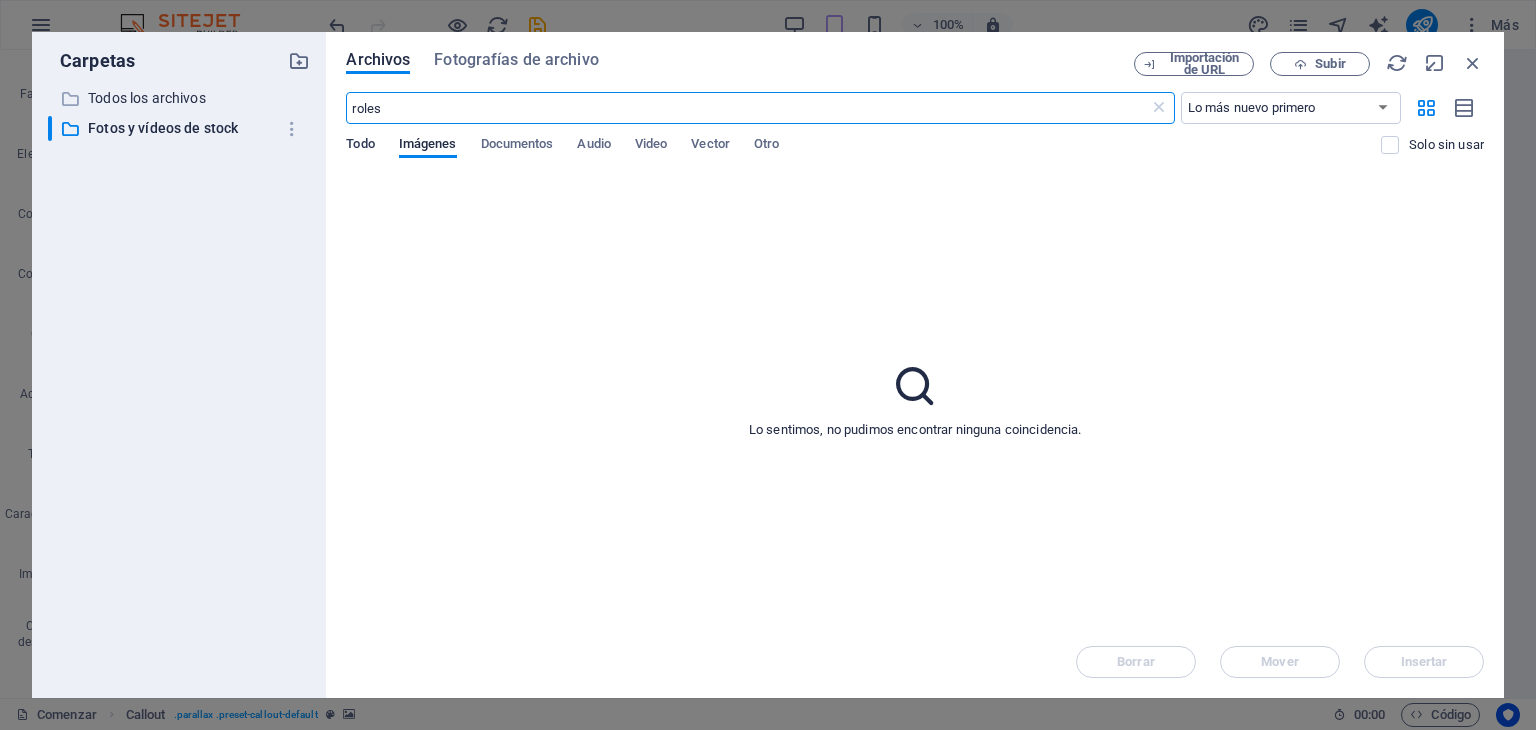 click on "Todo" at bounding box center (360, 143) 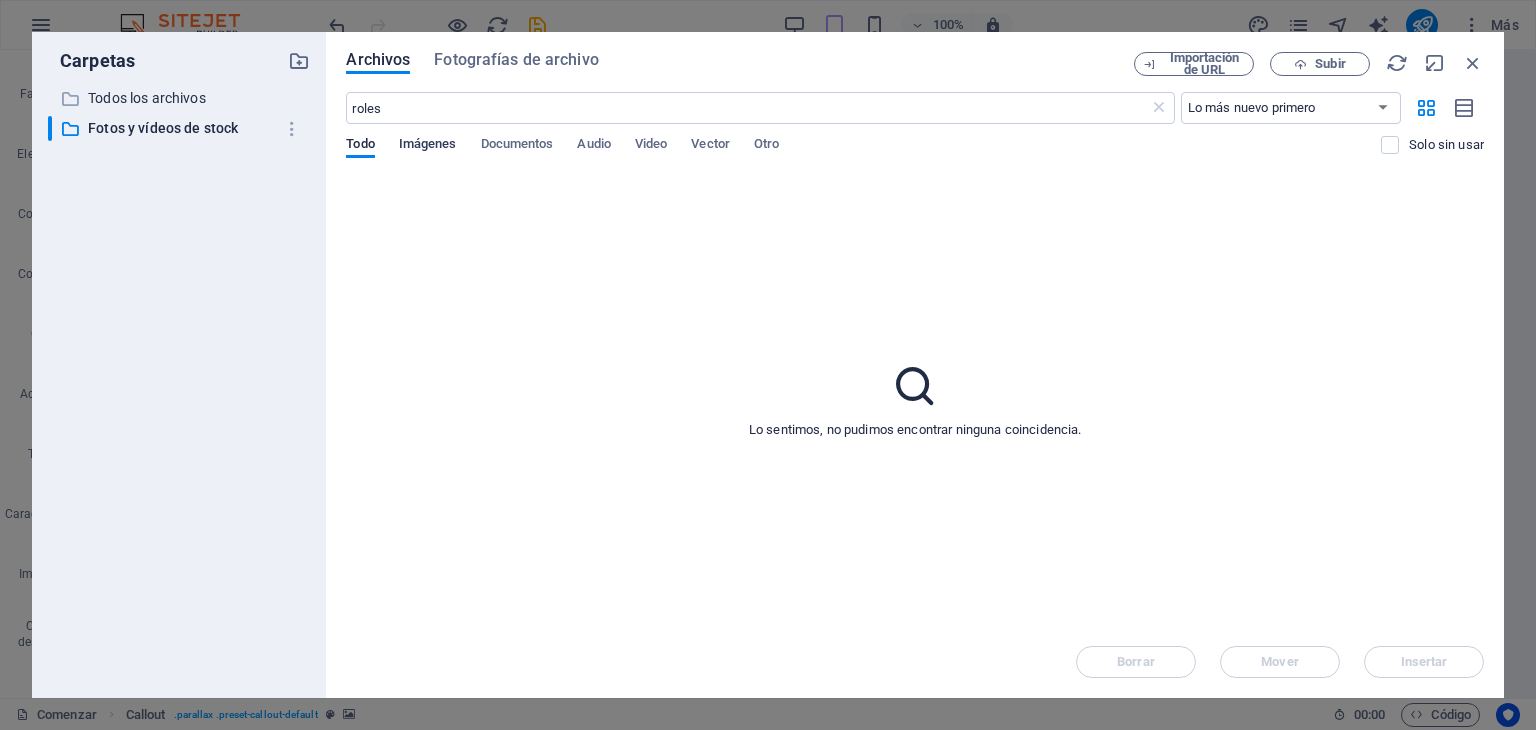 click on "Imágenes" at bounding box center (428, 143) 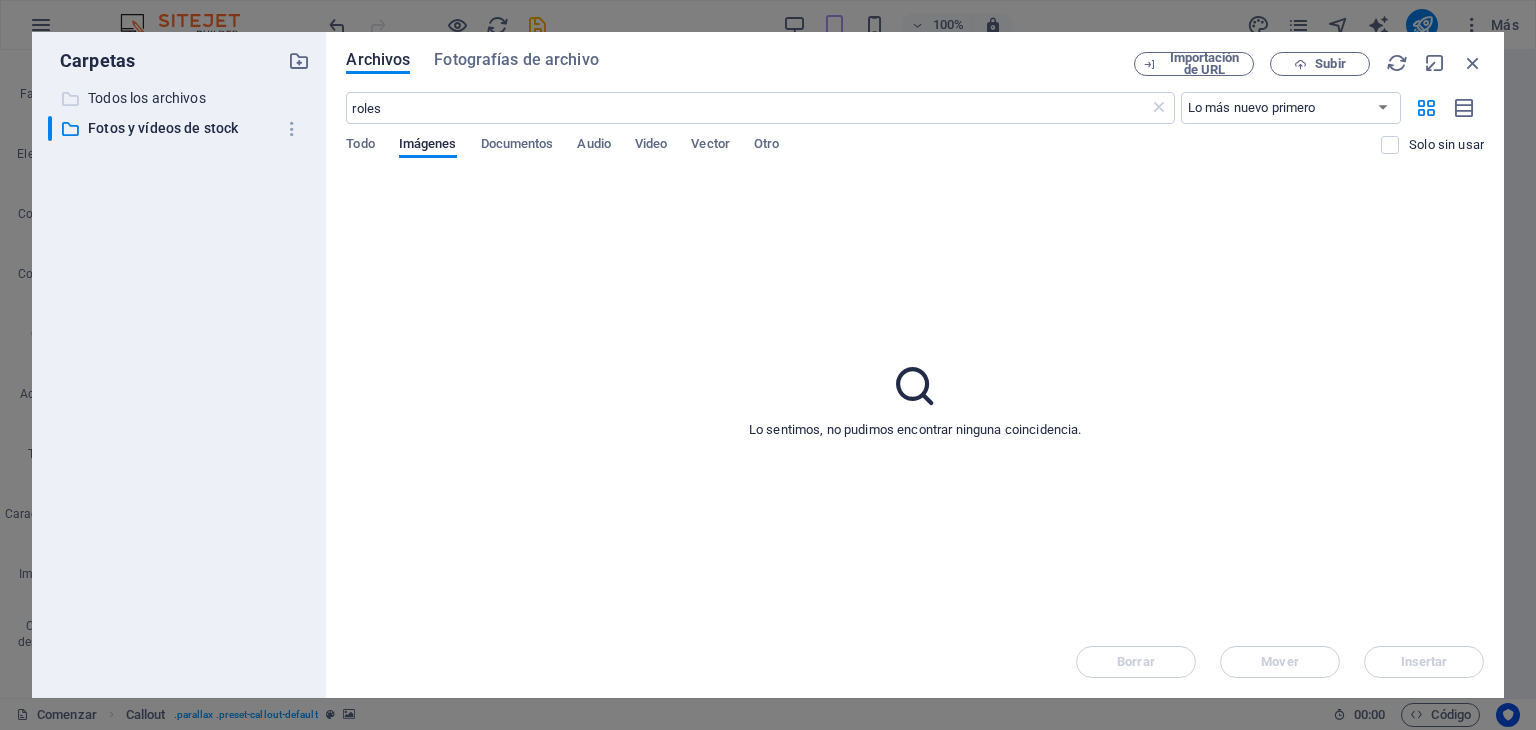 click on "Todos los archivos" at bounding box center [181, 98] 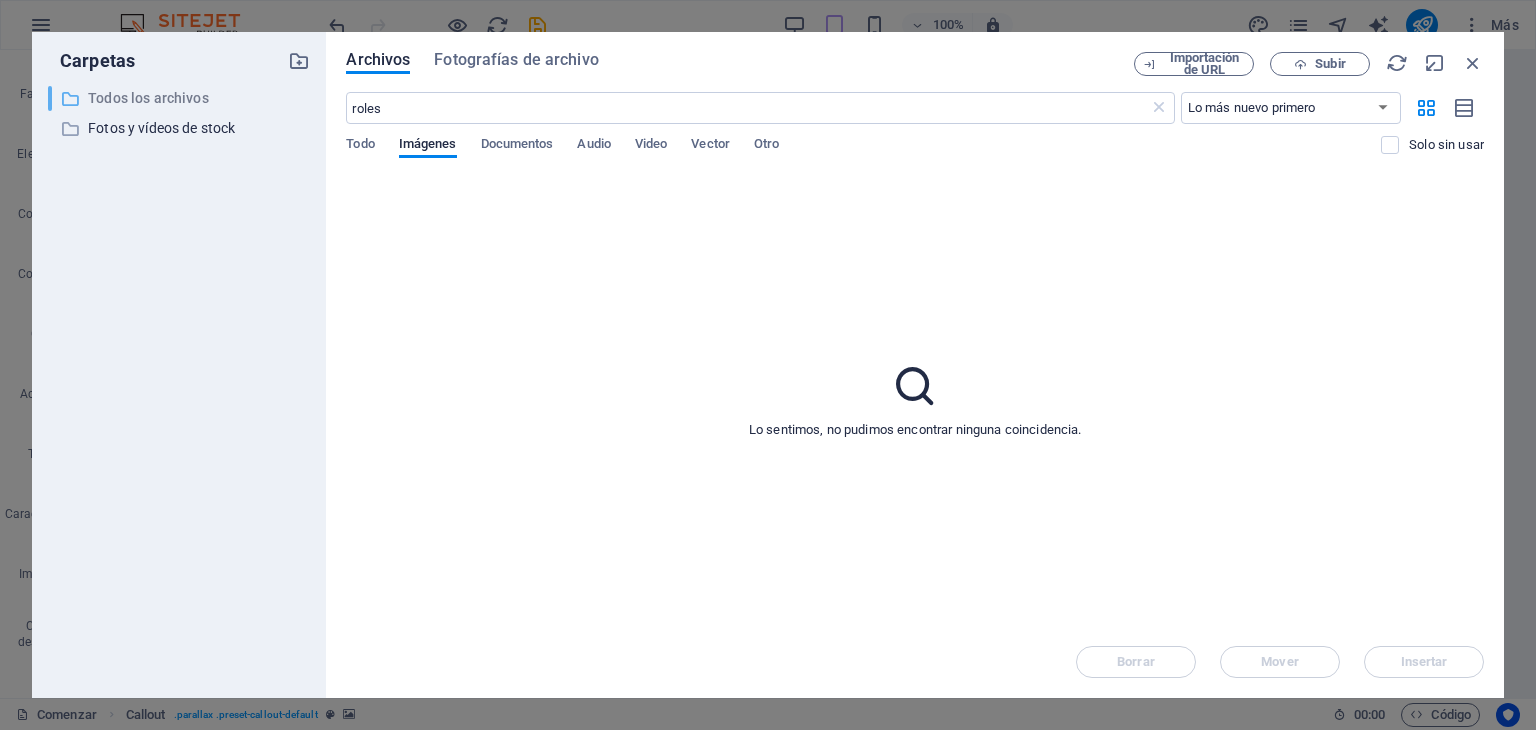 click on "Todos los archivos" at bounding box center [148, 98] 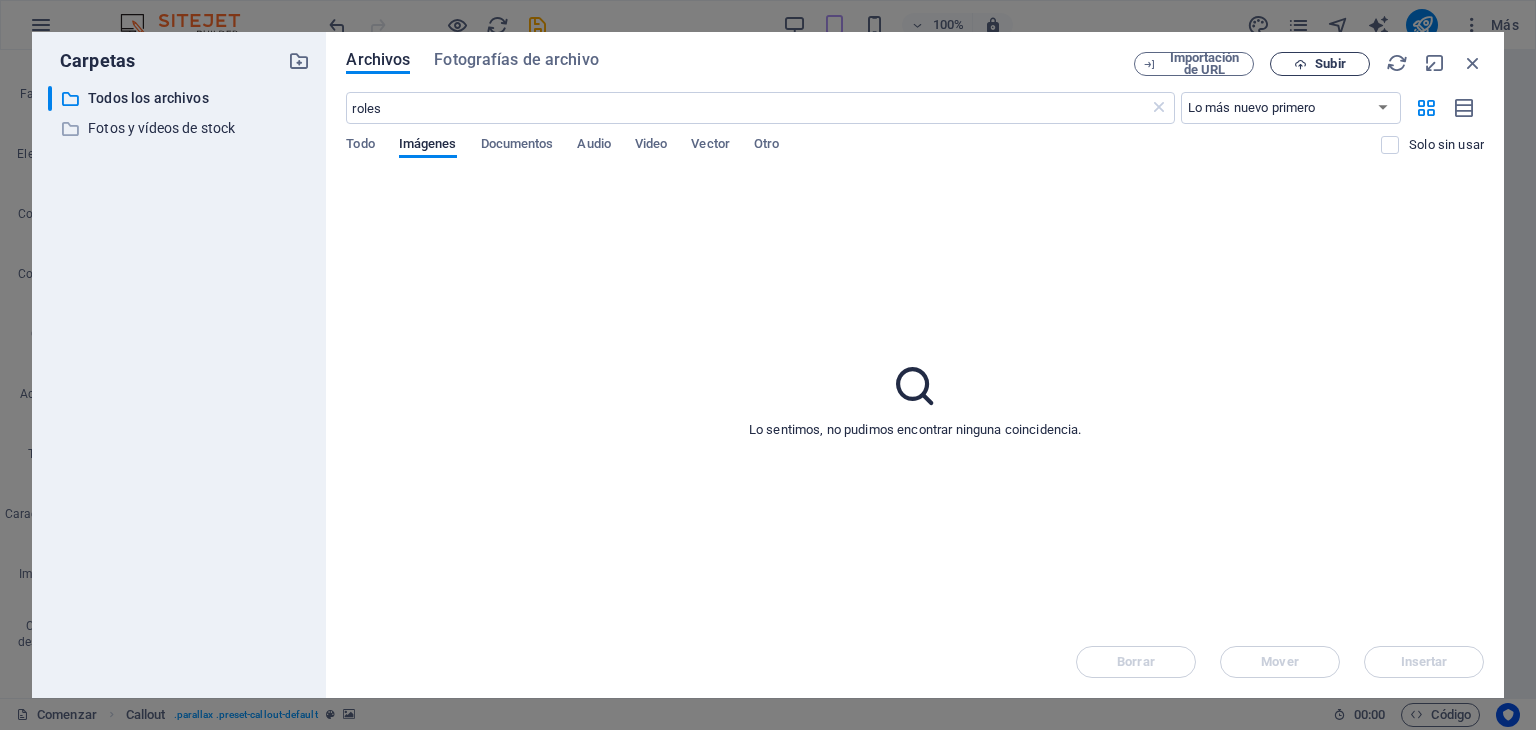 click at bounding box center (1300, 64) 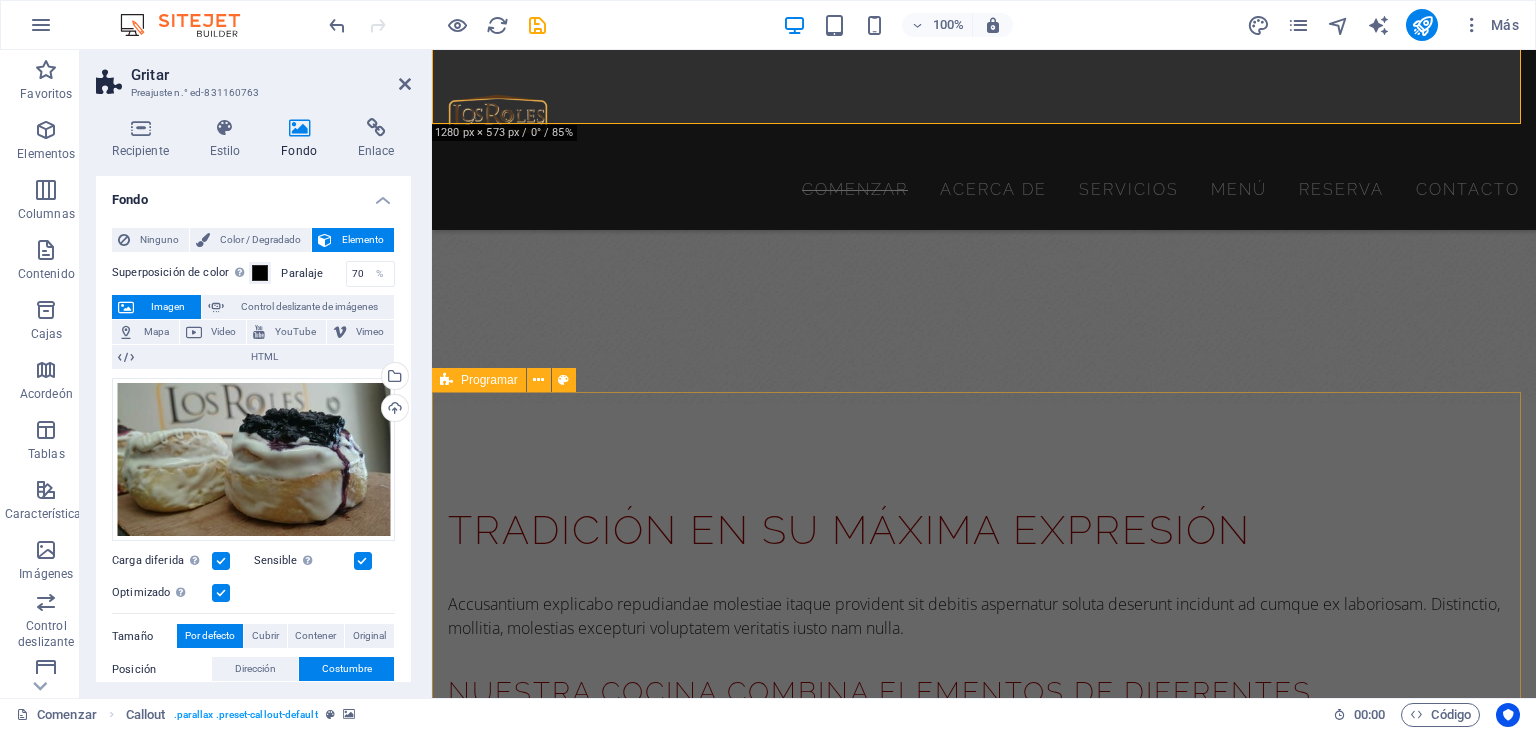 scroll, scrollTop: 1988, scrollLeft: 0, axis: vertical 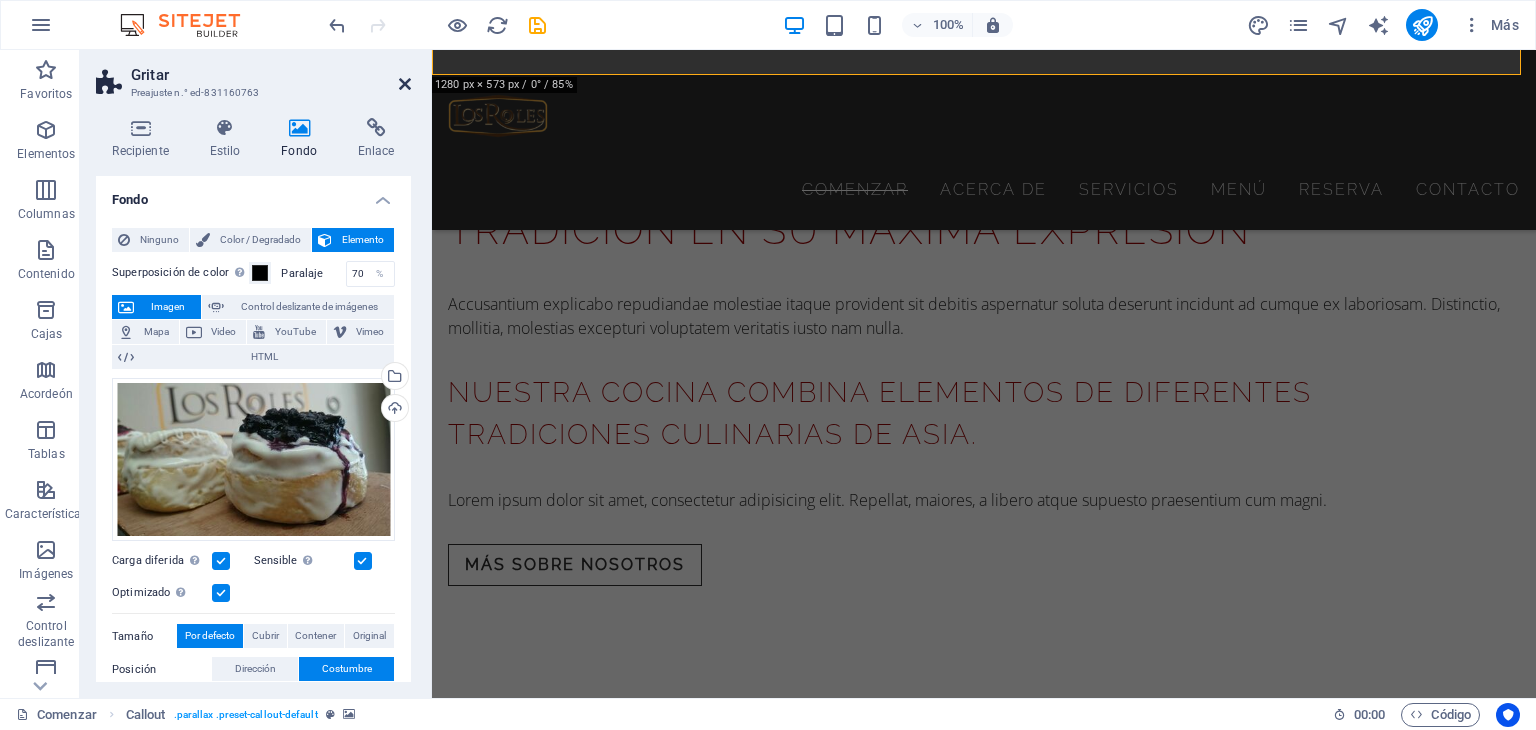 click at bounding box center [405, 84] 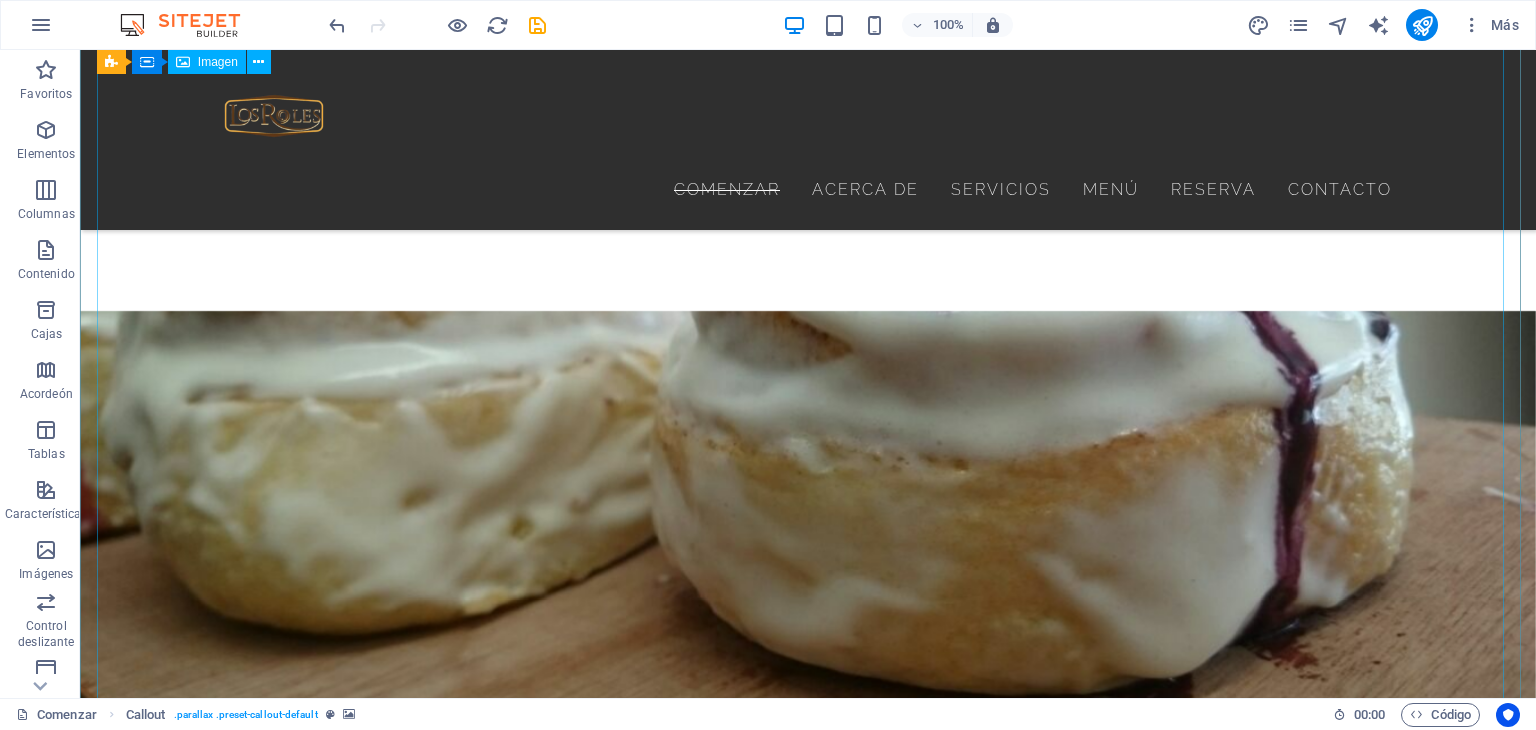 click at bounding box center (808, 2648) 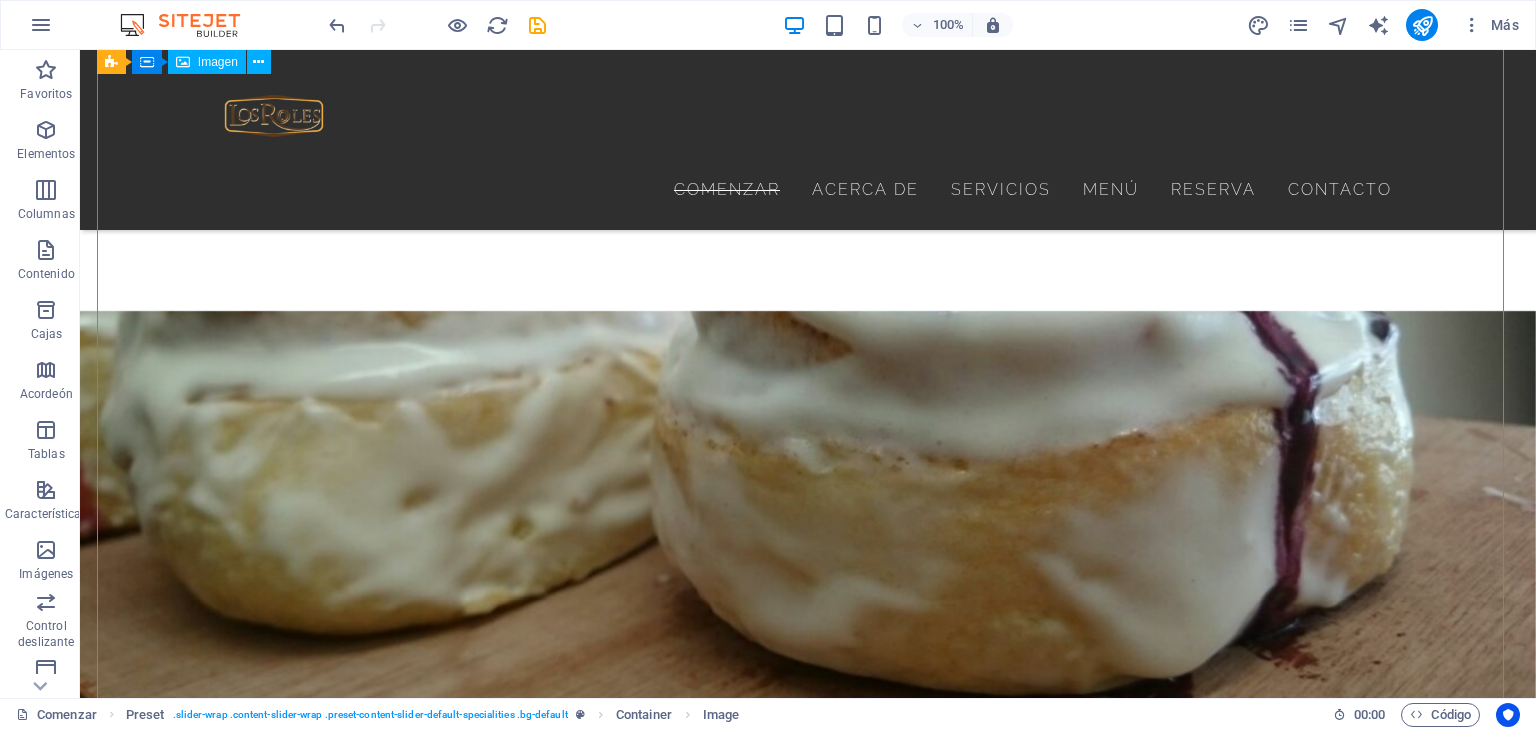 click at bounding box center (808, 2648) 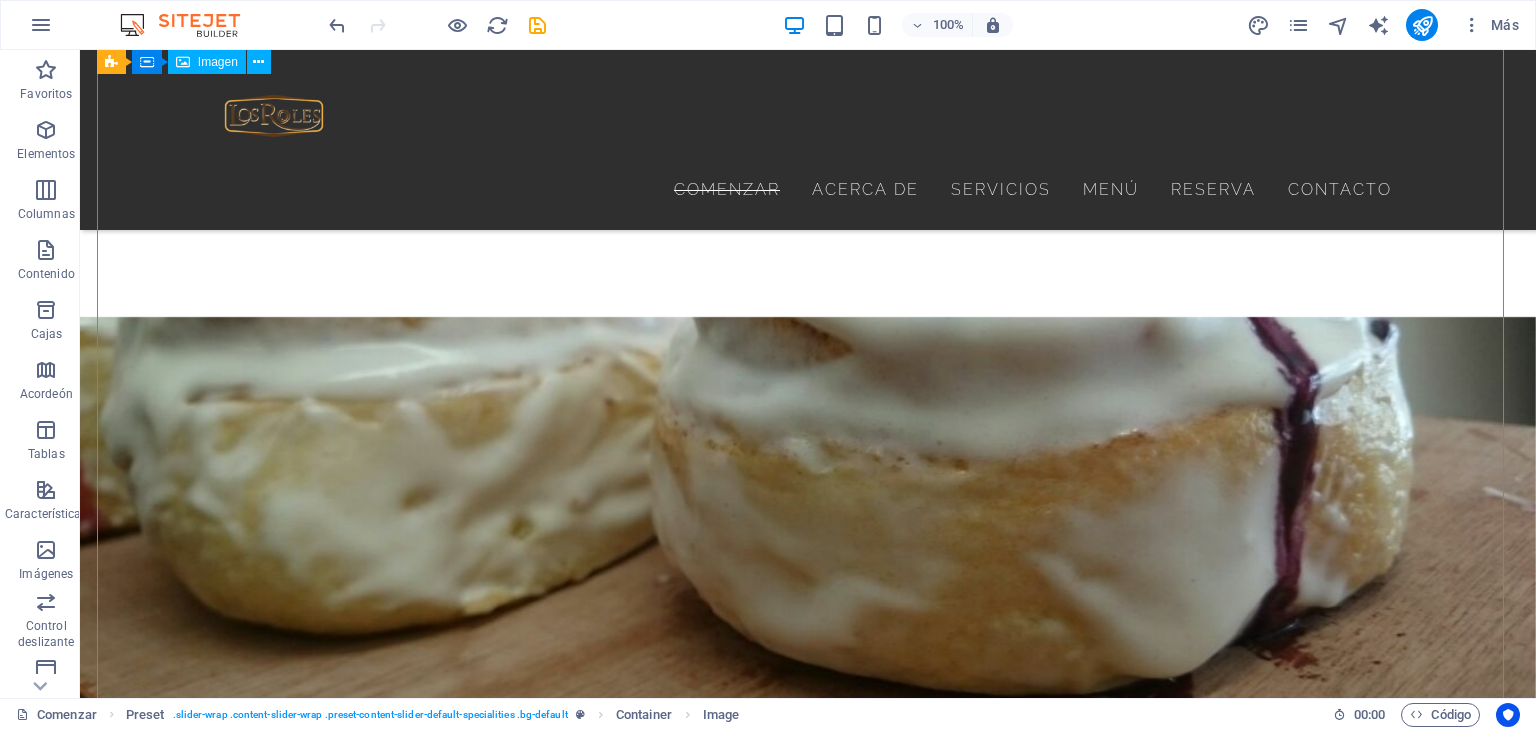 select on "%" 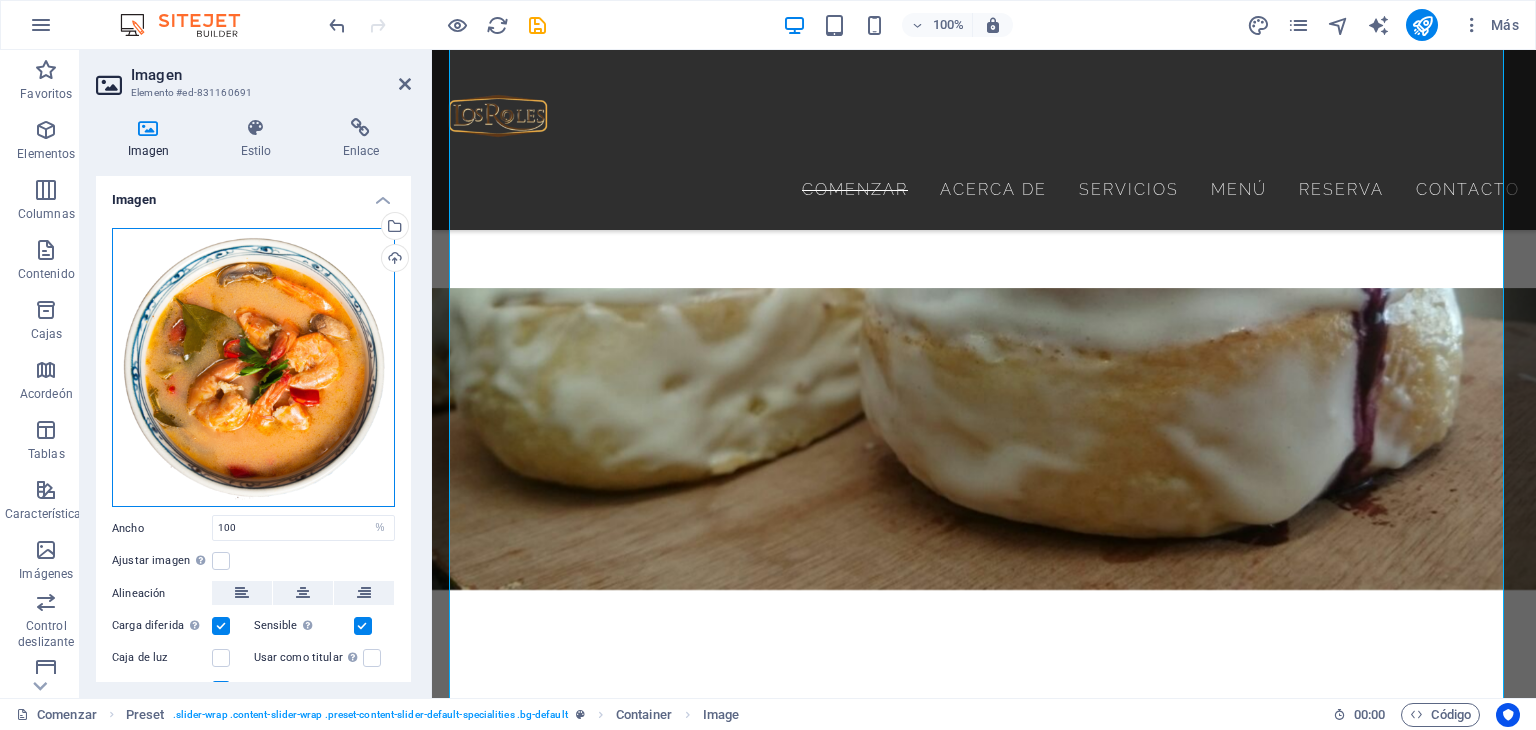 click on "Arrastre los archivos aquí, haga clic para elegir archivos o  seleccione archivos de Archivos o de nuestras fotos y videos de archivo gratuitos" at bounding box center [253, 368] 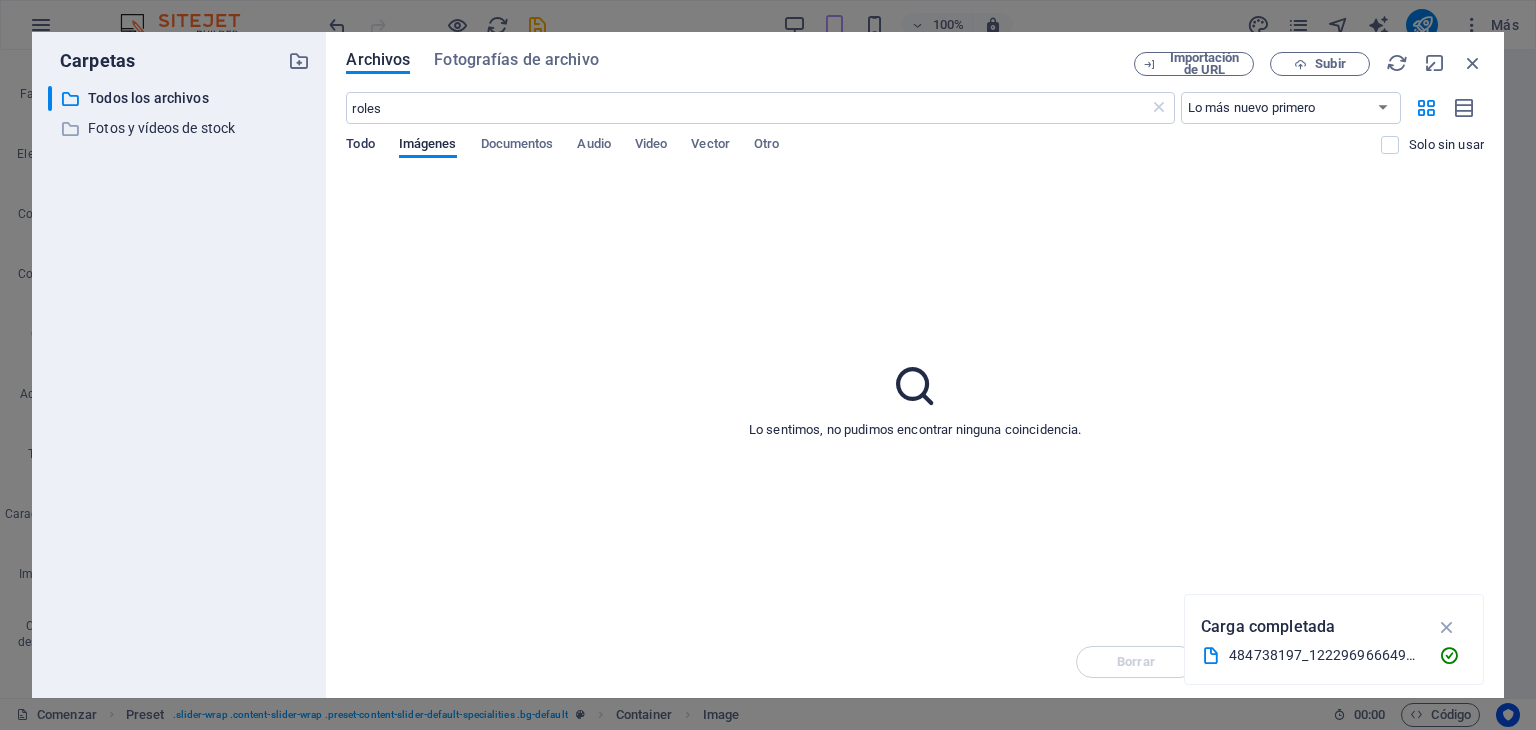 click on "Todo" at bounding box center (360, 143) 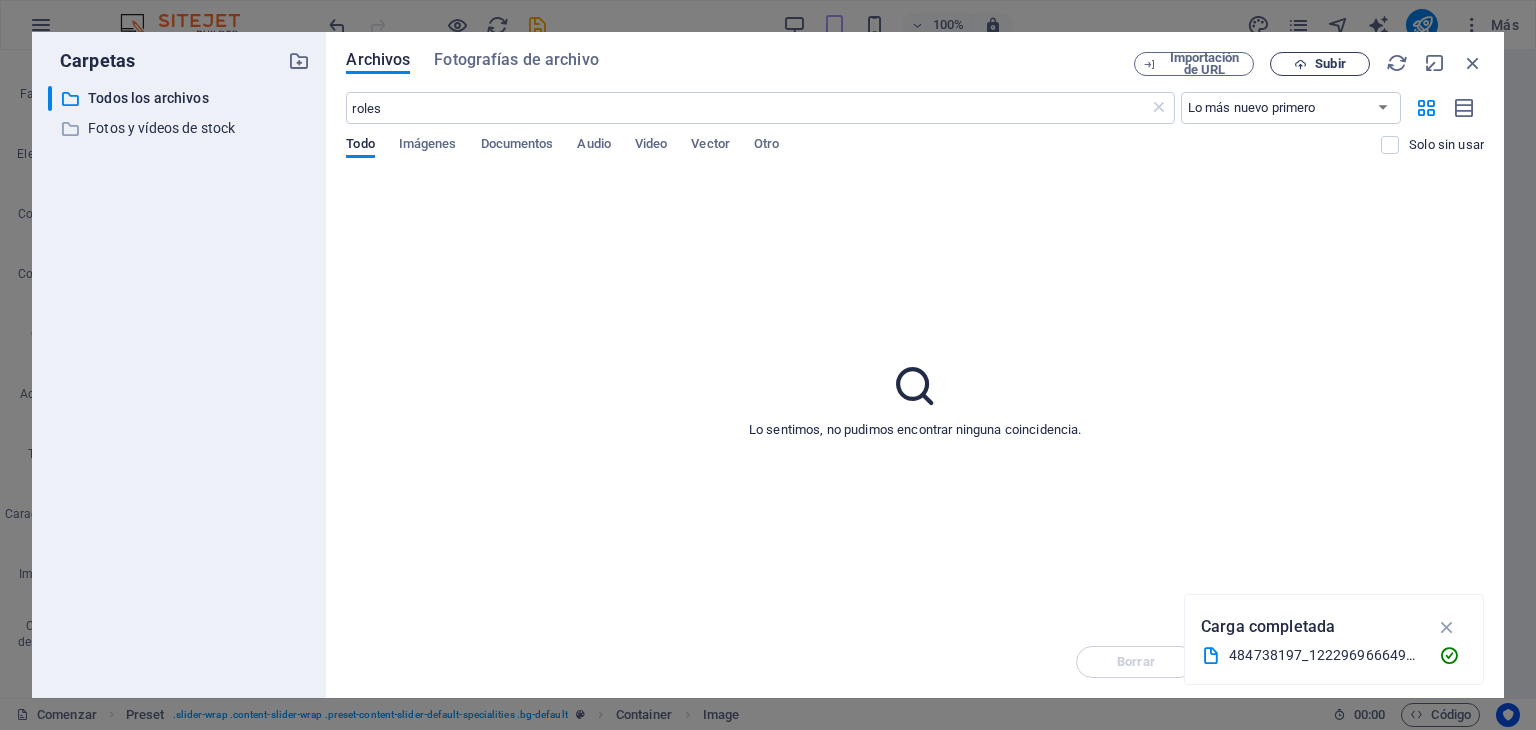 click at bounding box center (1300, 64) 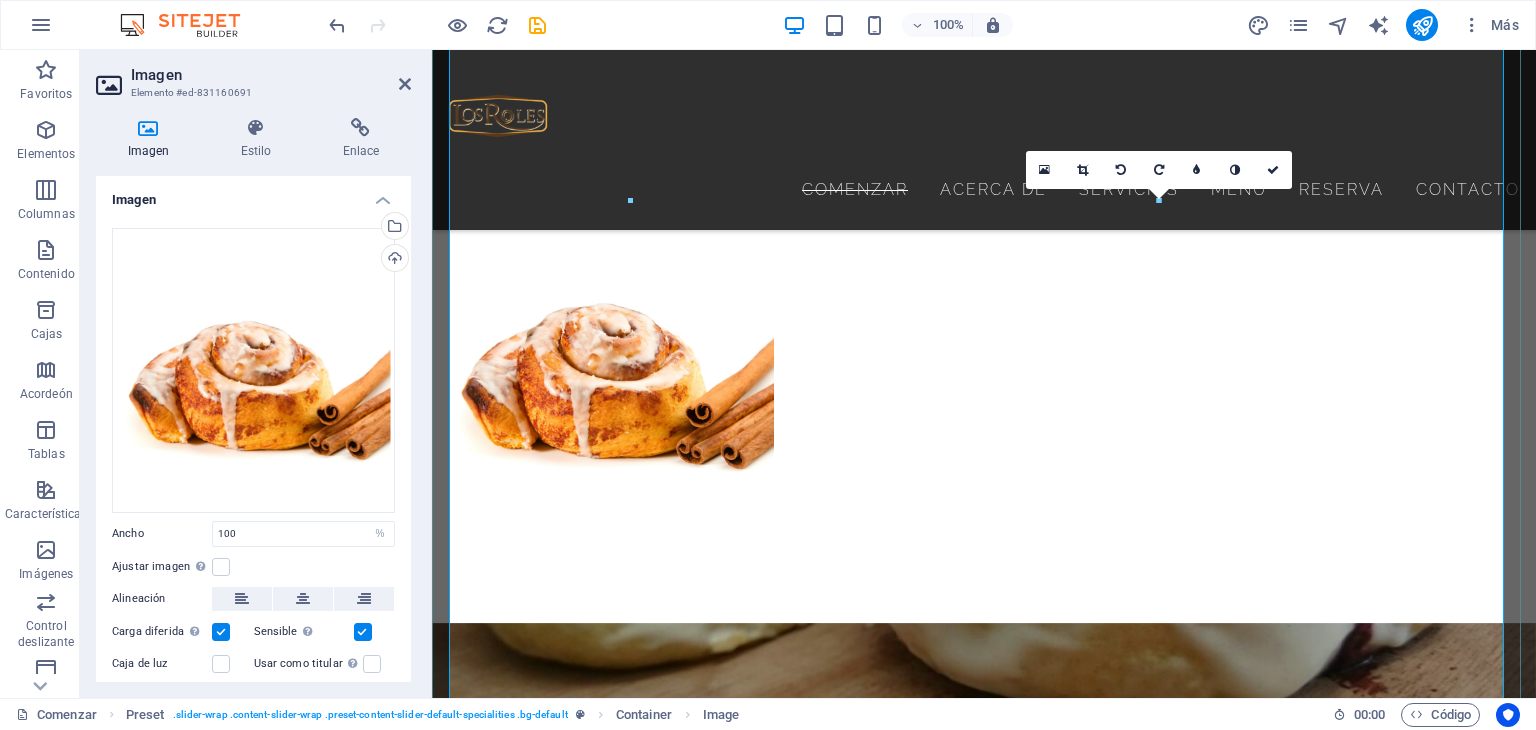 scroll, scrollTop: 2442, scrollLeft: 0, axis: vertical 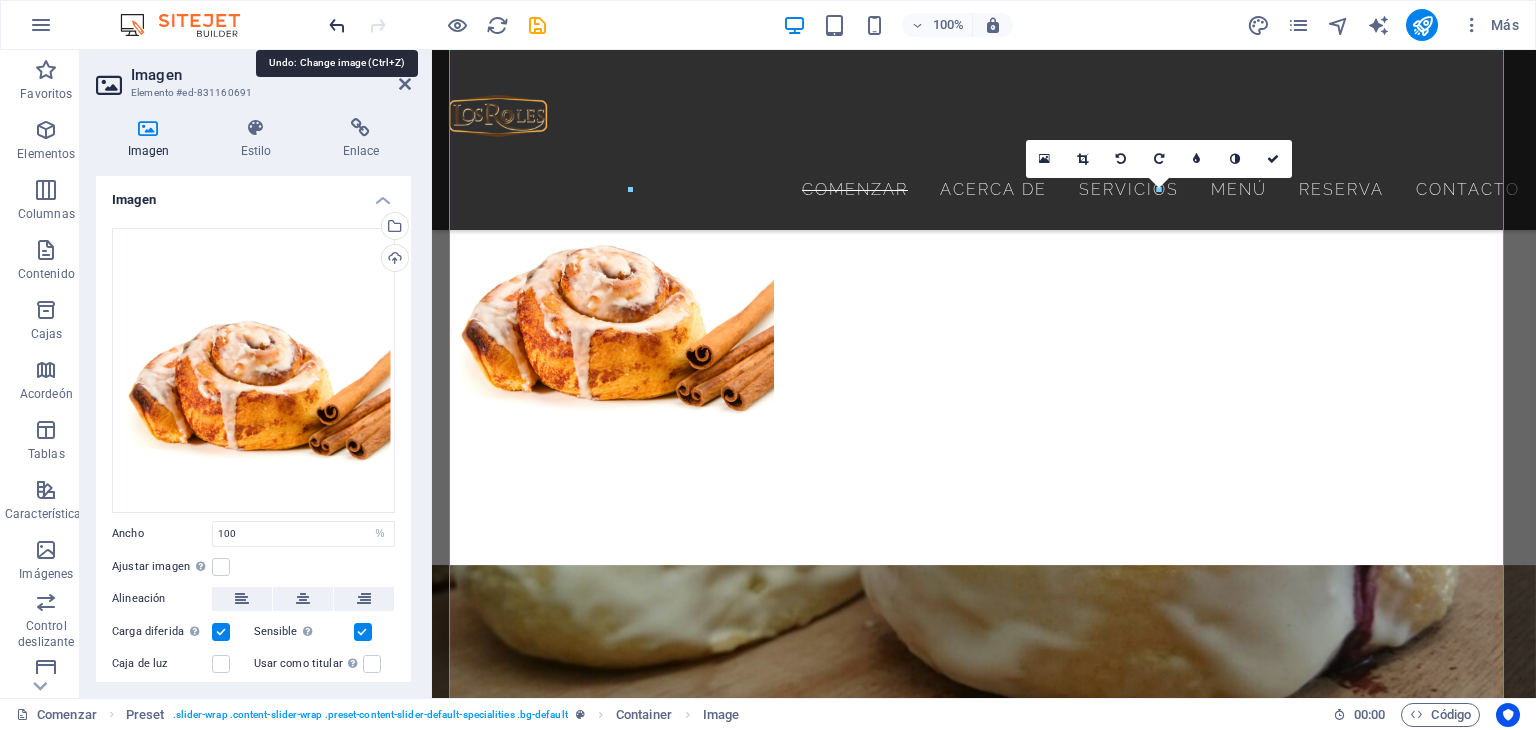 click at bounding box center [337, 25] 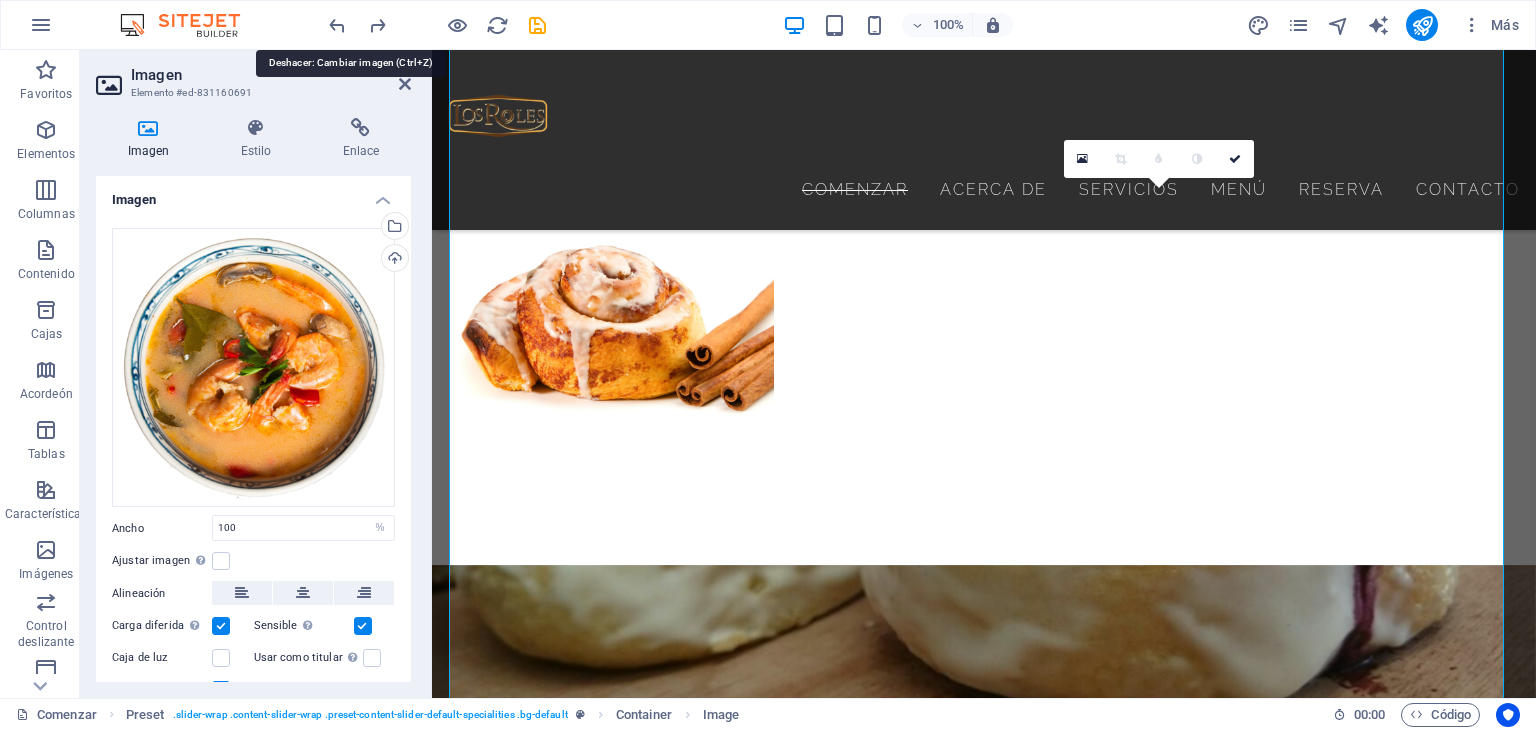 scroll, scrollTop: 2432, scrollLeft: 0, axis: vertical 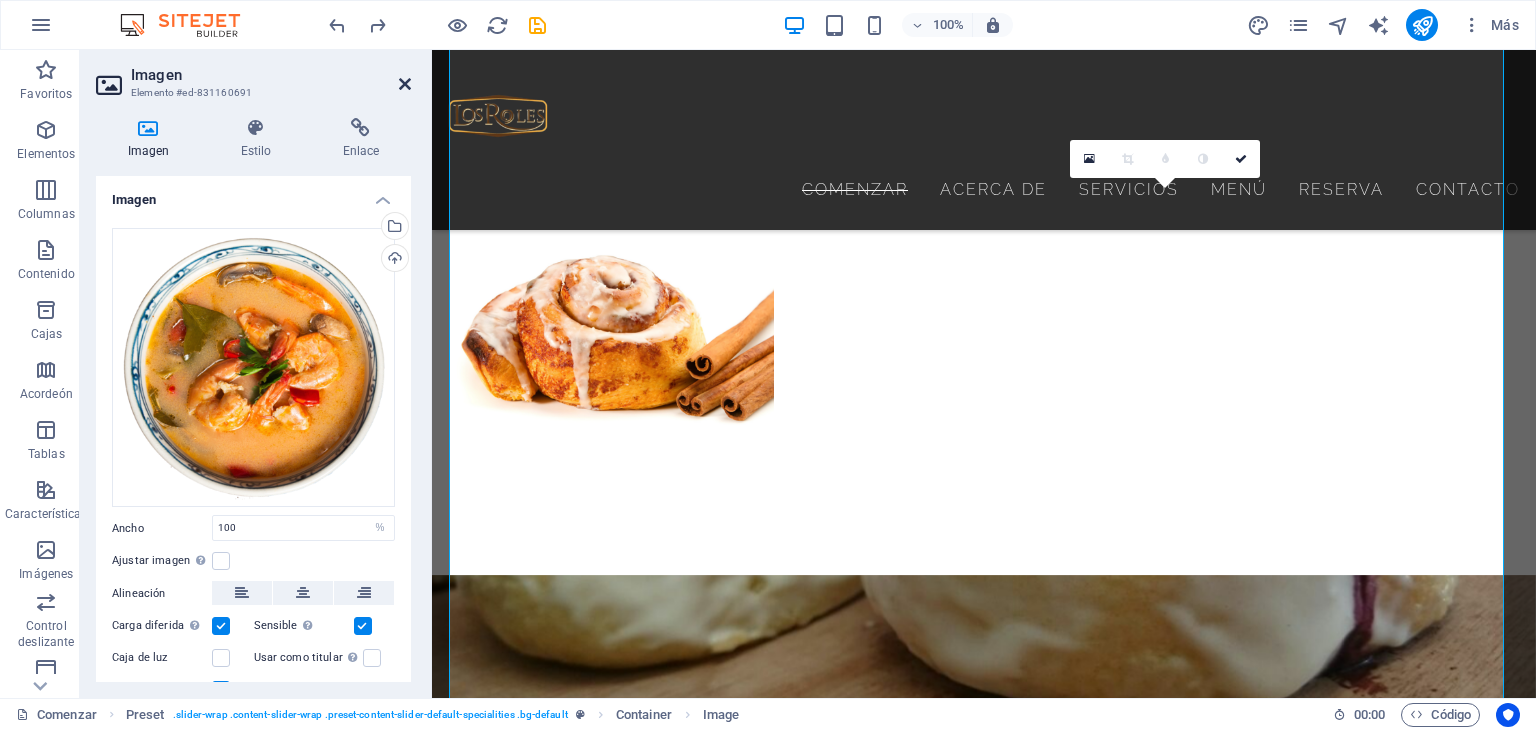 drag, startPoint x: 403, startPoint y: 84, endPoint x: 324, endPoint y: 39, distance: 90.91754 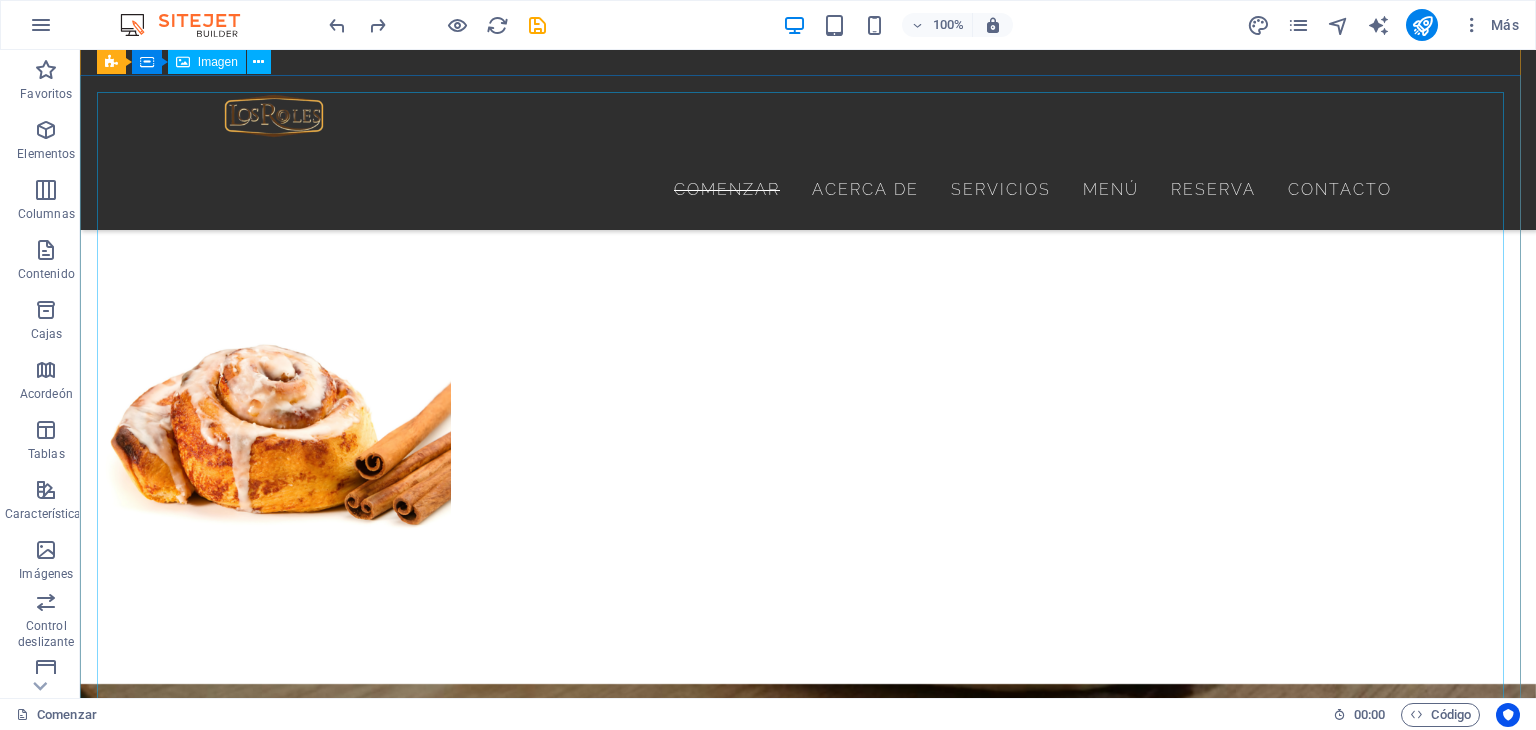 scroll, scrollTop: 2300, scrollLeft: 0, axis: vertical 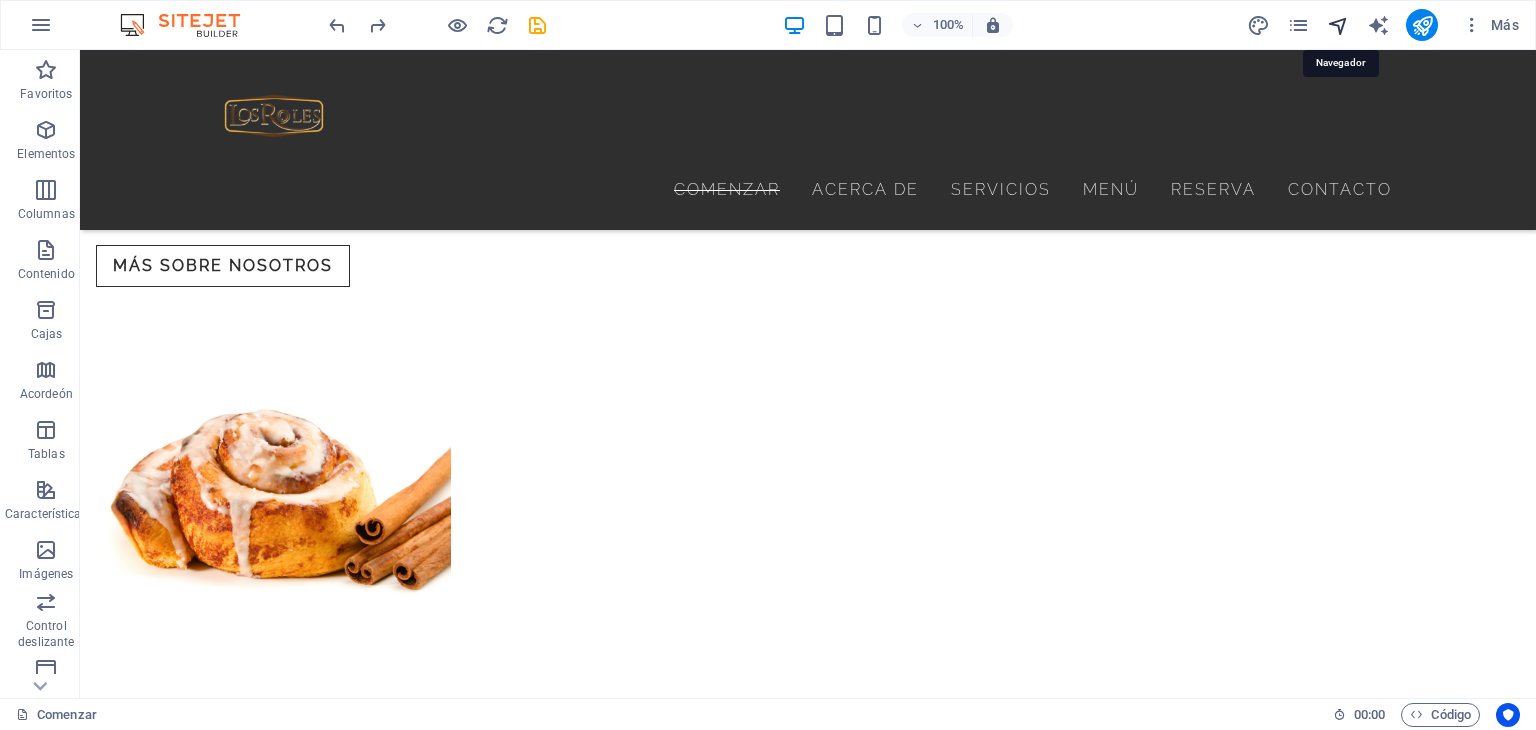 click at bounding box center [1338, 25] 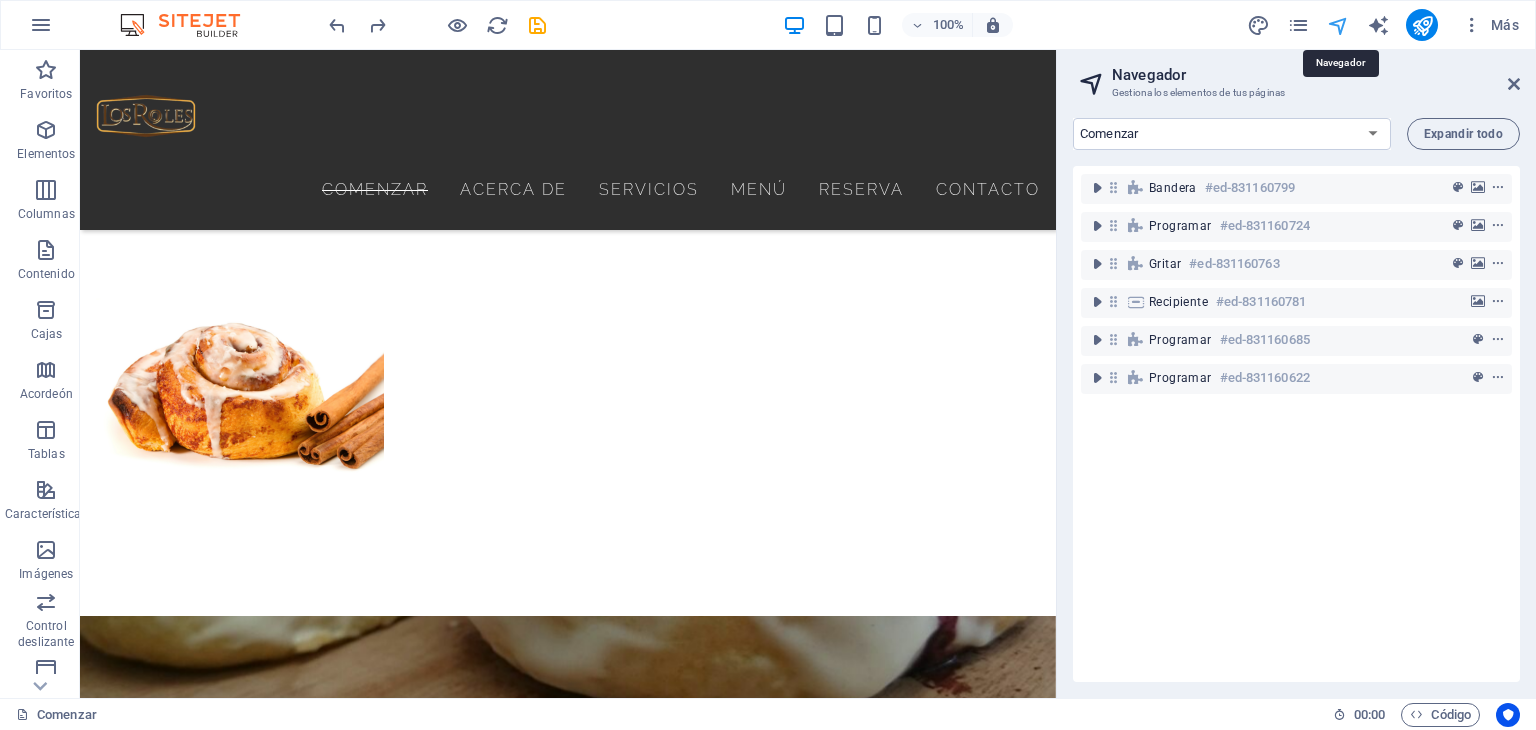 click at bounding box center [1338, 25] 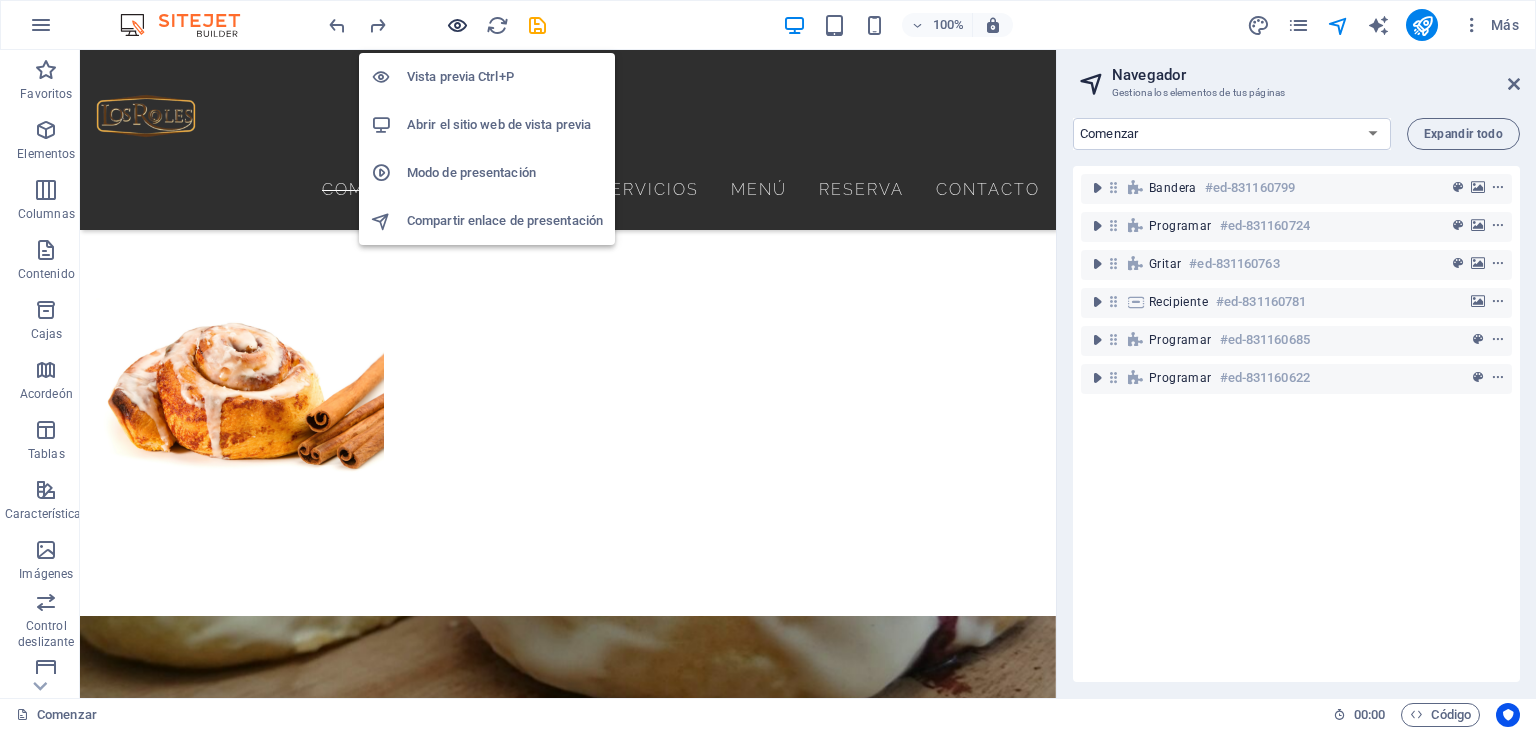 click at bounding box center (457, 25) 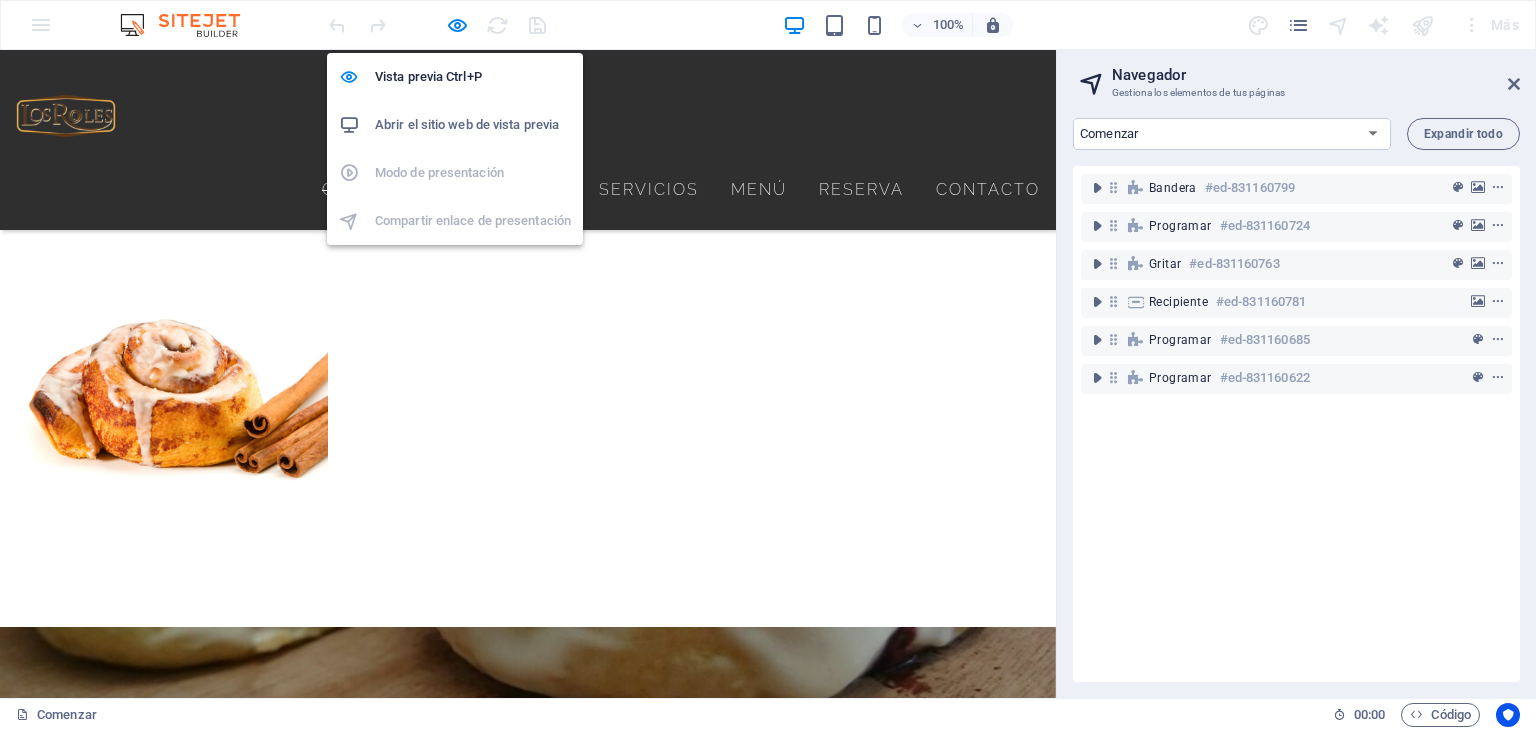 click on "Abrir el sitio web de vista previa" at bounding box center [467, 124] 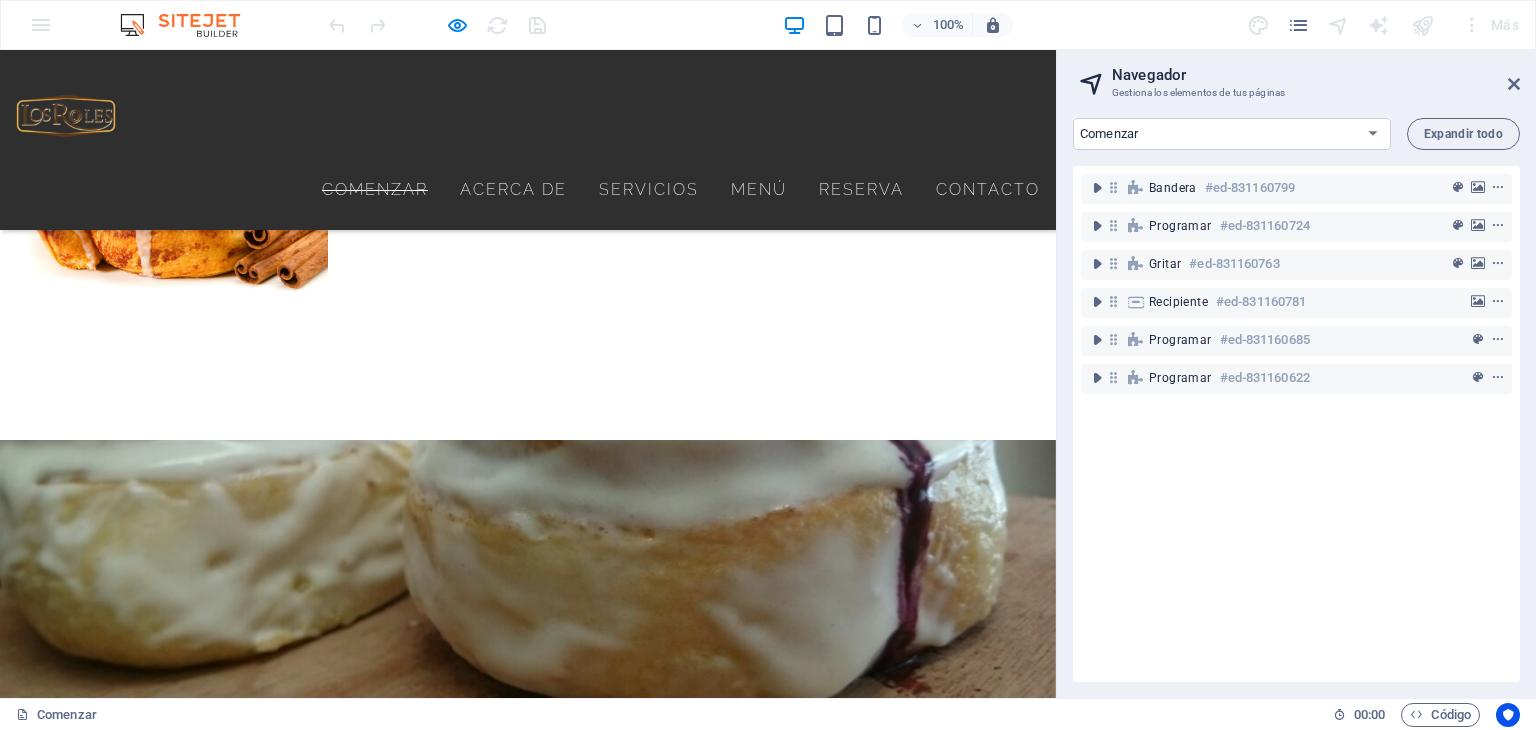 scroll, scrollTop: 2631, scrollLeft: 0, axis: vertical 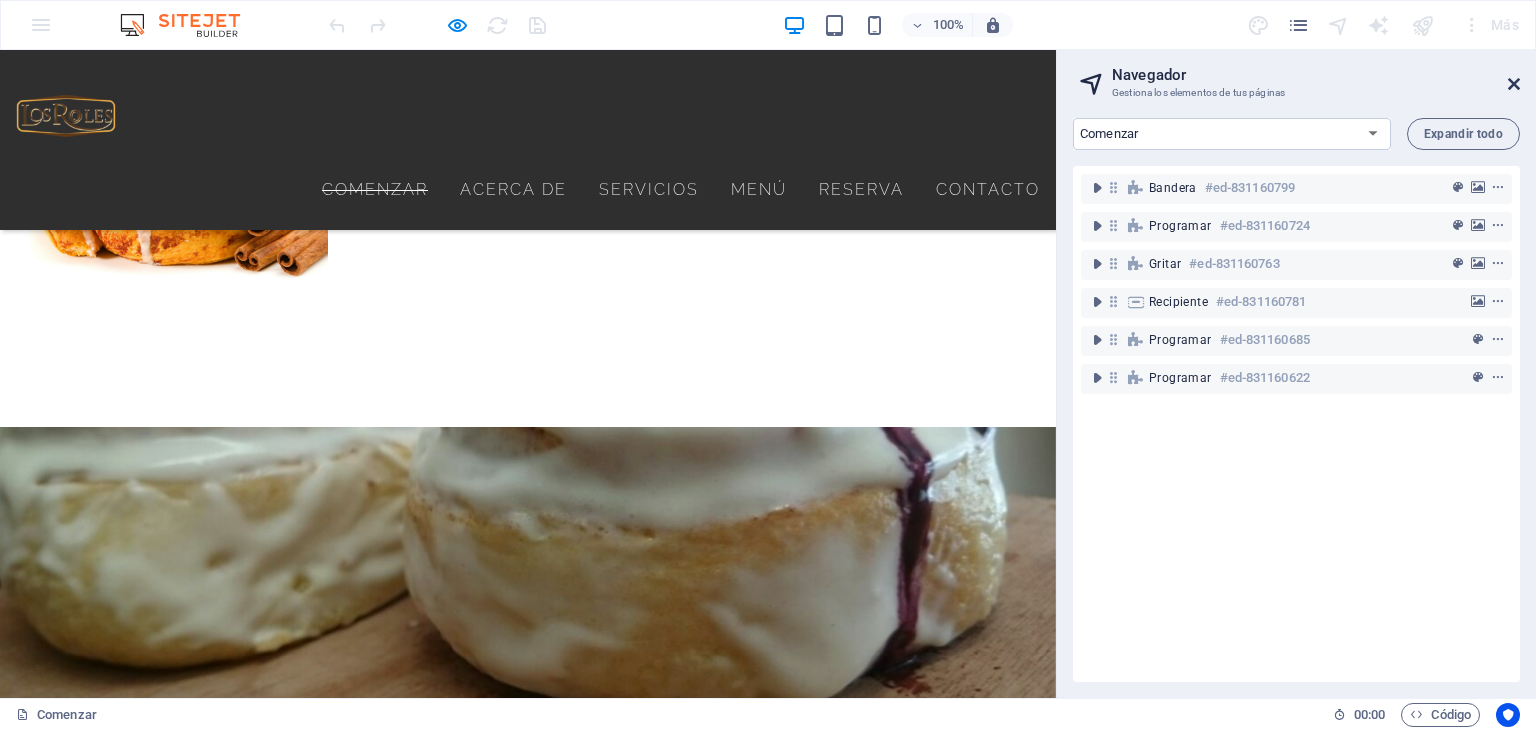 drag, startPoint x: 1513, startPoint y: 83, endPoint x: 1016, endPoint y: 353, distance: 565.605 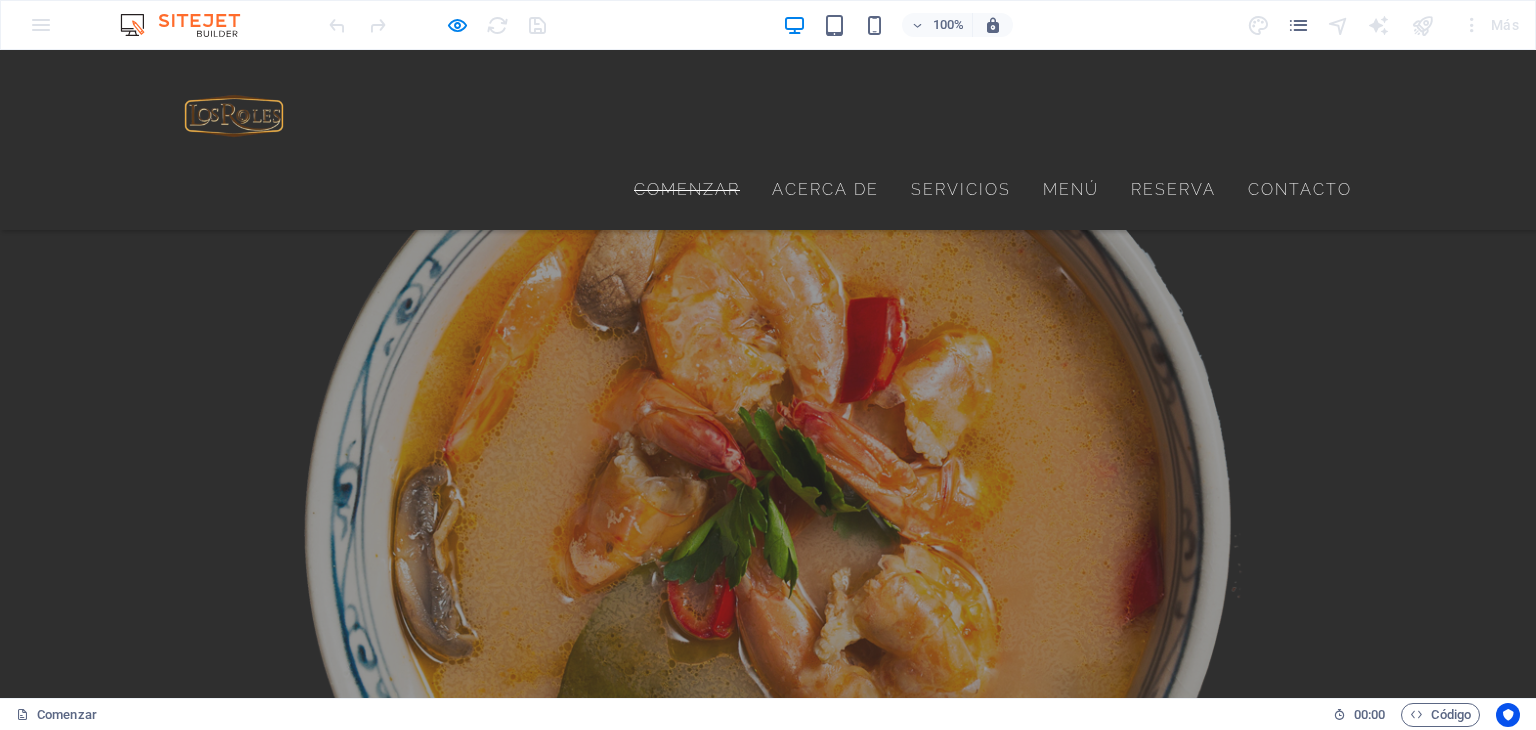 scroll, scrollTop: 5194, scrollLeft: 0, axis: vertical 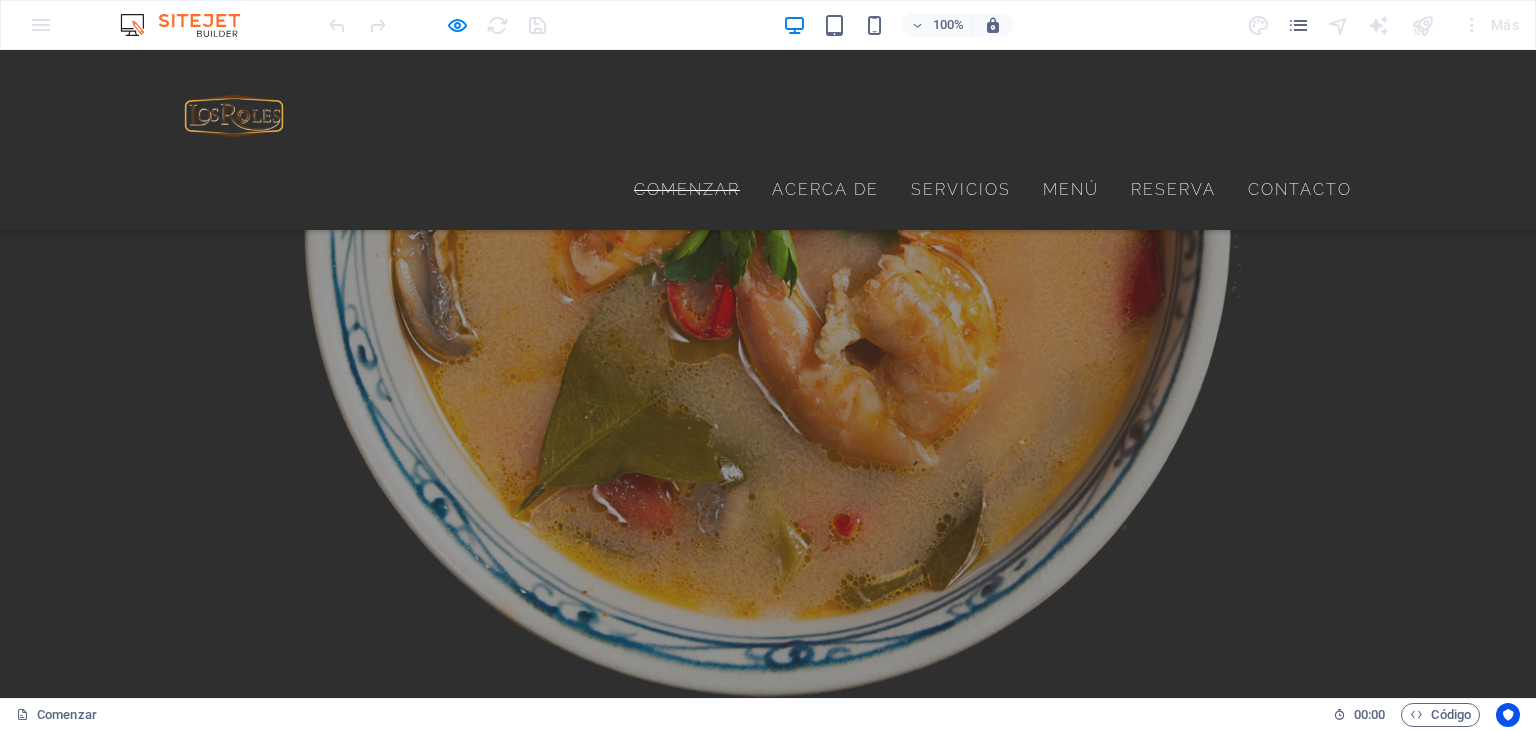 click at bounding box center (768, 3443) 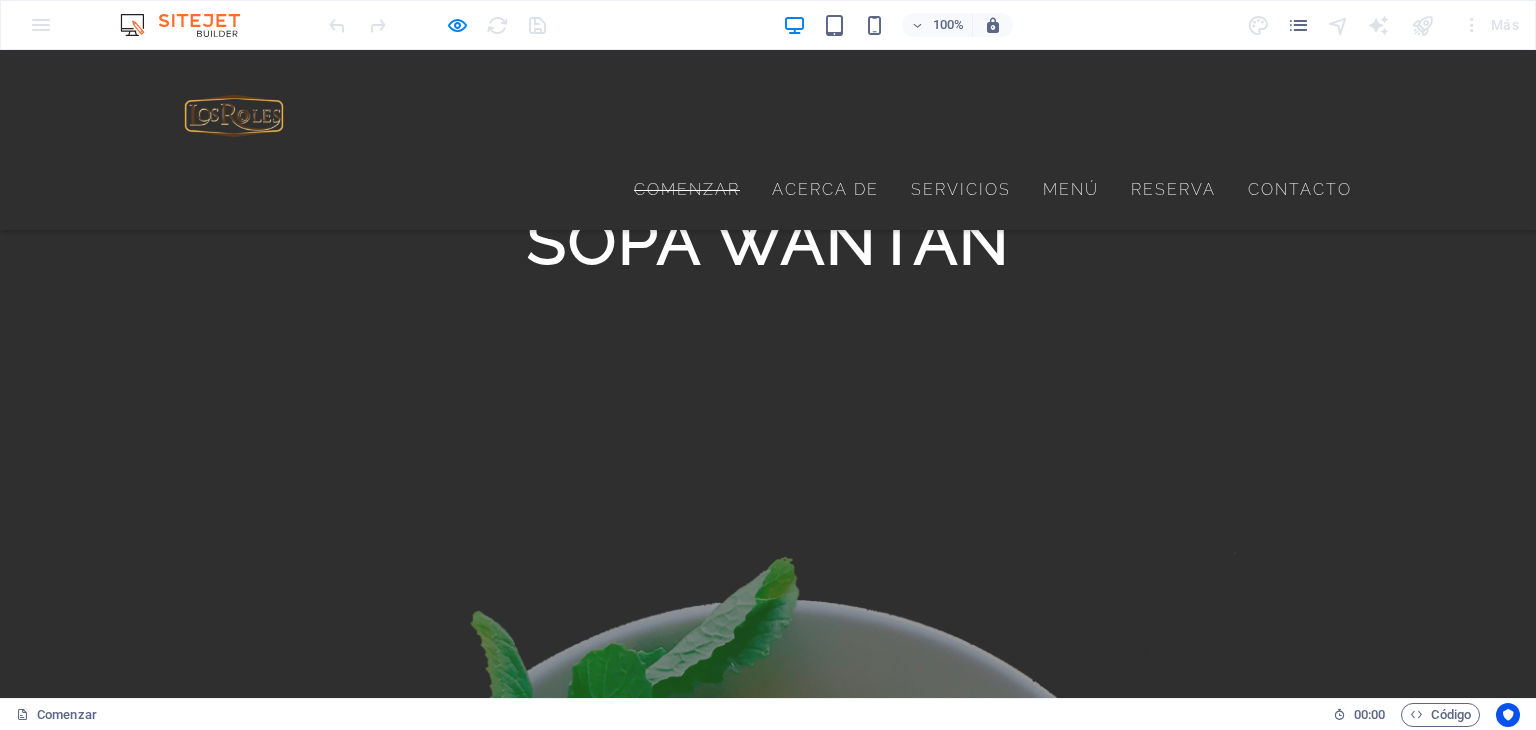 scroll, scrollTop: 8194, scrollLeft: 0, axis: vertical 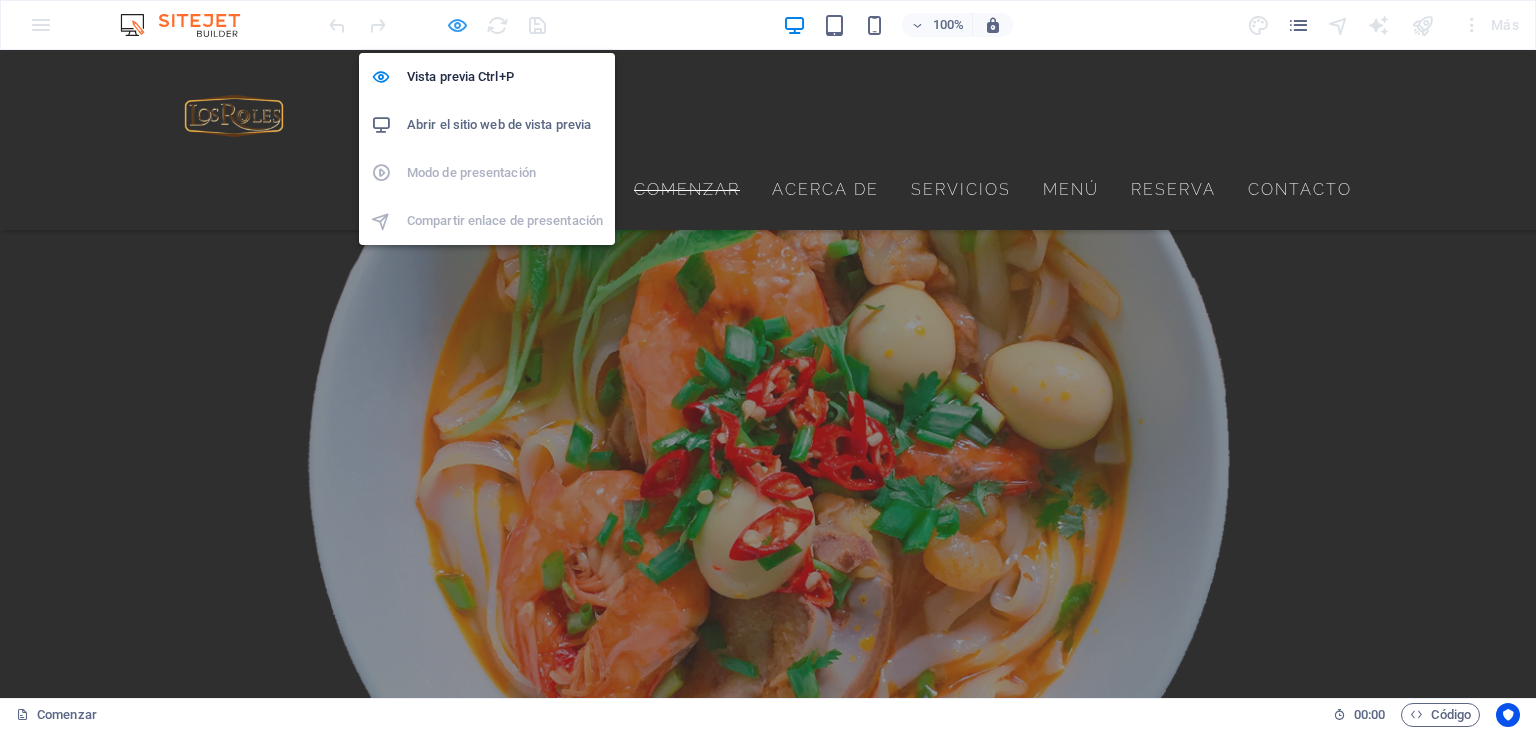 click at bounding box center (457, 25) 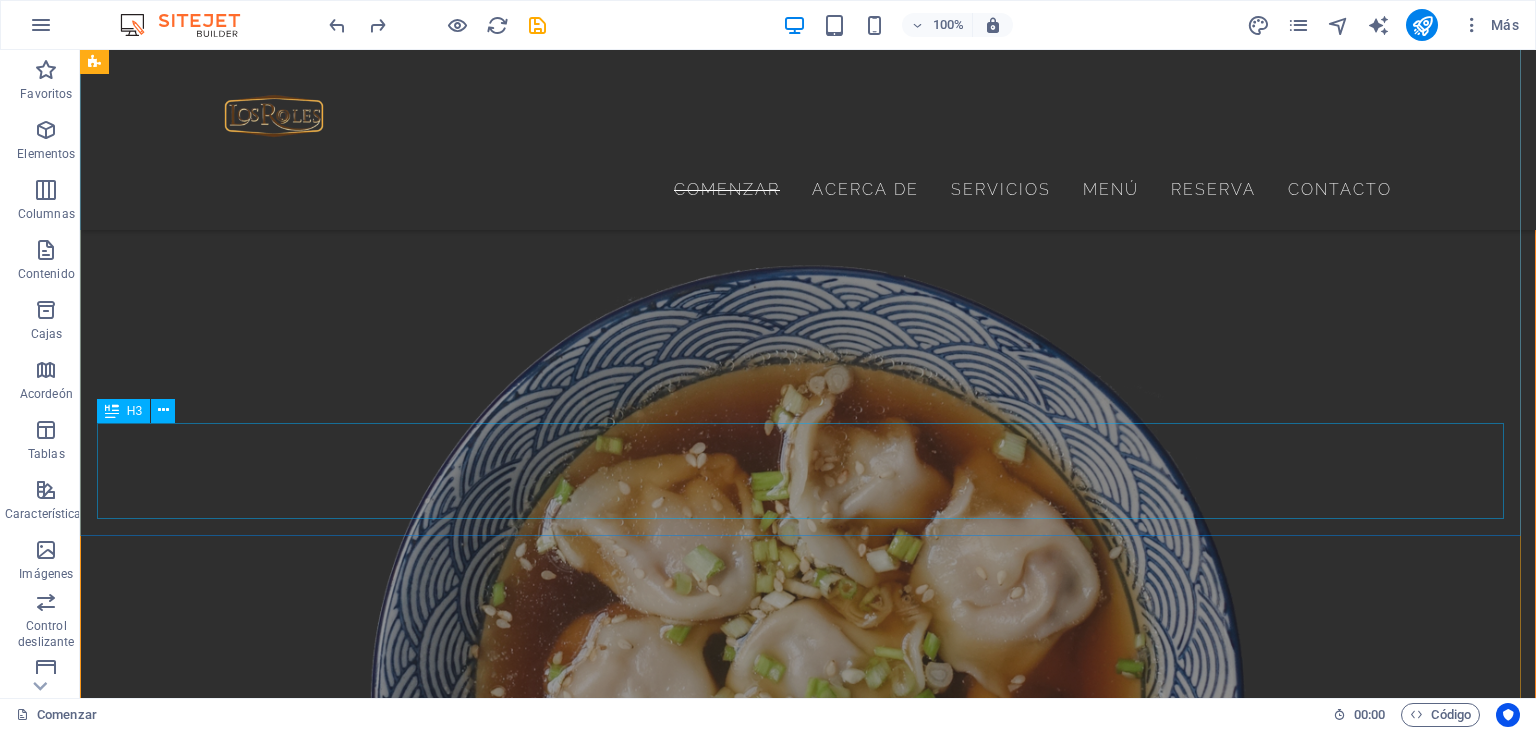 scroll, scrollTop: 6219, scrollLeft: 0, axis: vertical 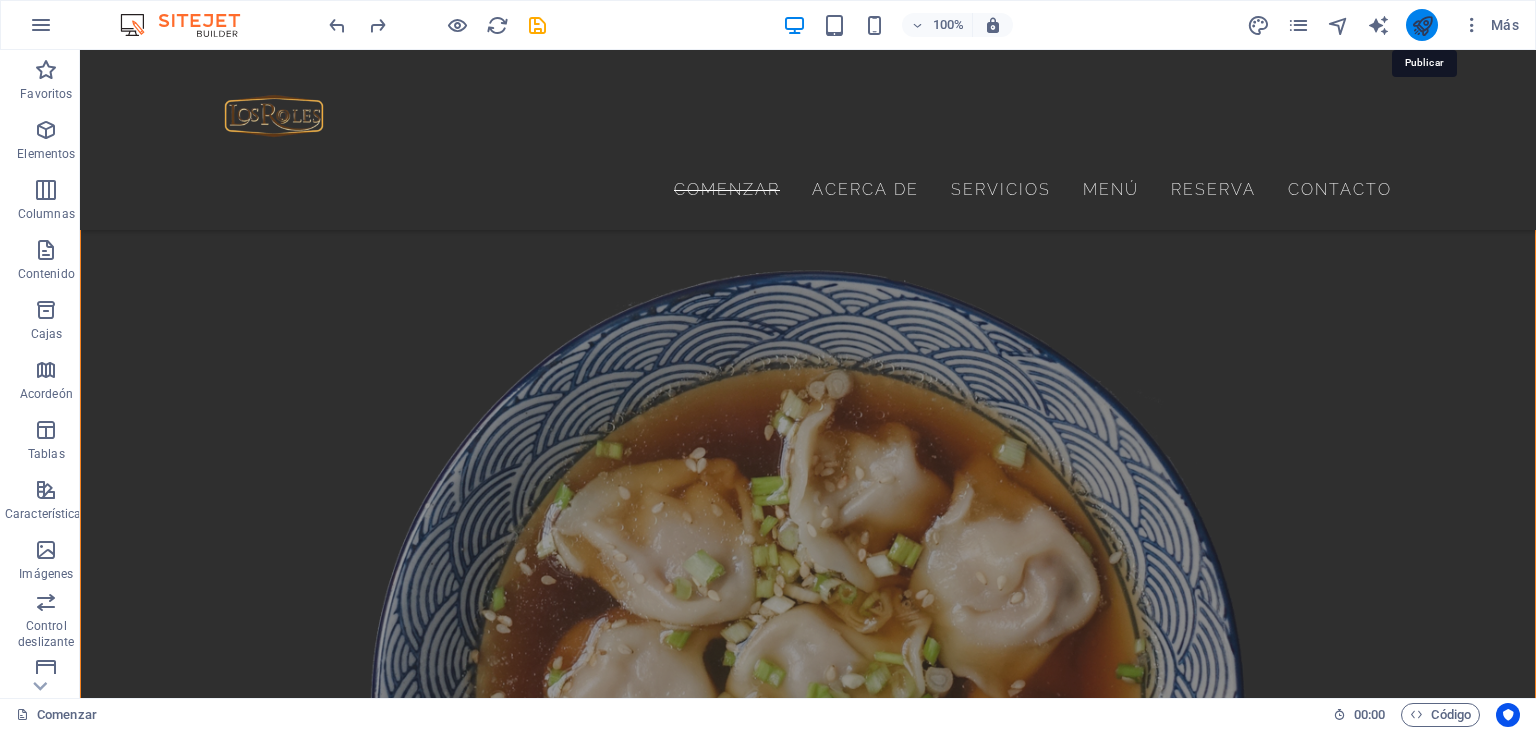 click at bounding box center (1422, 25) 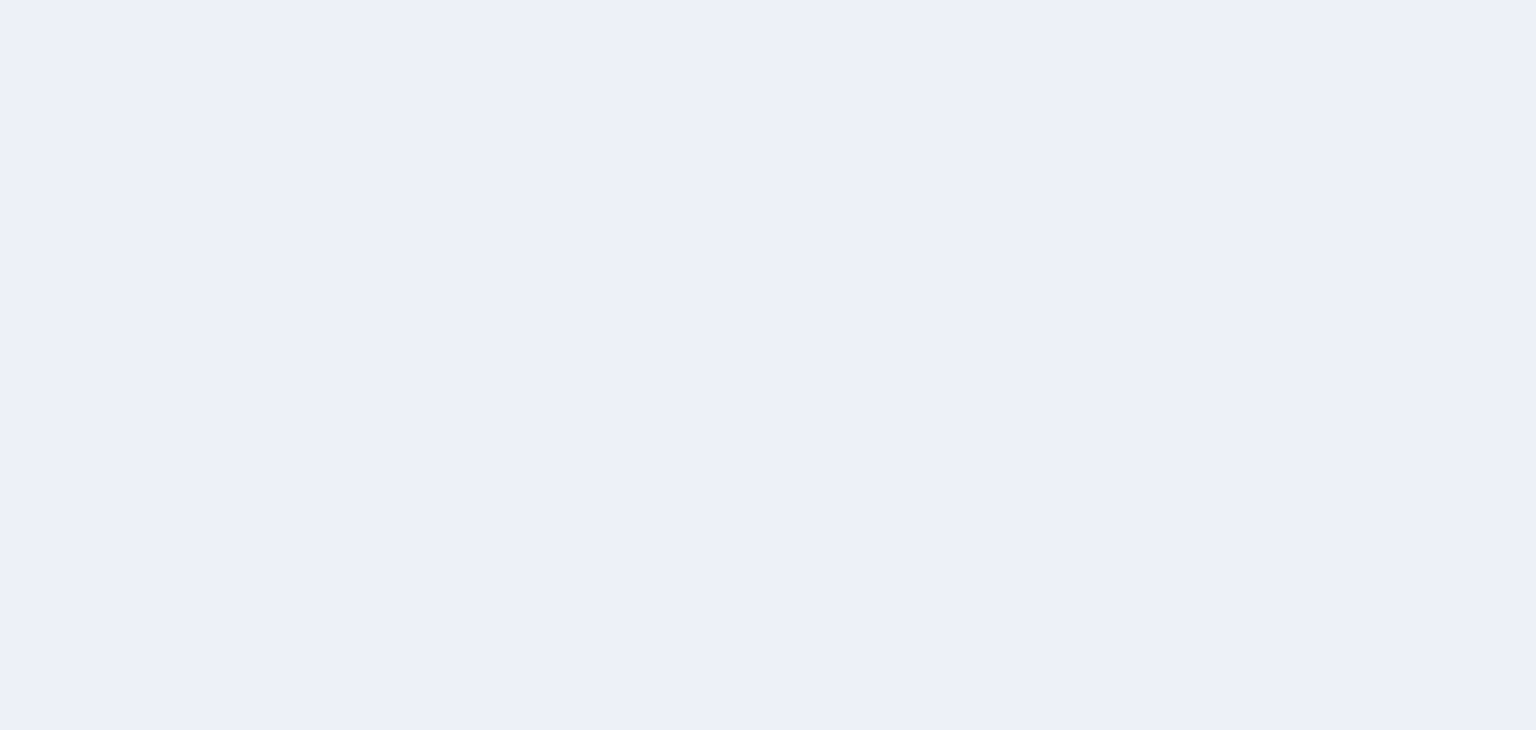 scroll, scrollTop: 0, scrollLeft: 0, axis: both 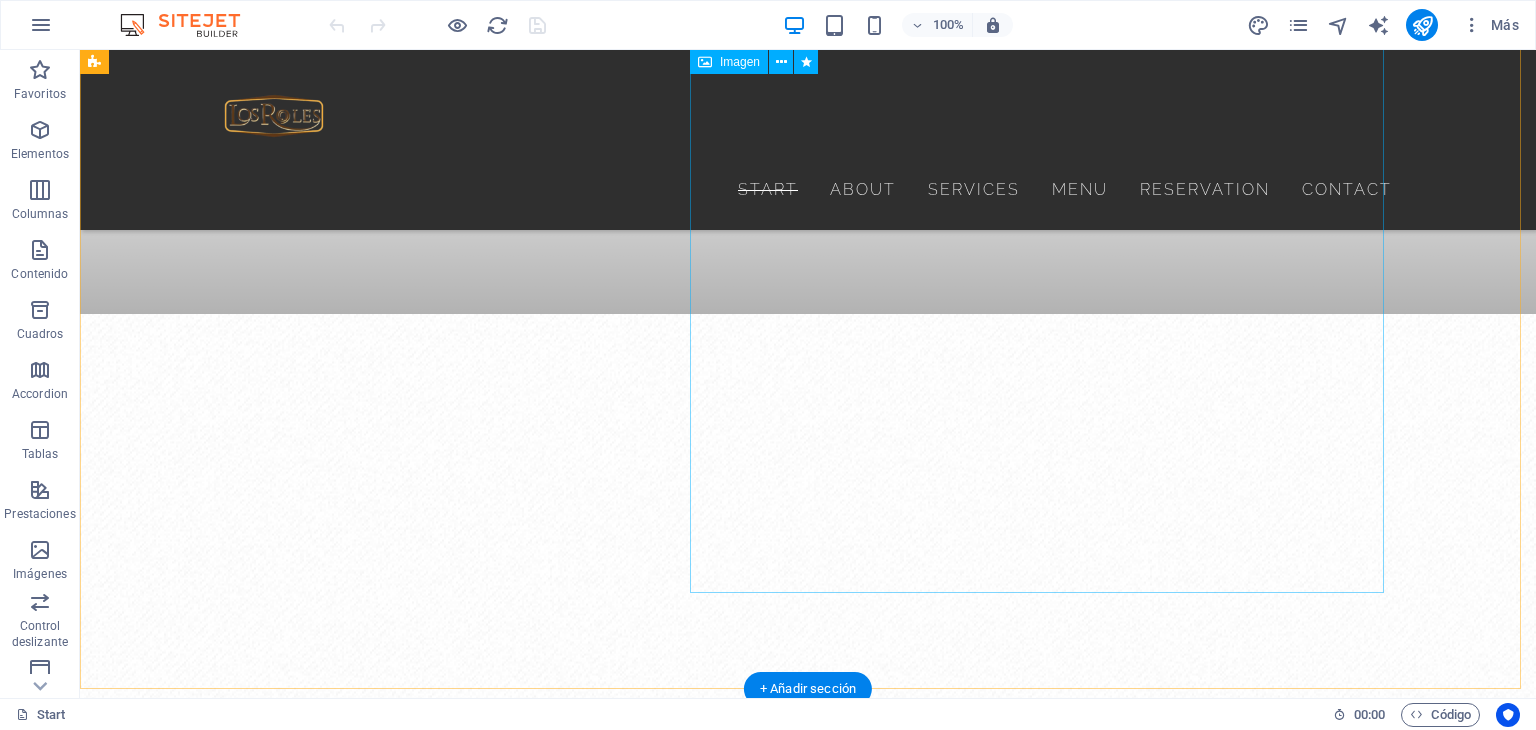 click at bounding box center (273, 1874) 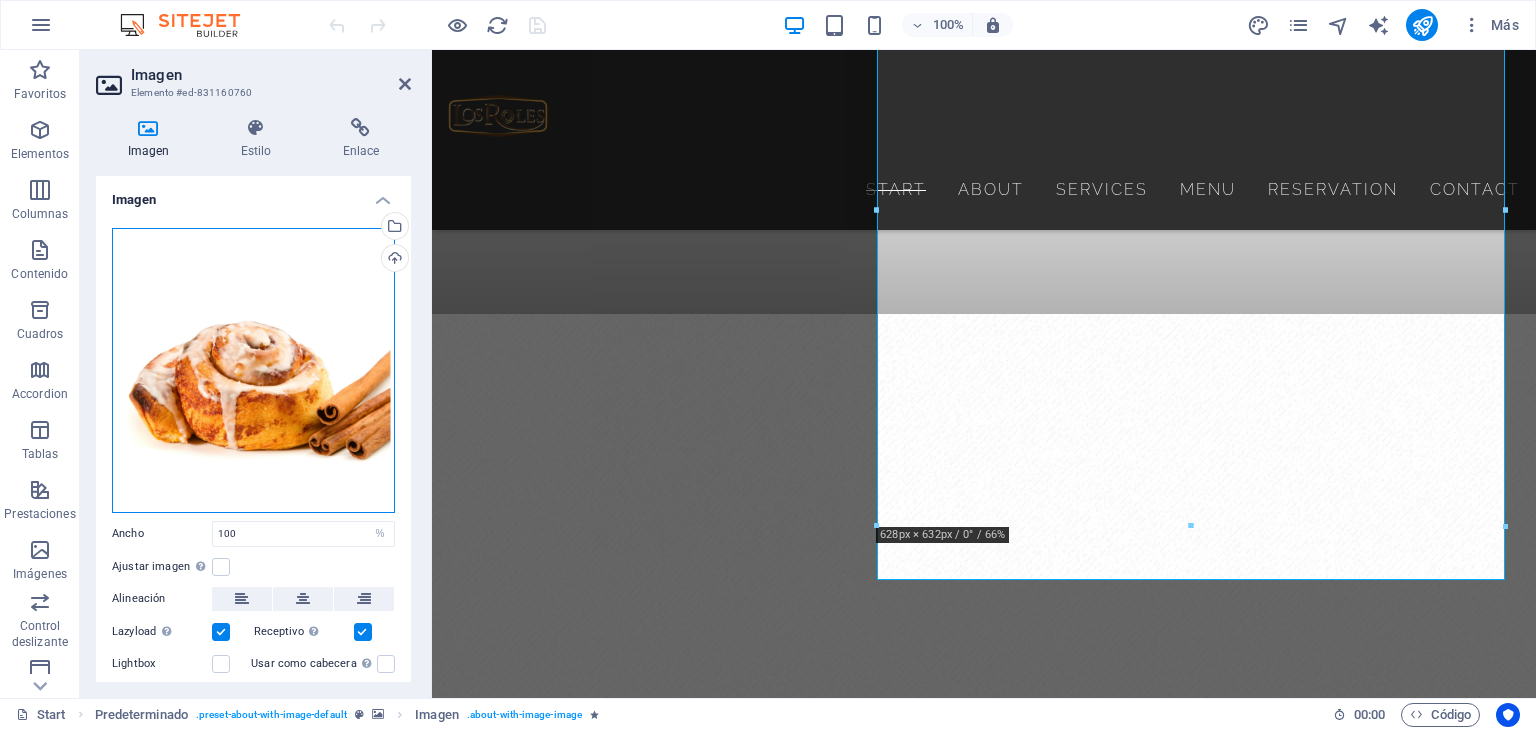 click on "Arrastra archivos aquí, haz clic para escoger archivos o  selecciona archivos de Archivos o de nuestra galería gratuita de fotos y vídeos" at bounding box center [253, 370] 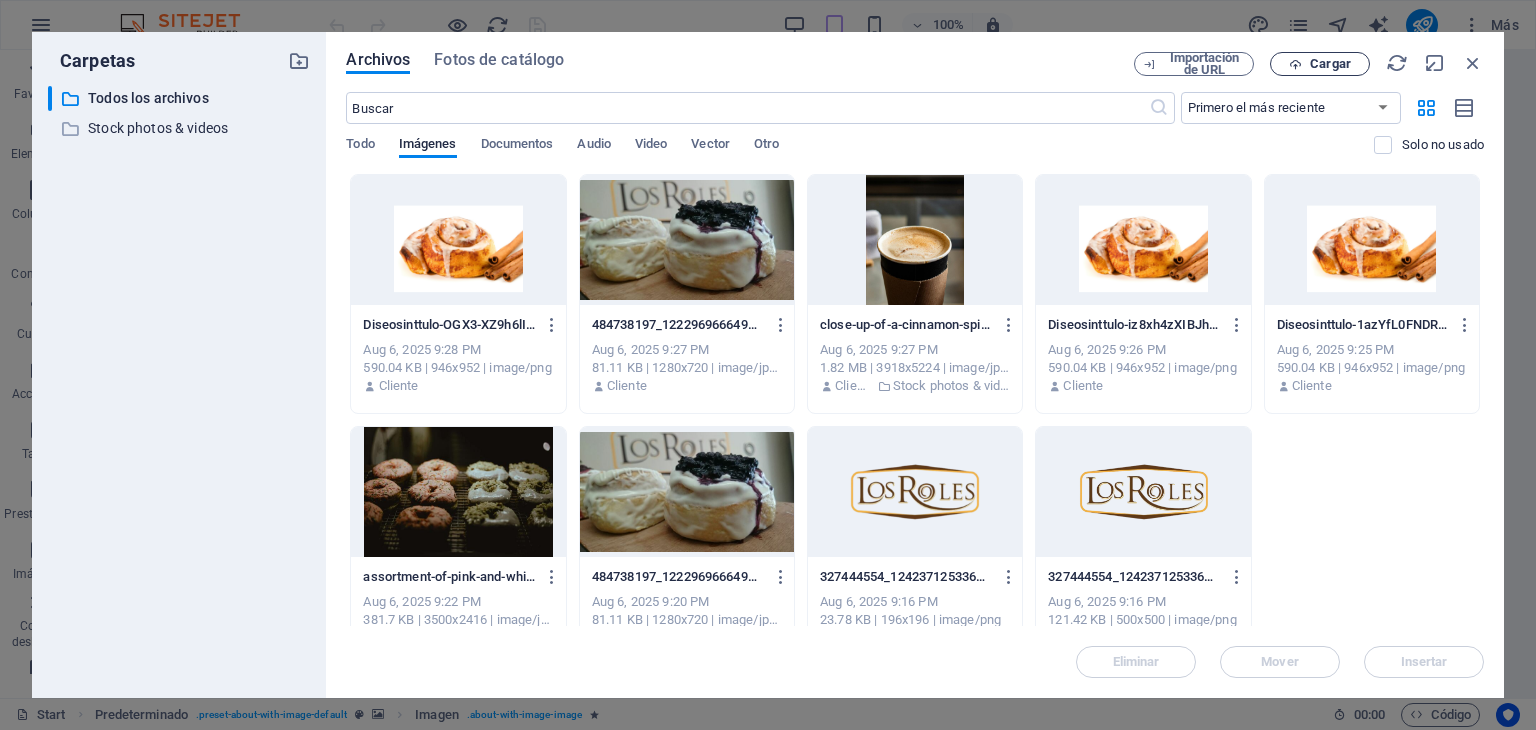 click on "Cargar" at bounding box center [1320, 64] 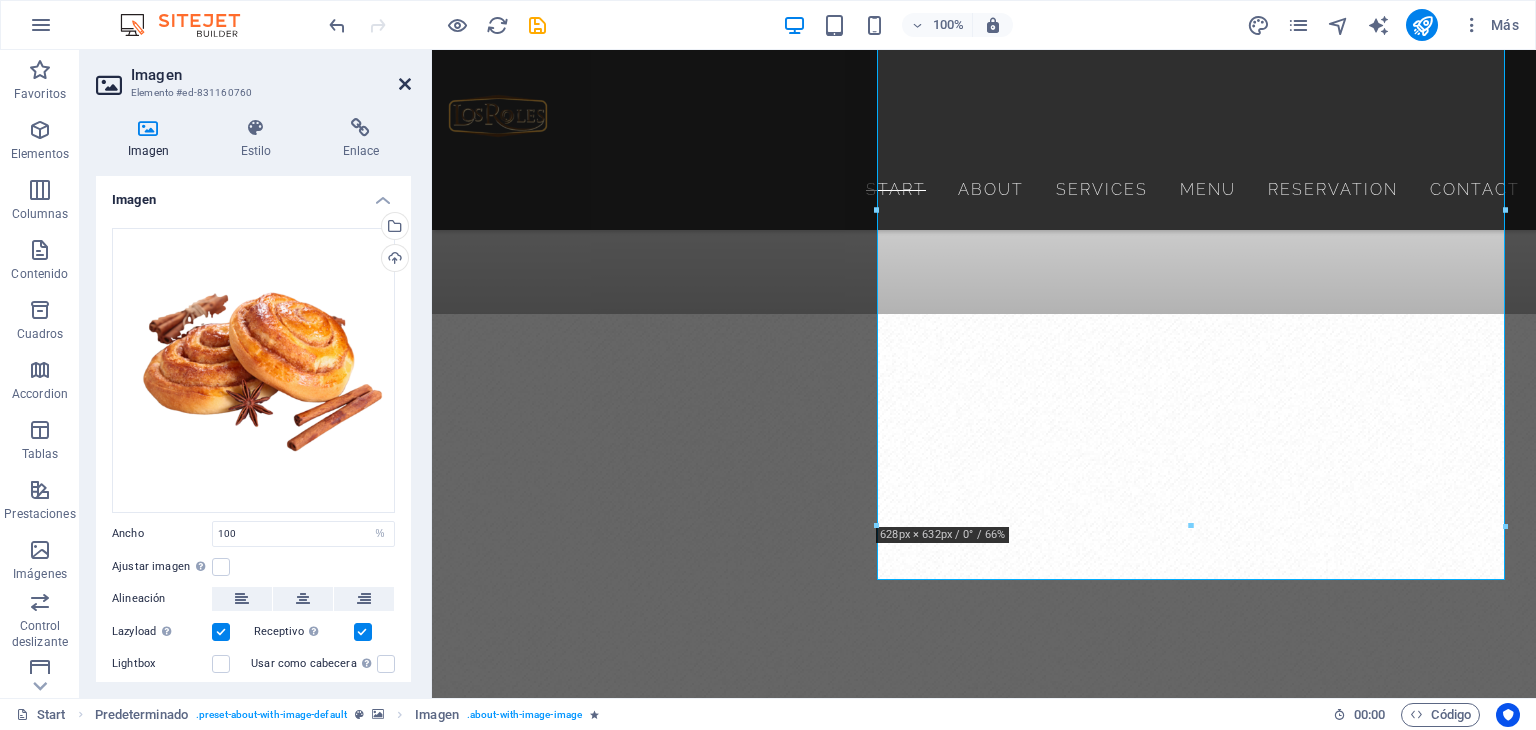 click at bounding box center [405, 84] 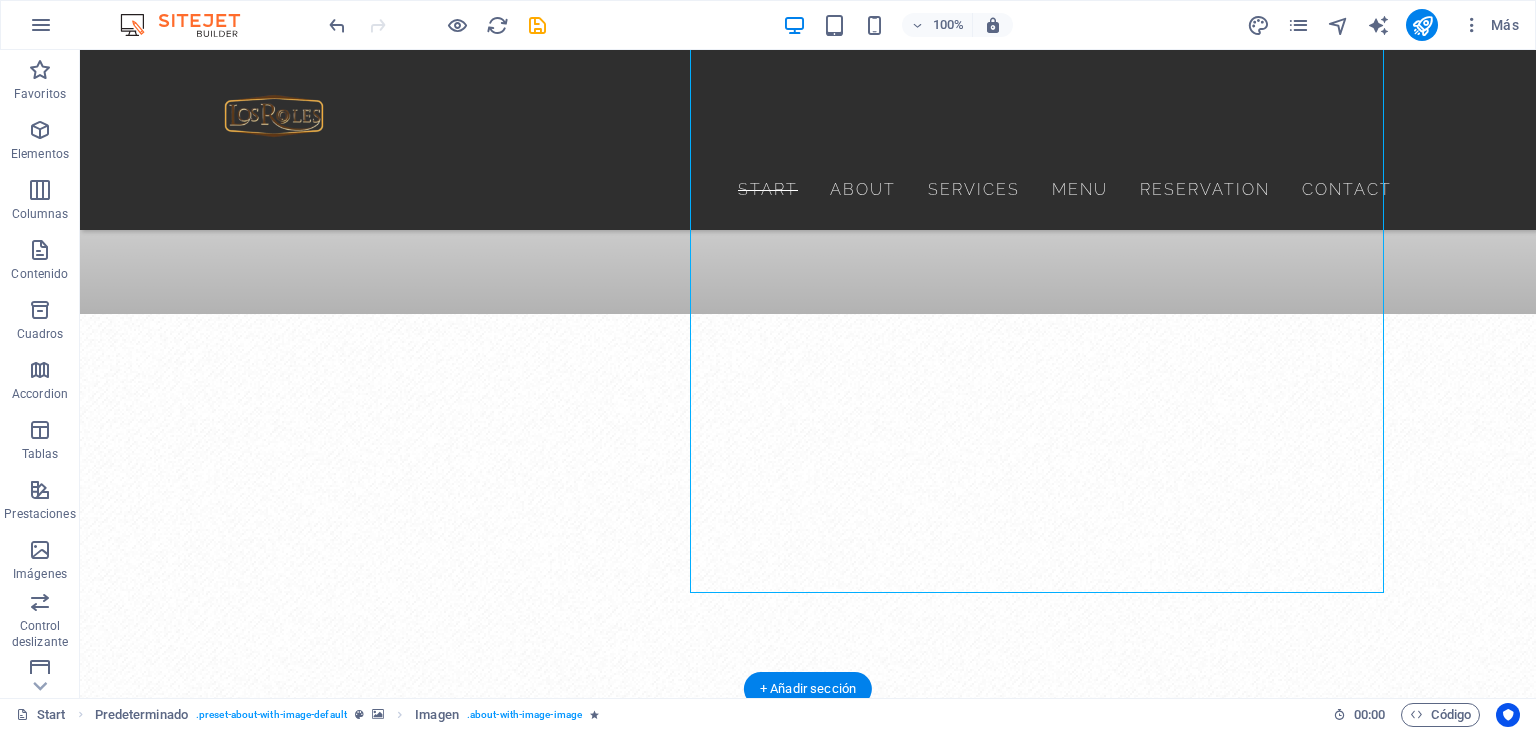 click at bounding box center [808, 753] 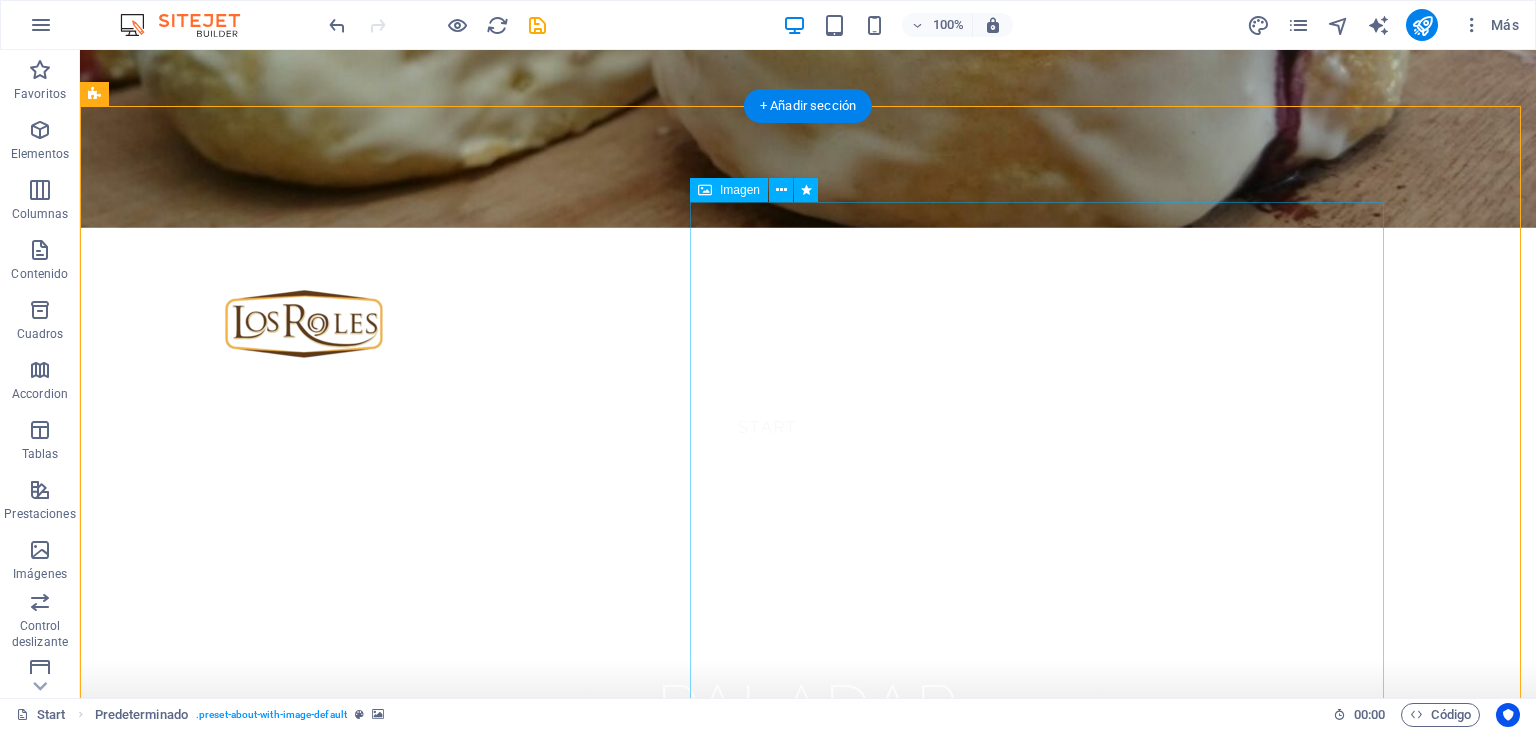 scroll, scrollTop: 700, scrollLeft: 0, axis: vertical 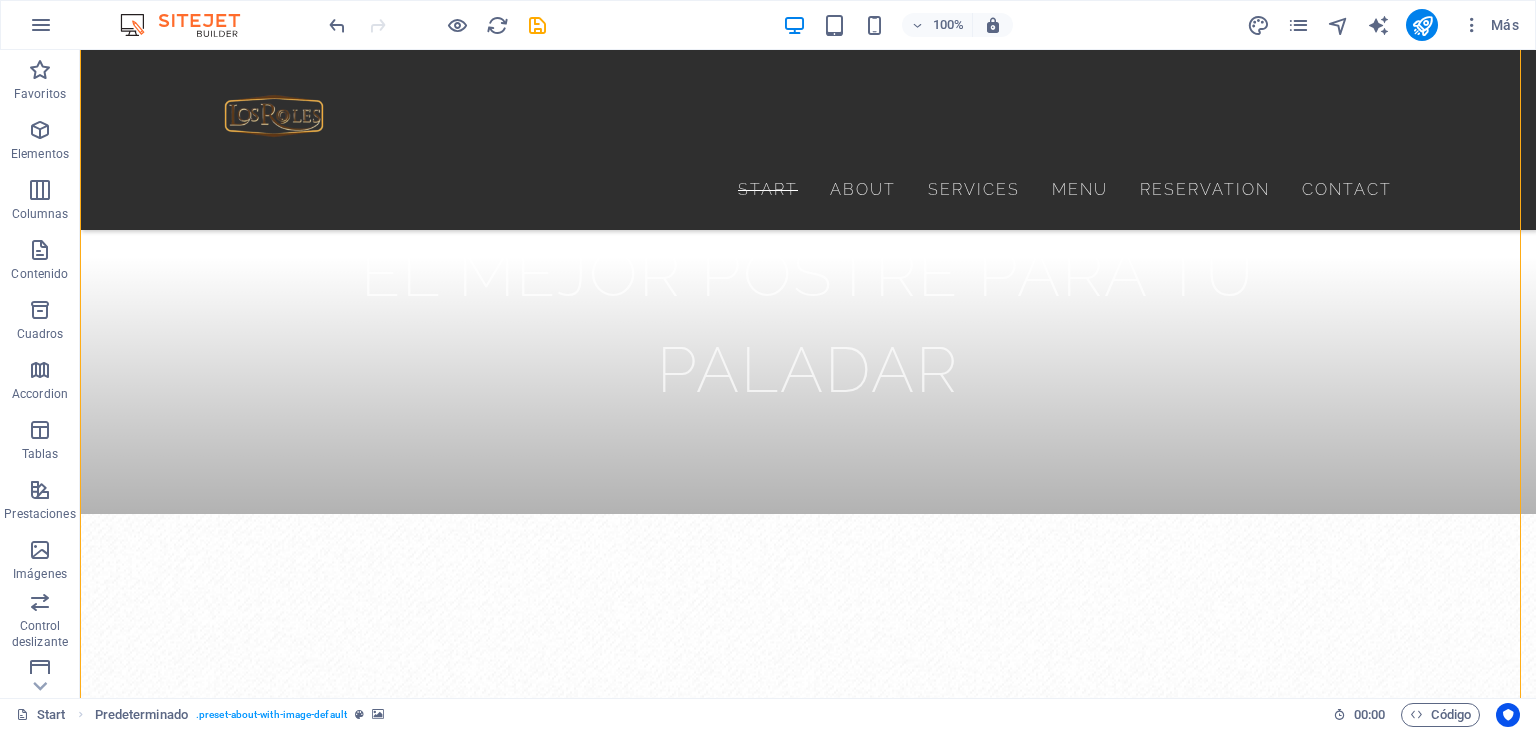 click at bounding box center (808, 959) 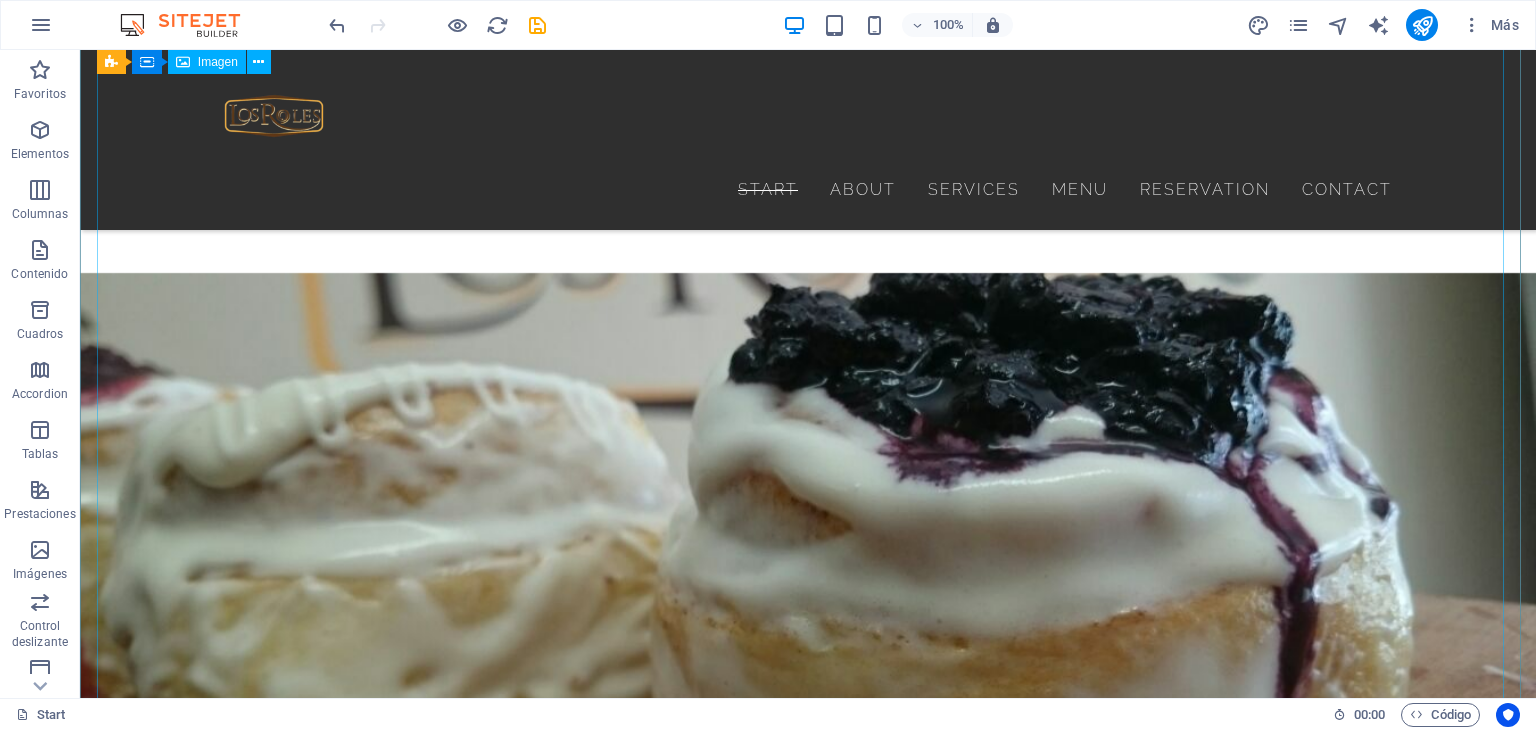 scroll, scrollTop: 2500, scrollLeft: 0, axis: vertical 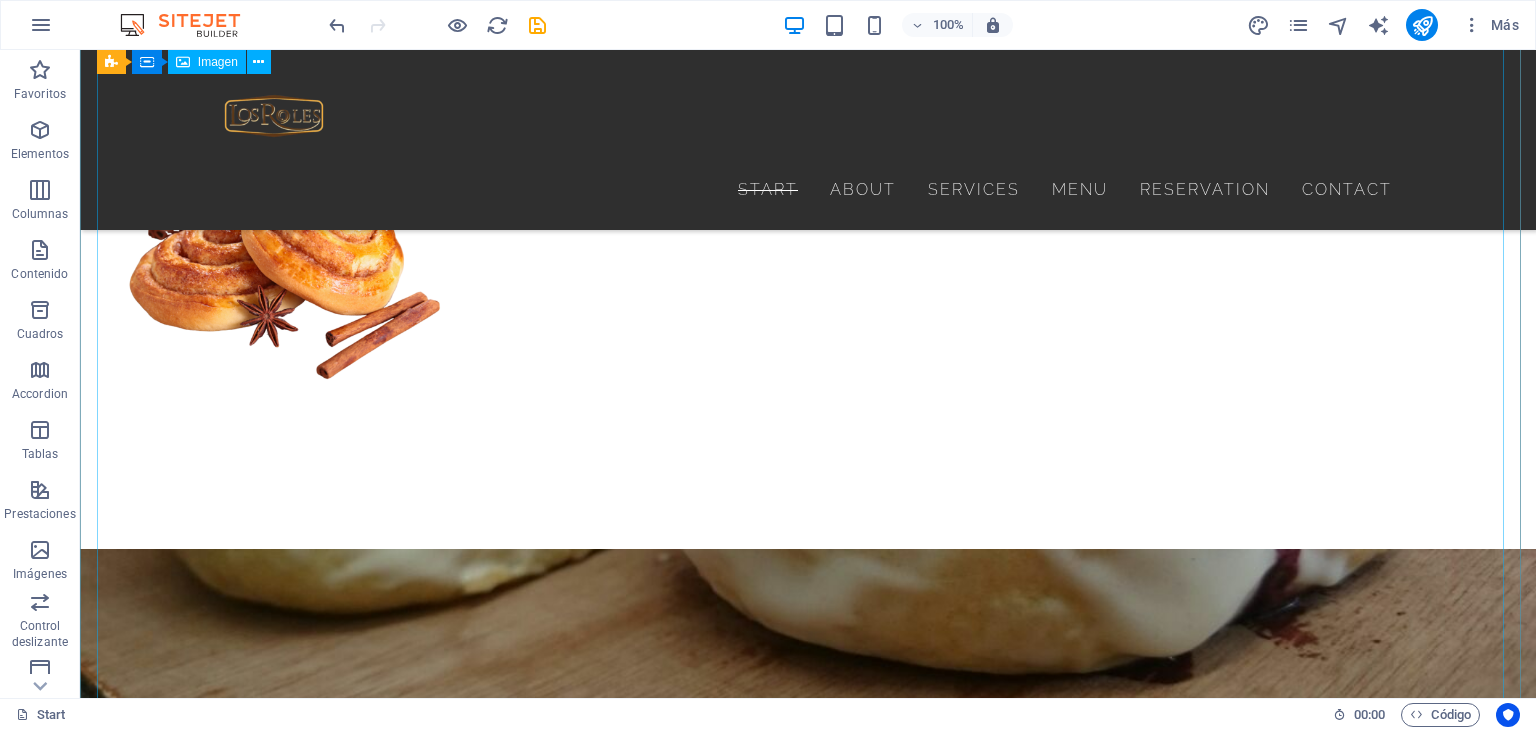 click at bounding box center (808, 2886) 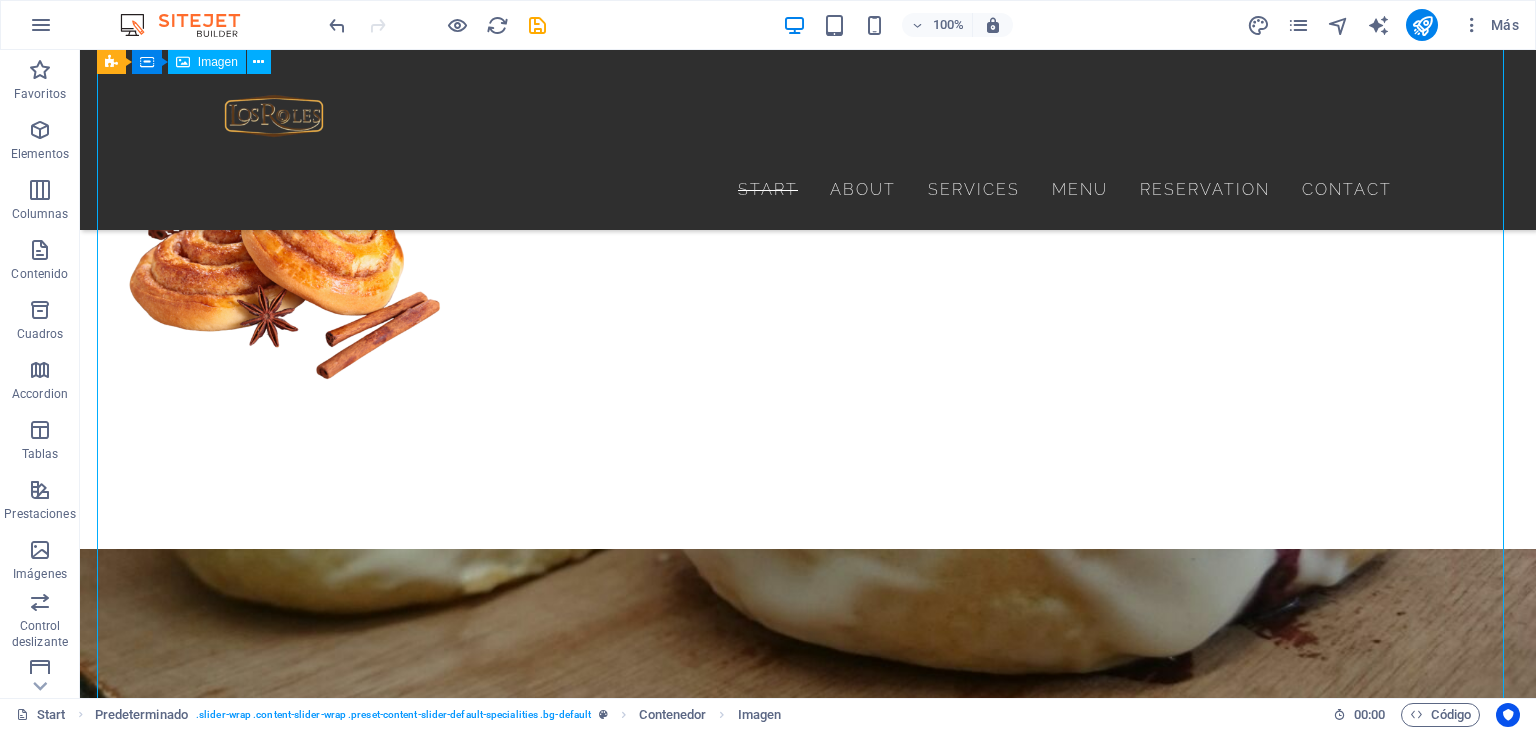 click at bounding box center (808, 2886) 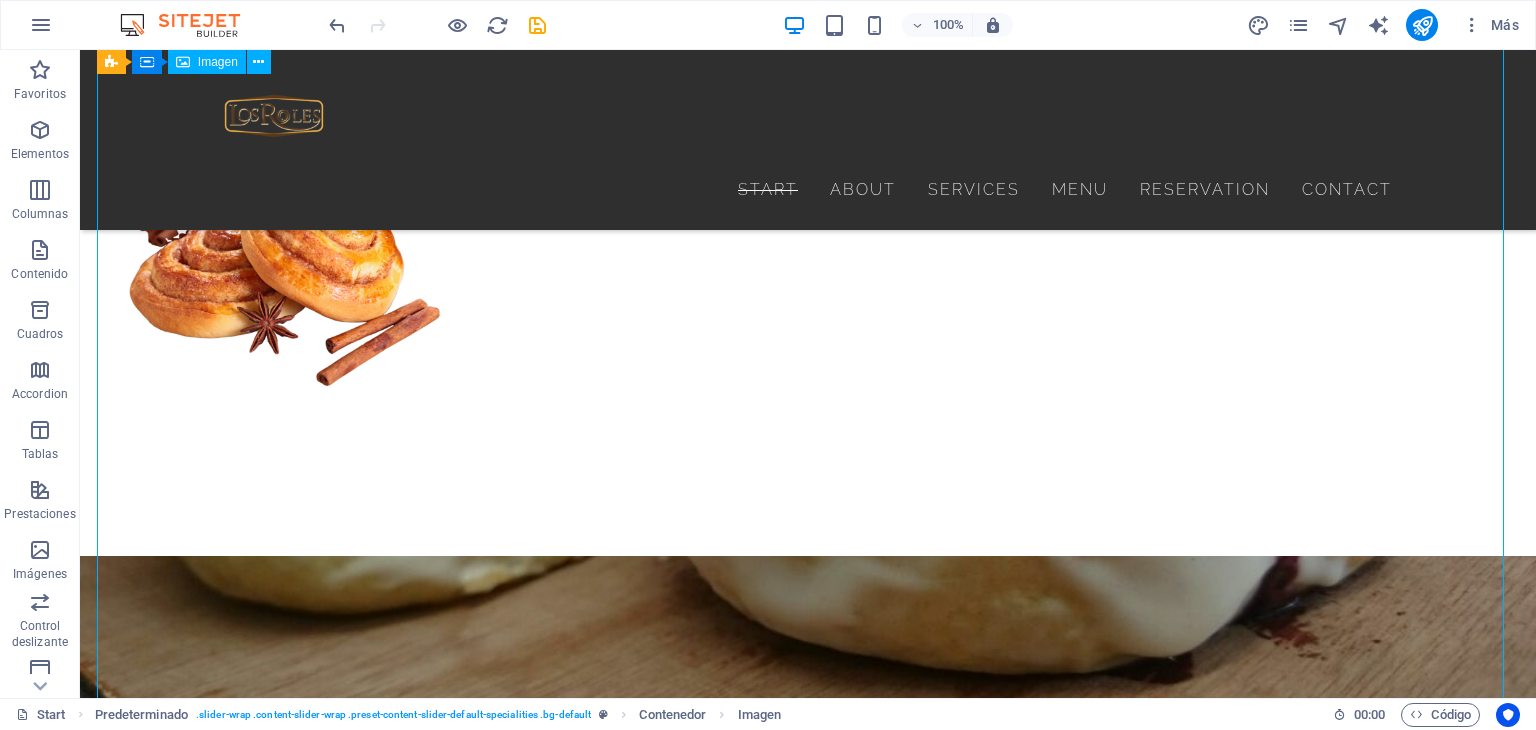 select on "%" 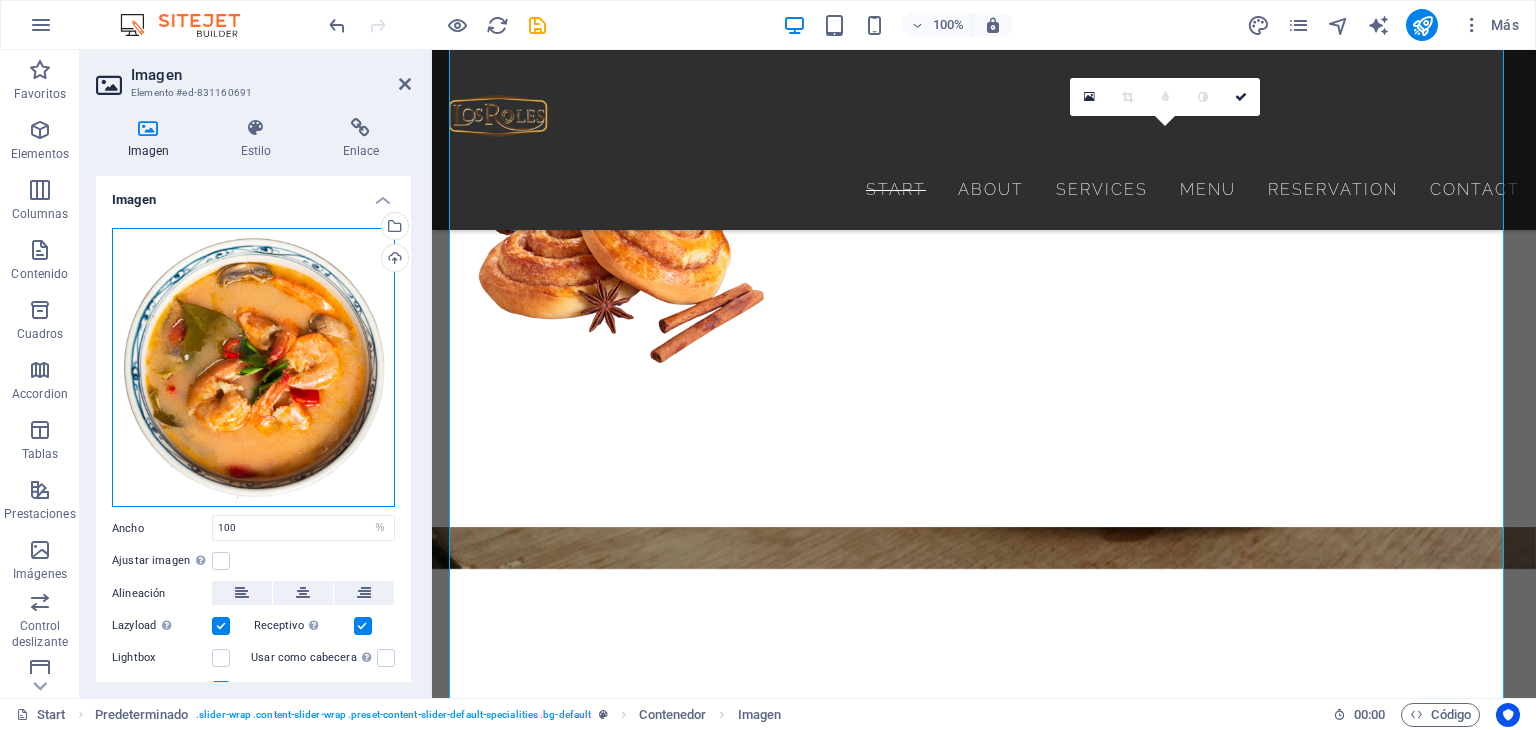 click on "Arrastra archivos aquí, haz clic para escoger archivos o  selecciona archivos de Archivos o de nuestra galería gratuita de fotos y vídeos" at bounding box center (253, 368) 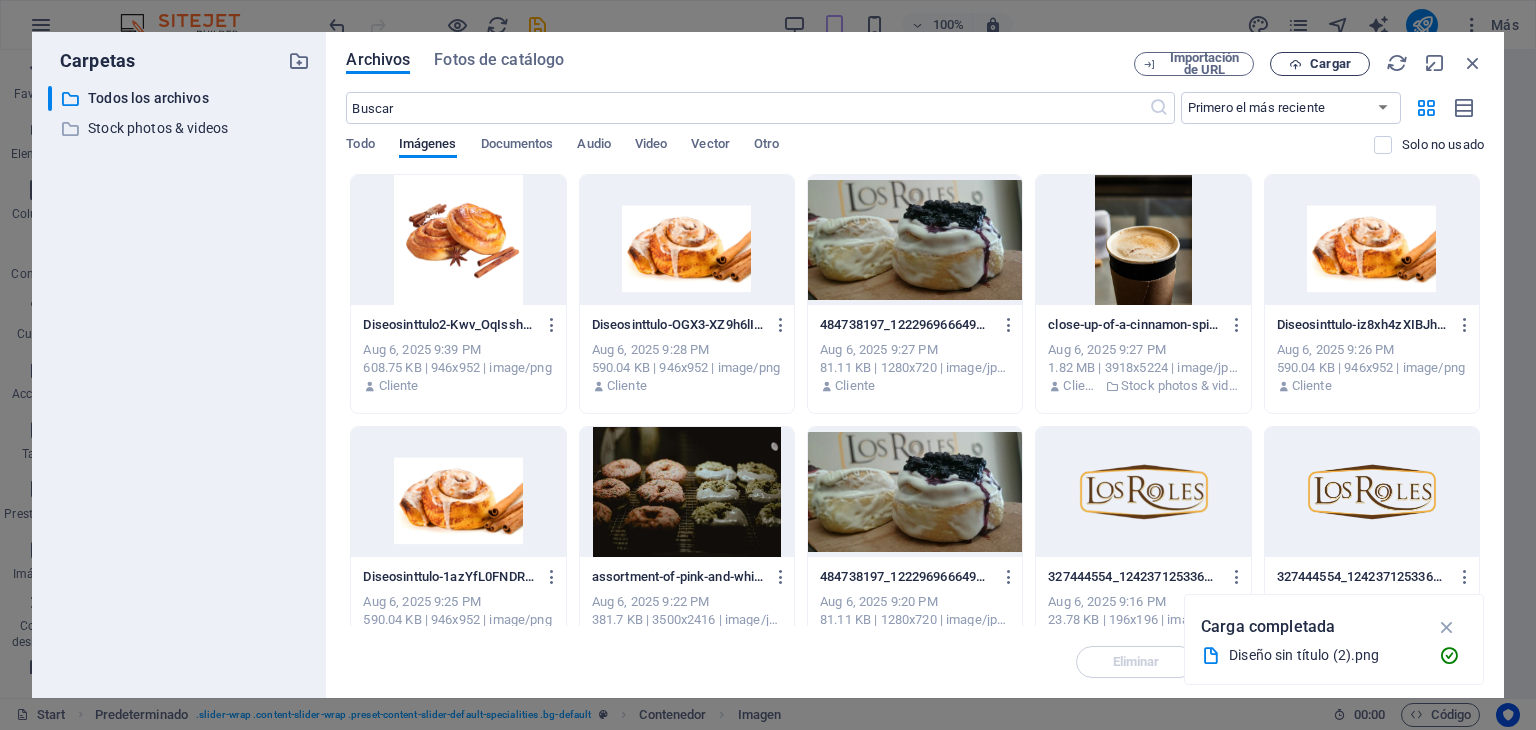 click on "Cargar" at bounding box center [1330, 64] 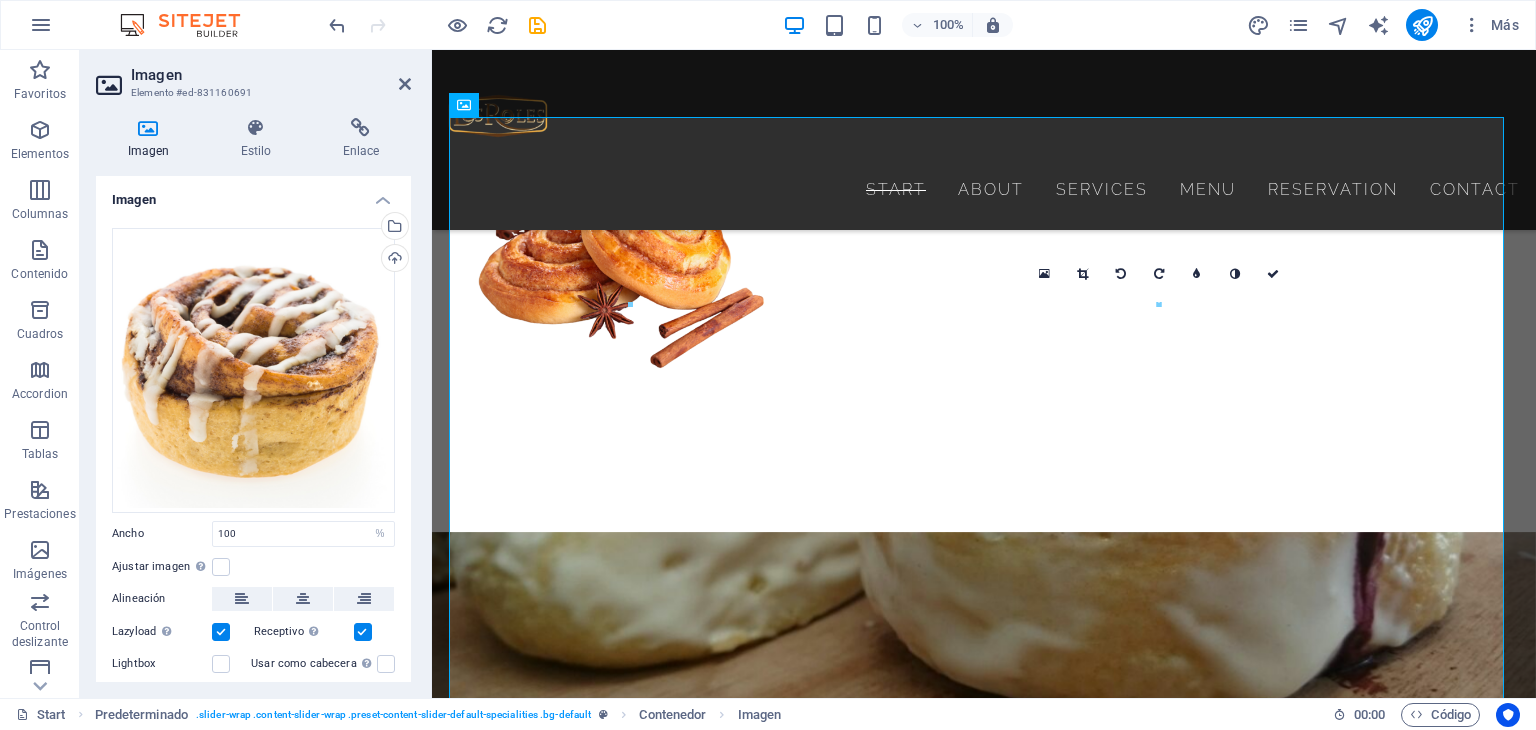 scroll, scrollTop: 2276, scrollLeft: 0, axis: vertical 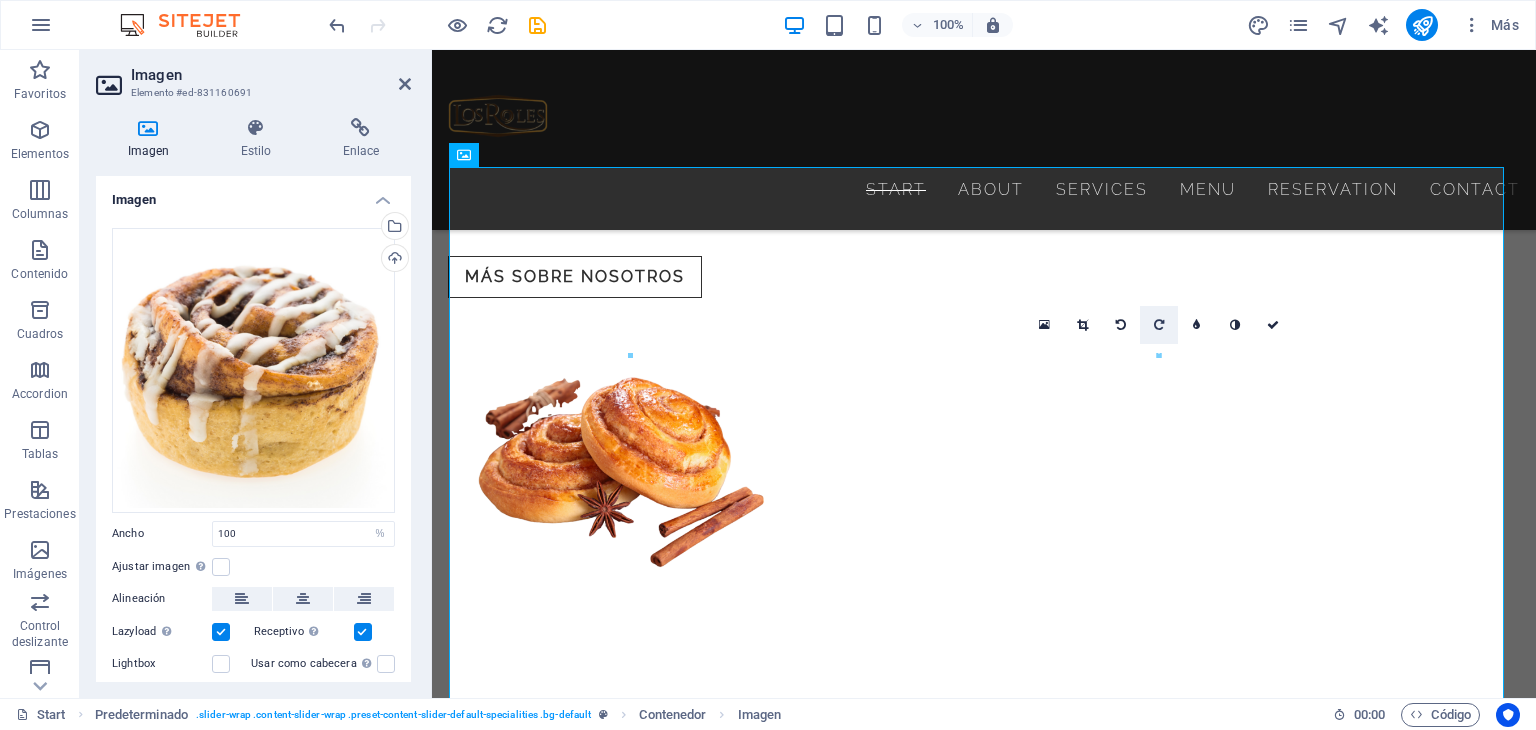click at bounding box center (1159, 325) 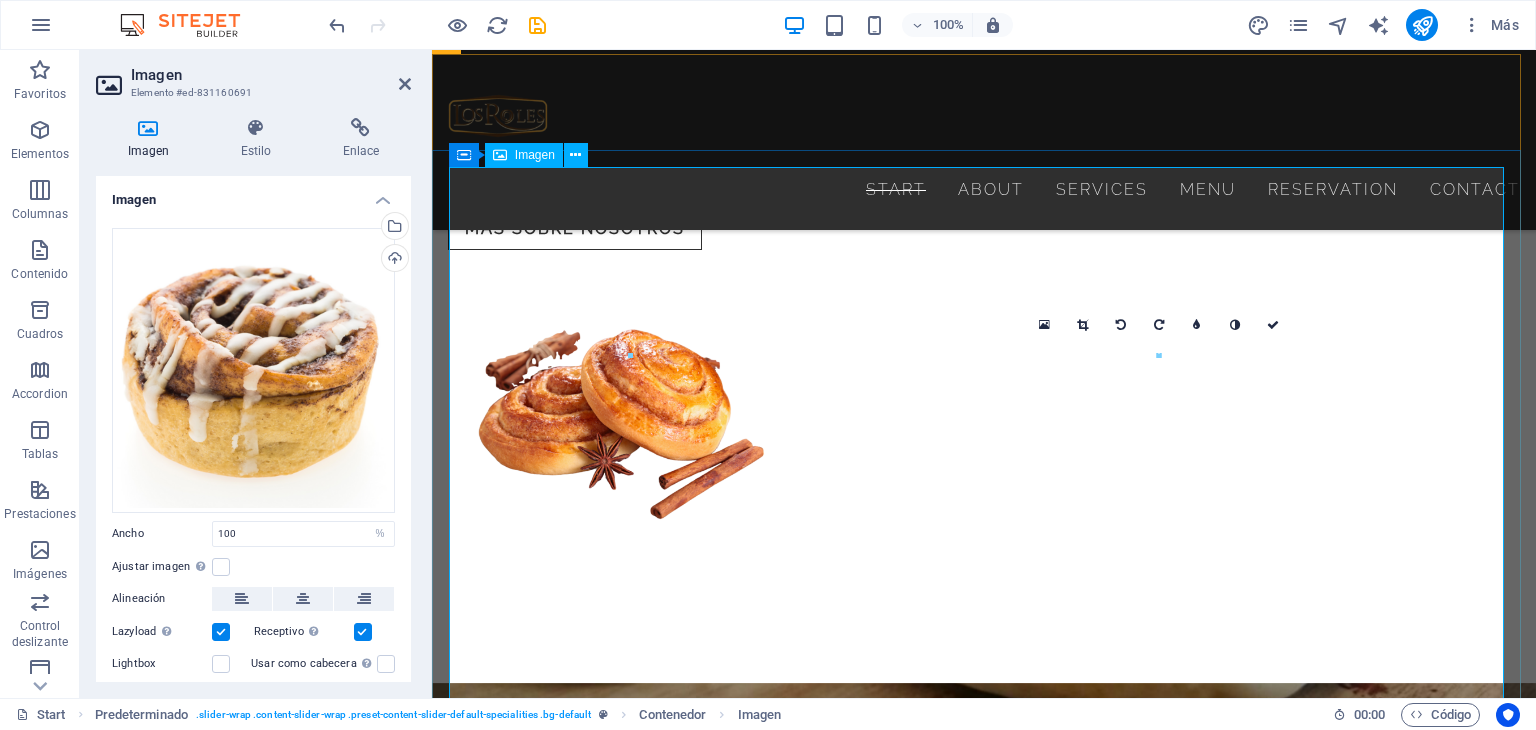 scroll, scrollTop: 2376, scrollLeft: 0, axis: vertical 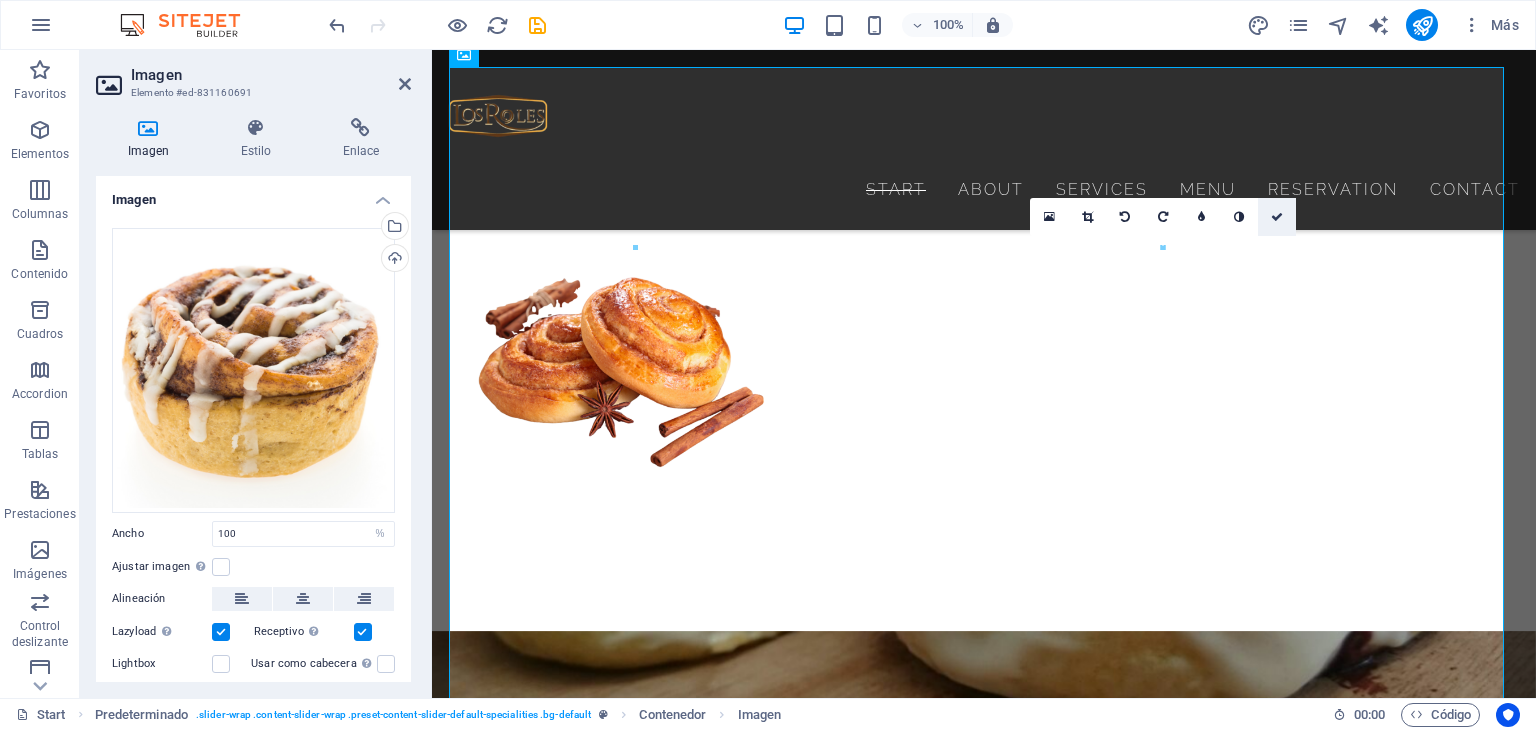 click at bounding box center [1277, 217] 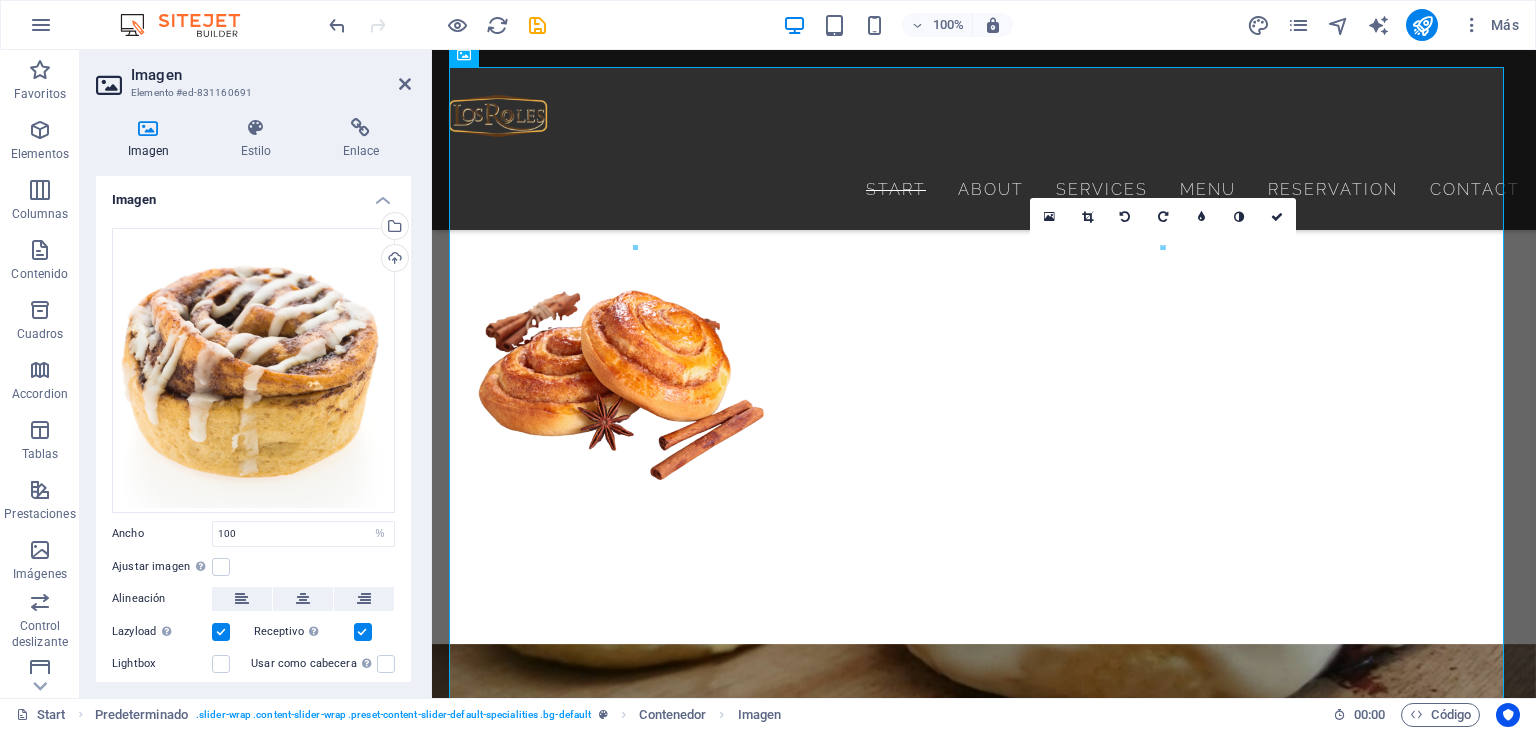 scroll, scrollTop: 2324, scrollLeft: 0, axis: vertical 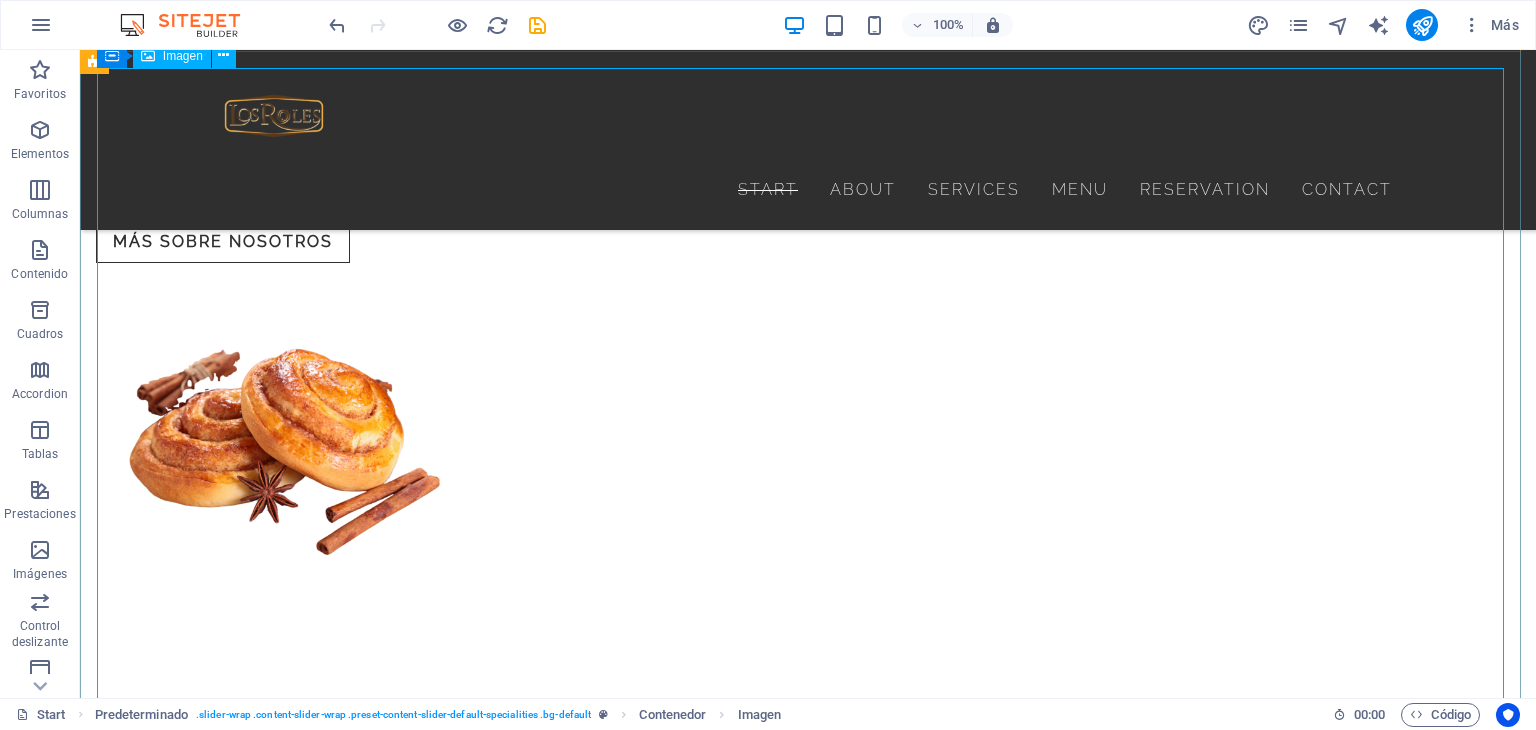 drag, startPoint x: 1615, startPoint y: 89, endPoint x: 880, endPoint y: 205, distance: 744.0974 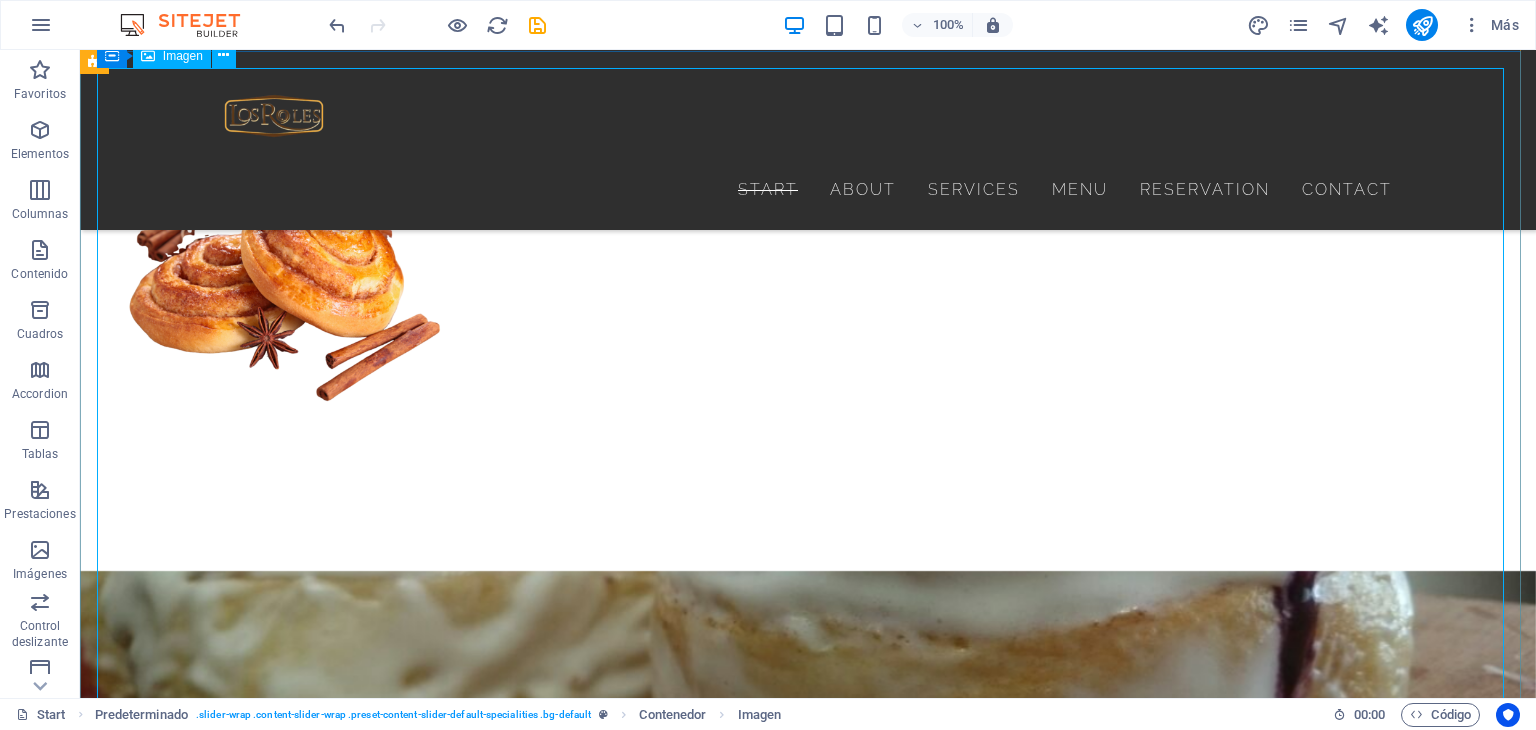 scroll, scrollTop: 2824, scrollLeft: 0, axis: vertical 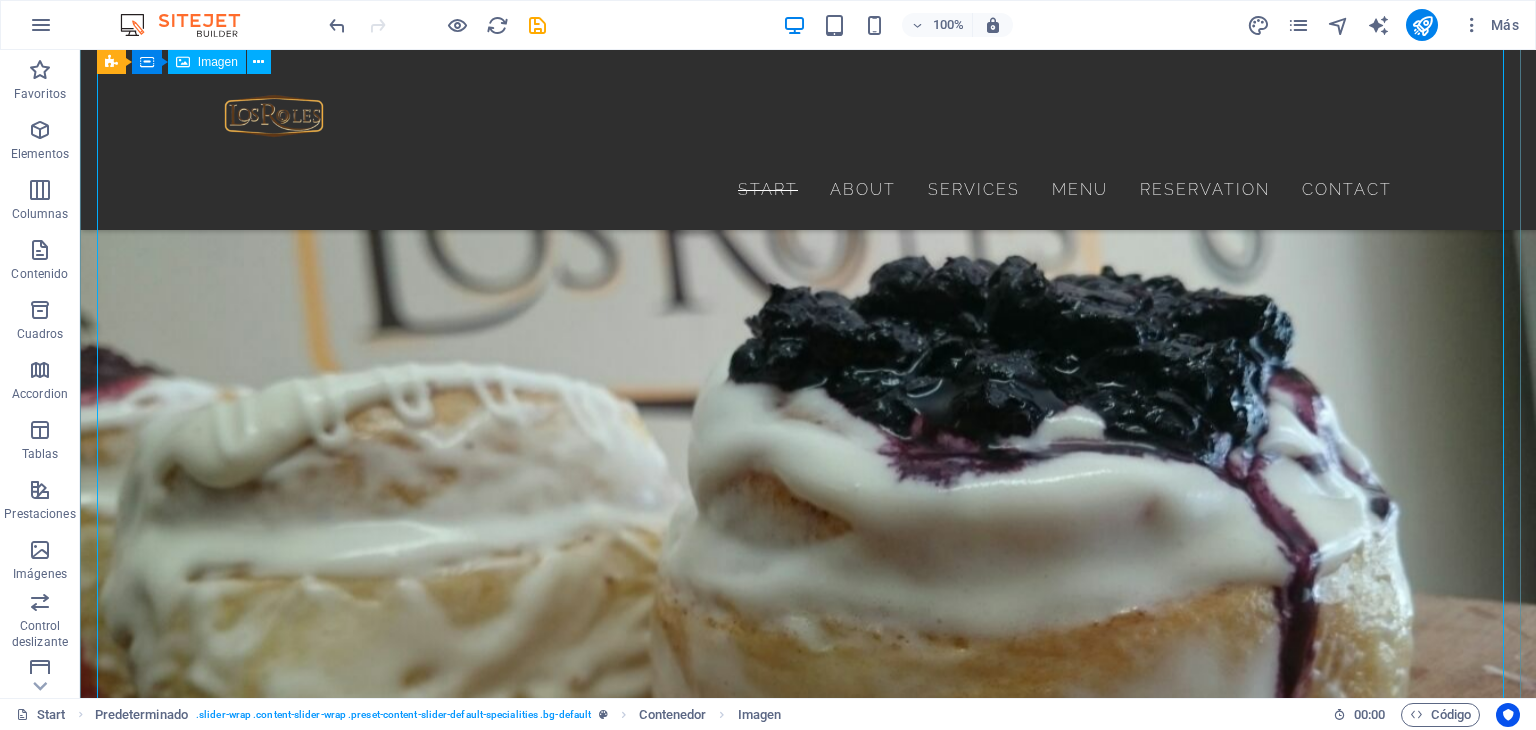 click at bounding box center (808, 2566) 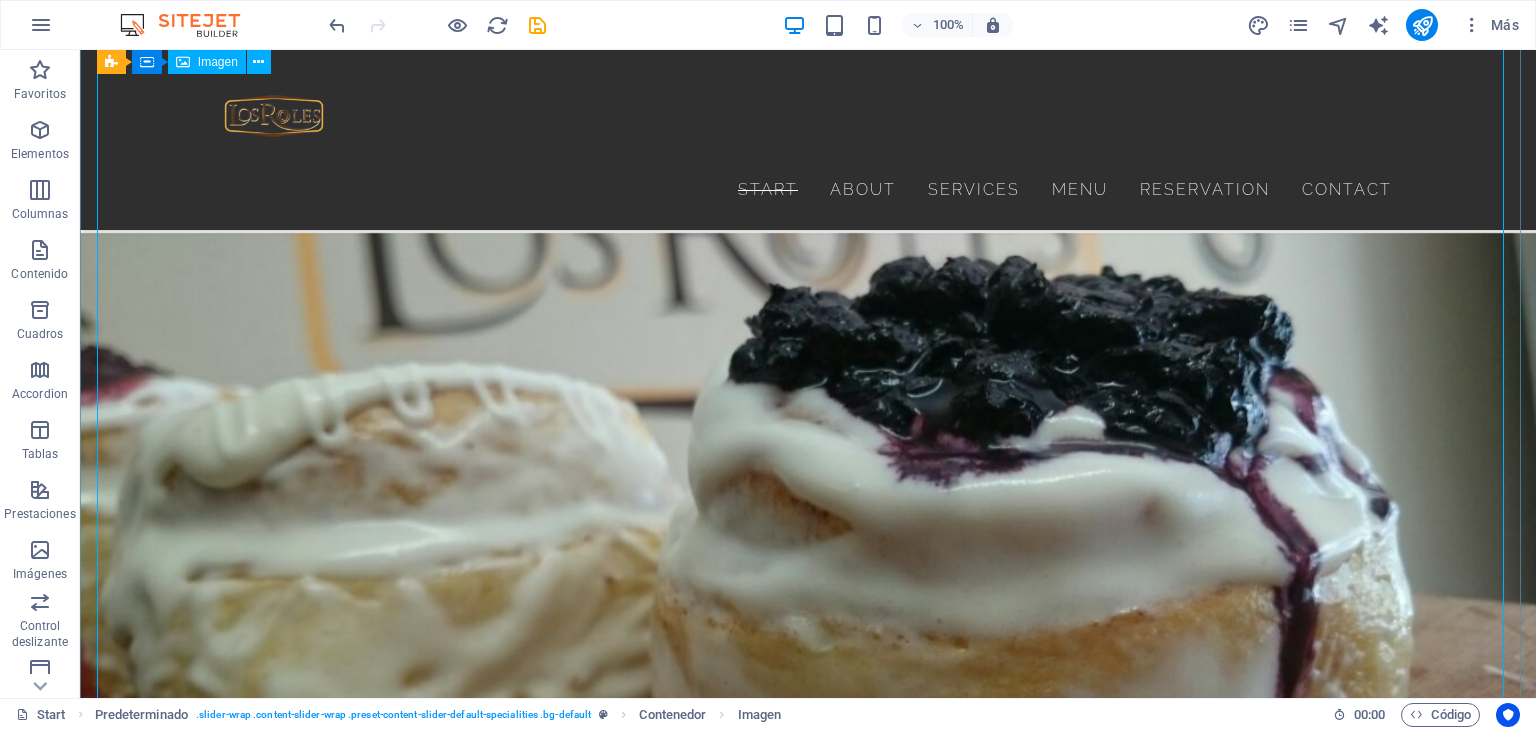 select on "%" 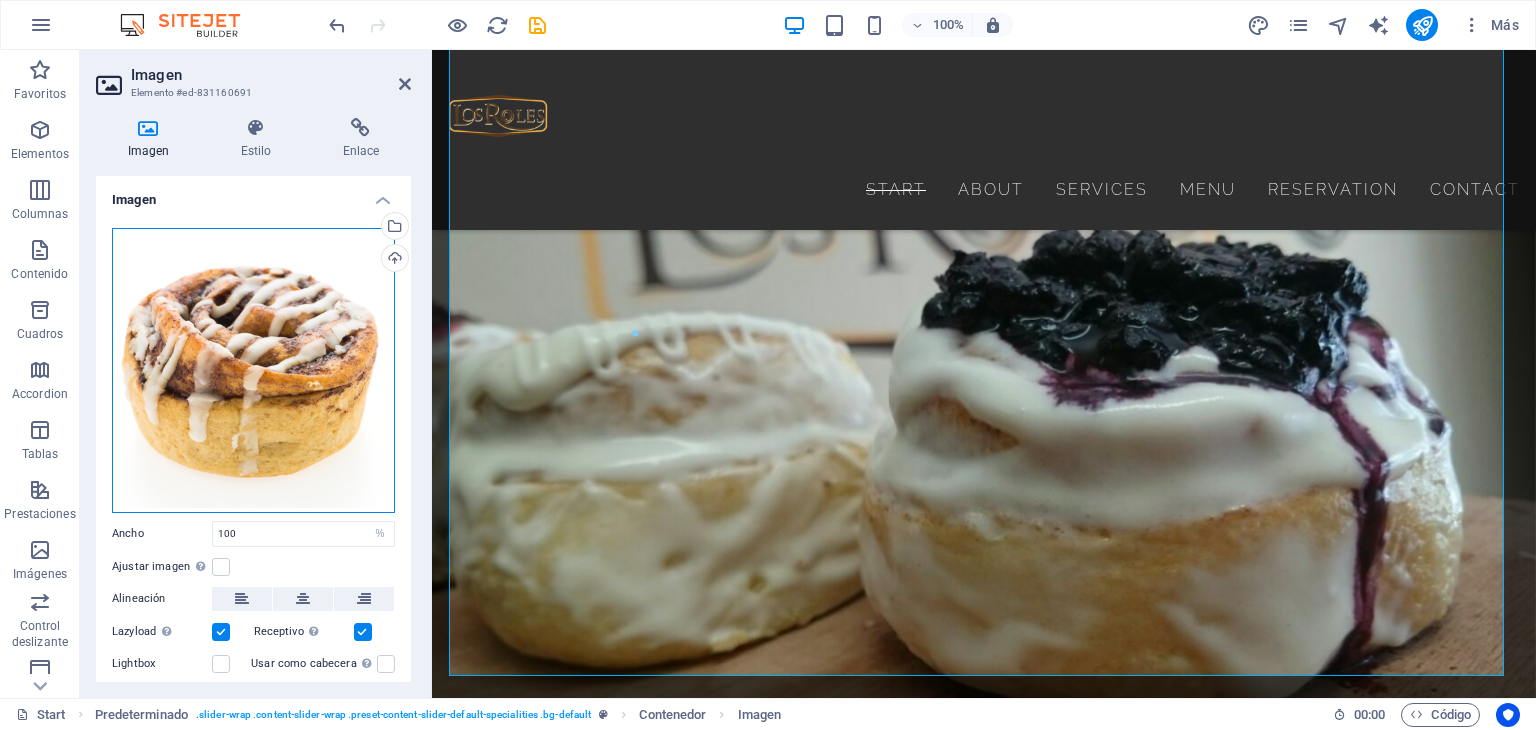 click on "Arrastra archivos aquí, haz clic para escoger archivos o  selecciona archivos de Archivos o de nuestra galería gratuita de fotos y vídeos" at bounding box center (253, 370) 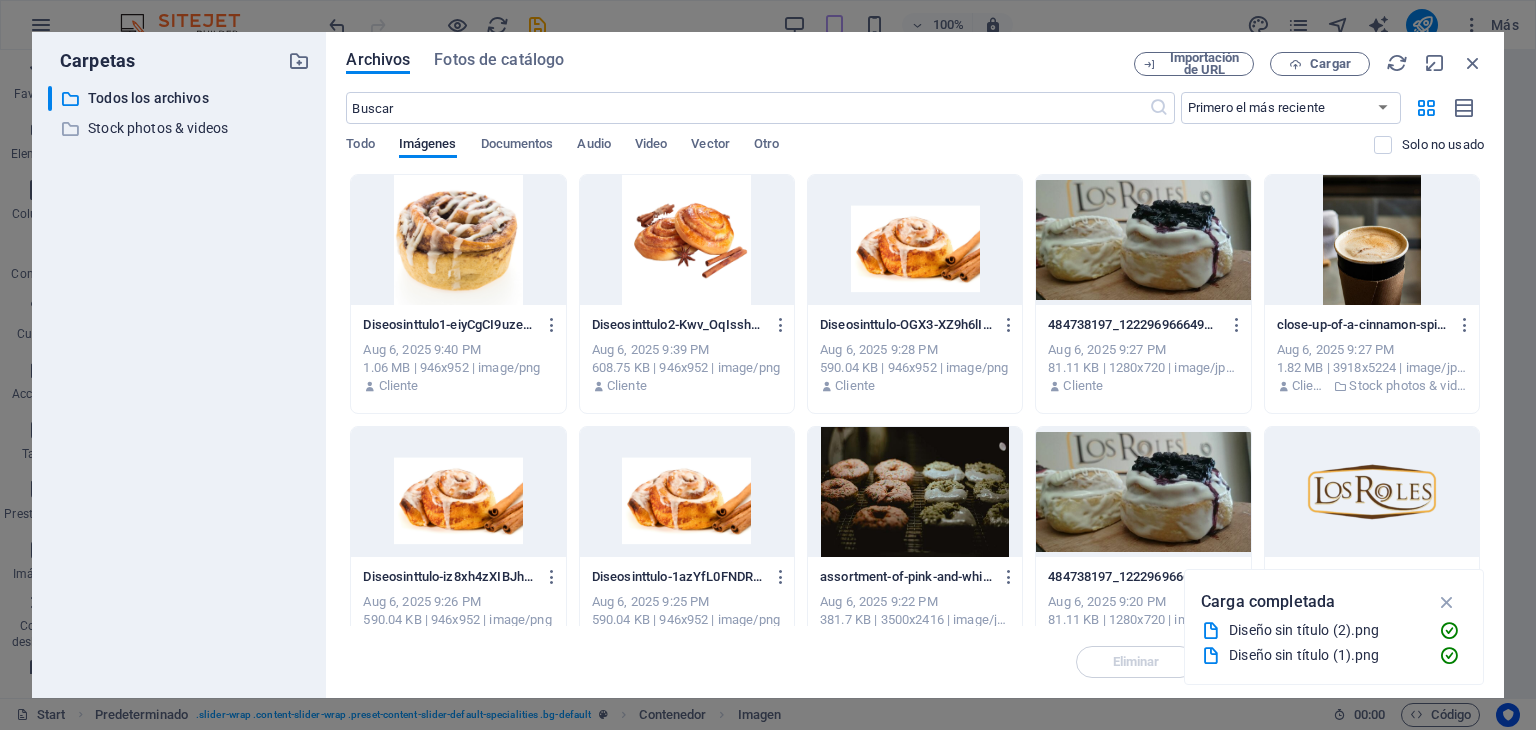click on "​ Todos los archivos Todos los archivos ​ Stock photos & videos Stock photos & videos" at bounding box center [179, 384] 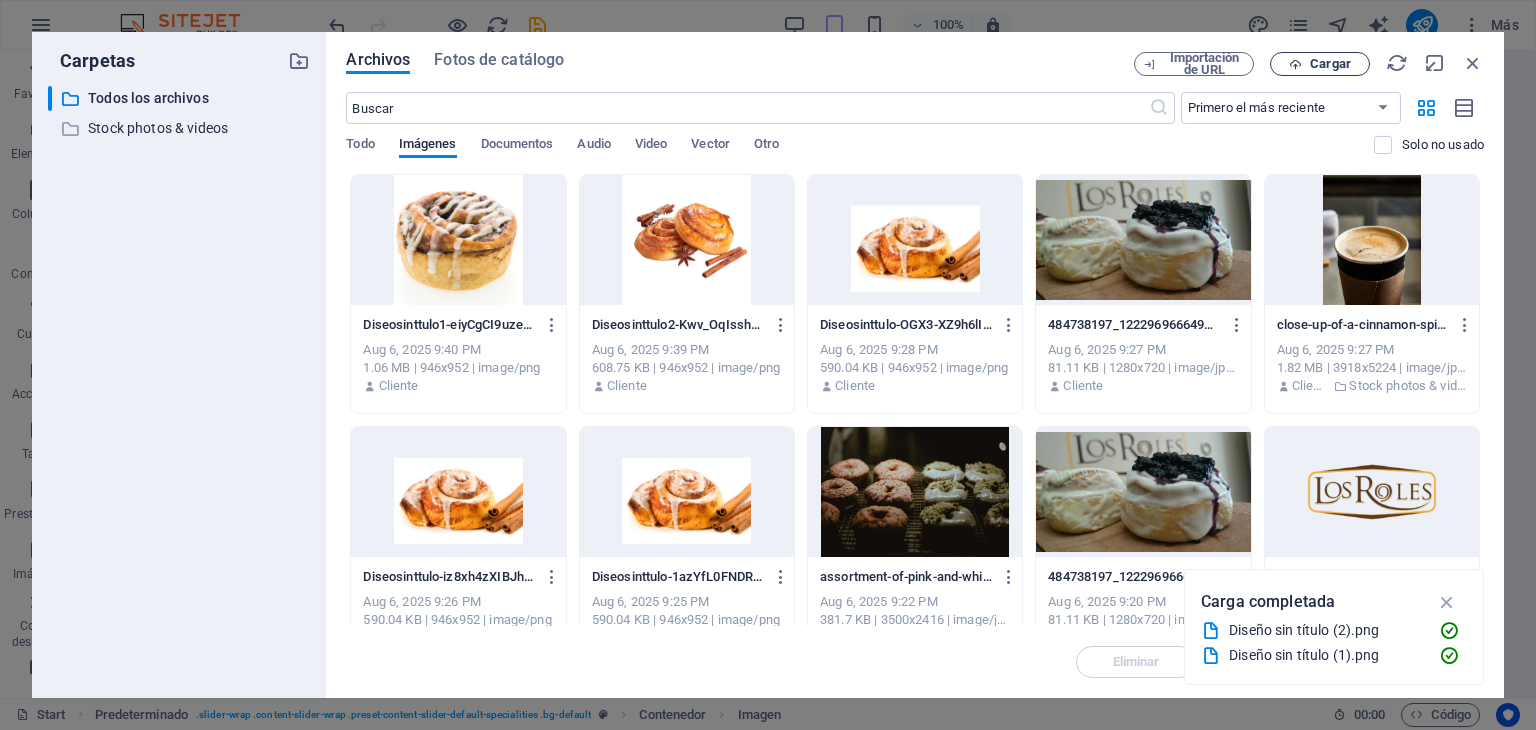 click on "Cargar" at bounding box center [1320, 64] 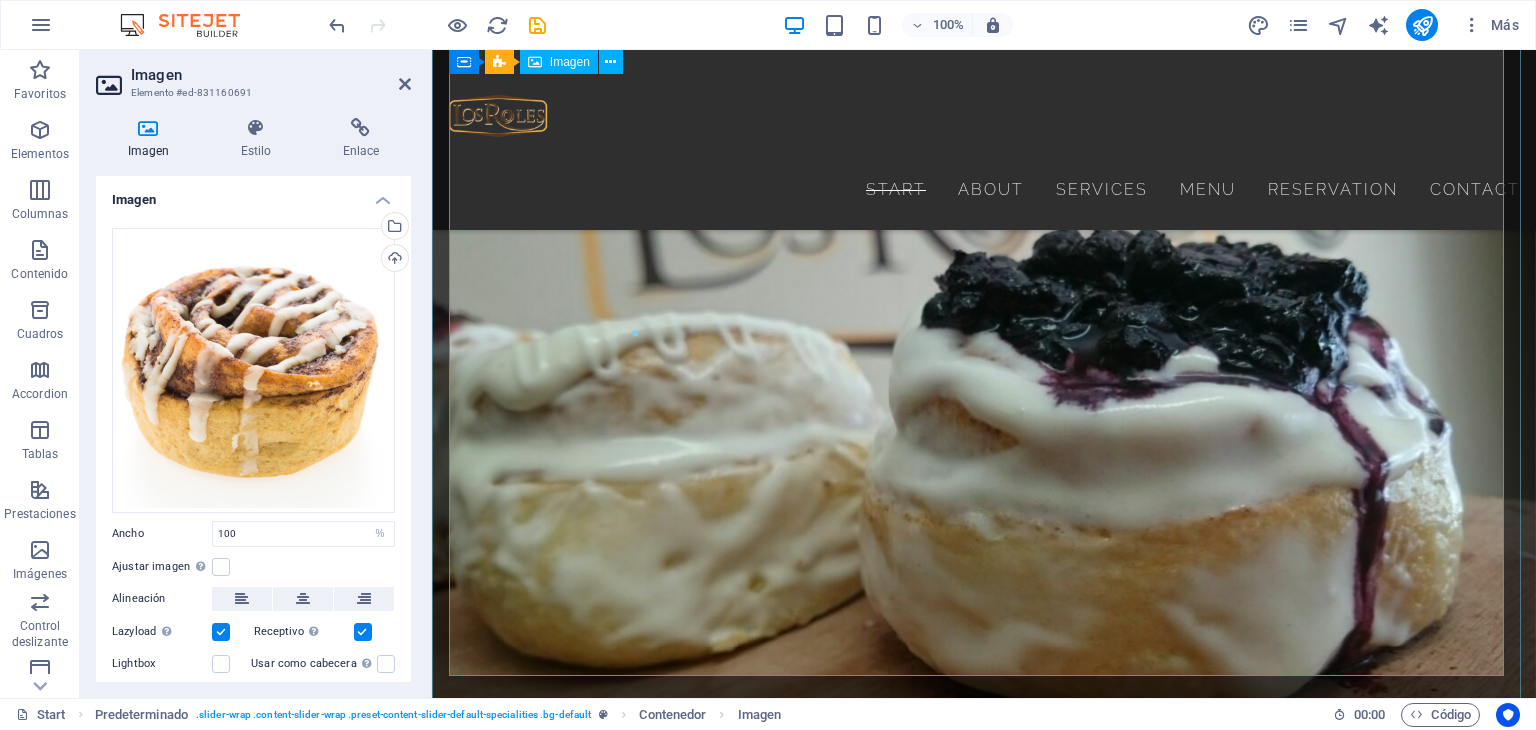 click at bounding box center (984, 2459) 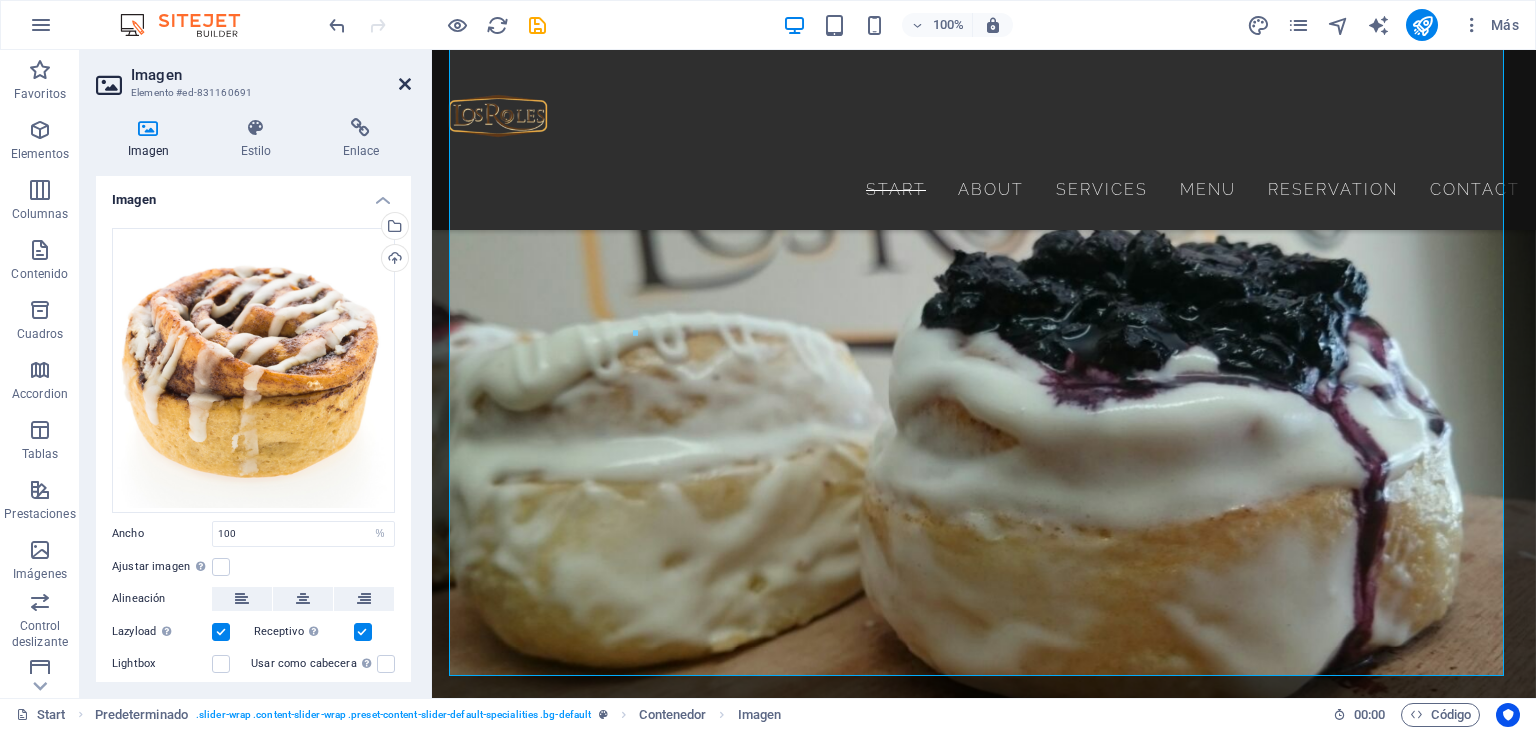 click at bounding box center [405, 84] 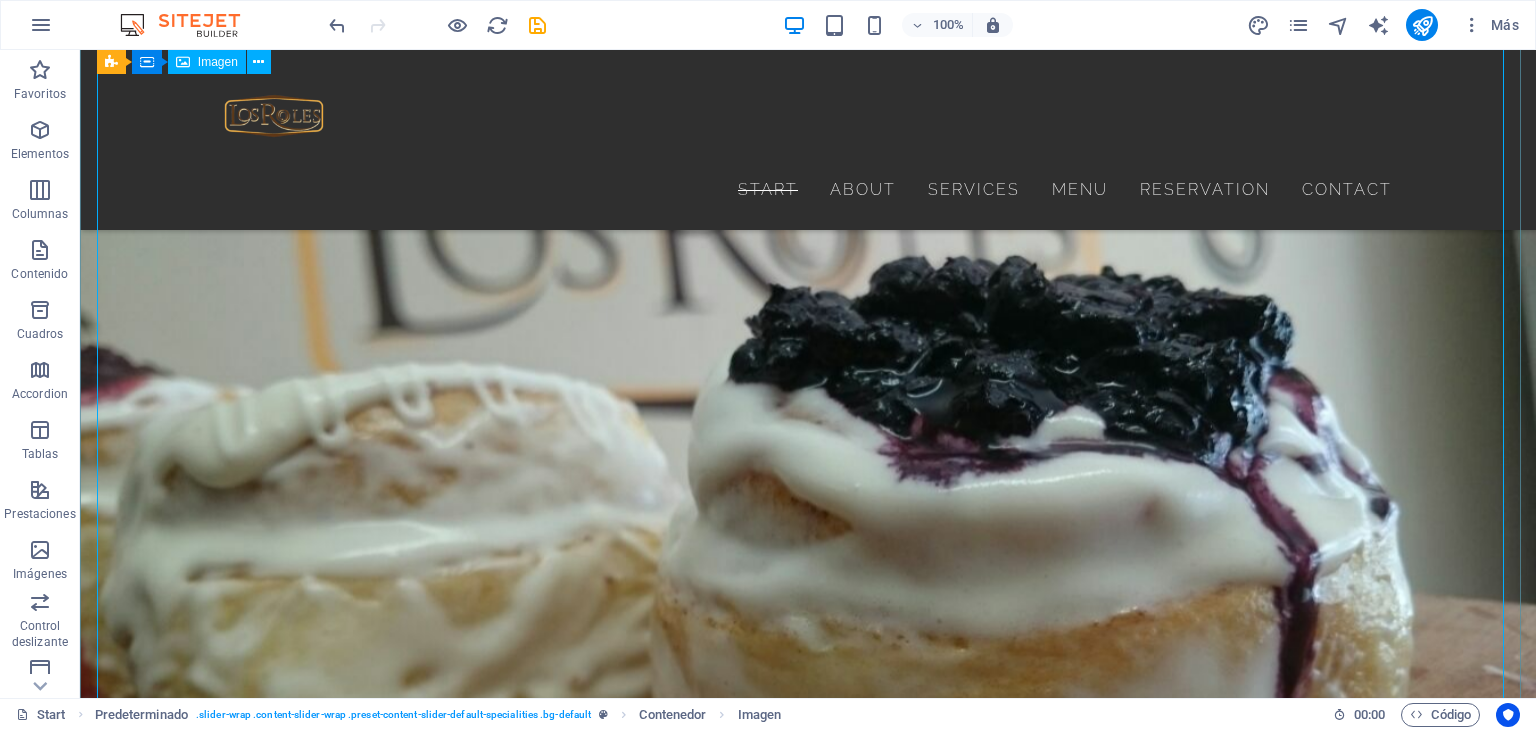 scroll, scrollTop: 3124, scrollLeft: 0, axis: vertical 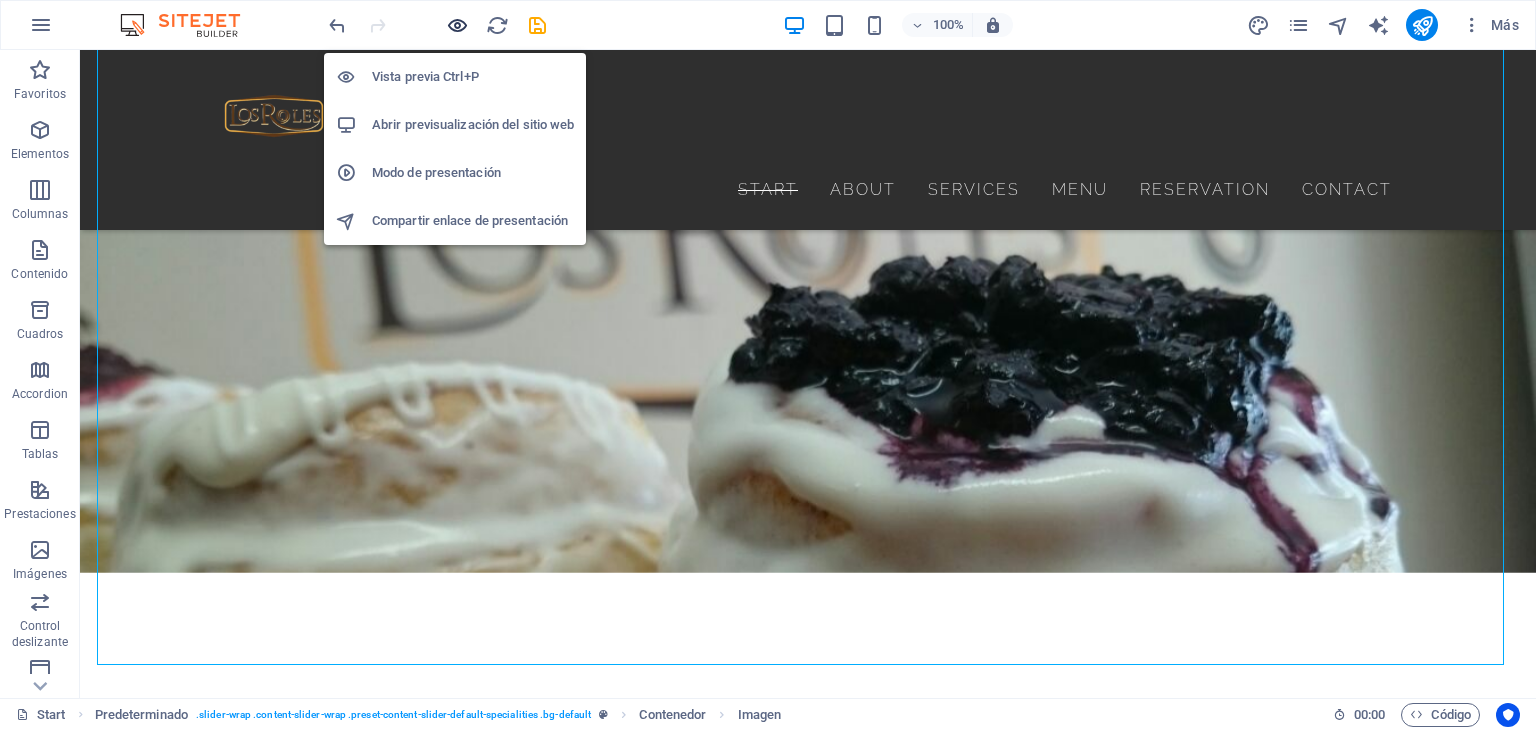 click at bounding box center [457, 25] 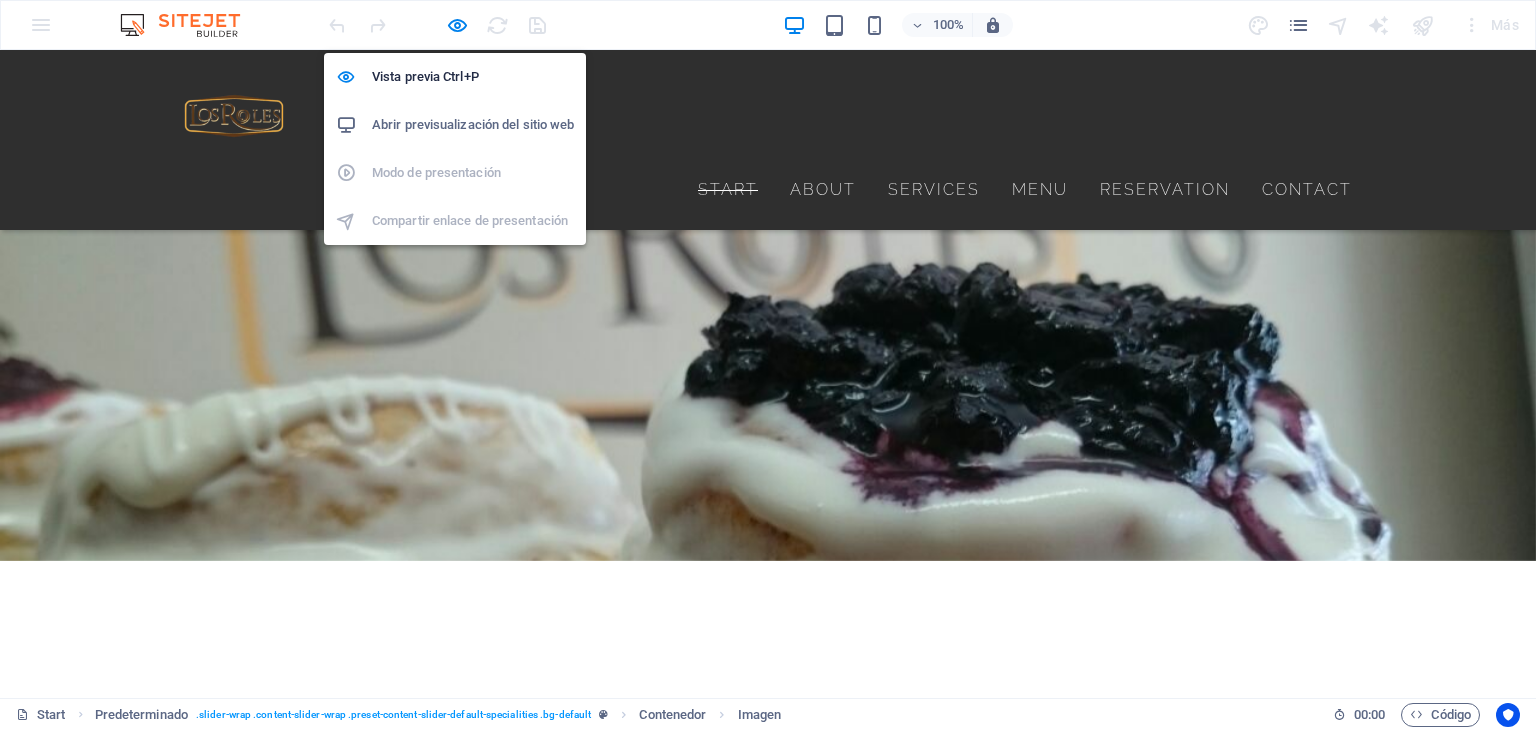 click on "Abrir previsualización del sitio web" at bounding box center (473, 125) 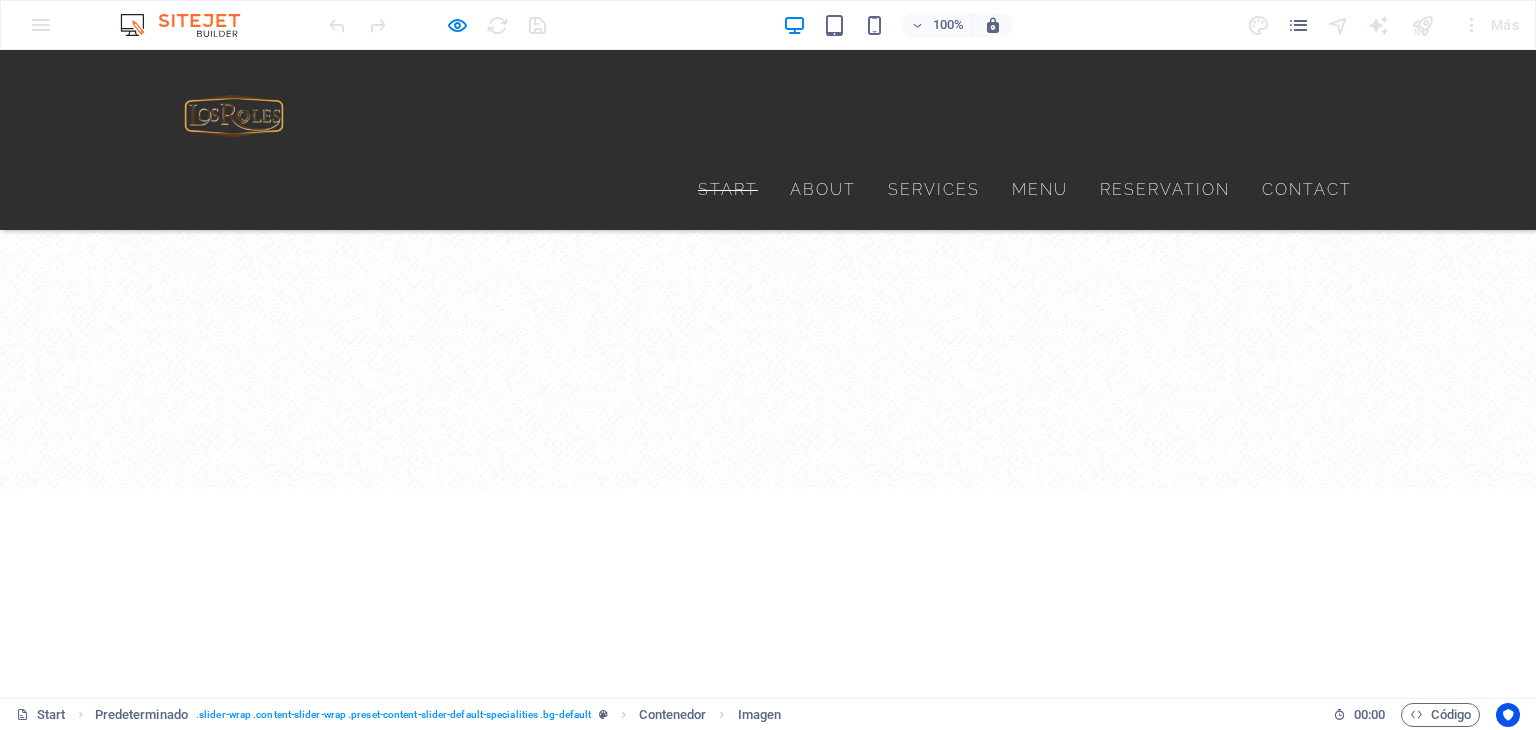 scroll, scrollTop: 1336, scrollLeft: 0, axis: vertical 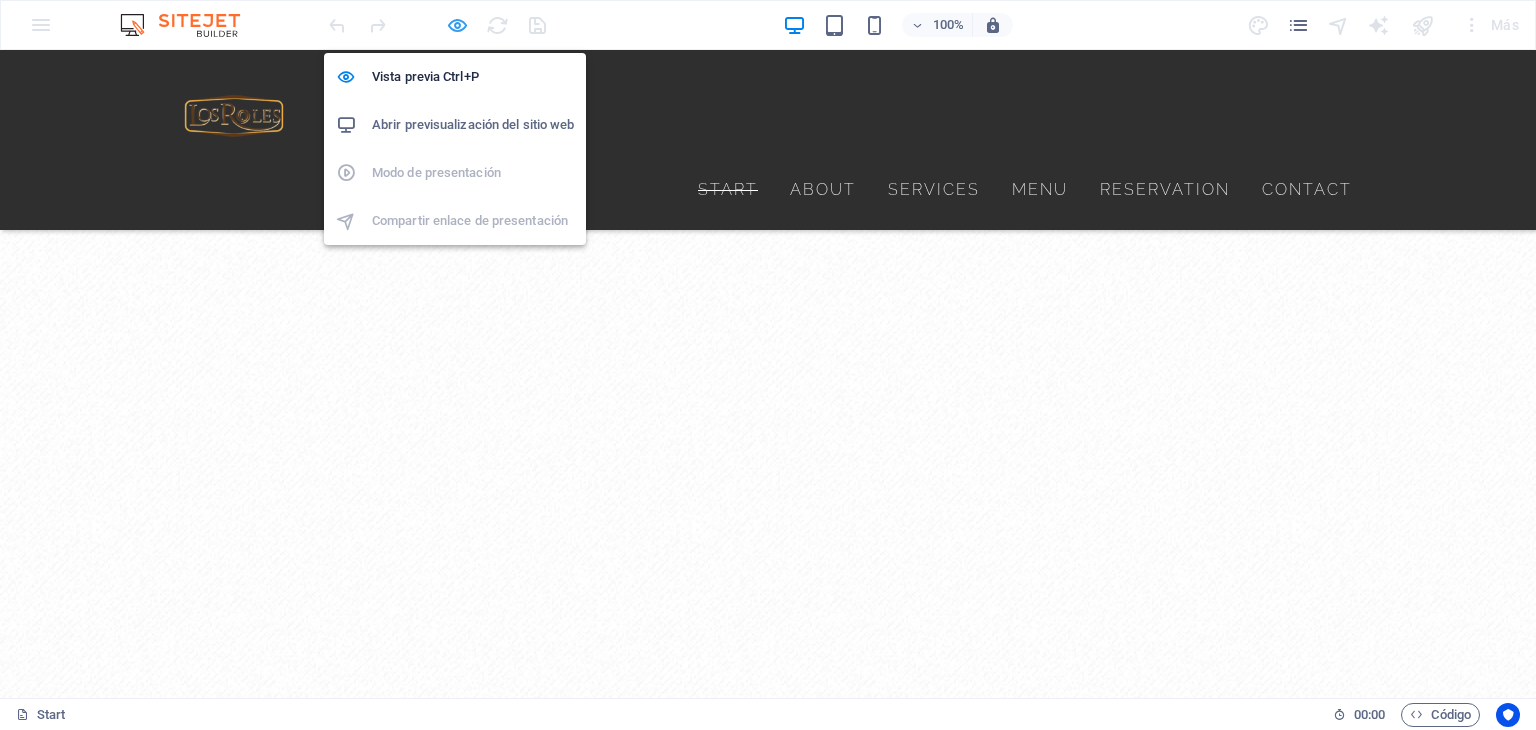 click at bounding box center (457, 25) 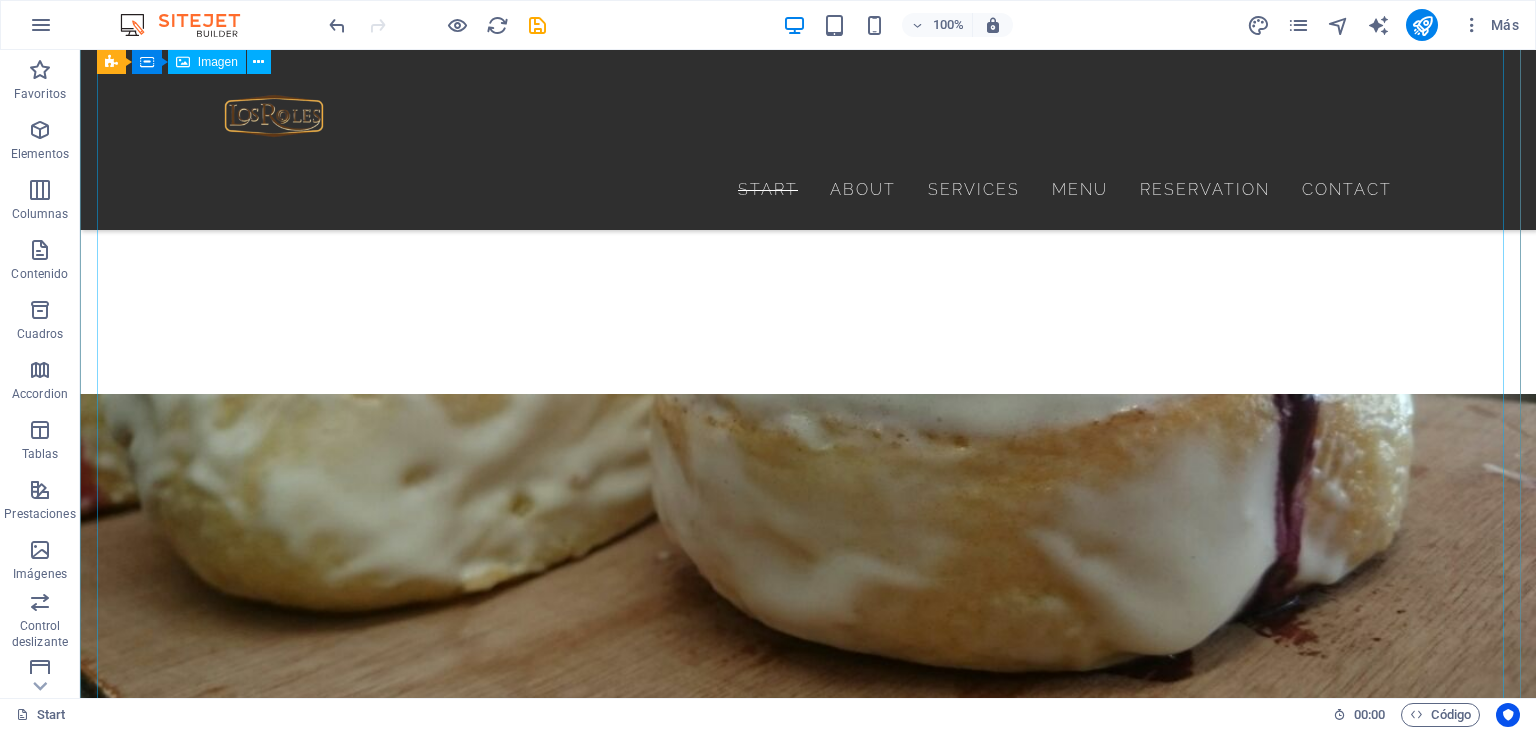 scroll, scrollTop: 2636, scrollLeft: 0, axis: vertical 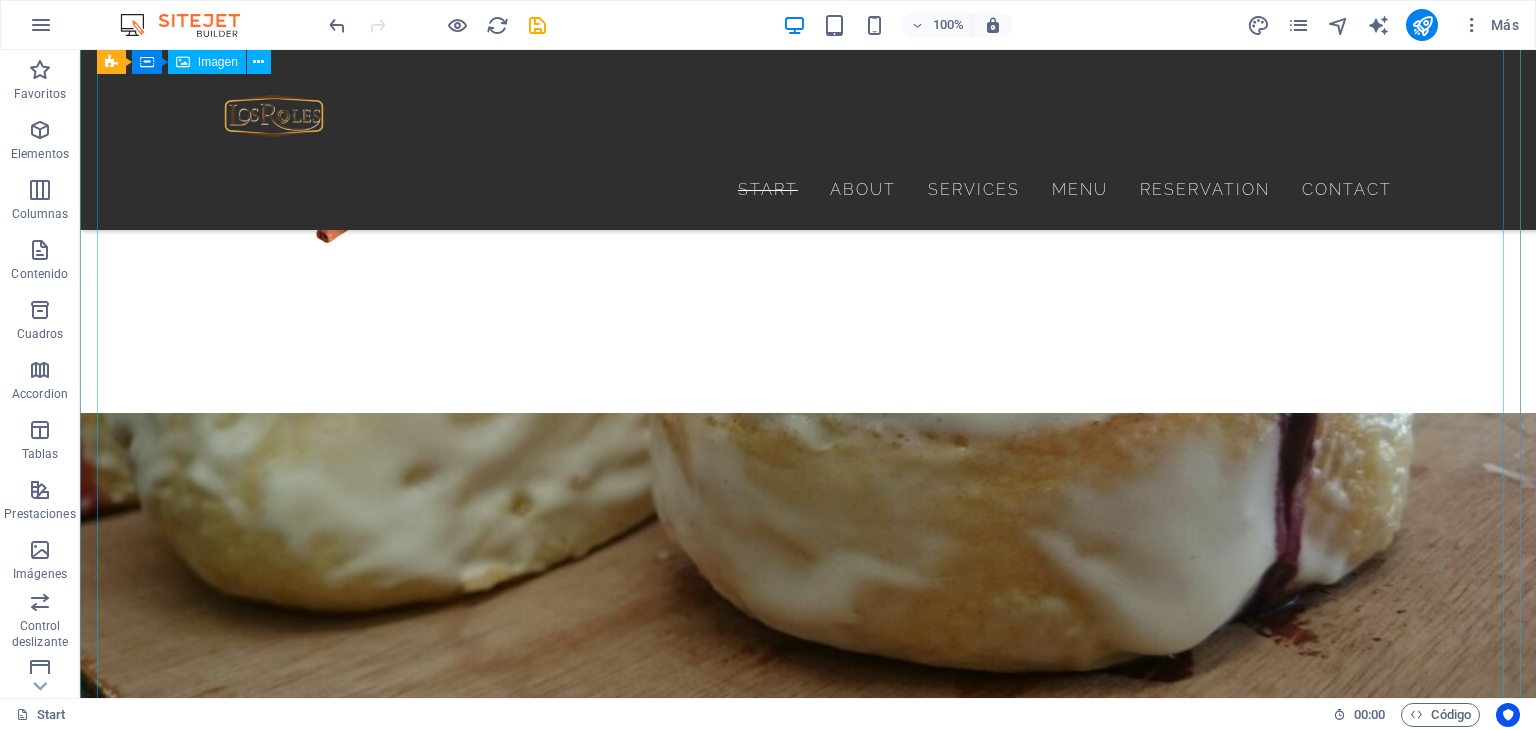 click at bounding box center (808, 2754) 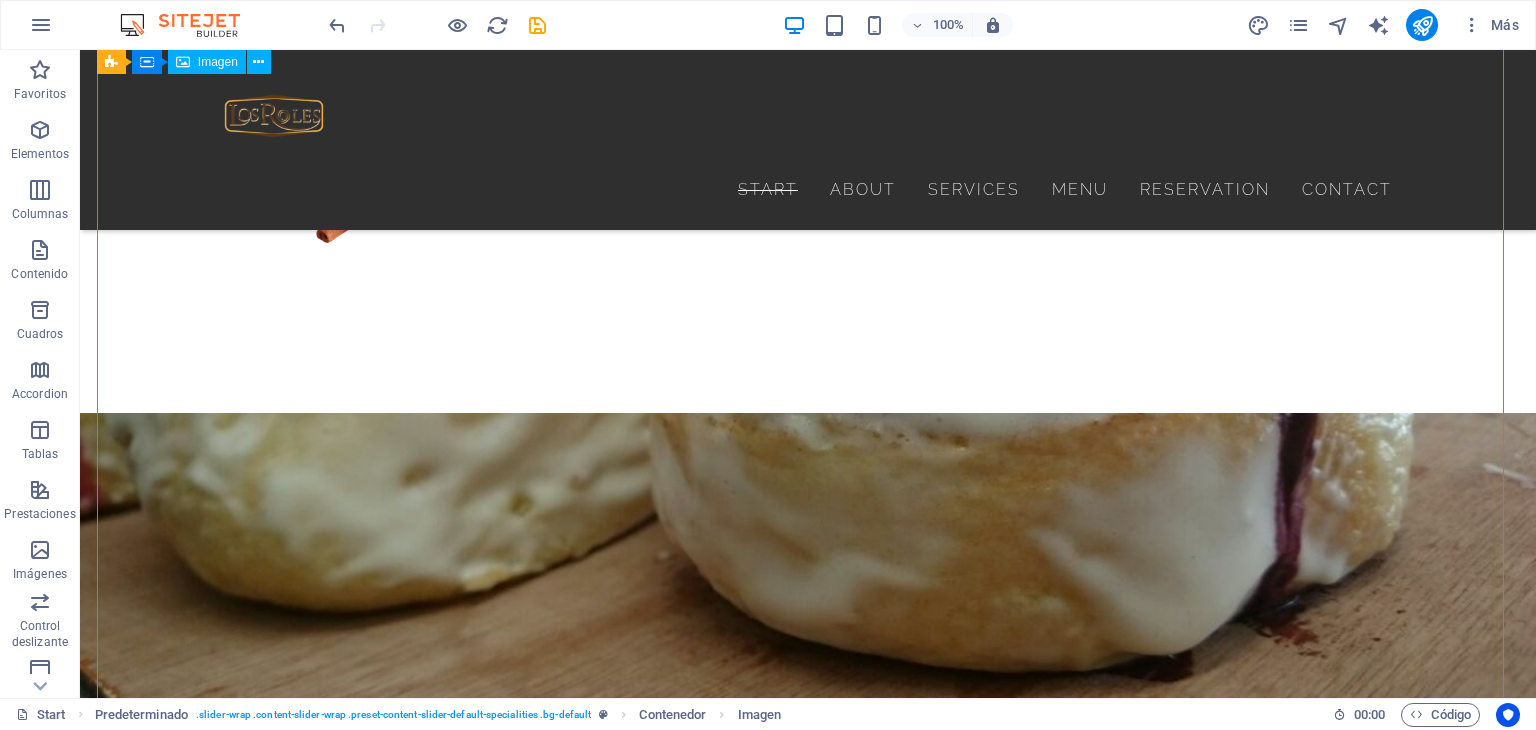 click at bounding box center [808, 2754] 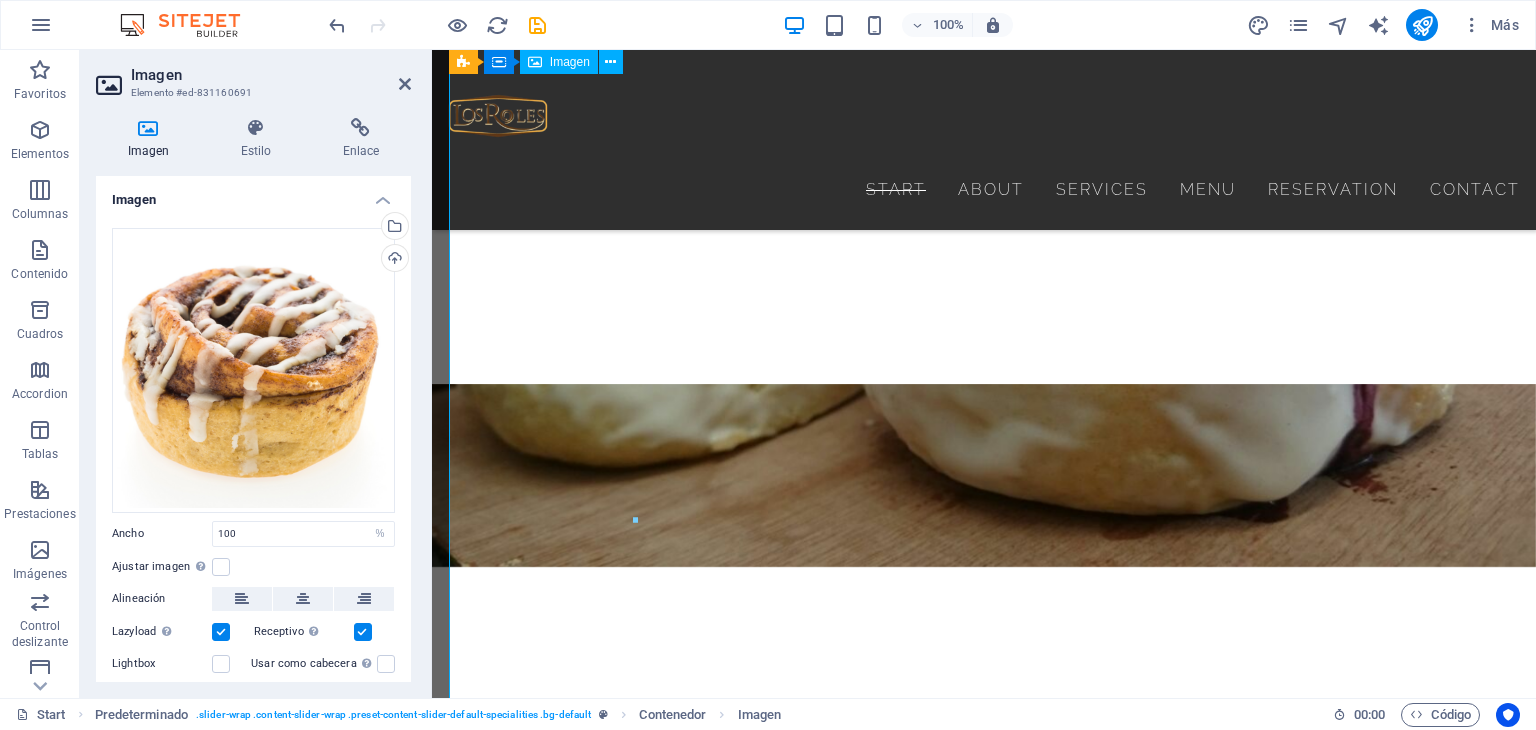scroll, scrollTop: 2628, scrollLeft: 0, axis: vertical 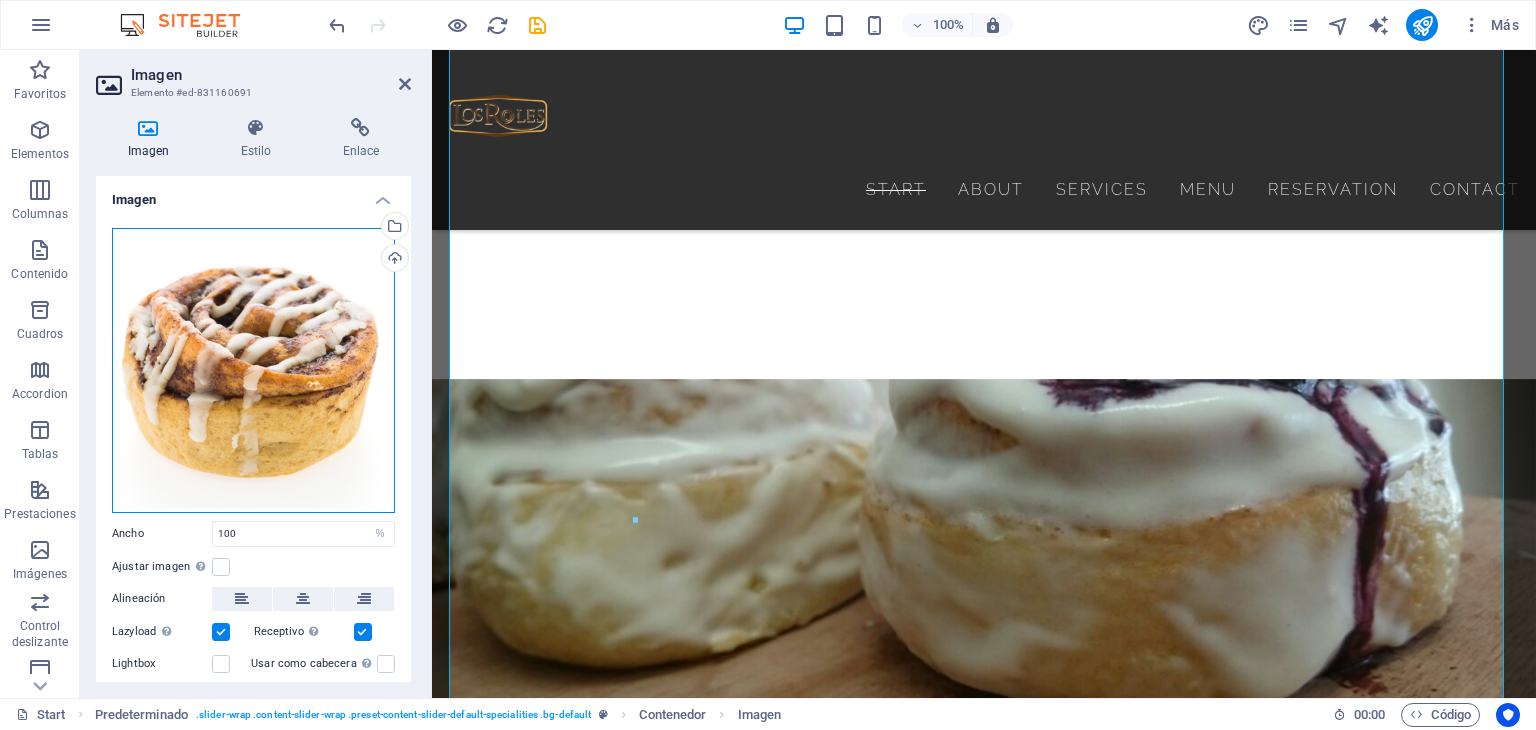 click on "Arrastra archivos aquí, haz clic para escoger archivos o  selecciona archivos de Archivos o de nuestra galería gratuita de fotos y vídeos" at bounding box center [253, 370] 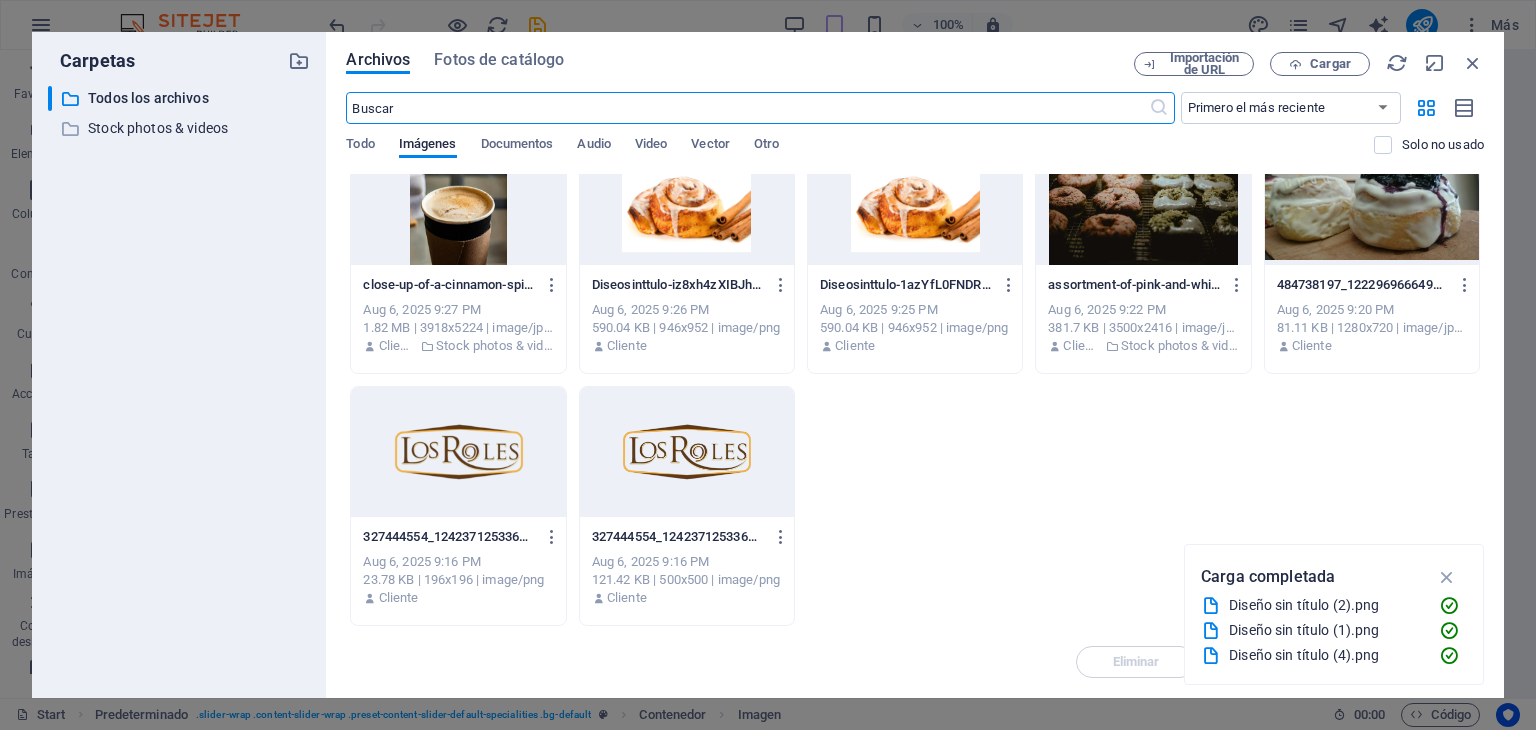 scroll, scrollTop: 0, scrollLeft: 0, axis: both 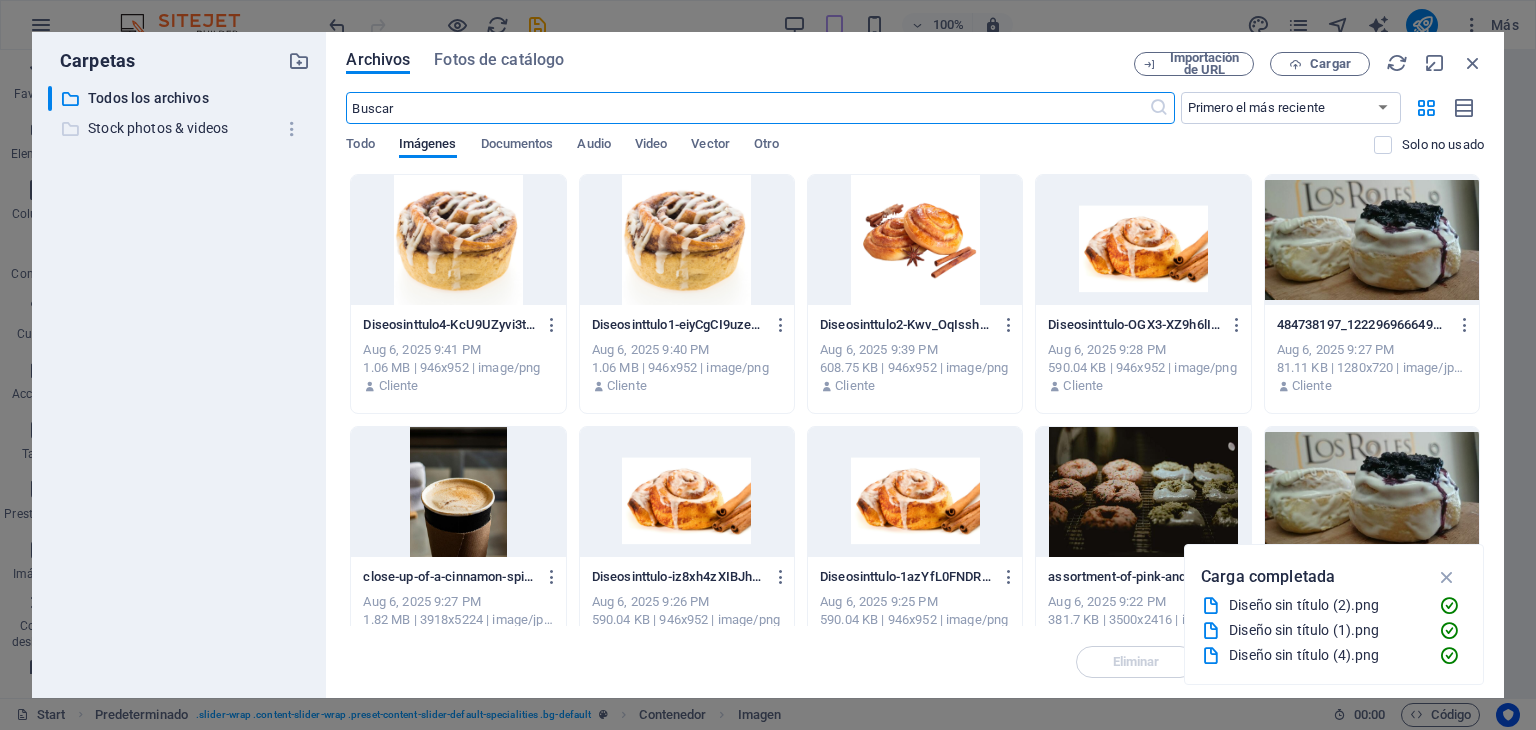 click on "Stock photos & videos" at bounding box center (181, 128) 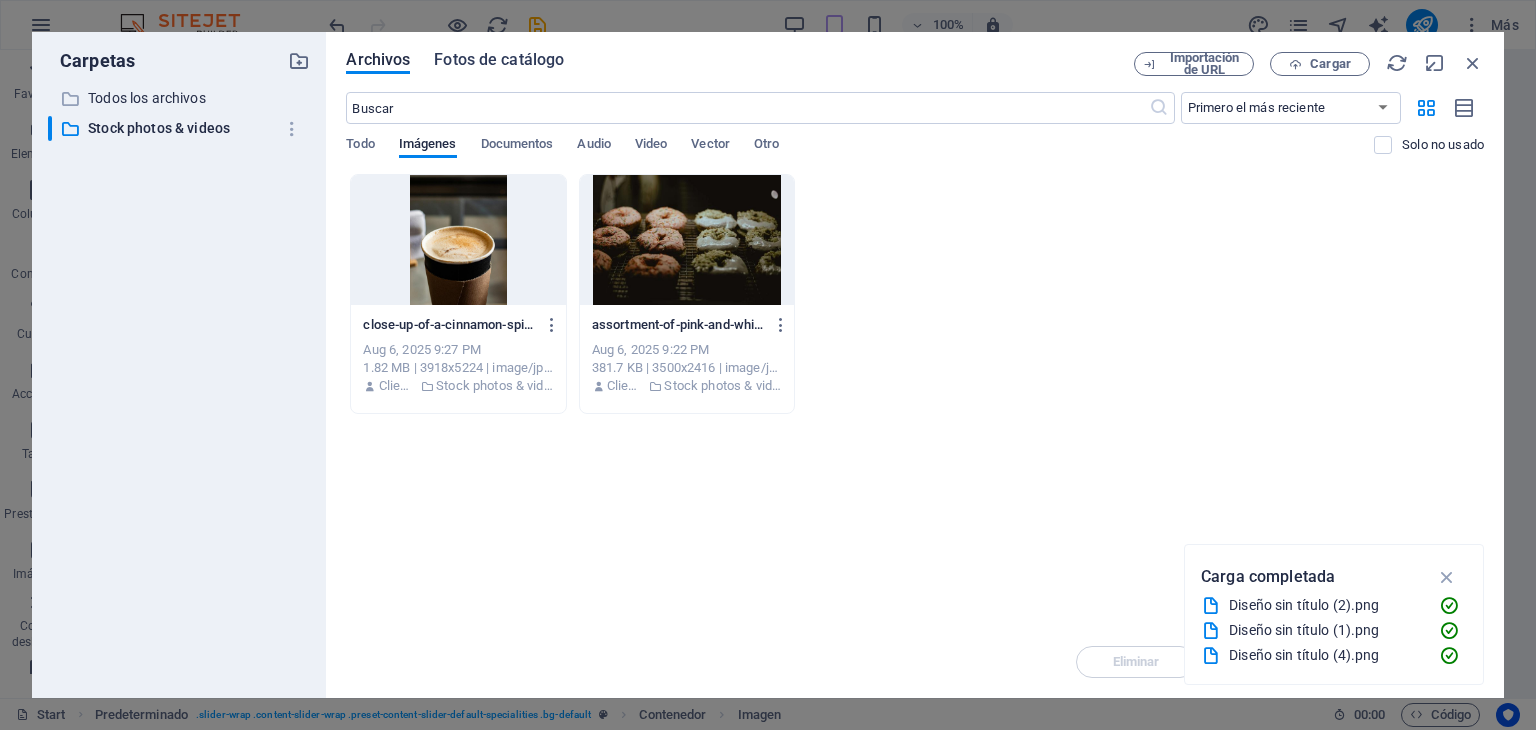 click on "Fotos de catálogo" at bounding box center (499, 60) 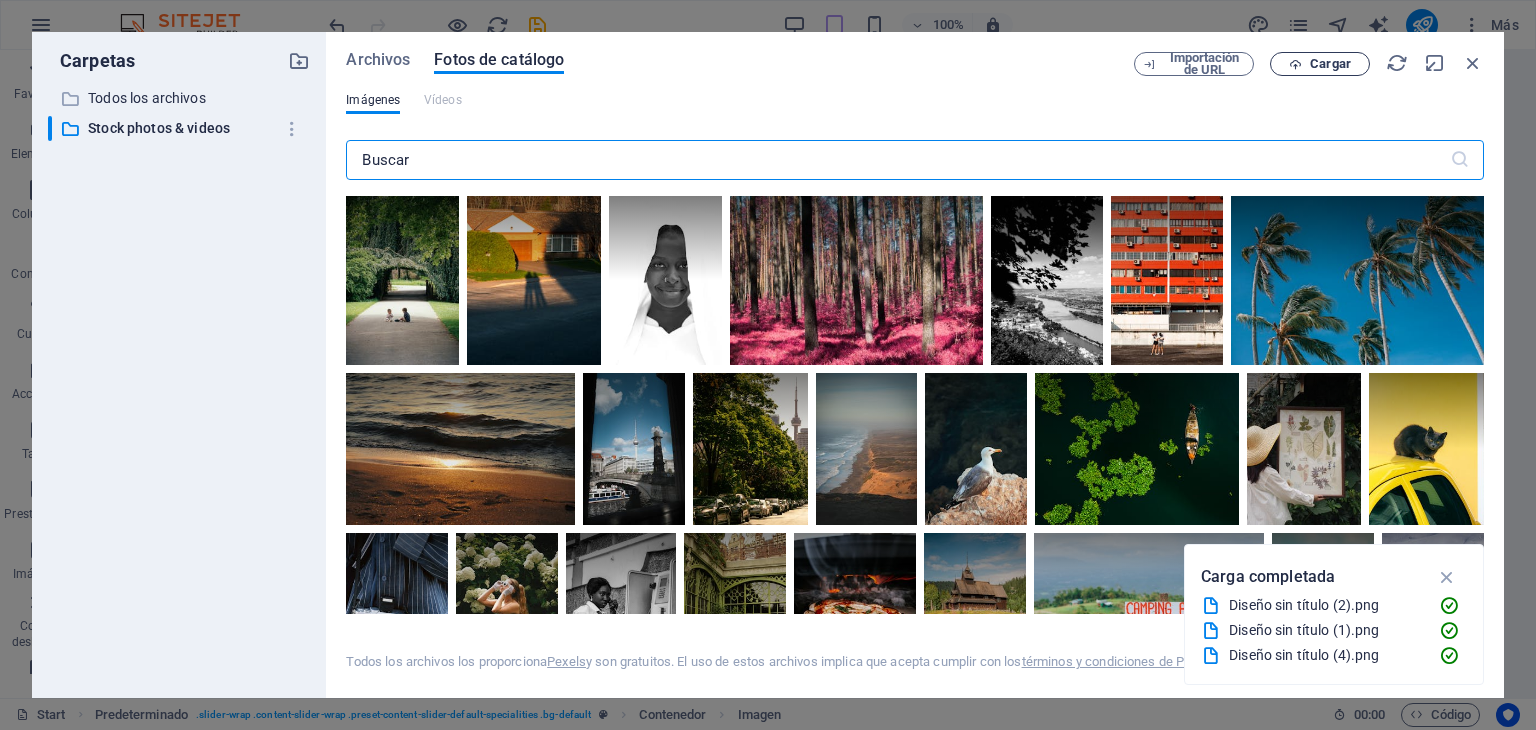 click on "Cargar" at bounding box center [1330, 64] 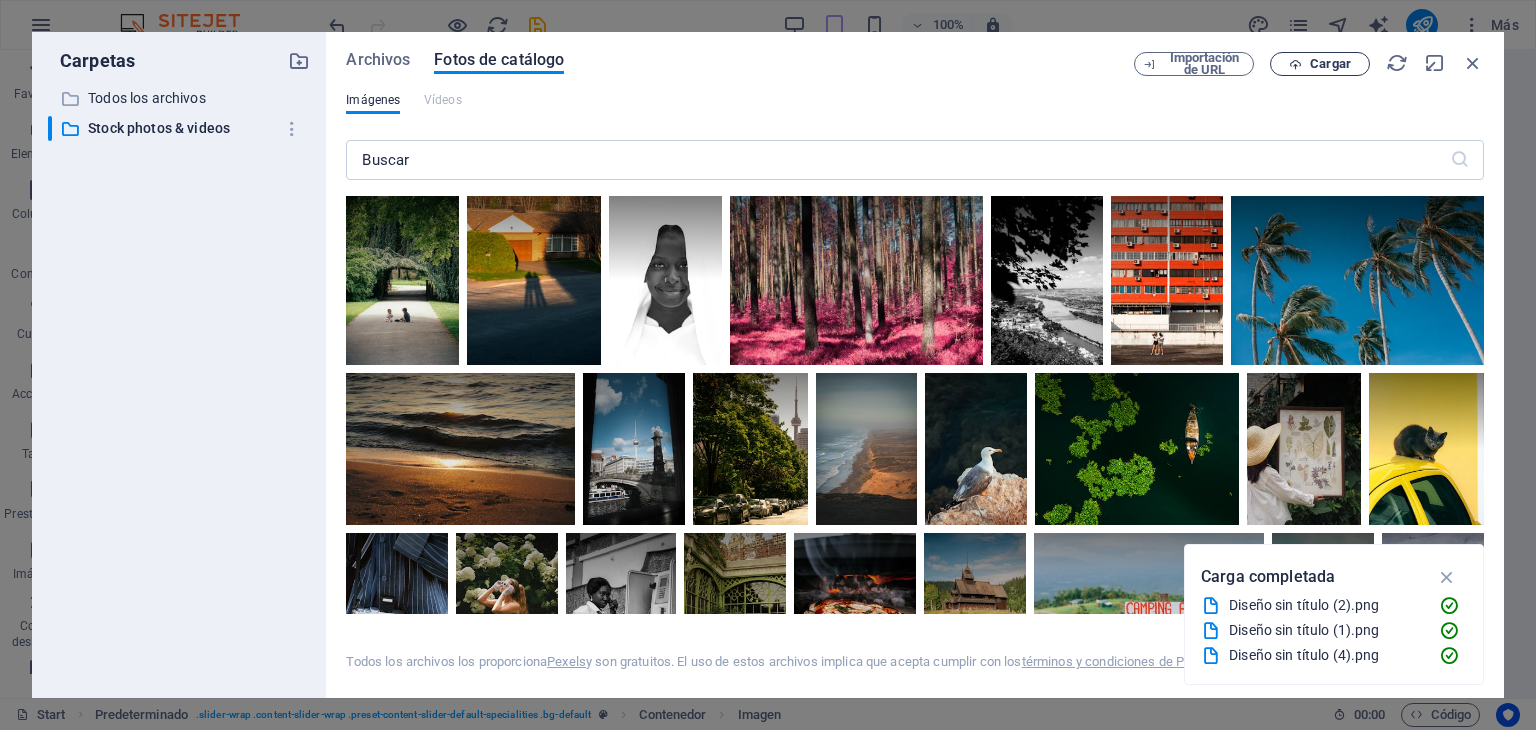 click on "Cargar" at bounding box center [1320, 64] 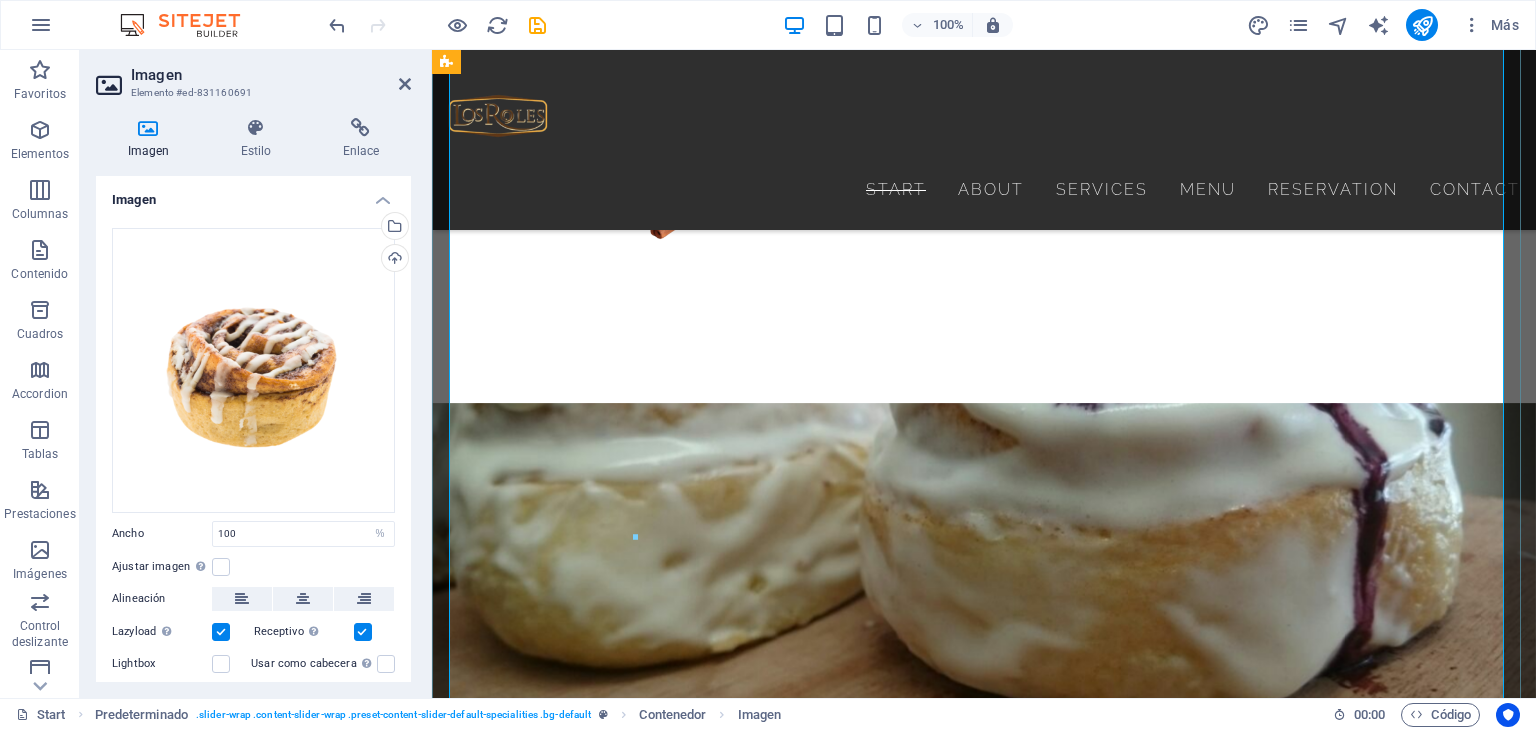 scroll, scrollTop: 2612, scrollLeft: 0, axis: vertical 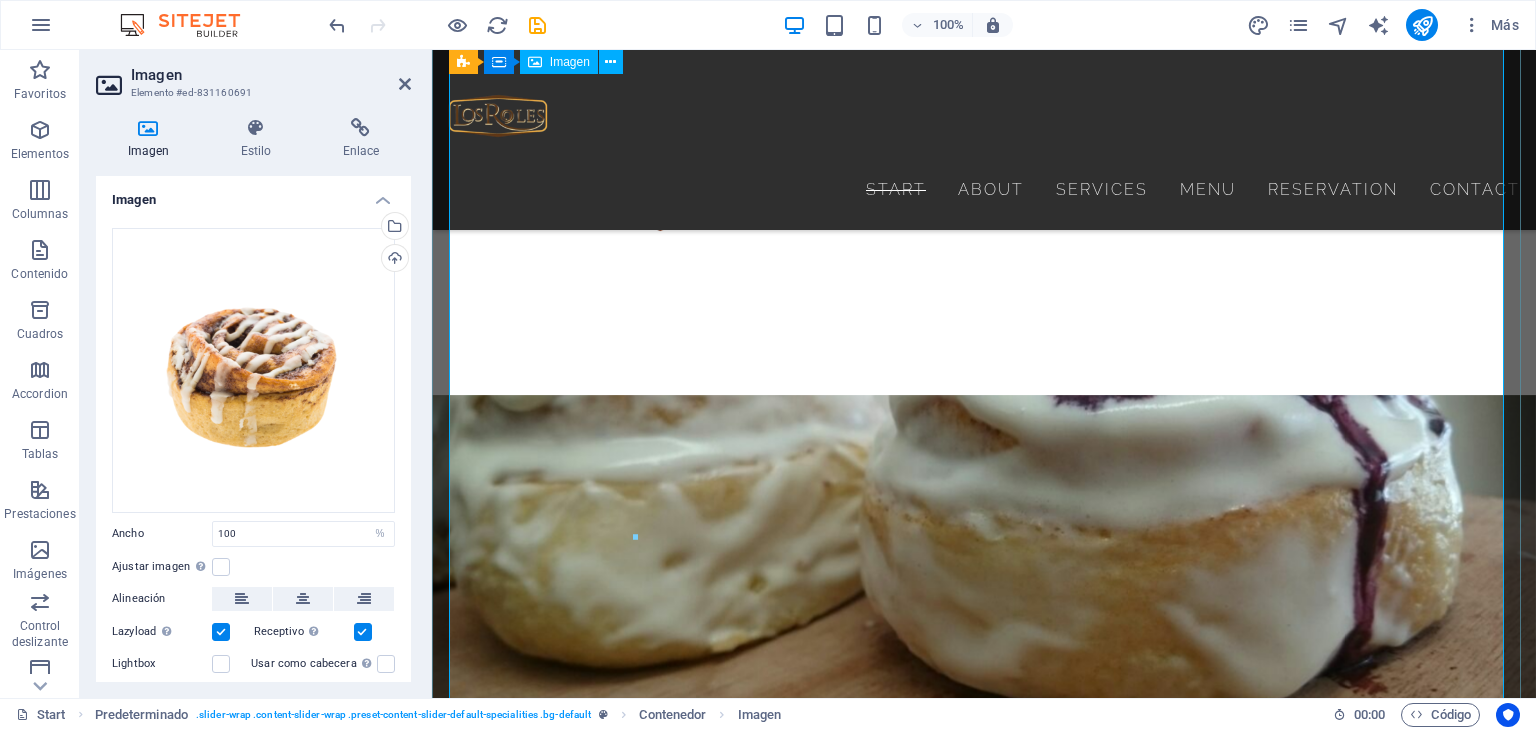 click at bounding box center (984, 2663) 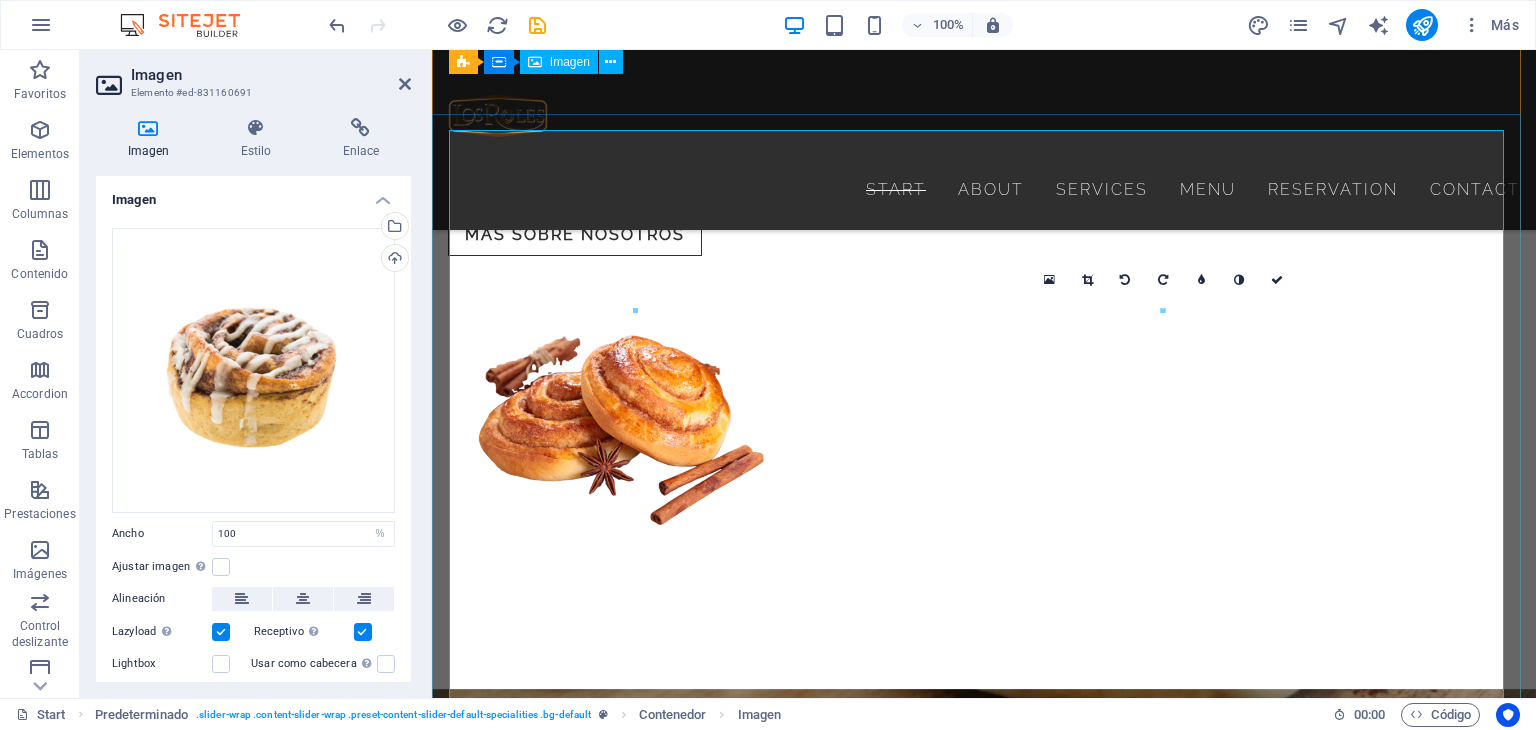 scroll, scrollTop: 2312, scrollLeft: 0, axis: vertical 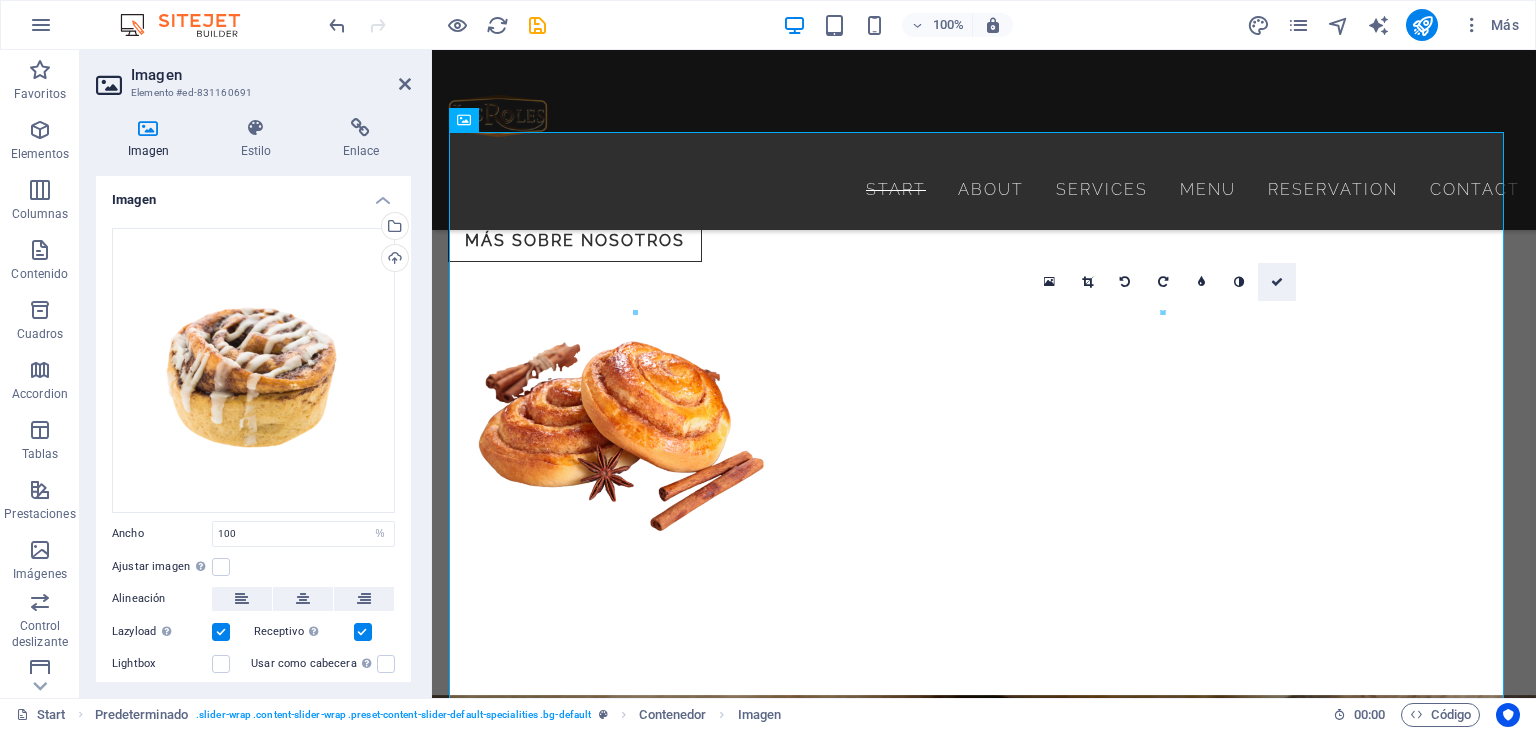 click at bounding box center (1277, 282) 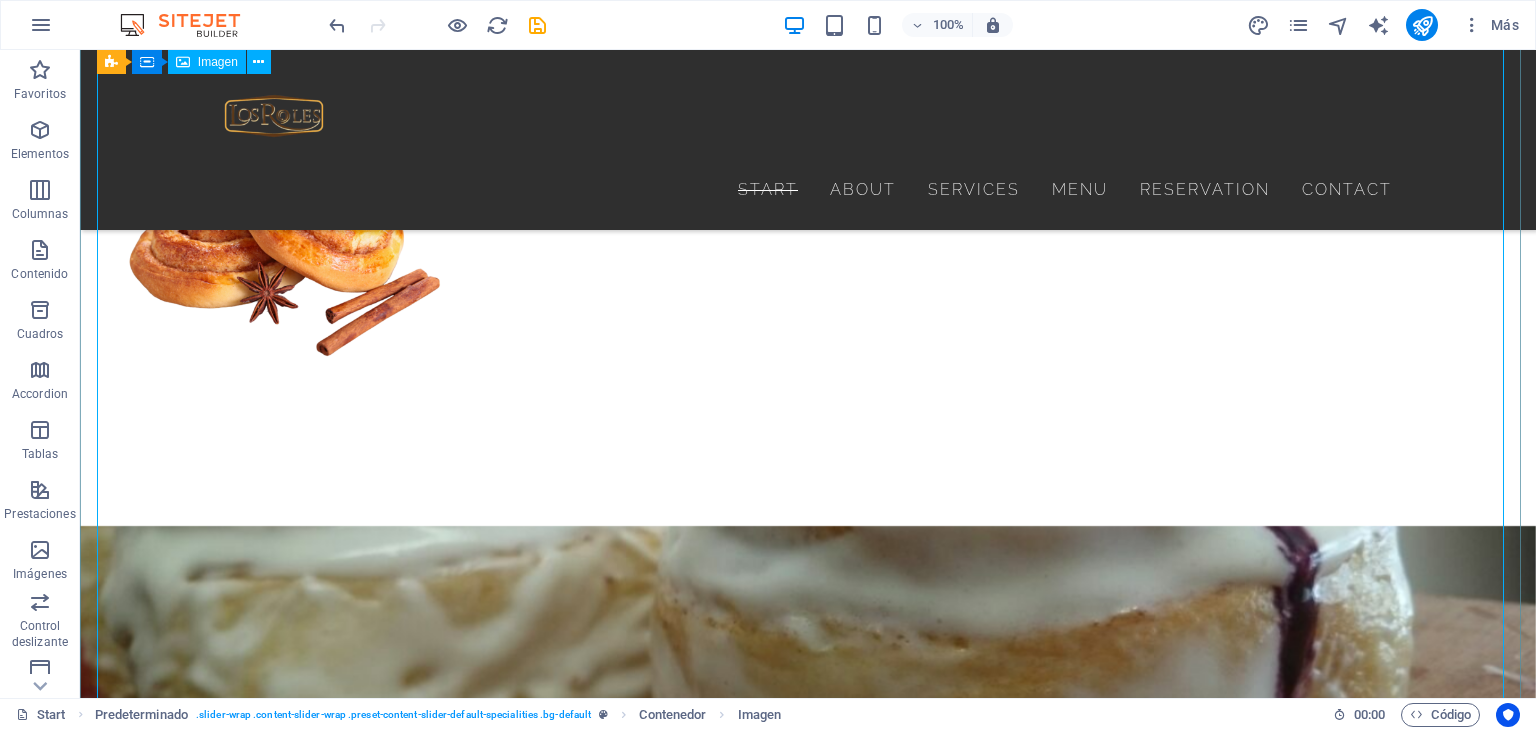scroll, scrollTop: 2459, scrollLeft: 0, axis: vertical 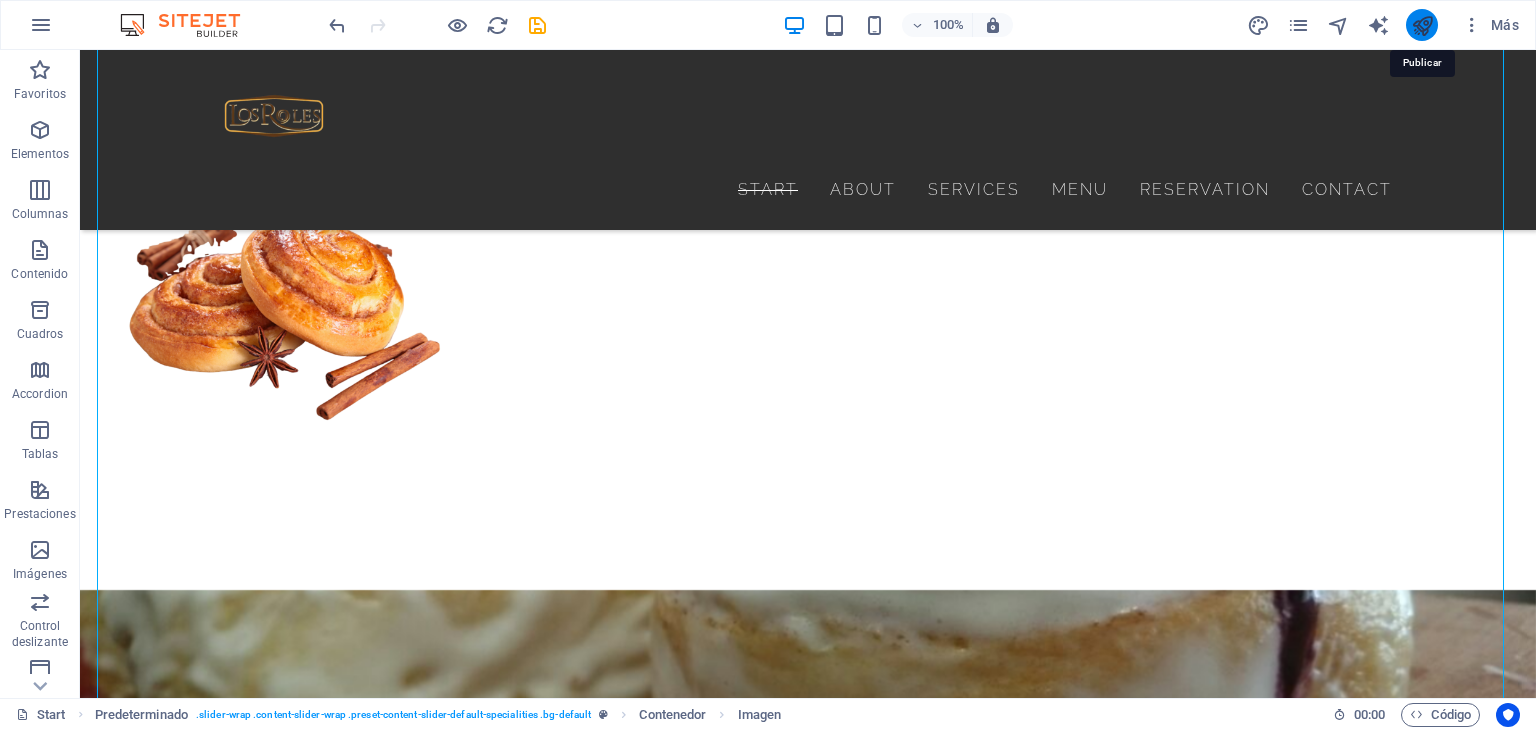 click at bounding box center [1422, 25] 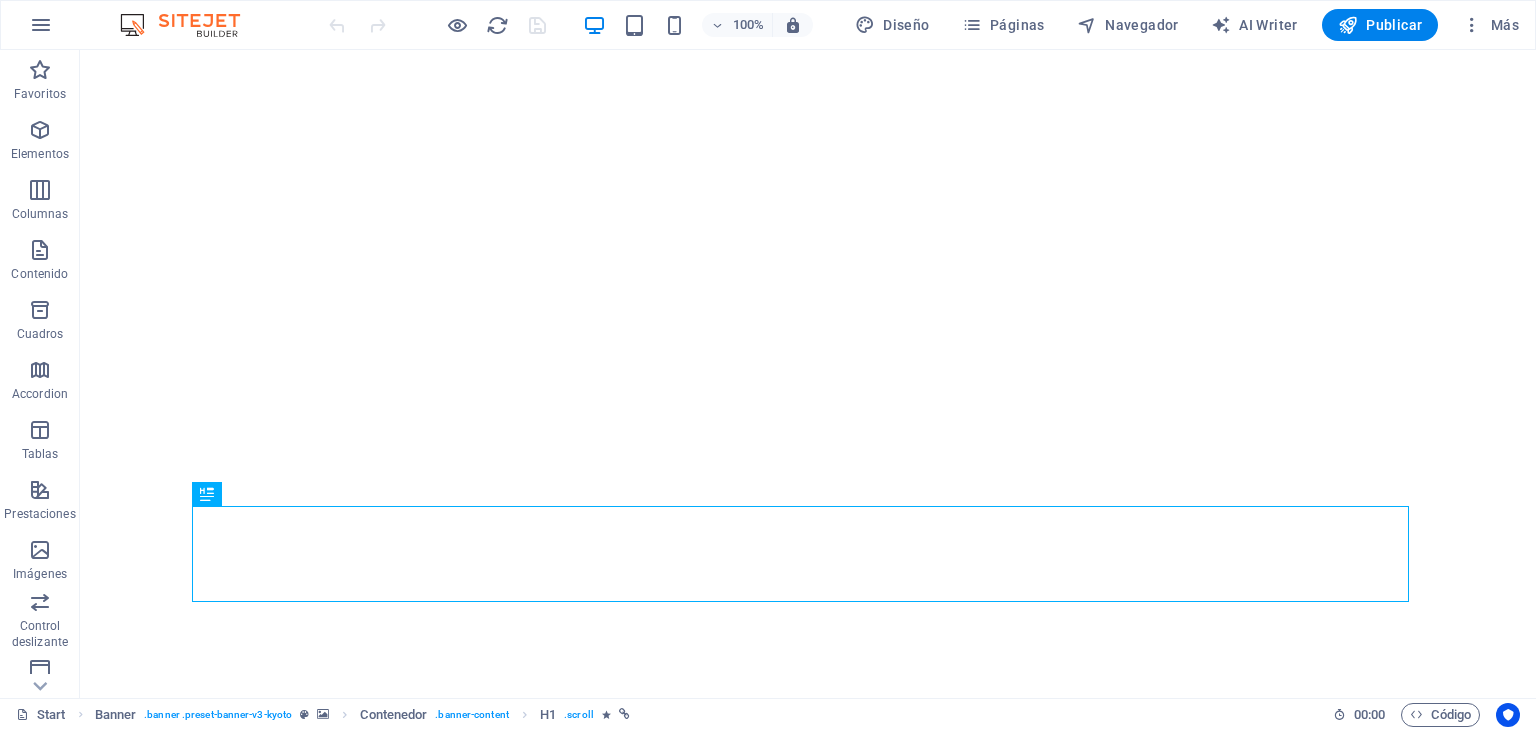 scroll, scrollTop: 0, scrollLeft: 0, axis: both 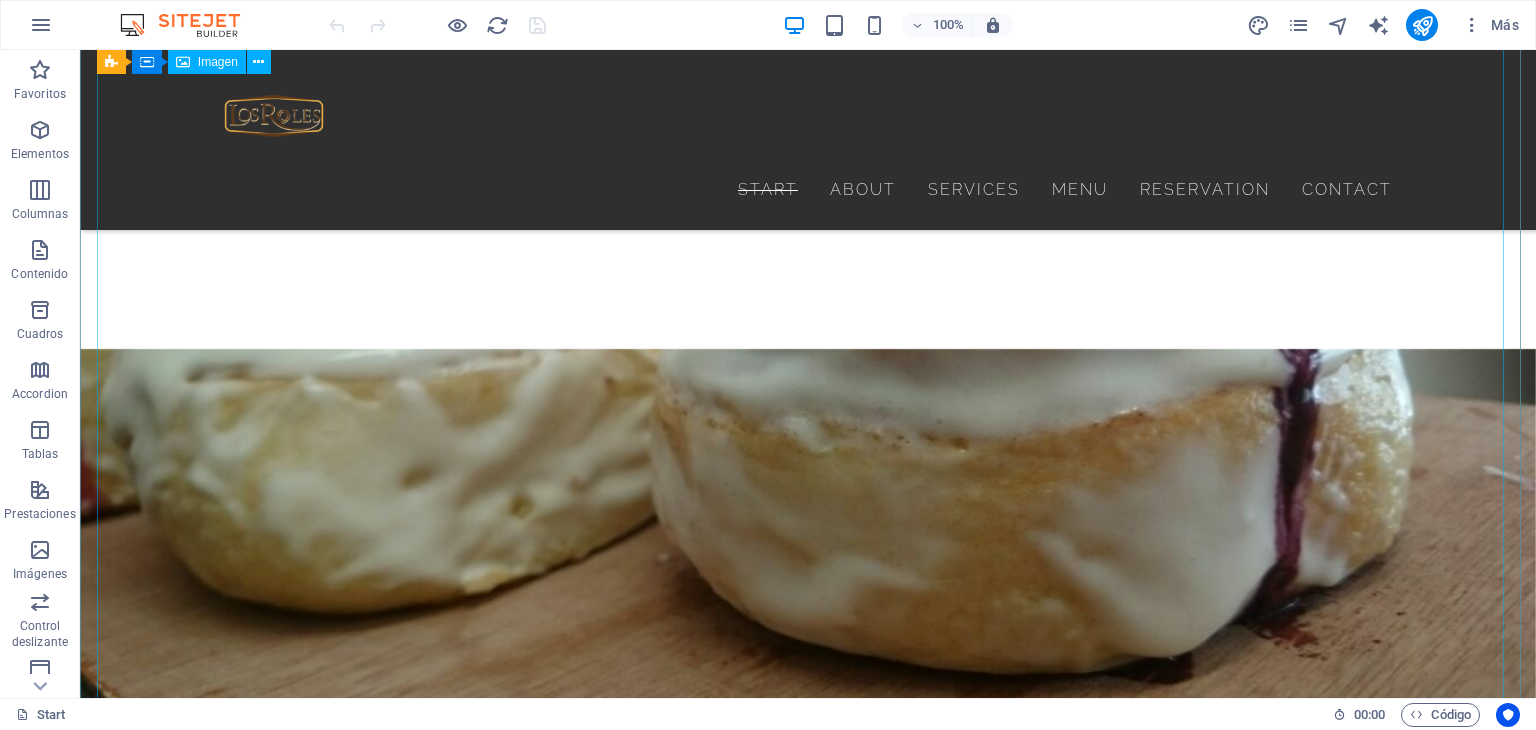 click at bounding box center [808, 2690] 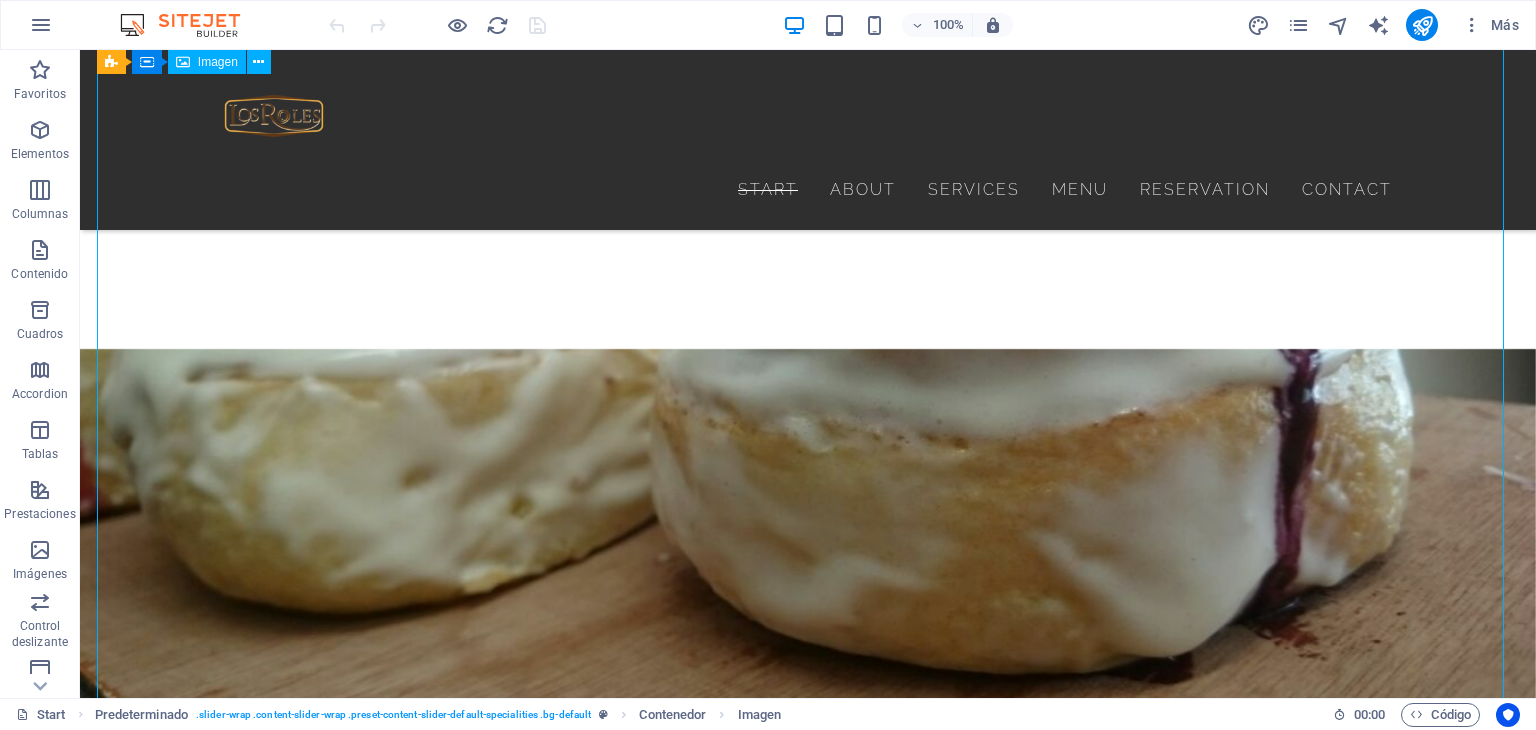 click at bounding box center (808, 2690) 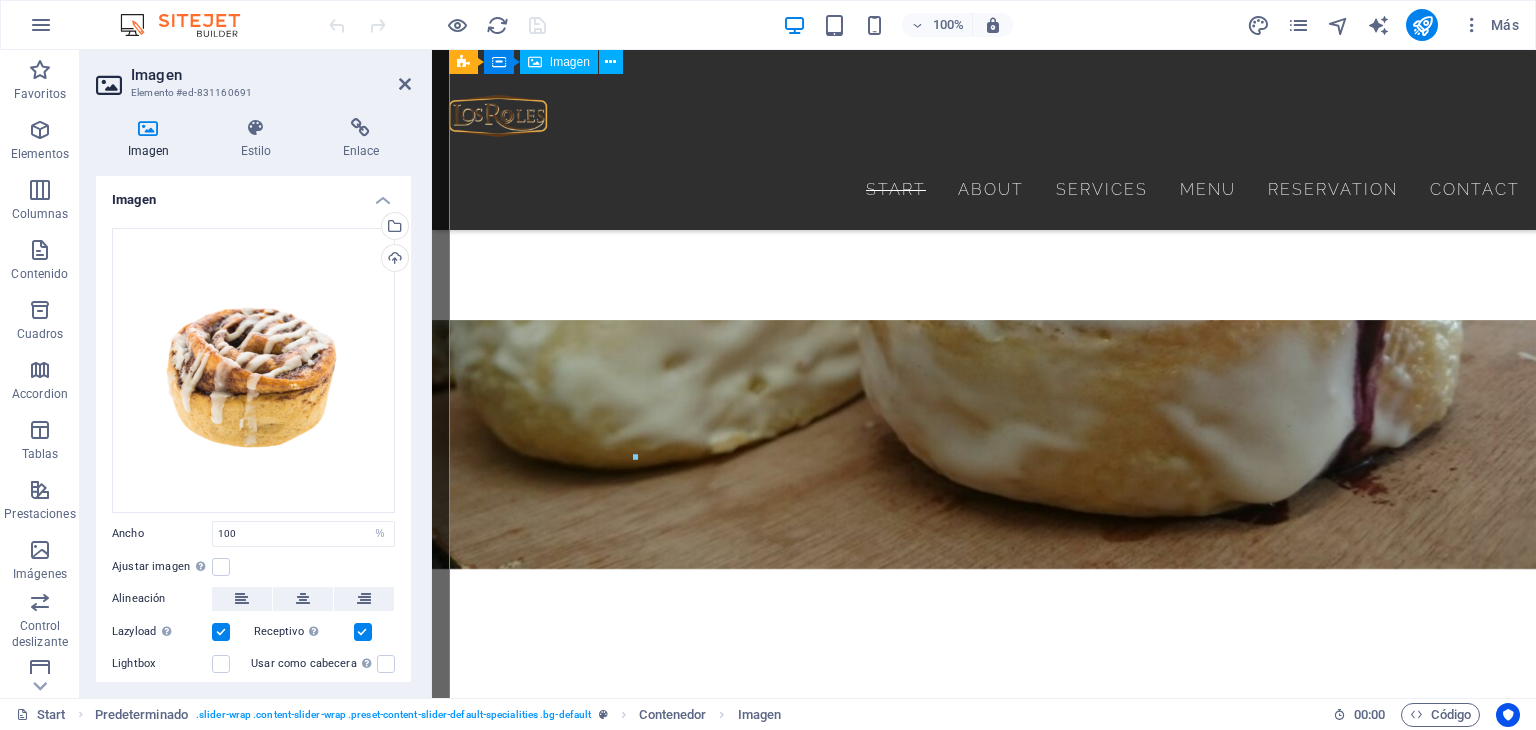 click at bounding box center (984, 2552) 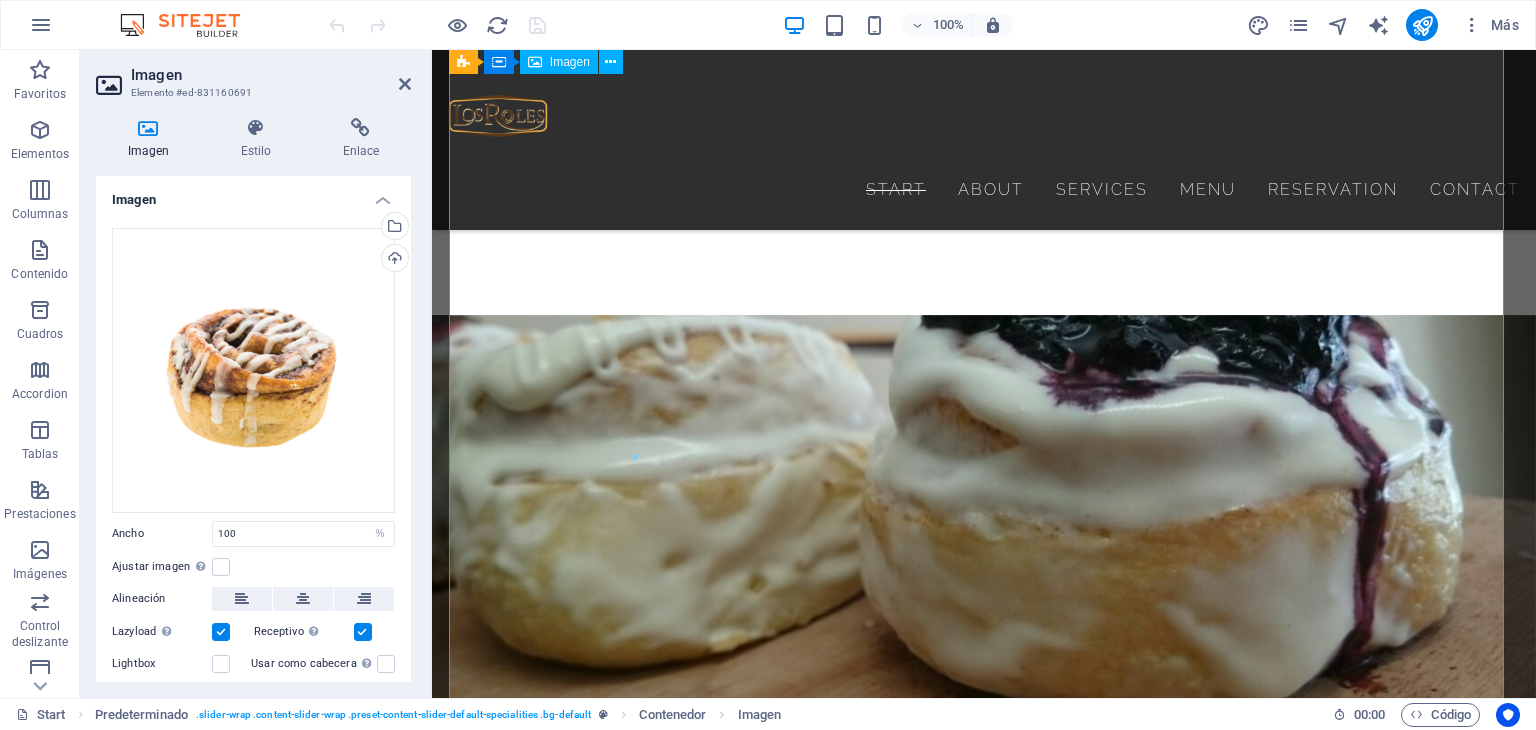 click at bounding box center (984, 2583) 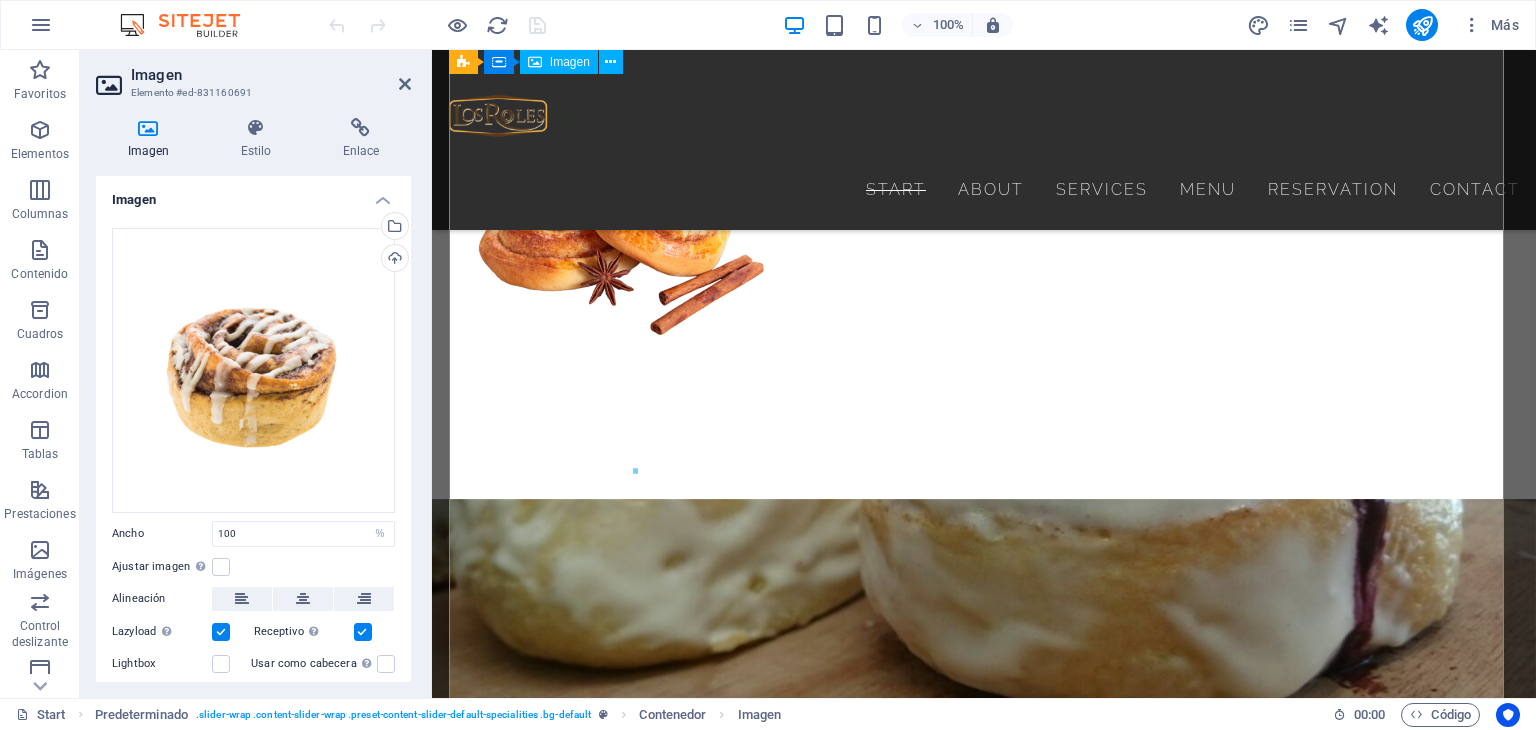 scroll, scrollTop: 2392, scrollLeft: 0, axis: vertical 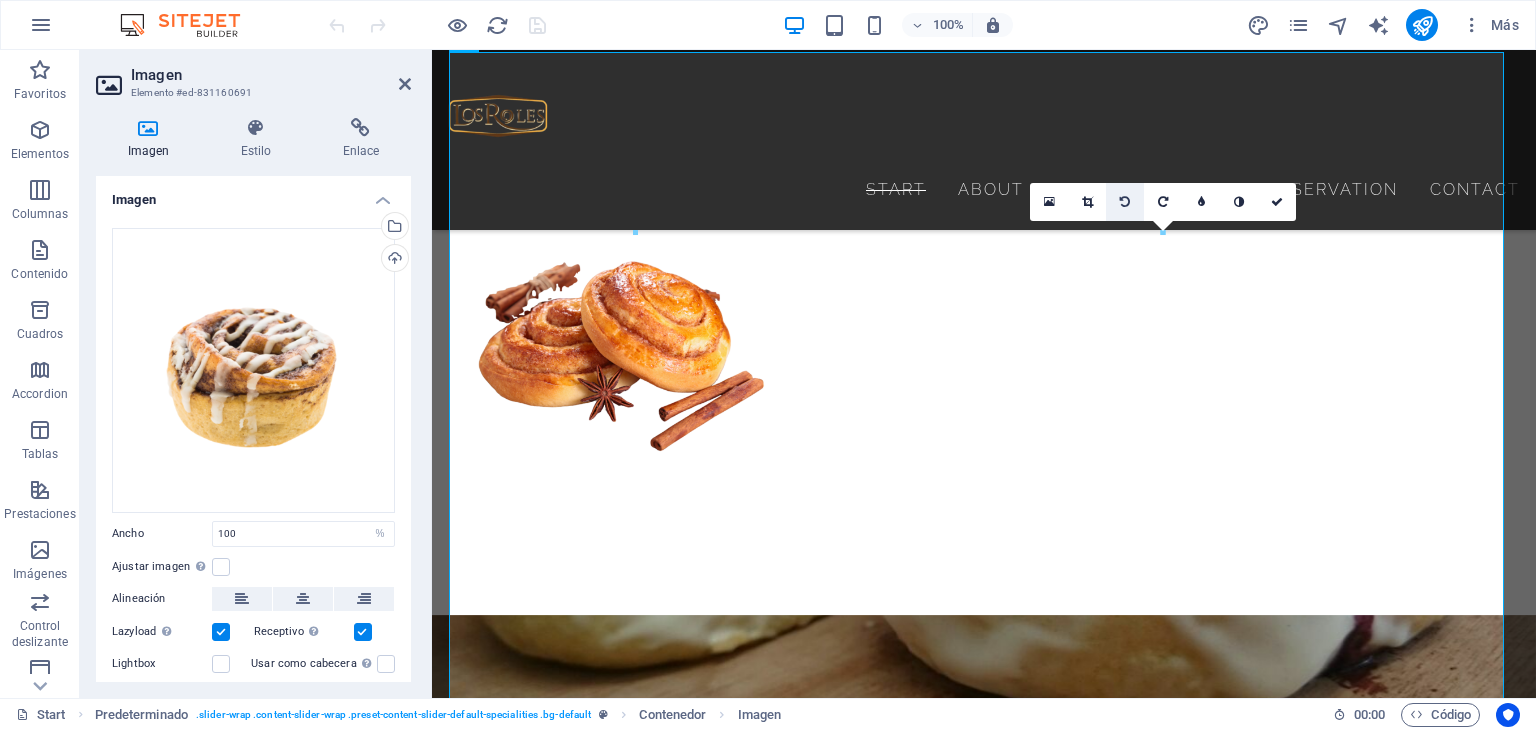 click at bounding box center (1125, 202) 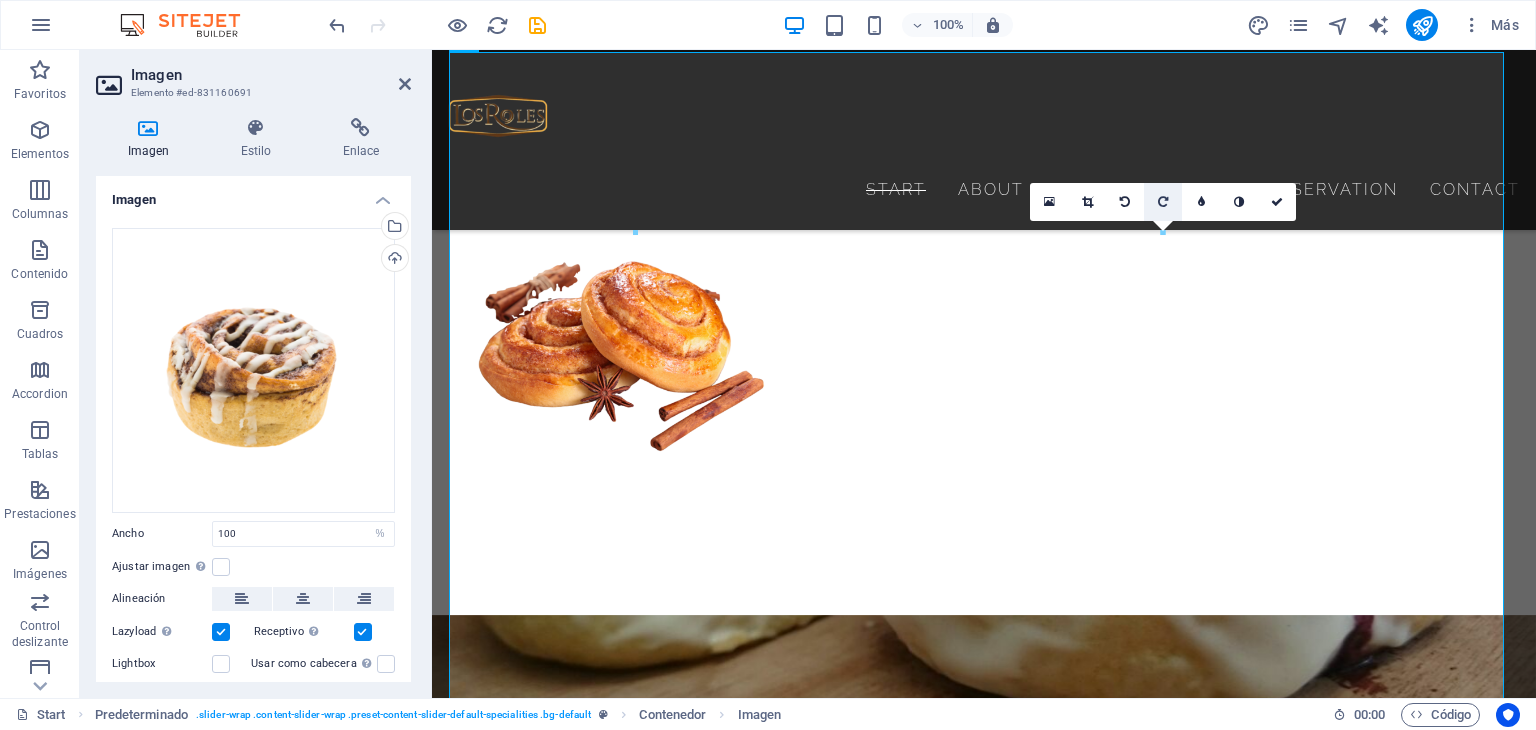 click at bounding box center (1163, 202) 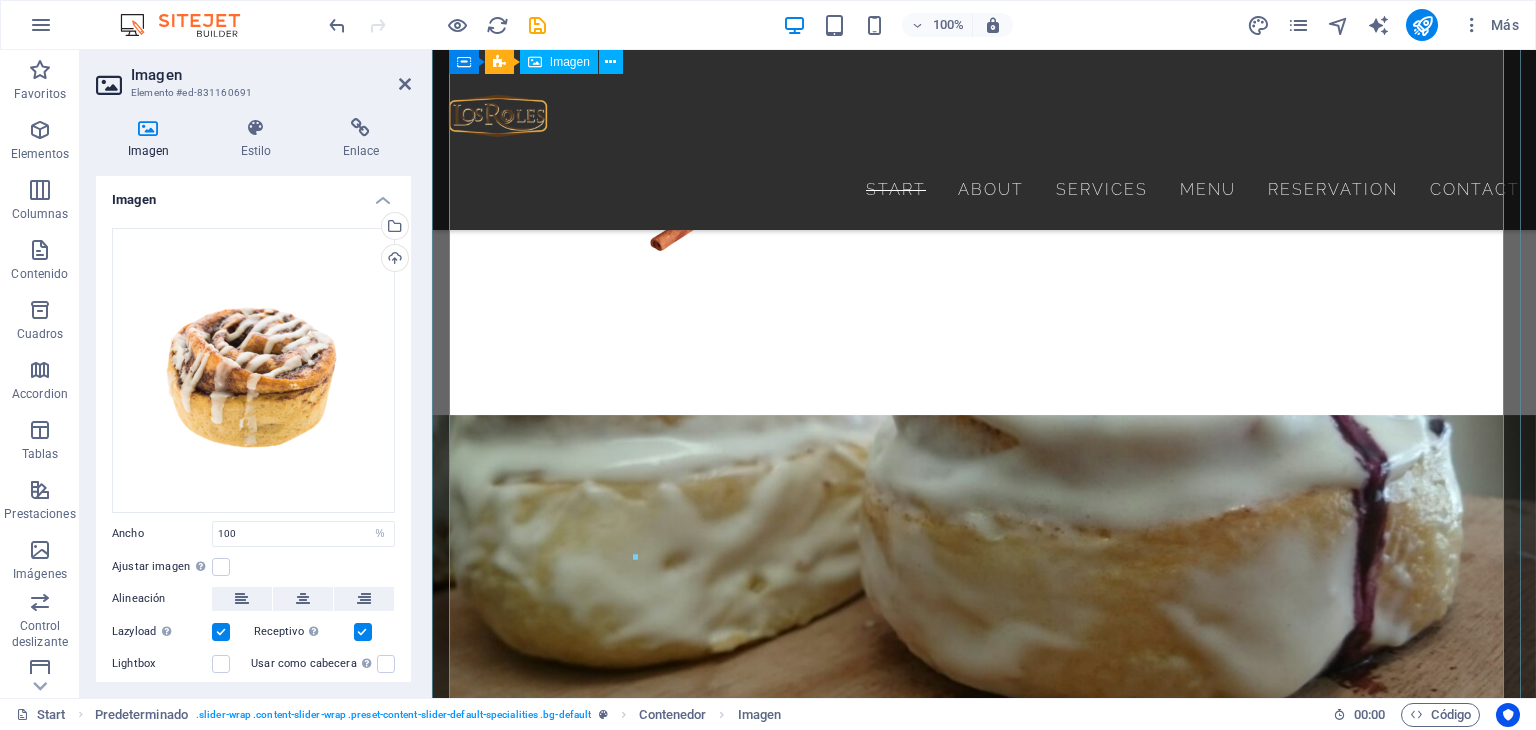 click at bounding box center [984, 2690] 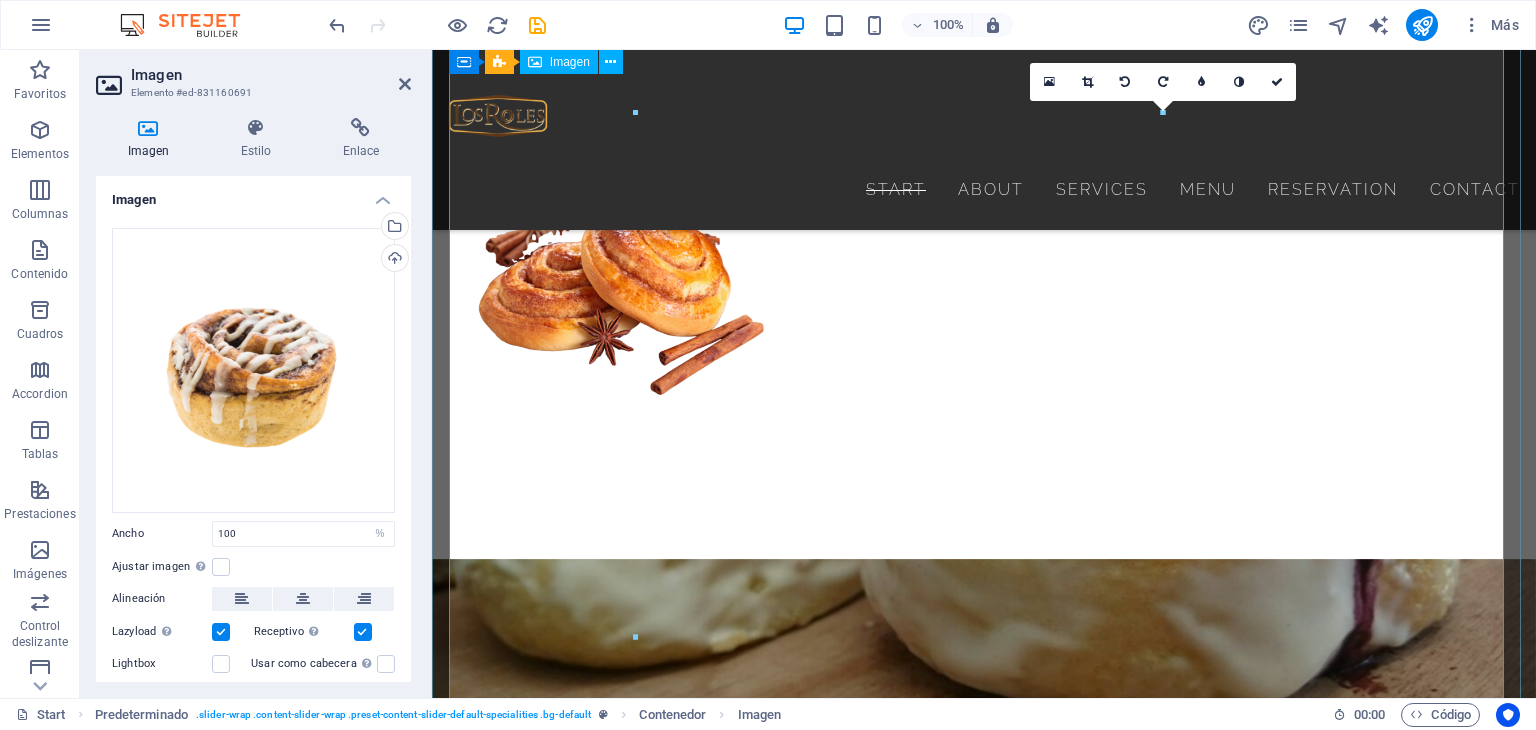 scroll, scrollTop: 2399, scrollLeft: 0, axis: vertical 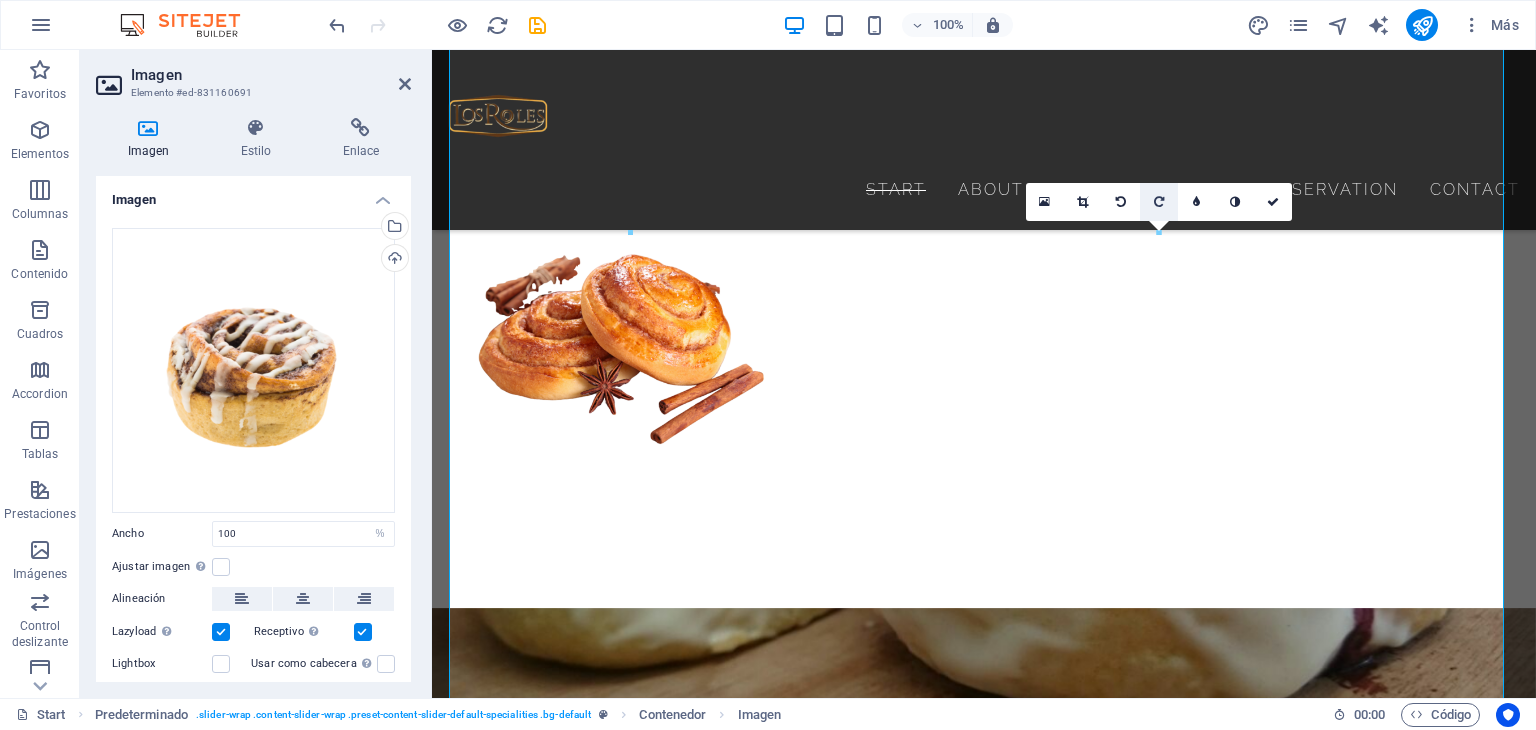 click at bounding box center [1159, 202] 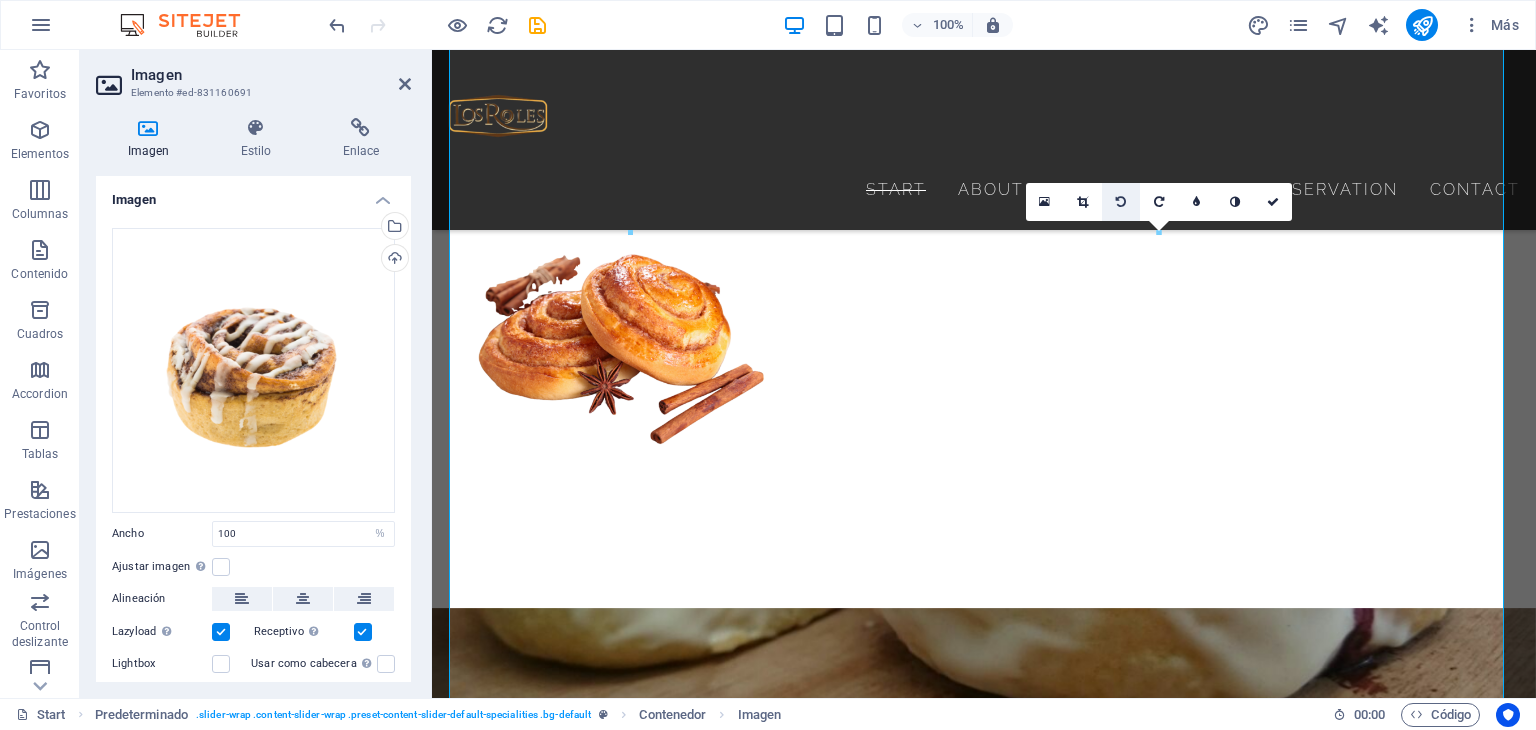 click at bounding box center [1121, 202] 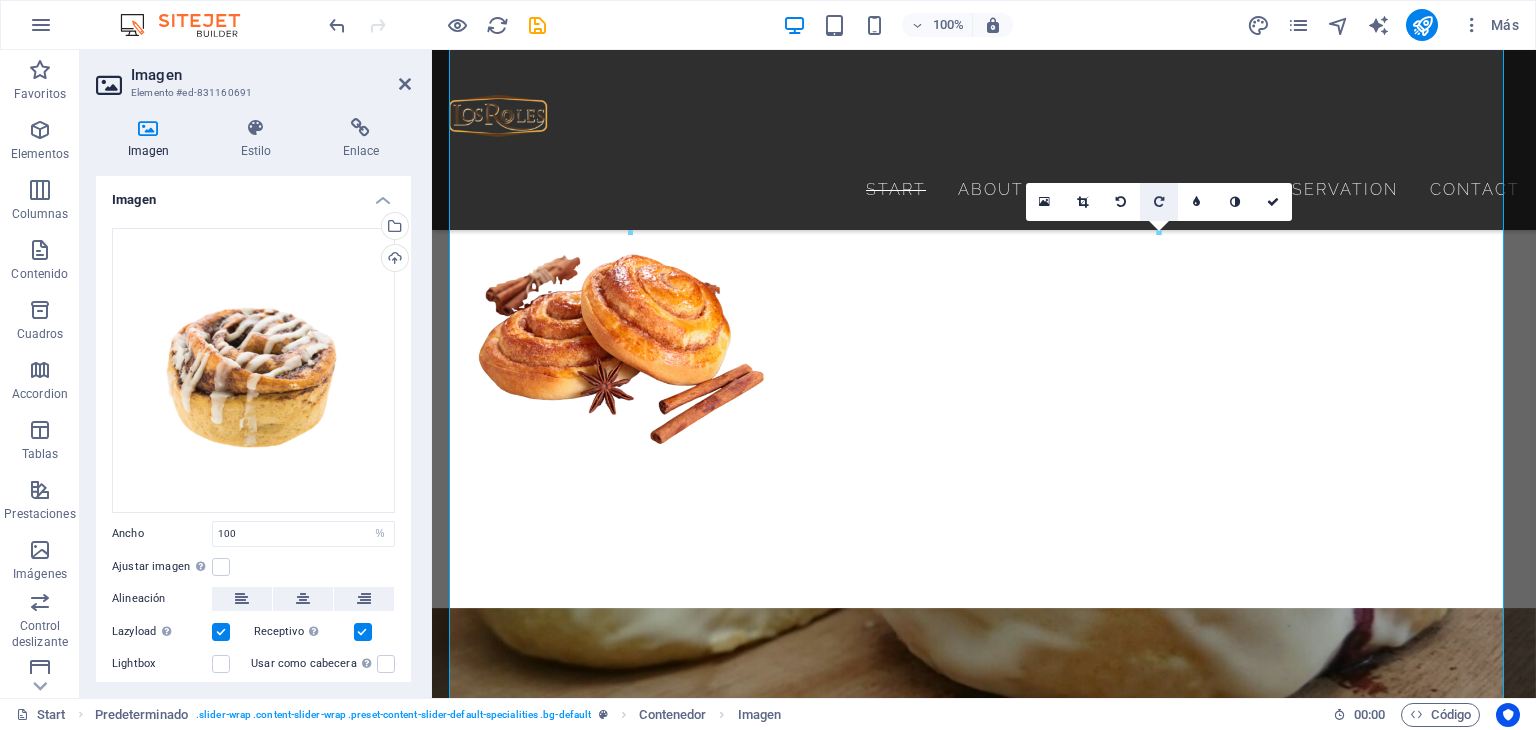 click at bounding box center (1159, 202) 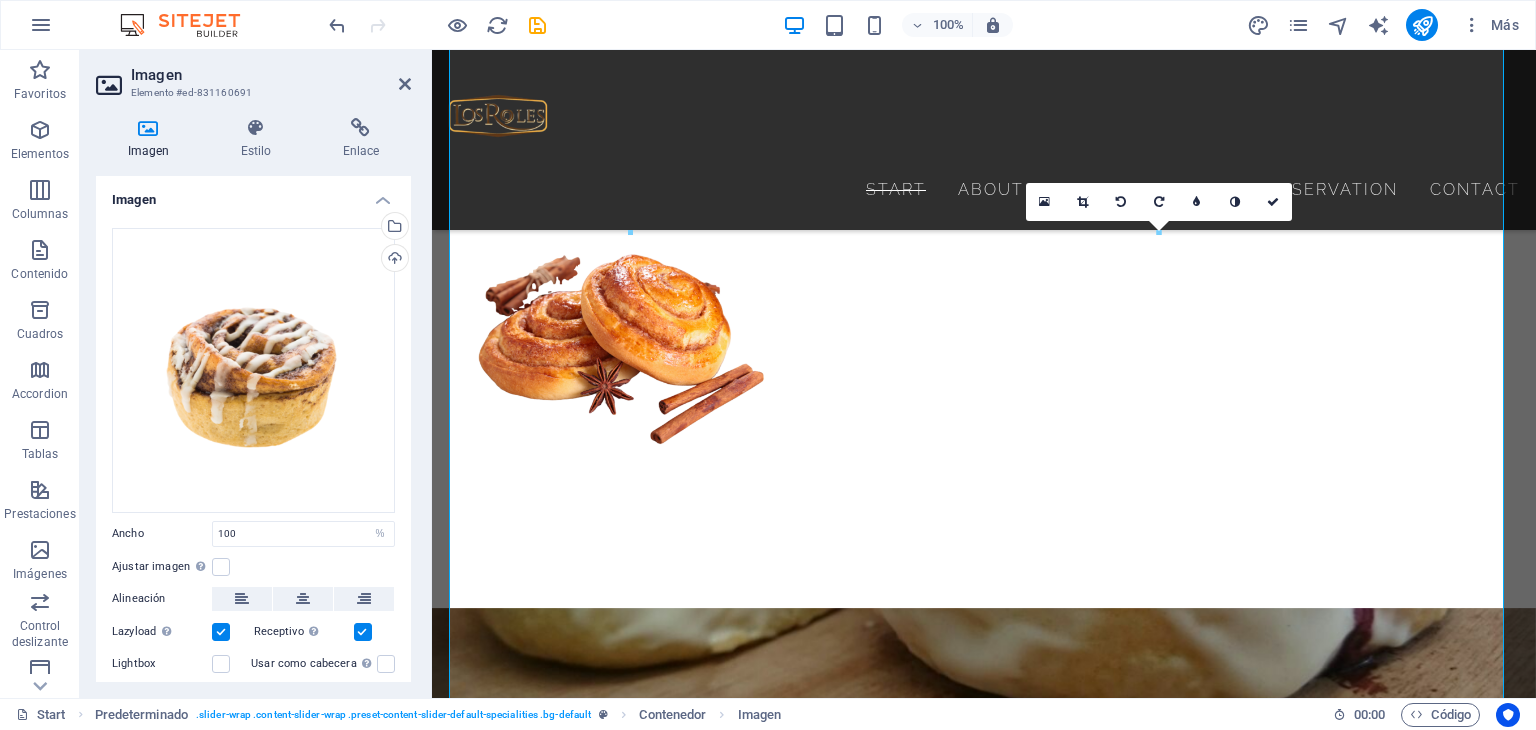 click at bounding box center (1159, 202) 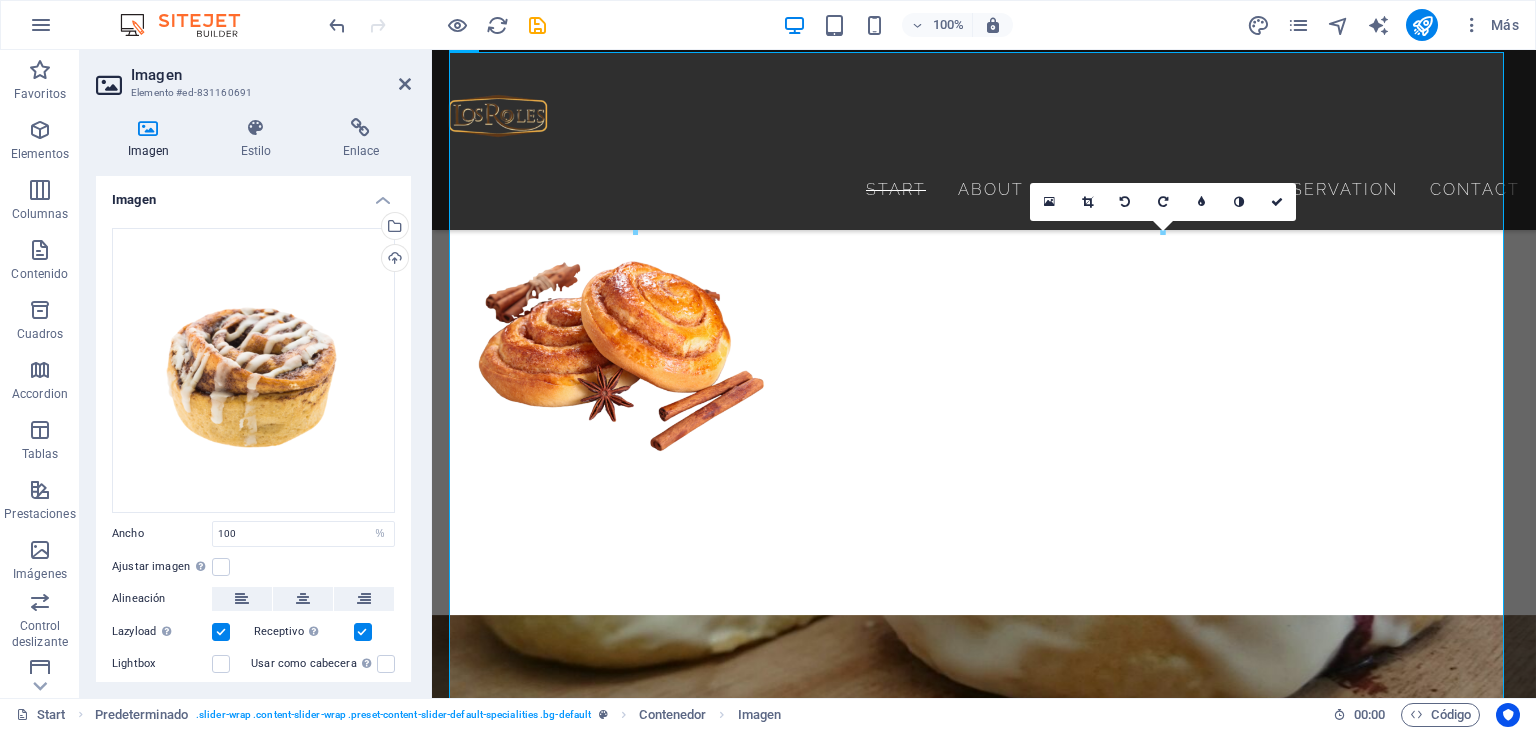 click at bounding box center [1163, 202] 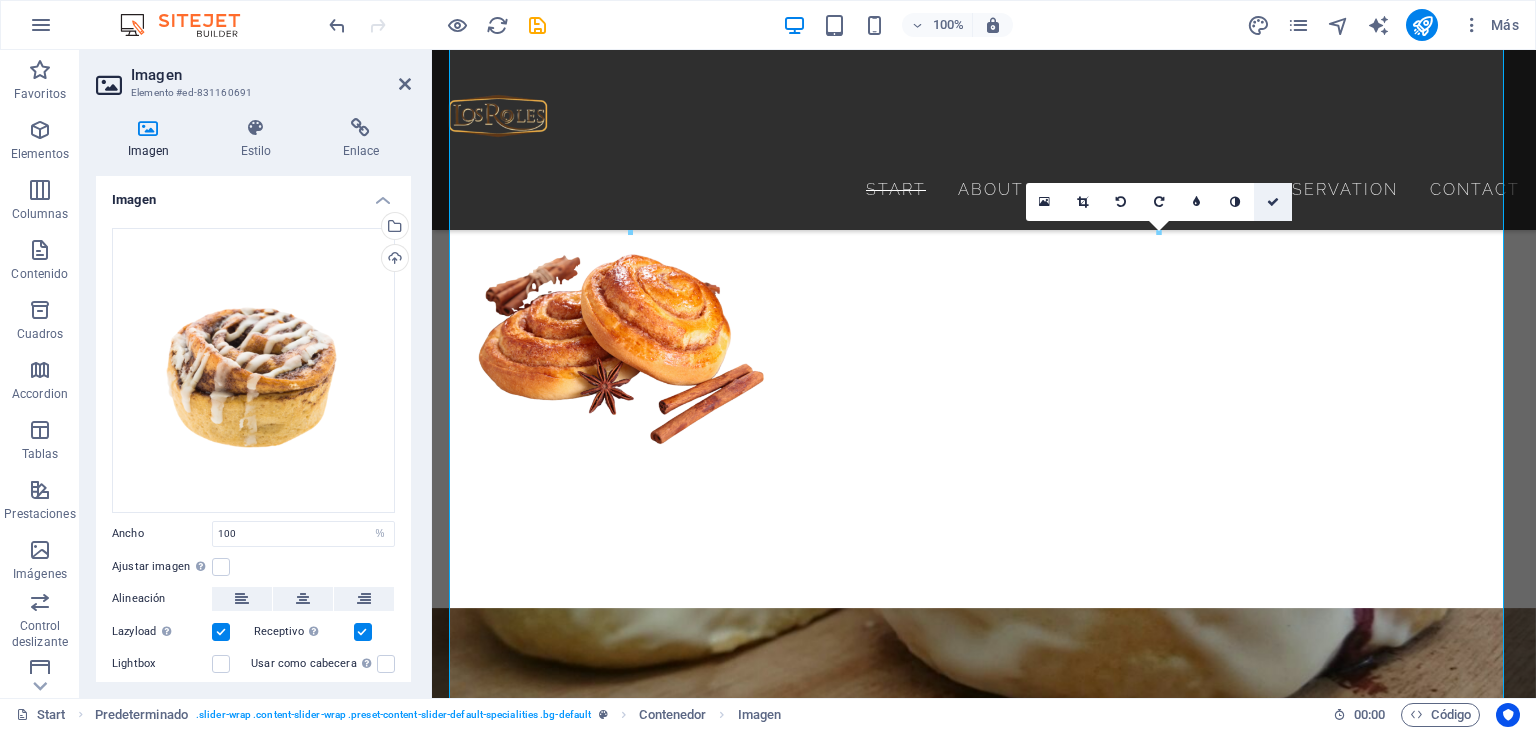 drag, startPoint x: 1271, startPoint y: 209, endPoint x: 1190, endPoint y: 159, distance: 95.189285 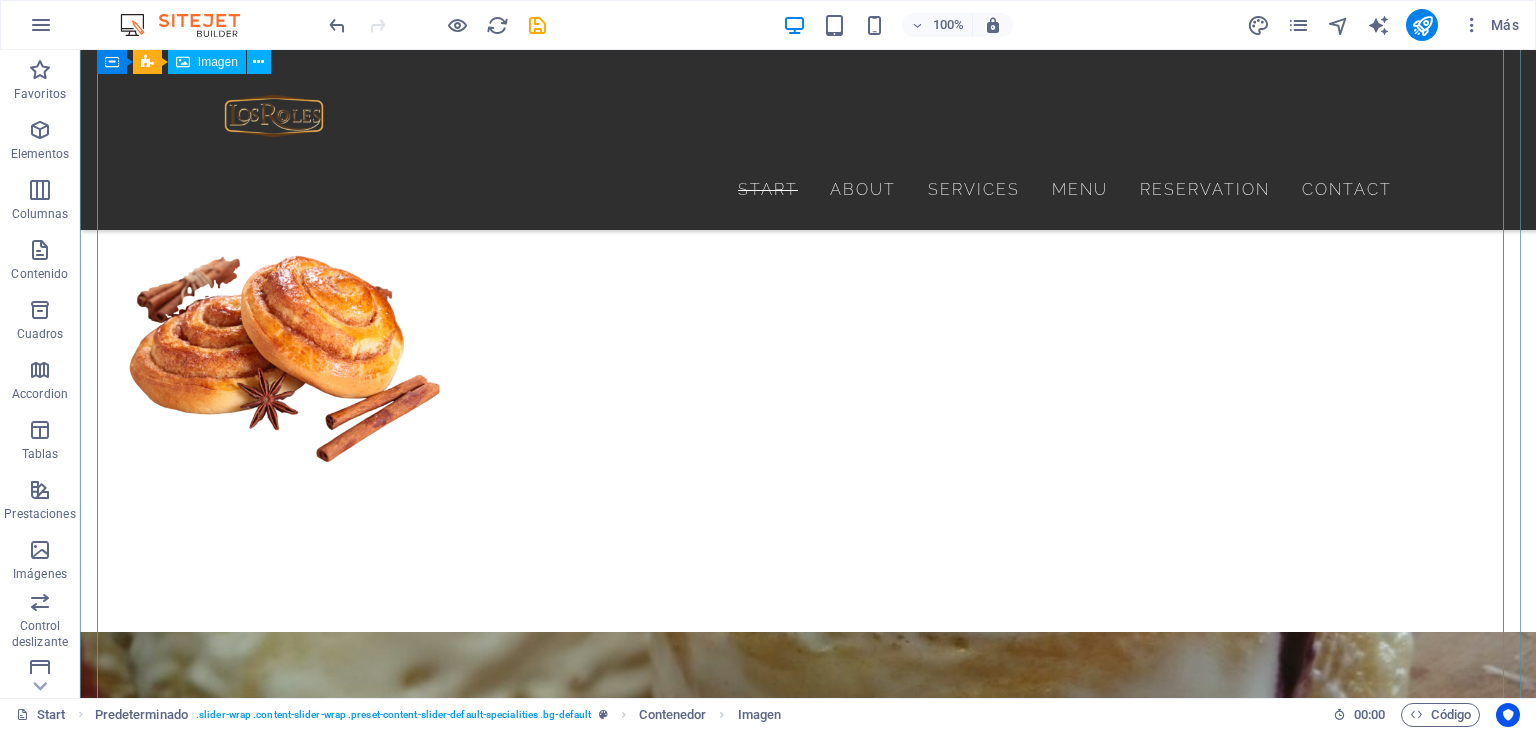 scroll, scrollTop: 2409, scrollLeft: 0, axis: vertical 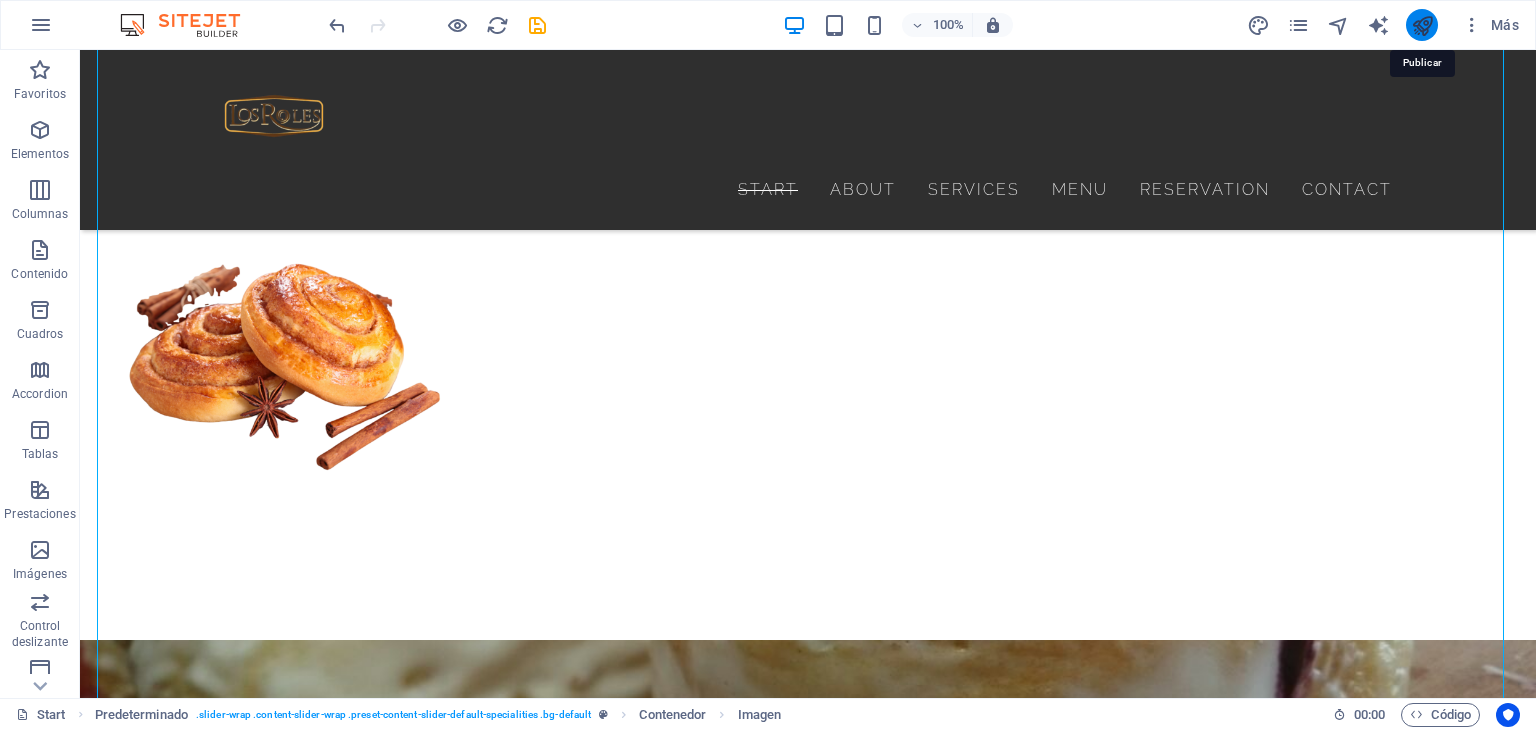 click at bounding box center (1422, 25) 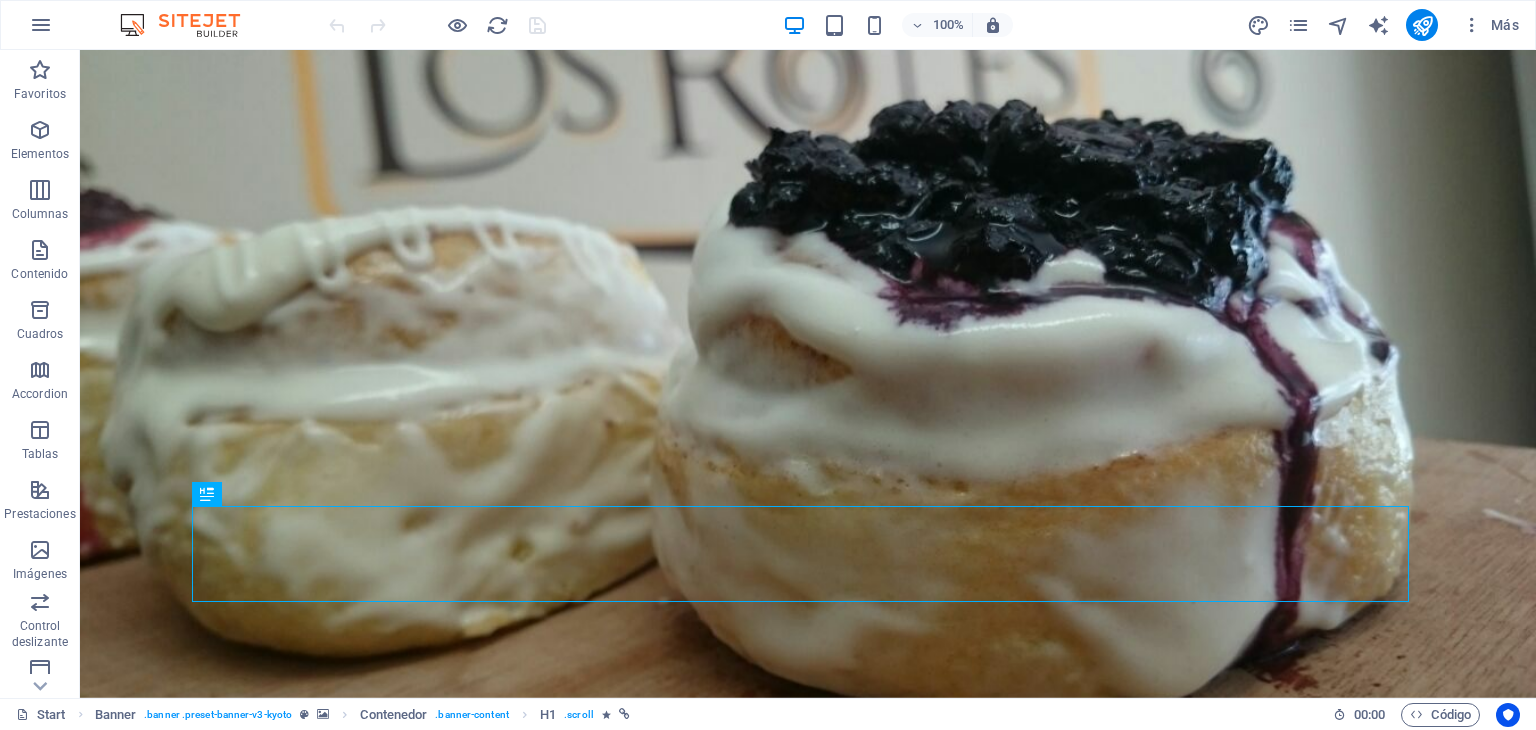scroll, scrollTop: 0, scrollLeft: 0, axis: both 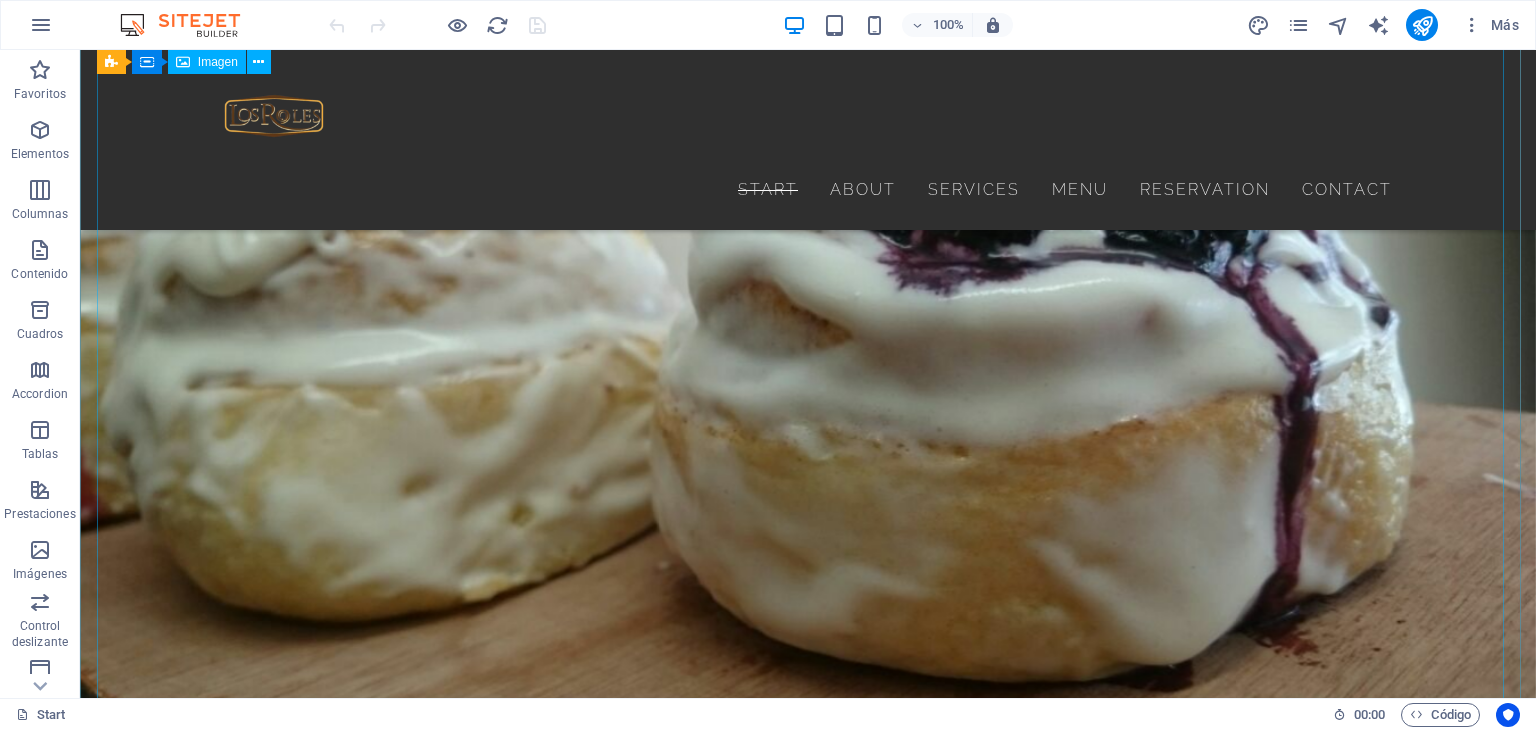 click at bounding box center [808, 2500] 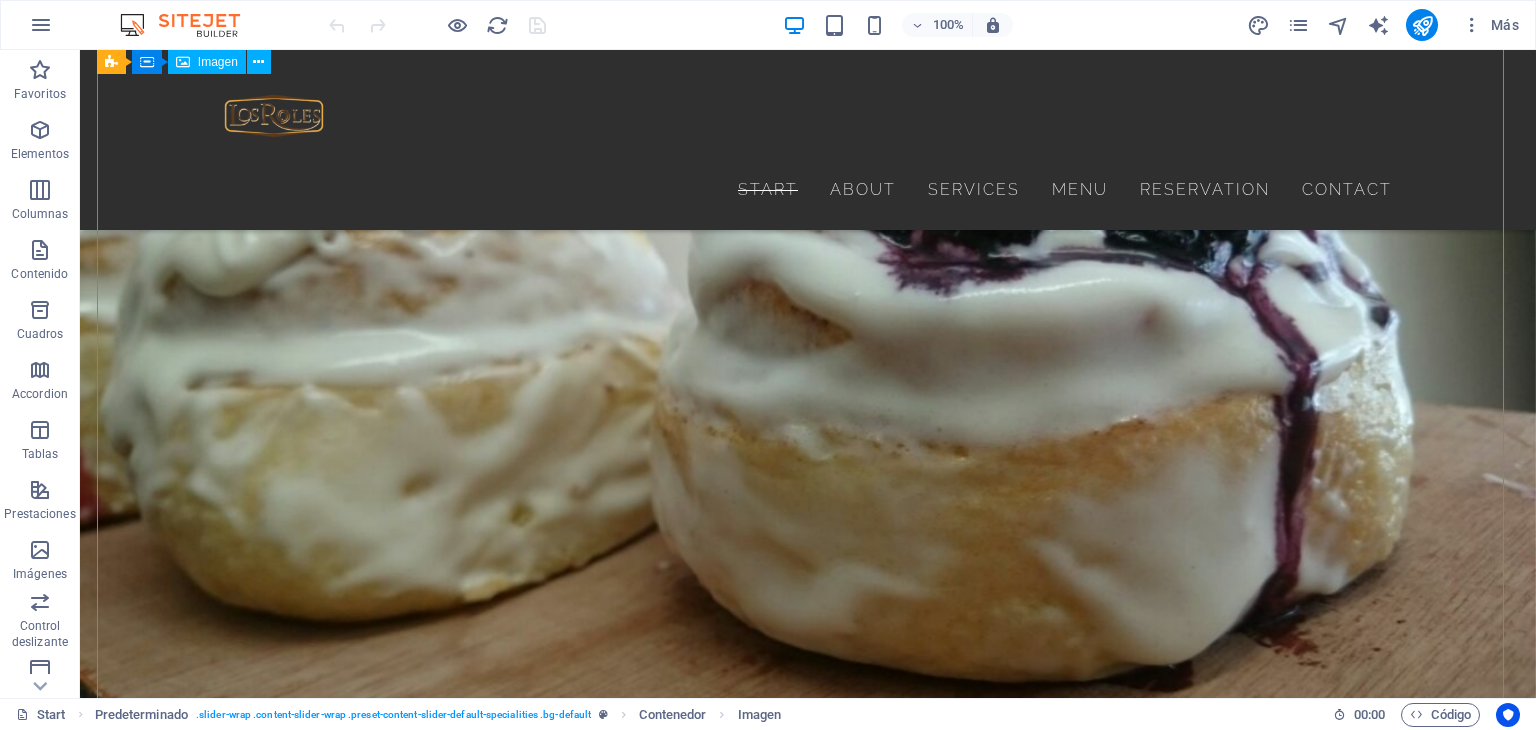 click at bounding box center [808, 2500] 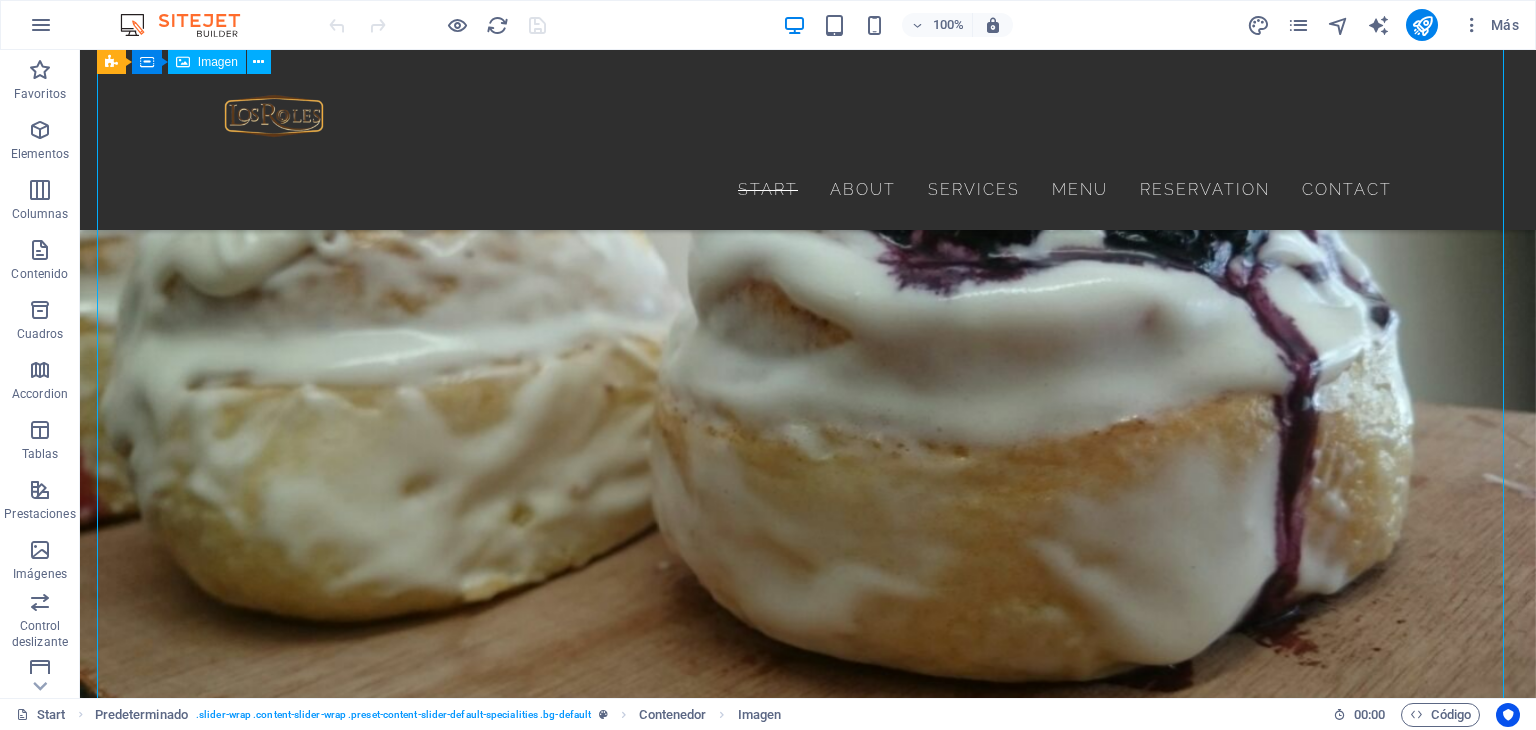 select on "%" 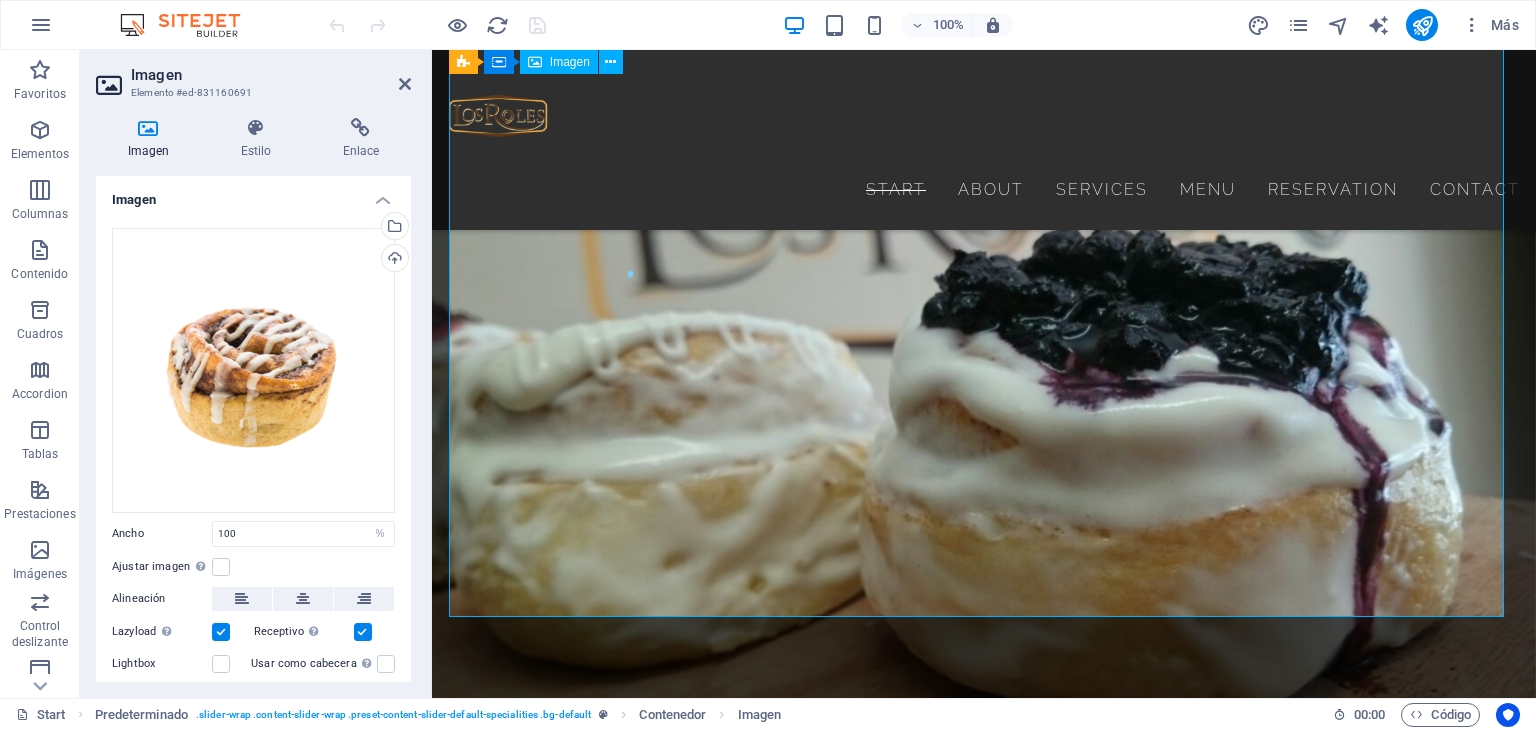 click at bounding box center (984, 2393) 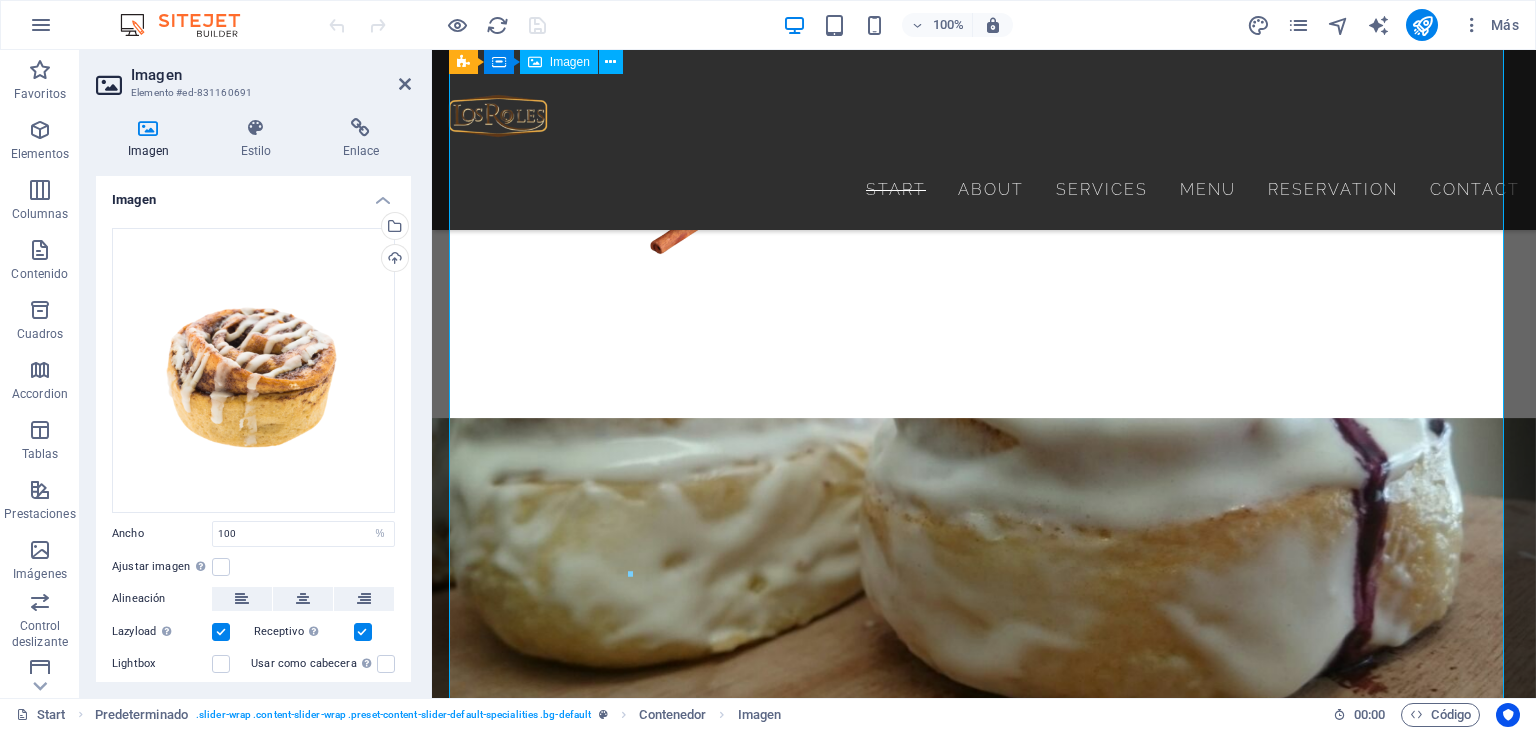 click at bounding box center [984, 2693] 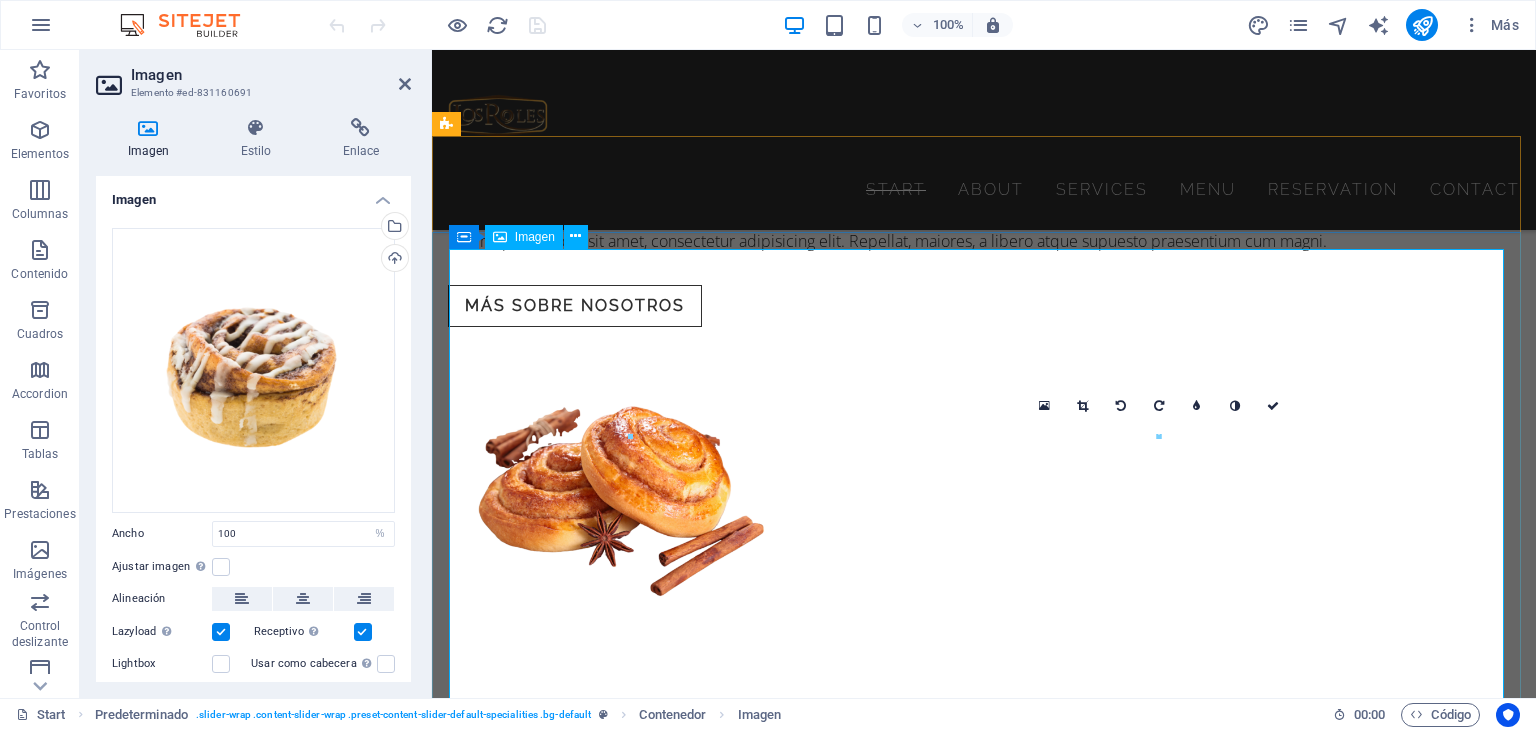 scroll, scrollTop: 2389, scrollLeft: 0, axis: vertical 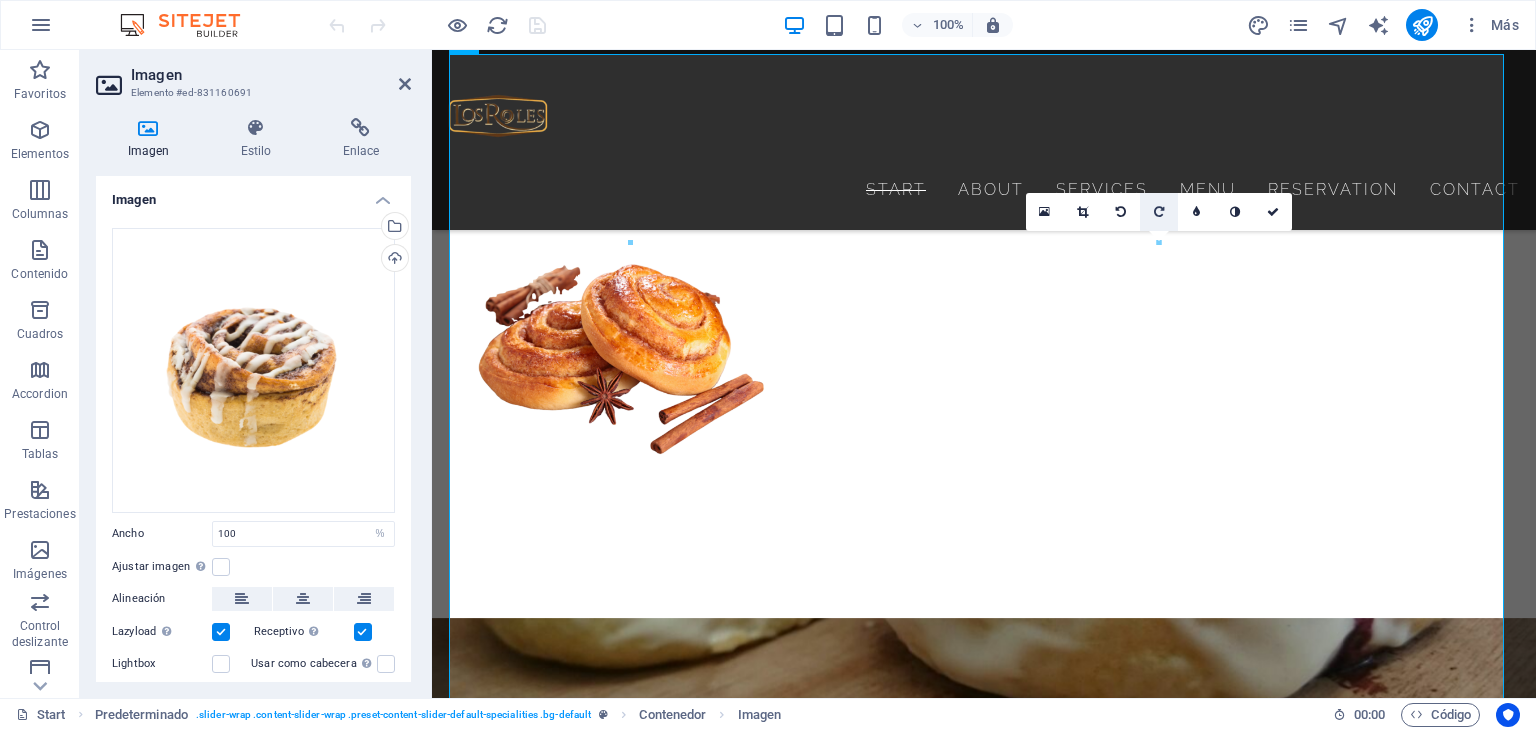 click at bounding box center (1159, 212) 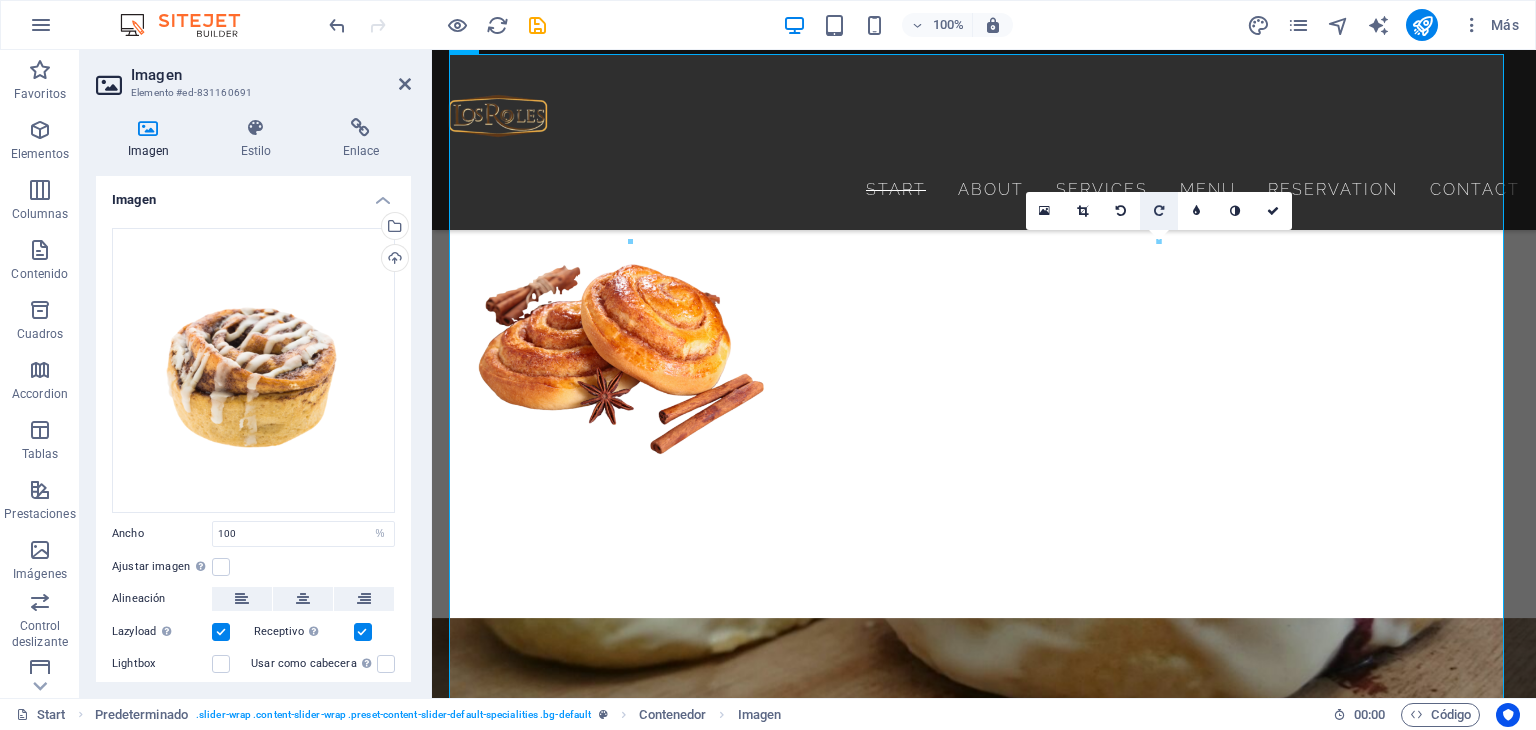 click at bounding box center (1159, 211) 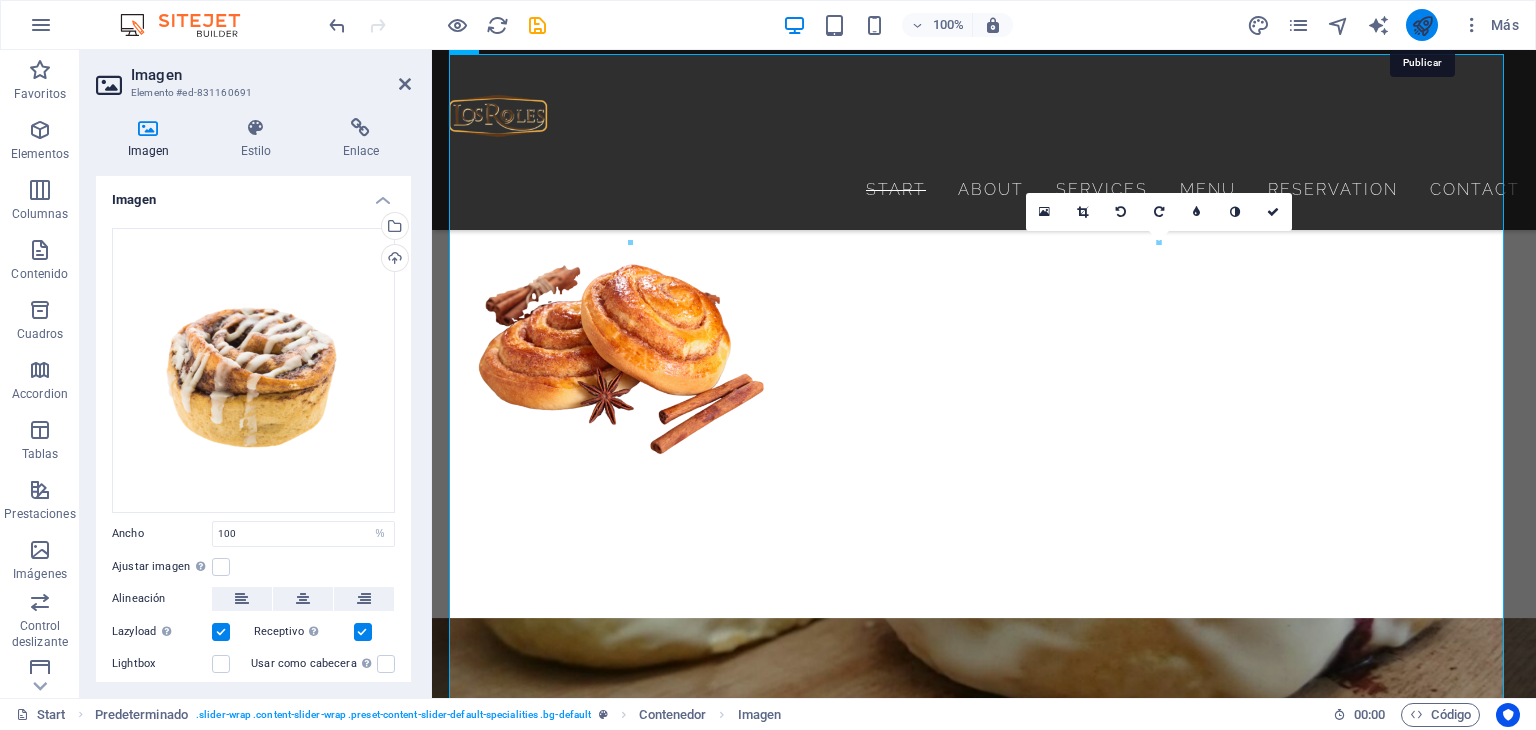 click at bounding box center (1422, 25) 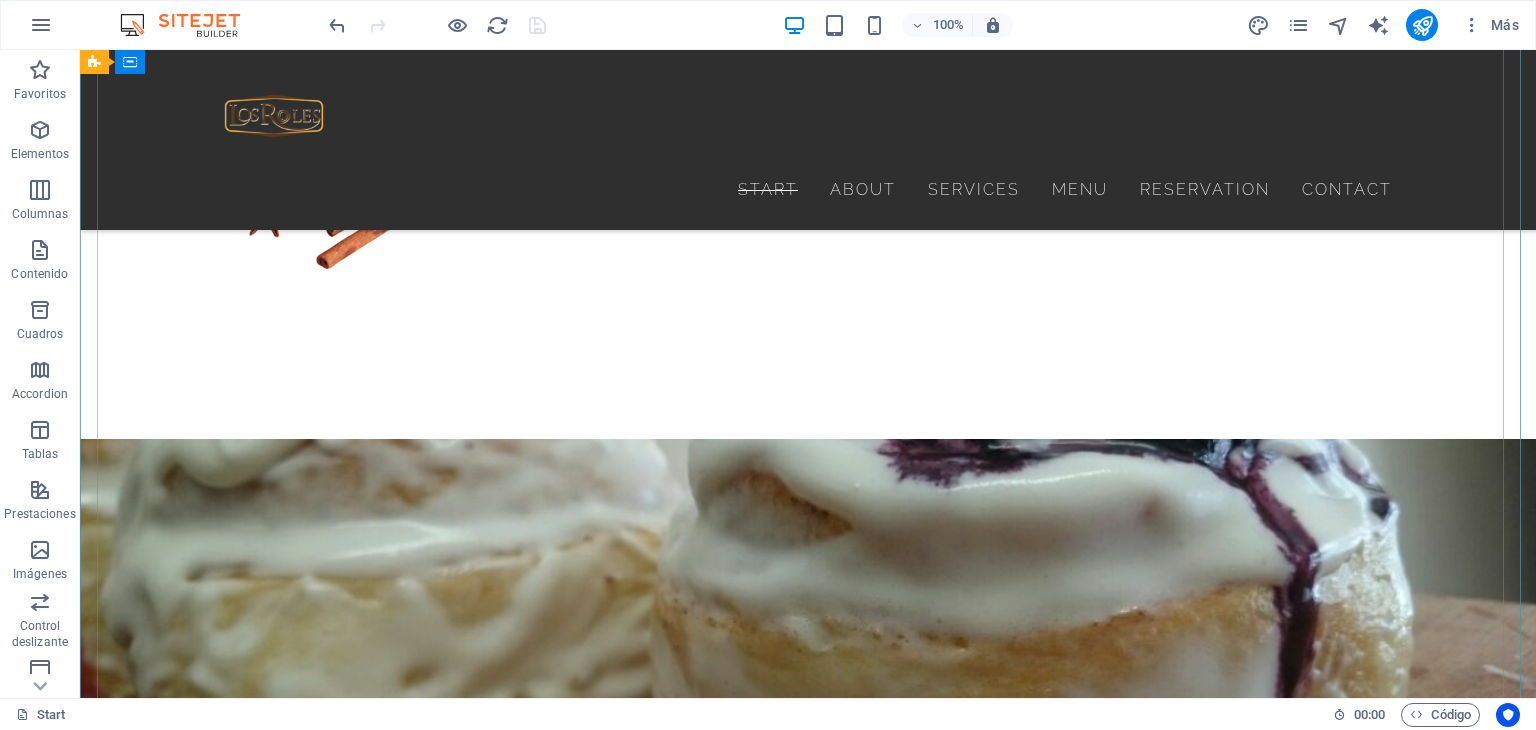 scroll, scrollTop: 2736, scrollLeft: 0, axis: vertical 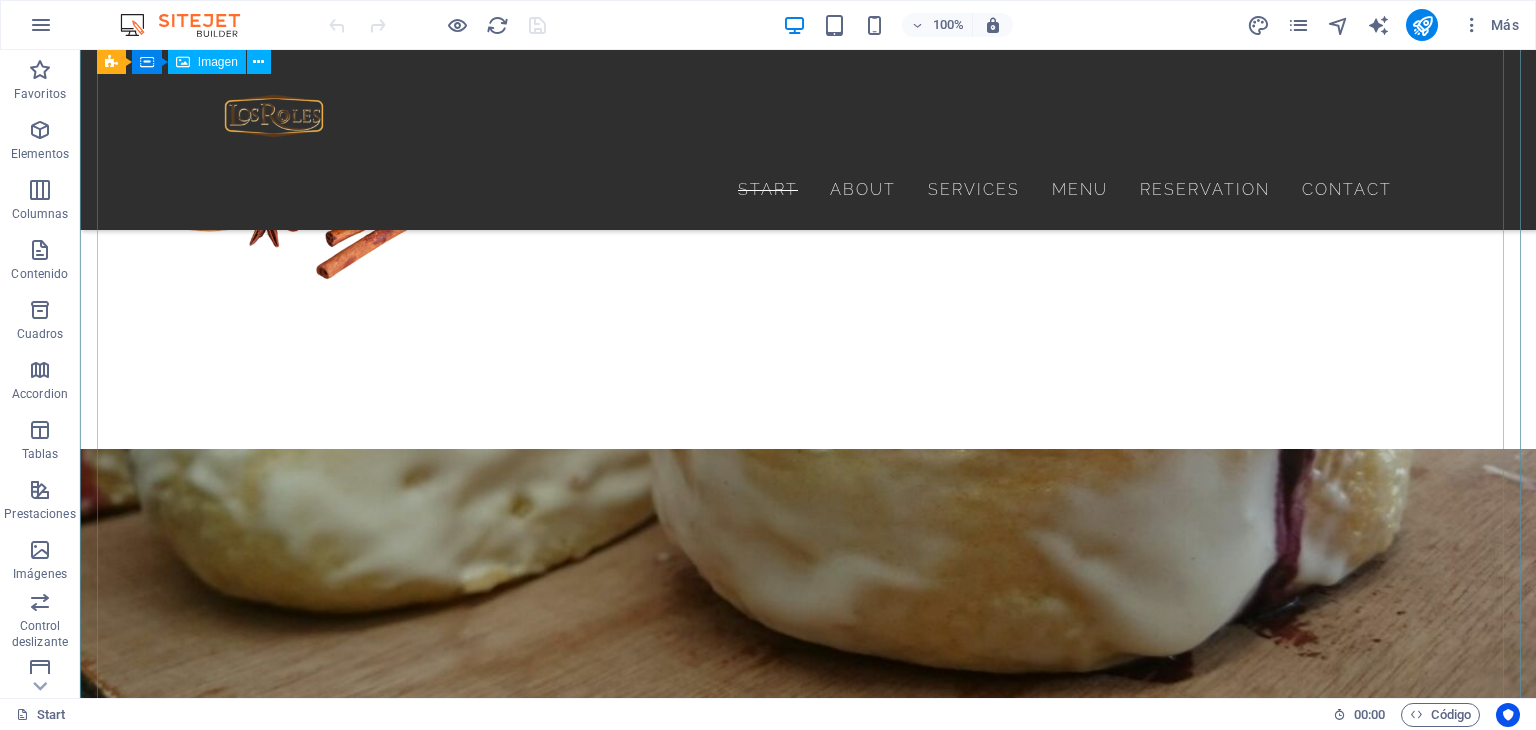 click at bounding box center (808, 2800) 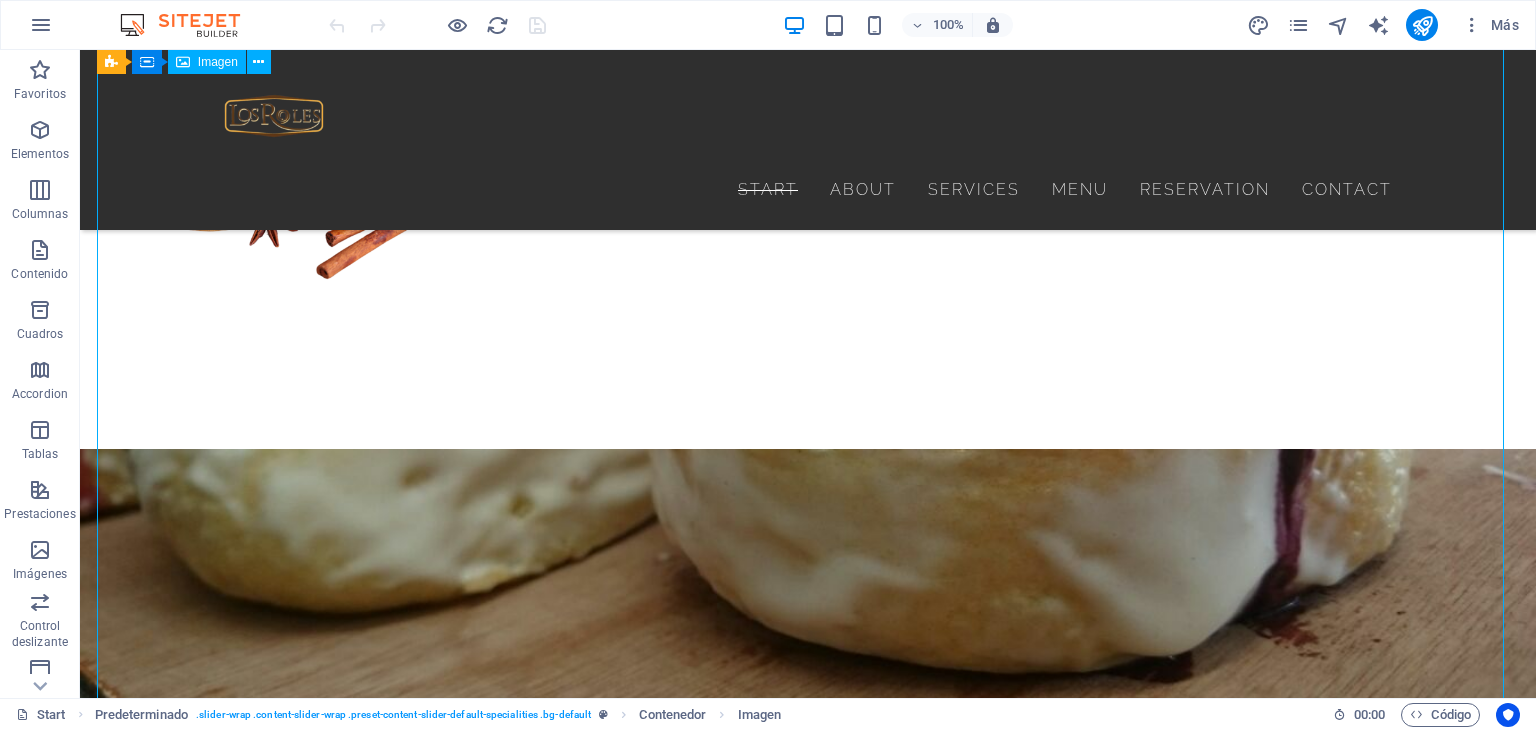 click at bounding box center [808, 2800] 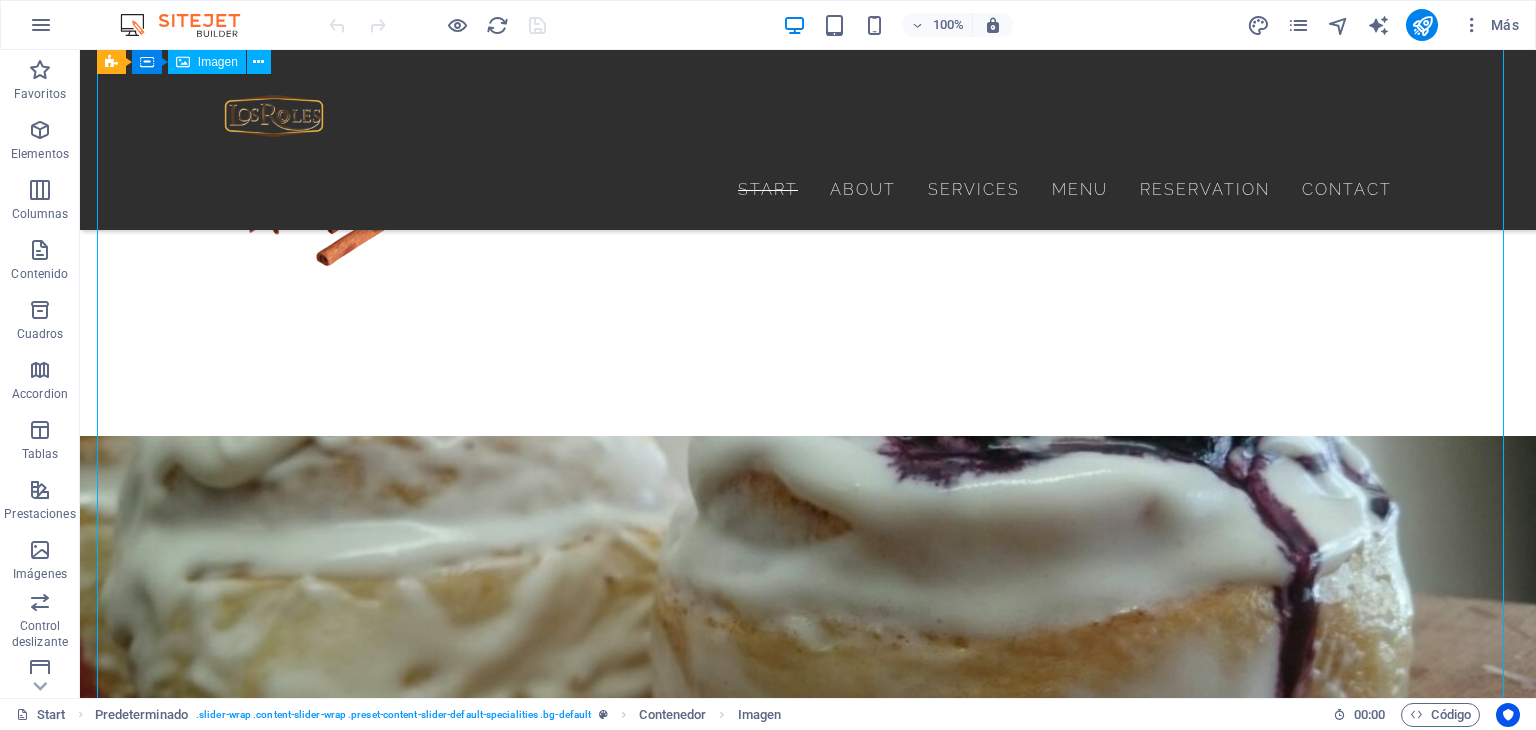 scroll, scrollTop: 2589, scrollLeft: 0, axis: vertical 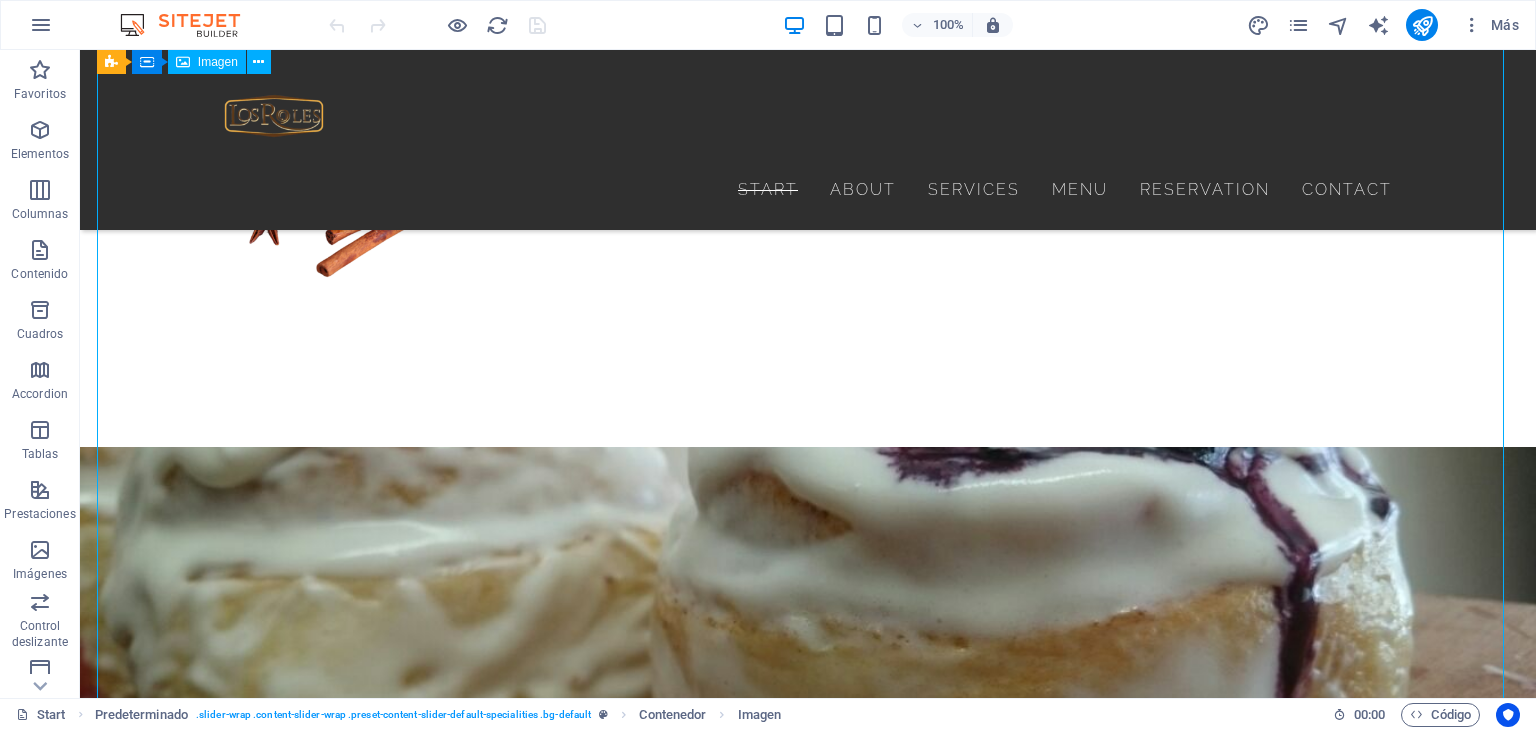 select on "%" 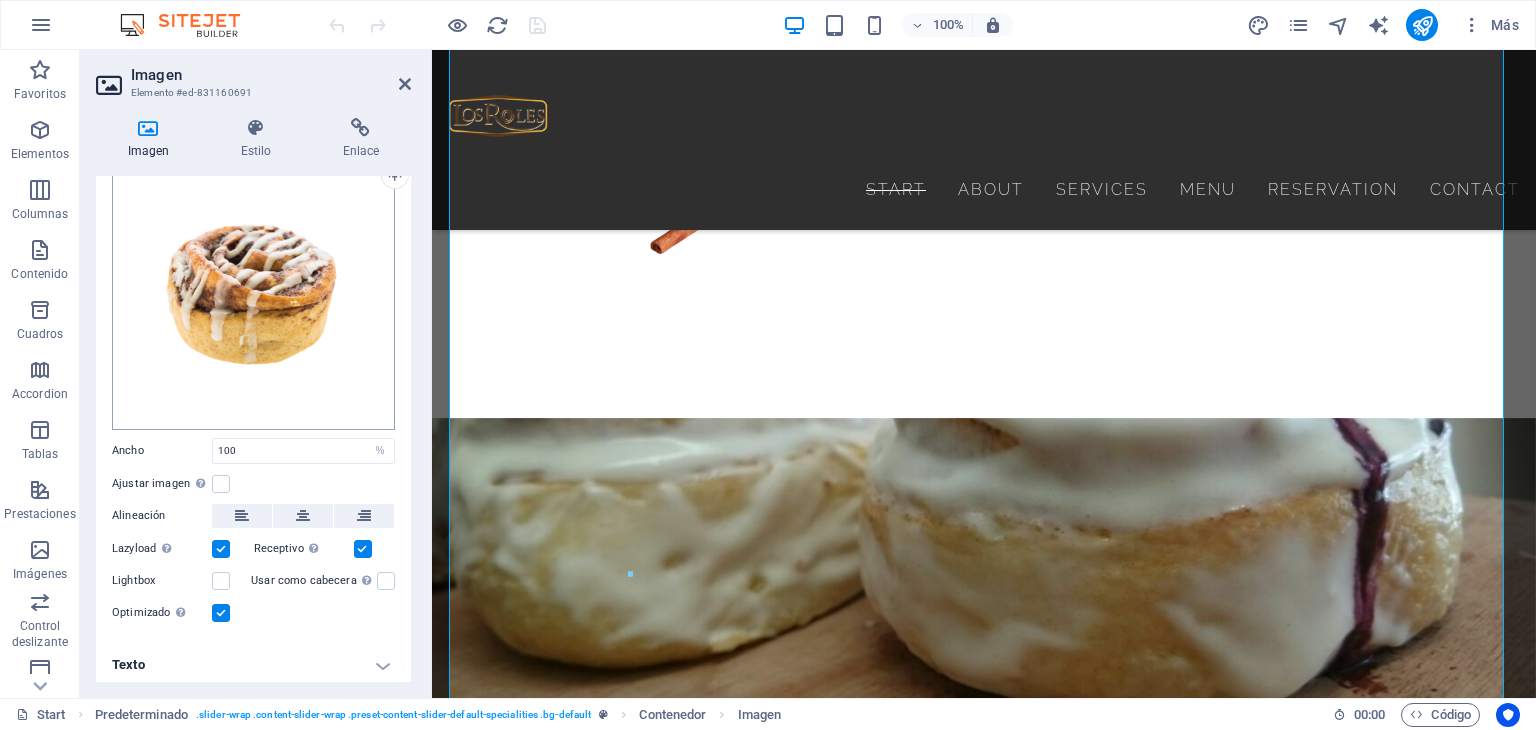 scroll, scrollTop: 85, scrollLeft: 0, axis: vertical 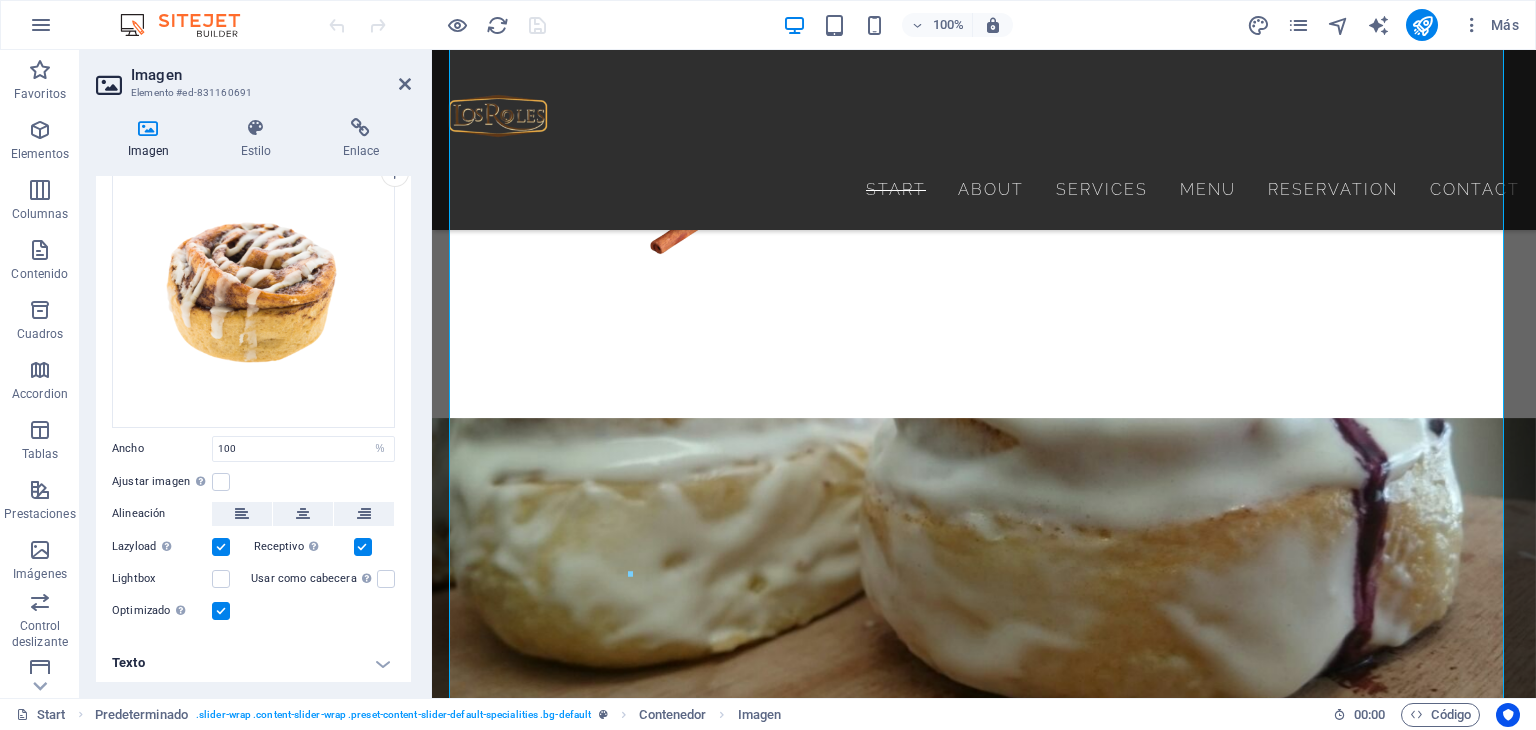 click on "Texto" at bounding box center (253, 663) 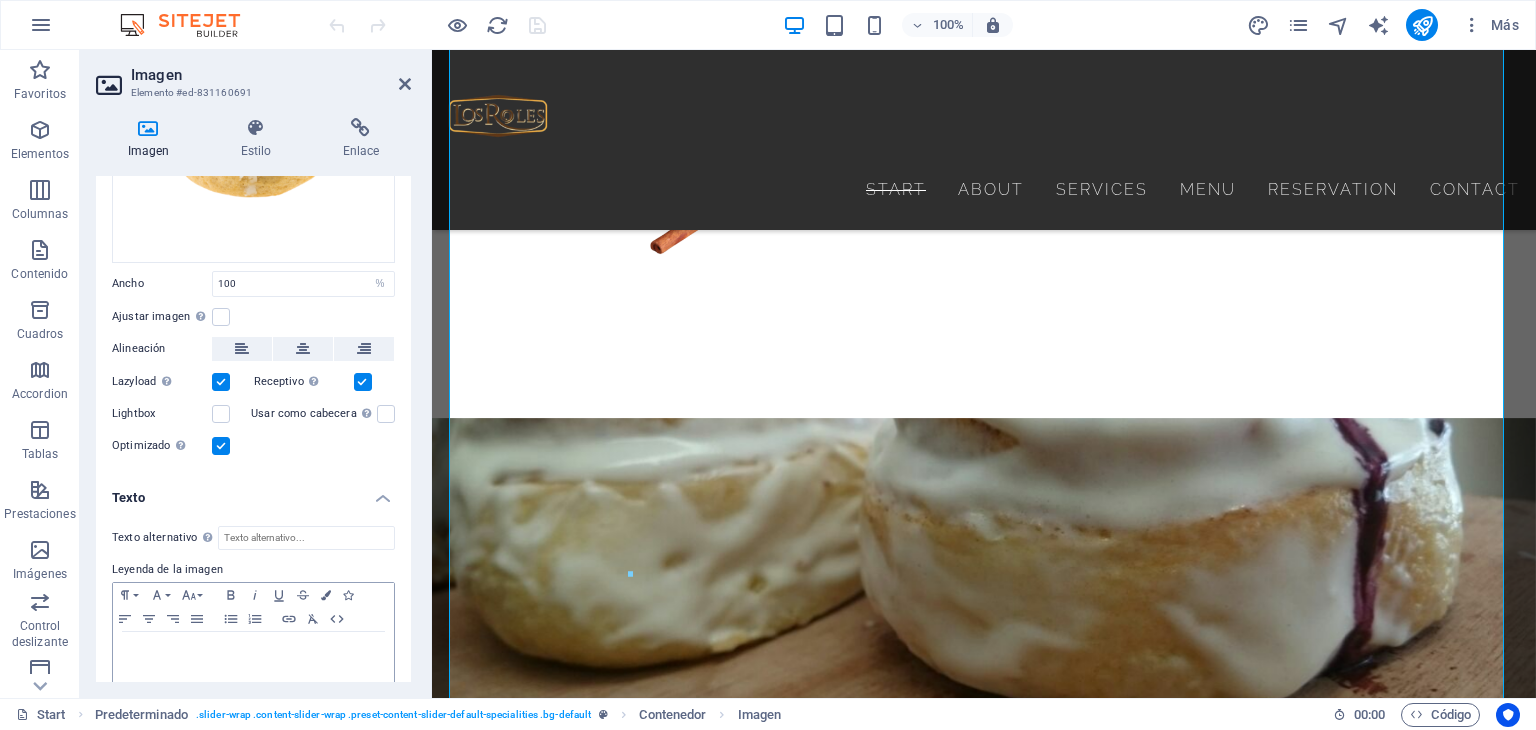 scroll, scrollTop: 272, scrollLeft: 0, axis: vertical 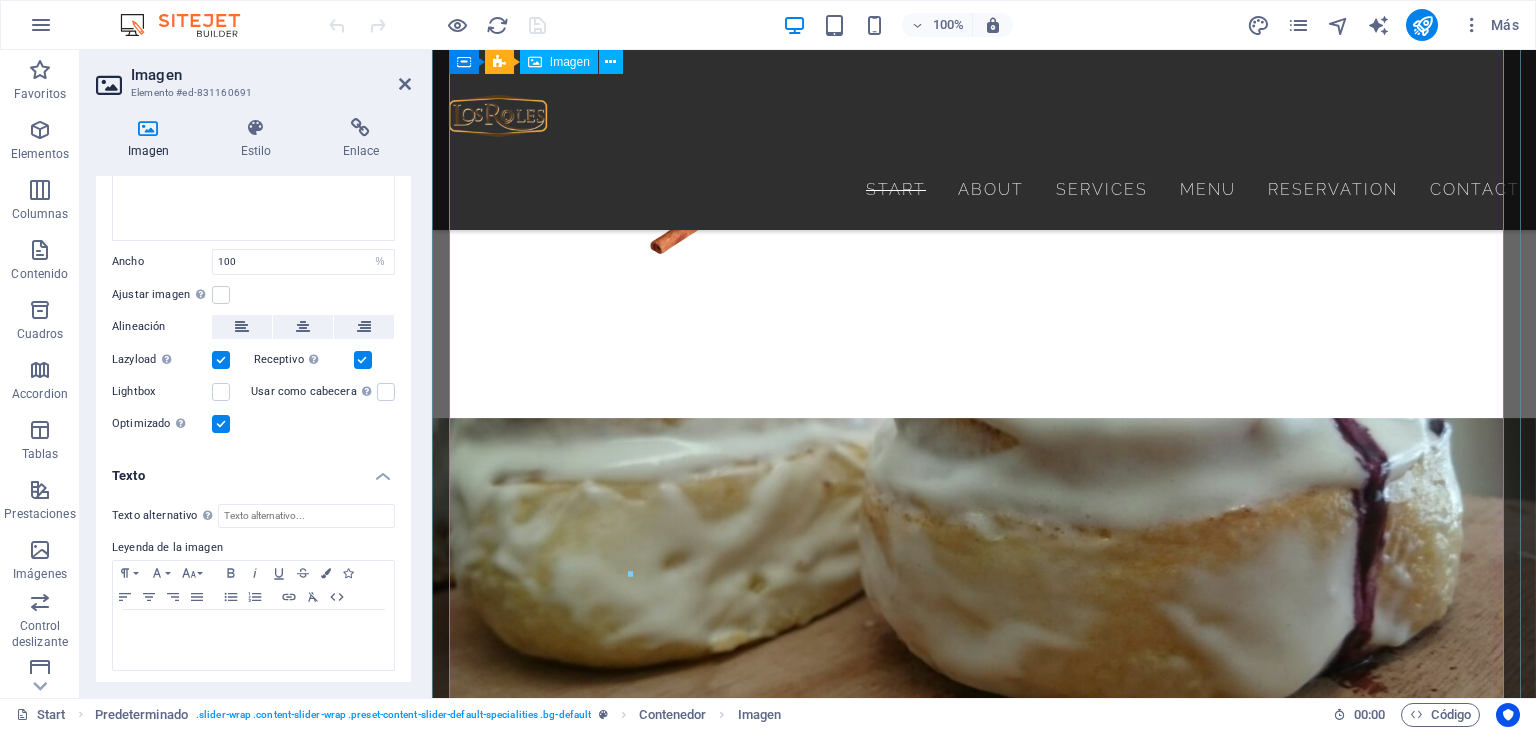 click at bounding box center [984, 2693] 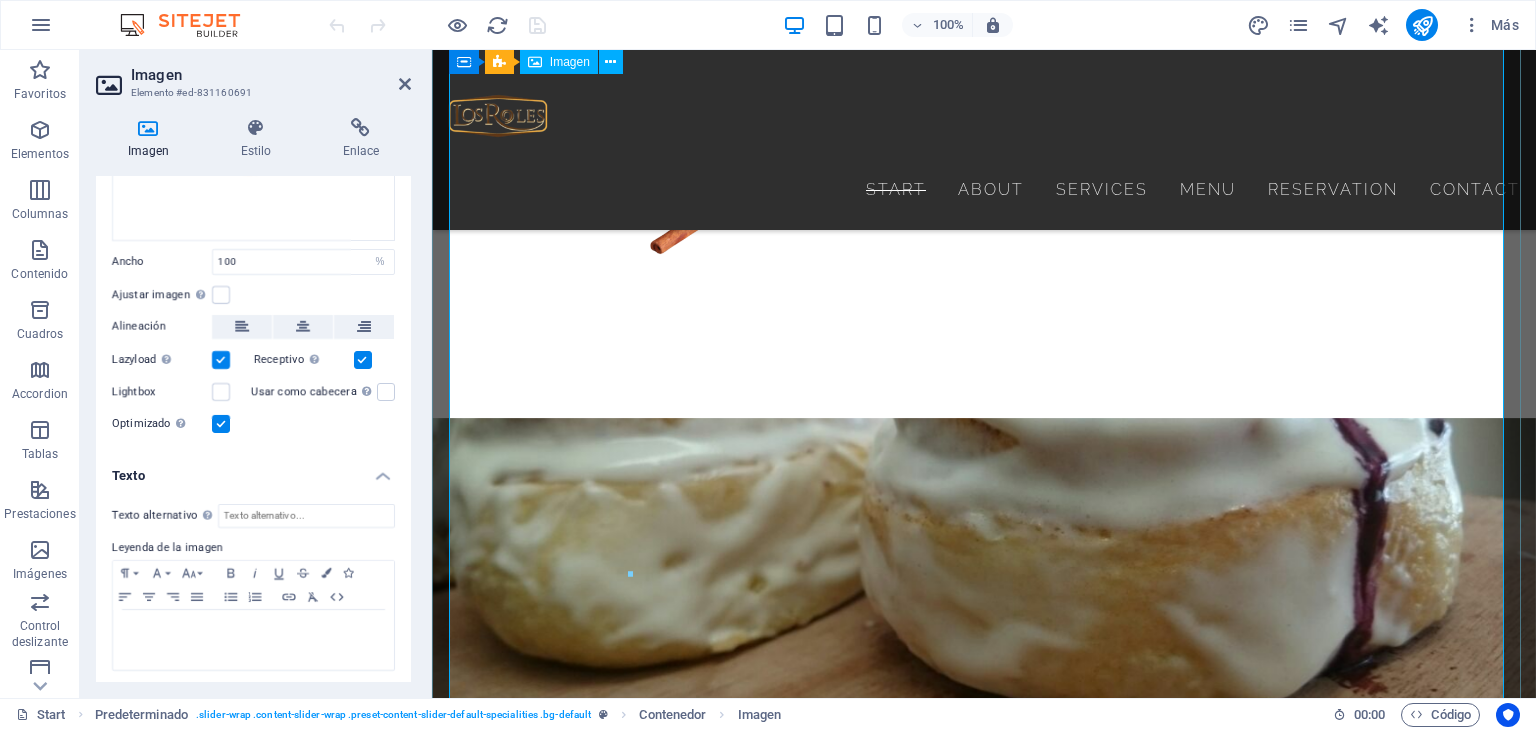 click at bounding box center (984, 2693) 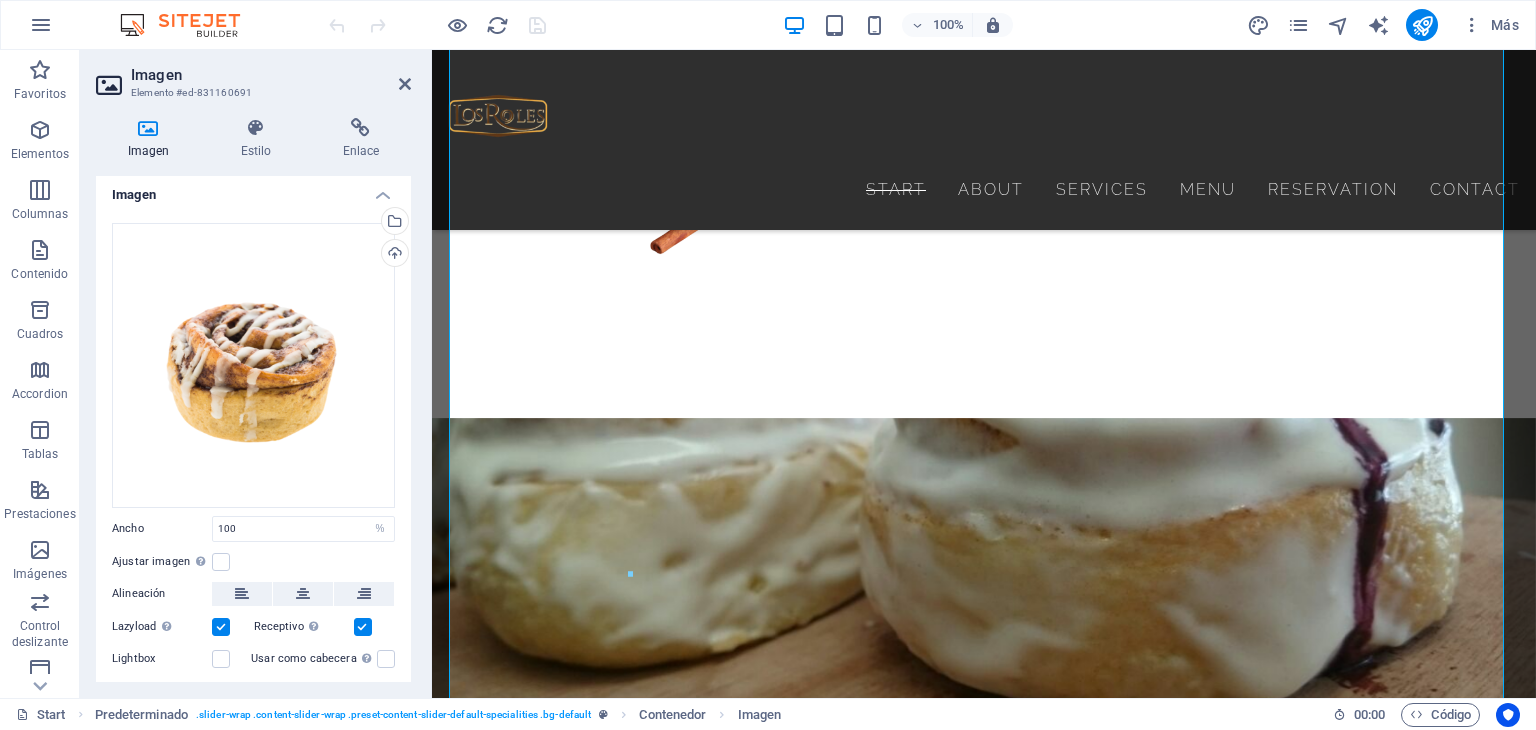 scroll, scrollTop: 0, scrollLeft: 0, axis: both 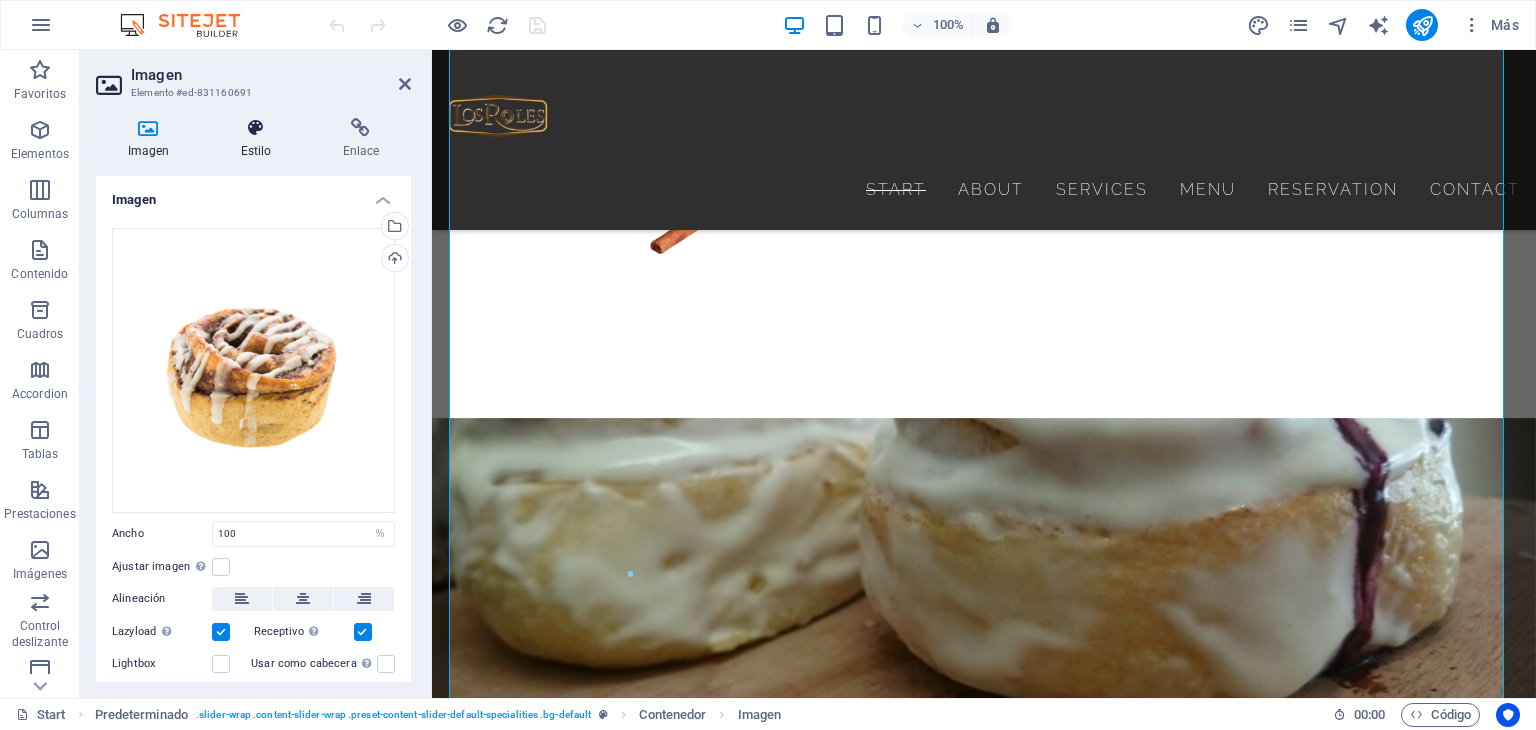 click at bounding box center (256, 128) 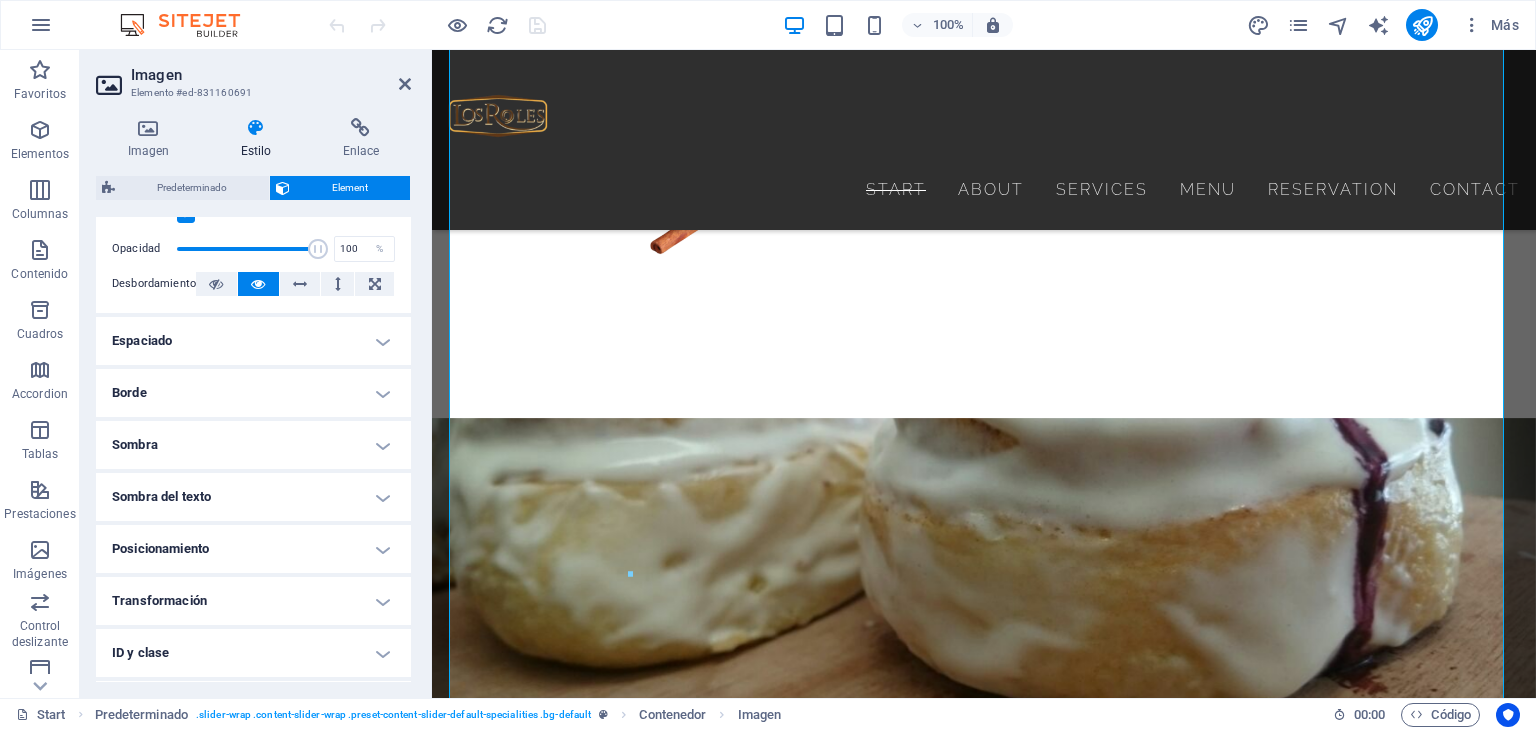 scroll, scrollTop: 396, scrollLeft: 0, axis: vertical 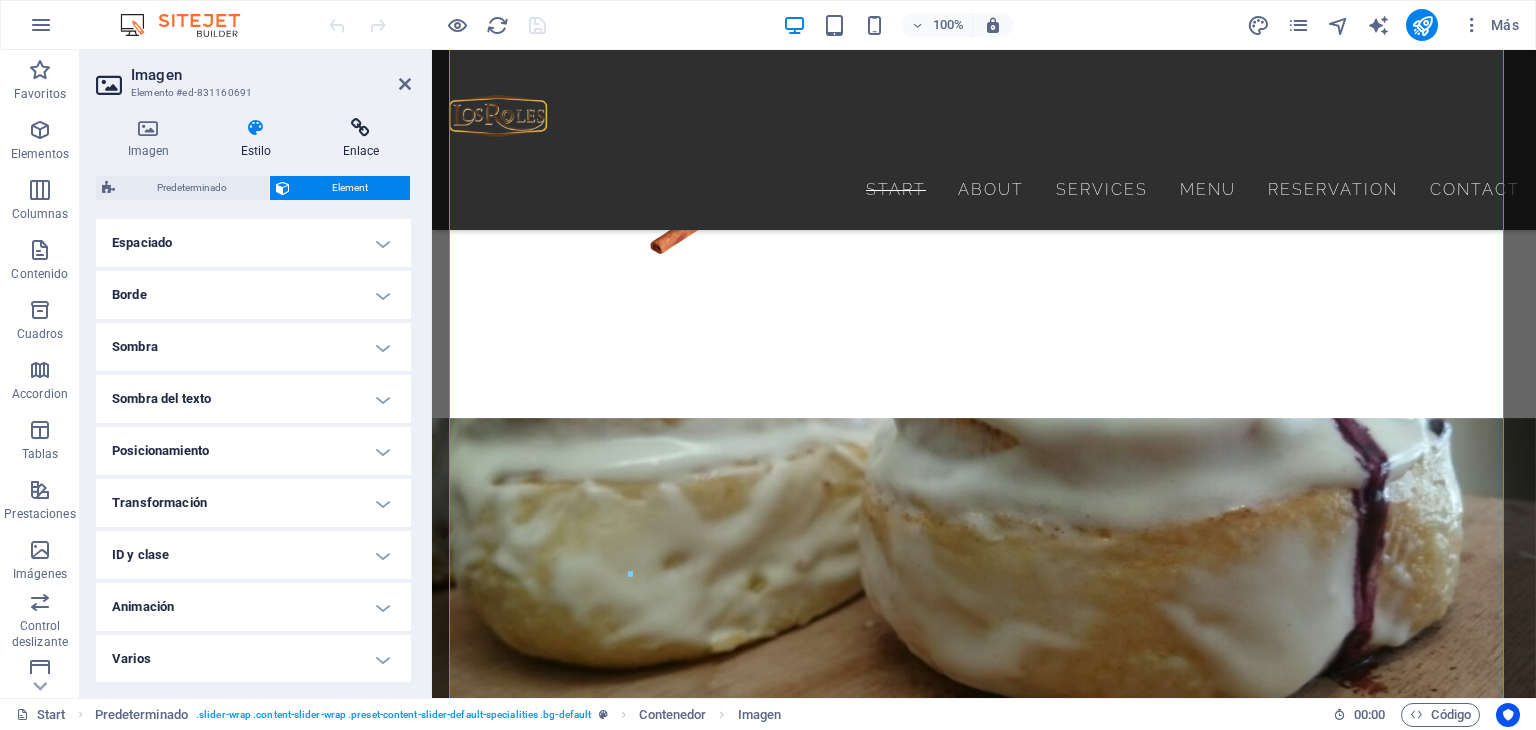 click at bounding box center (361, 128) 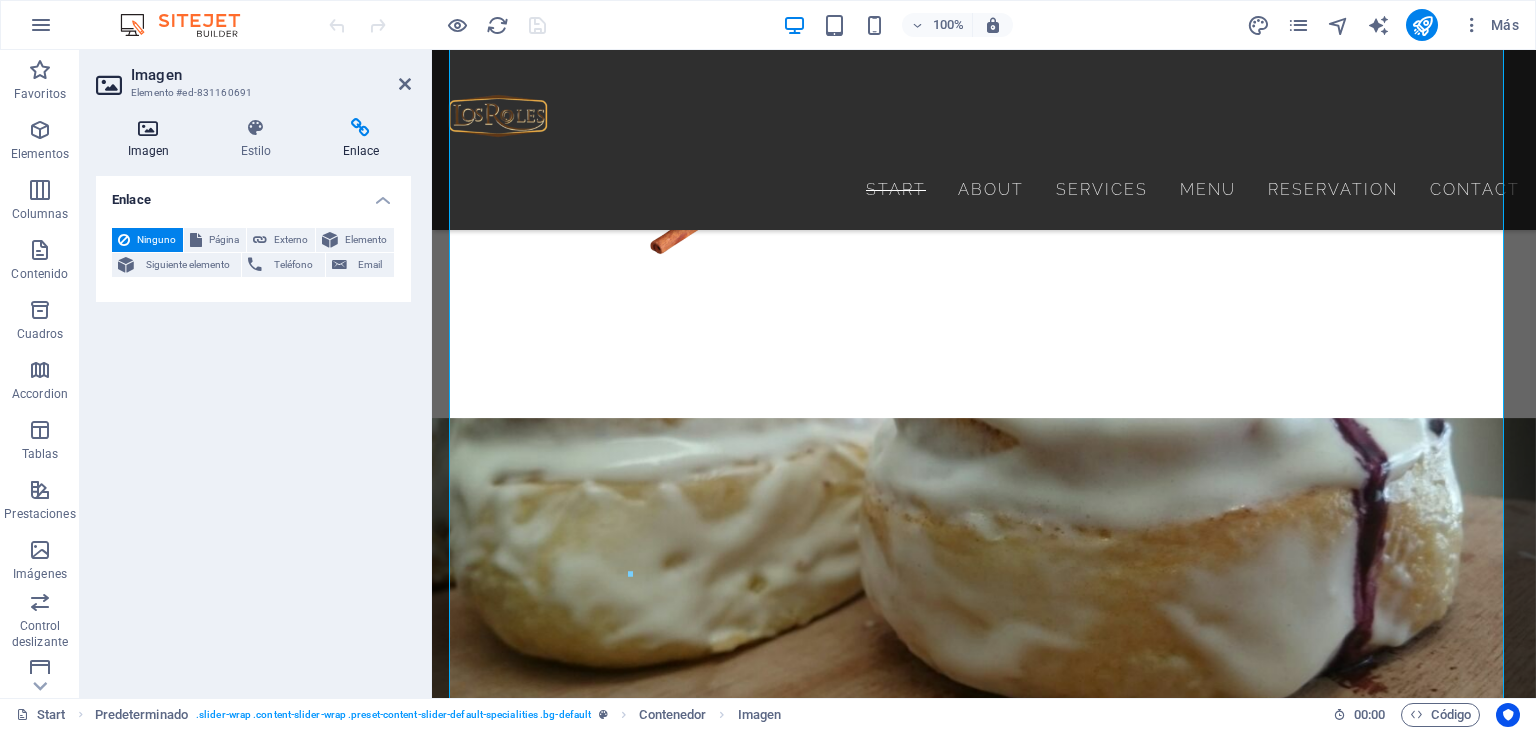 click at bounding box center (148, 128) 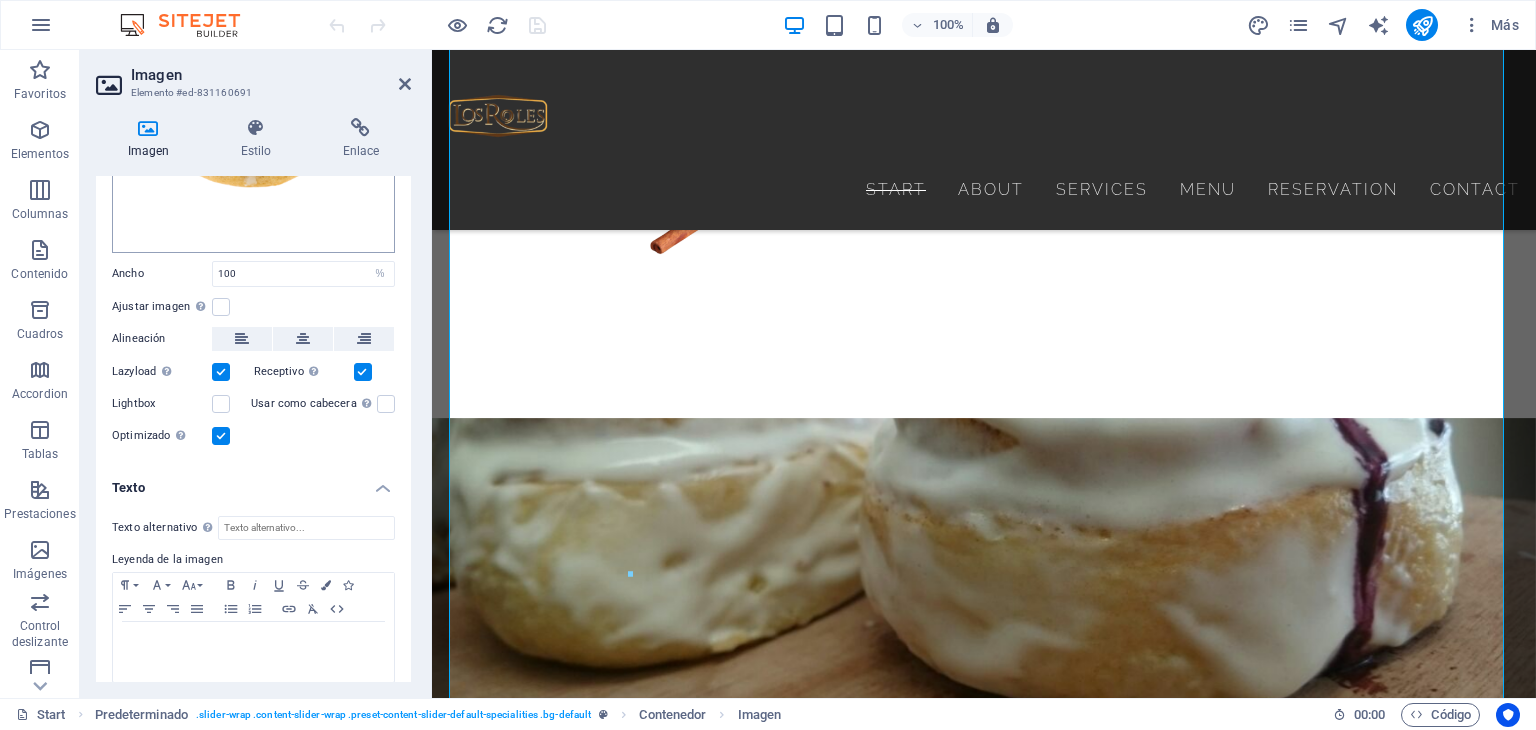 scroll, scrollTop: 272, scrollLeft: 0, axis: vertical 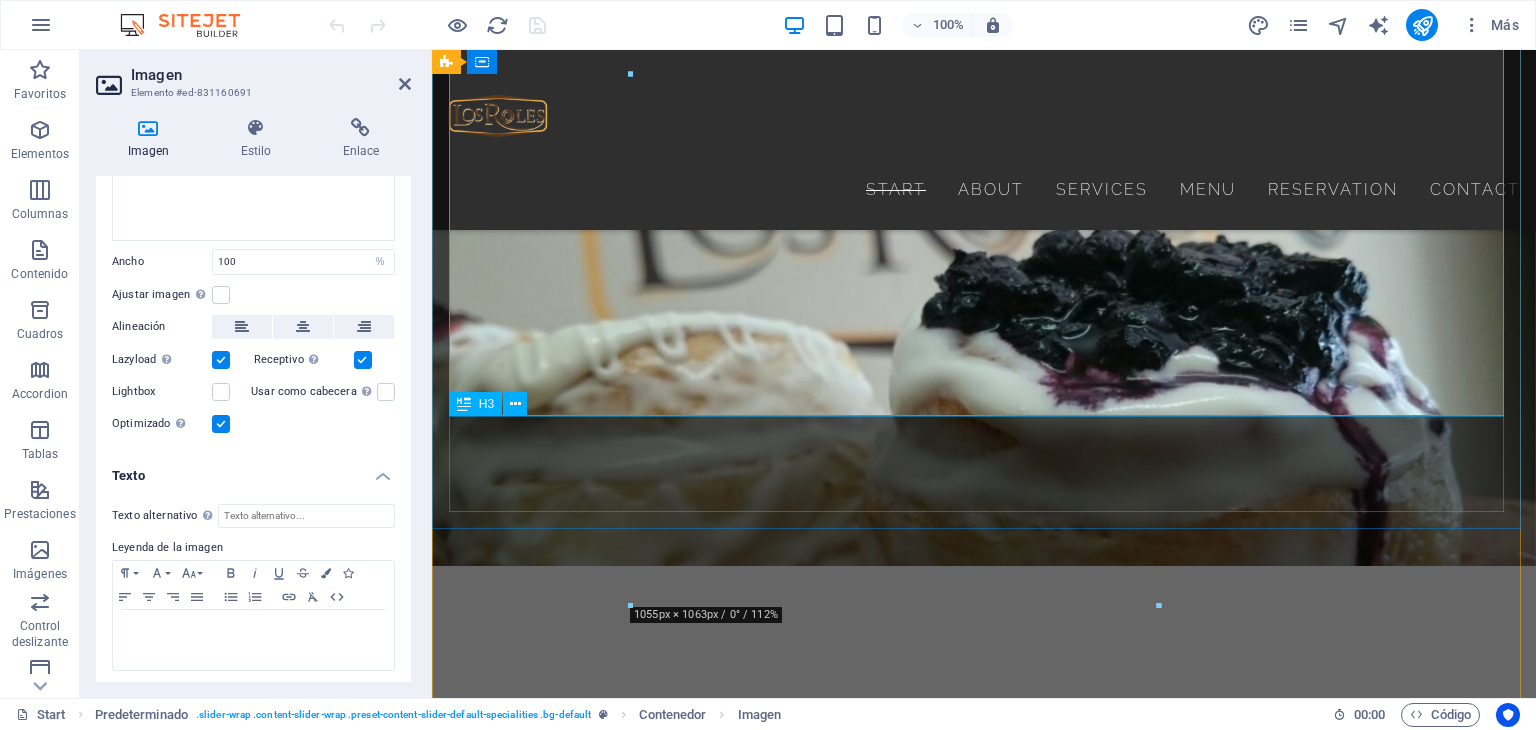 click on "Sopa Thom Kha" at bounding box center (984, 2779) 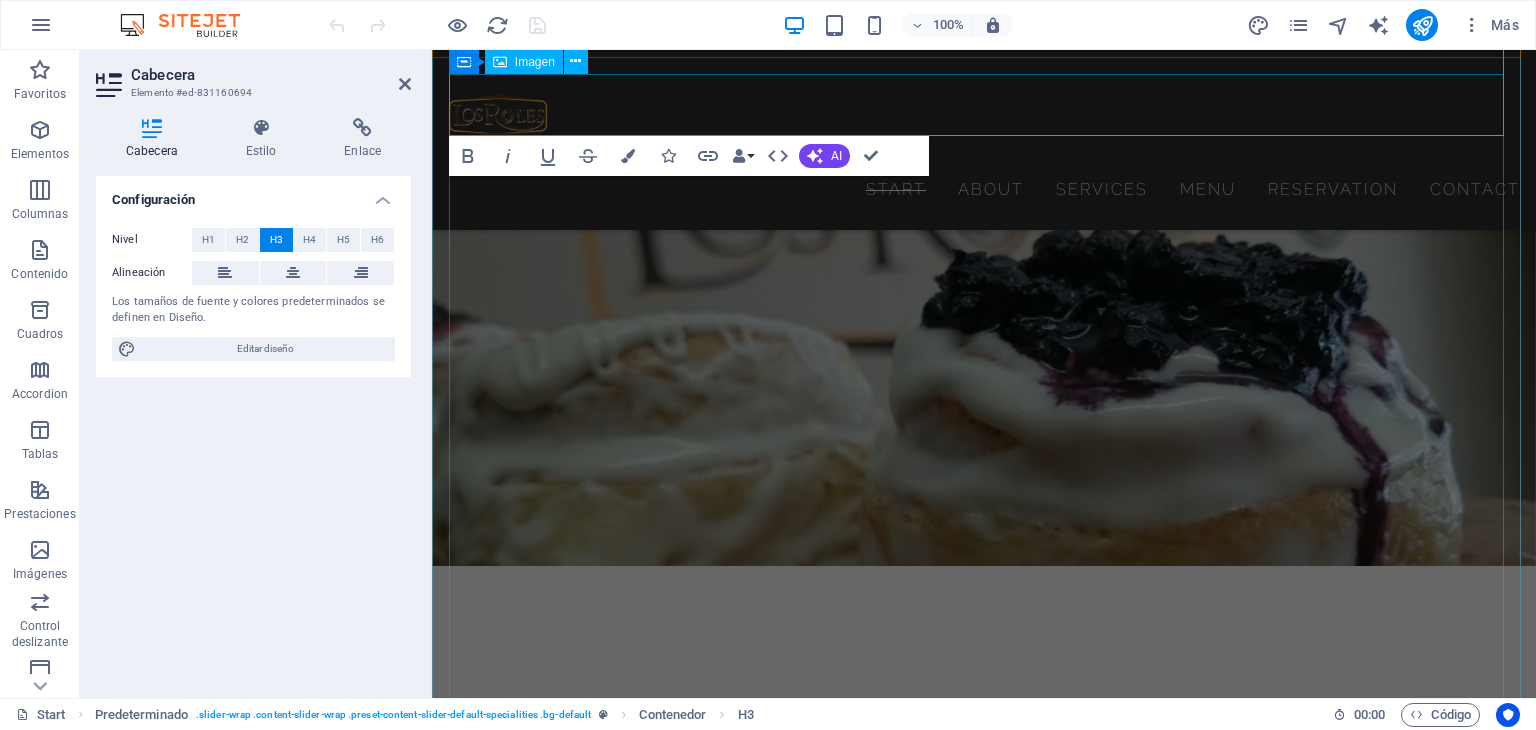 scroll, scrollTop: 3465, scrollLeft: 0, axis: vertical 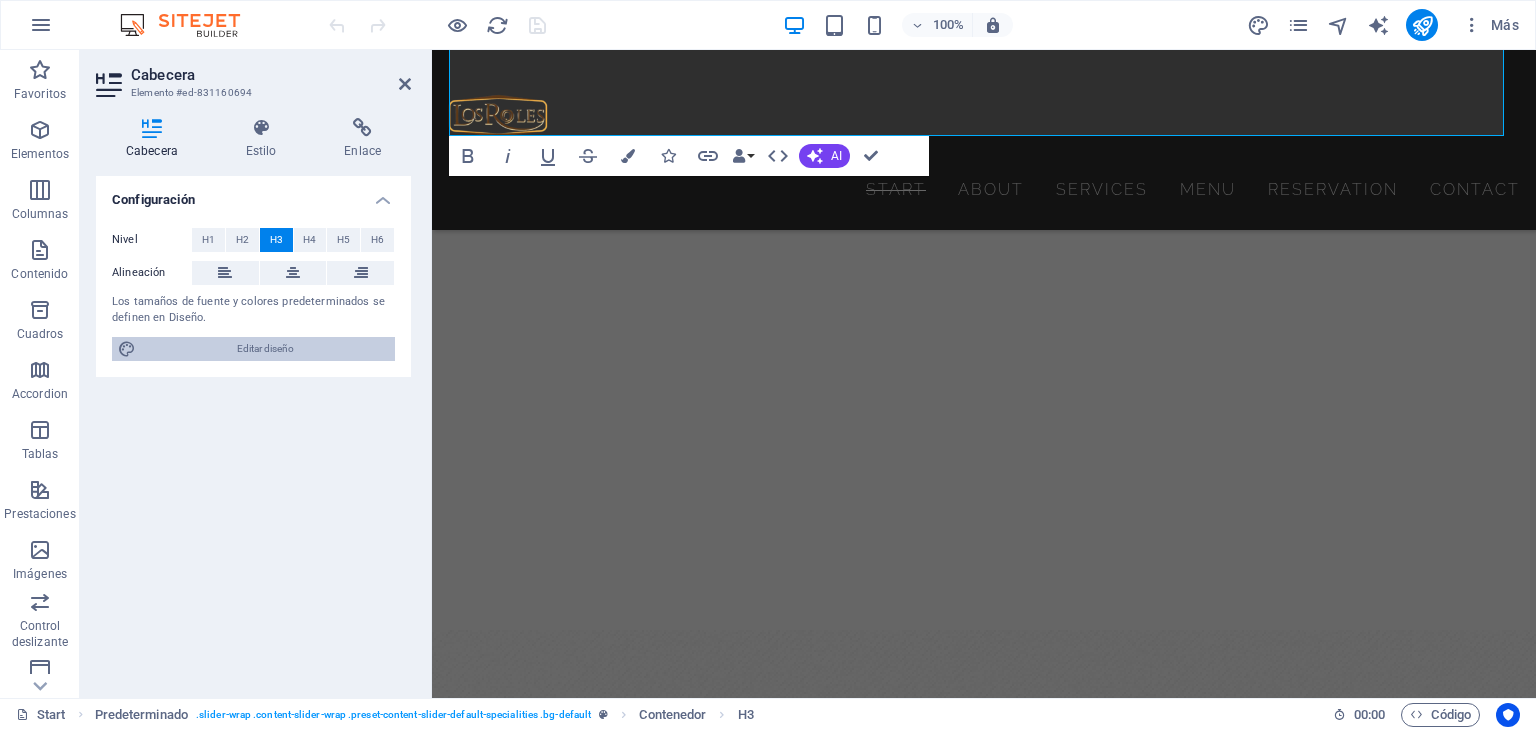 click on "Editar diseño" at bounding box center [265, 349] 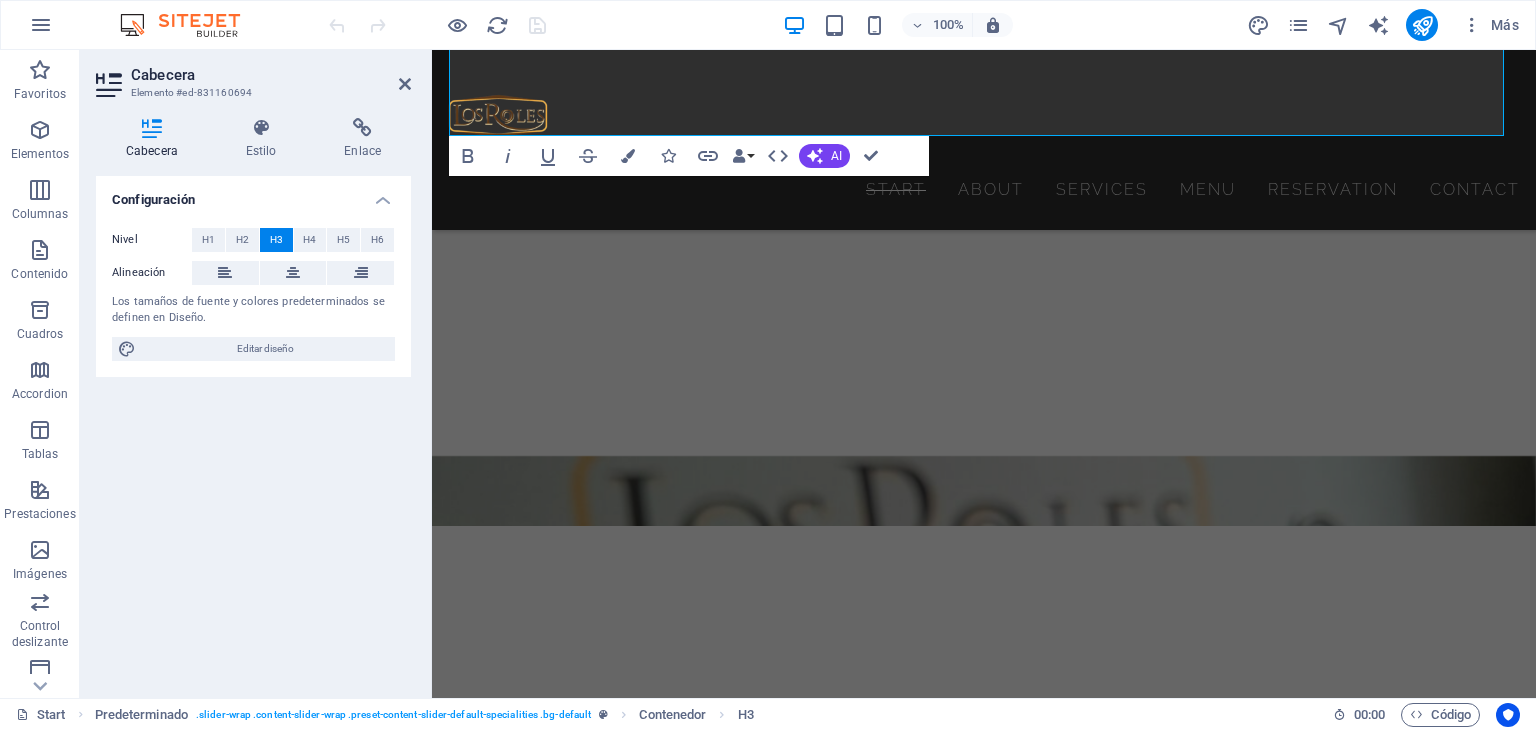 select on "px" 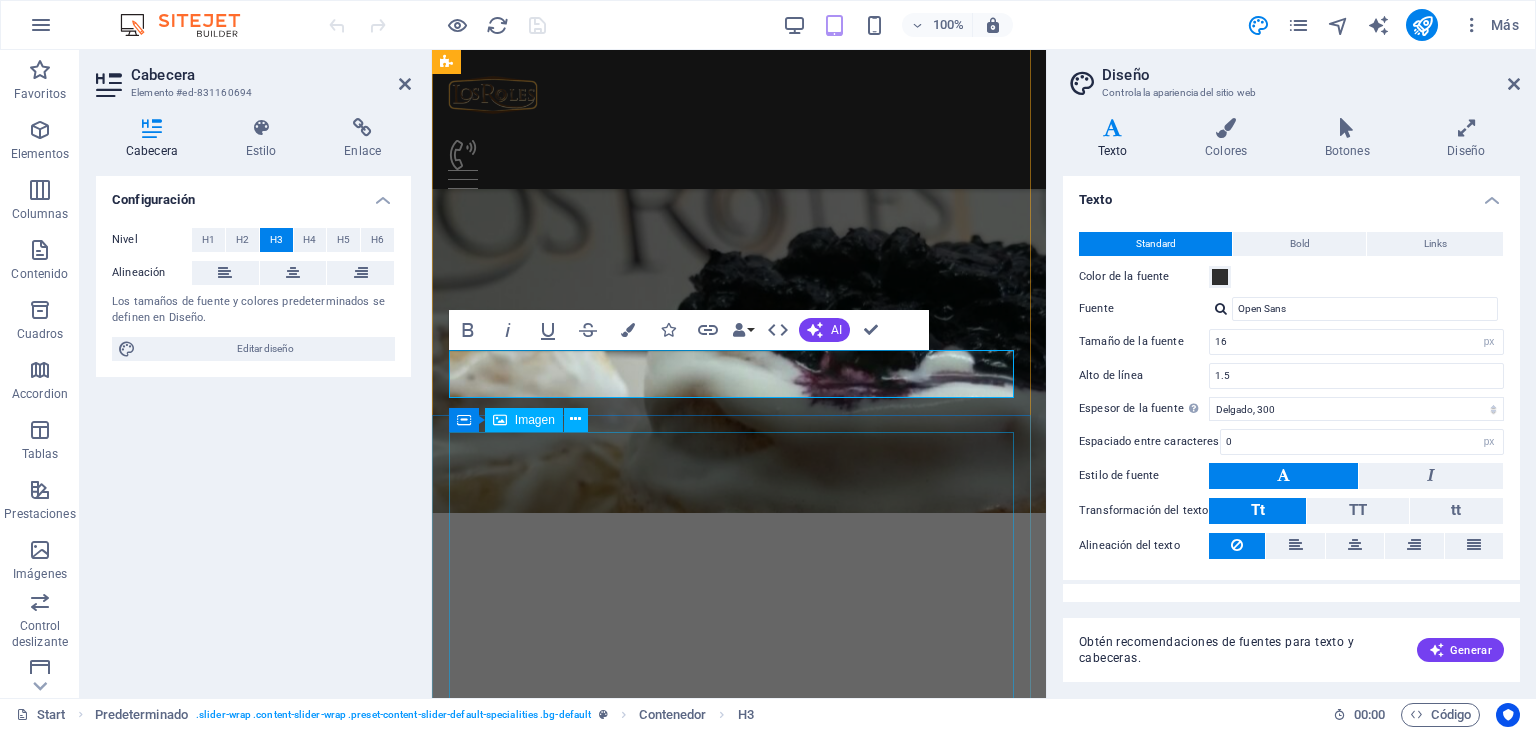 scroll, scrollTop: 3027, scrollLeft: 0, axis: vertical 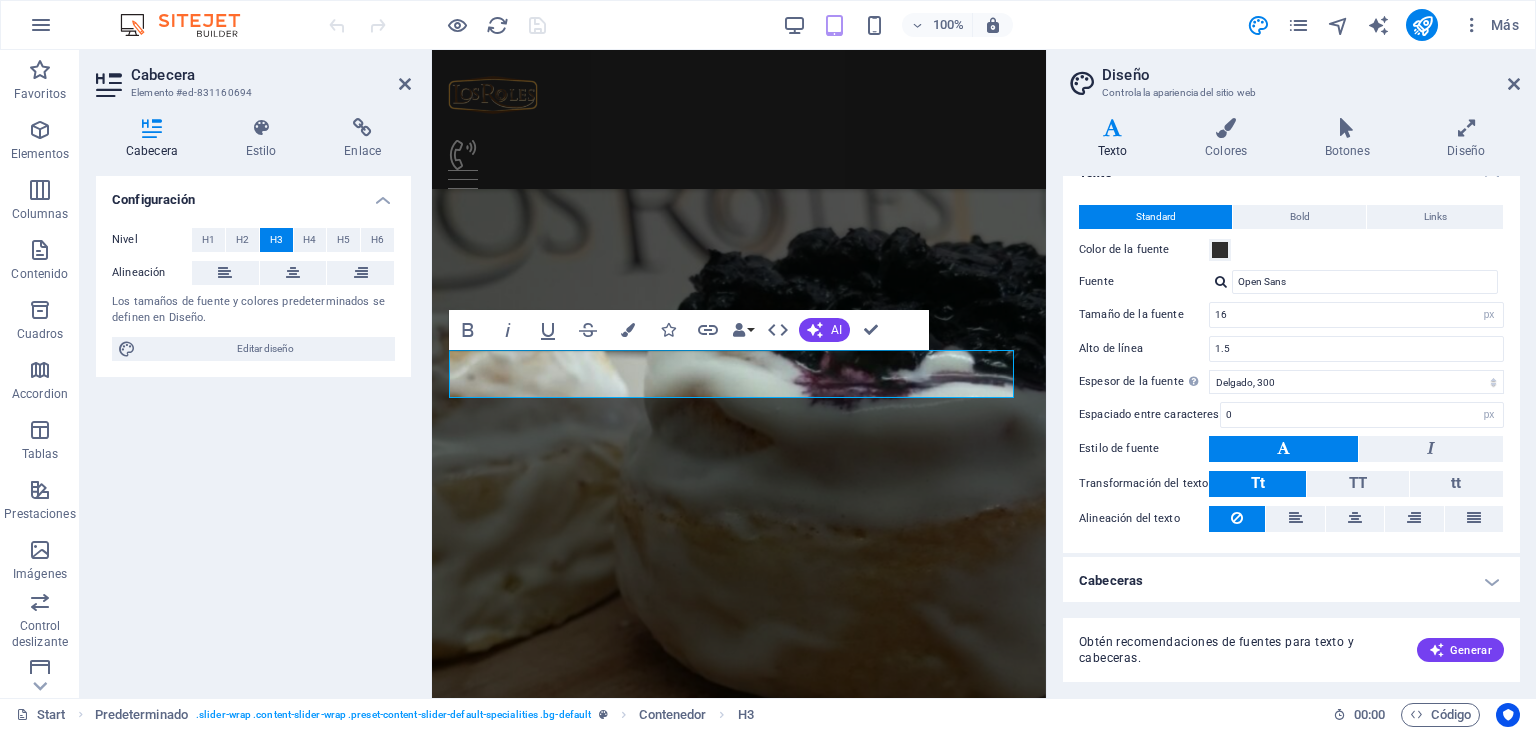 click on "Cabeceras" at bounding box center [1291, 581] 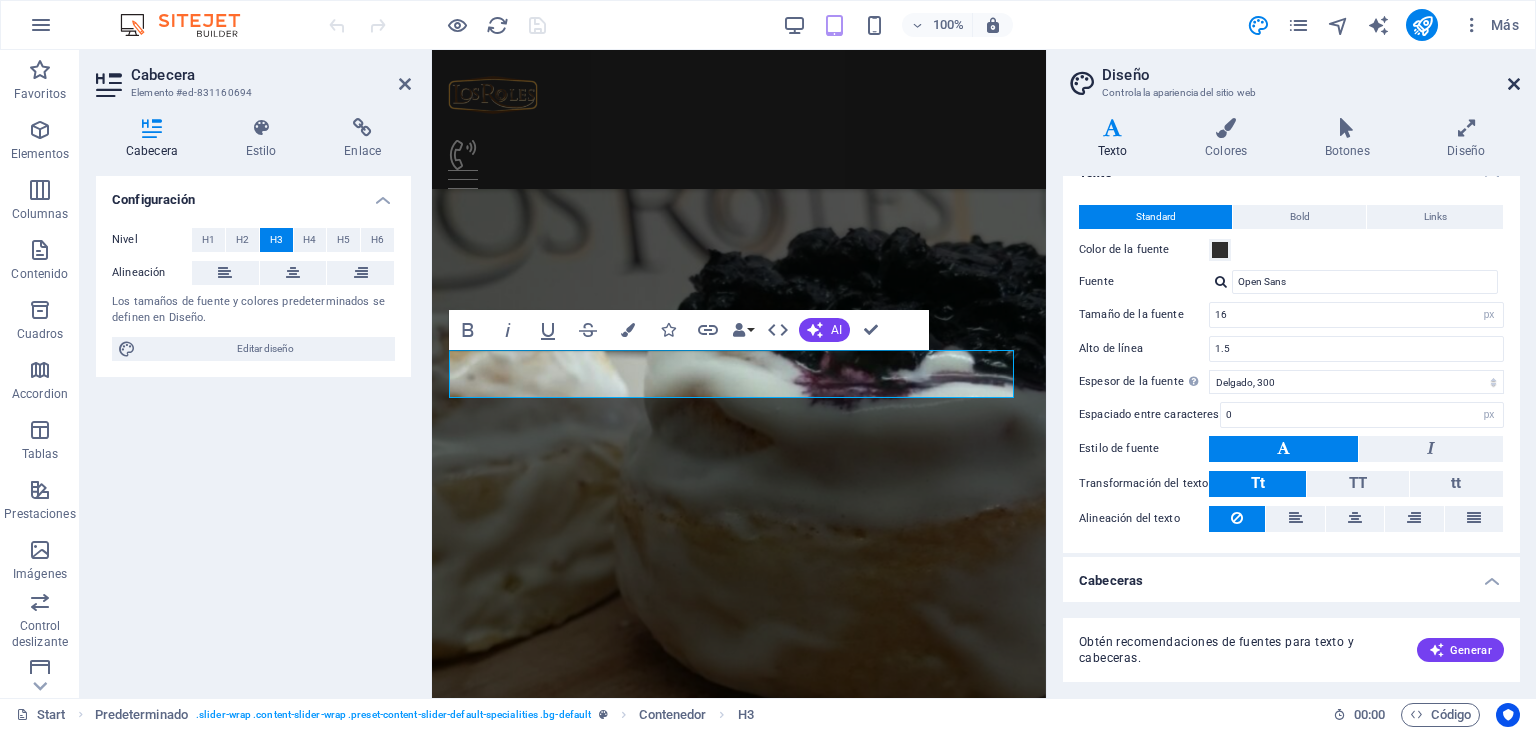 click at bounding box center (1514, 84) 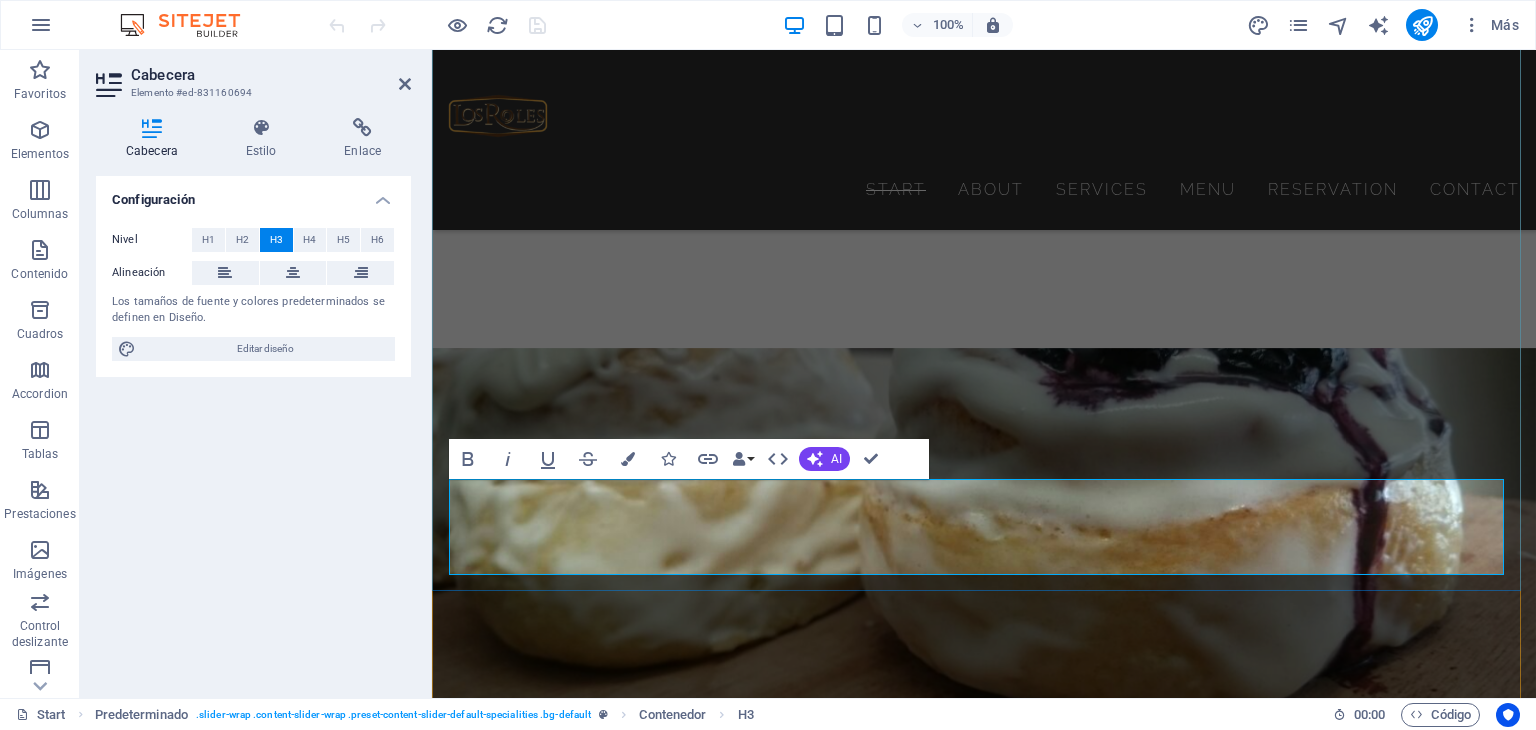 click on "Sopa Thom Kha" at bounding box center (984, 3257) 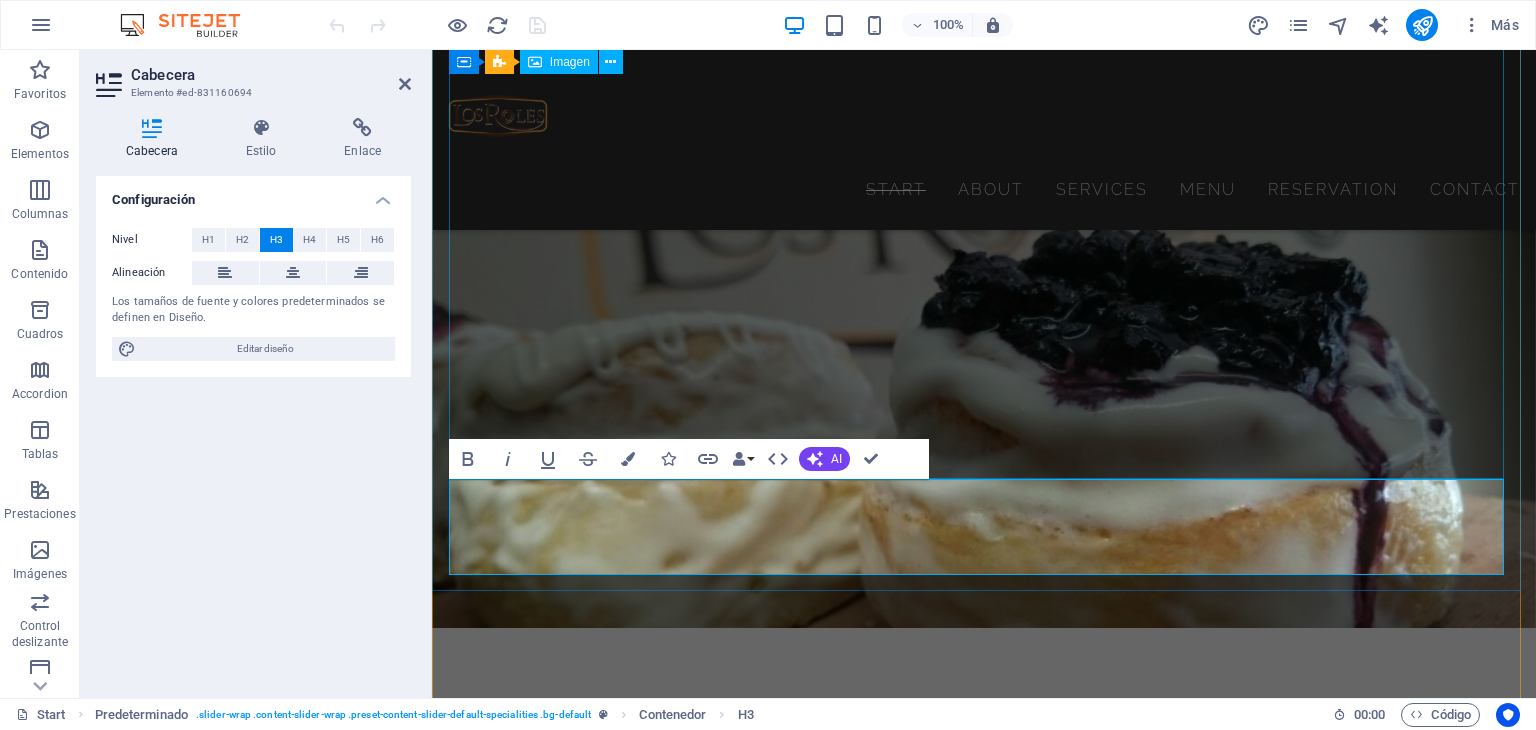 type 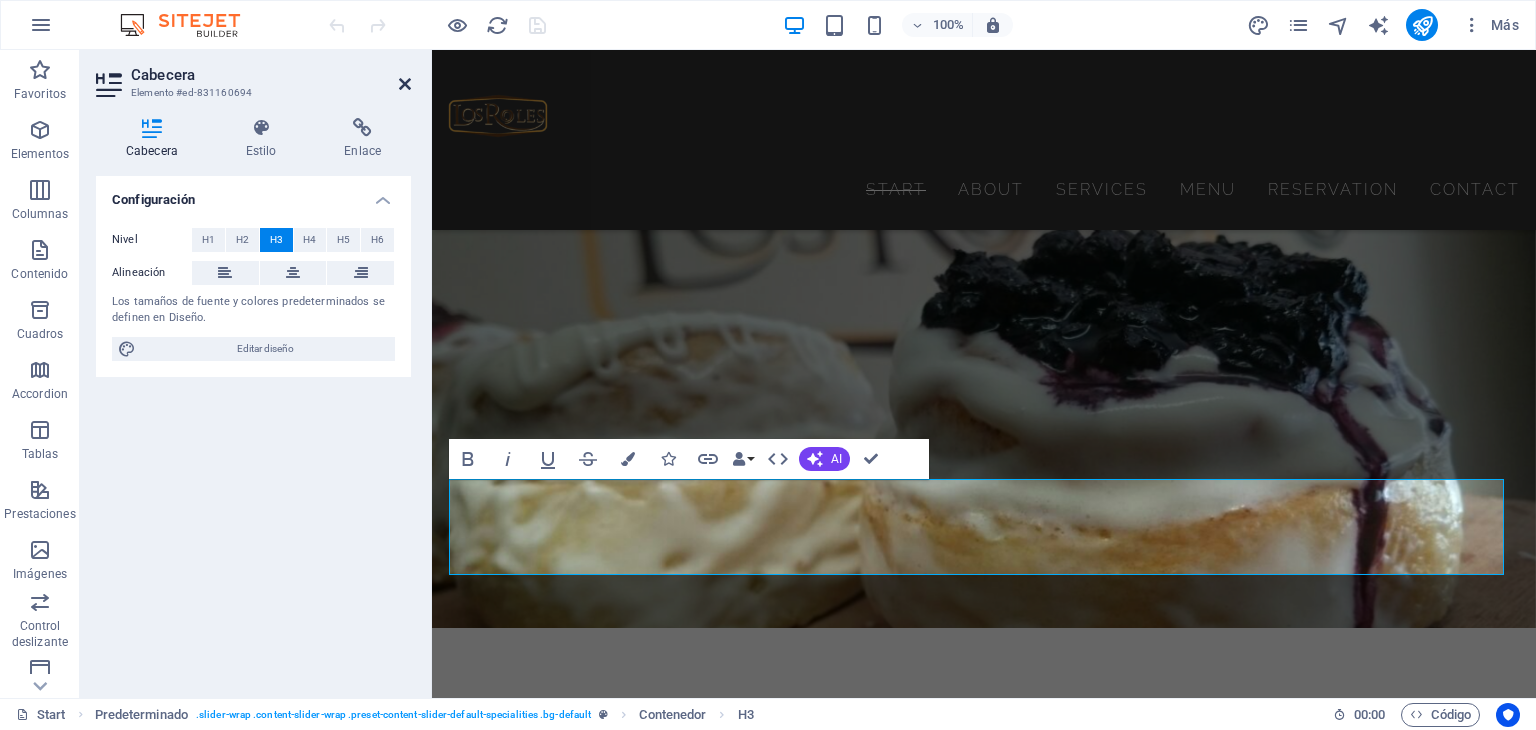 drag, startPoint x: 404, startPoint y: 88, endPoint x: 325, endPoint y: 37, distance: 94.031906 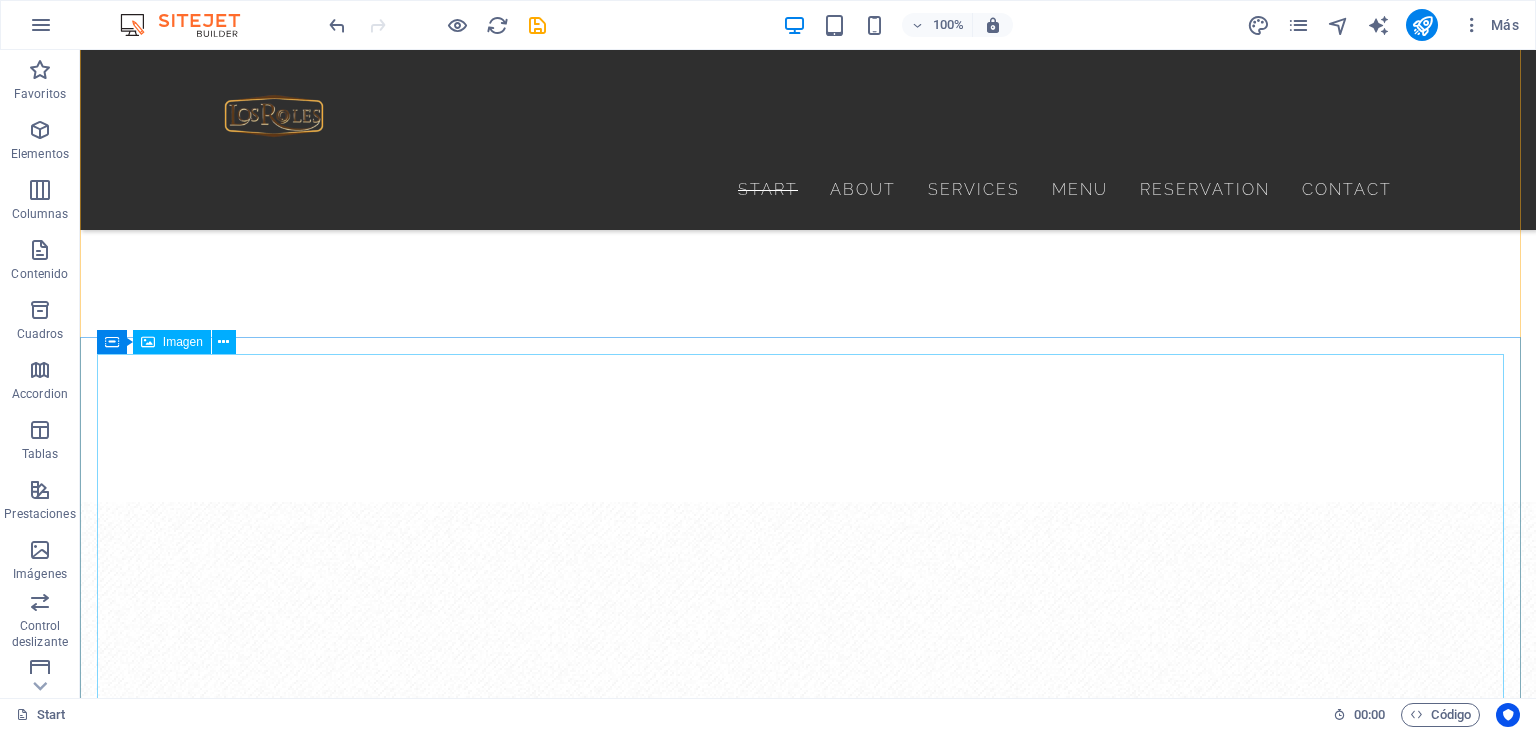 scroll, scrollTop: 3981, scrollLeft: 0, axis: vertical 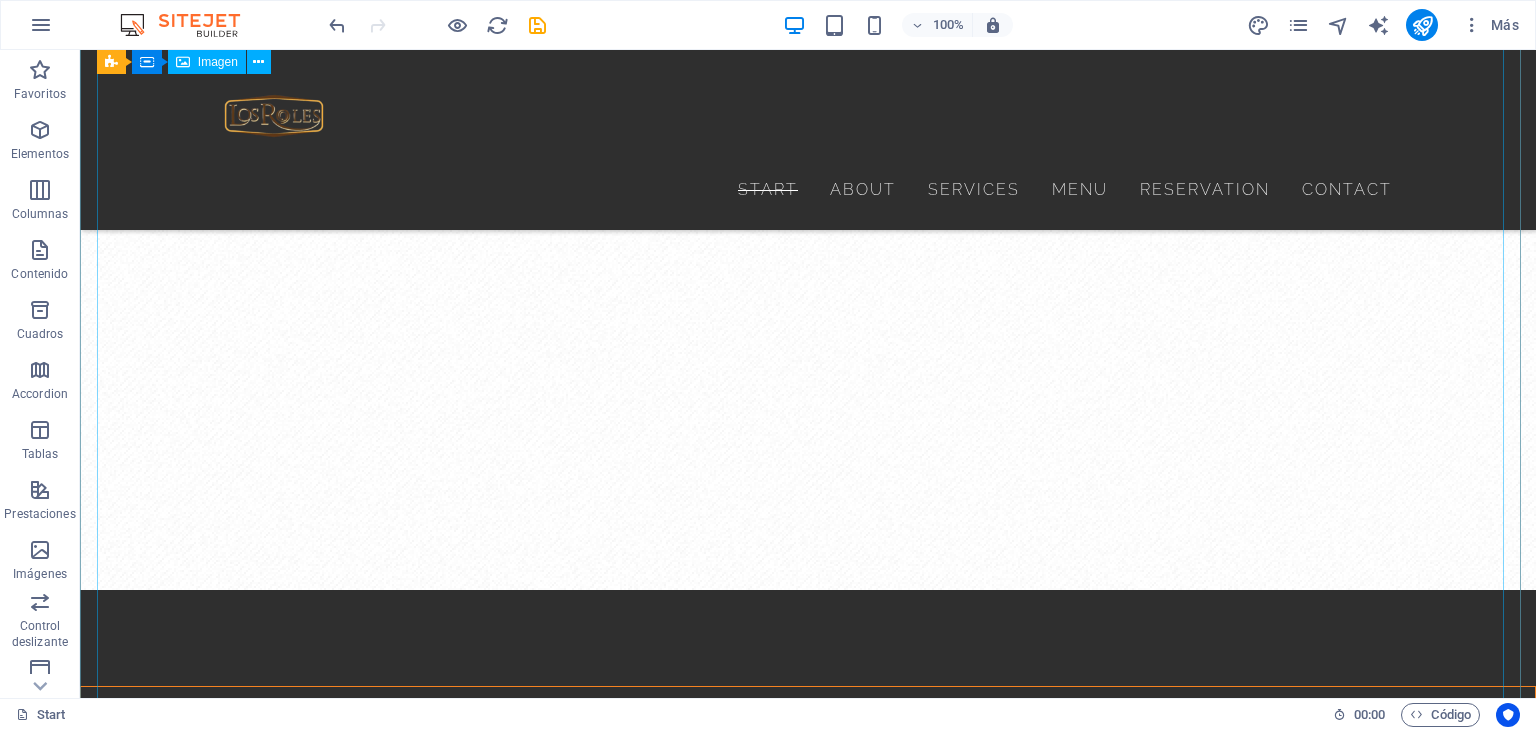 click at bounding box center [808, 2970] 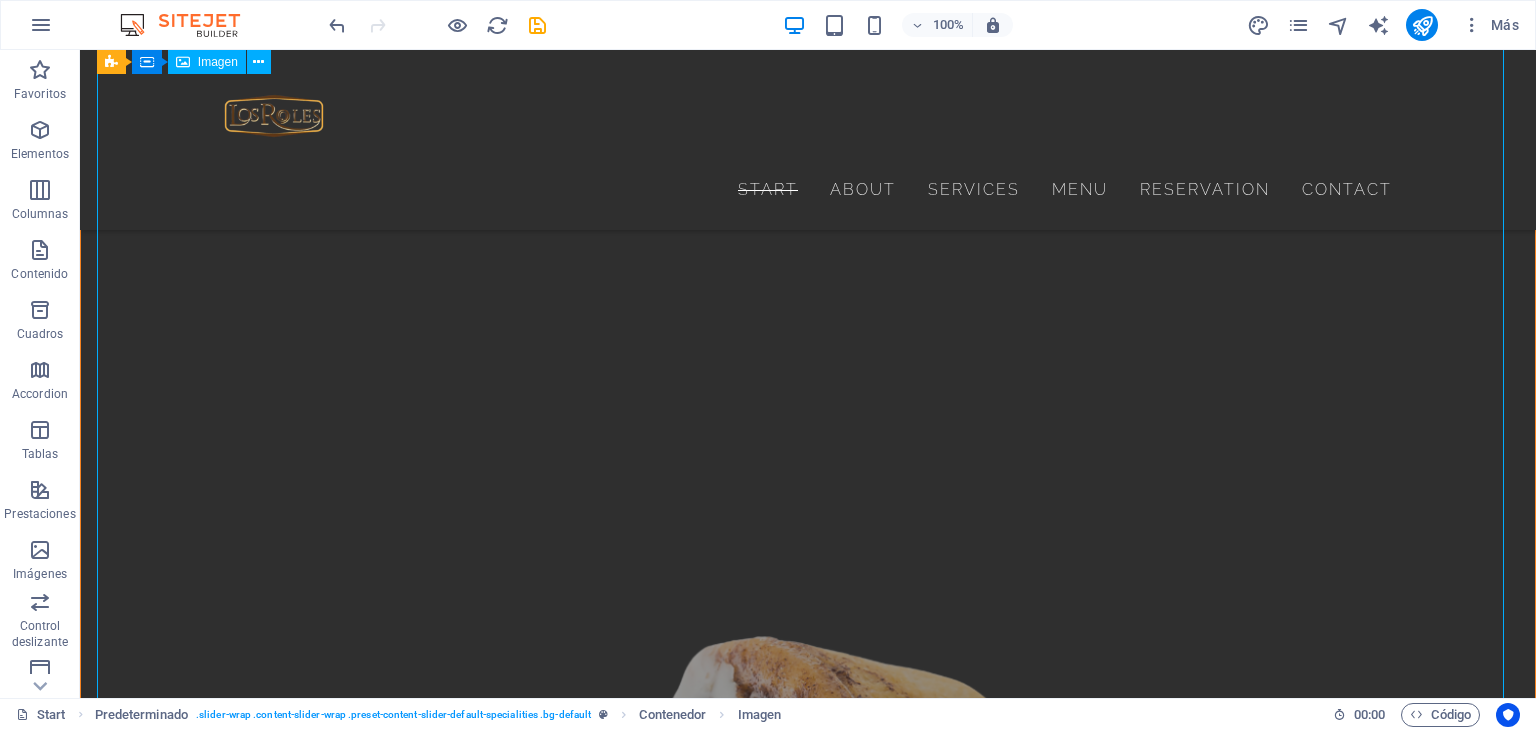 scroll, scrollTop: 4981, scrollLeft: 0, axis: vertical 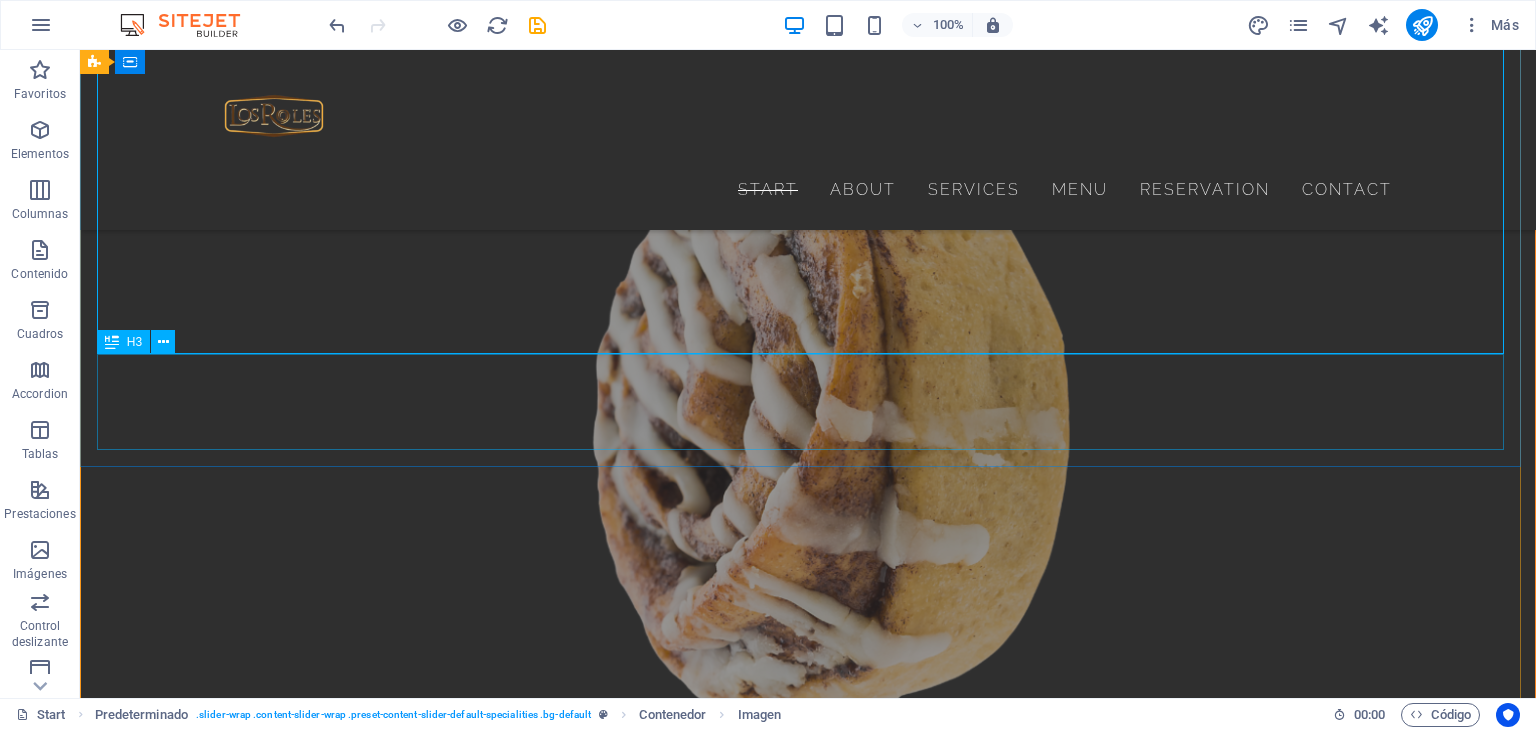 click on "Sopa wantán" at bounding box center [808, 2725] 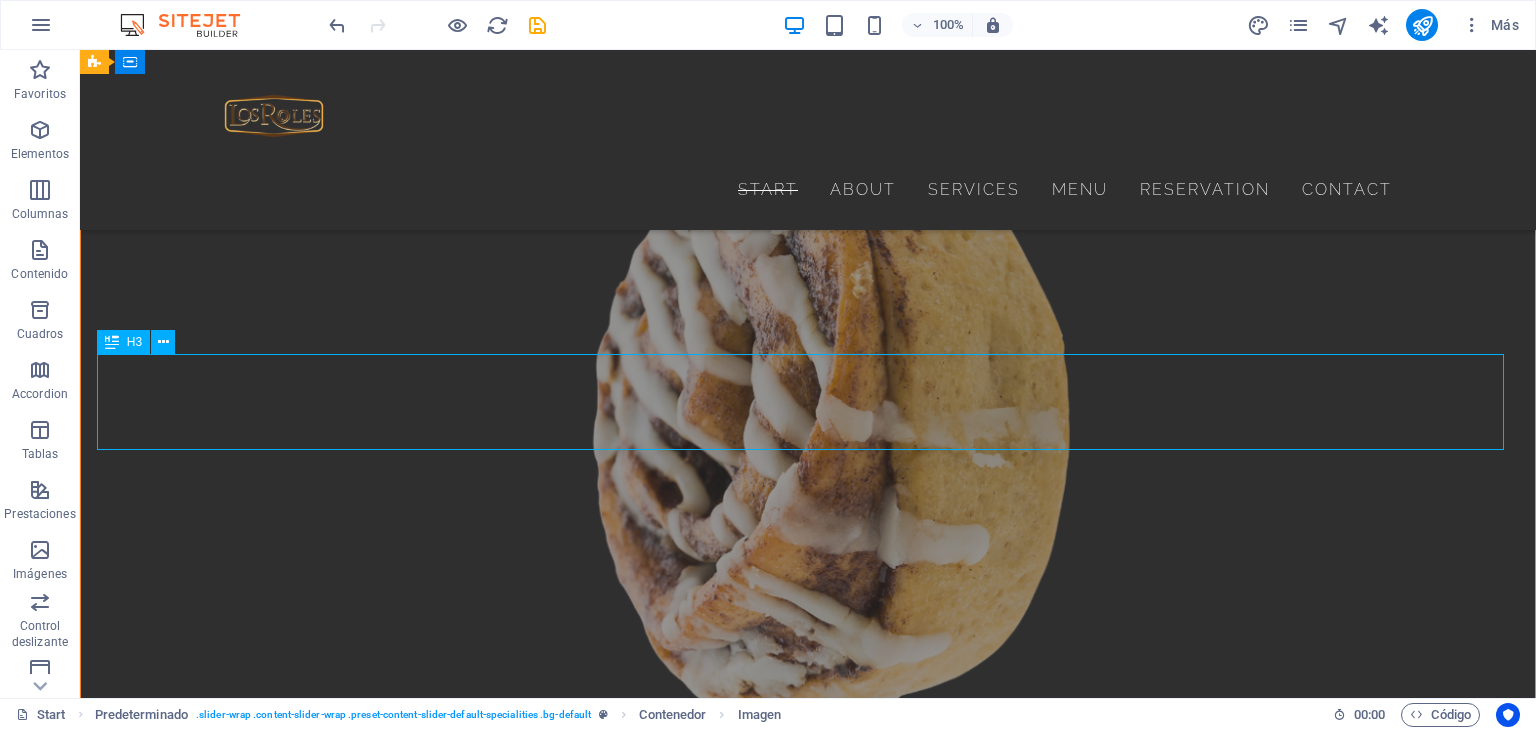 click on "Sopa wantán" at bounding box center (808, 2725) 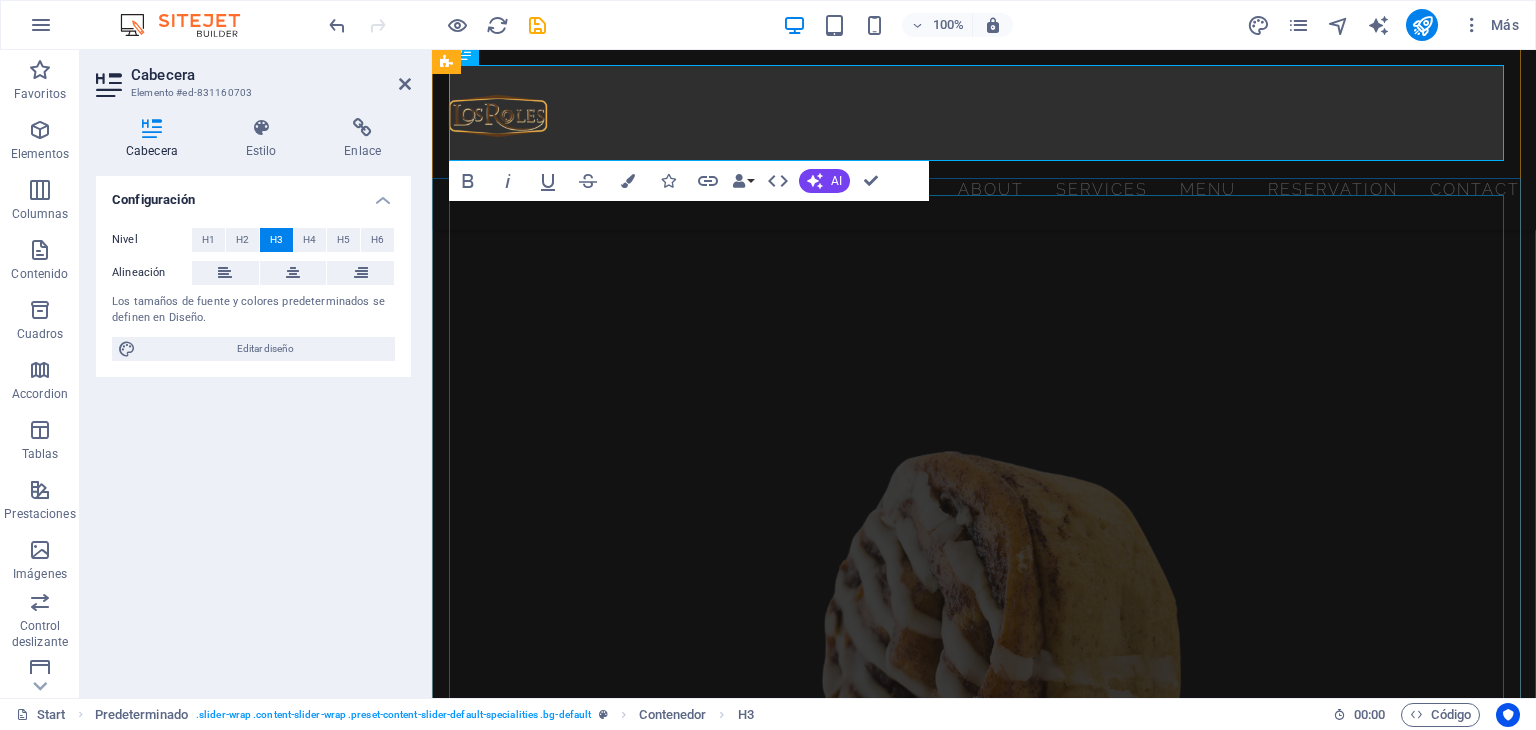 click at bounding box center [984, 3036] 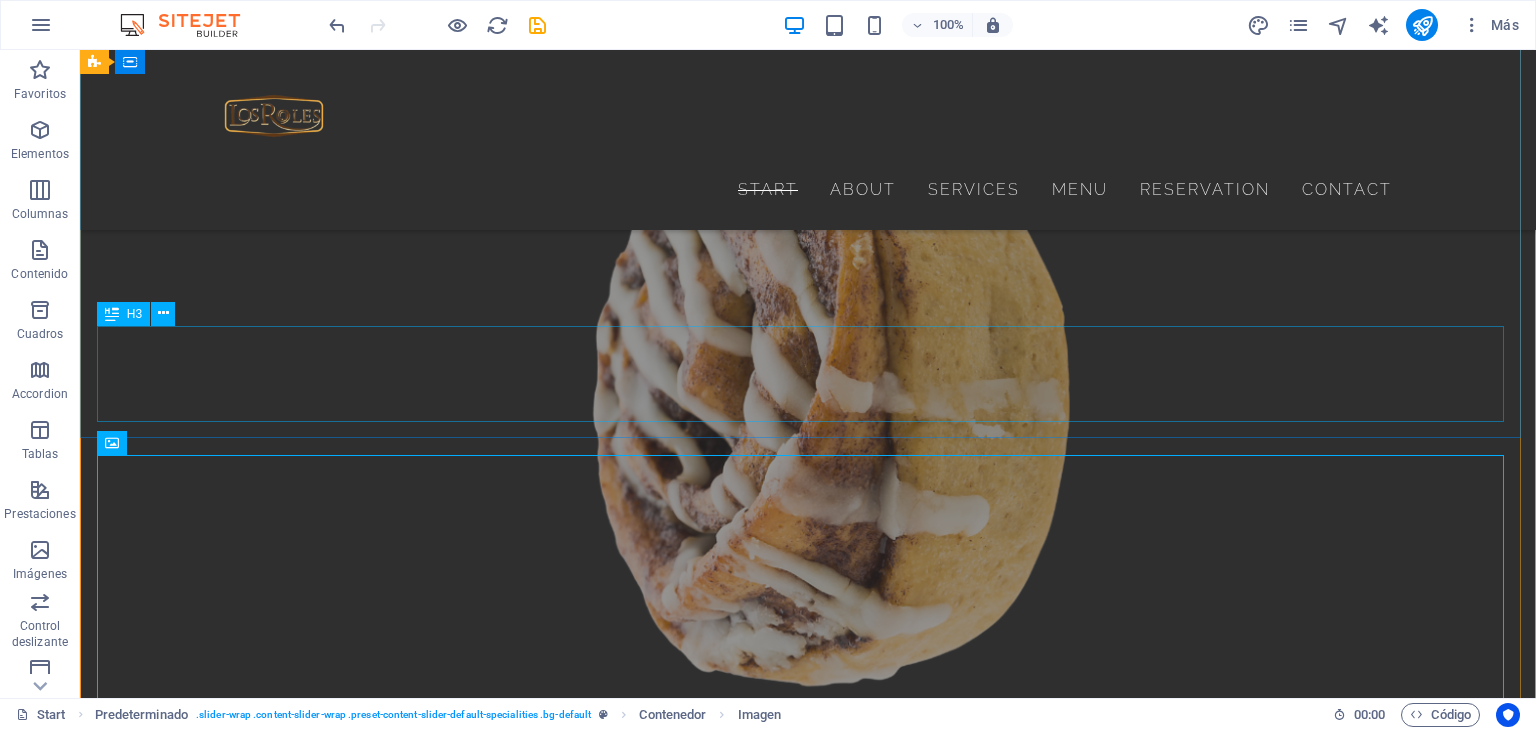 click on "Sopa wantán" at bounding box center (808, 2696) 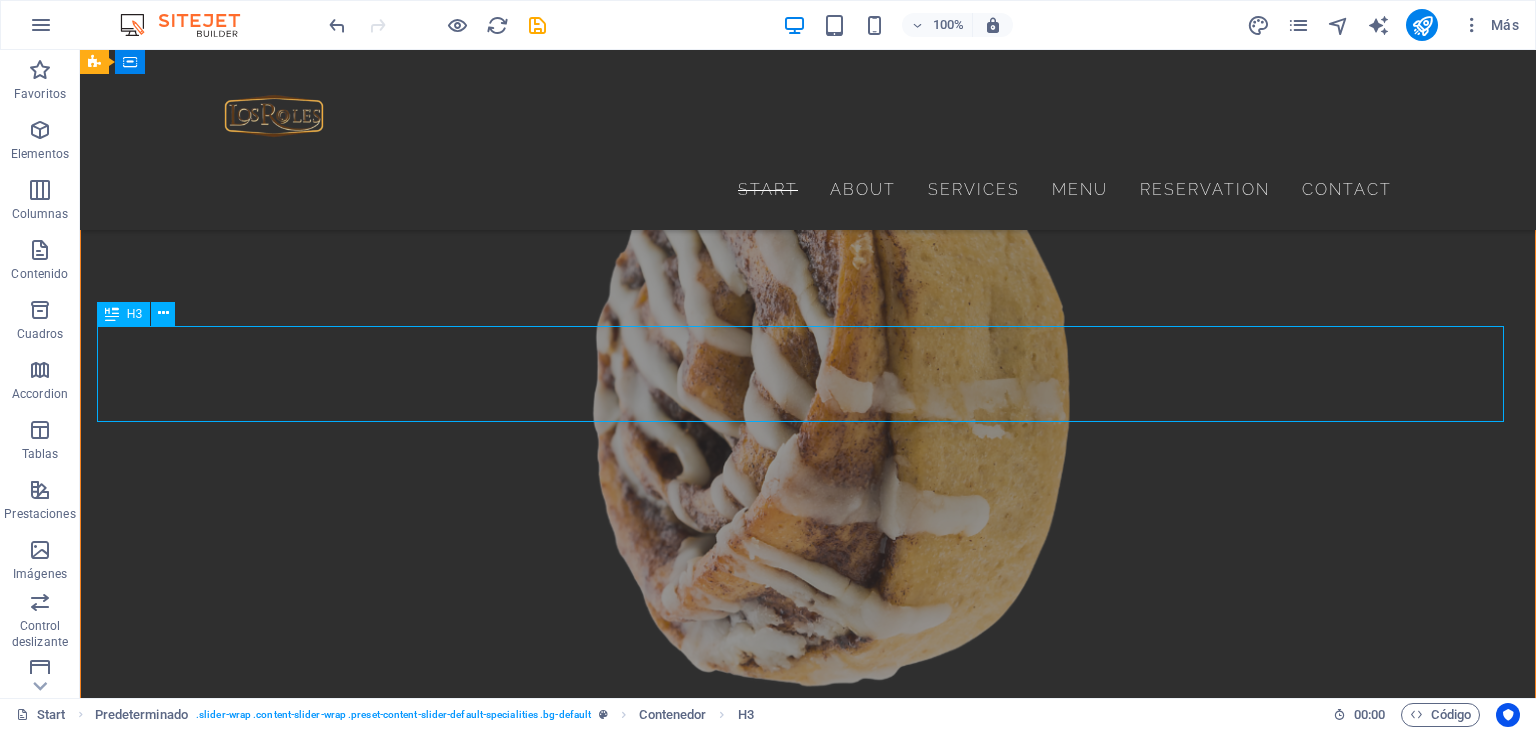 click on "Sopa wantán" at bounding box center (808, 2696) 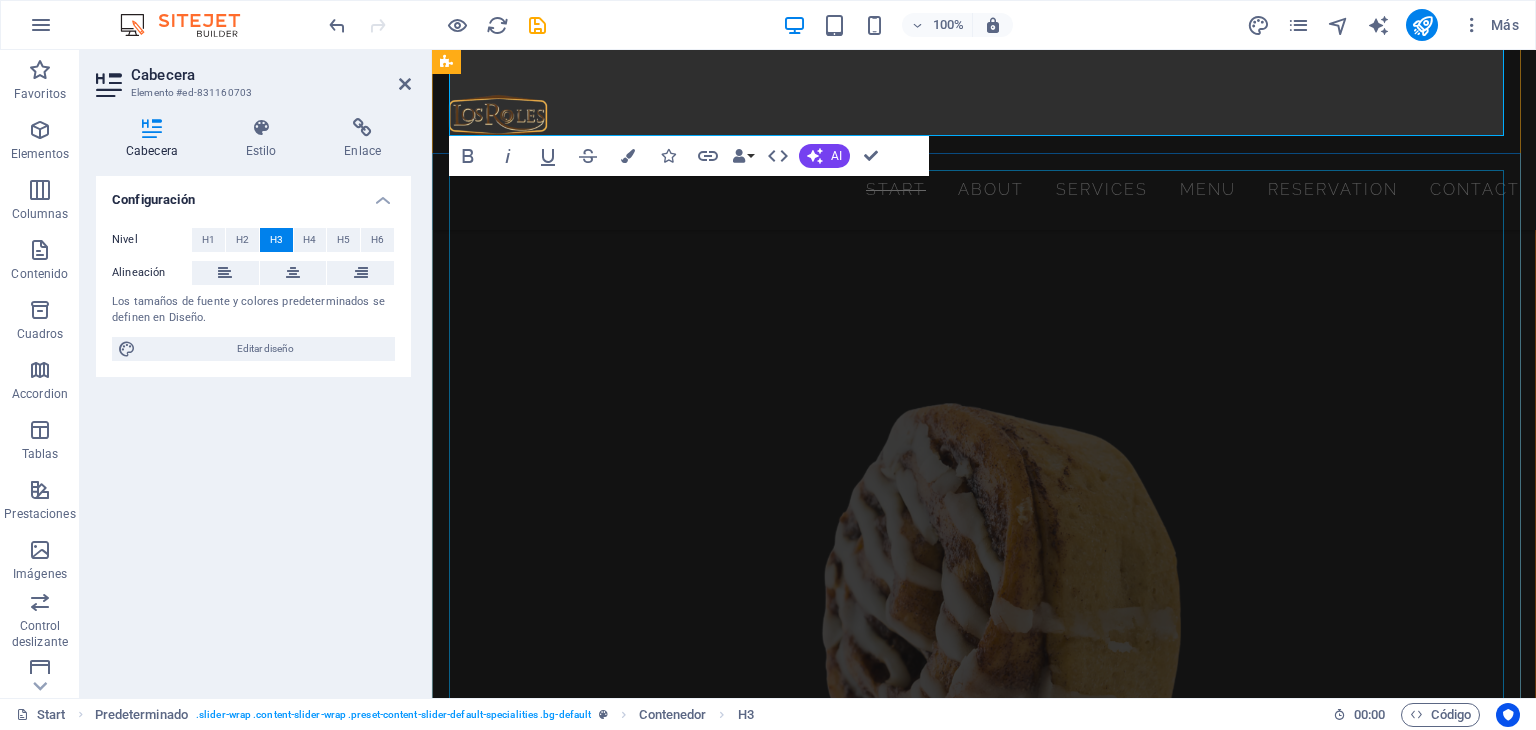 click at bounding box center [984, 2988] 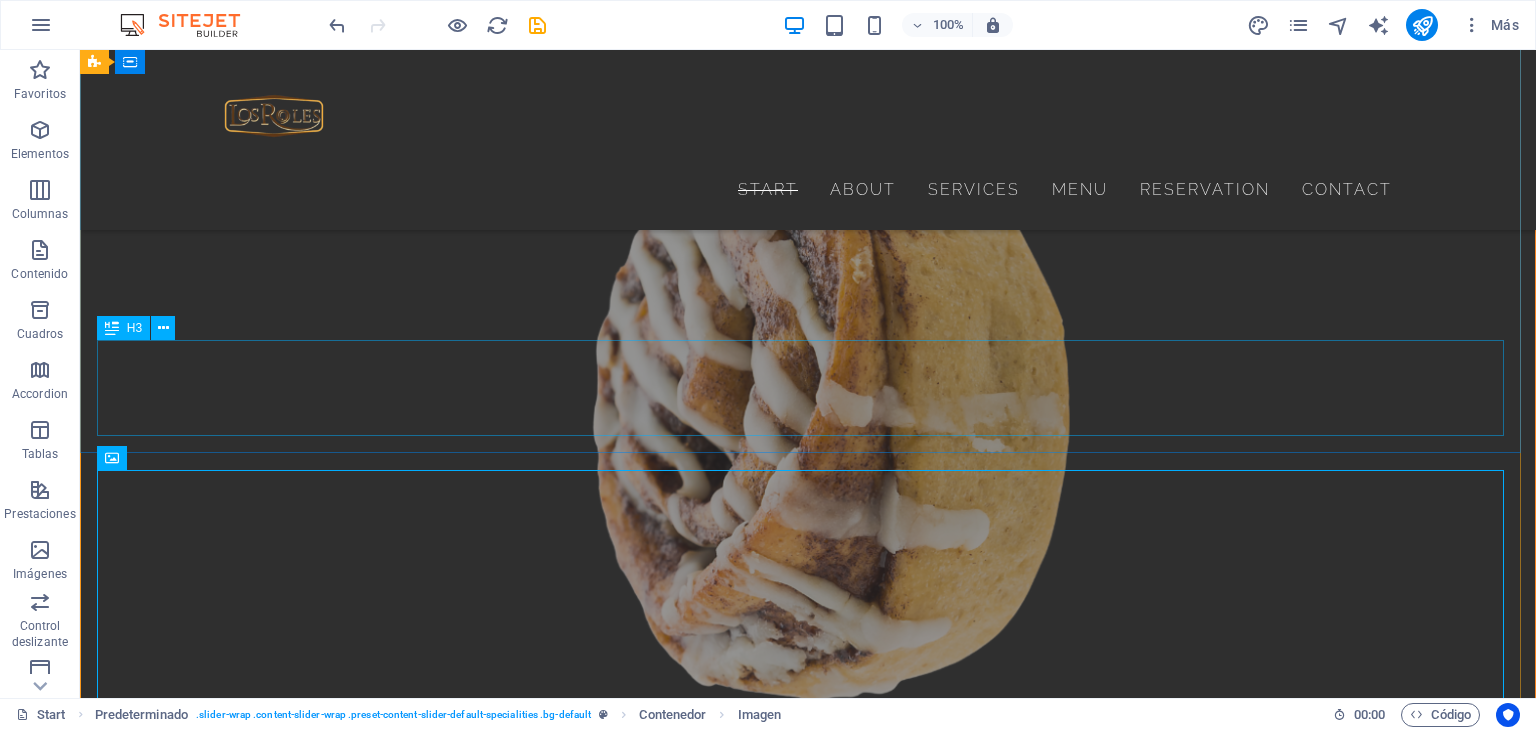 click on "Sopa wantán" at bounding box center [808, 2710] 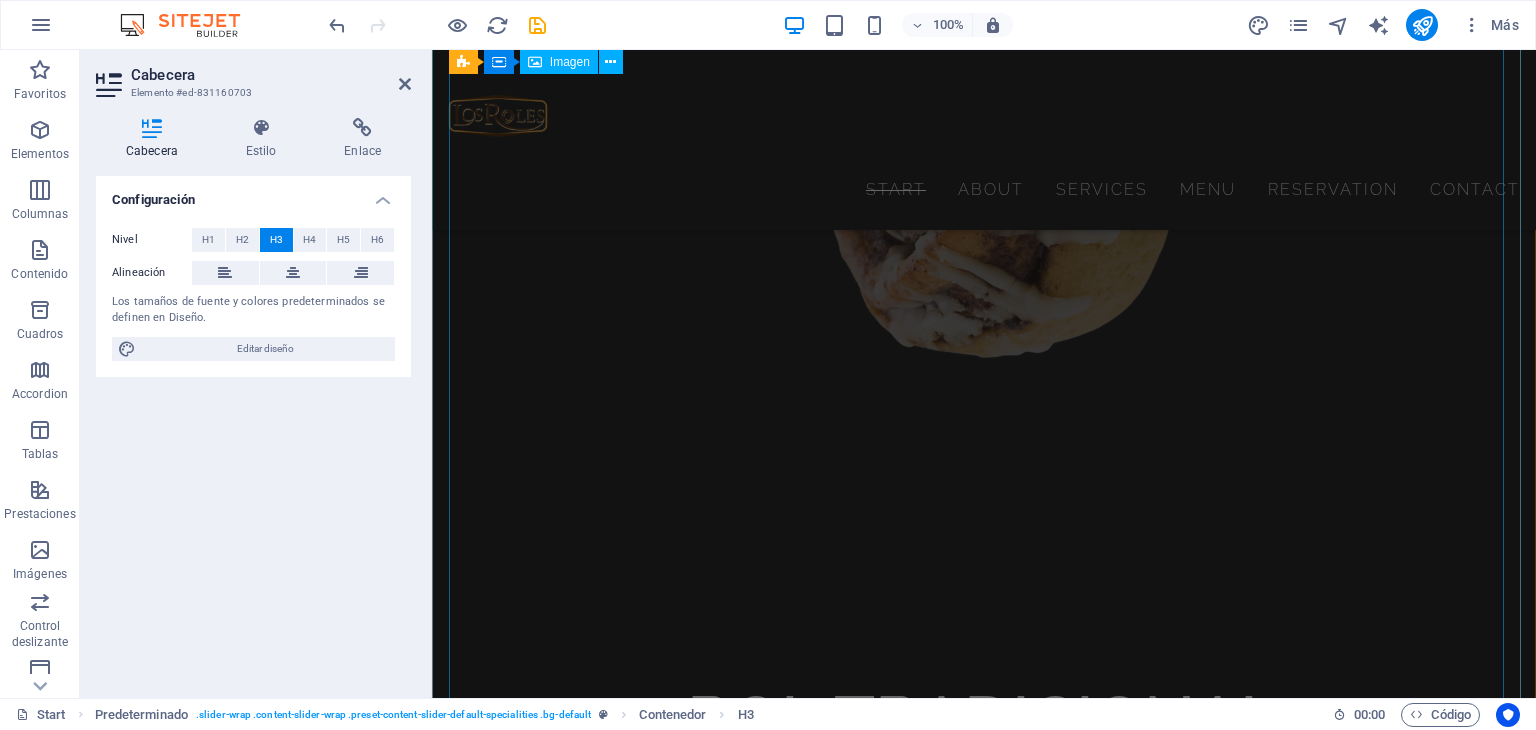 scroll, scrollTop: 5433, scrollLeft: 0, axis: vertical 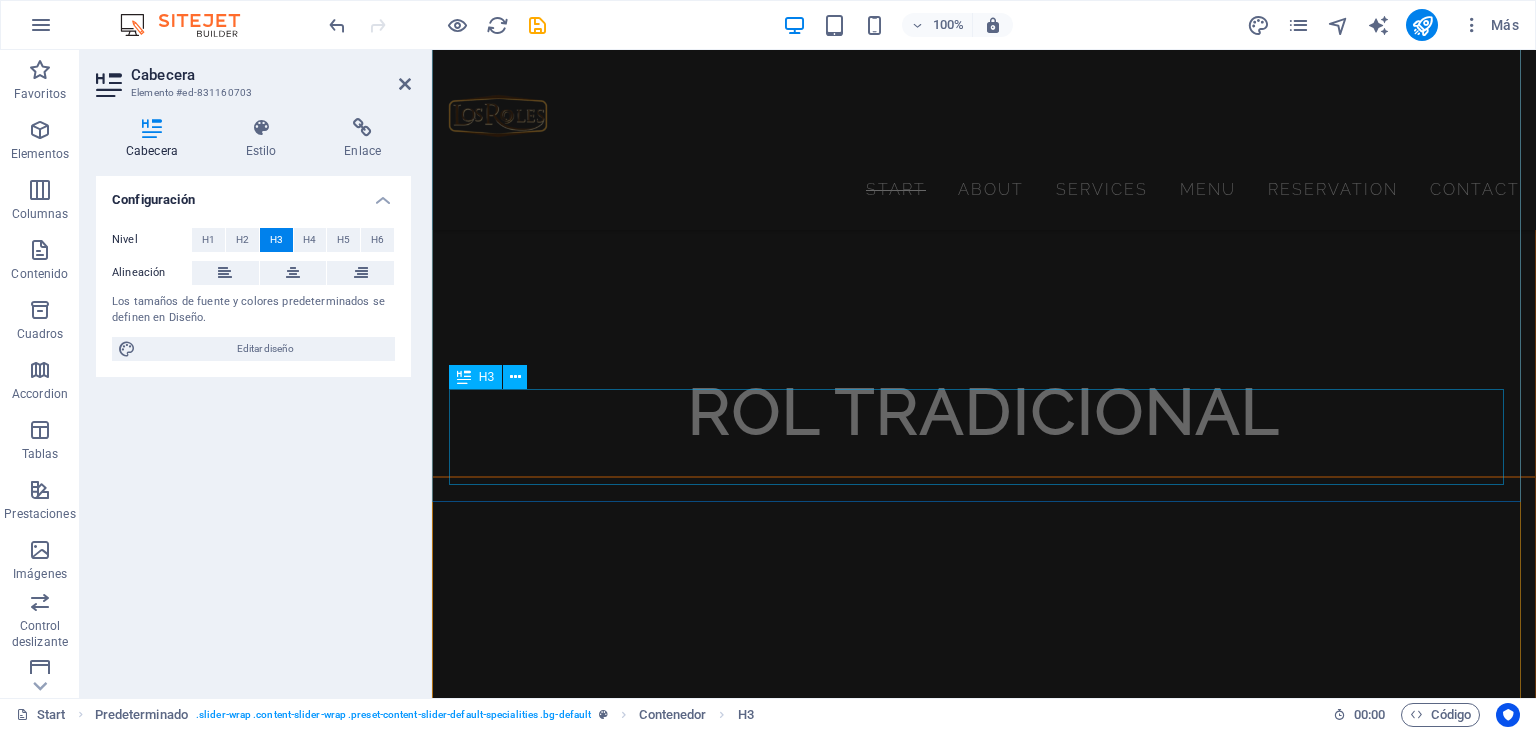 click on "Pad Thai" at bounding box center [984, 2759] 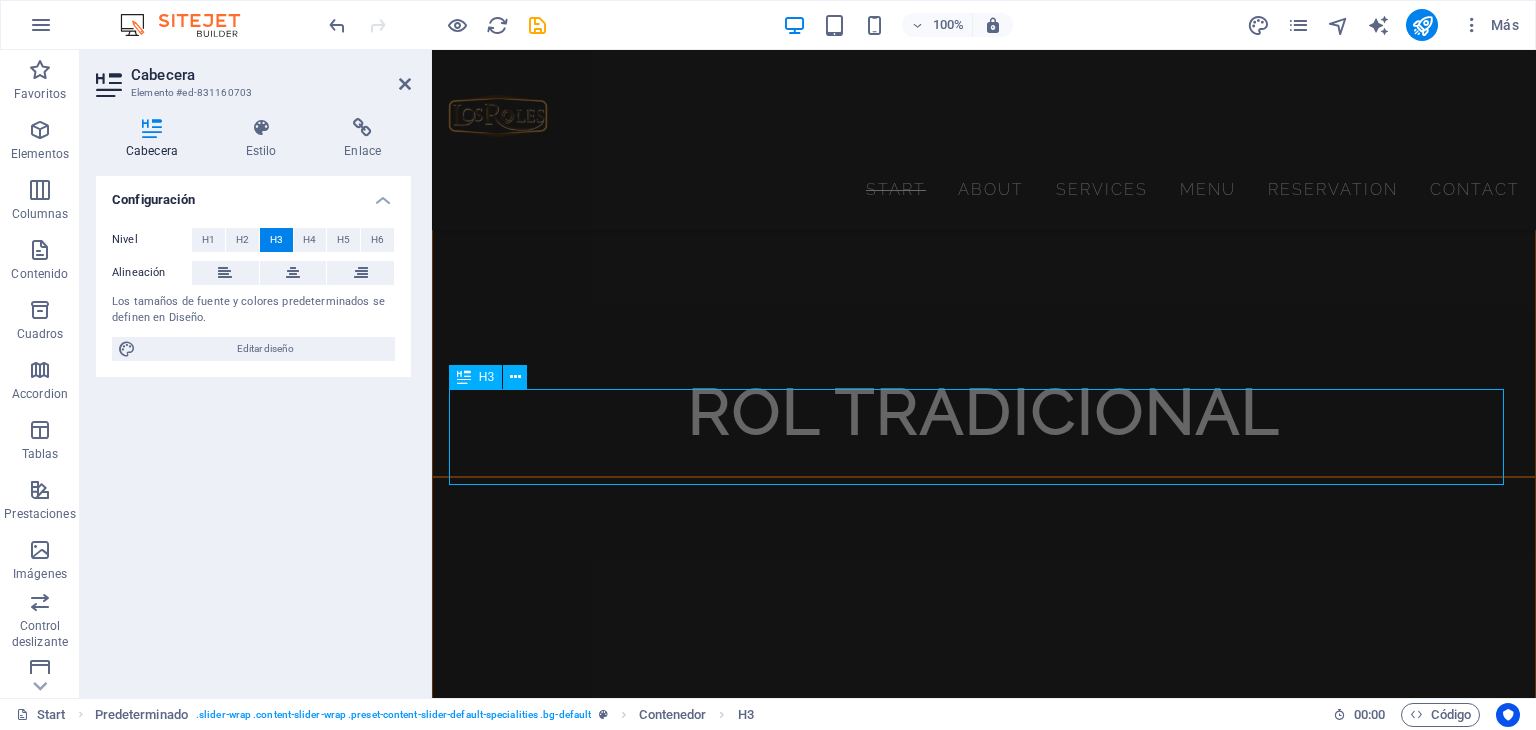 click on "Pad Thai" at bounding box center (984, 2759) 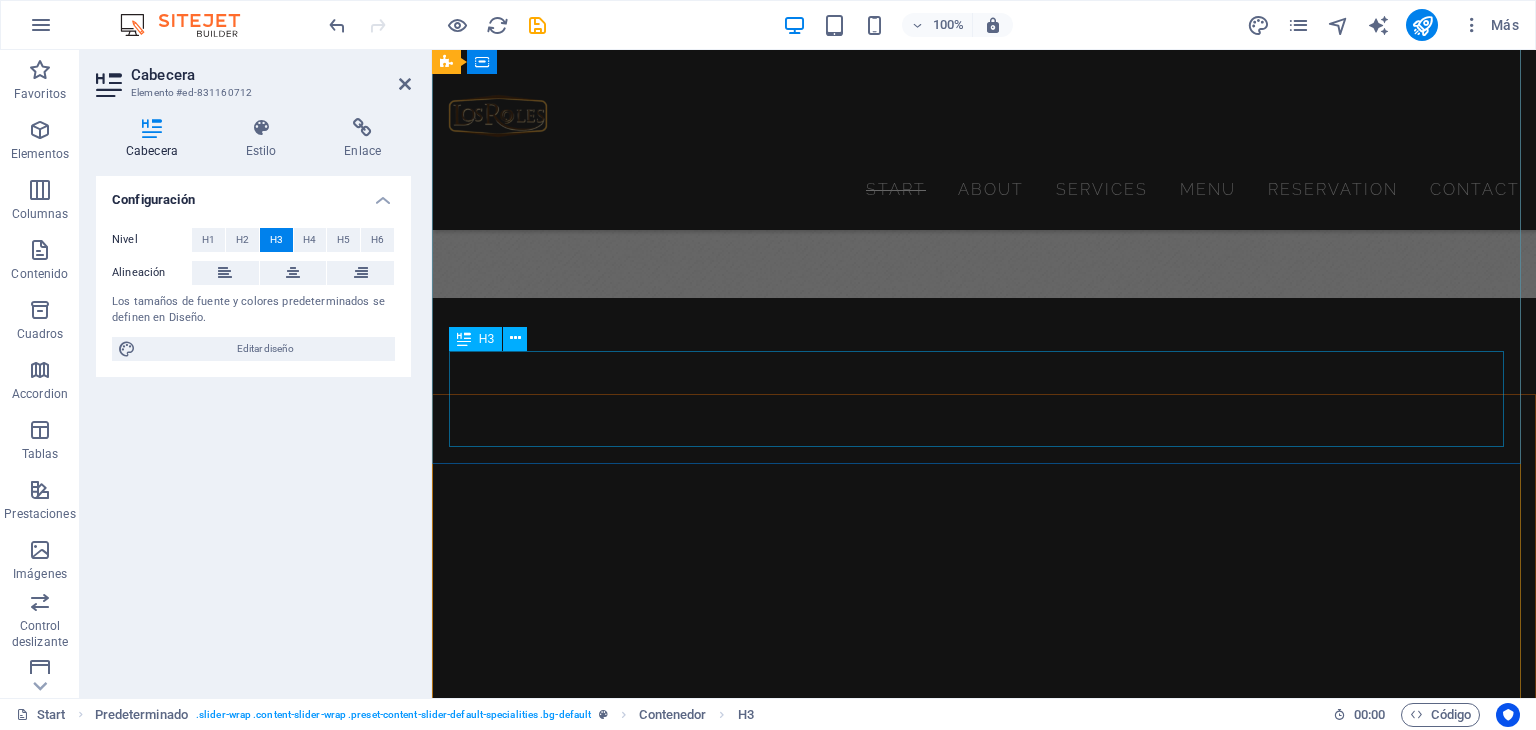 click on "Sopa wantán" at bounding box center [984, 2729] 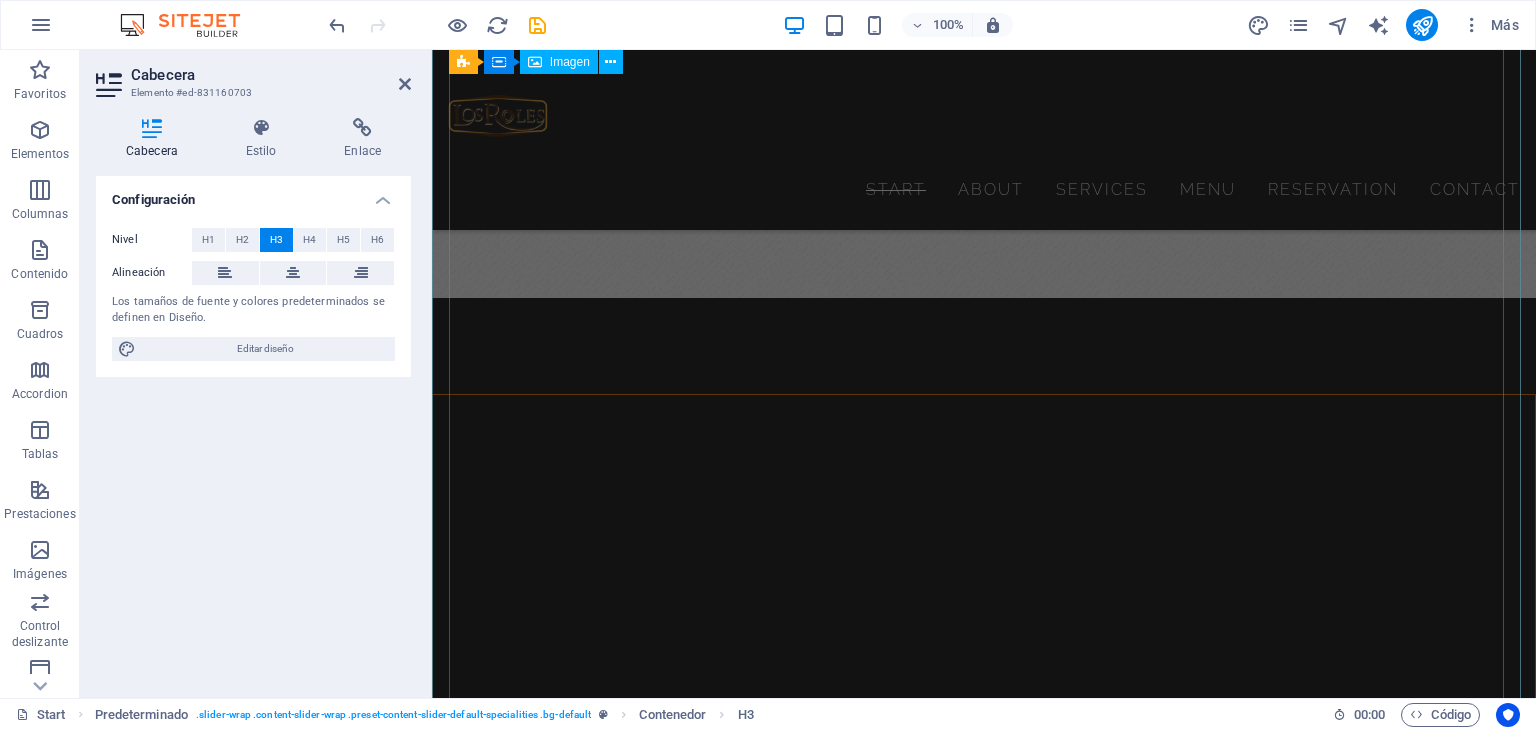 scroll, scrollTop: 4358, scrollLeft: 0, axis: vertical 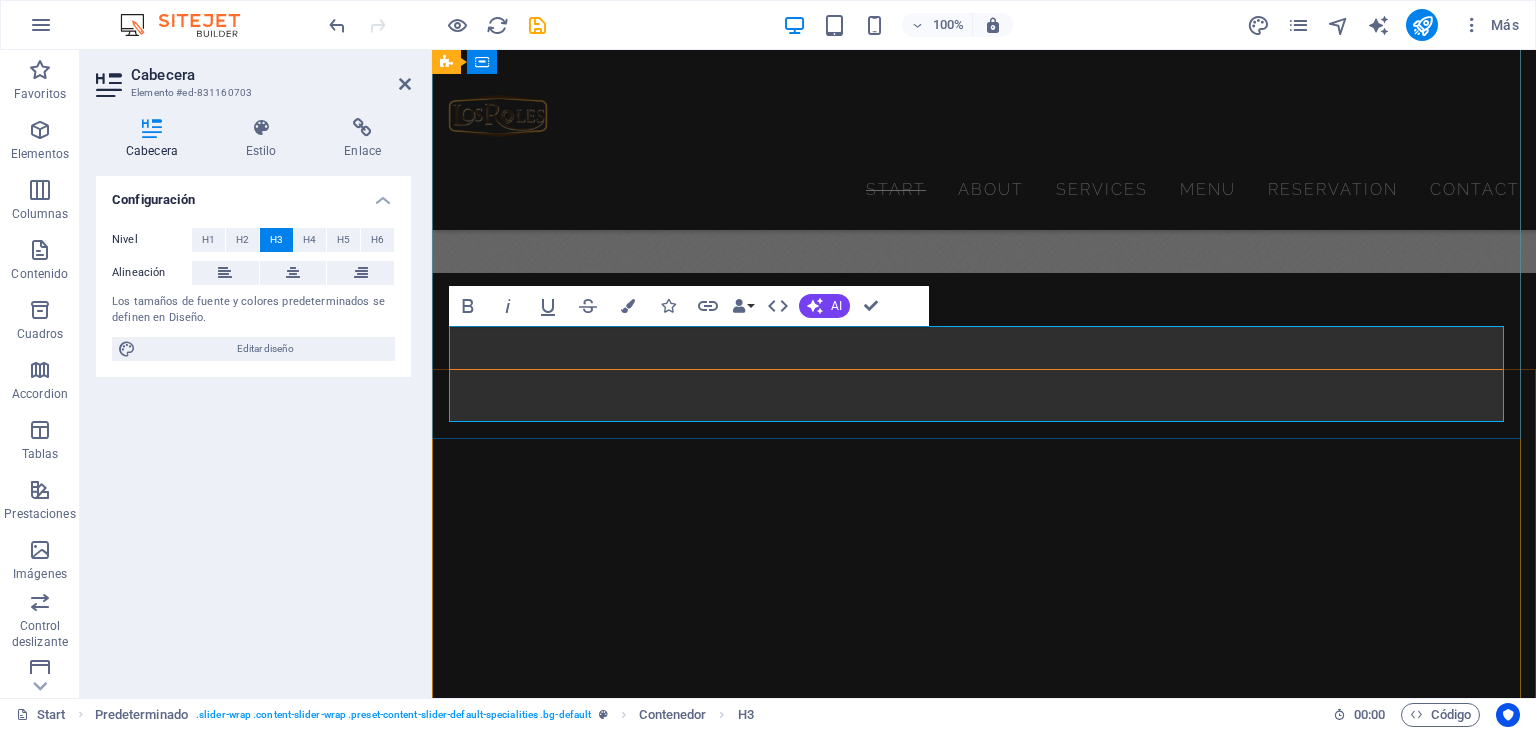 type 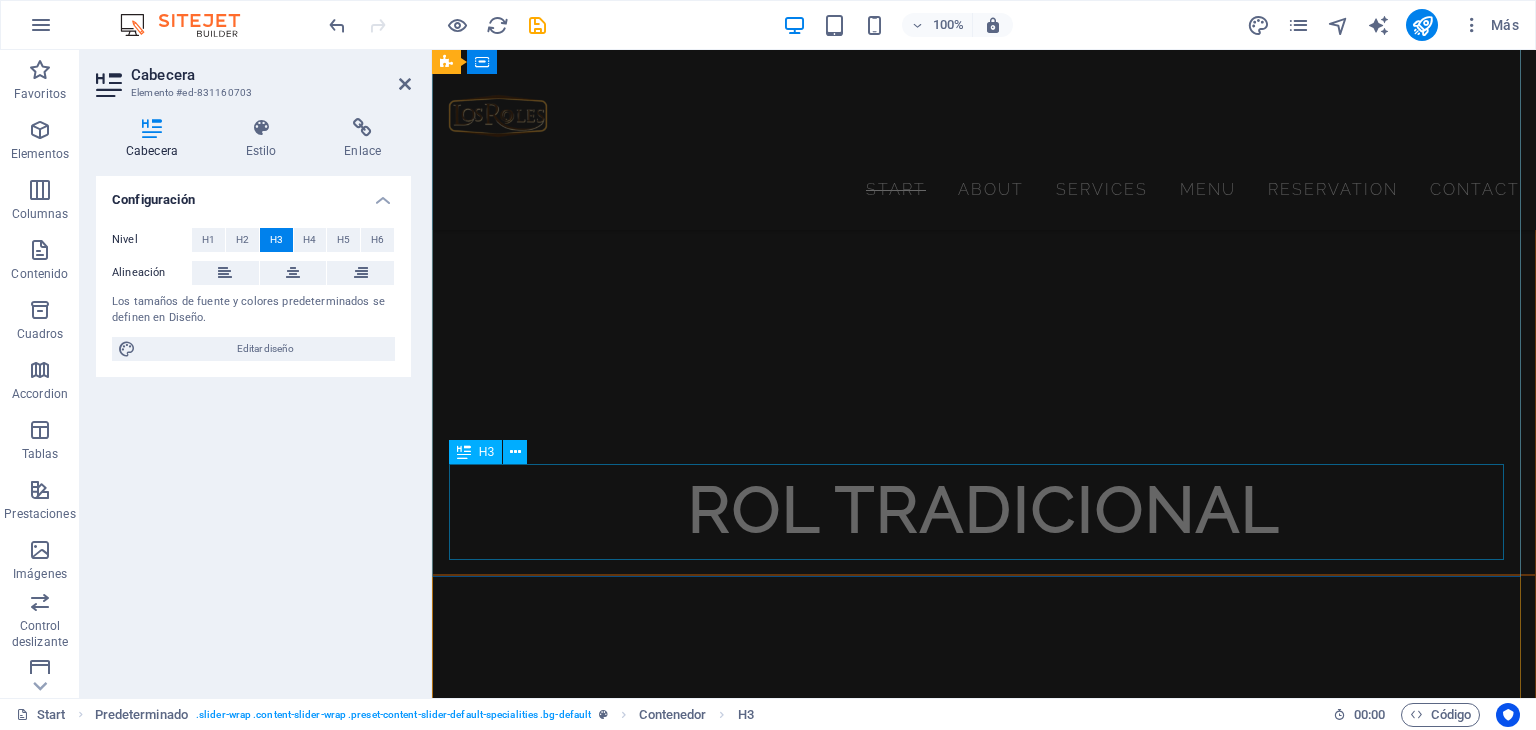 click on "Pad Thai" at bounding box center (984, 2857) 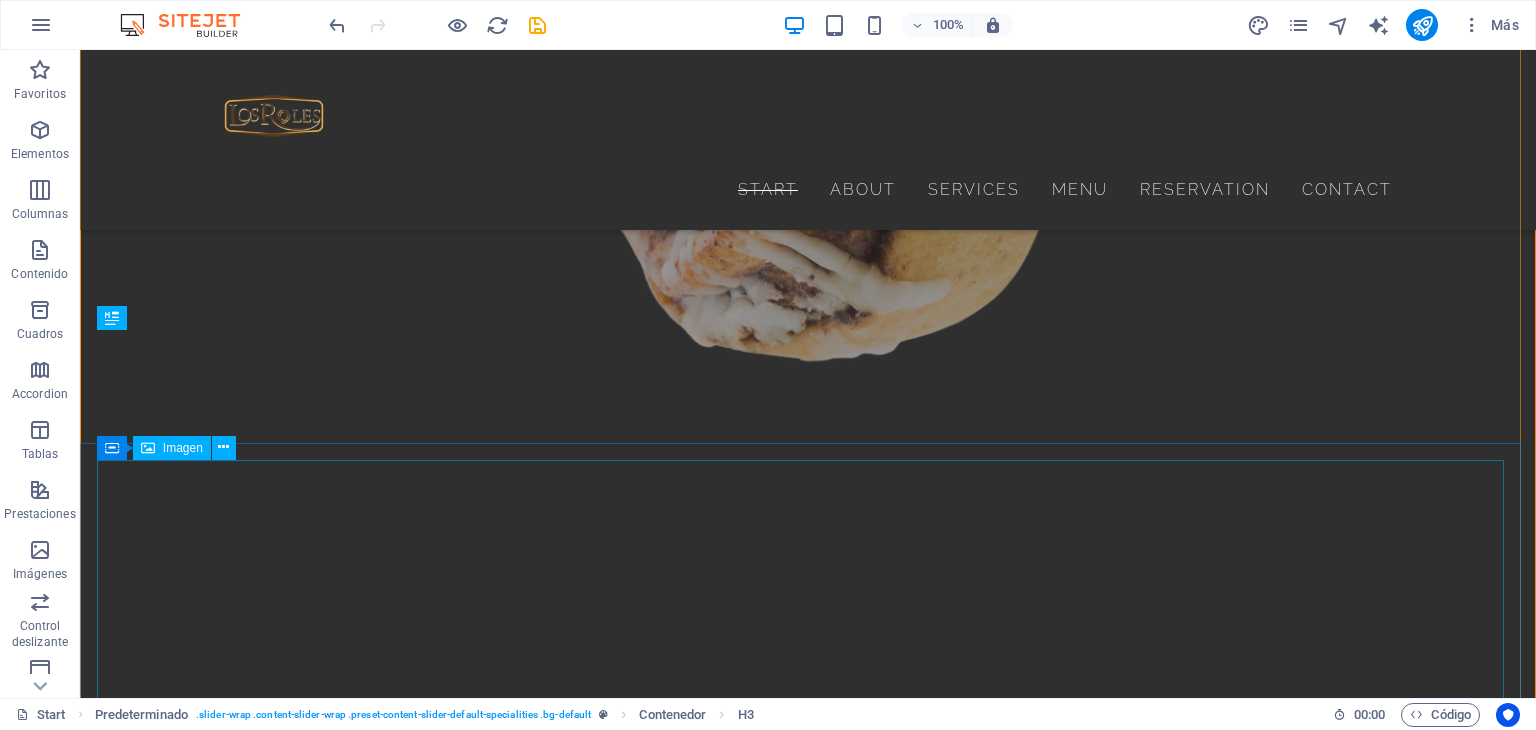 scroll, scrollTop: 6484, scrollLeft: 0, axis: vertical 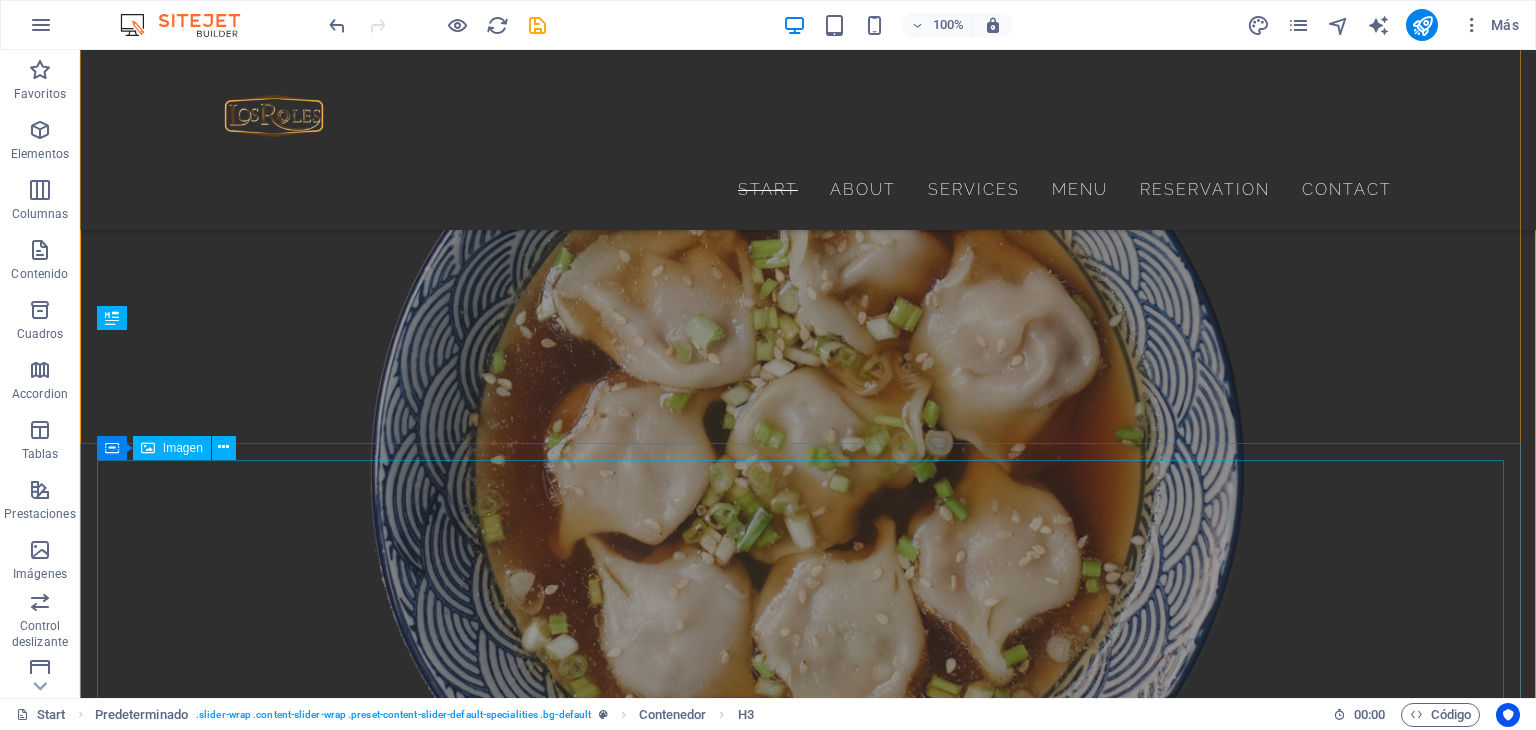 click at bounding box center [808, 3498] 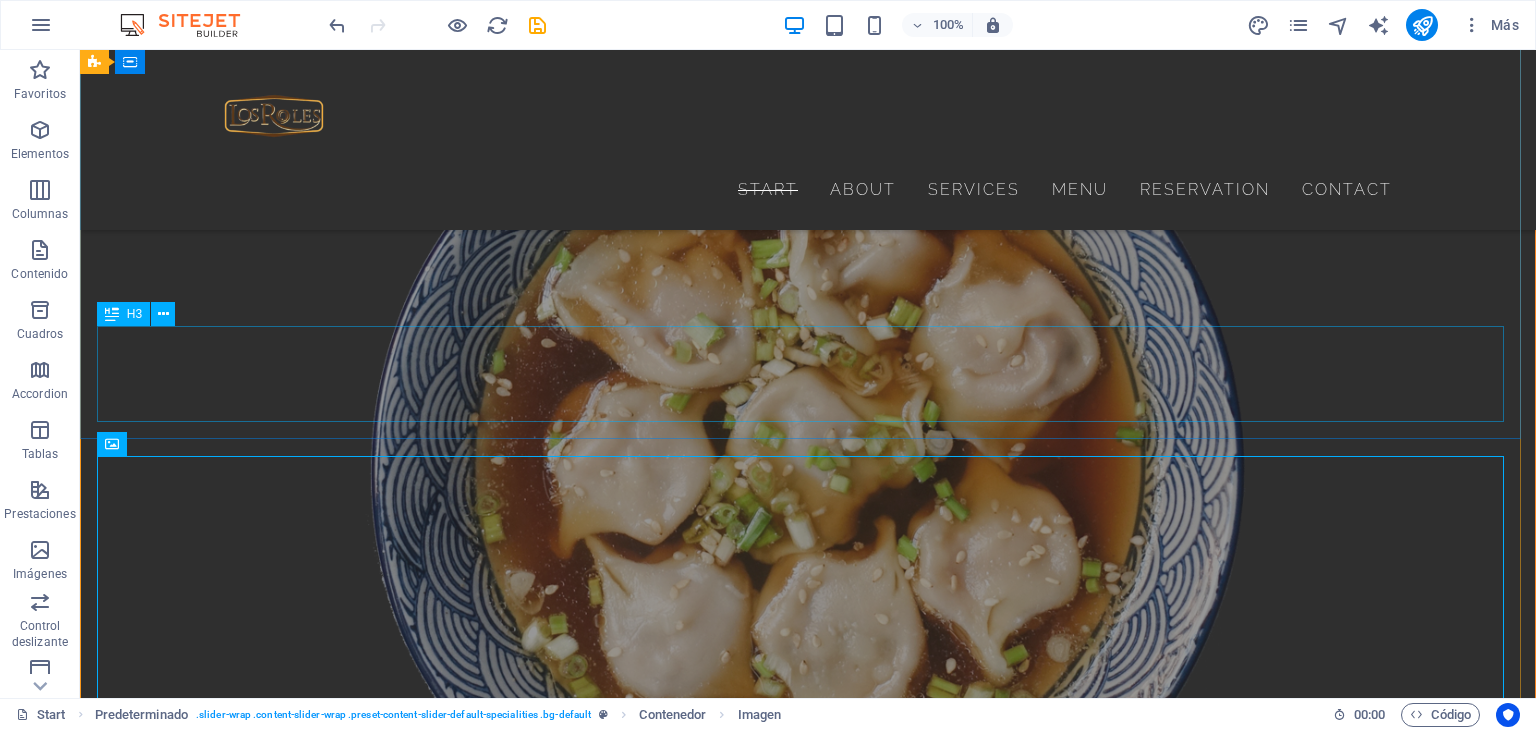 click on "Pad Thai" at bounding box center (808, 2712) 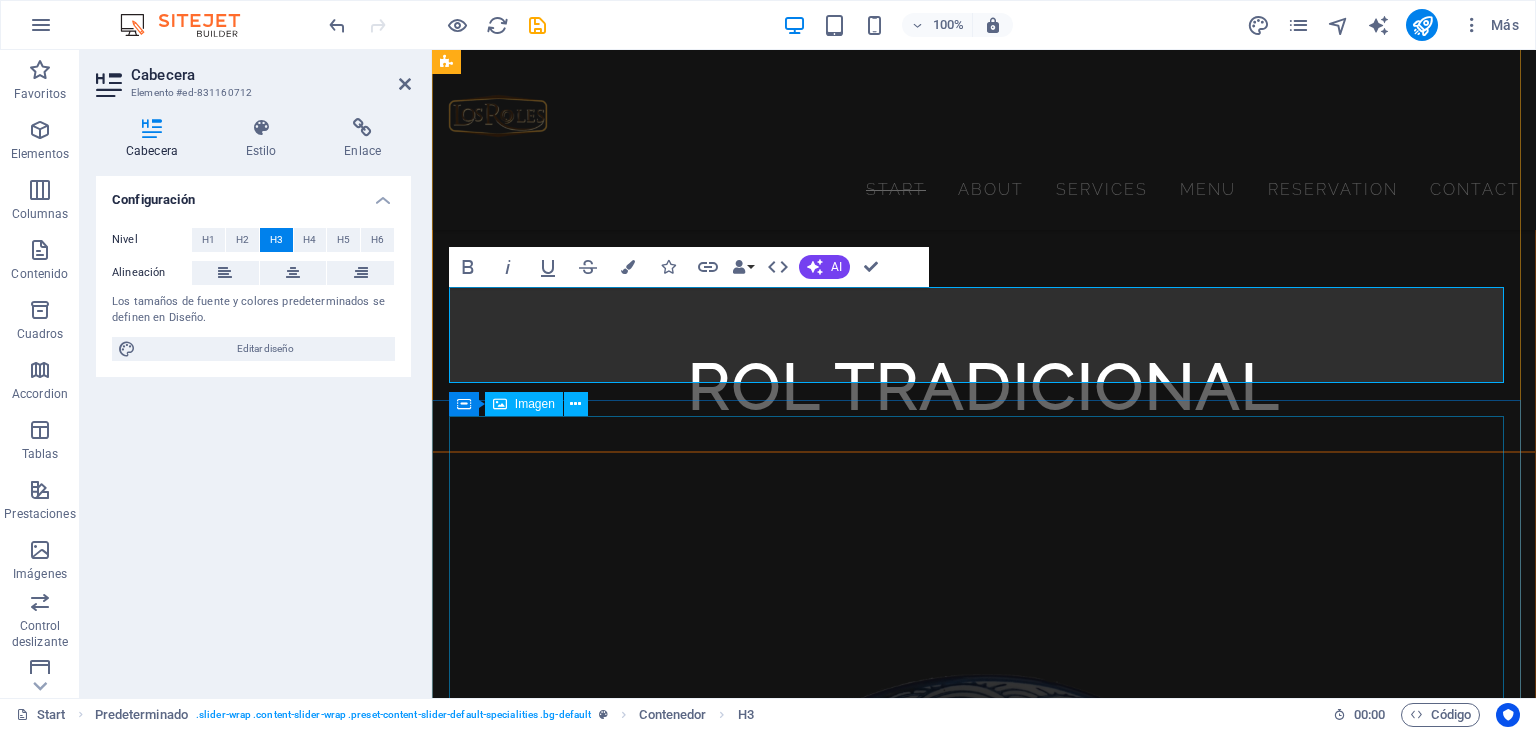 scroll, scrollTop: 5479, scrollLeft: 0, axis: vertical 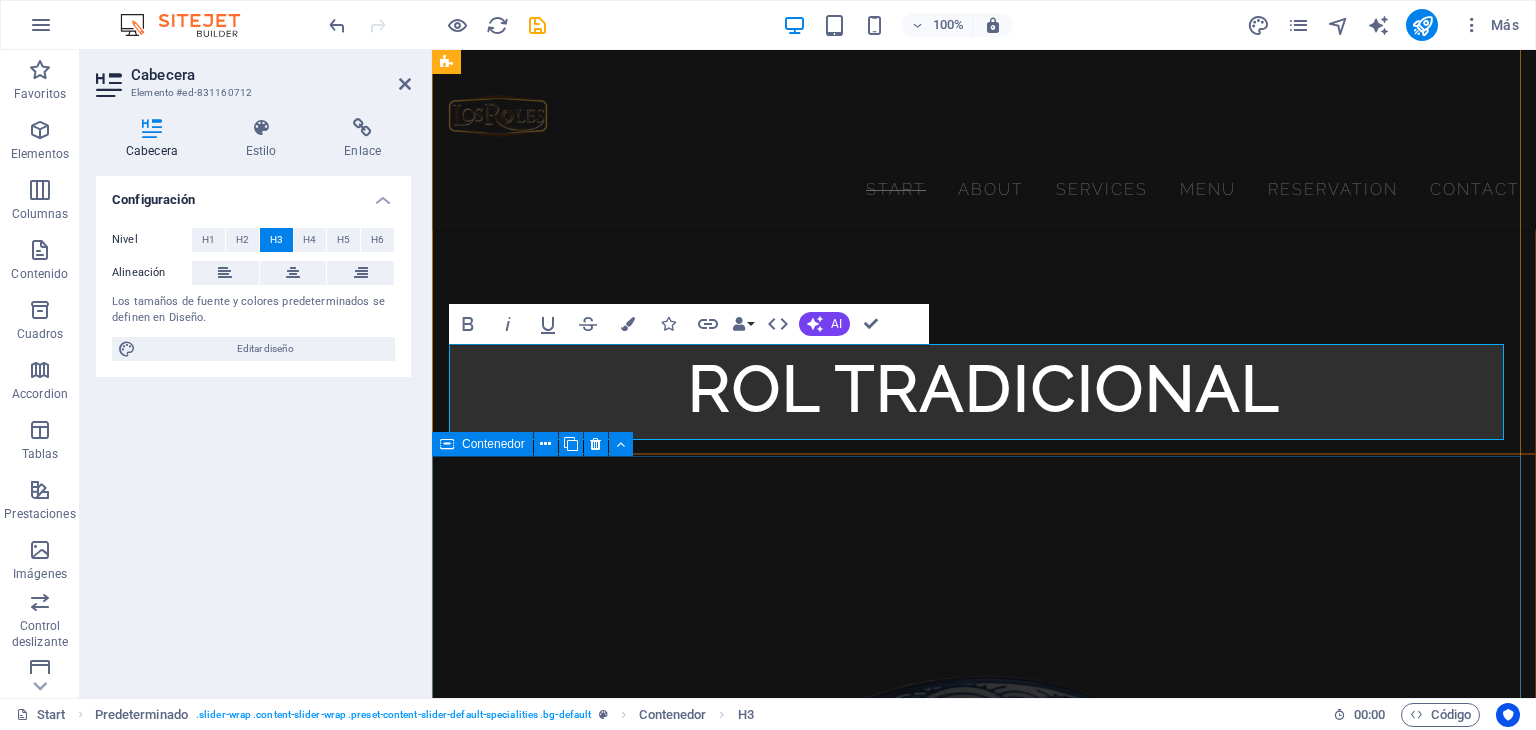 type 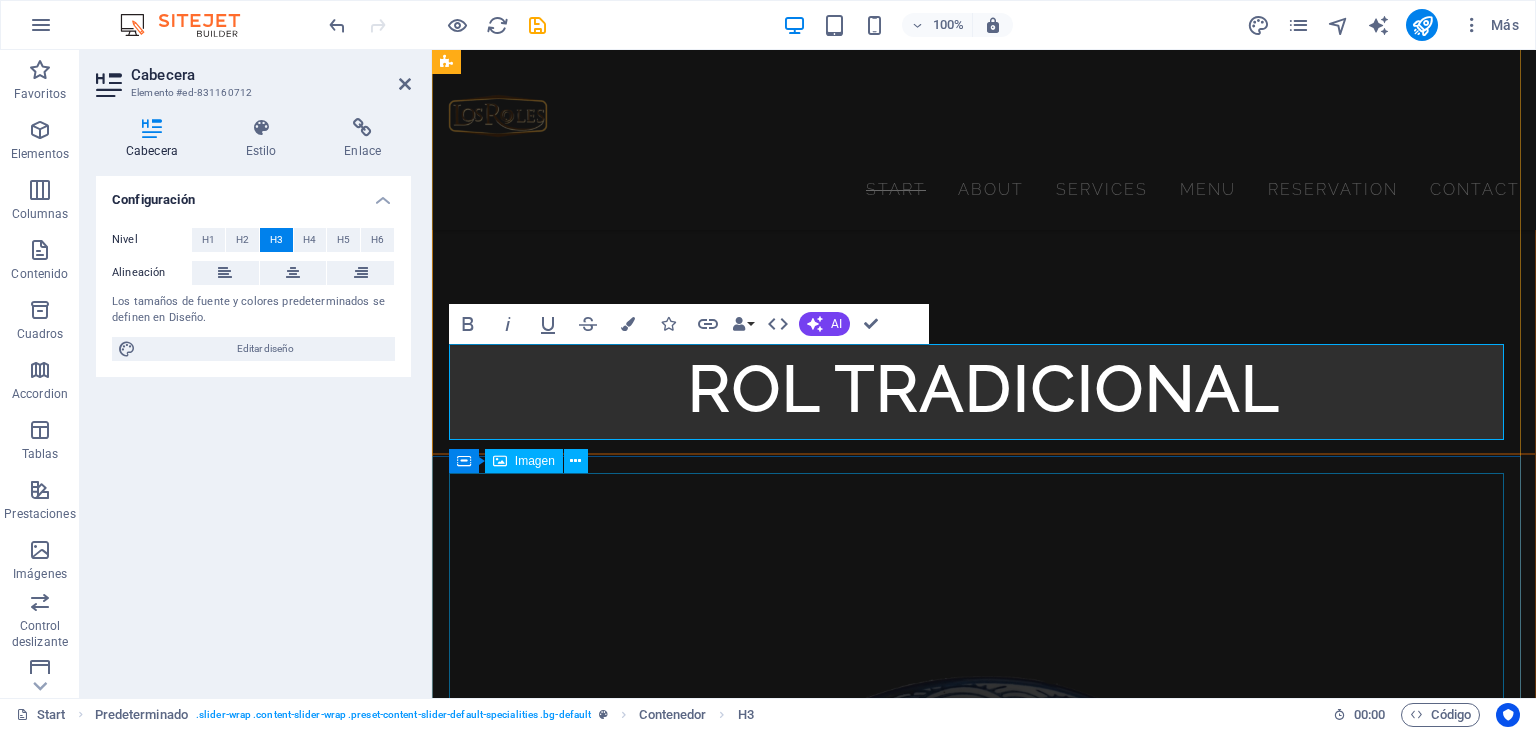 click at bounding box center (984, 3347) 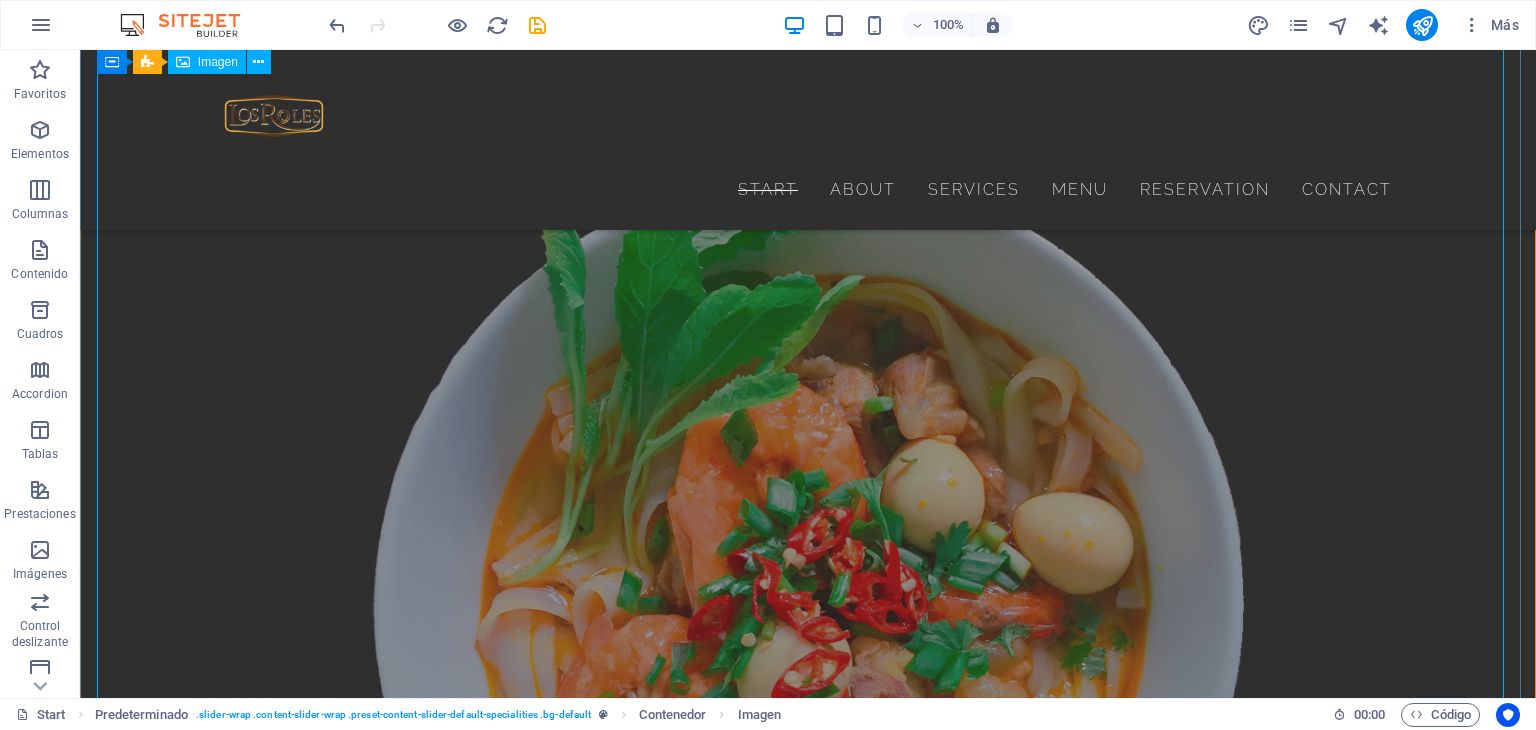 scroll, scrollTop: 7884, scrollLeft: 0, axis: vertical 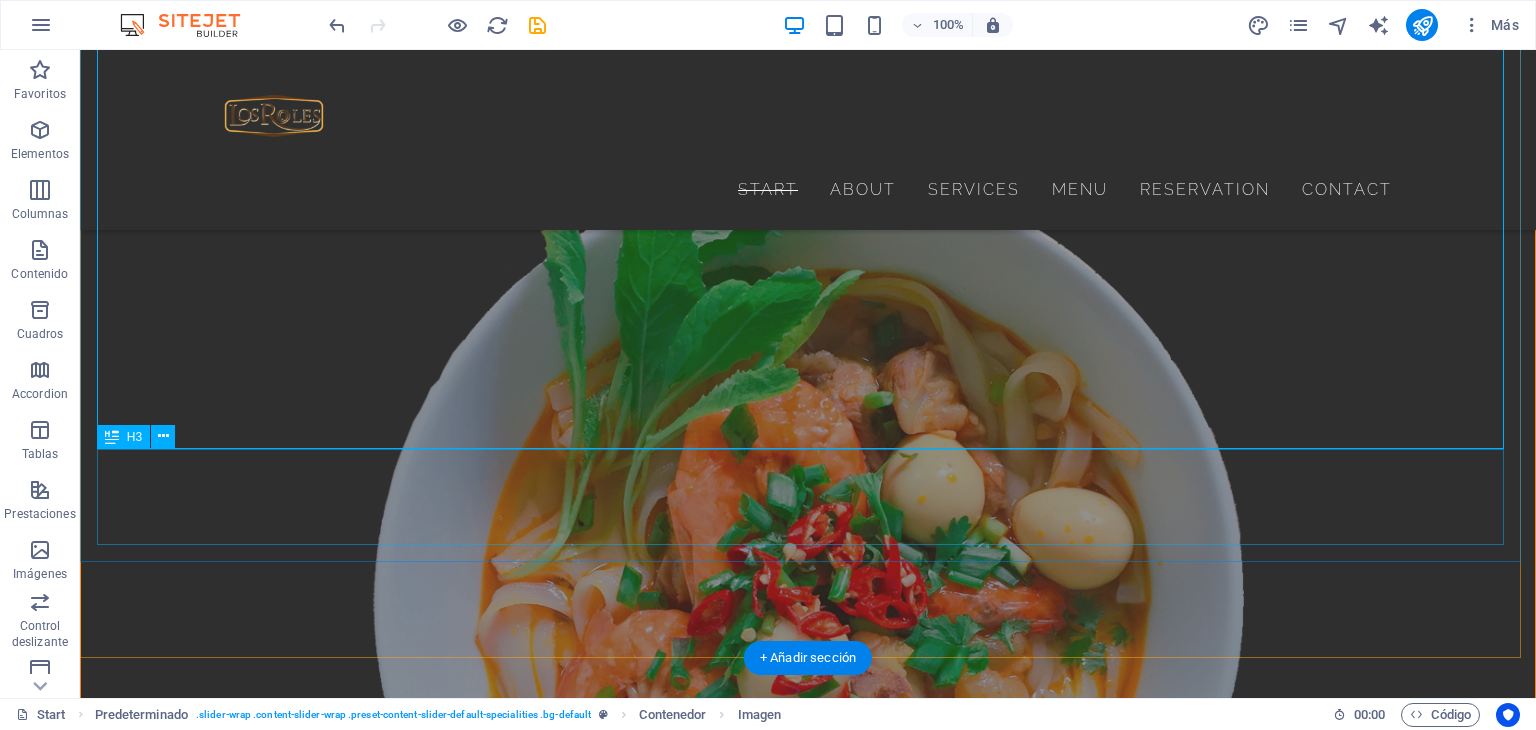 click on "Tom Yam" at bounding box center (808, 2849) 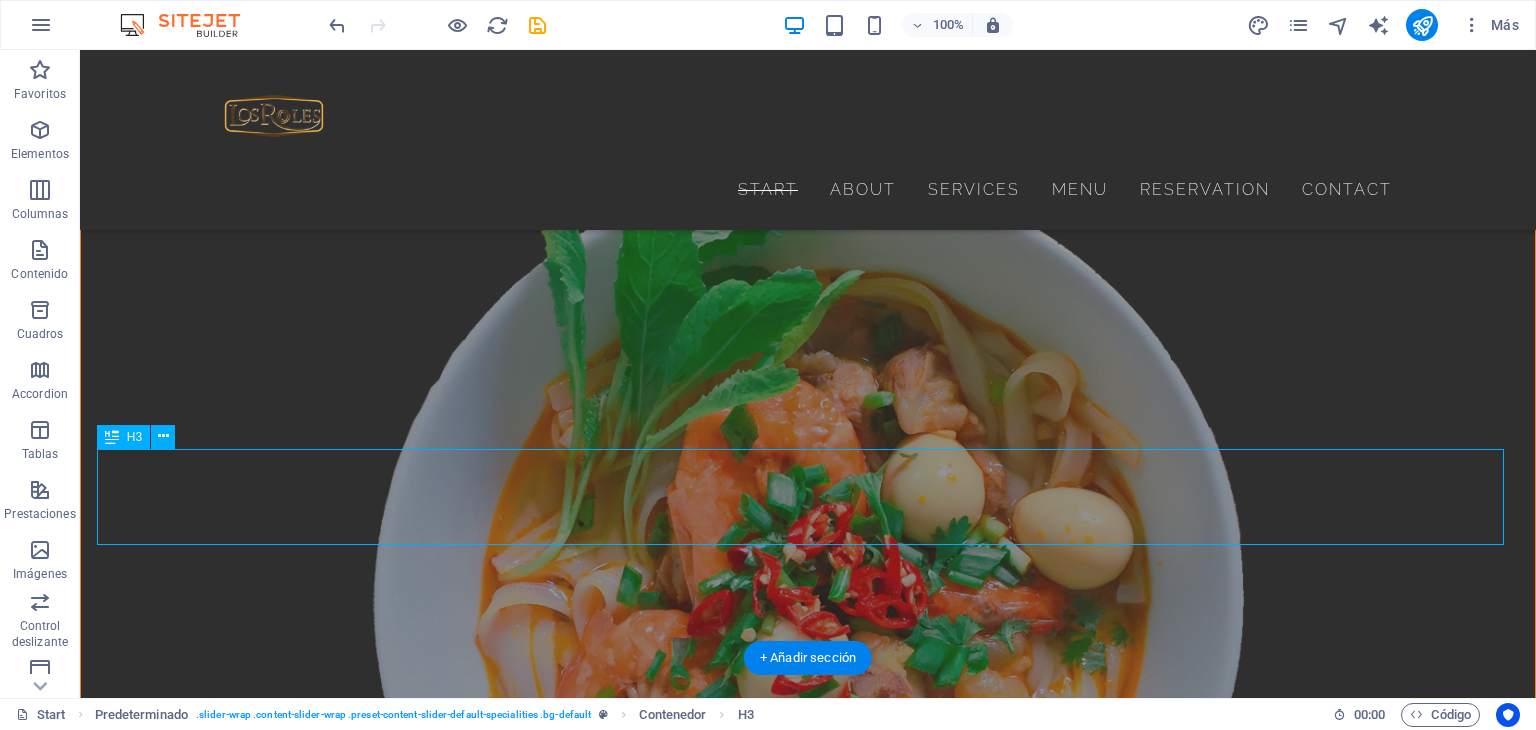 click on "Tom Yam" at bounding box center (808, 2849) 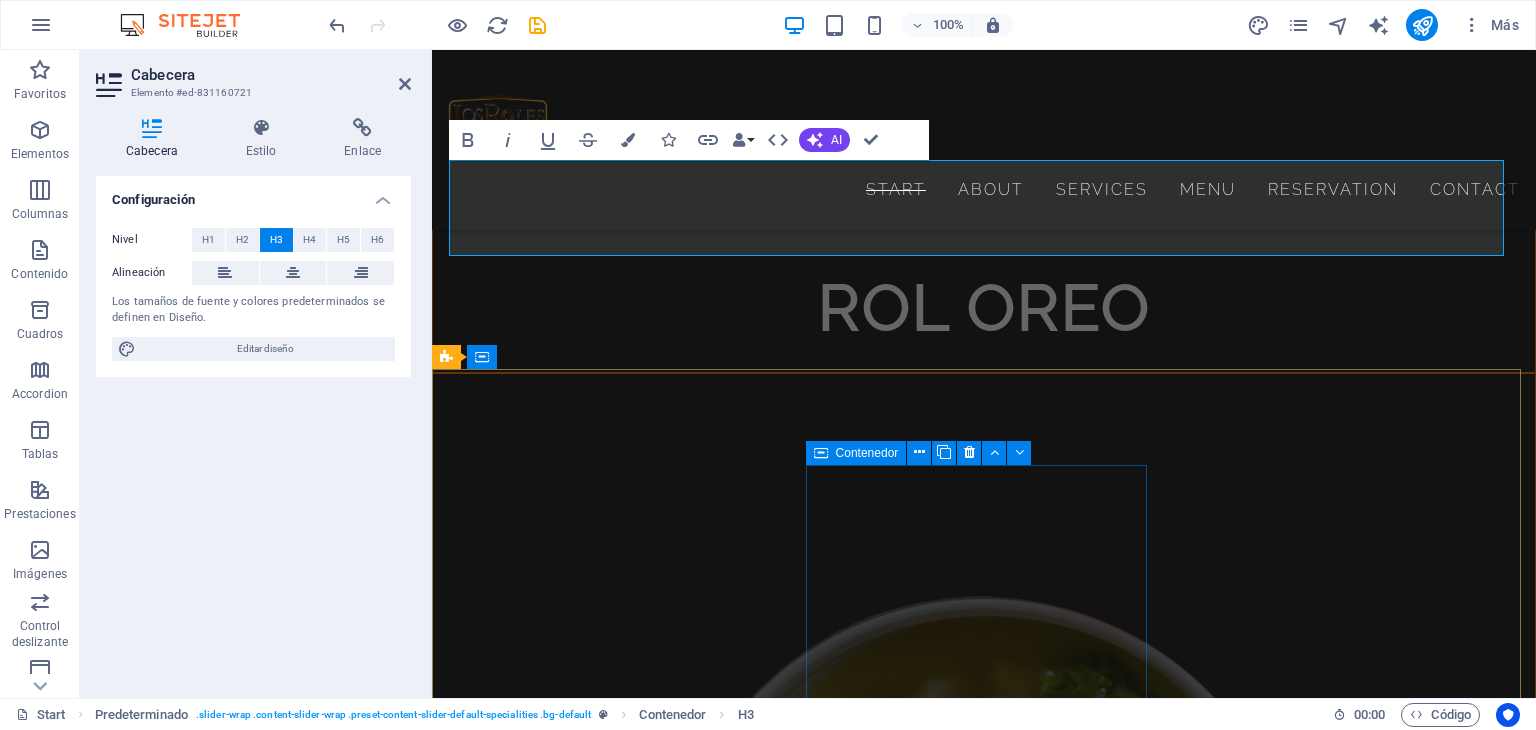 scroll, scrollTop: 6836, scrollLeft: 0, axis: vertical 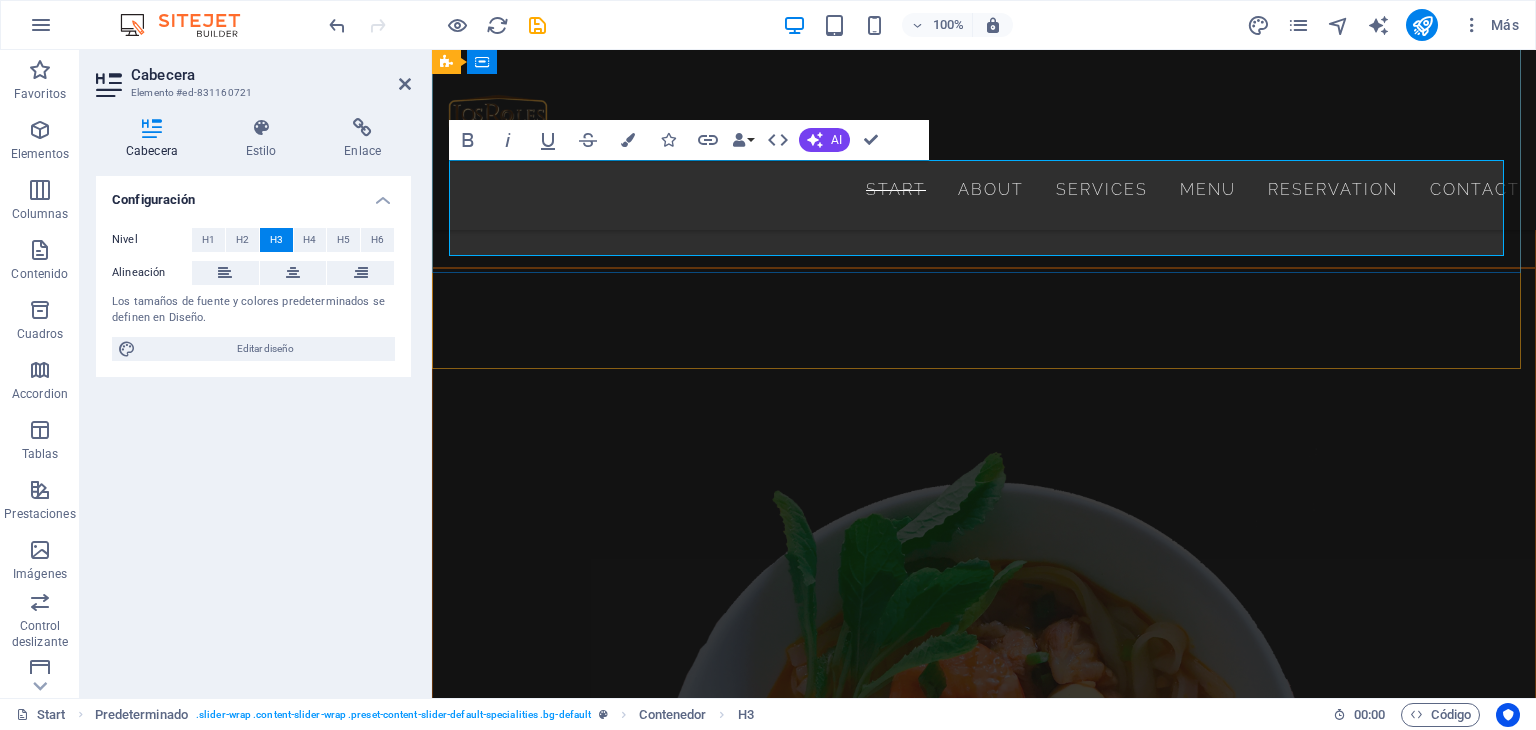type 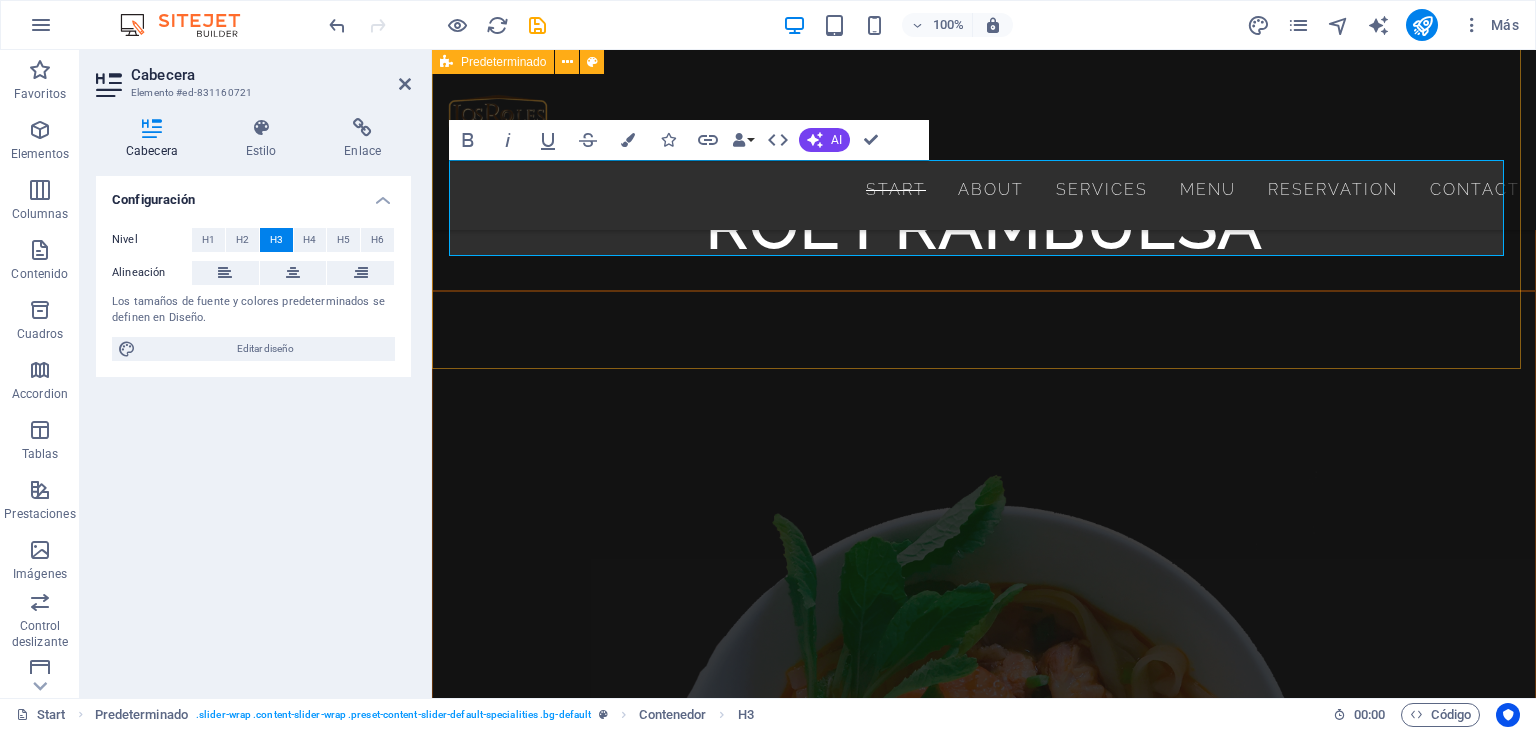 click on "ROL TRADICIONAL ROL FRAMBUESA ROL OREO ROL COCO" at bounding box center [984, 262] 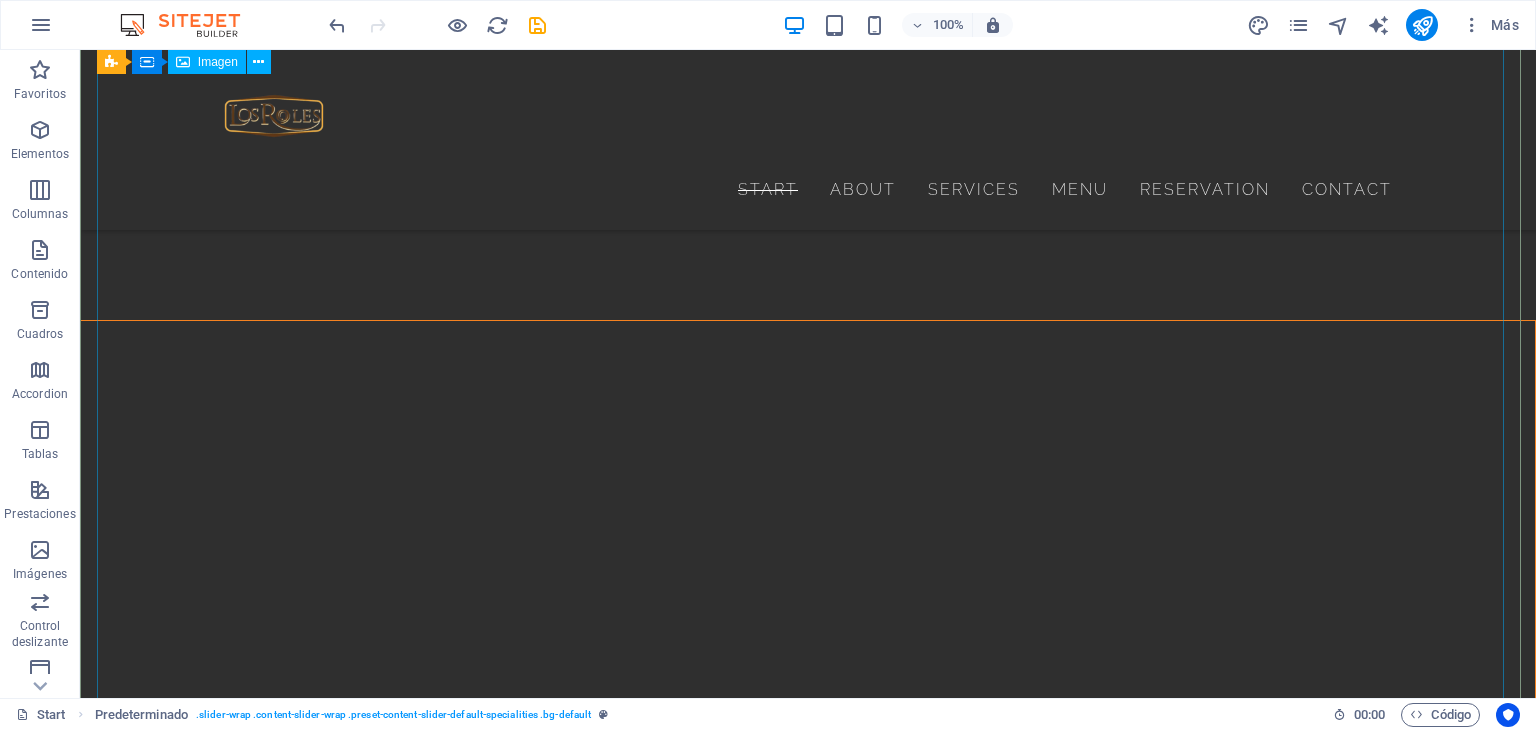 scroll, scrollTop: 4373, scrollLeft: 0, axis: vertical 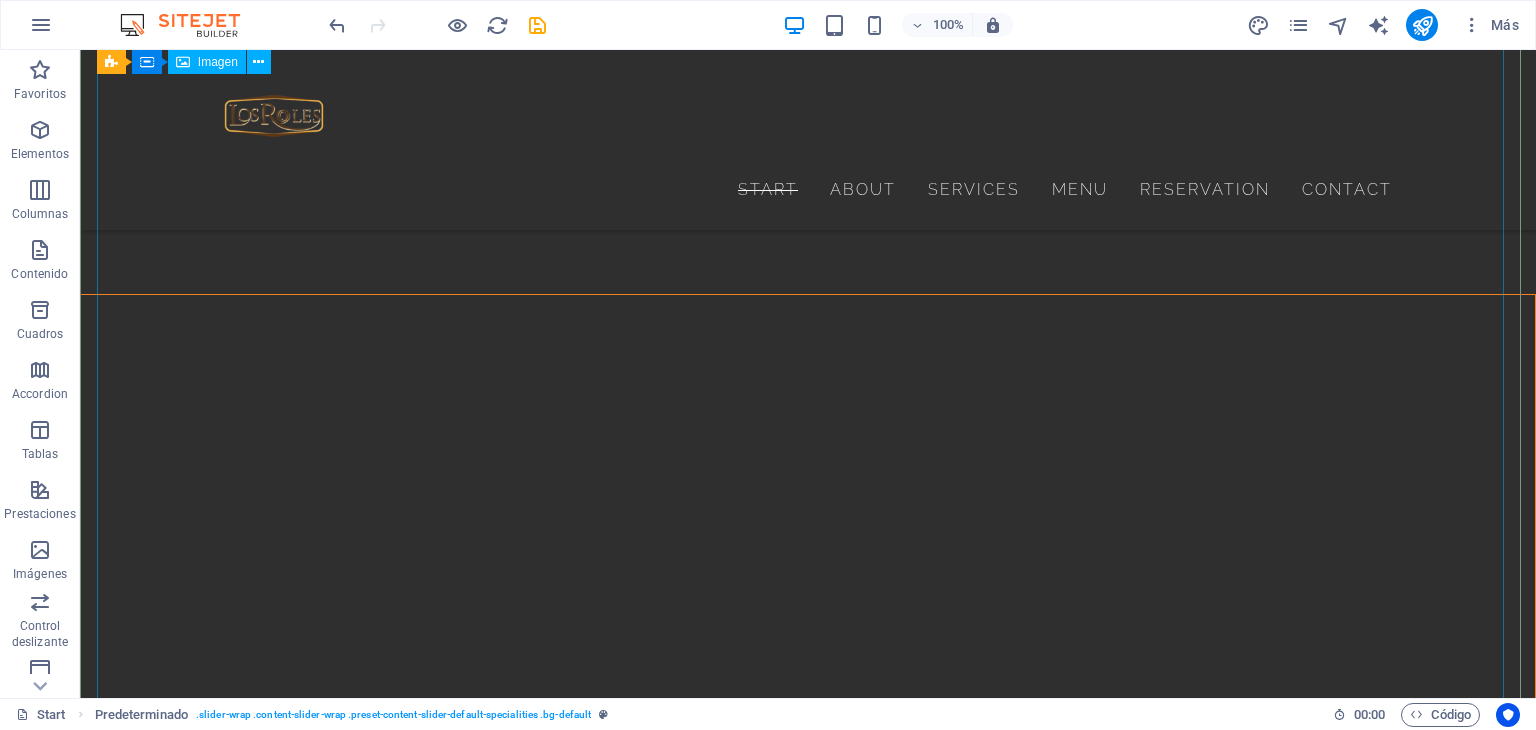 click at bounding box center (808, 2578) 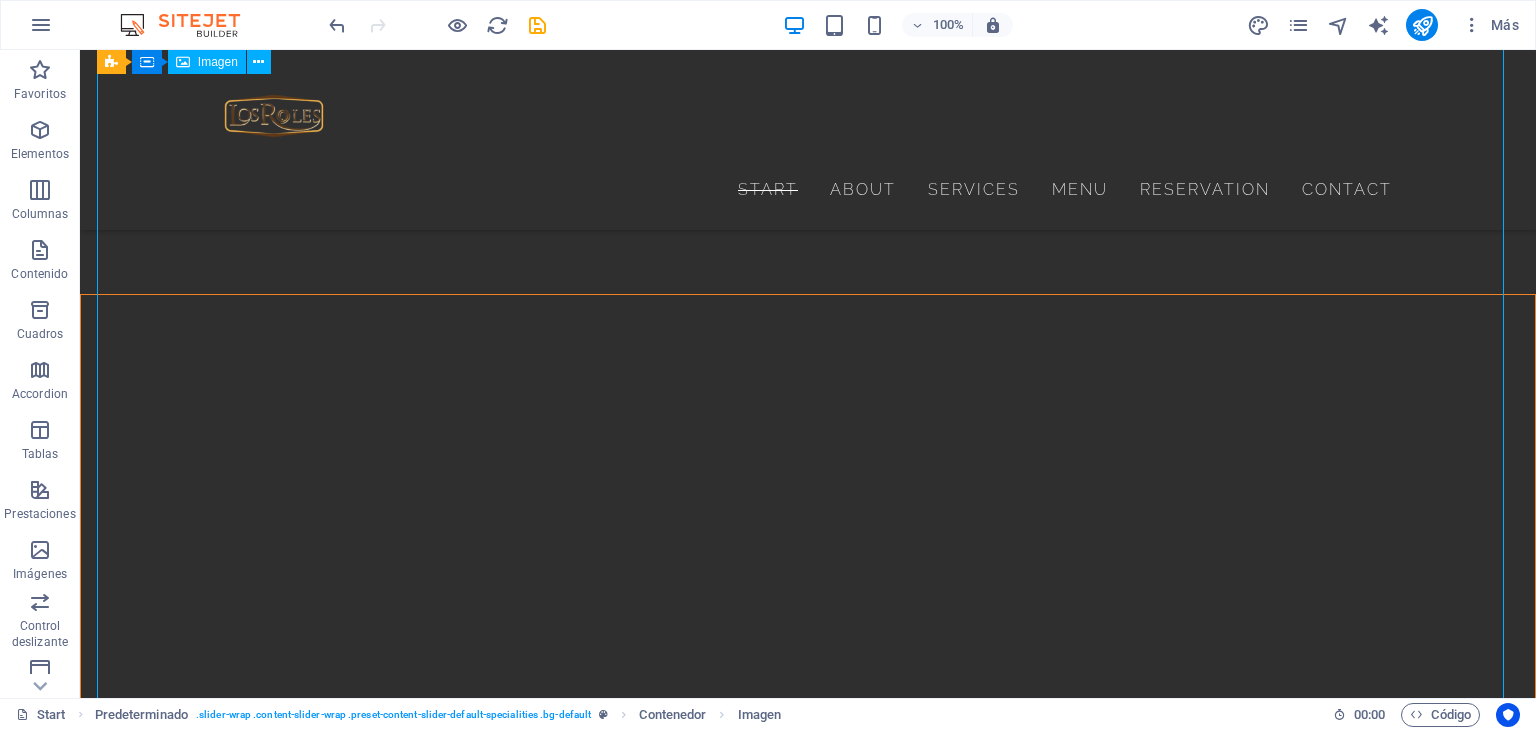 click at bounding box center (808, 2578) 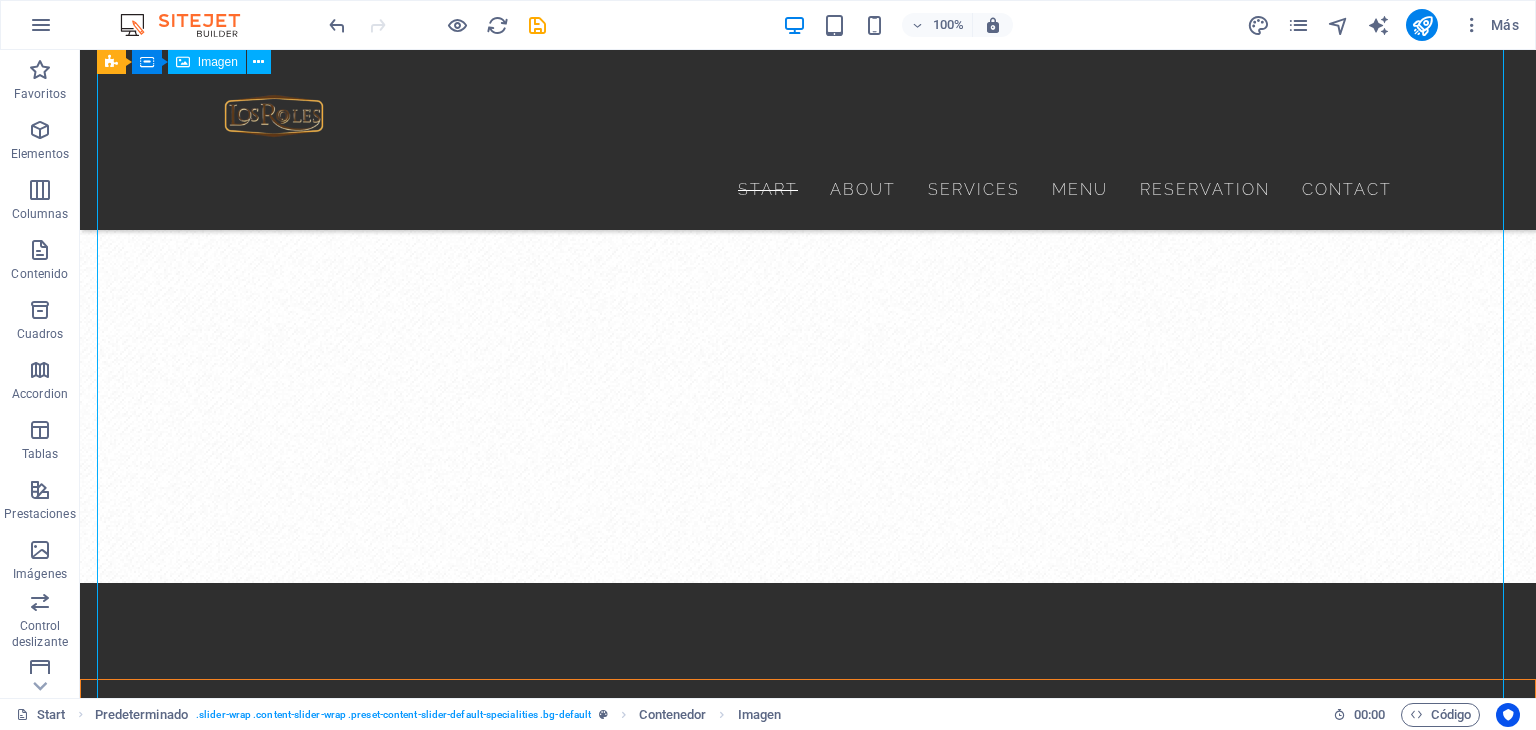 select on "%" 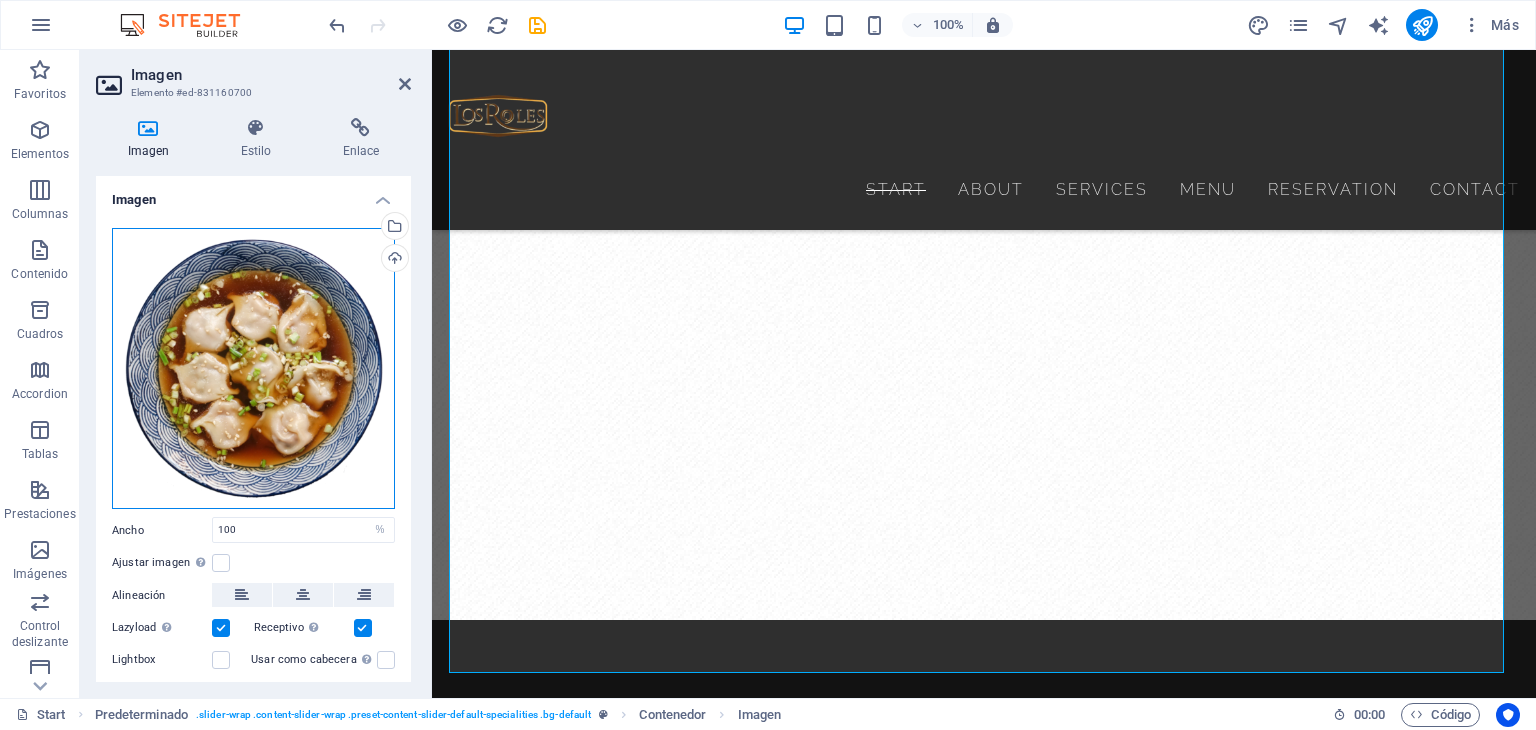 click on "Arrastra archivos aquí, haz clic para escoger archivos o  selecciona archivos de Archivos o de nuestra galería gratuita de fotos y vídeos" at bounding box center (253, 369) 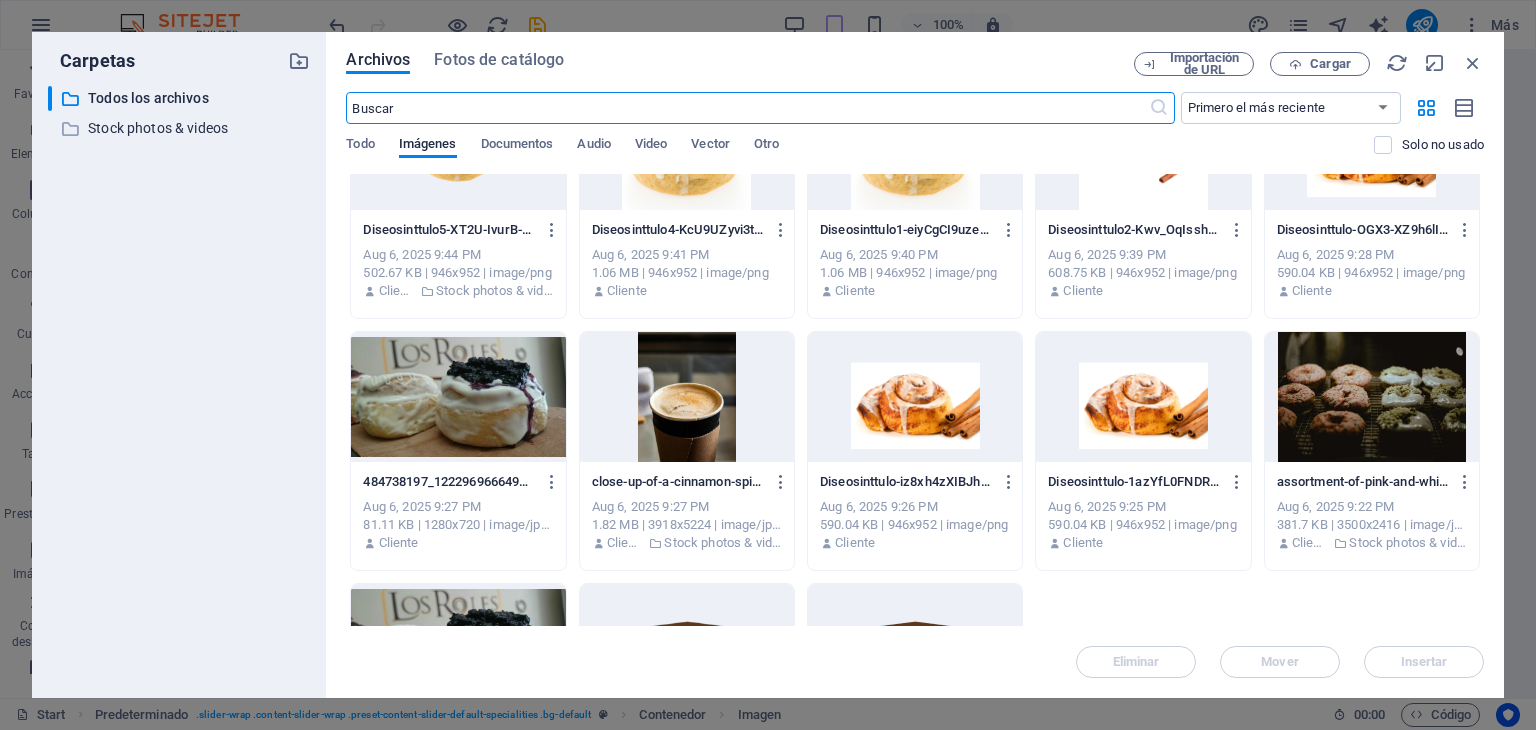 scroll, scrollTop: 0, scrollLeft: 0, axis: both 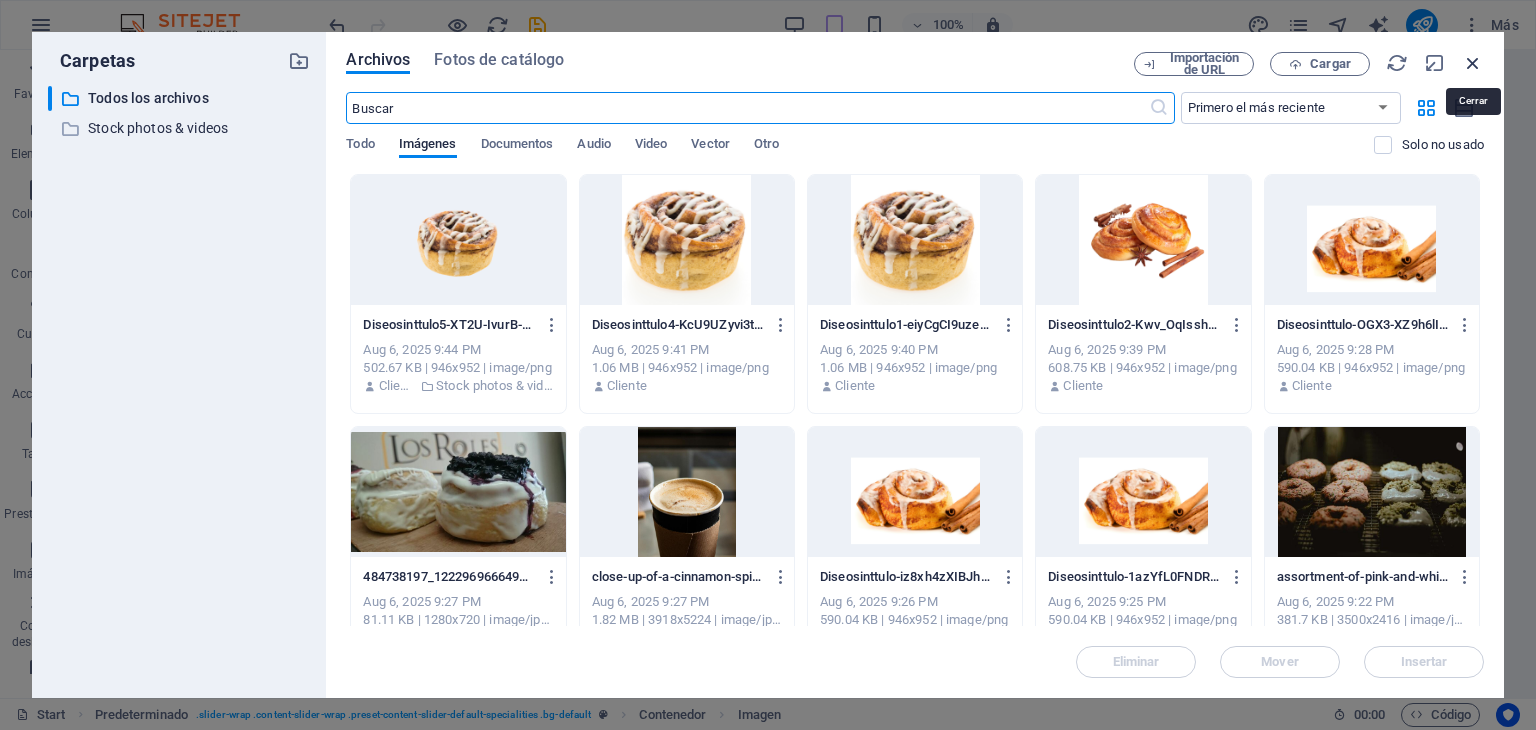 click at bounding box center (1473, 63) 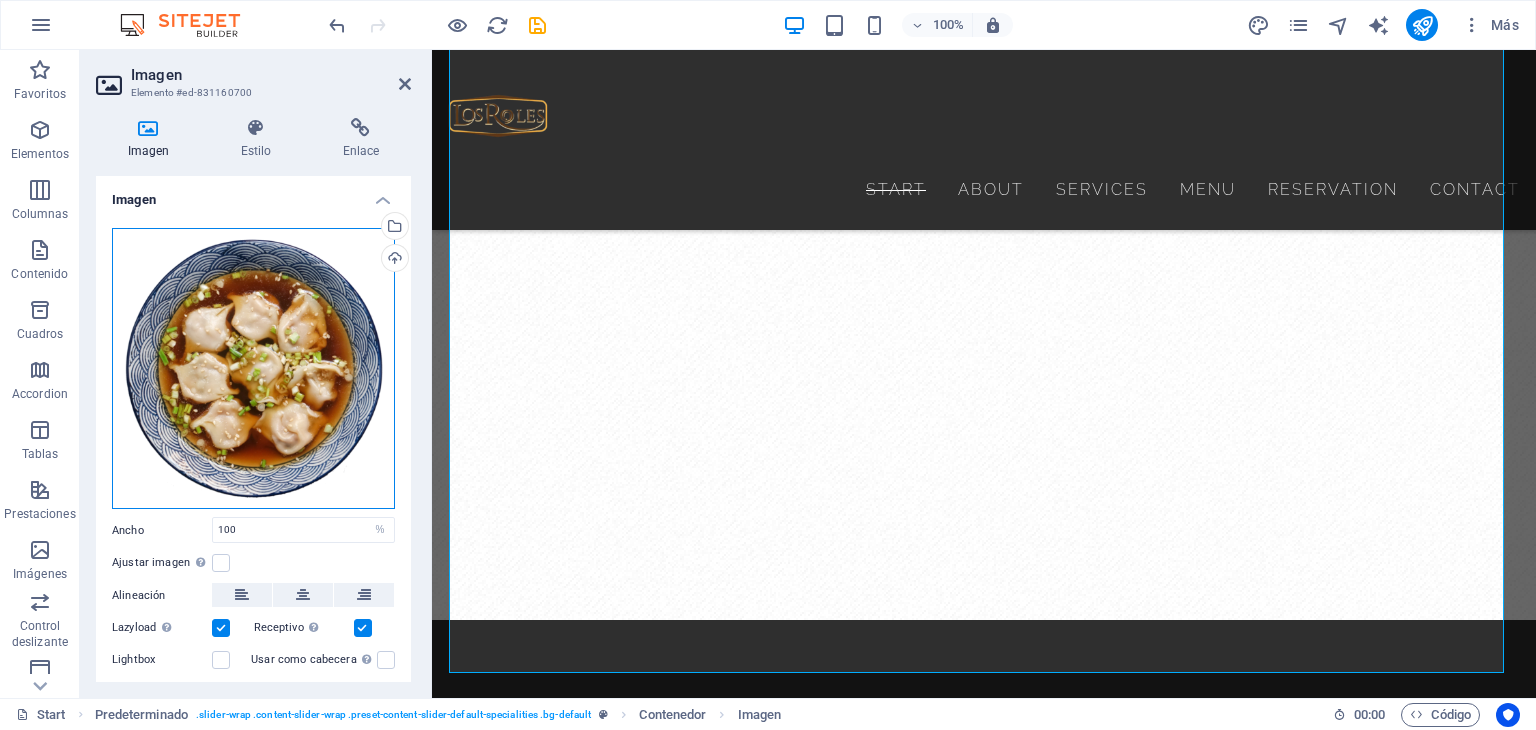click on "Arrastra archivos aquí, haz clic para escoger archivos o  selecciona archivos de Archivos o de nuestra galería gratuita de fotos y vídeos" at bounding box center (253, 369) 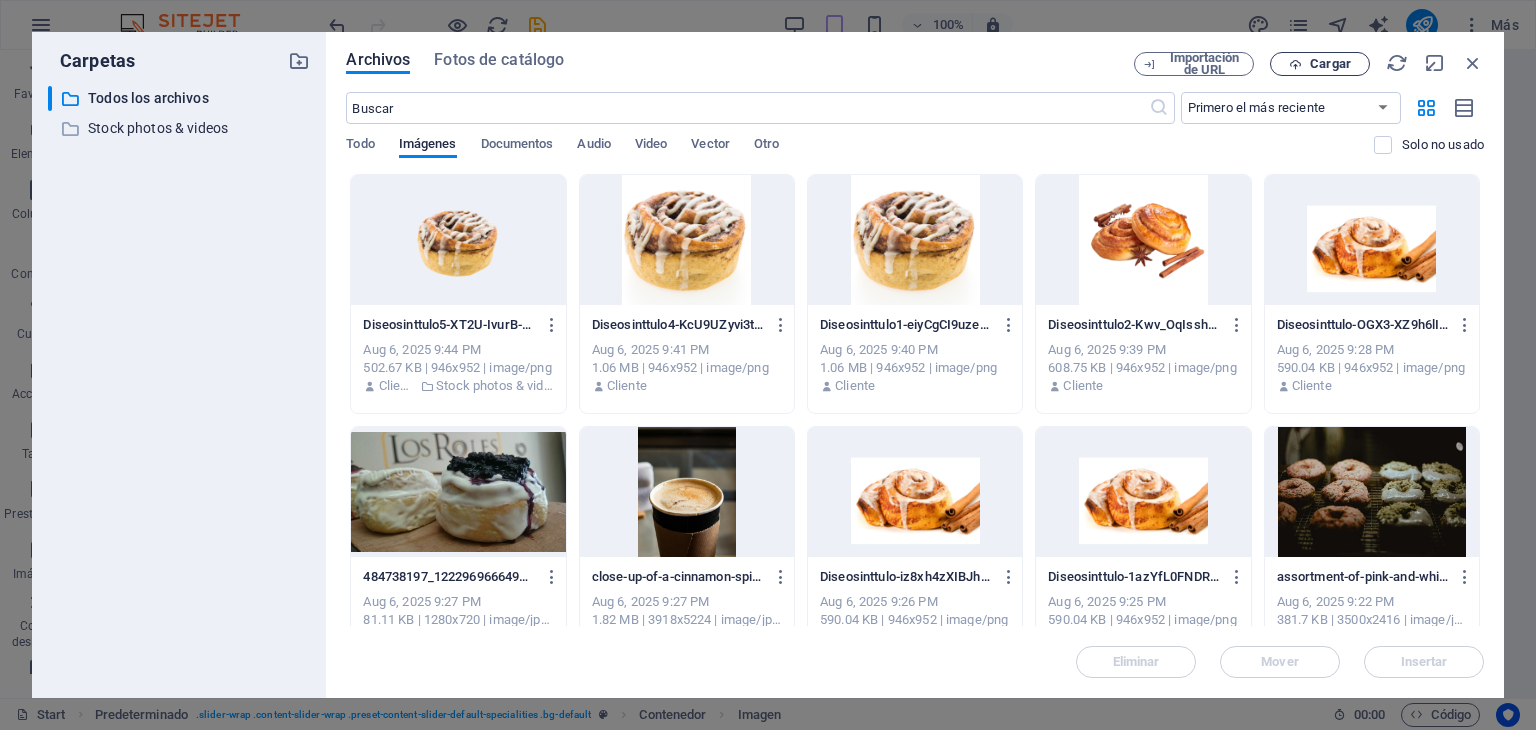 click on "Cargar" at bounding box center (1330, 64) 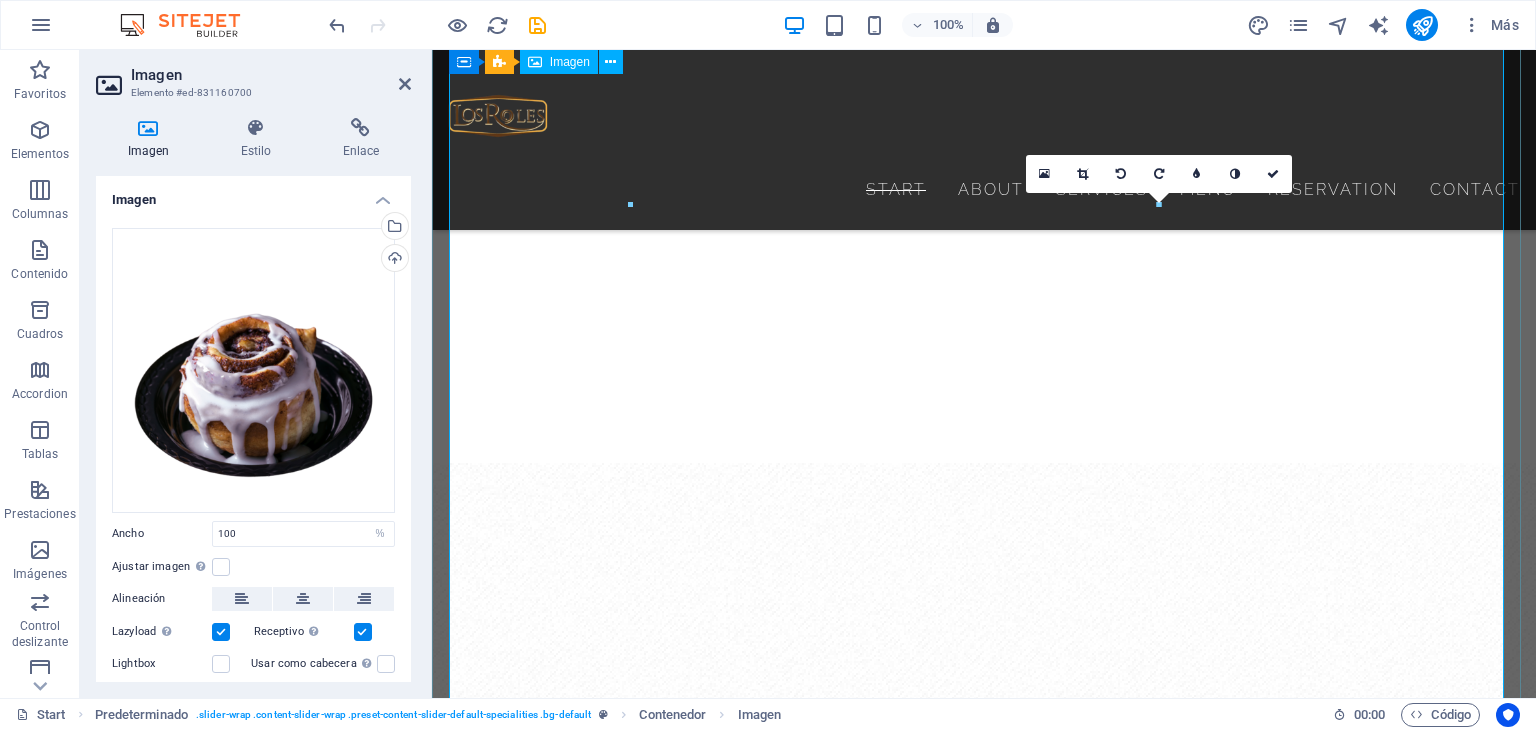scroll, scrollTop: 3617, scrollLeft: 0, axis: vertical 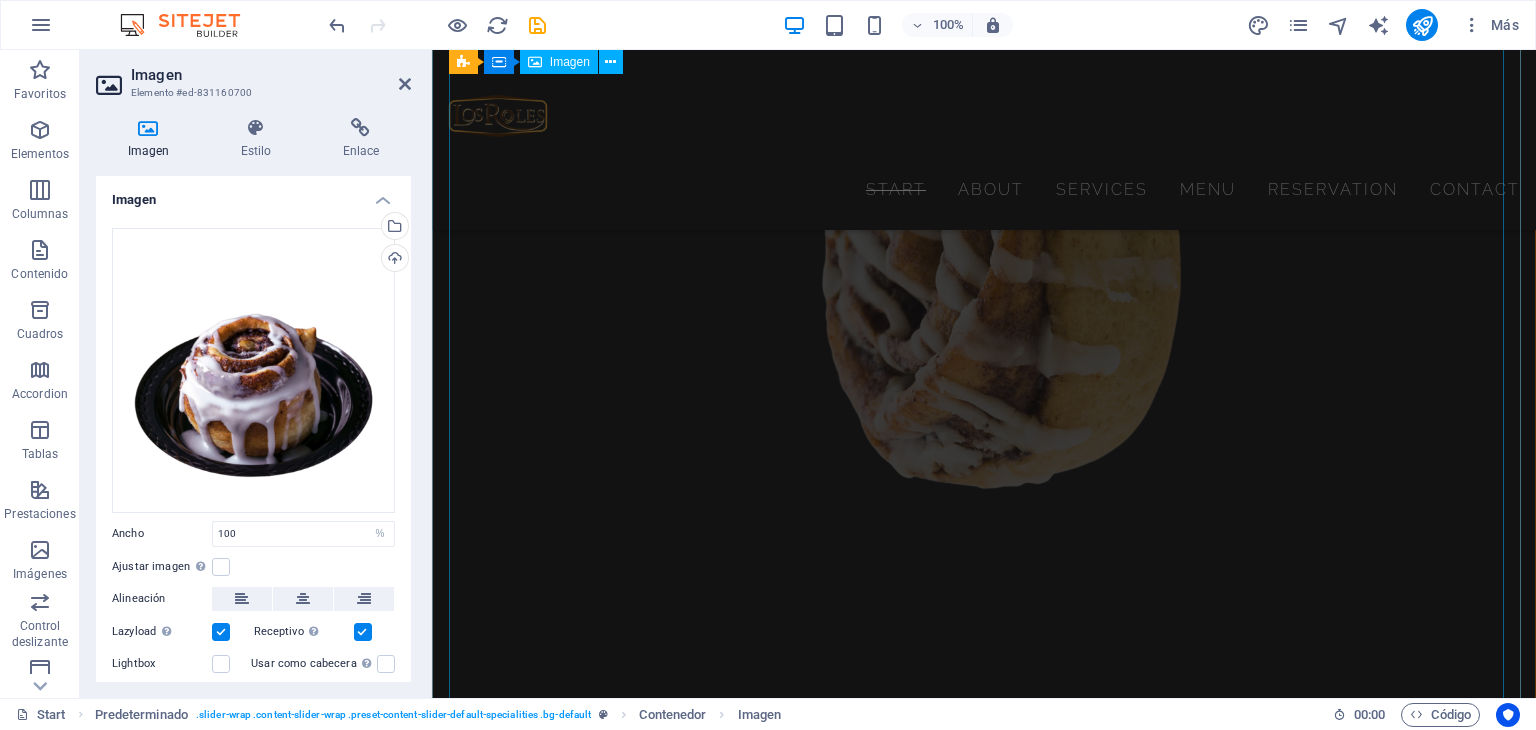 click at bounding box center [984, 2652] 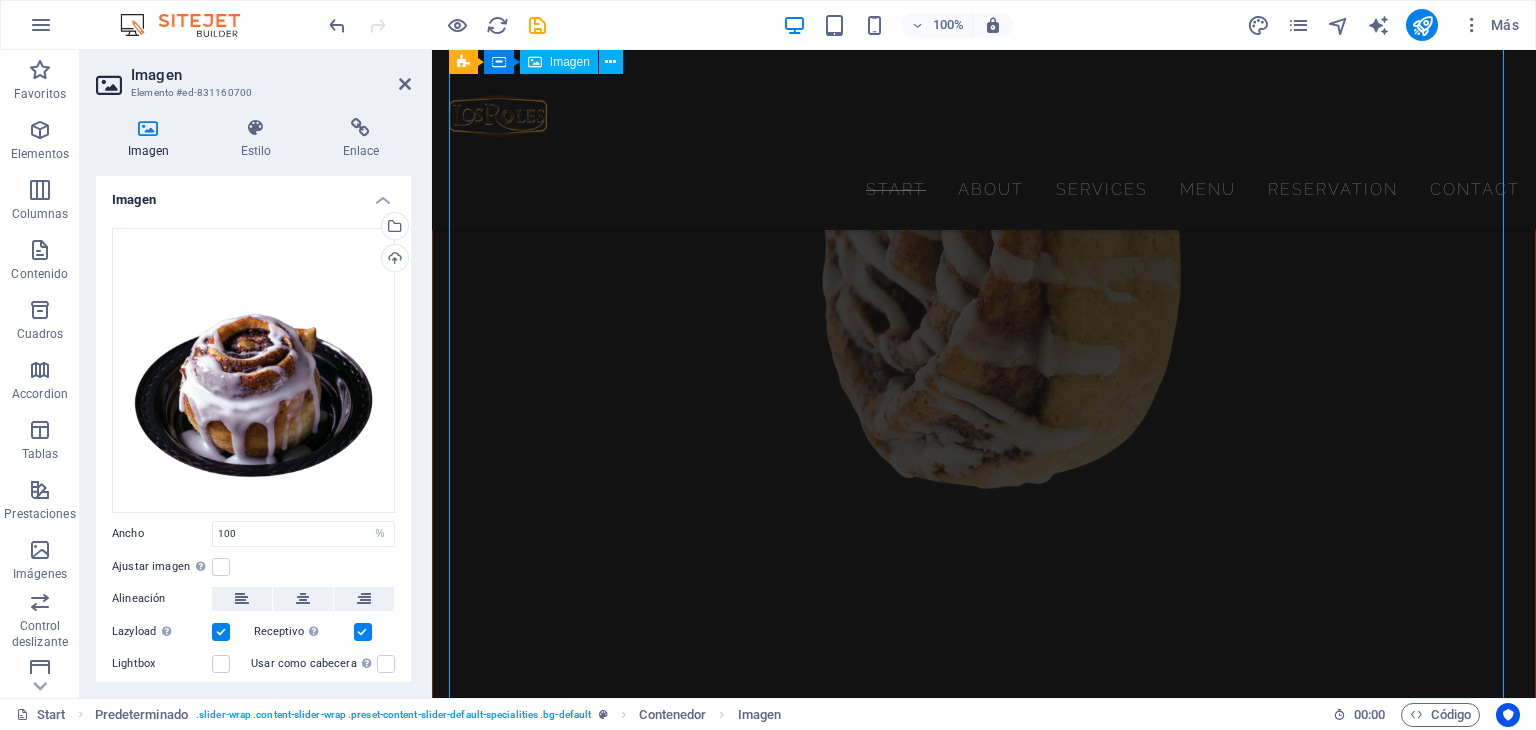 scroll, scrollTop: 5728, scrollLeft: 0, axis: vertical 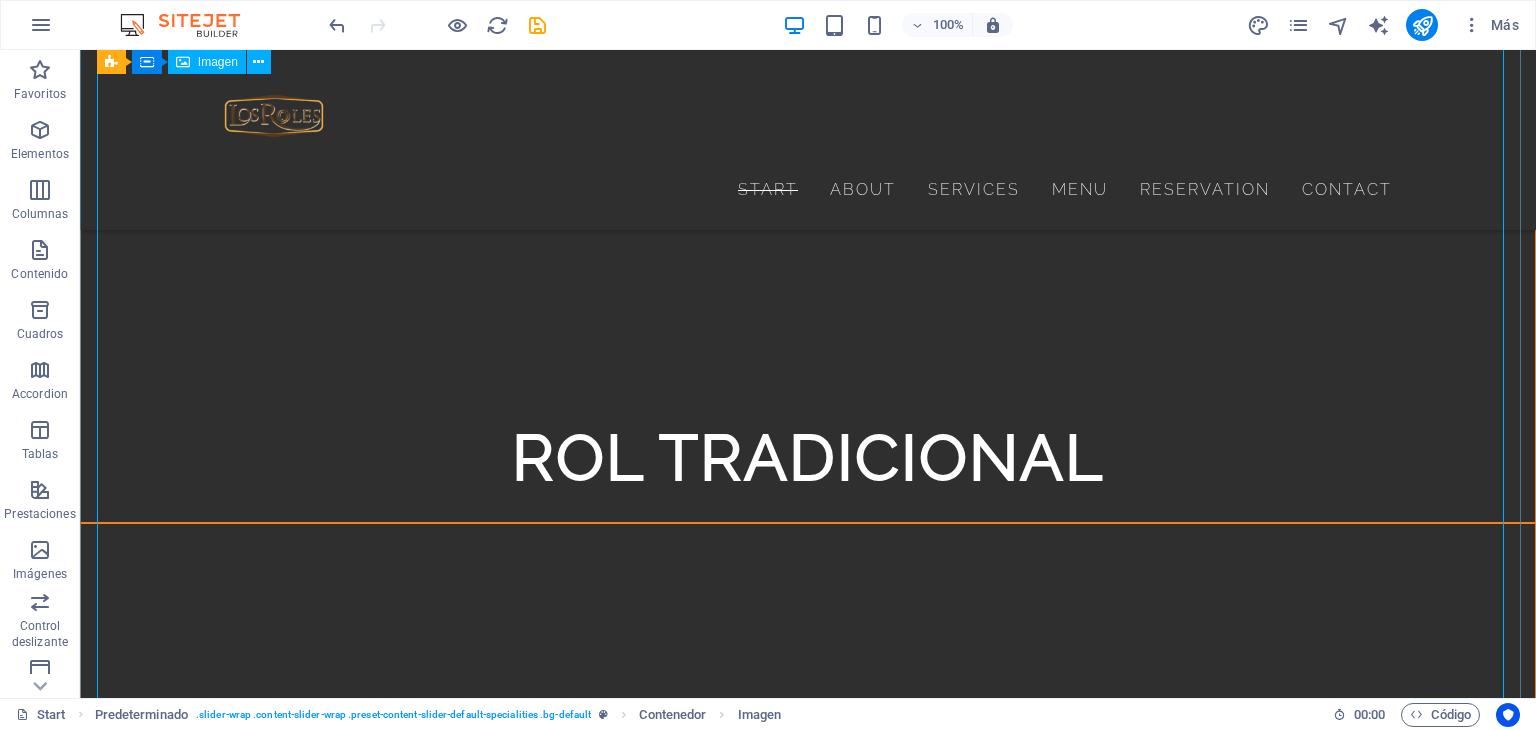 click at bounding box center (808, 2781) 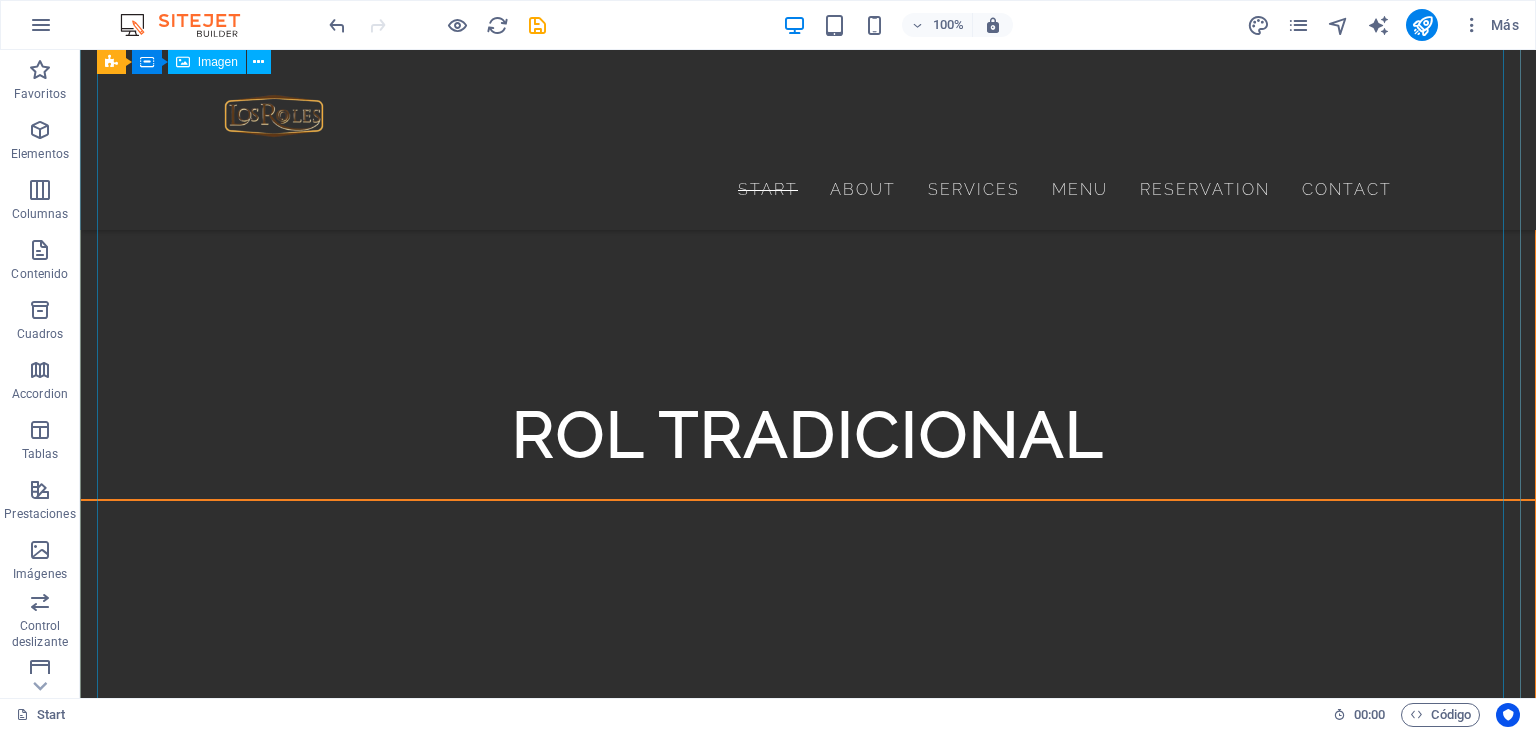 click at bounding box center (808, 2758) 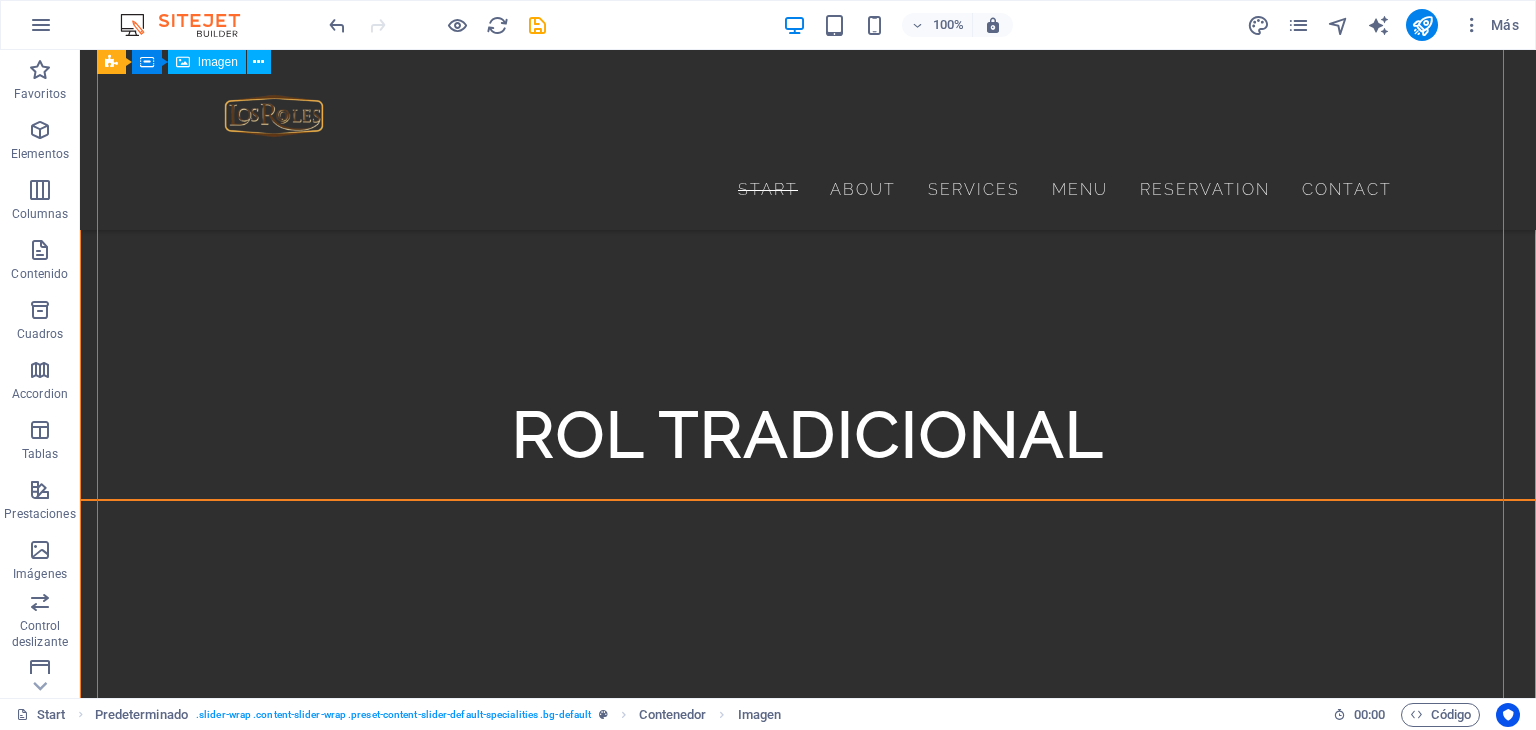 click at bounding box center (808, 2758) 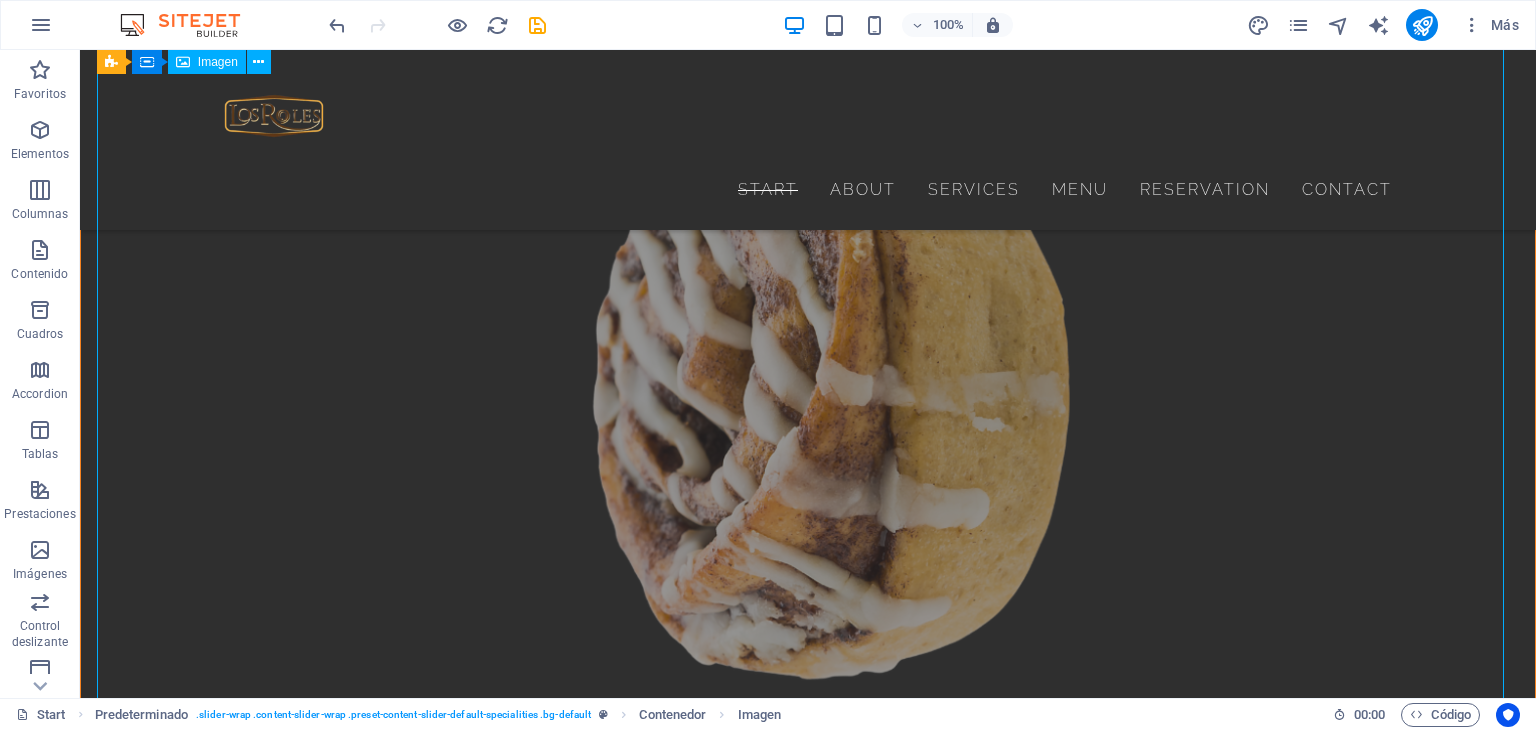 select on "%" 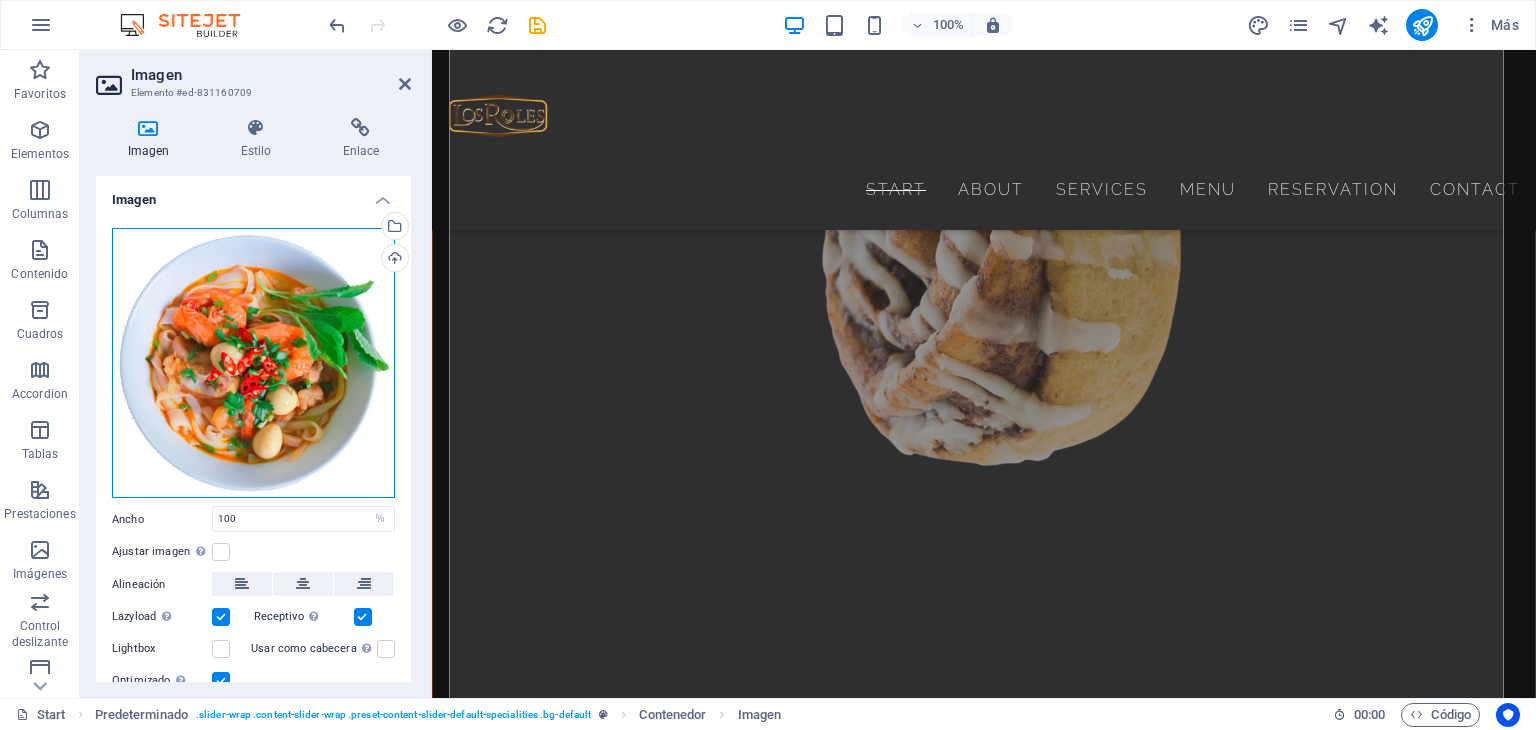 click on "Arrastra archivos aquí, haz clic para escoger archivos o  selecciona archivos de Archivos o de nuestra galería gratuita de fotos y vídeos" at bounding box center [253, 363] 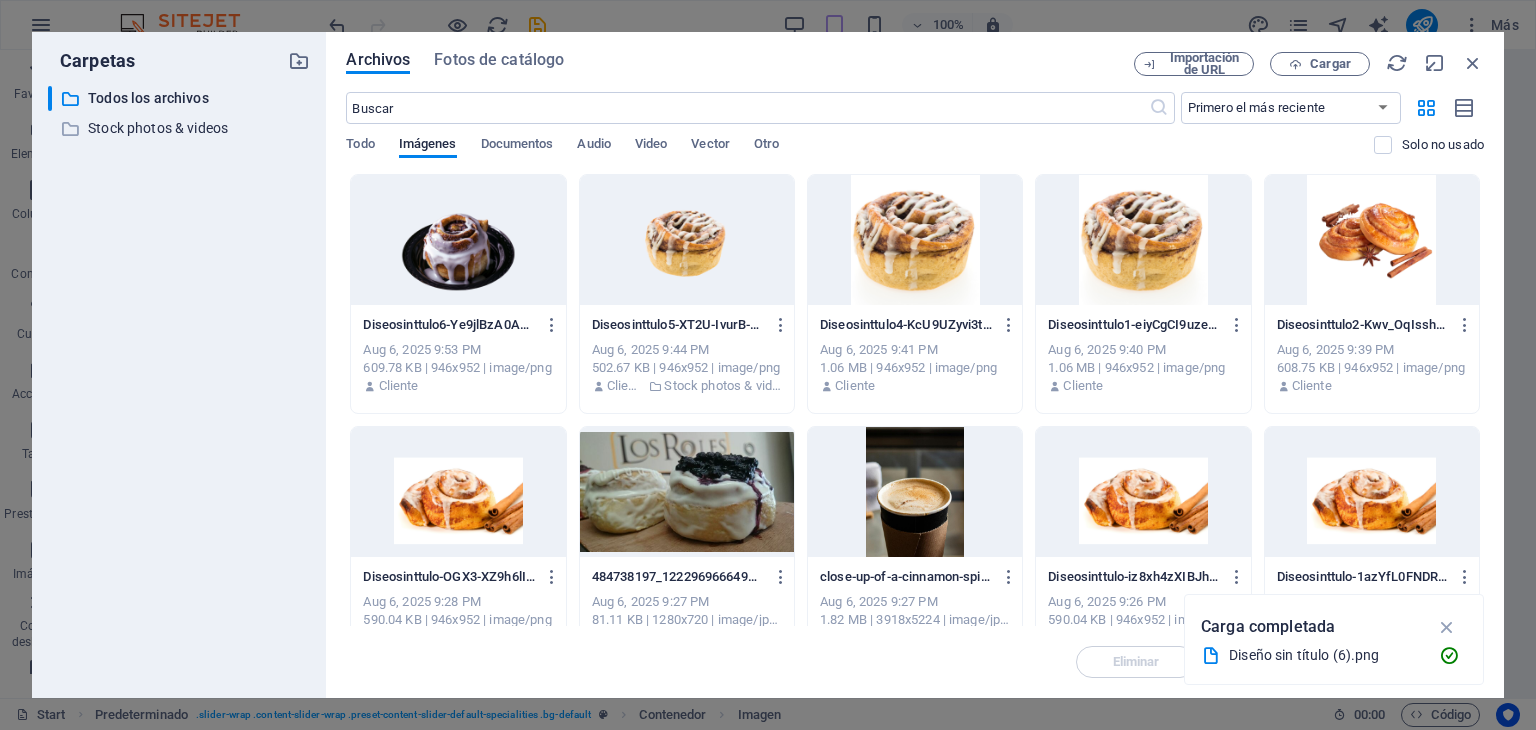 scroll, scrollTop: 4093, scrollLeft: 0, axis: vertical 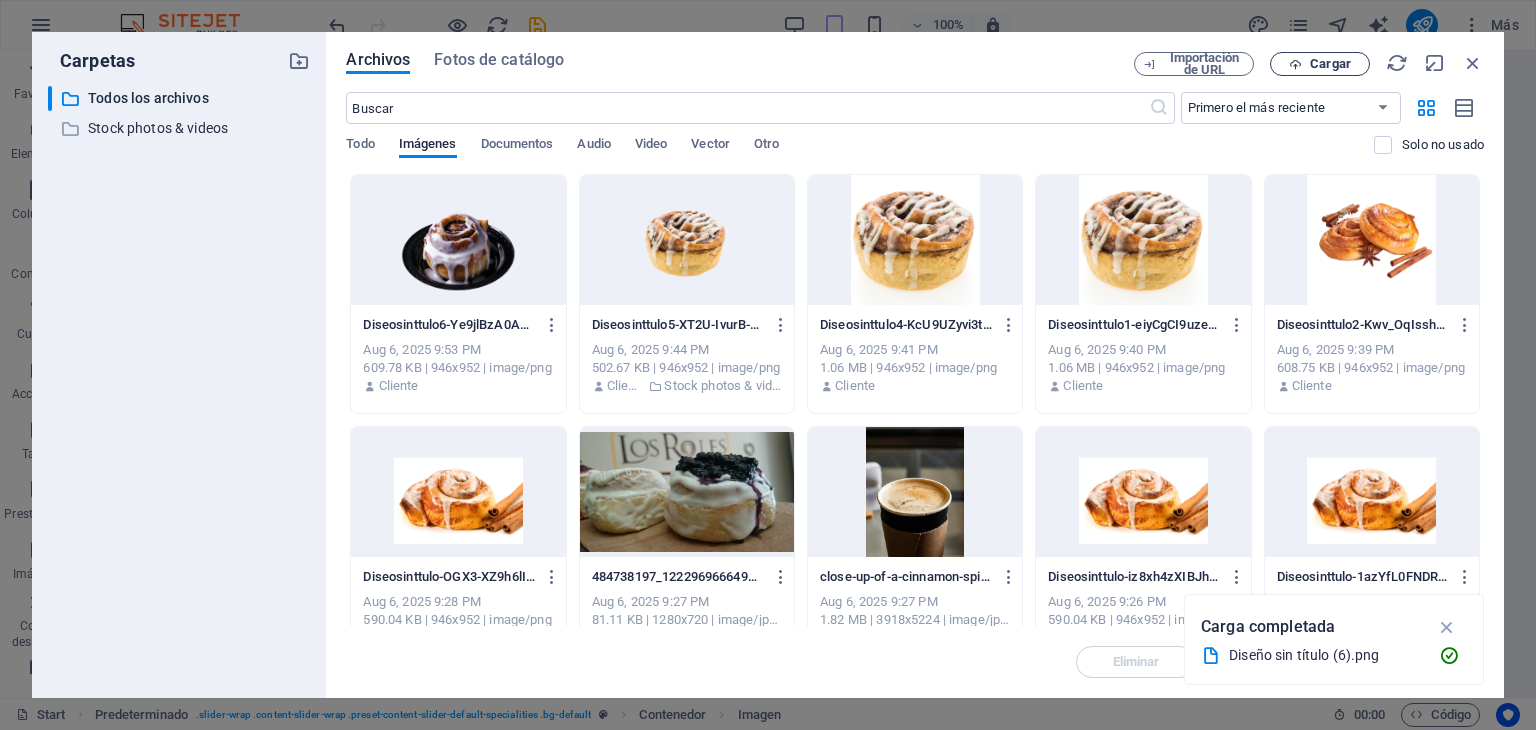 click on "Cargar" at bounding box center [1330, 64] 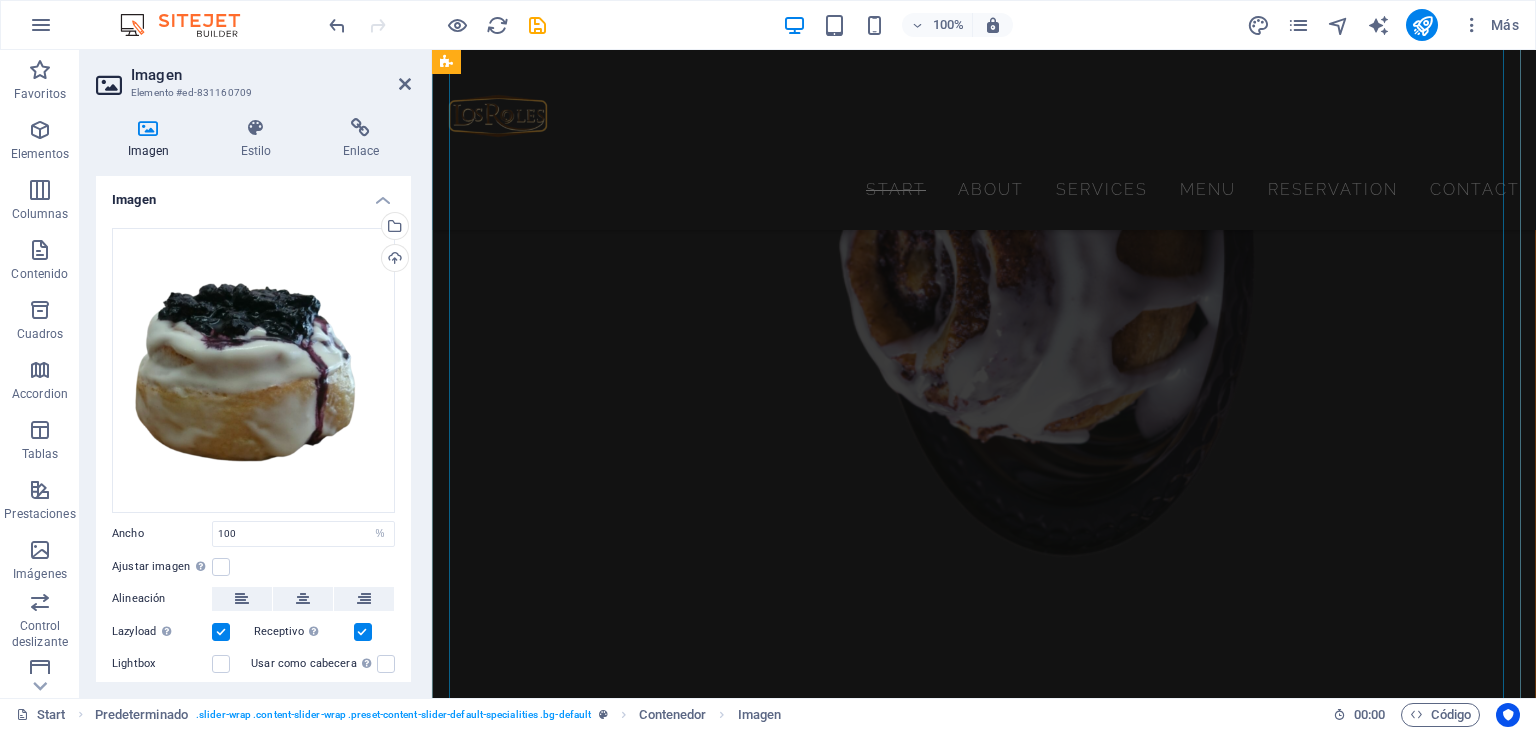 scroll, scrollTop: 6145, scrollLeft: 0, axis: vertical 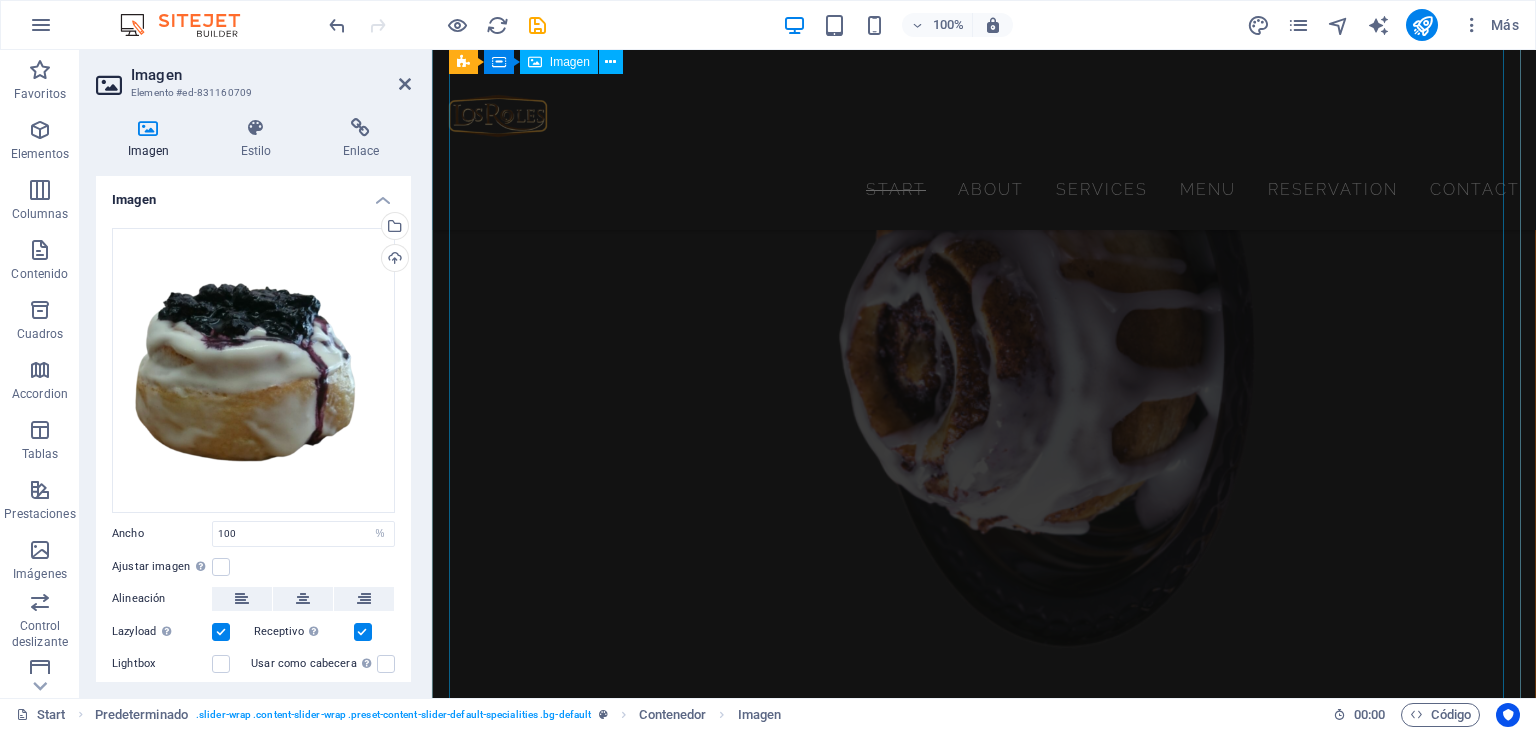 click at bounding box center (984, 2749) 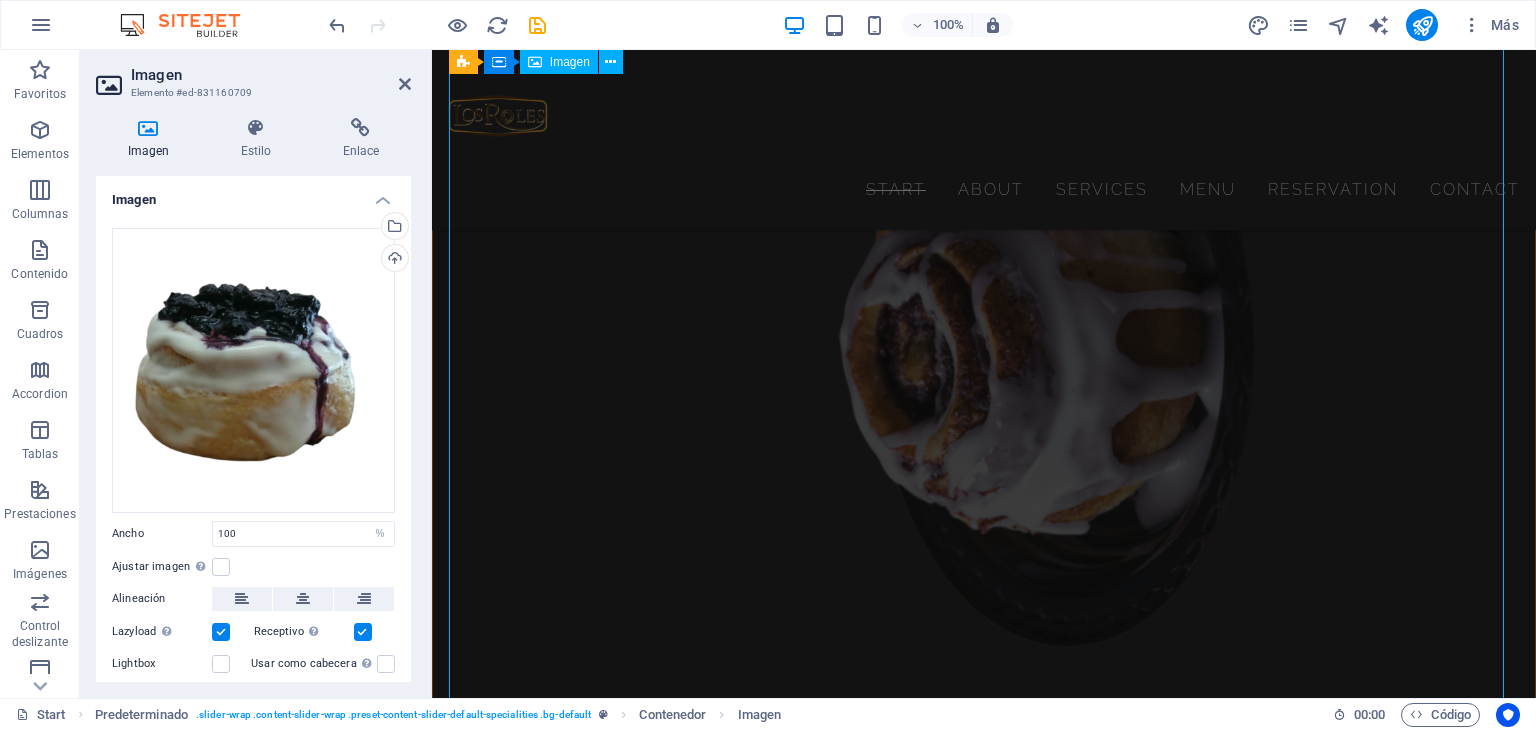 click at bounding box center (984, 2749) 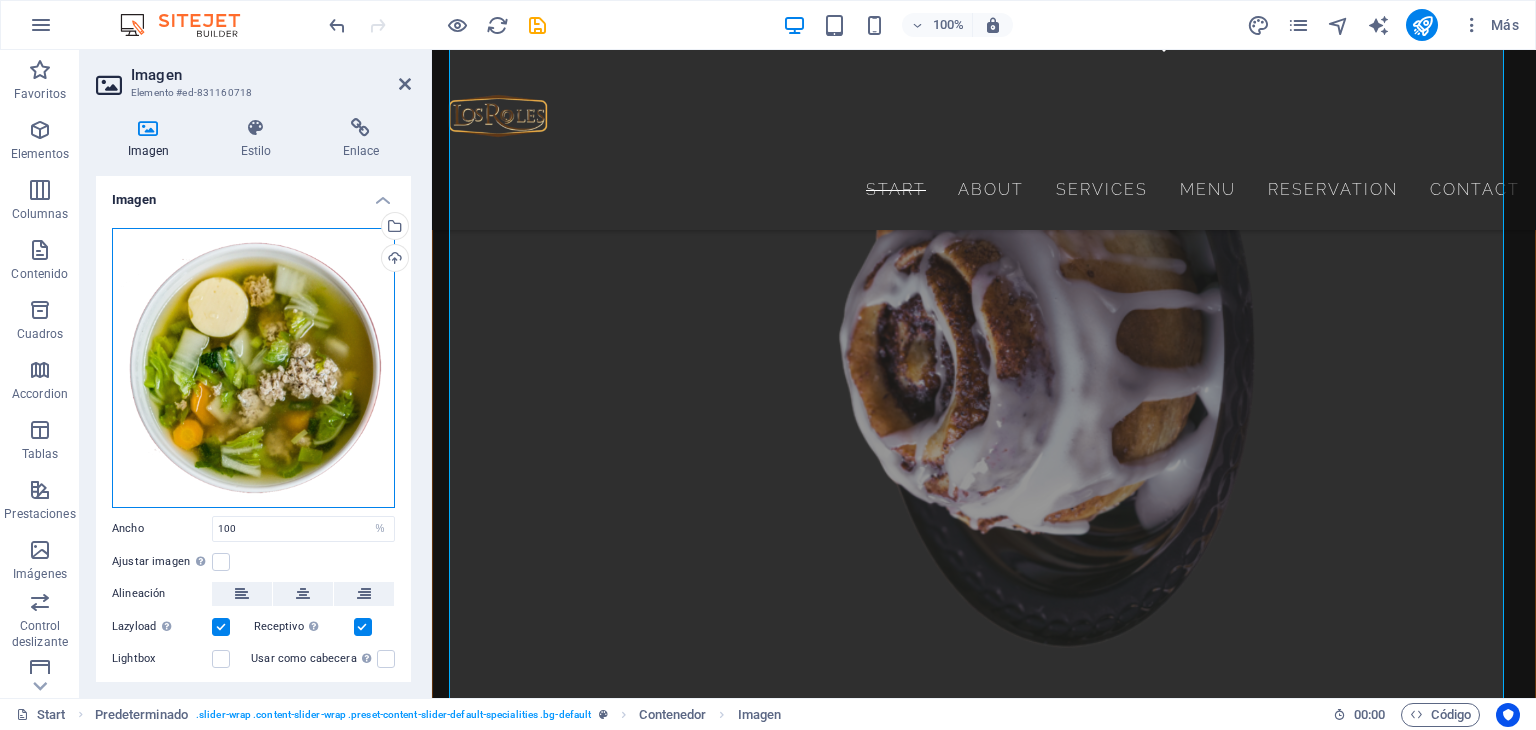 click on "Arrastra archivos aquí, haz clic para escoger archivos o  selecciona archivos de Archivos o de nuestra galería gratuita de fotos y vídeos" at bounding box center (253, 368) 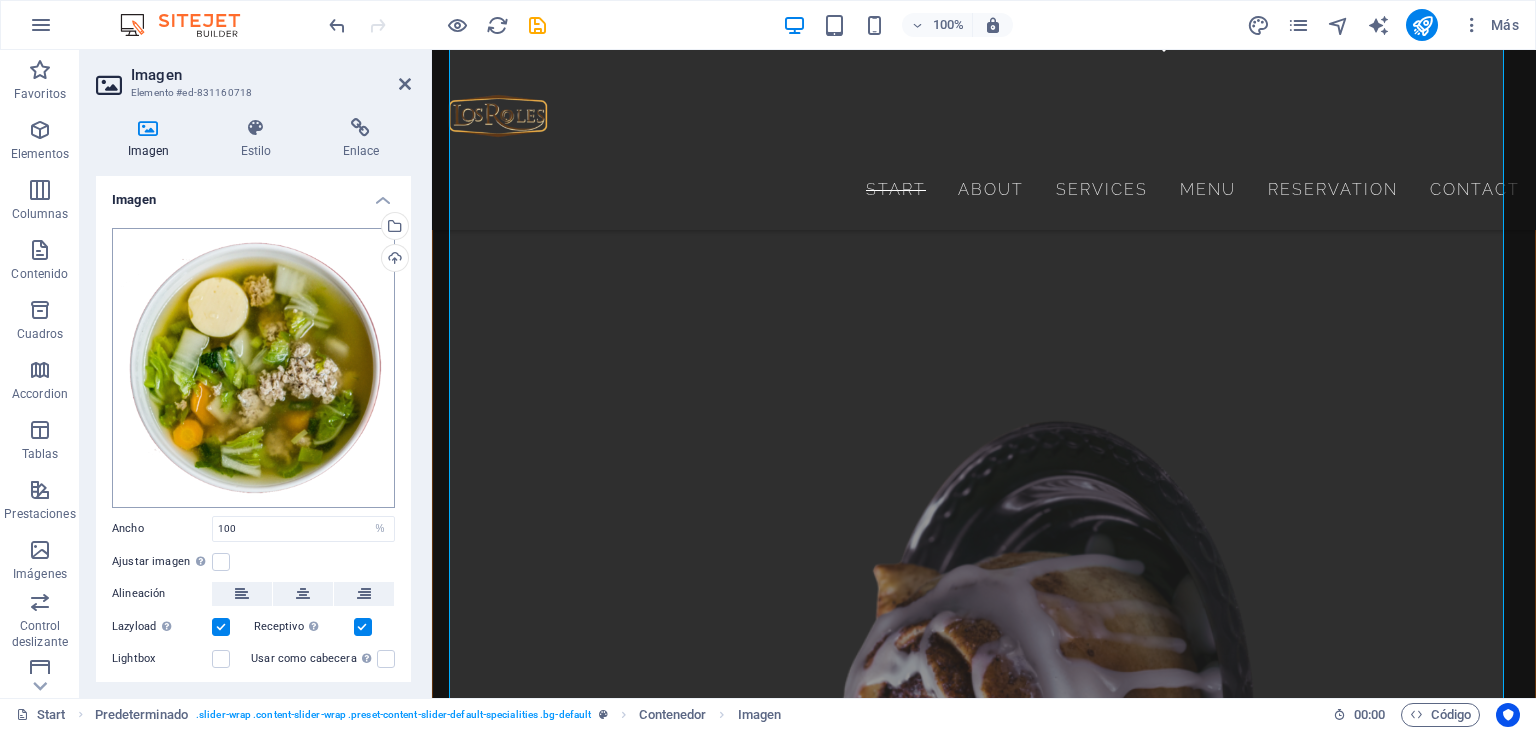scroll, scrollTop: 4763, scrollLeft: 0, axis: vertical 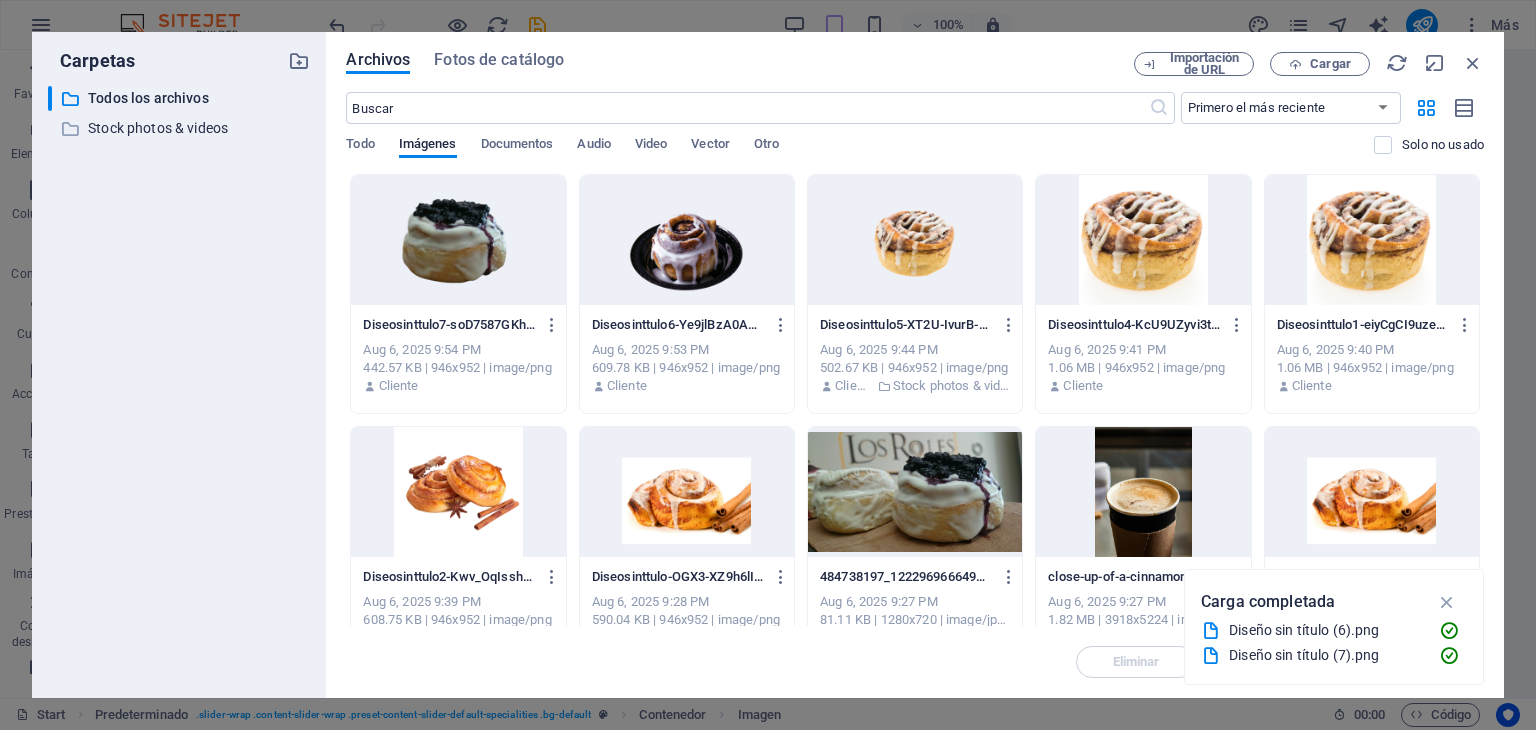 click at bounding box center [458, 240] 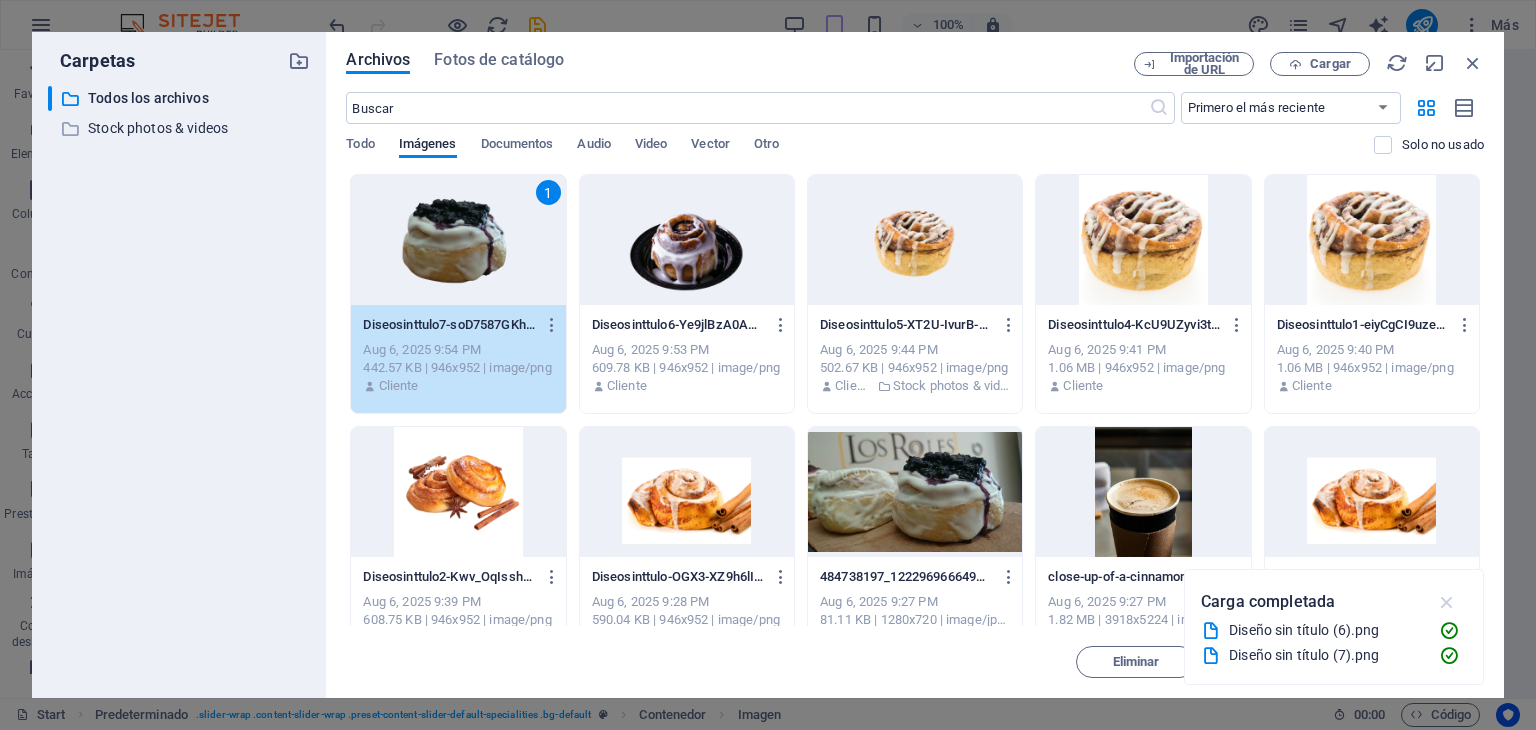 click at bounding box center [1447, 602] 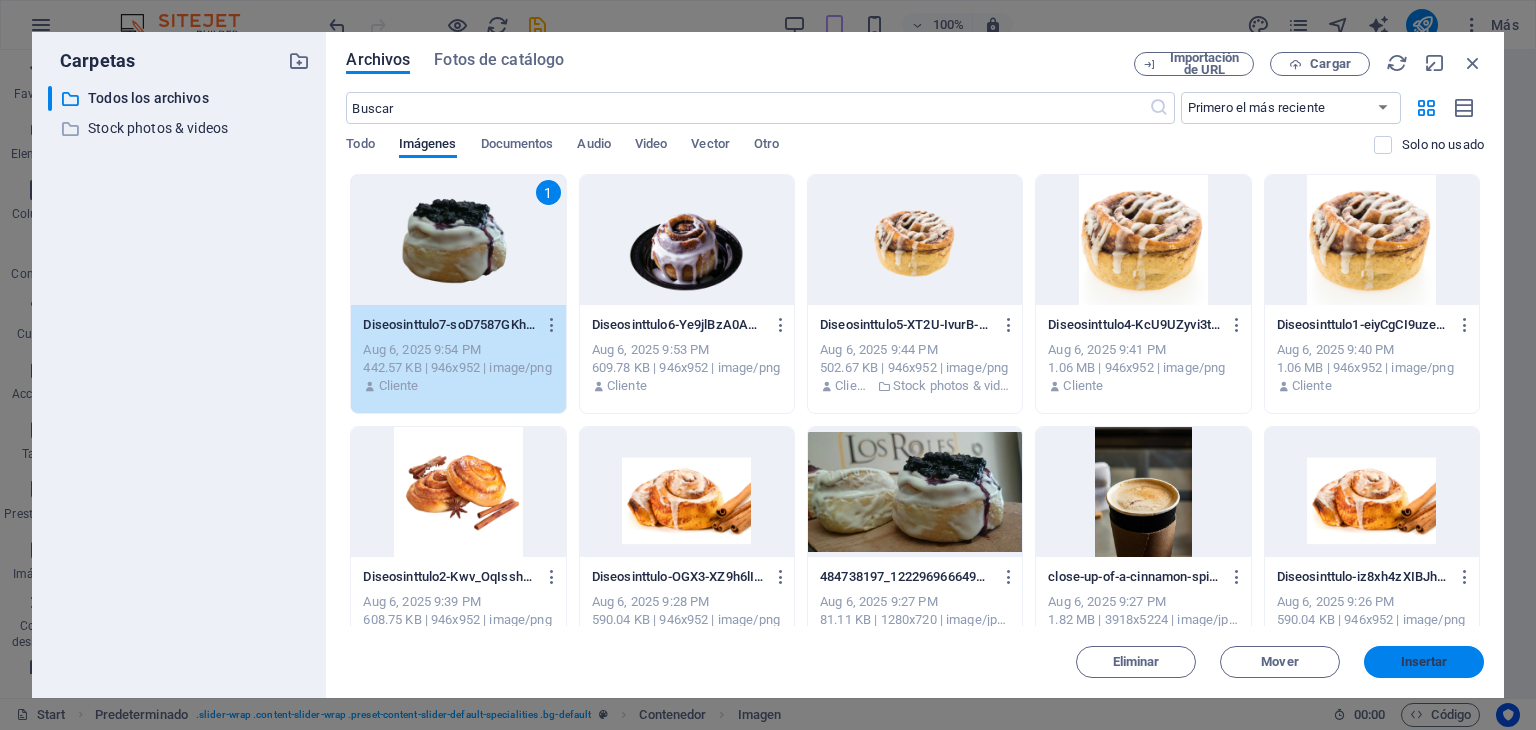 click on "Insertar" at bounding box center (1424, 662) 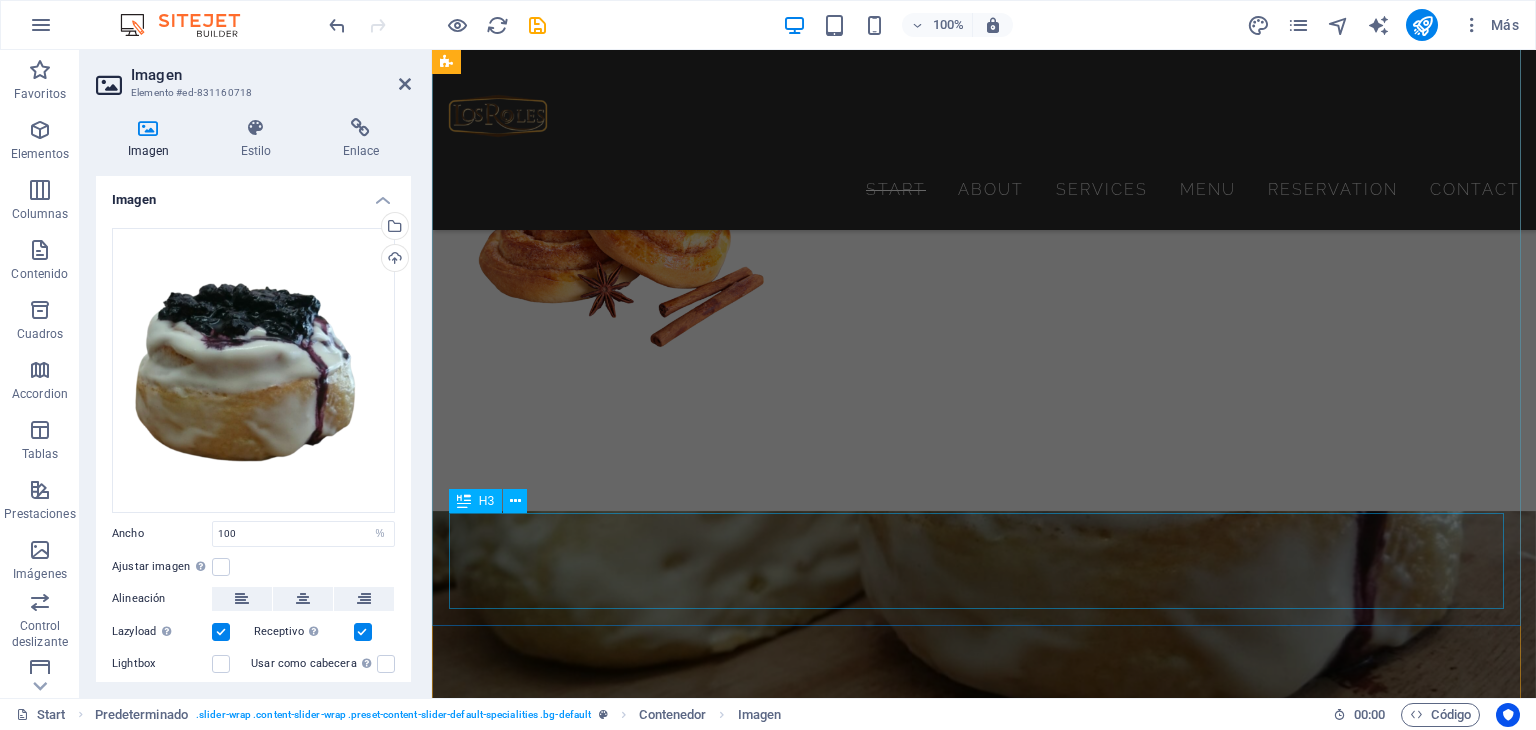 scroll, scrollTop: 2494, scrollLeft: 0, axis: vertical 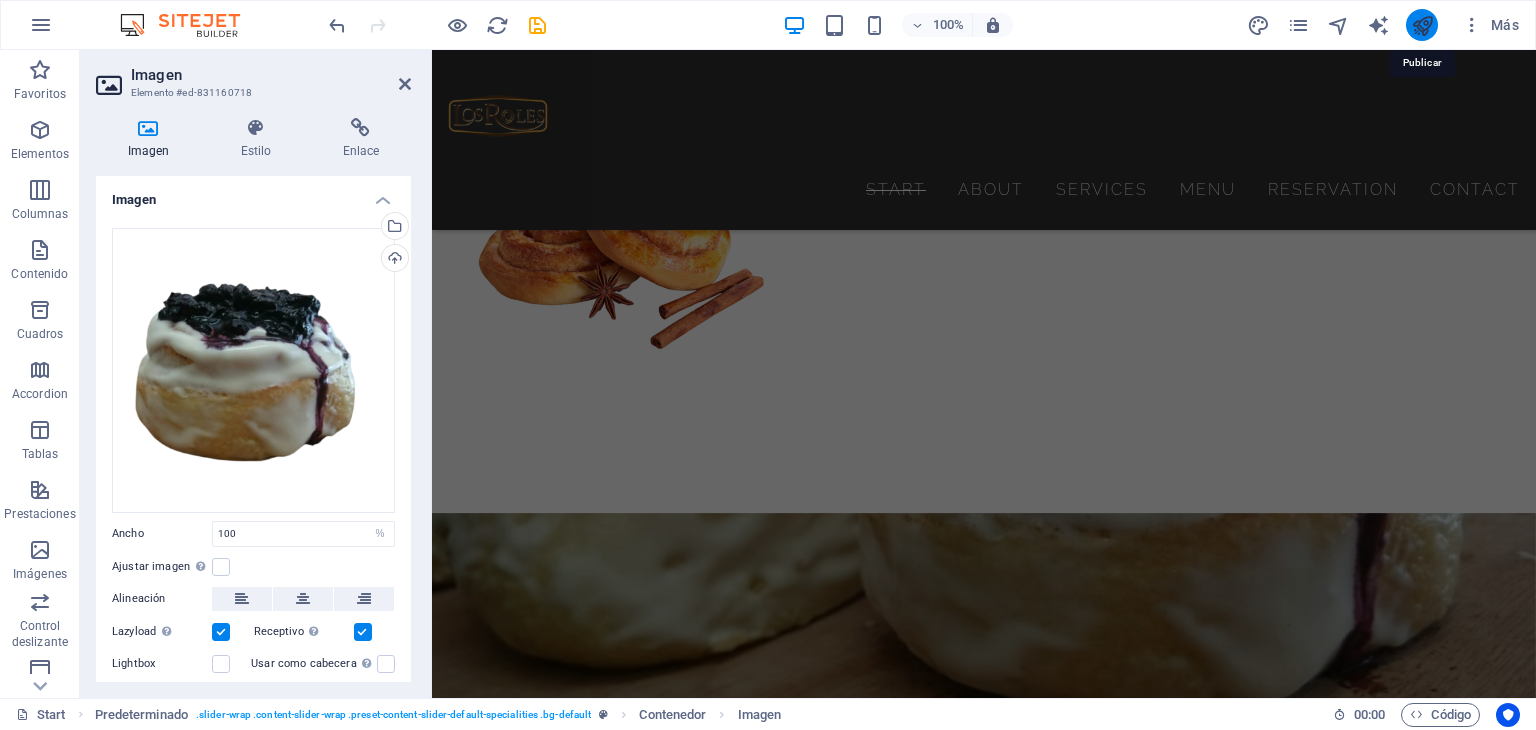 click at bounding box center [1422, 25] 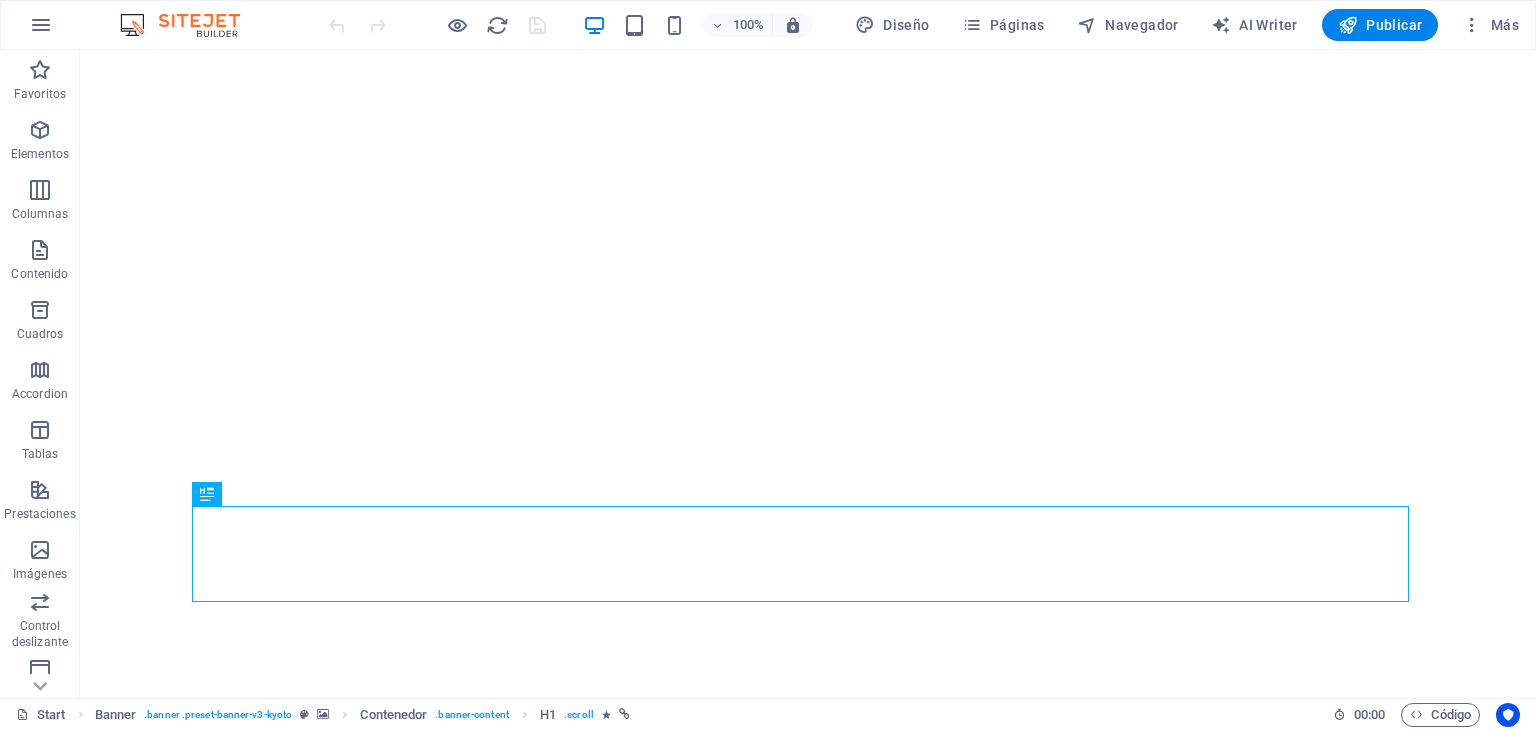scroll, scrollTop: 0, scrollLeft: 0, axis: both 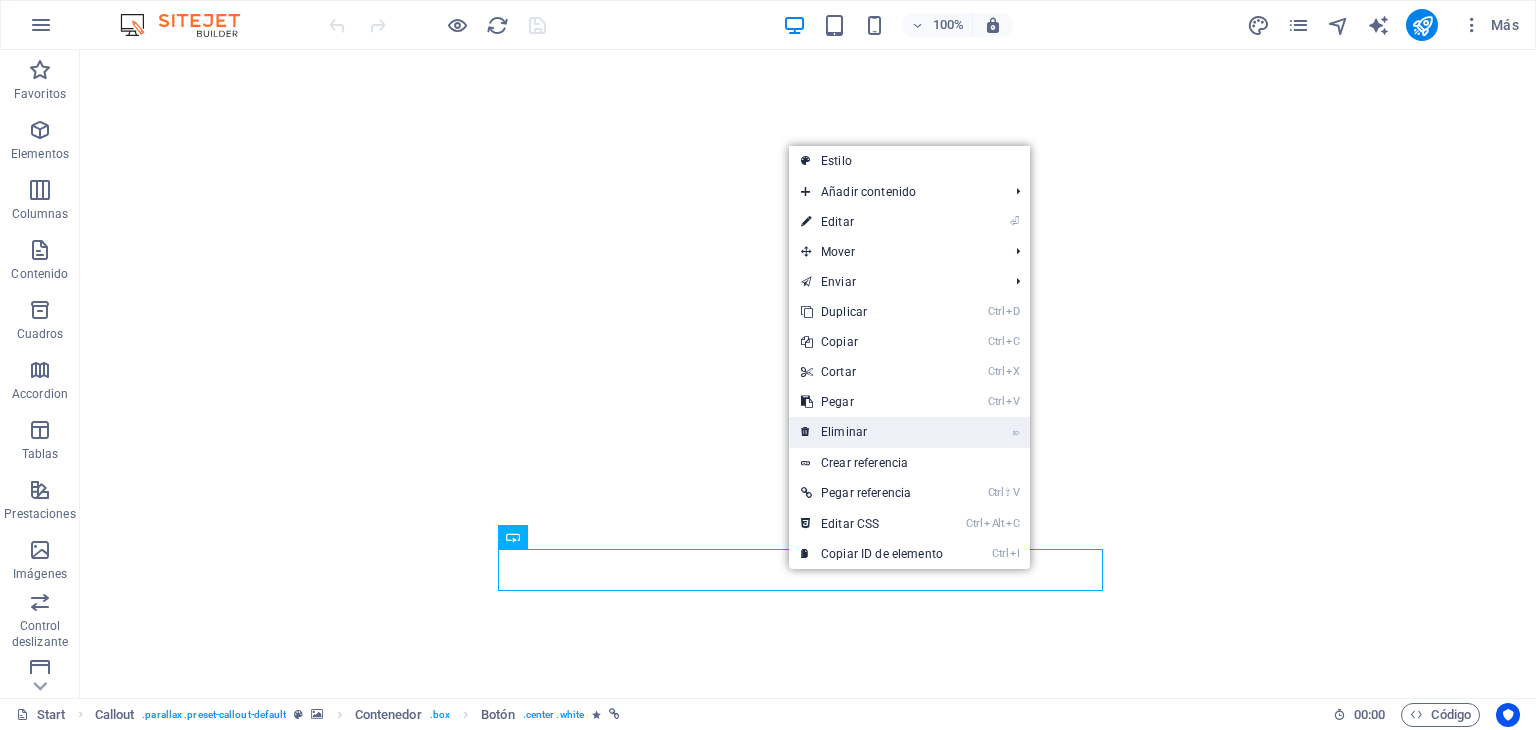 click on "⌦  Eliminar" at bounding box center (872, 432) 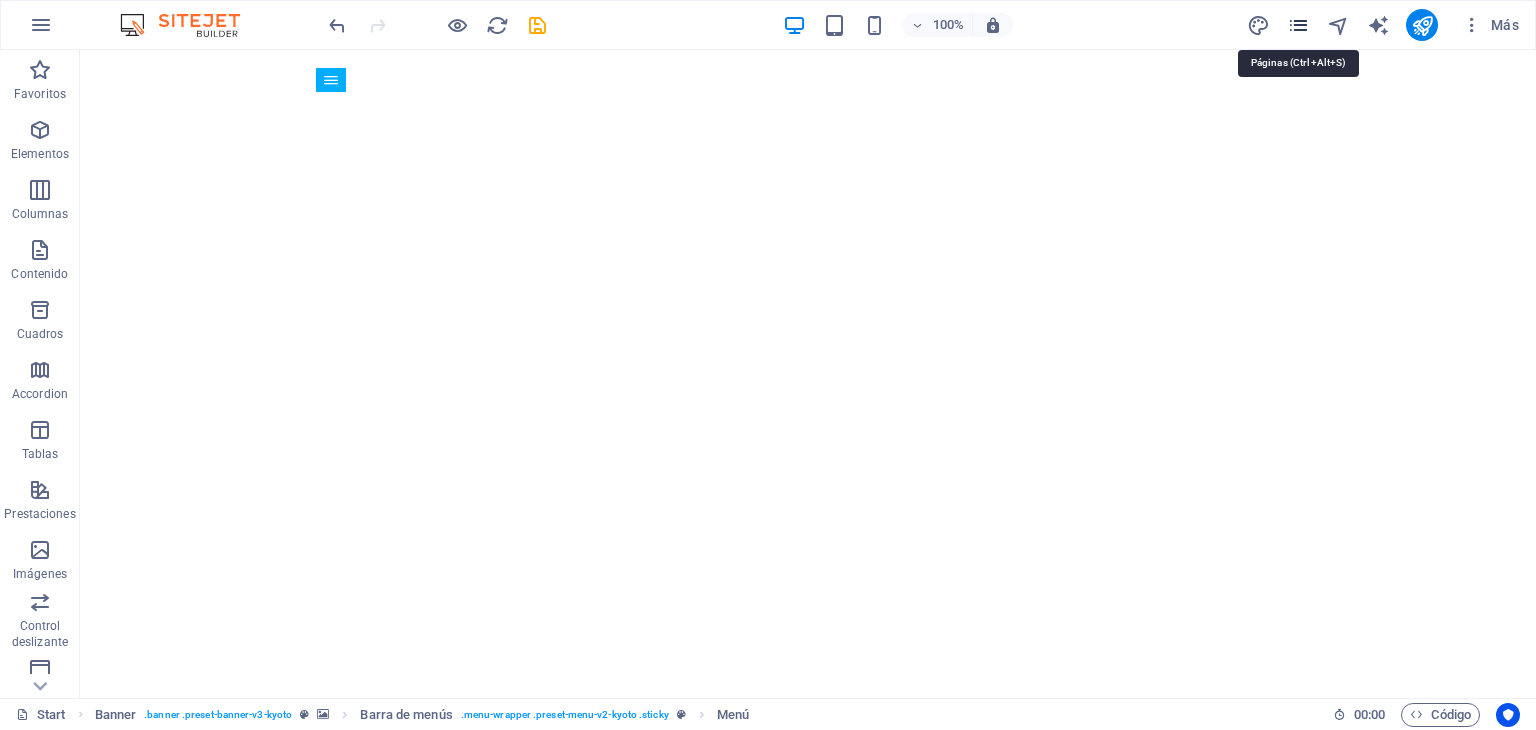 click at bounding box center (1298, 25) 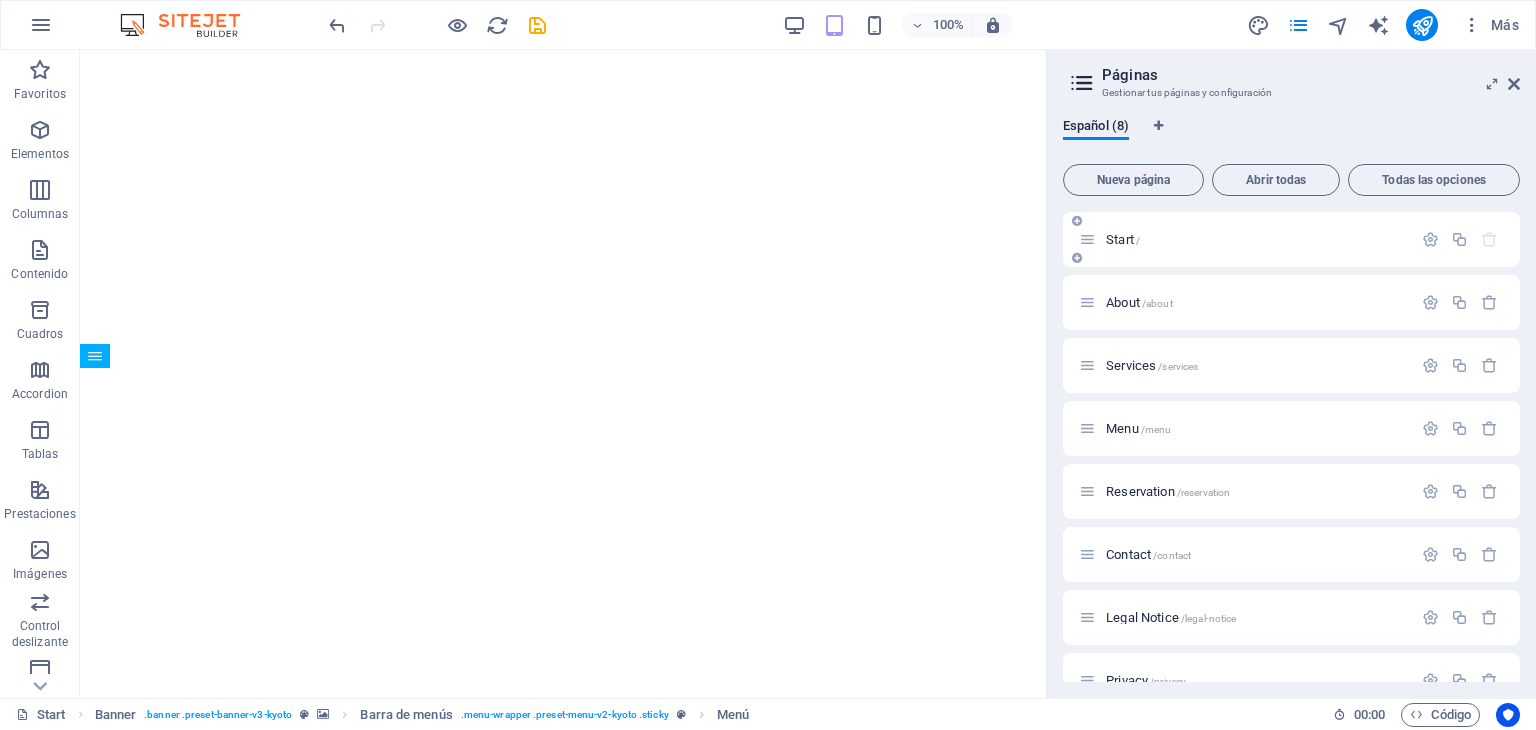 click on "Start /" at bounding box center (1256, 239) 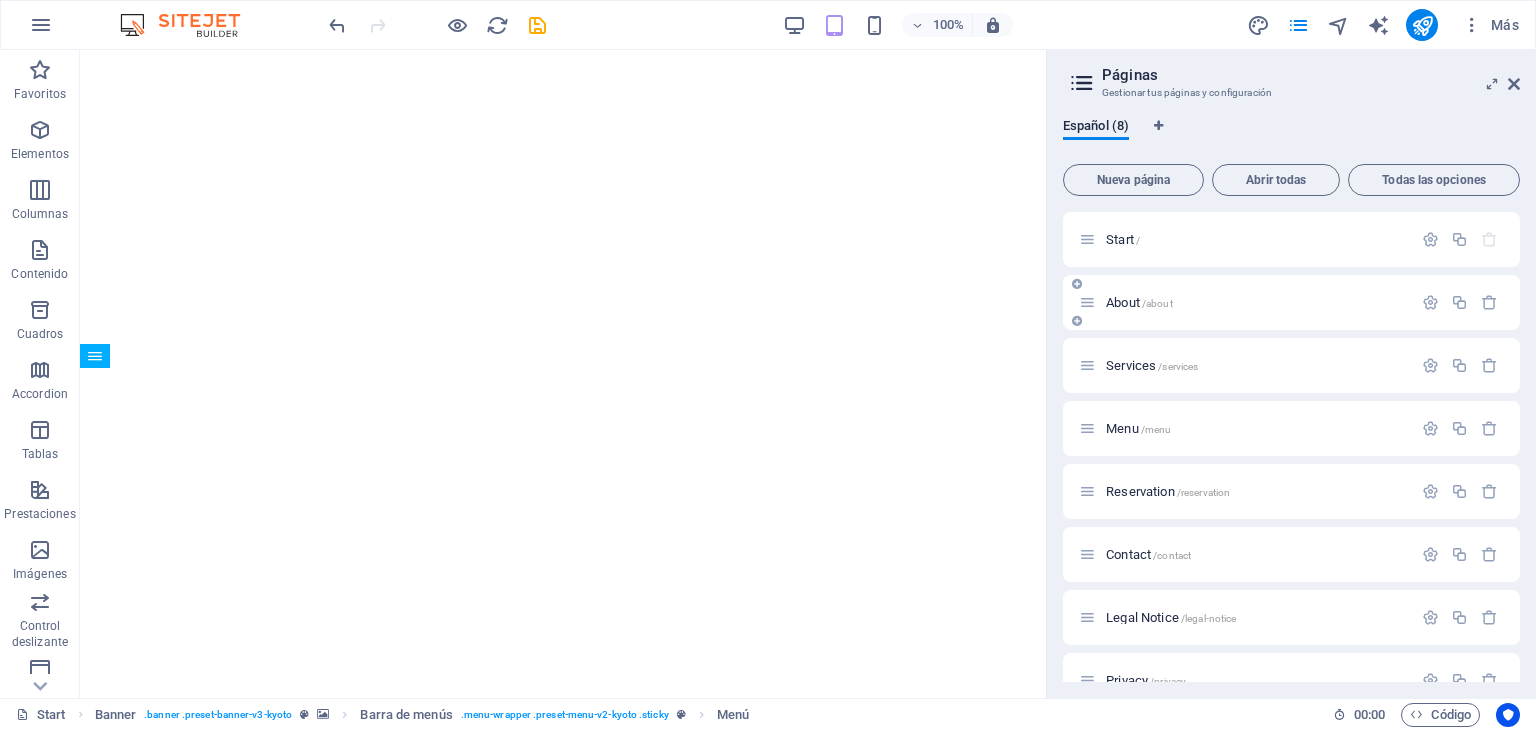 click on "About /about" at bounding box center (1256, 302) 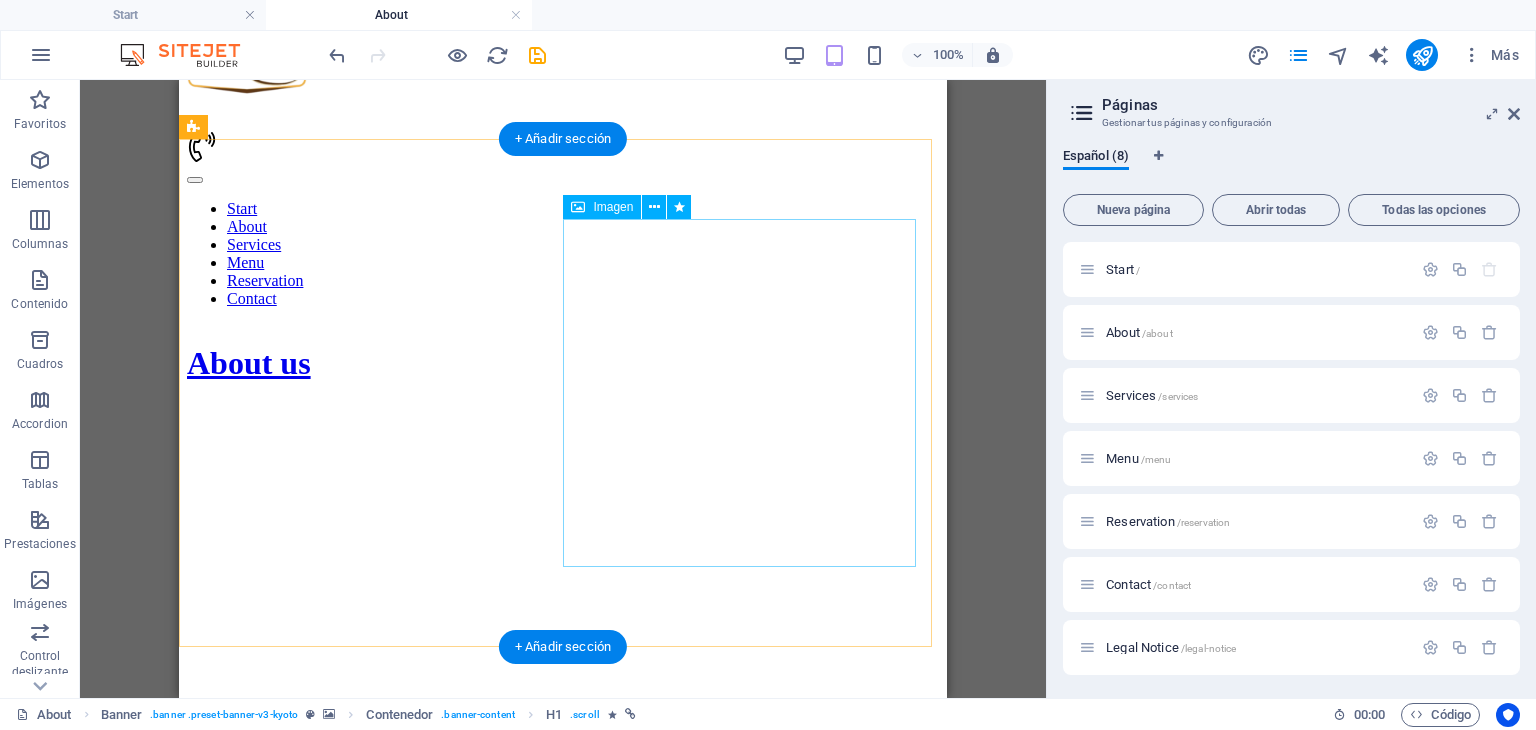 scroll, scrollTop: 600, scrollLeft: 0, axis: vertical 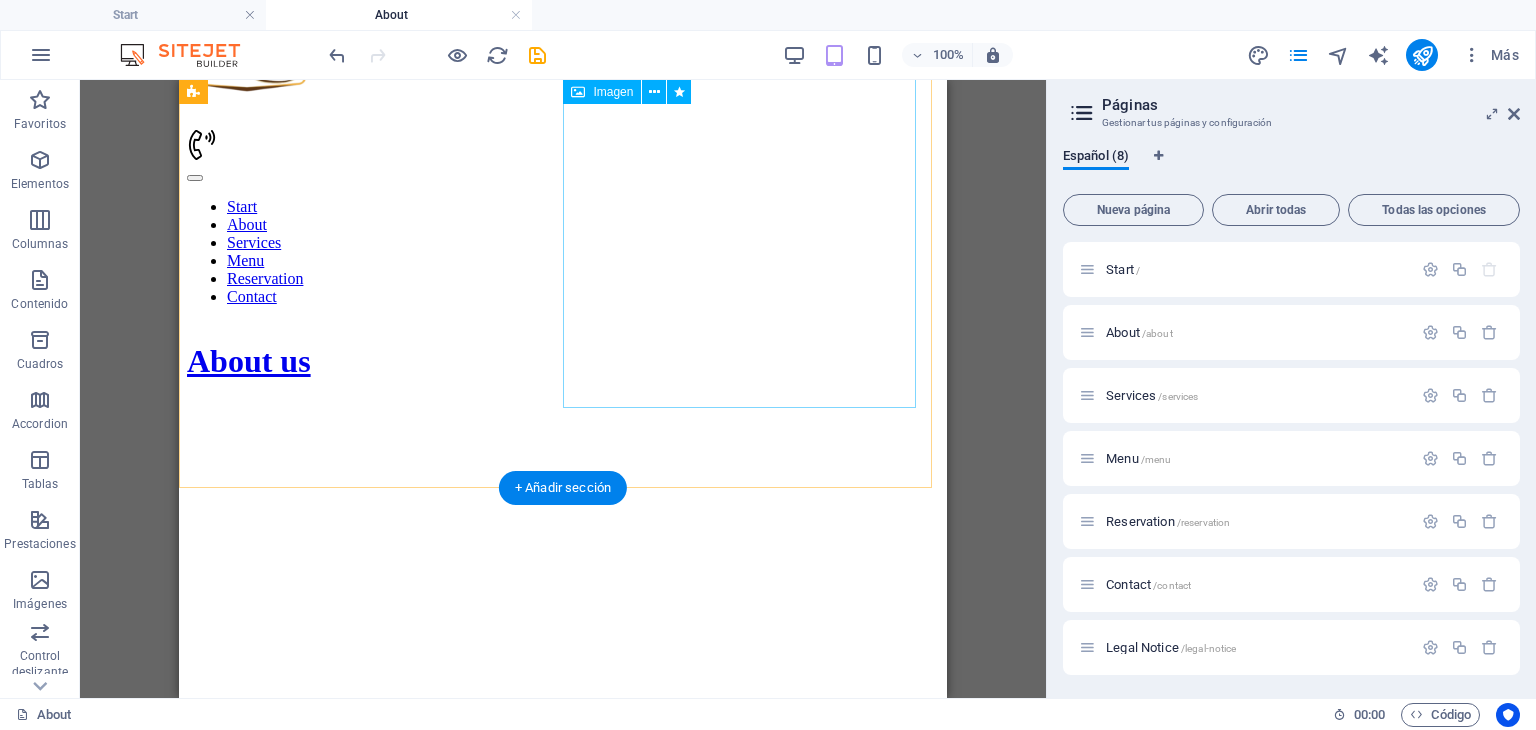 click at bounding box center (300, 1240) 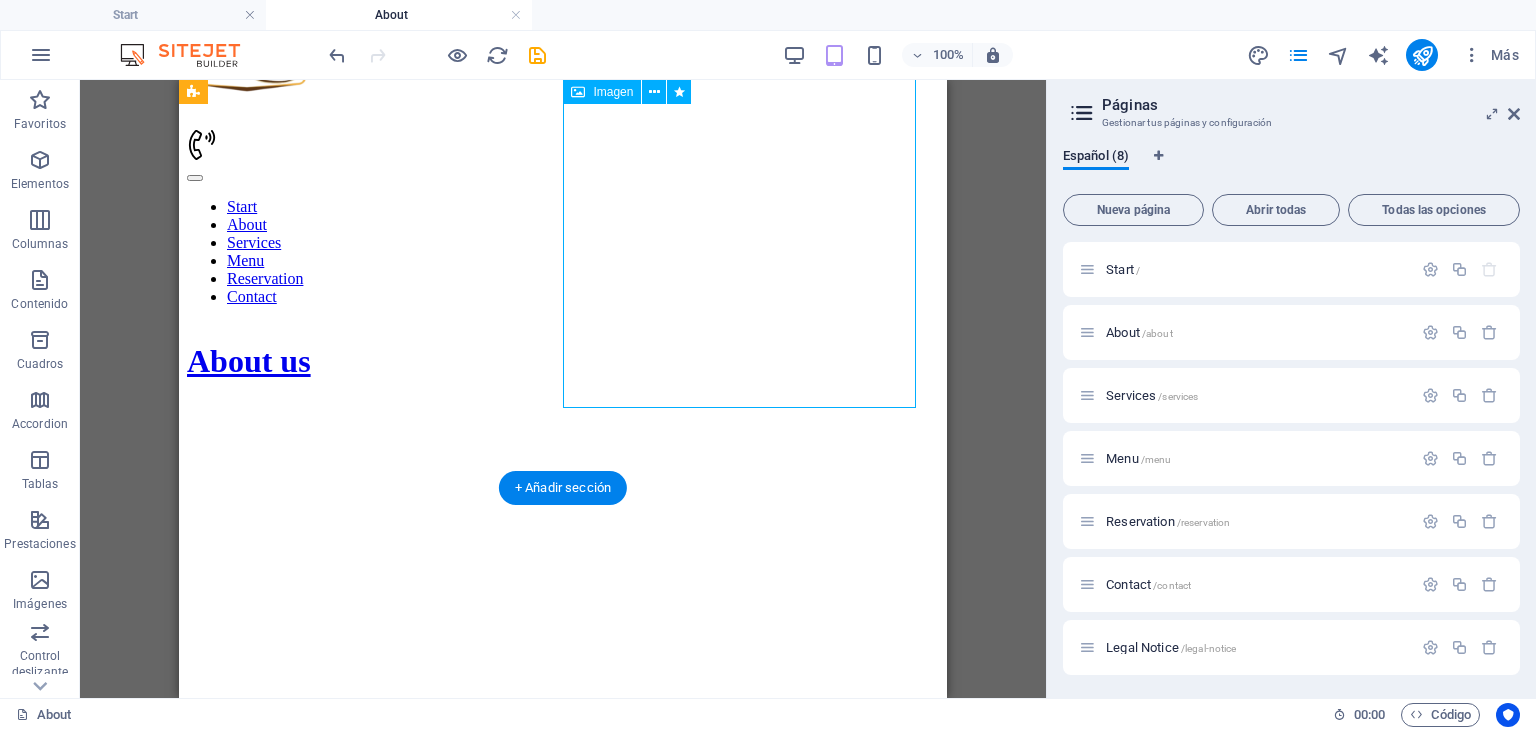 click at bounding box center (300, 1240) 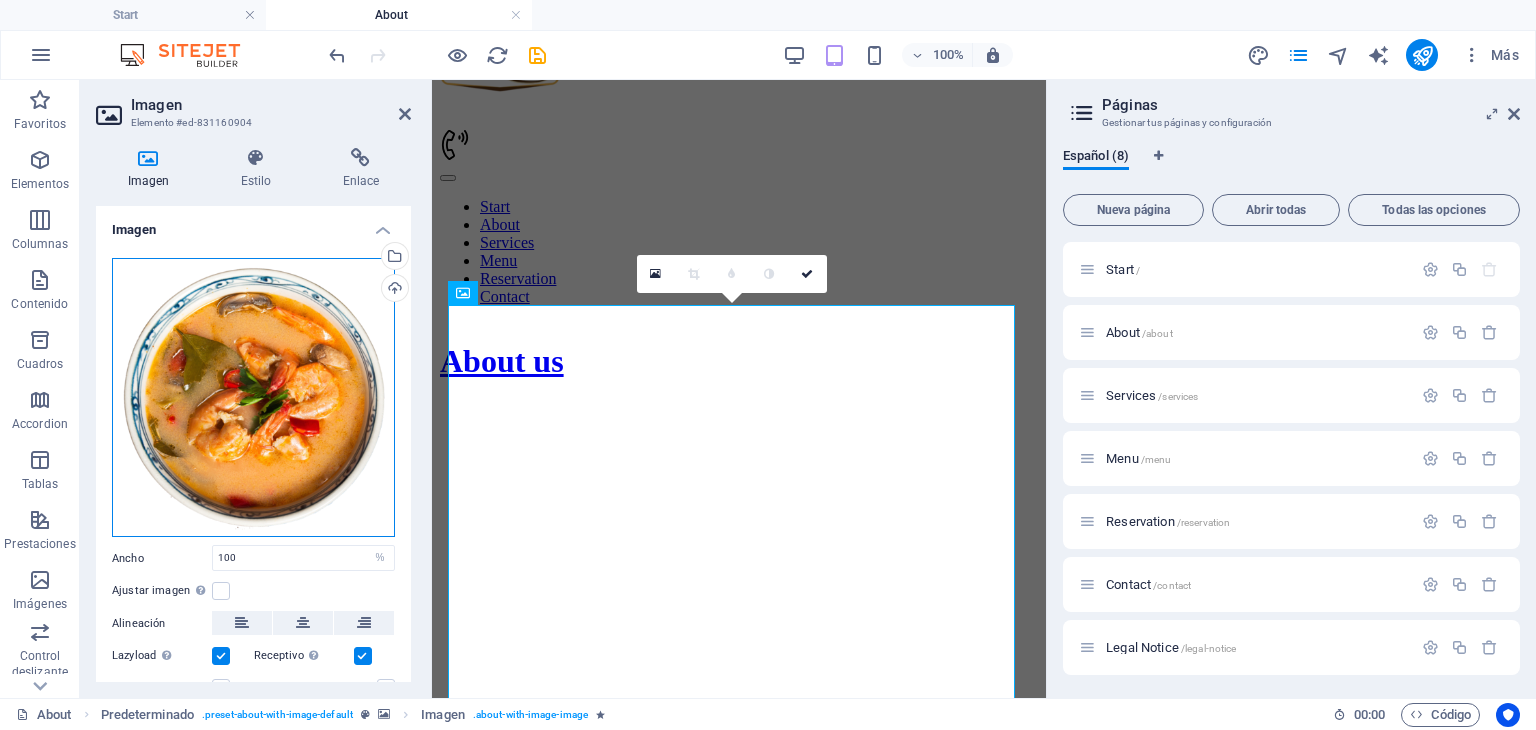 click on "Arrastra archivos aquí, haz clic para escoger archivos o  selecciona archivos de Archivos o de nuestra galería gratuita de fotos y vídeos" at bounding box center [253, 398] 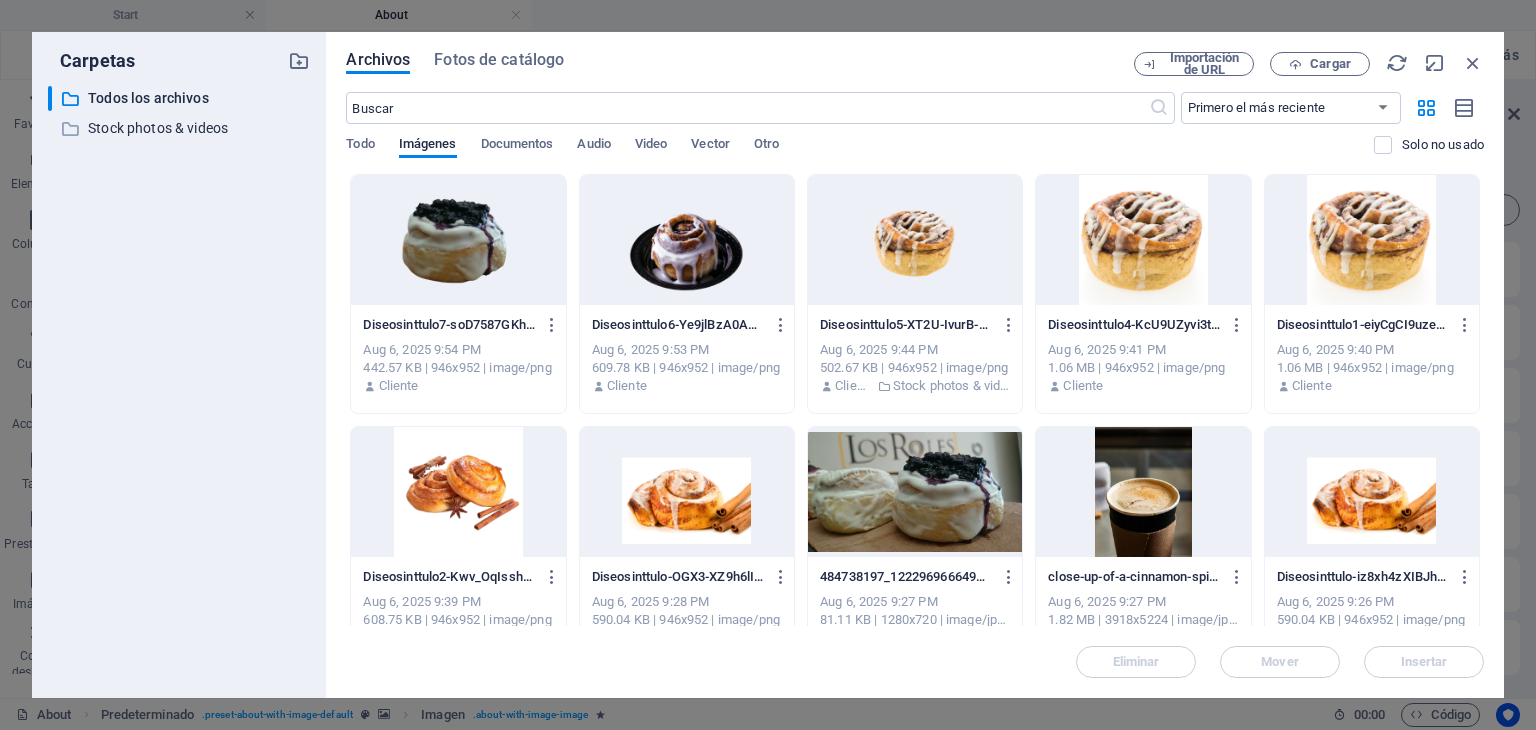 scroll, scrollTop: 1182, scrollLeft: 0, axis: vertical 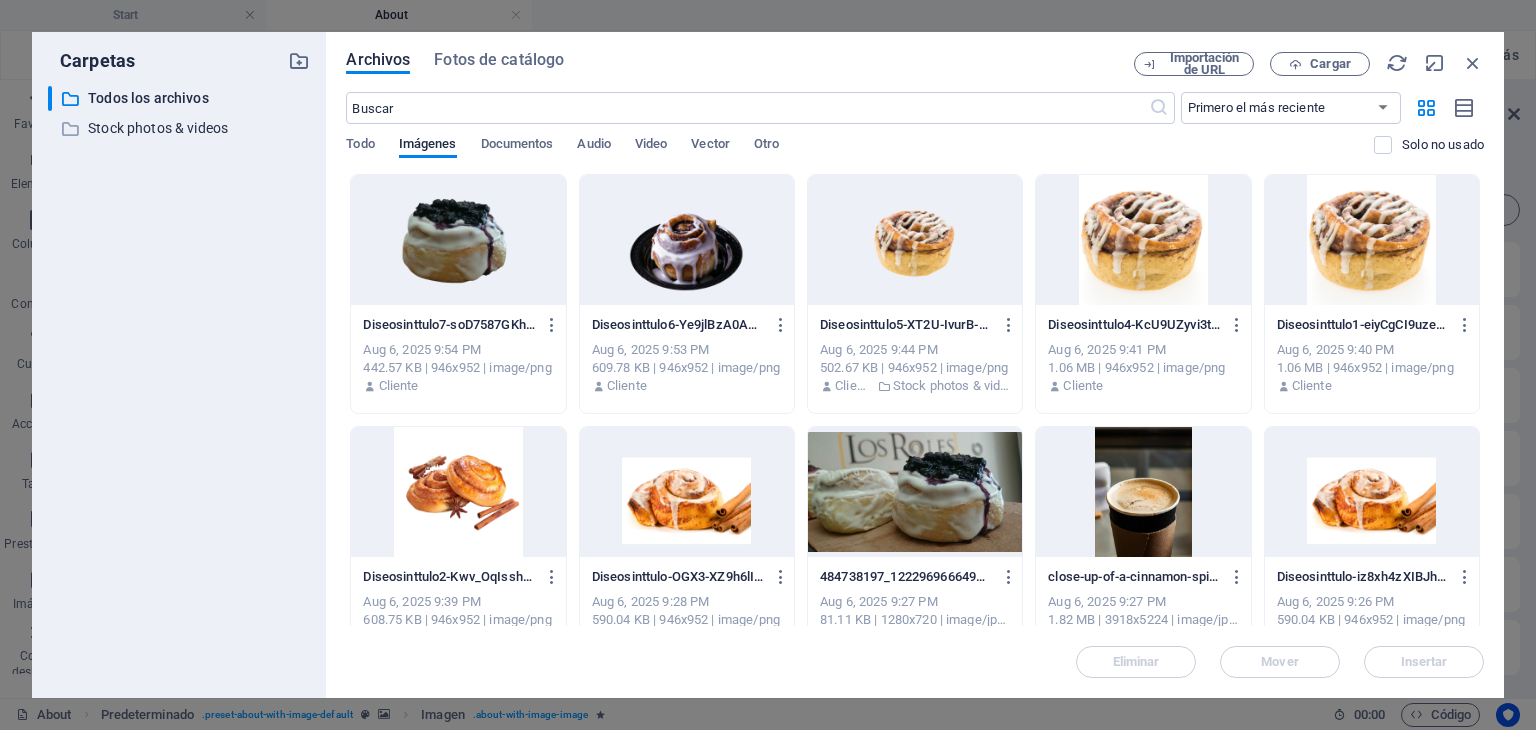 click at bounding box center (458, 240) 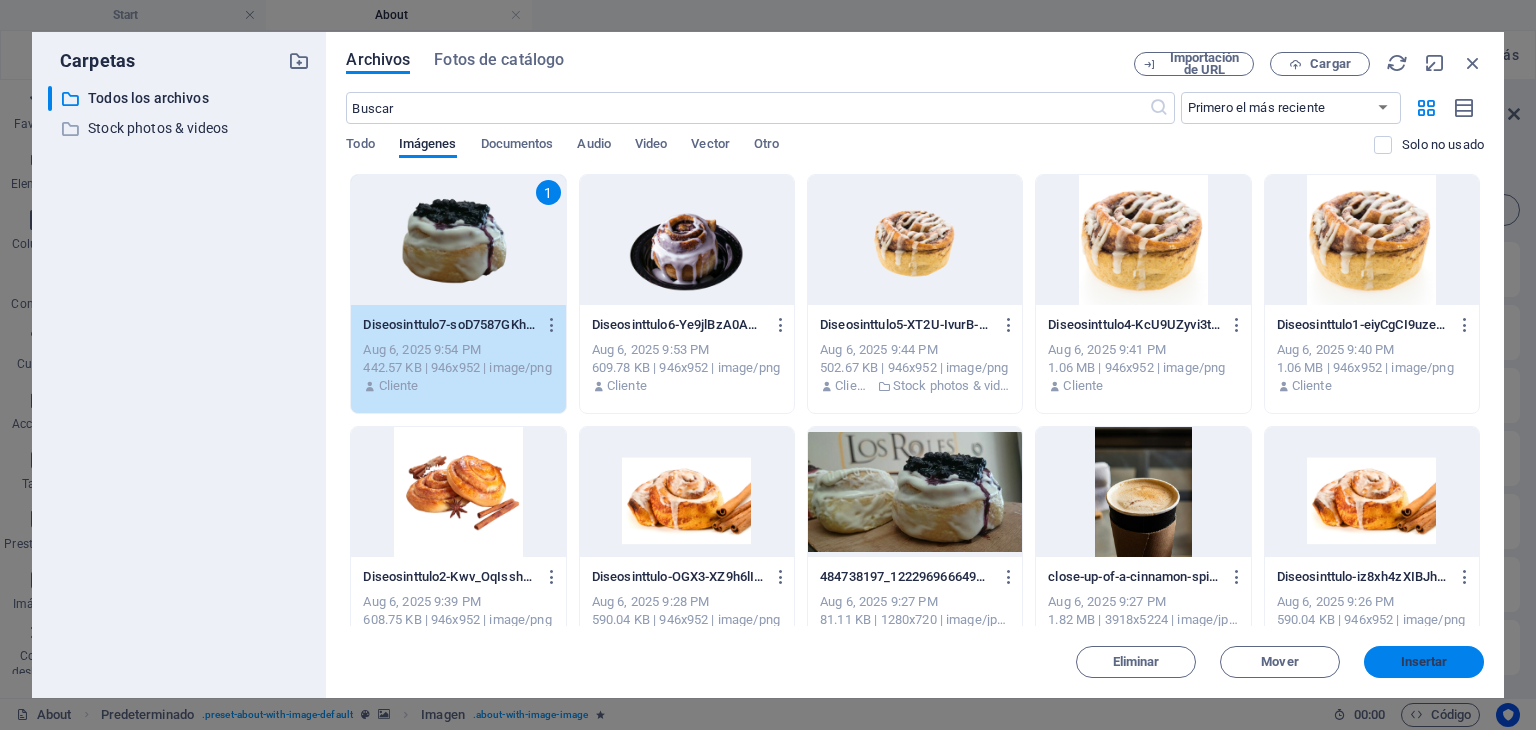 click on "Insertar" at bounding box center [1424, 662] 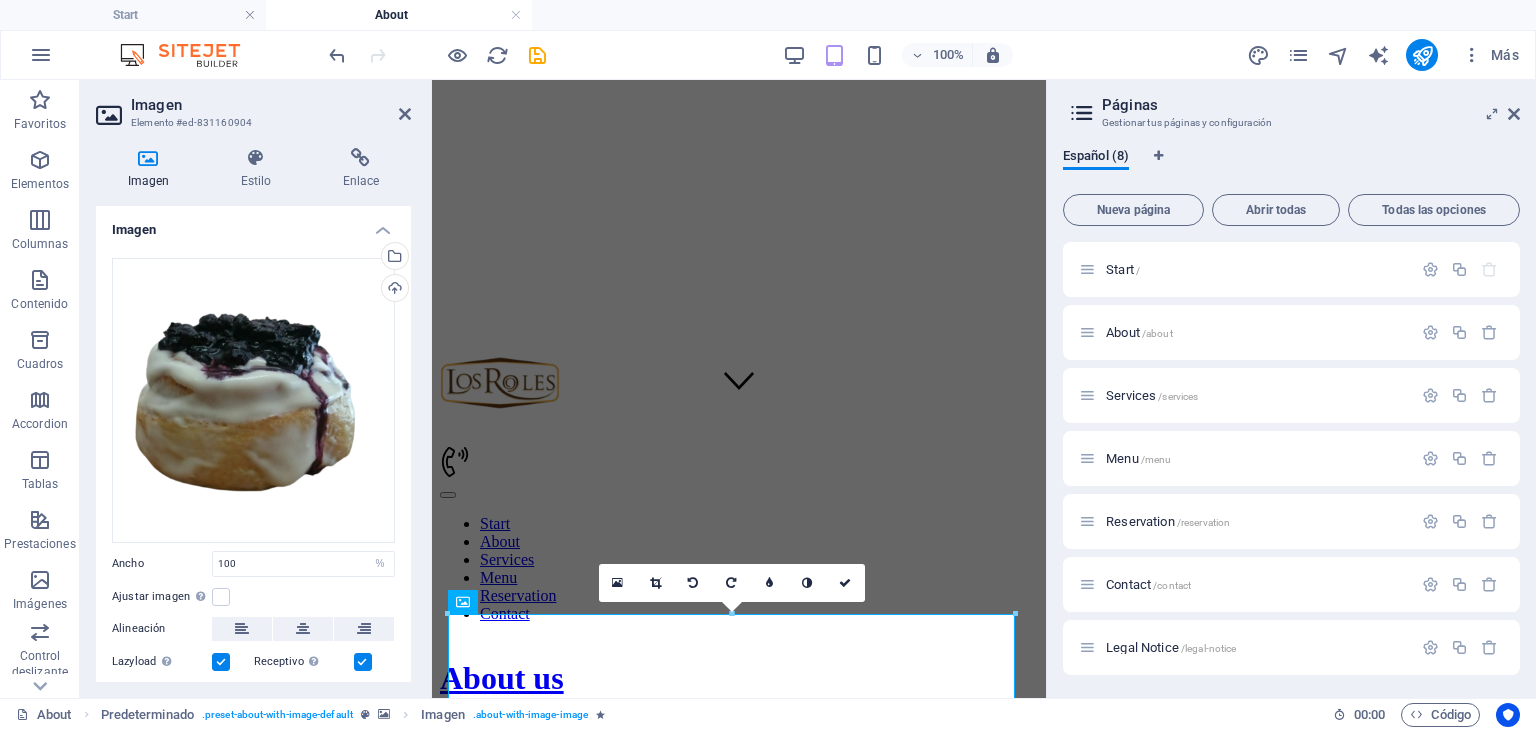 scroll, scrollTop: 282, scrollLeft: 0, axis: vertical 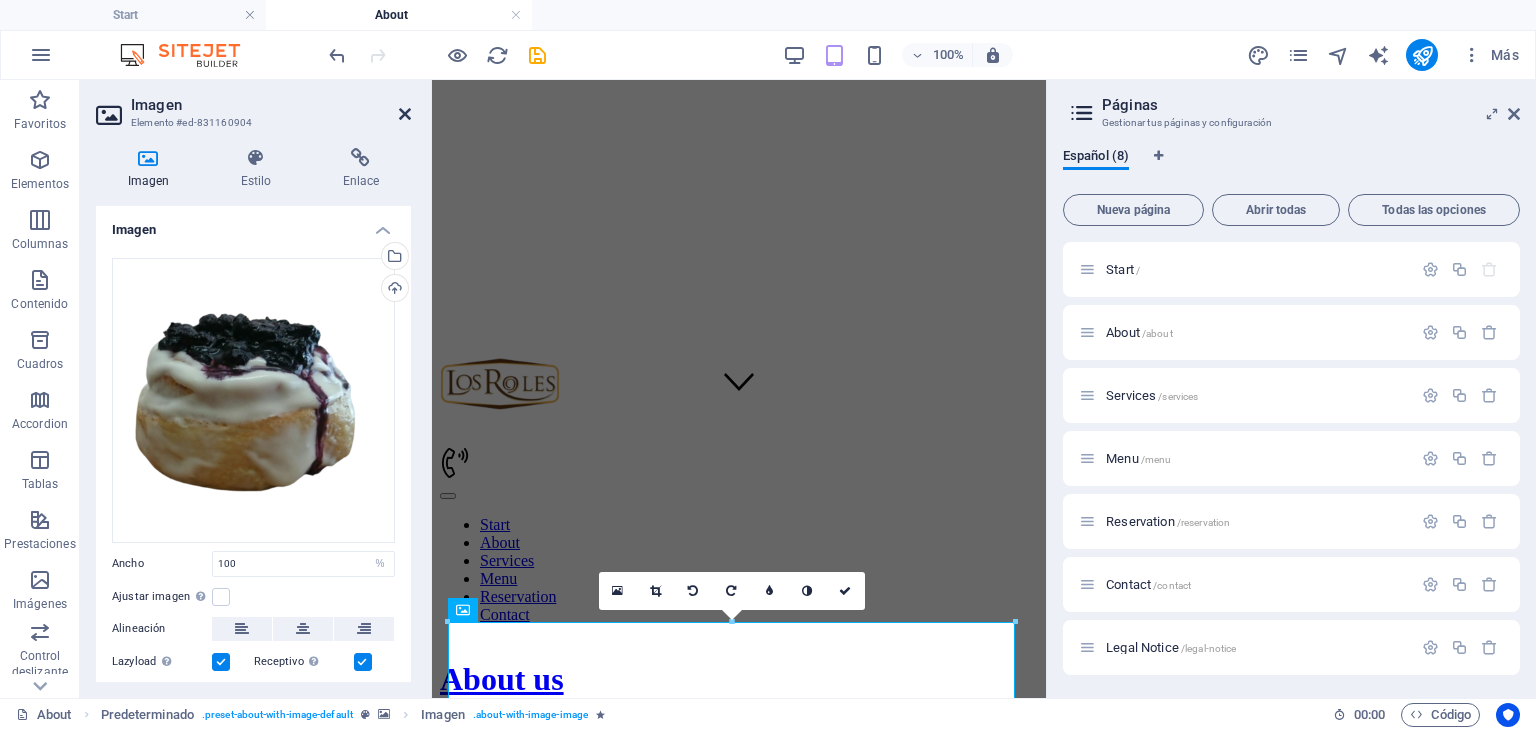 drag, startPoint x: 399, startPoint y: 121, endPoint x: 221, endPoint y: 40, distance: 195.5633 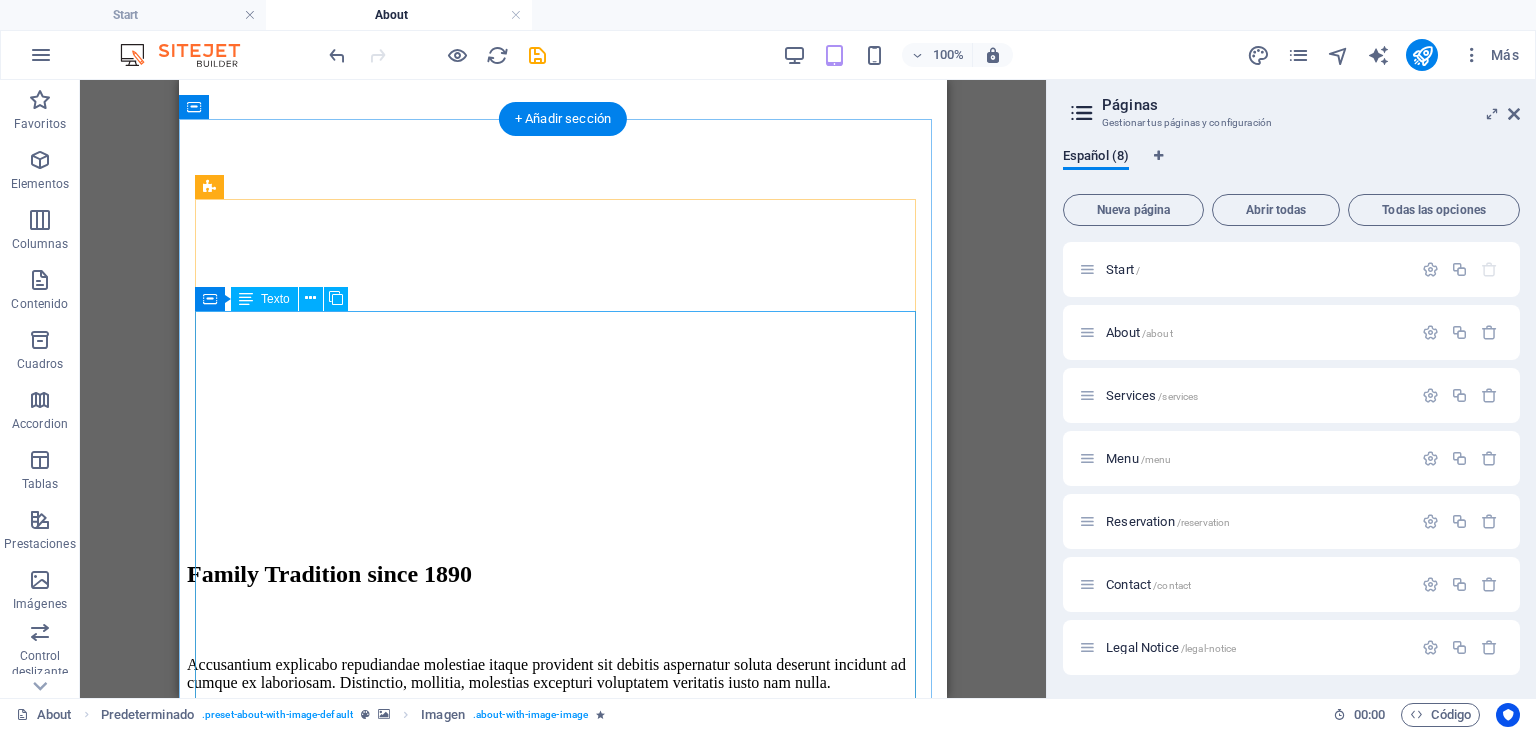 scroll, scrollTop: 982, scrollLeft: 0, axis: vertical 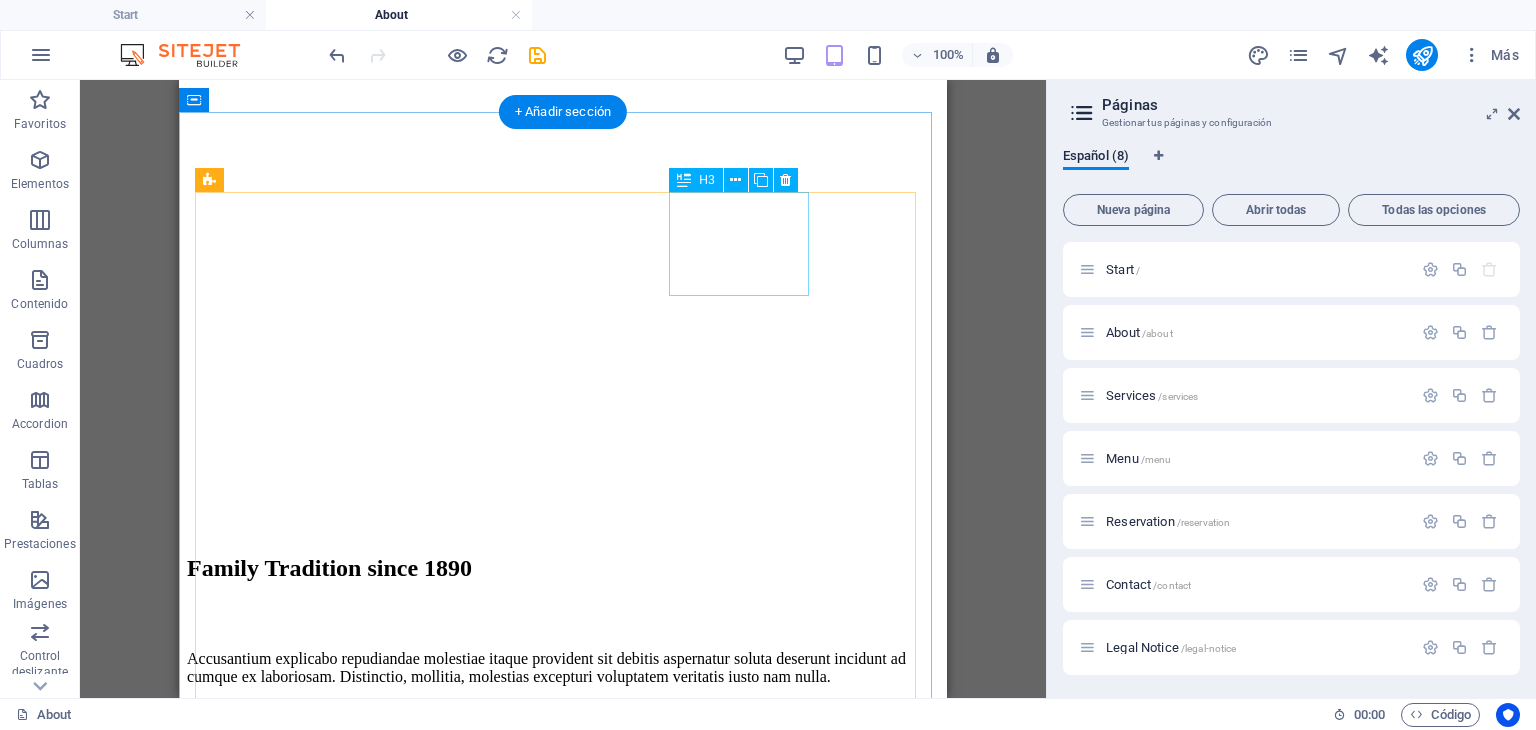 click on "2019" at bounding box center (563, 6005) 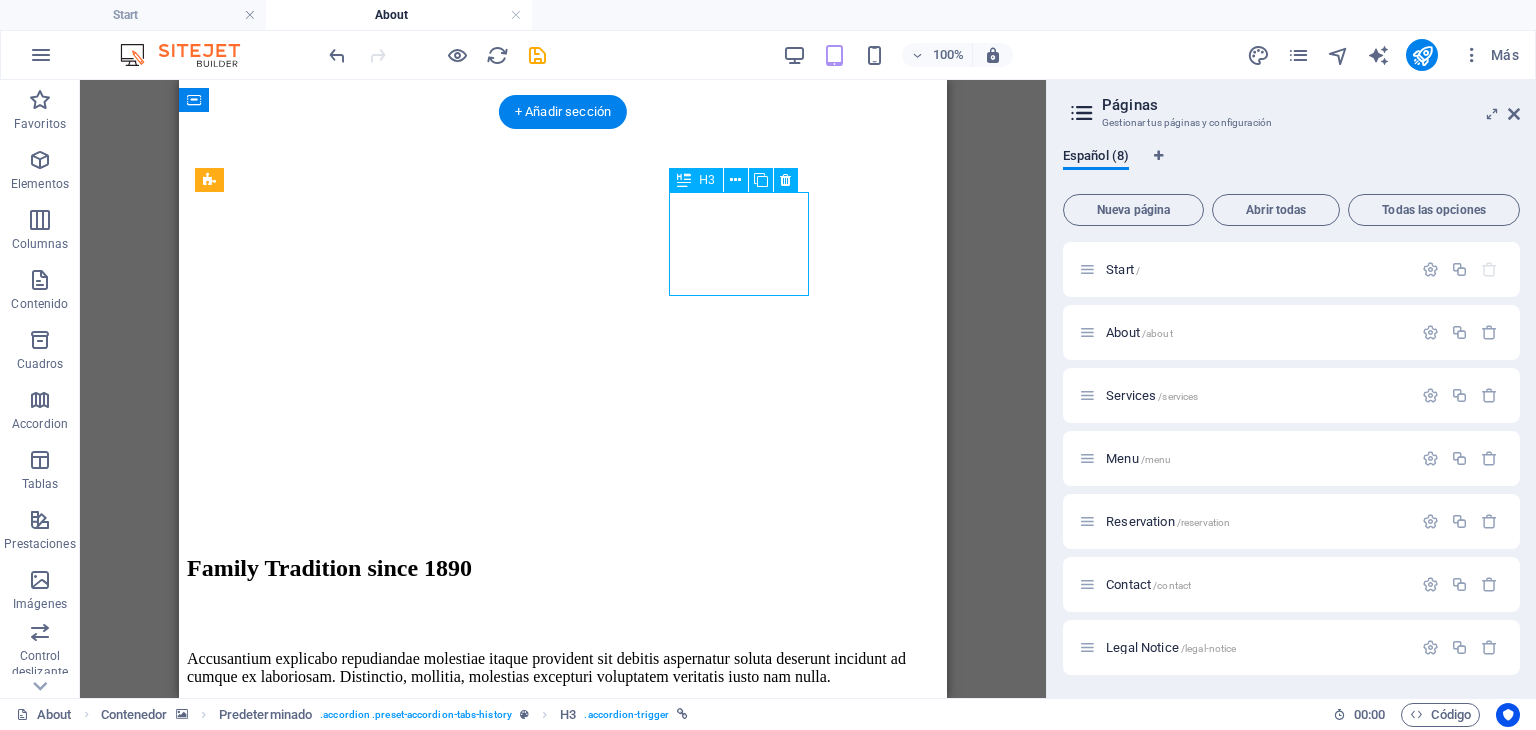 click on "2019" at bounding box center [563, 6005] 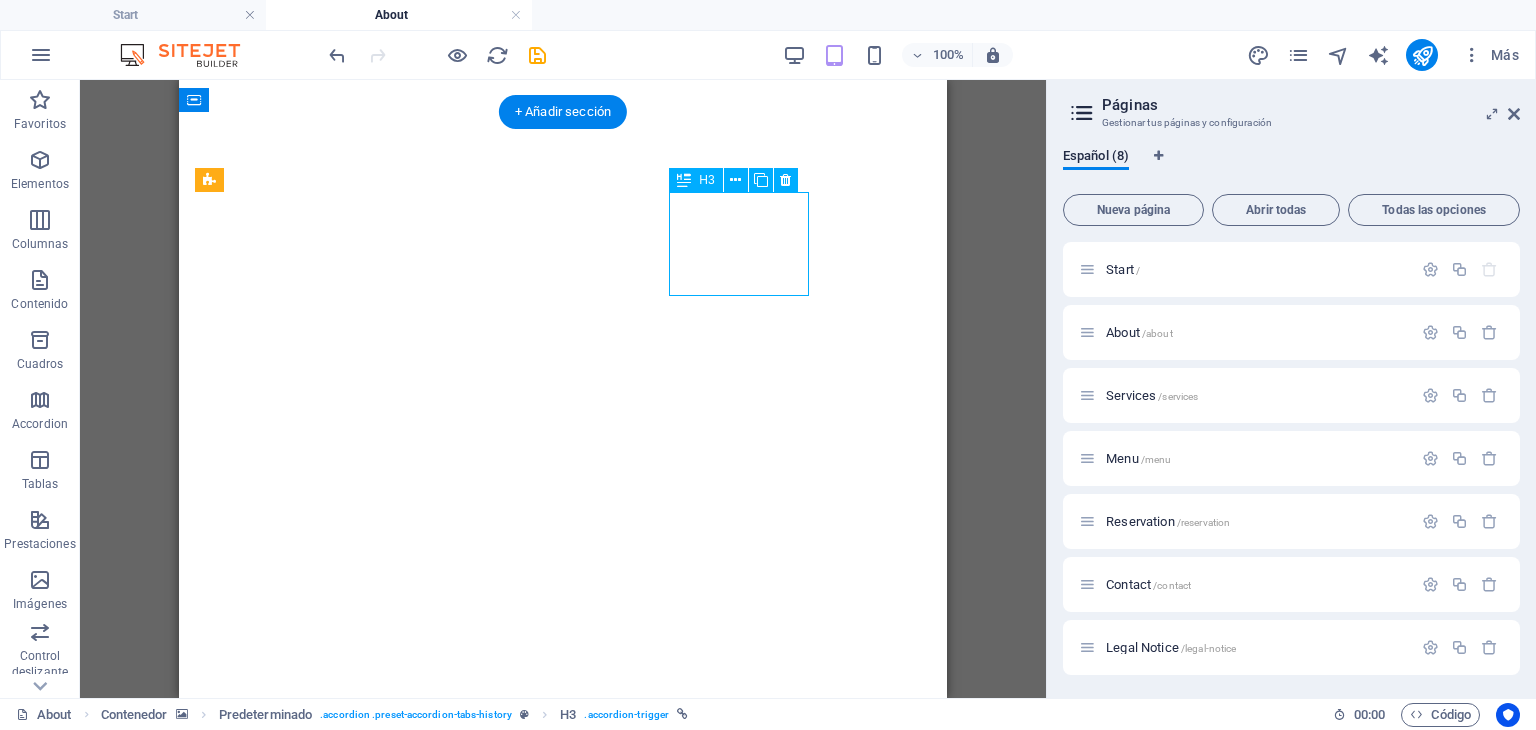 scroll, scrollTop: 4203, scrollLeft: 0, axis: vertical 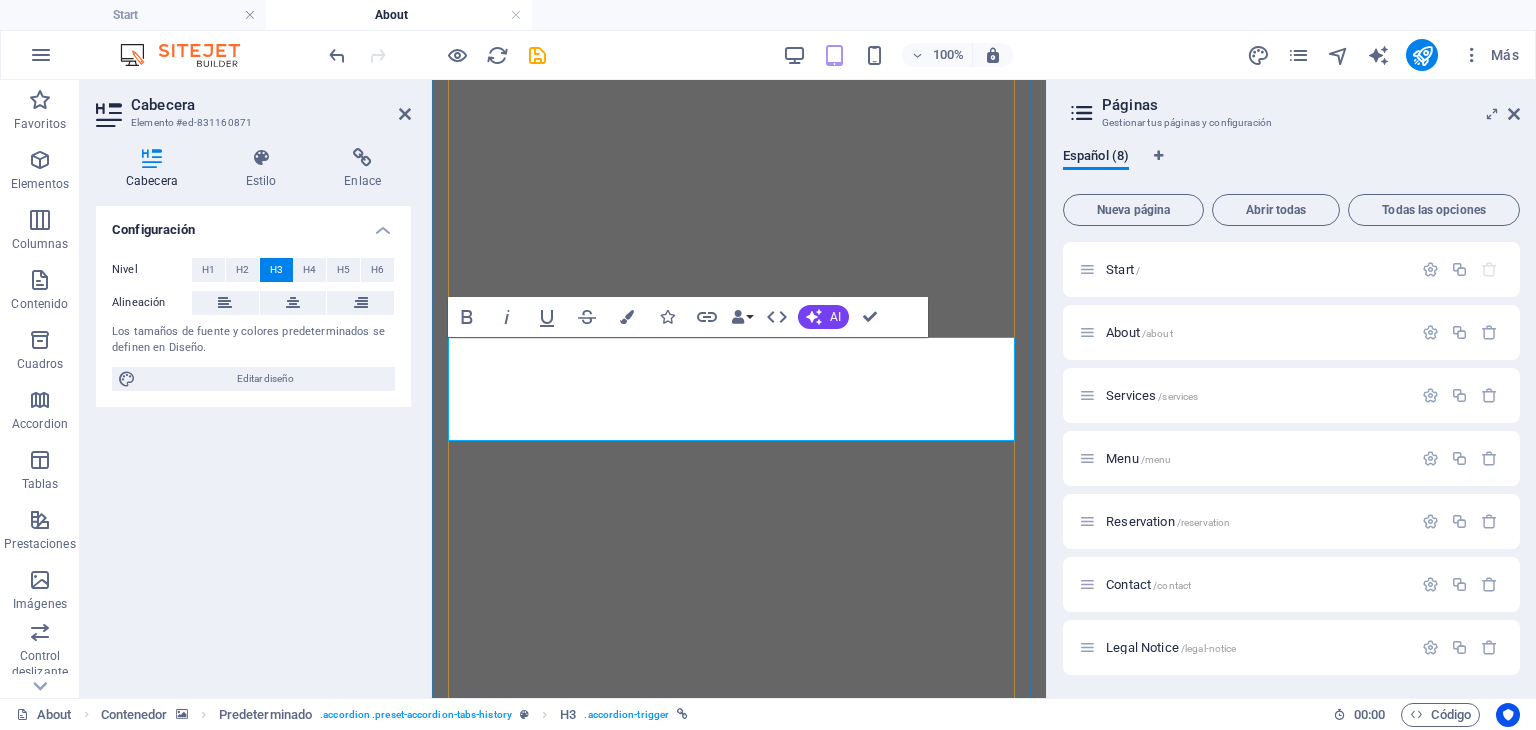 click on "2019" at bounding box center [458, 4421] 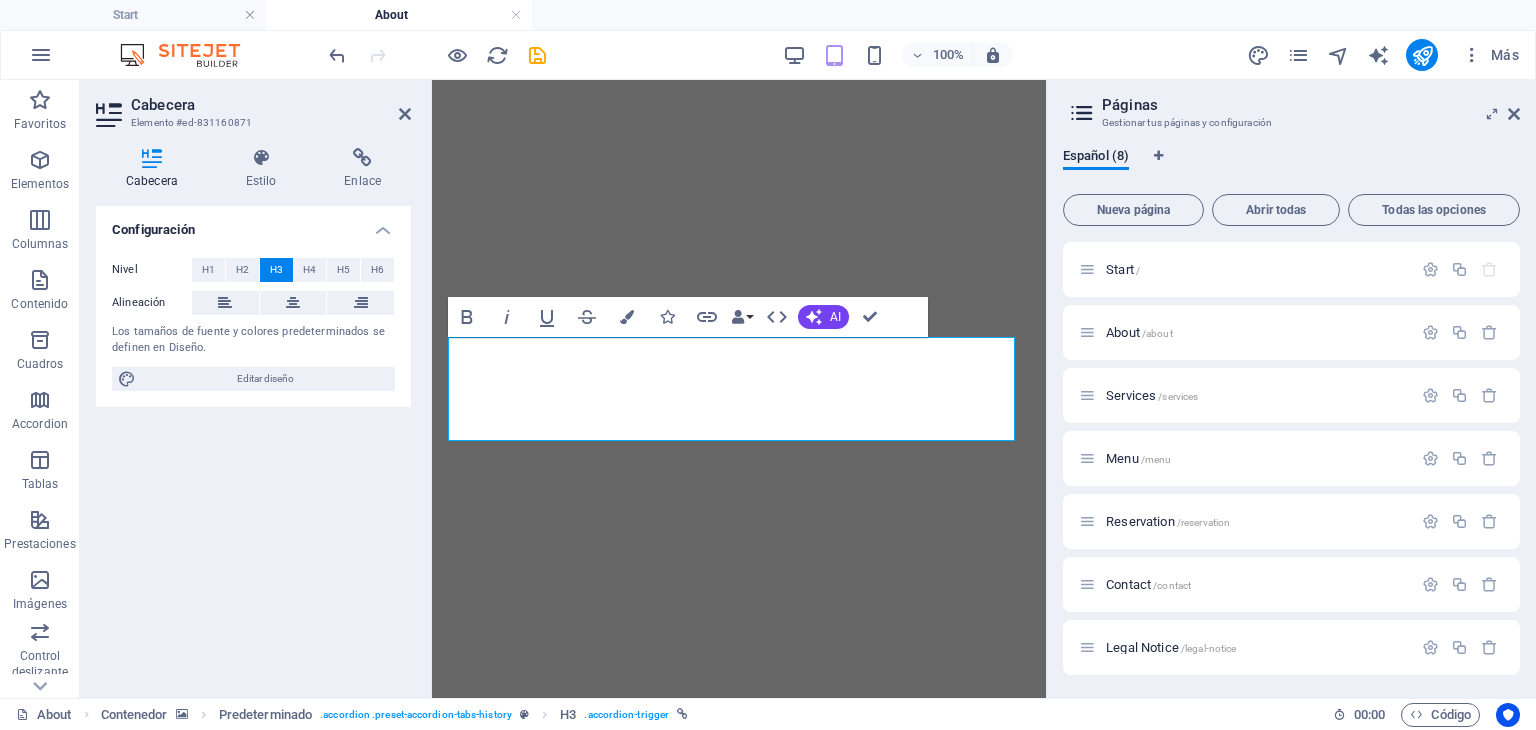 click on "Cabecera Elemento #ed-831160871 Cabecera Estilo Enlace Configuración Nivel H1 H2 H3 H4 H5 H6 Alineación Los tamaños de fuente y colores predeterminados se definen en Diseño. Editar diseño Predeterminado Element Diseño La forma en la que este elemento se expande en la disposición (Flexbox). Tamaño Predeterminado automático px % 1/1 1/2 1/3 1/4 1/5 1/6 1/7 1/8 1/9 1/10 Crecer Reducir Comprar Disposición de contenedor Visible Visible Opacidad 100 % Desbordamiento Espaciado Margen Predeterminado automático px % rem vw vh Personalizado Personalizado automático px % rem vw vh automático px % rem vw vh automático px % rem vw vh automático px % rem vw vh Espaciado Predeterminado px rem % vh vw Personalizado Personalizado px rem % vh vw px rem % vh vw px rem % vh vw px rem % vh vw Borde Estilo              - Ancho 1 automático px rem % vh vw Personalizado Personalizado 1 automático px rem % vh vw 1 automático px rem % vh vw 1 automático px rem % vh vw 1 automático px rem % vh vw  - Color" at bounding box center [256, 389] 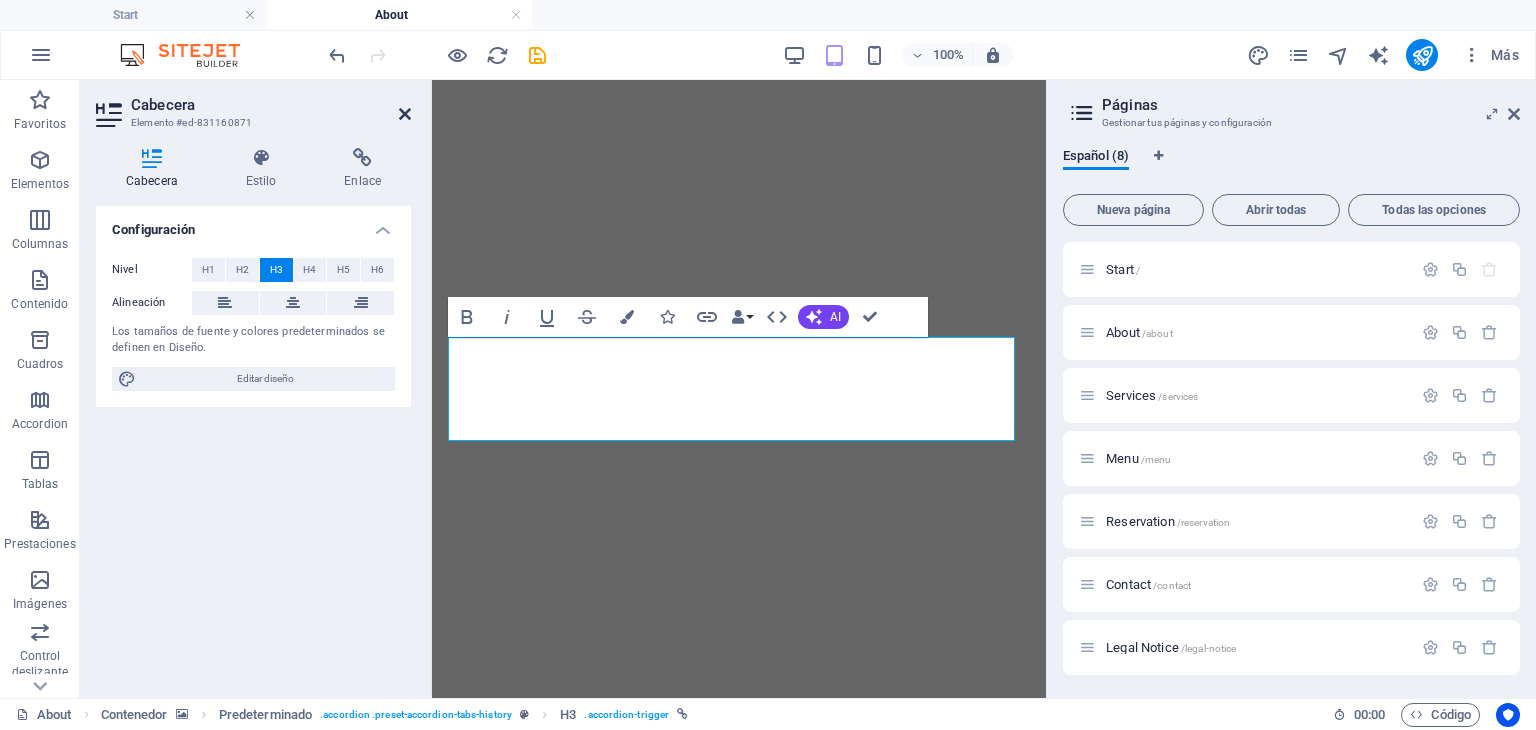 click at bounding box center [405, 114] 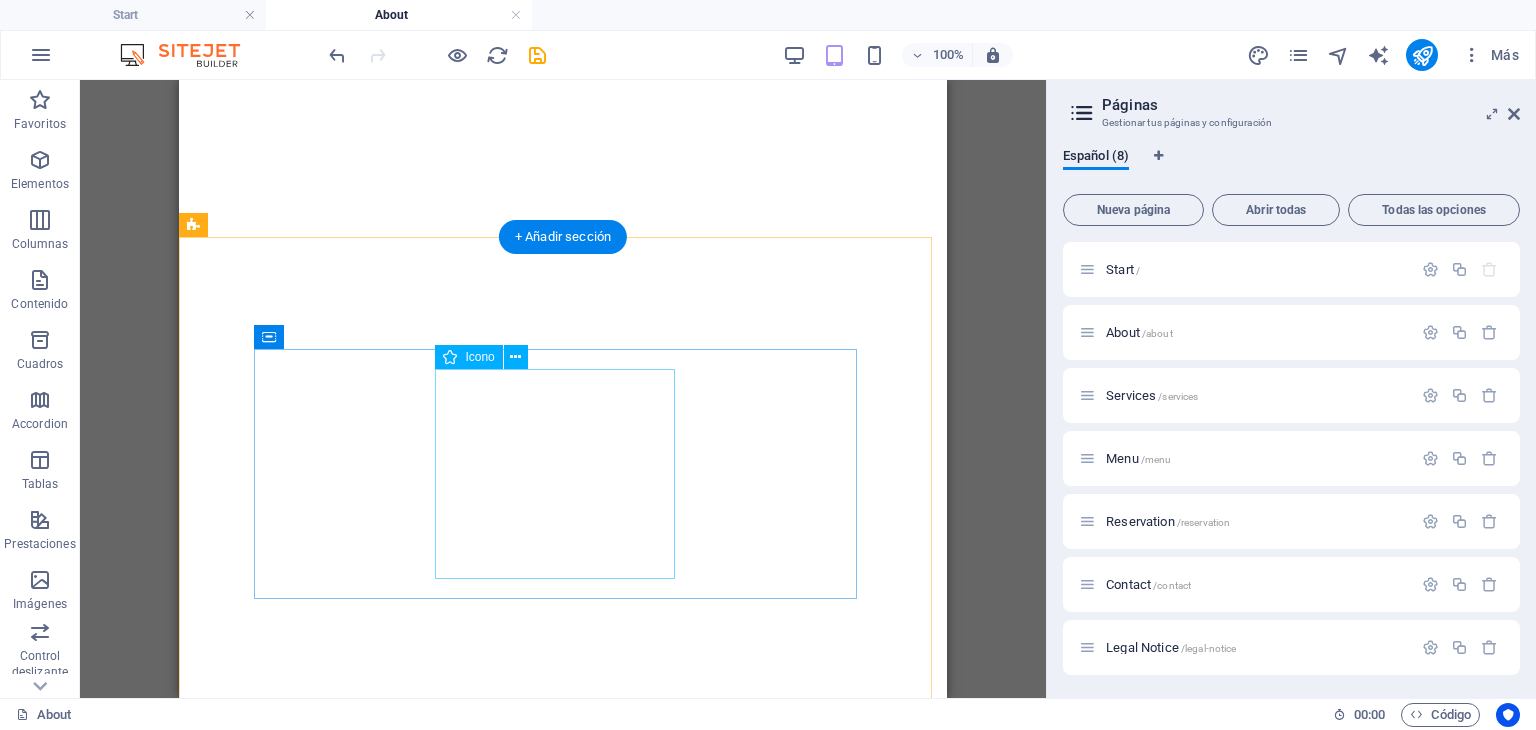 scroll, scrollTop: 4037, scrollLeft: 0, axis: vertical 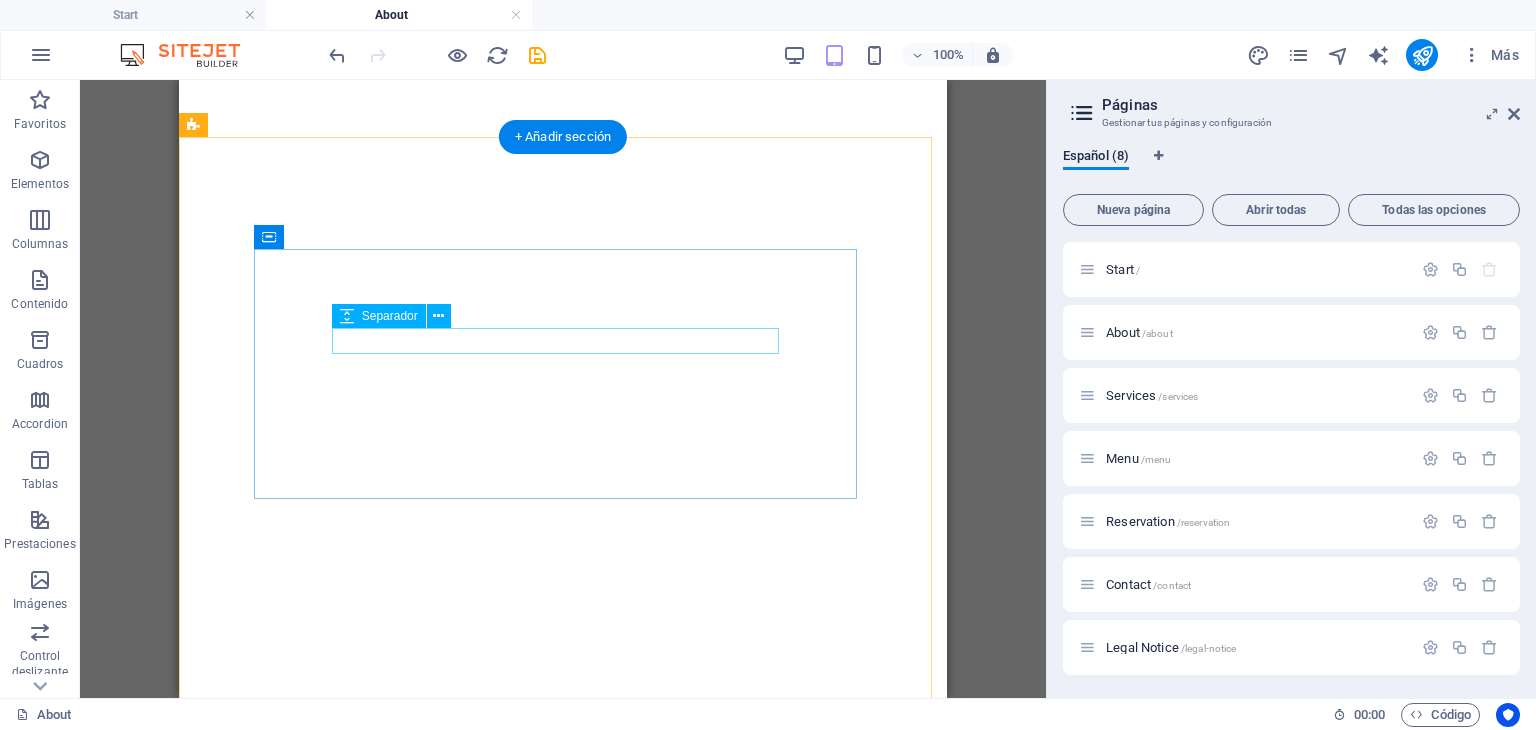 click at bounding box center [563, 3688] 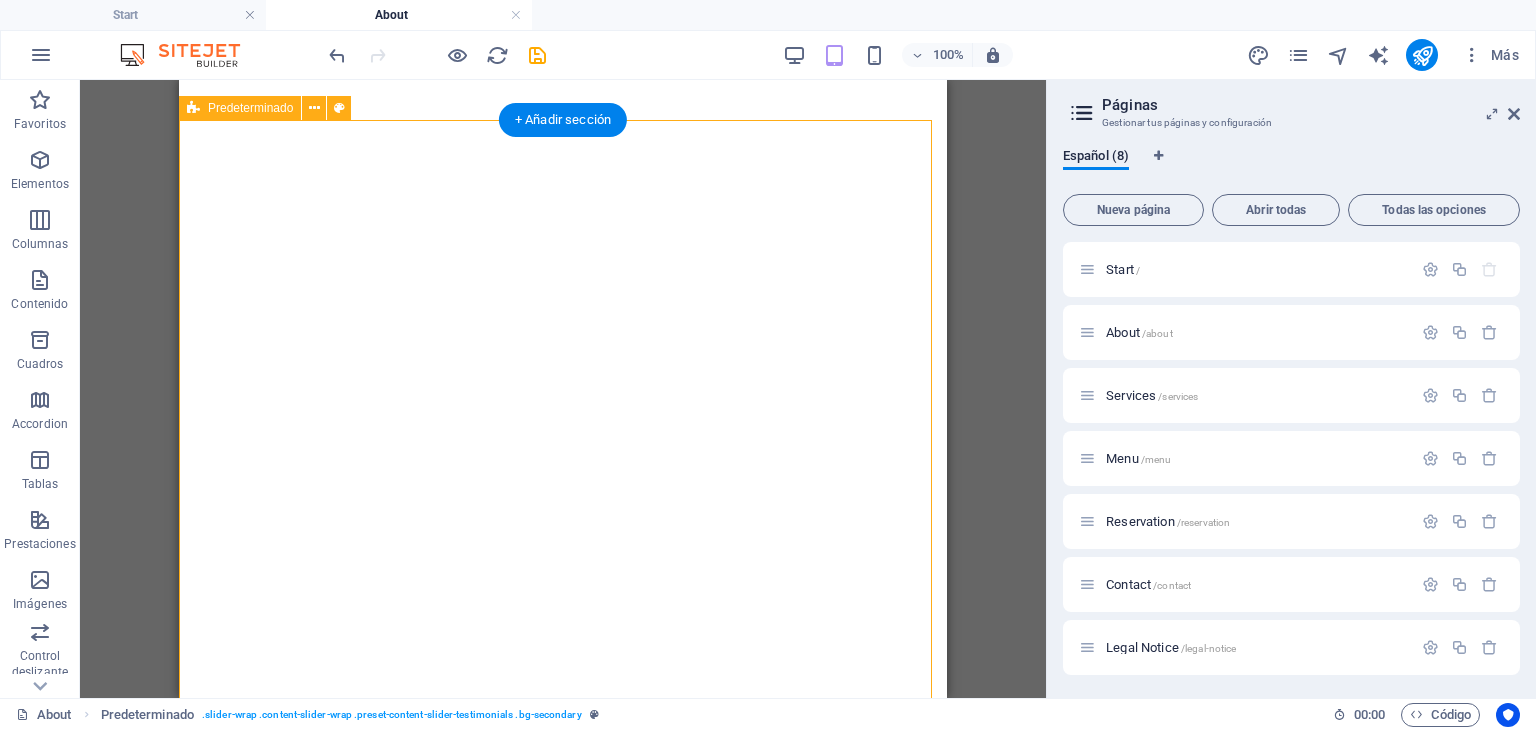 scroll, scrollTop: 4537, scrollLeft: 0, axis: vertical 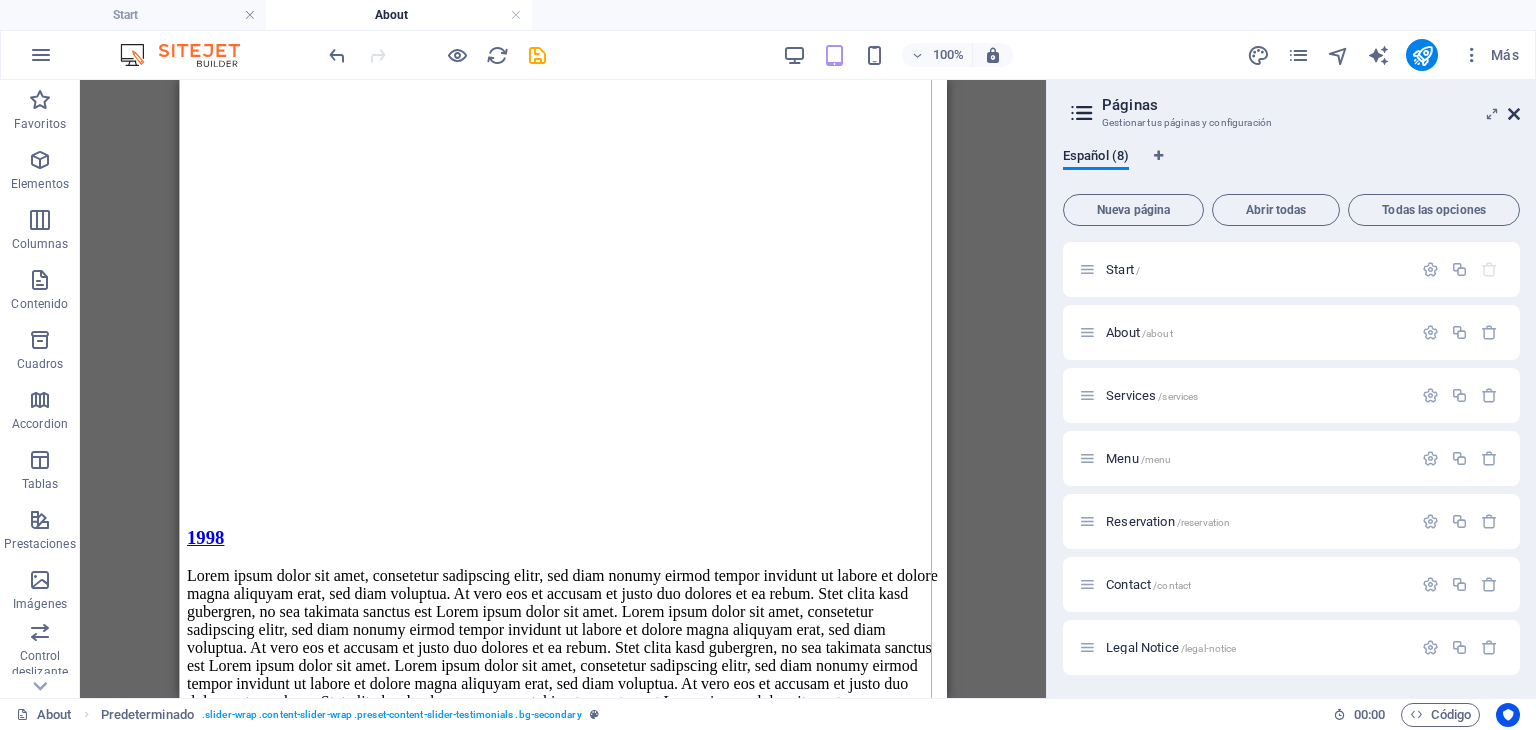 click at bounding box center (1514, 114) 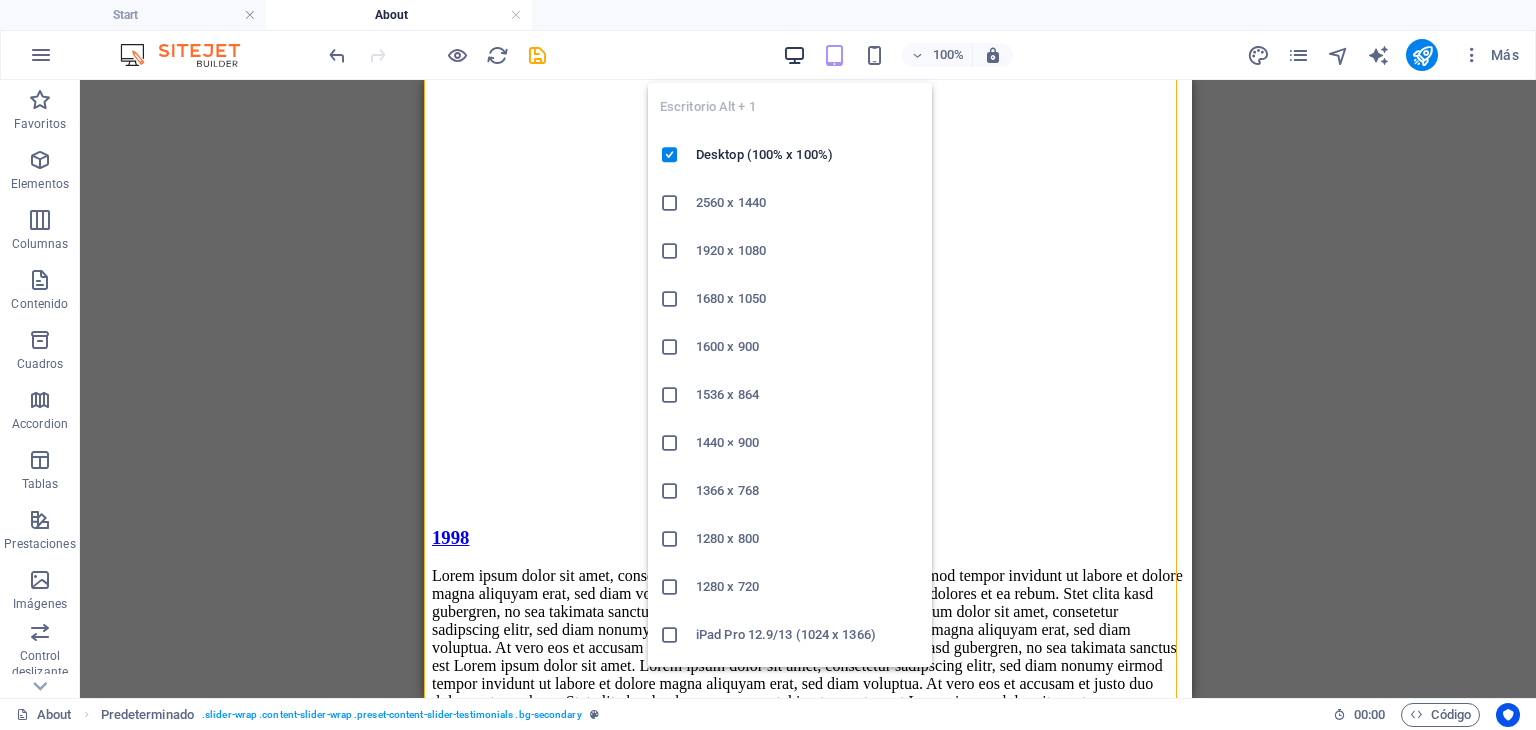 click at bounding box center (794, 55) 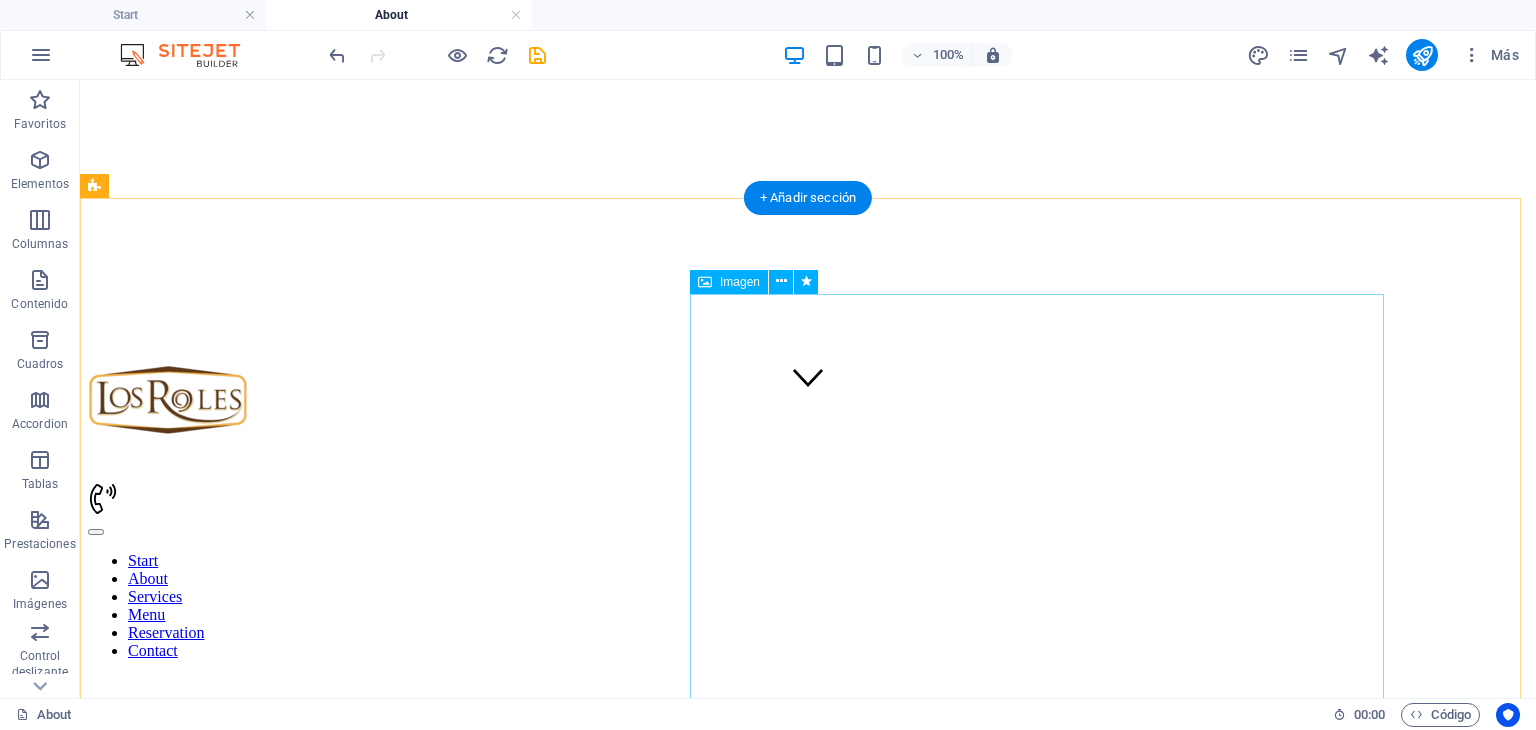 scroll, scrollTop: 0, scrollLeft: 0, axis: both 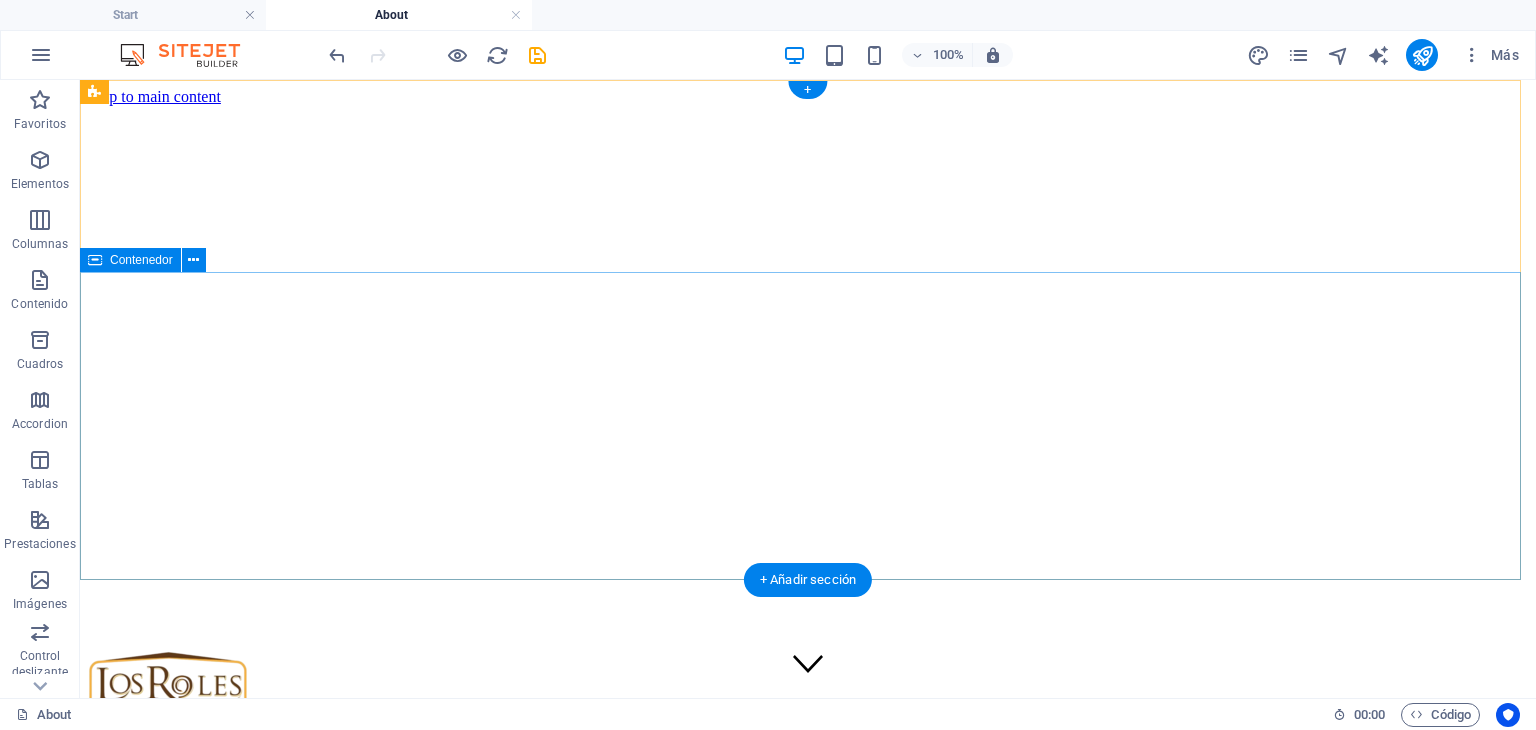 click on "About us" at bounding box center [808, 1002] 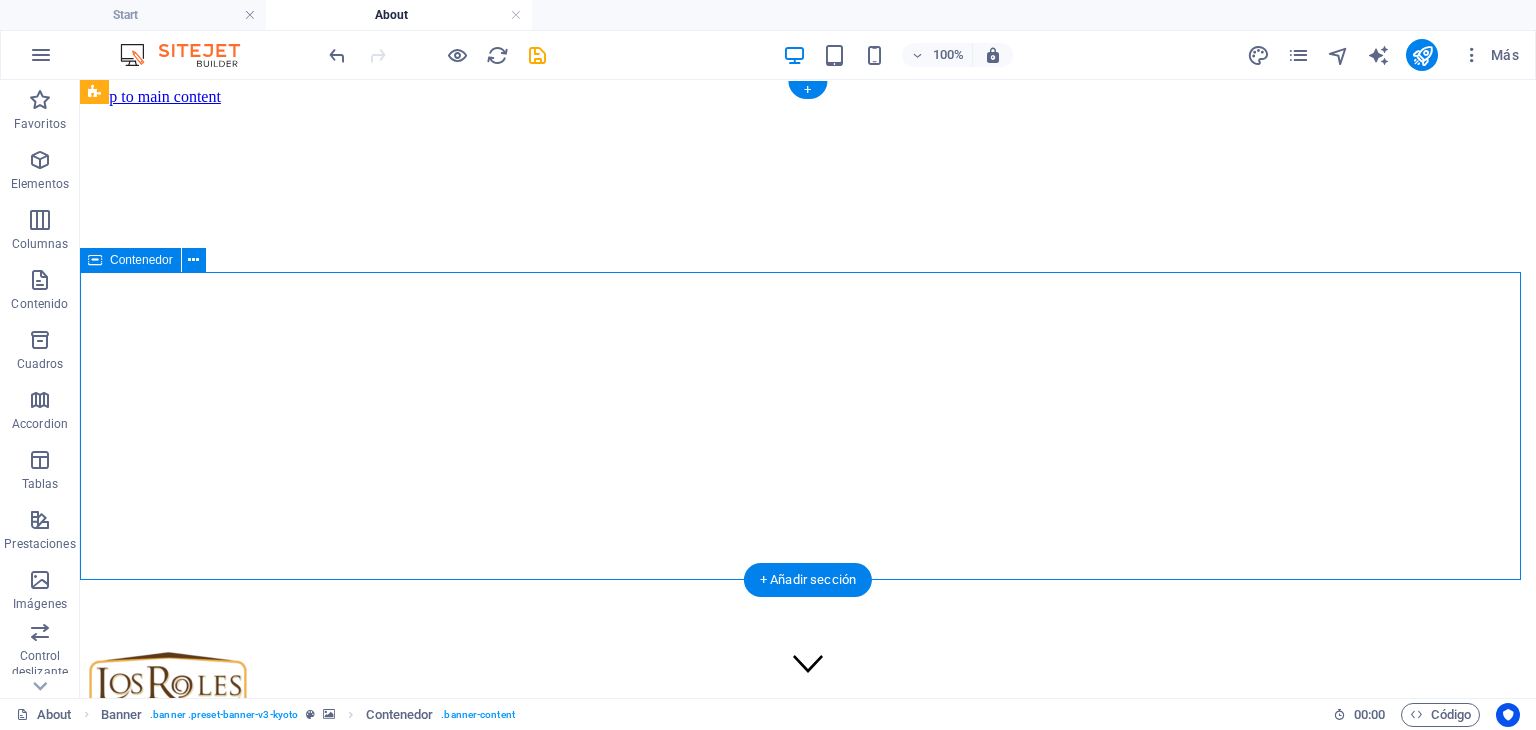 click on "About us" at bounding box center (808, 1002) 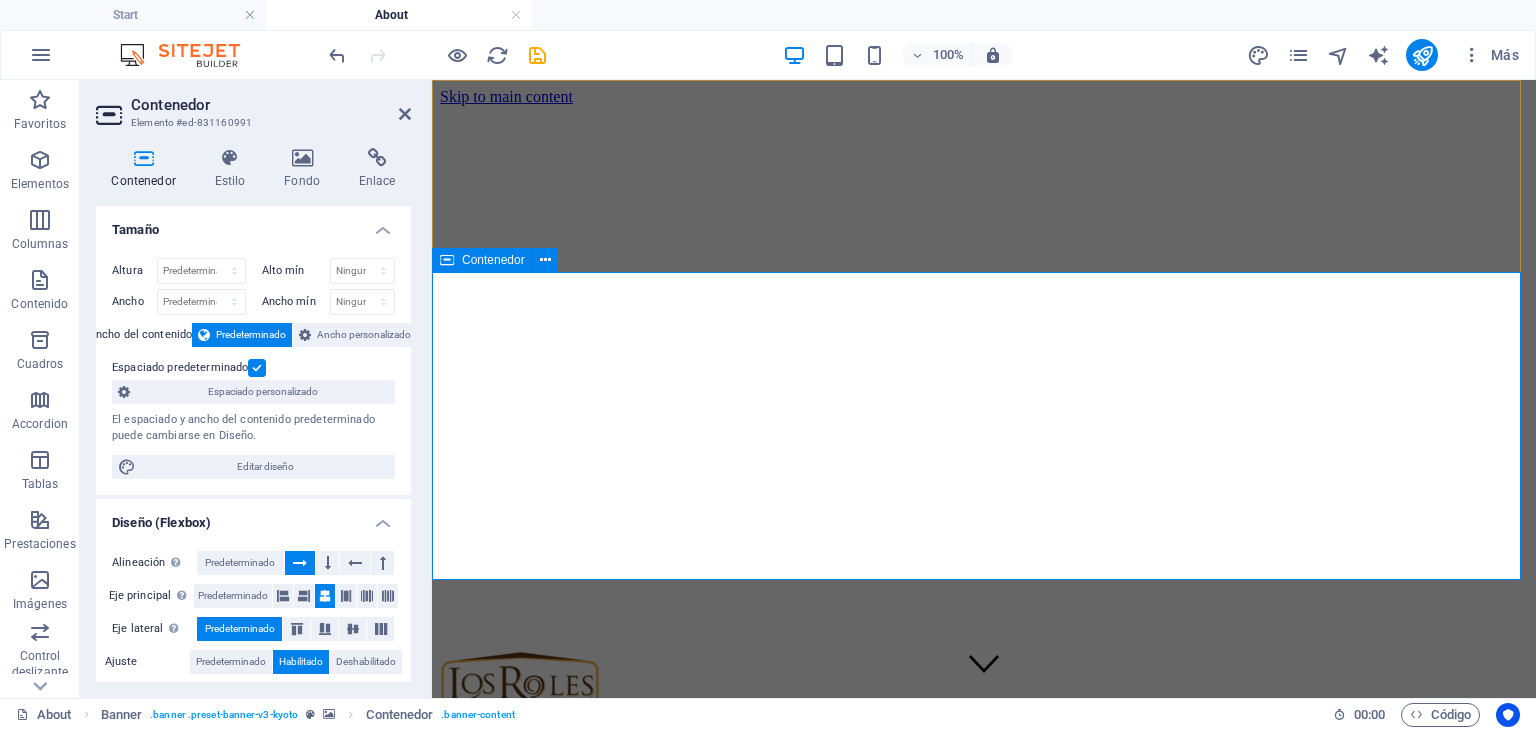 click on "About us" at bounding box center (984, 1002) 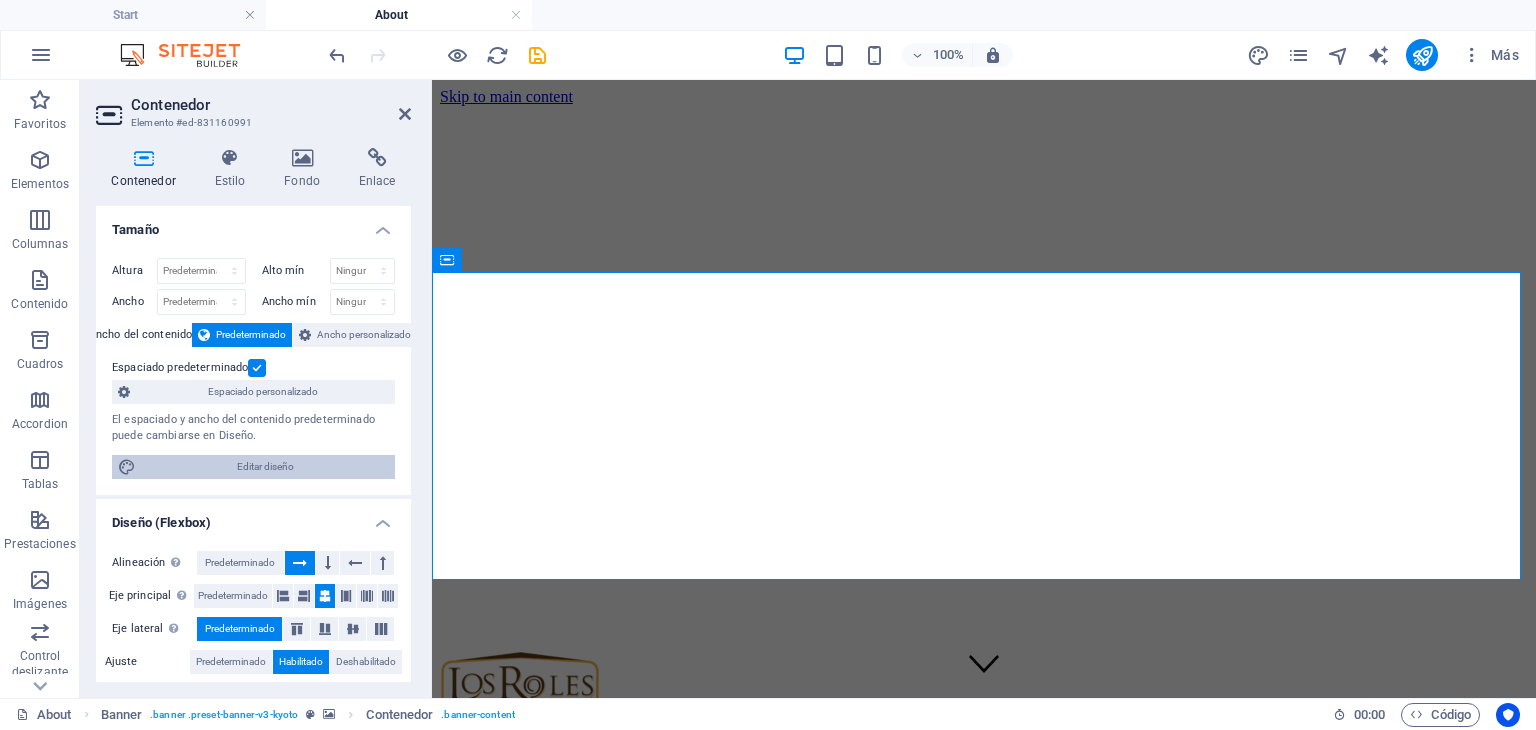 click on "Editar diseño" at bounding box center [265, 467] 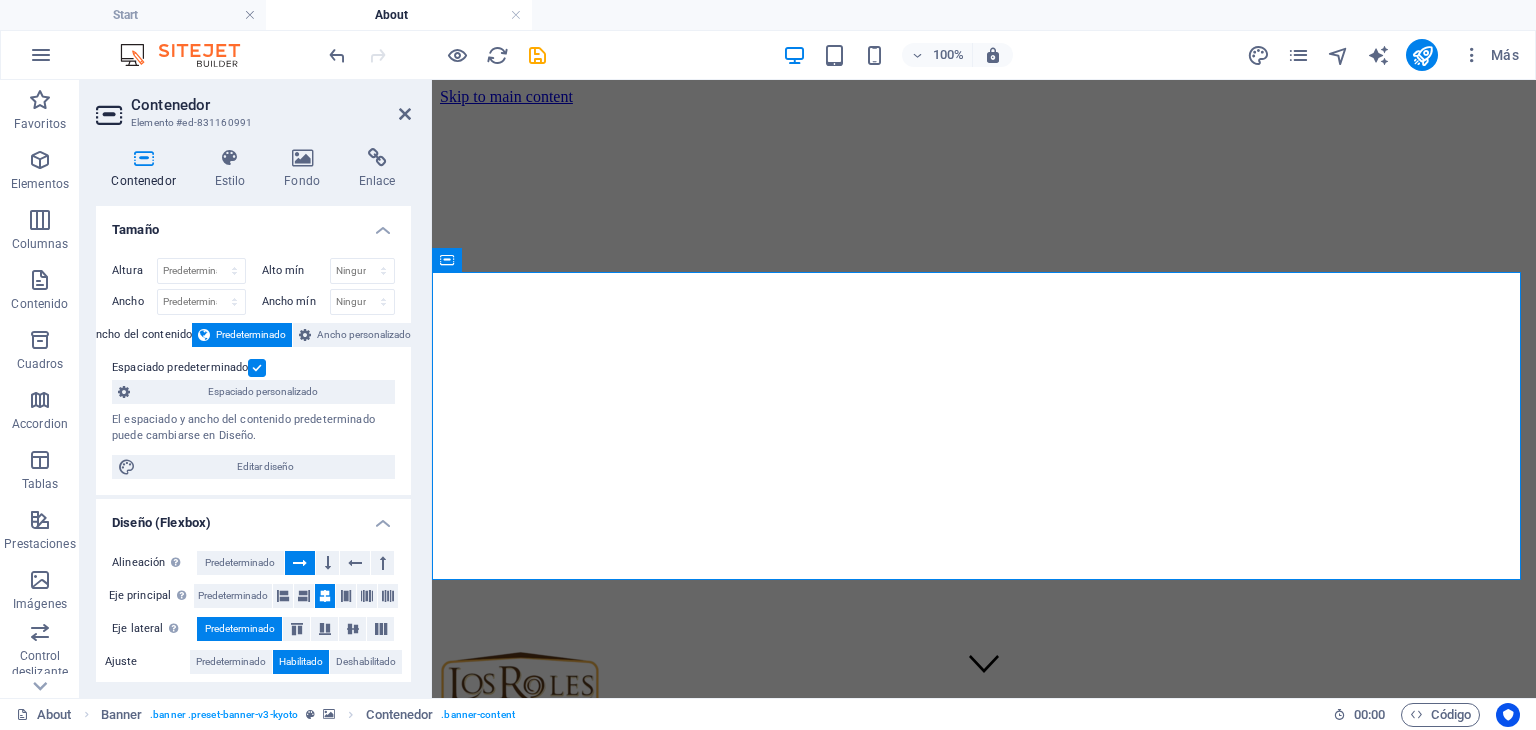 select on "px" 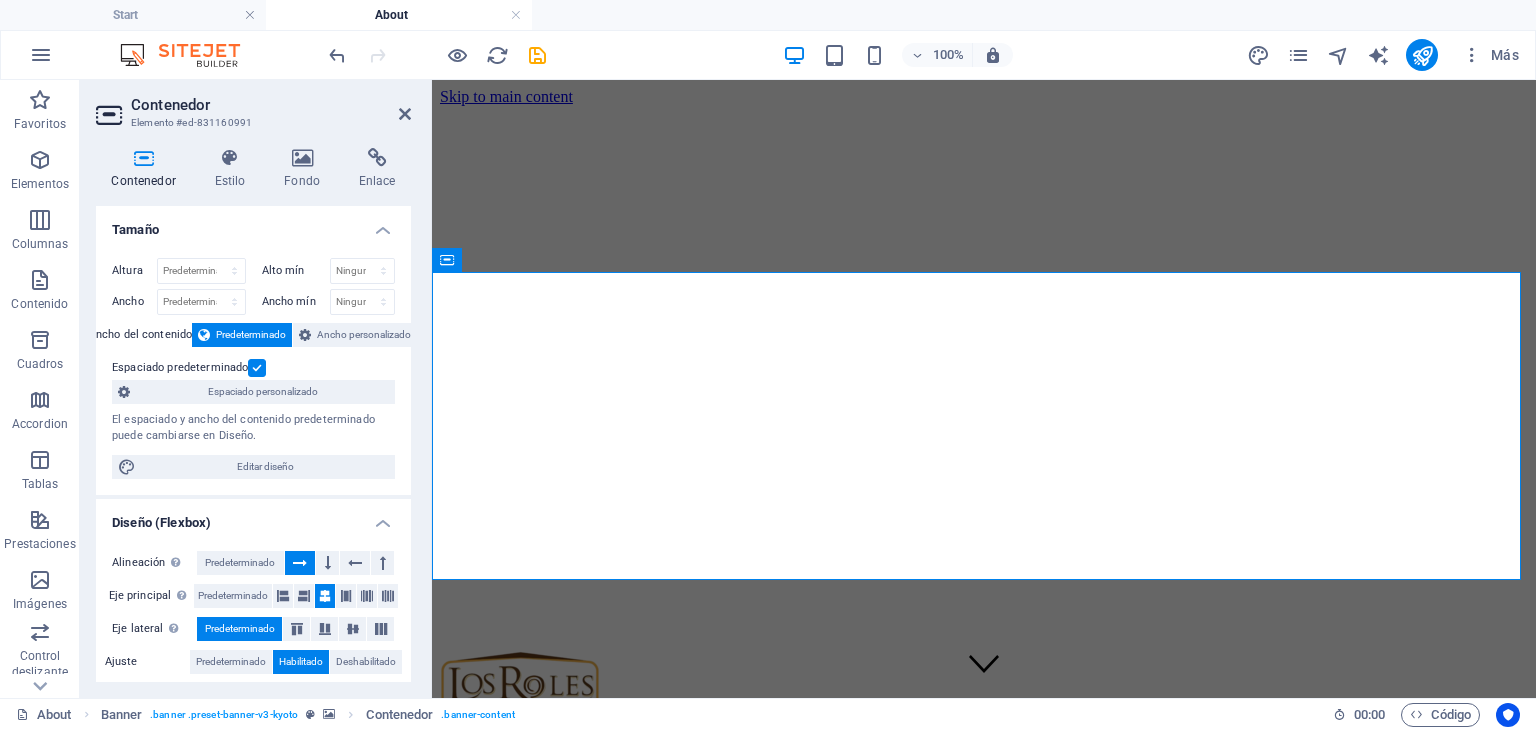 select on "px" 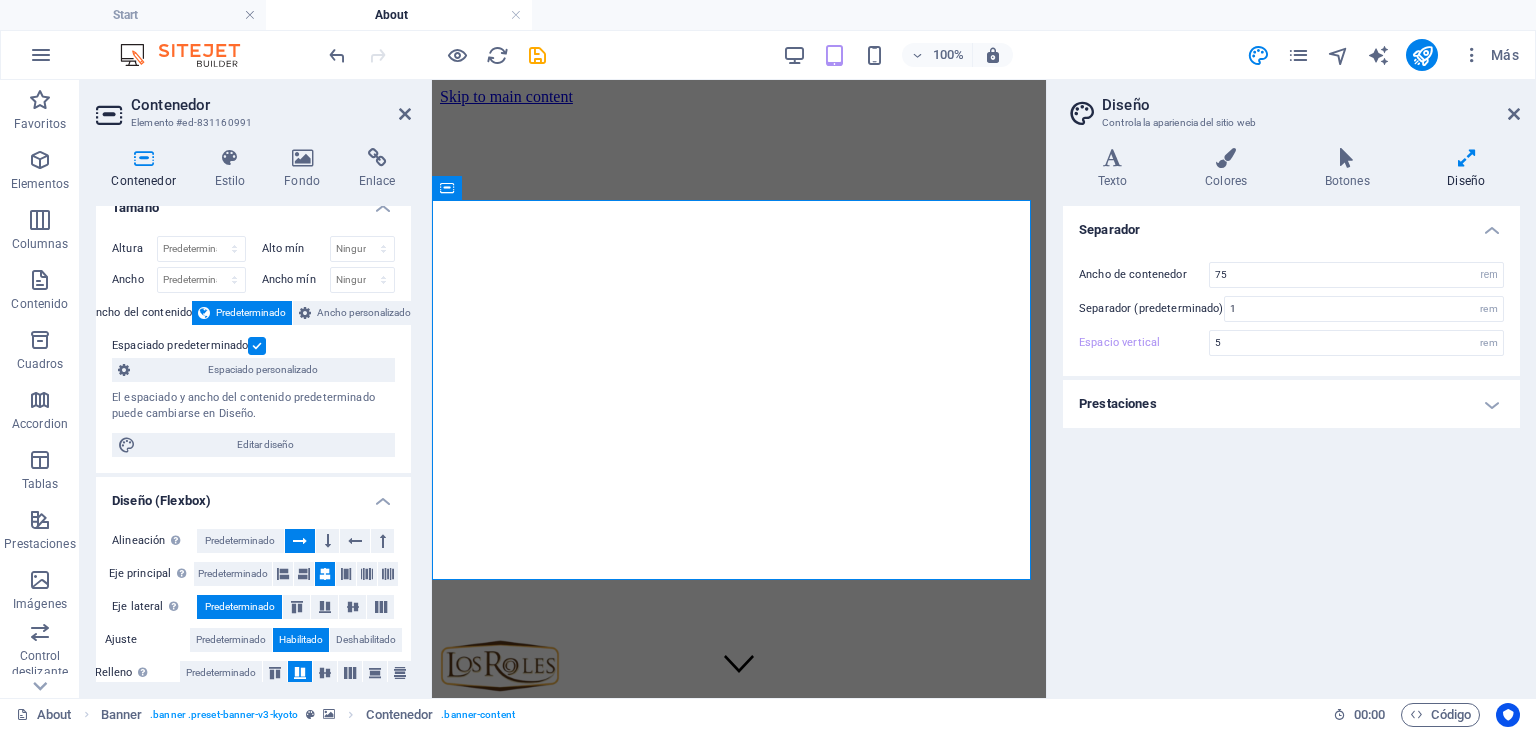 scroll, scrollTop: 0, scrollLeft: 0, axis: both 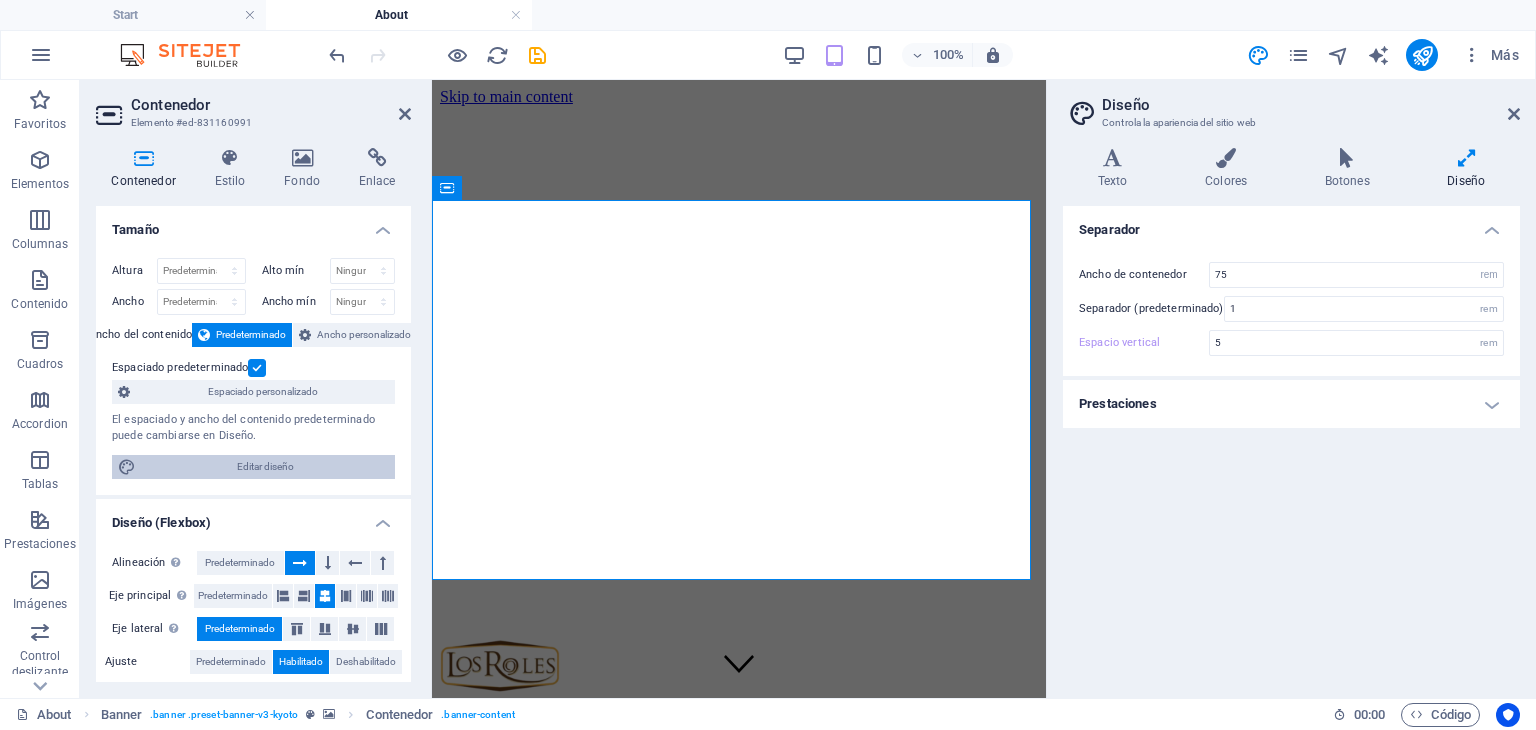 click on "Editar diseño" at bounding box center (265, 467) 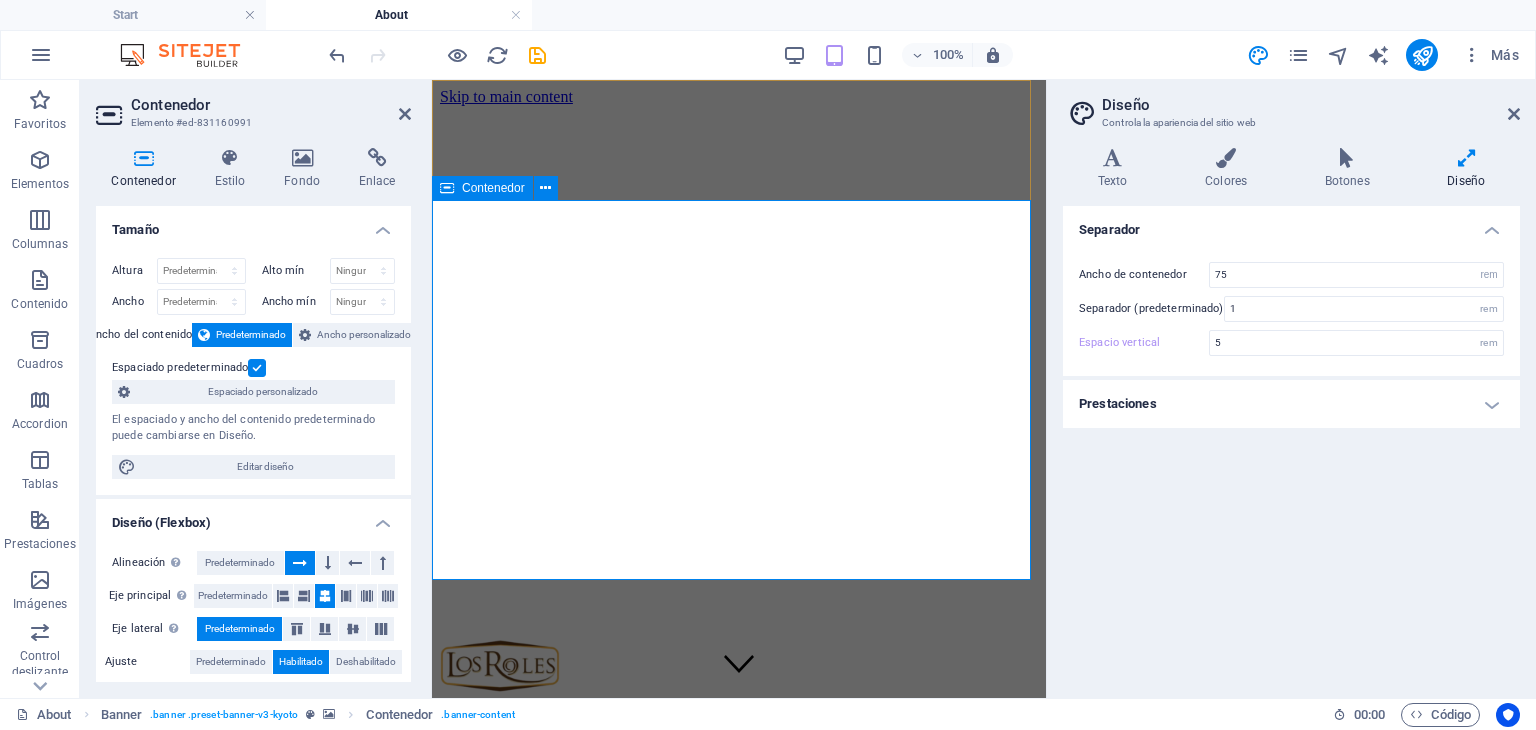 click on "About us" at bounding box center [739, 962] 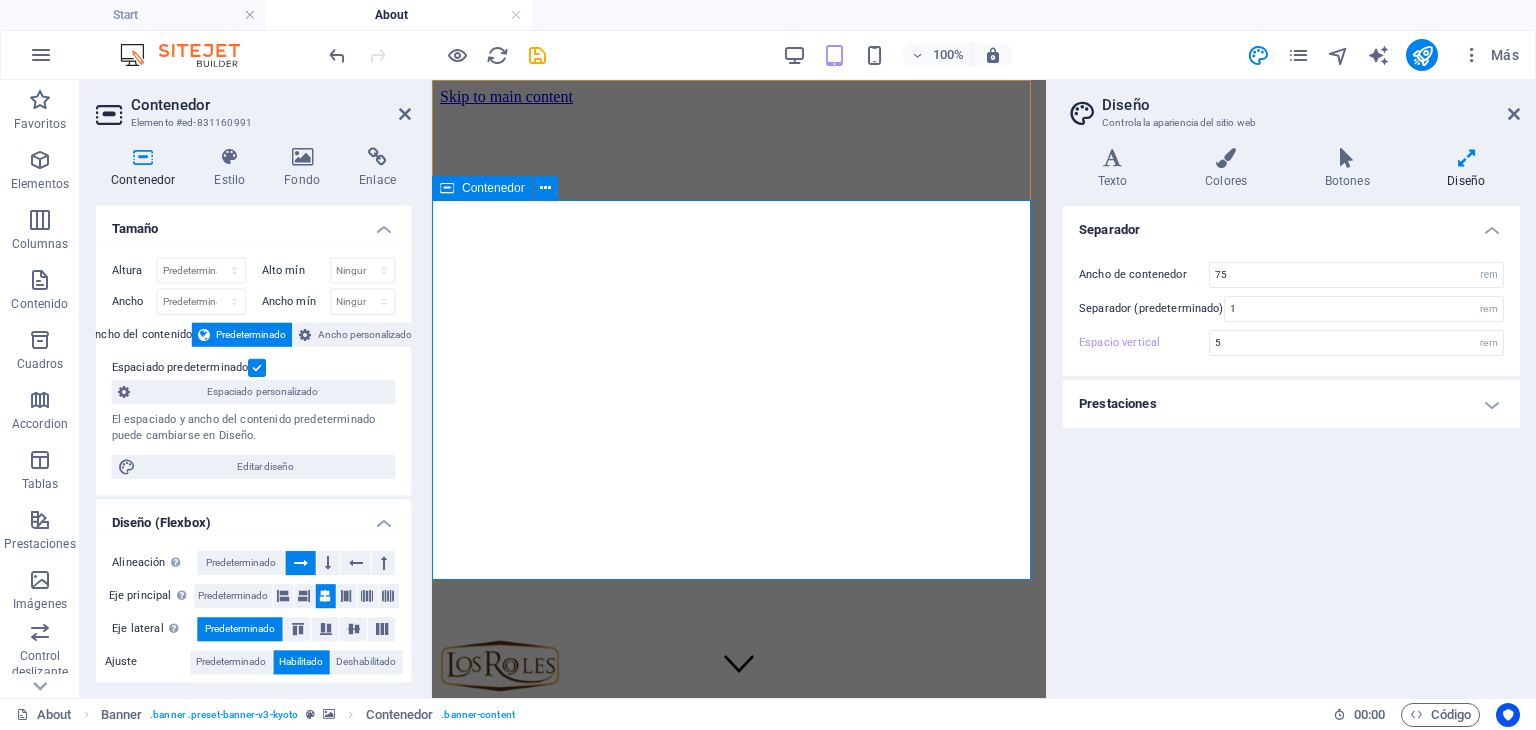 click on "About us" at bounding box center (739, 962) 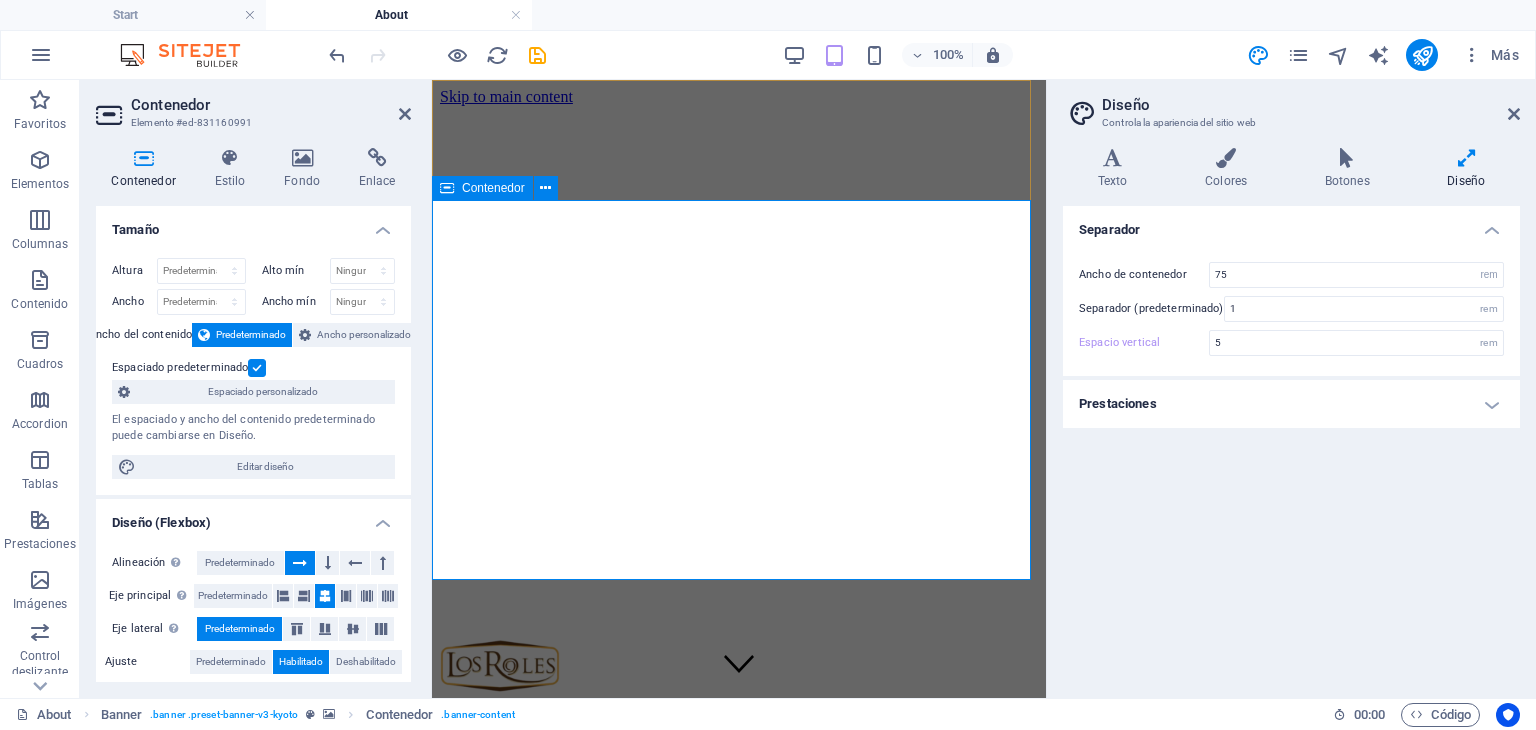 click on "Contenedor" at bounding box center [493, 188] 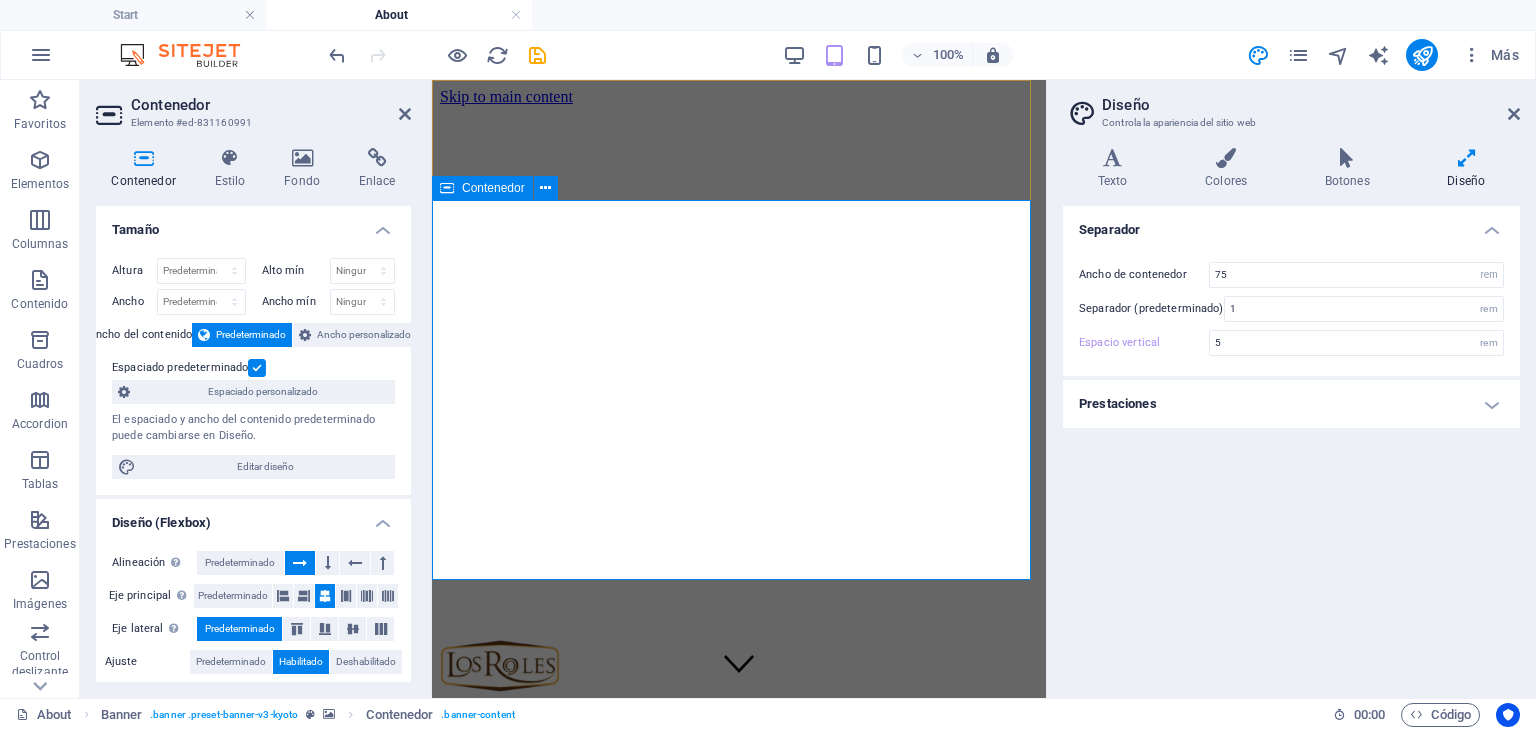 click on "About us" at bounding box center (739, 962) 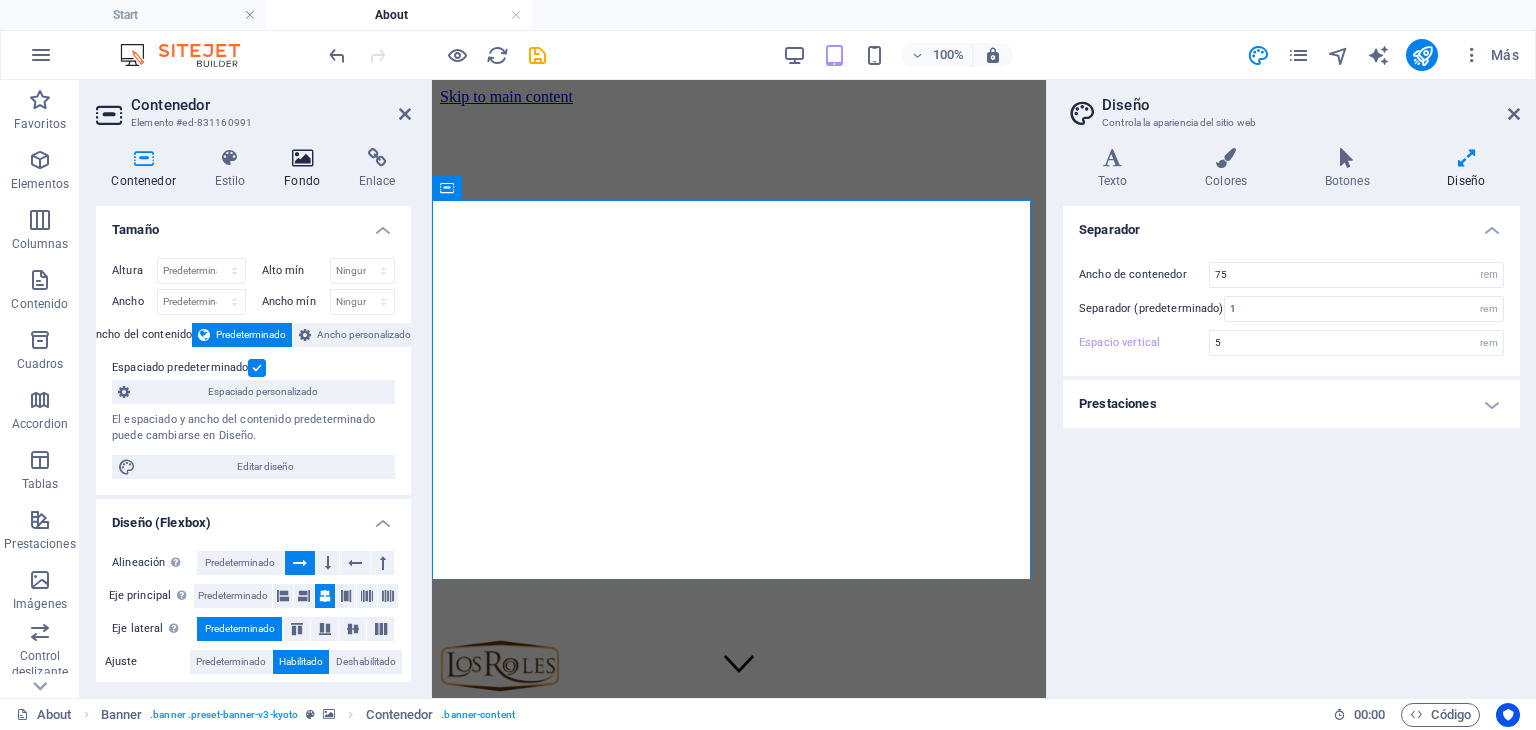 click at bounding box center (302, 158) 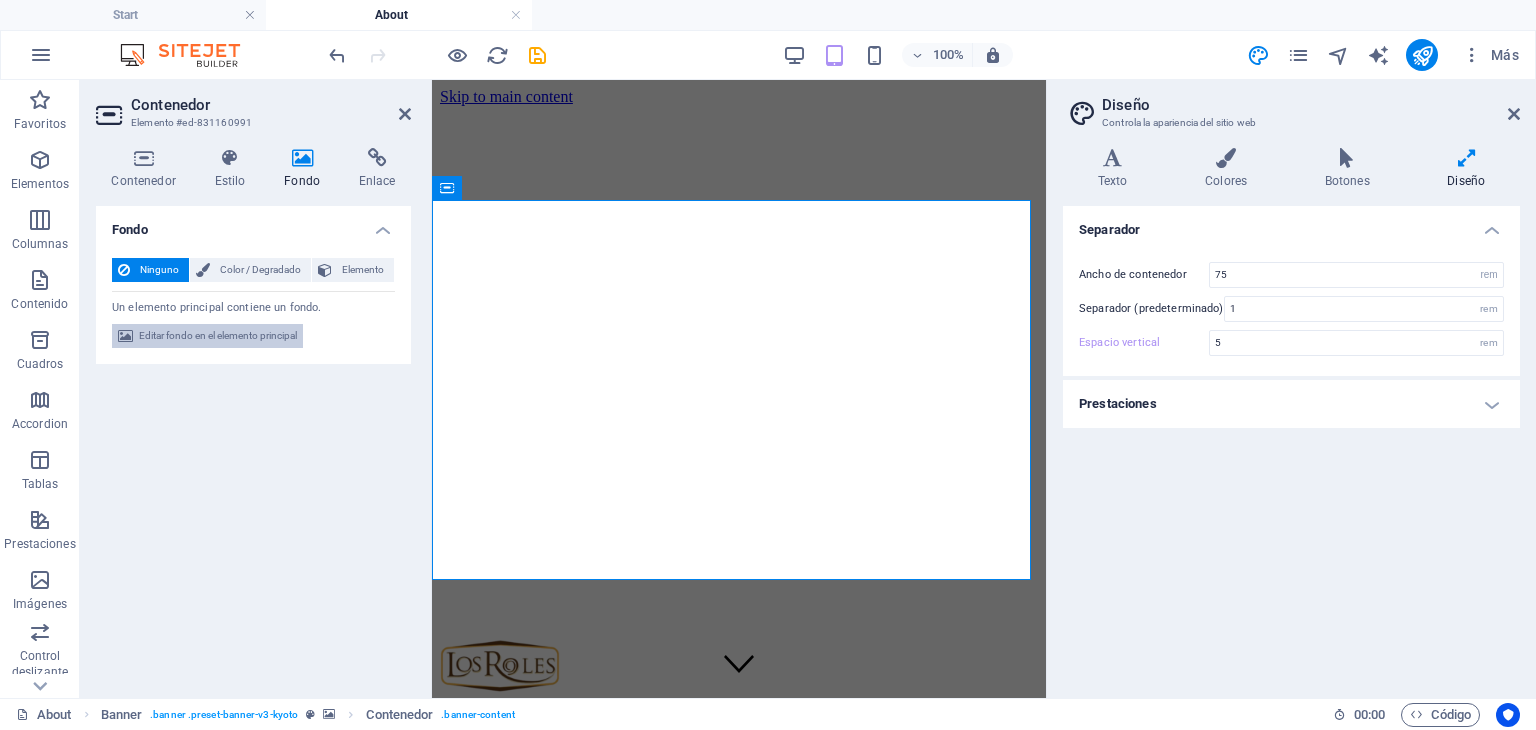 click on "Editar fondo en el elemento principal" at bounding box center [218, 336] 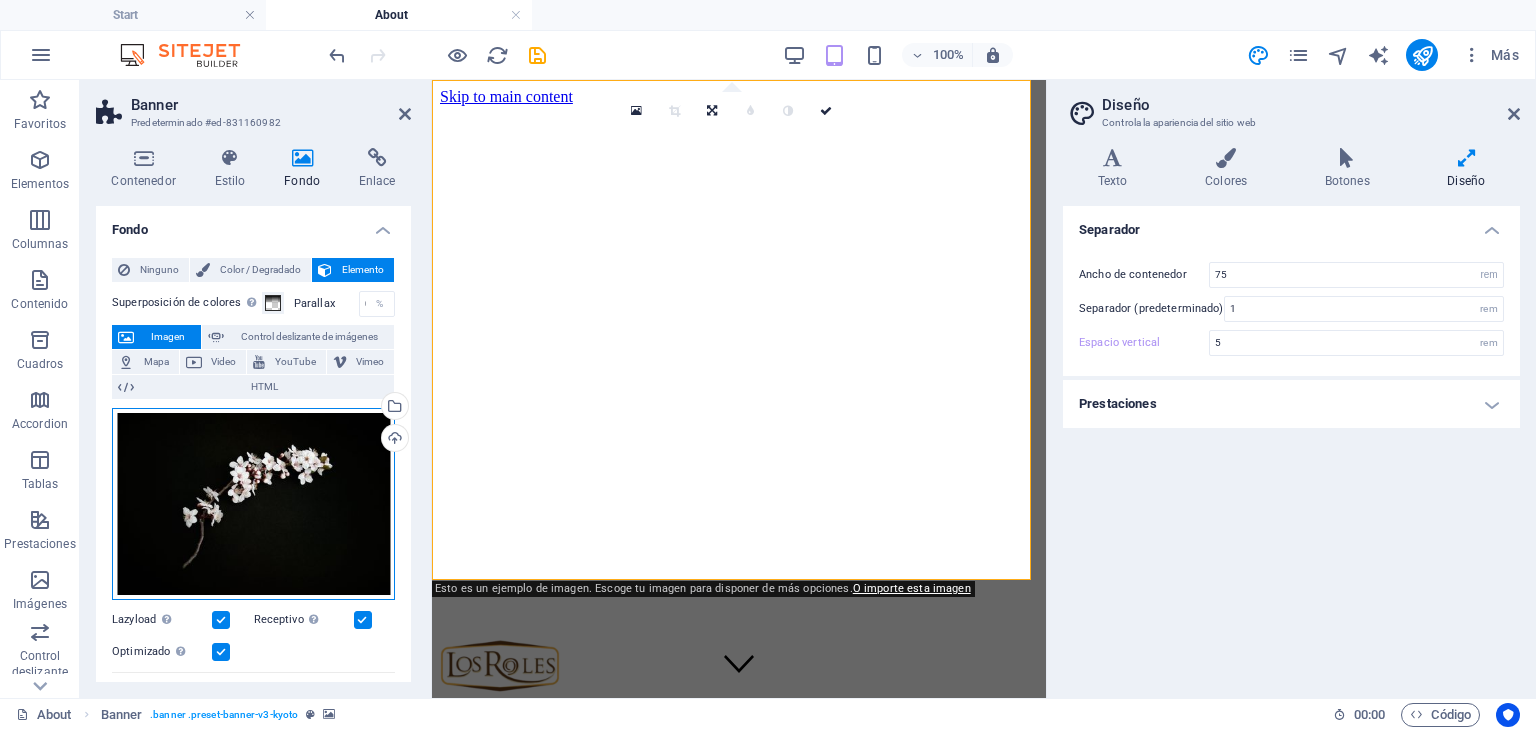 click on "Arrastra archivos aquí, haz clic para escoger archivos o  selecciona archivos de Archivos o de nuestra galería gratuita de fotos y vídeos" at bounding box center (253, 504) 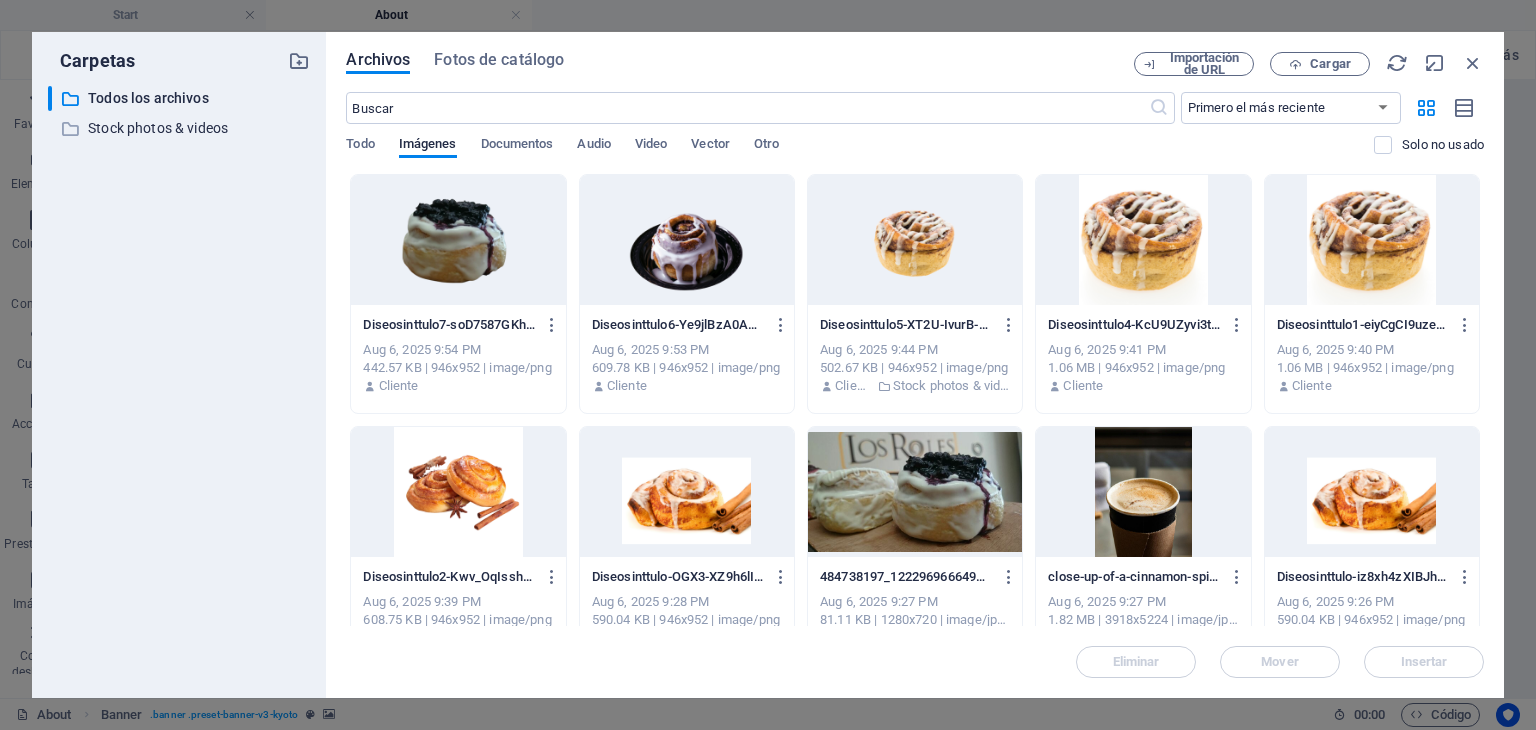 click on "​ Todos los archivos Todos los archivos ​ Stock photos & videos Stock photos & videos" at bounding box center (179, 384) 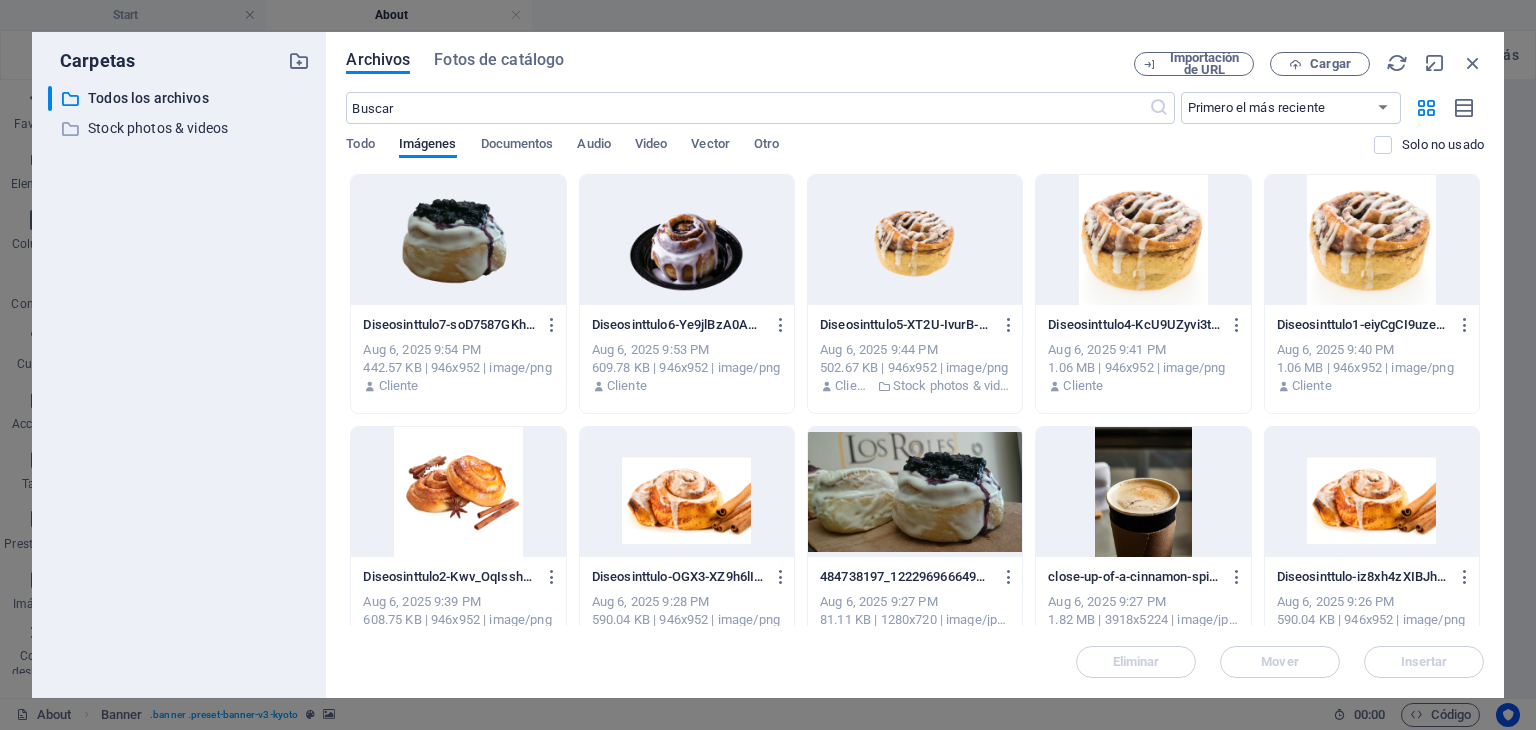 click at bounding box center (915, 492) 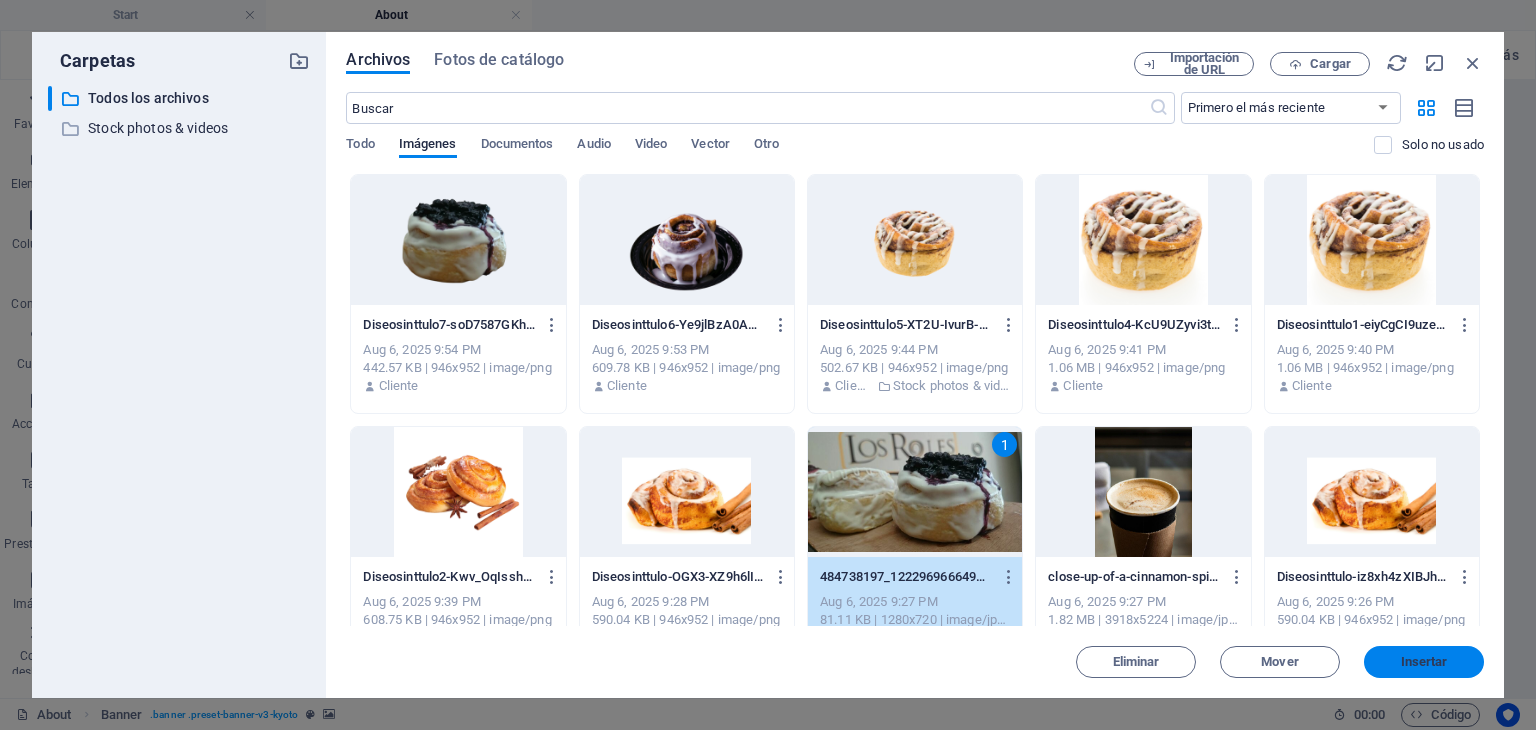 click on "Insertar" at bounding box center (1424, 662) 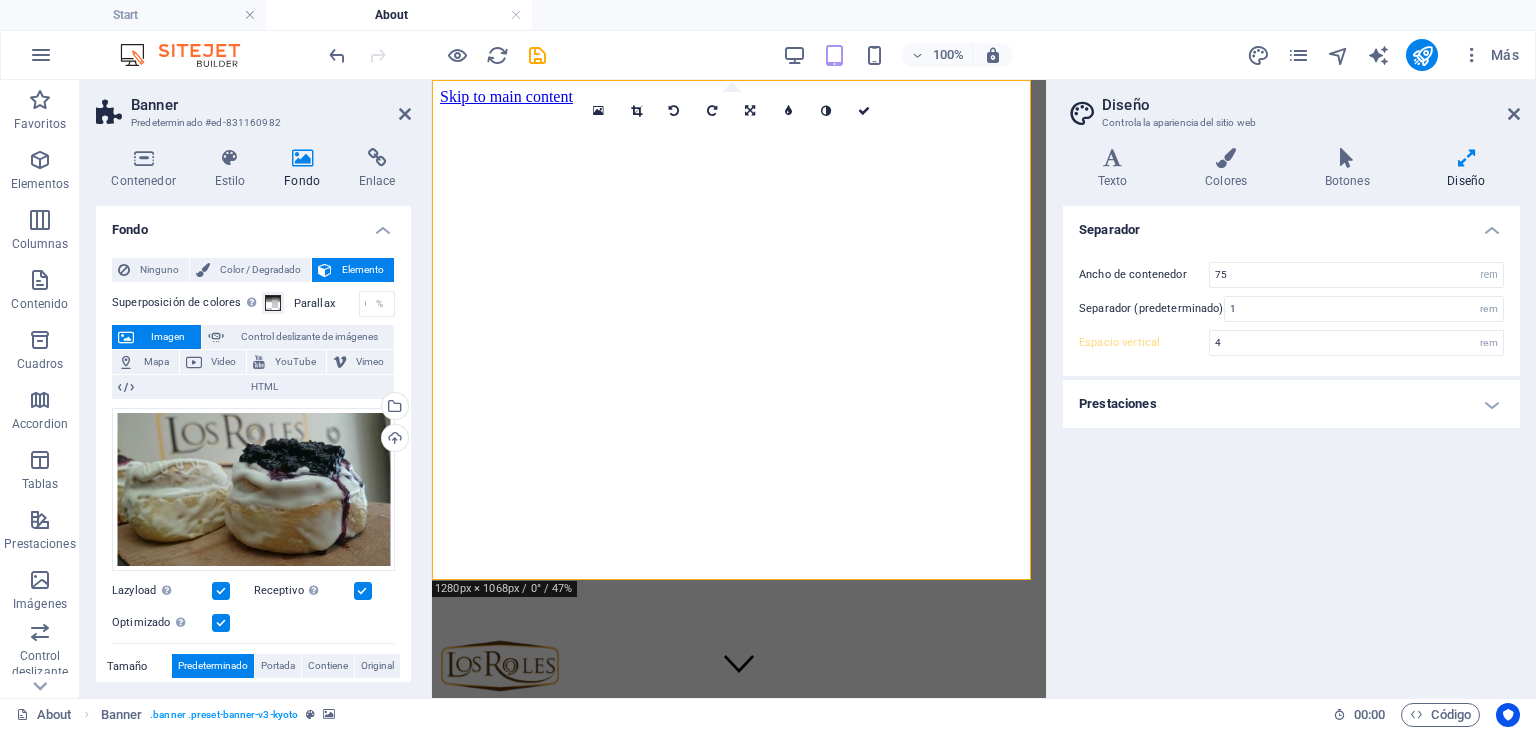 type on "5" 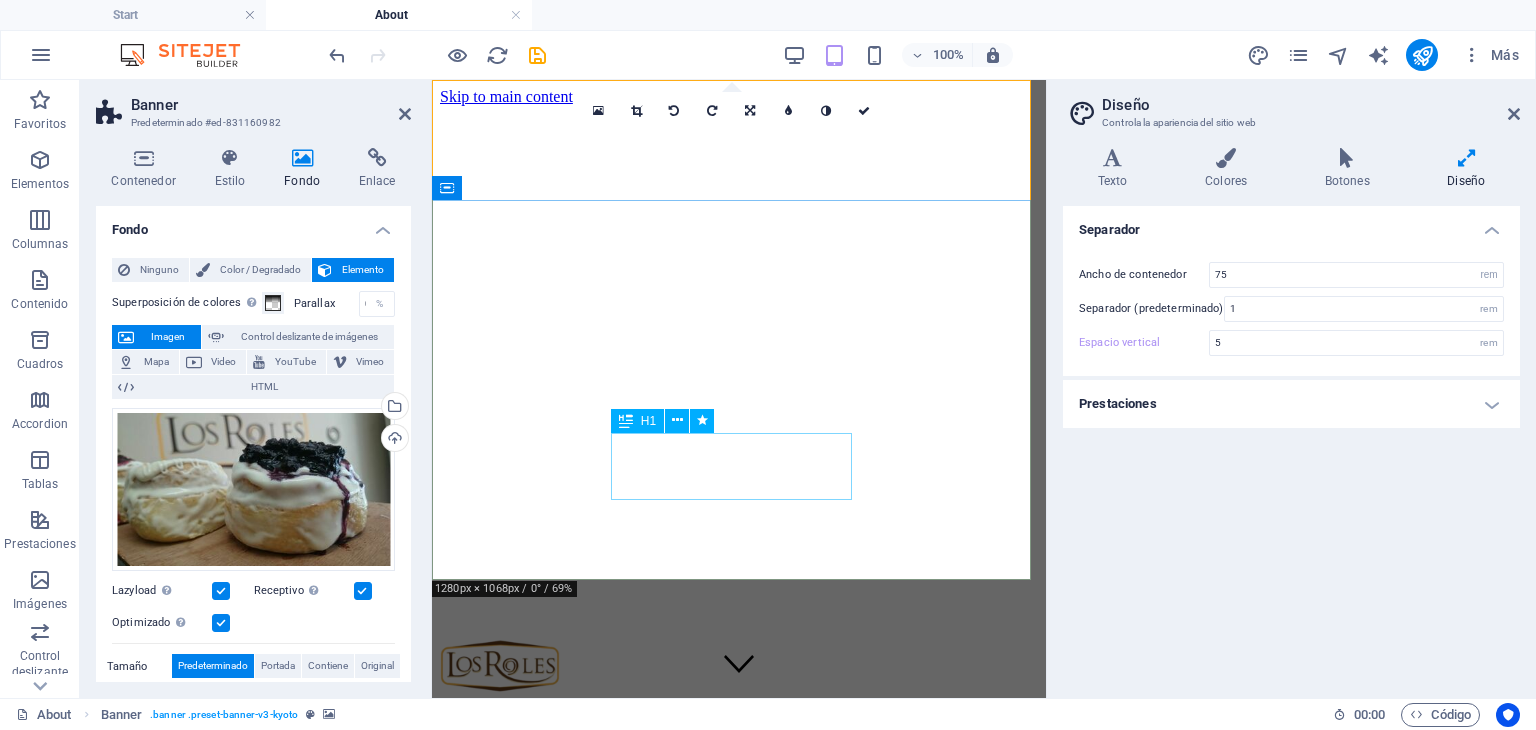 click on "About us" at bounding box center [739, 961] 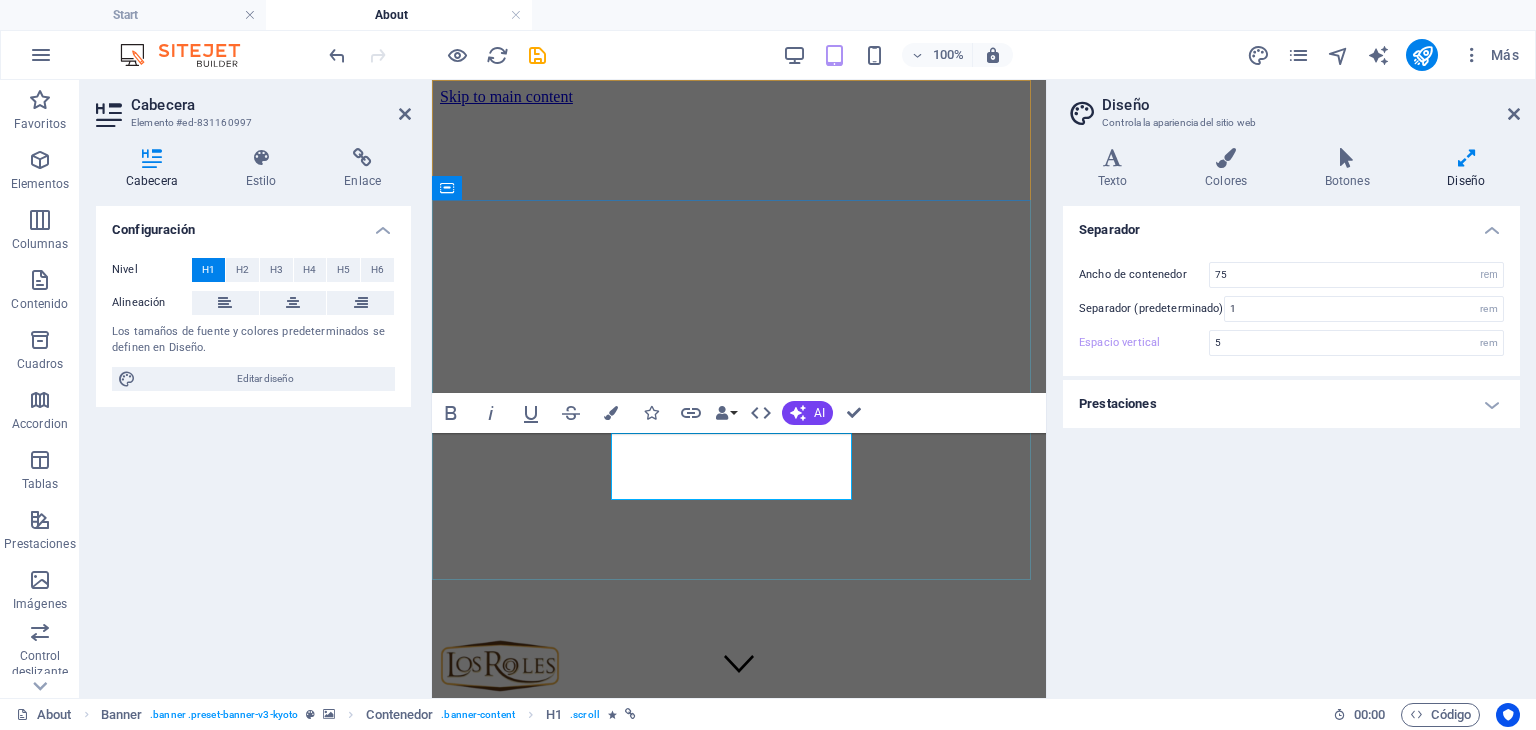 click on "About us" at bounding box center (502, 961) 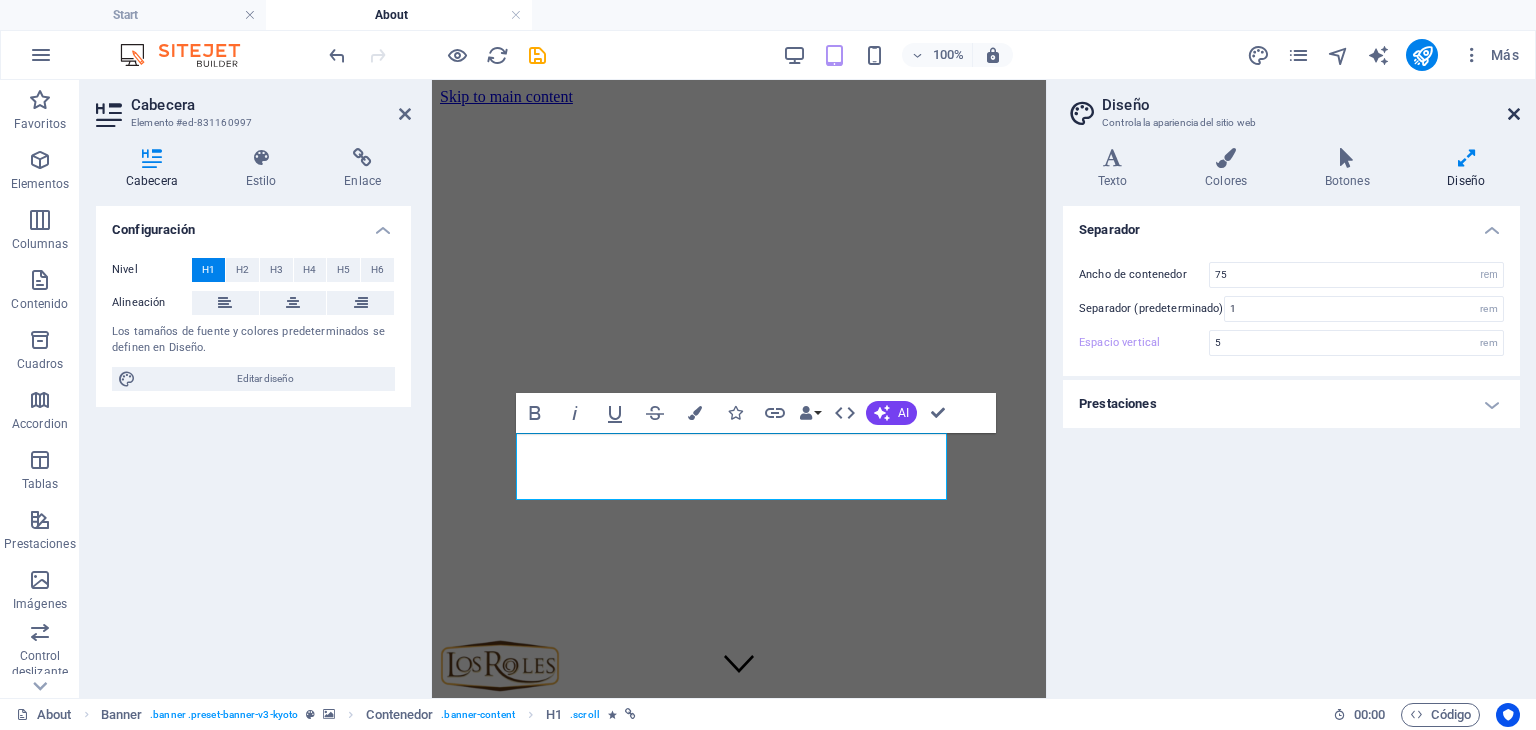 click at bounding box center (1514, 114) 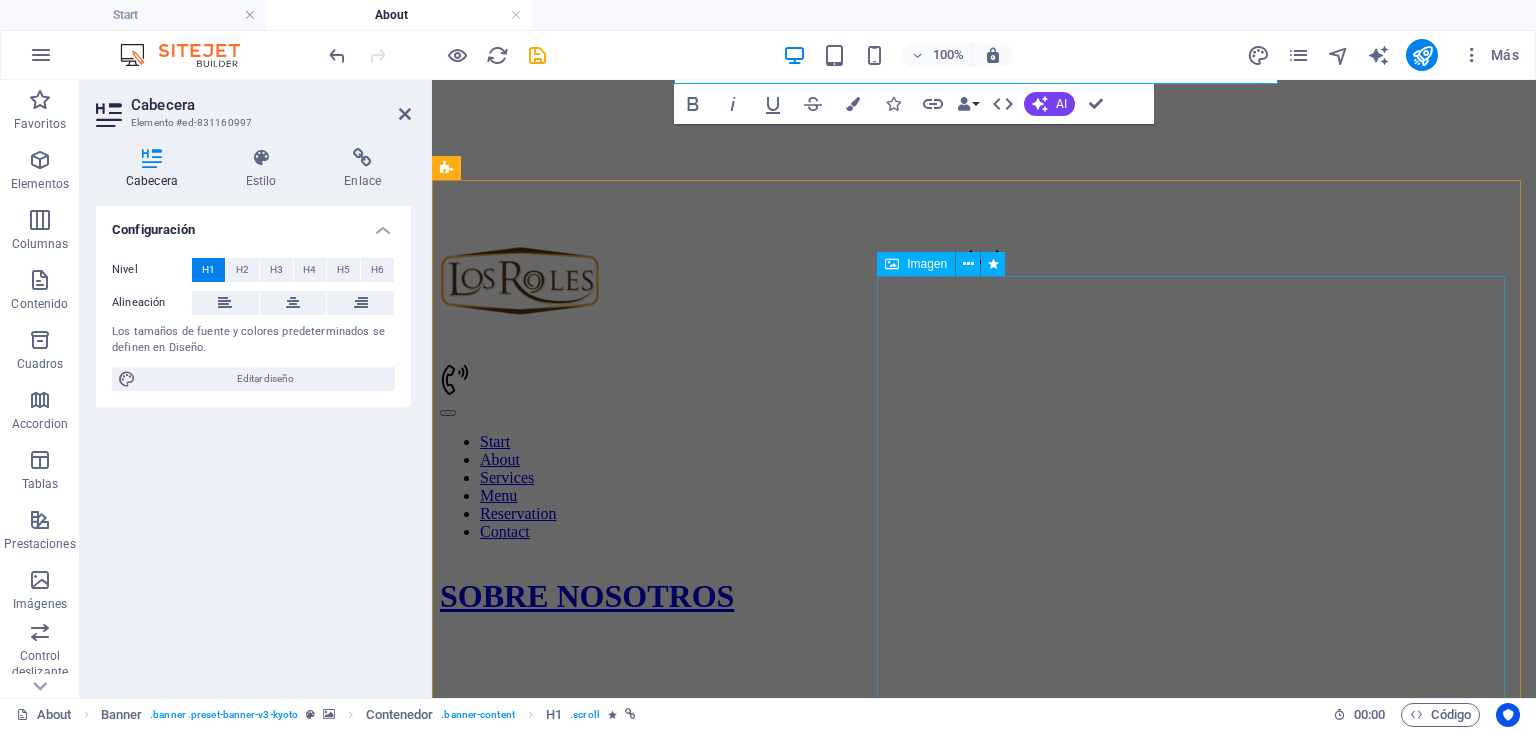 scroll, scrollTop: 400, scrollLeft: 0, axis: vertical 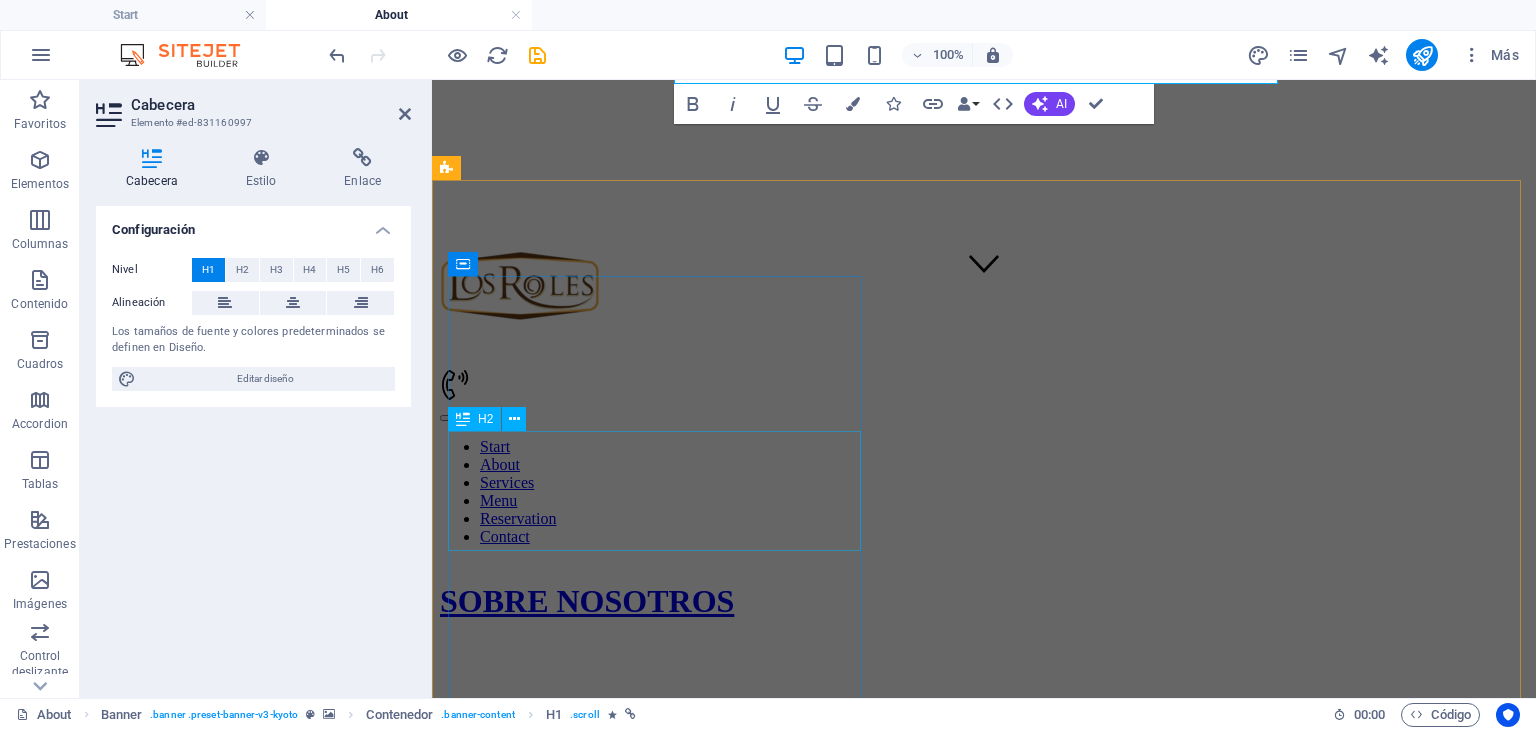 click on "Family Tradition since 1890" at bounding box center (984, 1499) 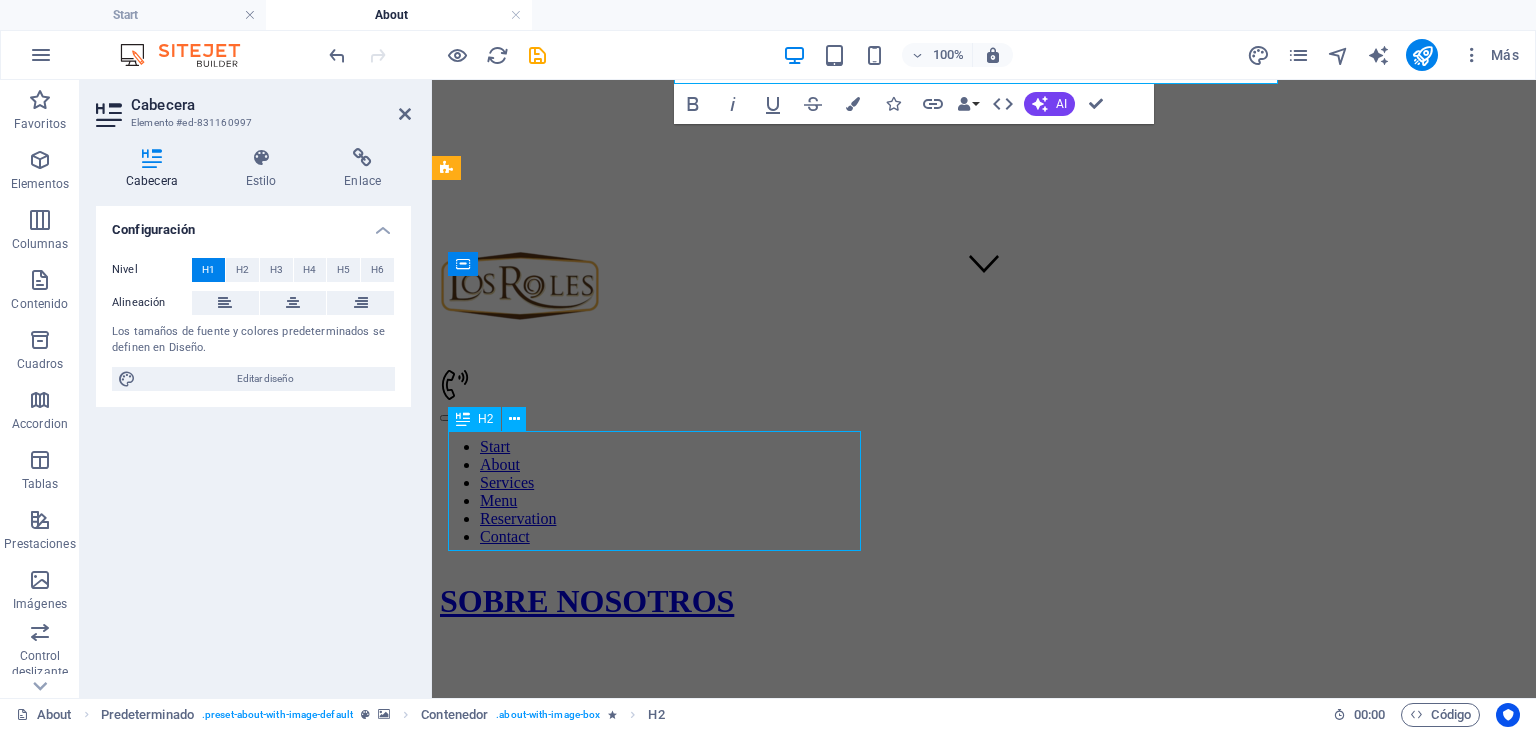 click on "Family Tradition since 1890" at bounding box center (984, 1499) 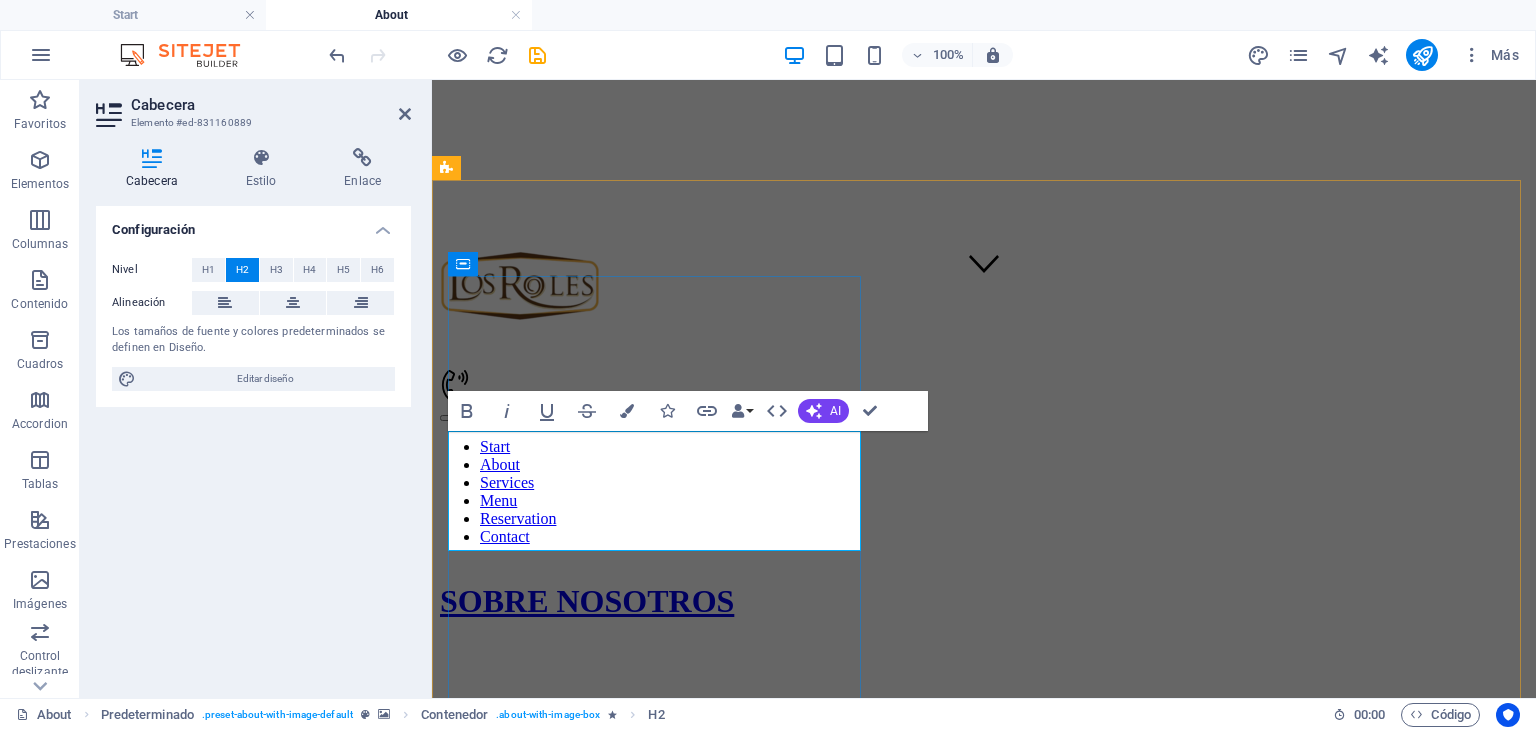 click on "Family Tradition since 1890" at bounding box center (984, 1566) 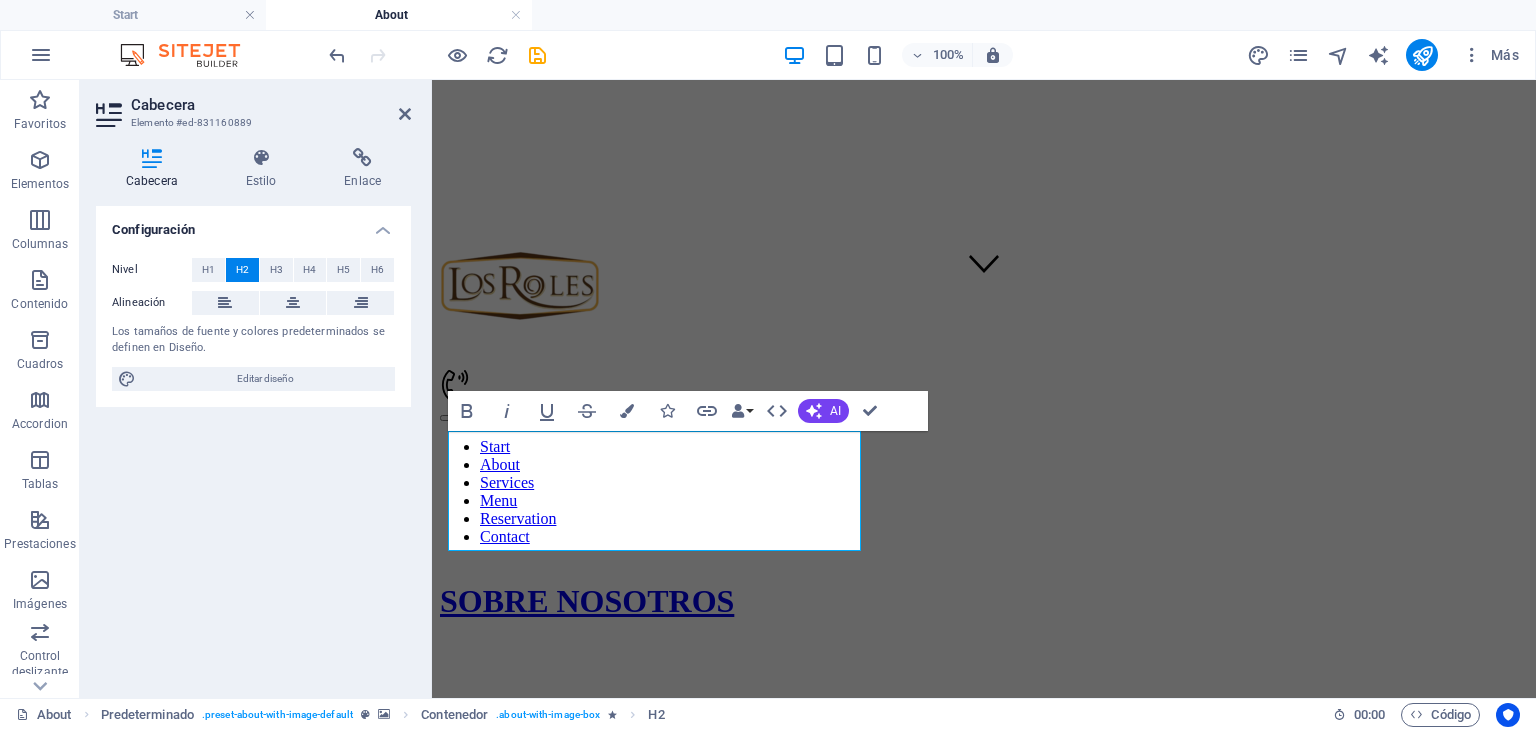 type 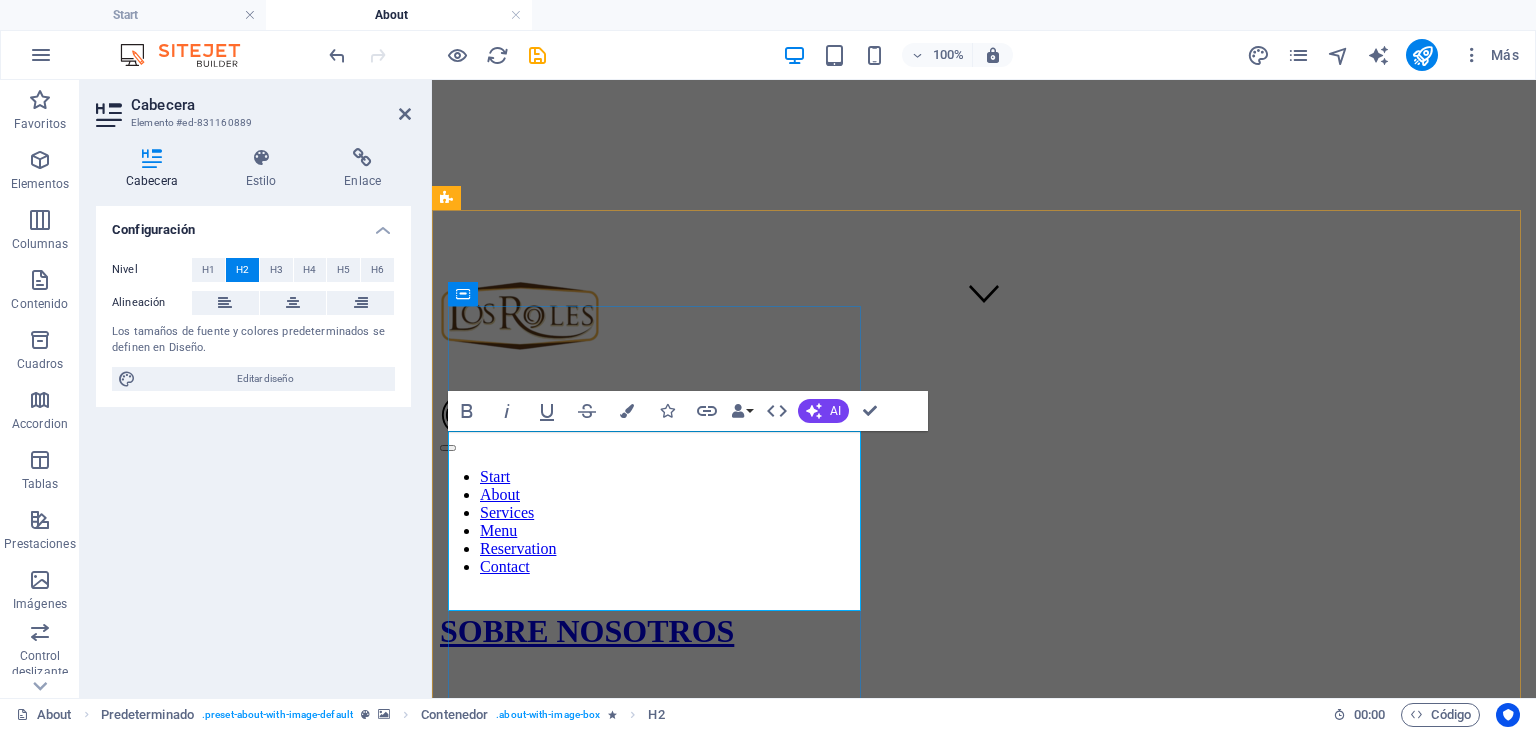 click on "TRADICION FAMILIAR DESDE  [YEAR]" at bounding box center [984, 1529] 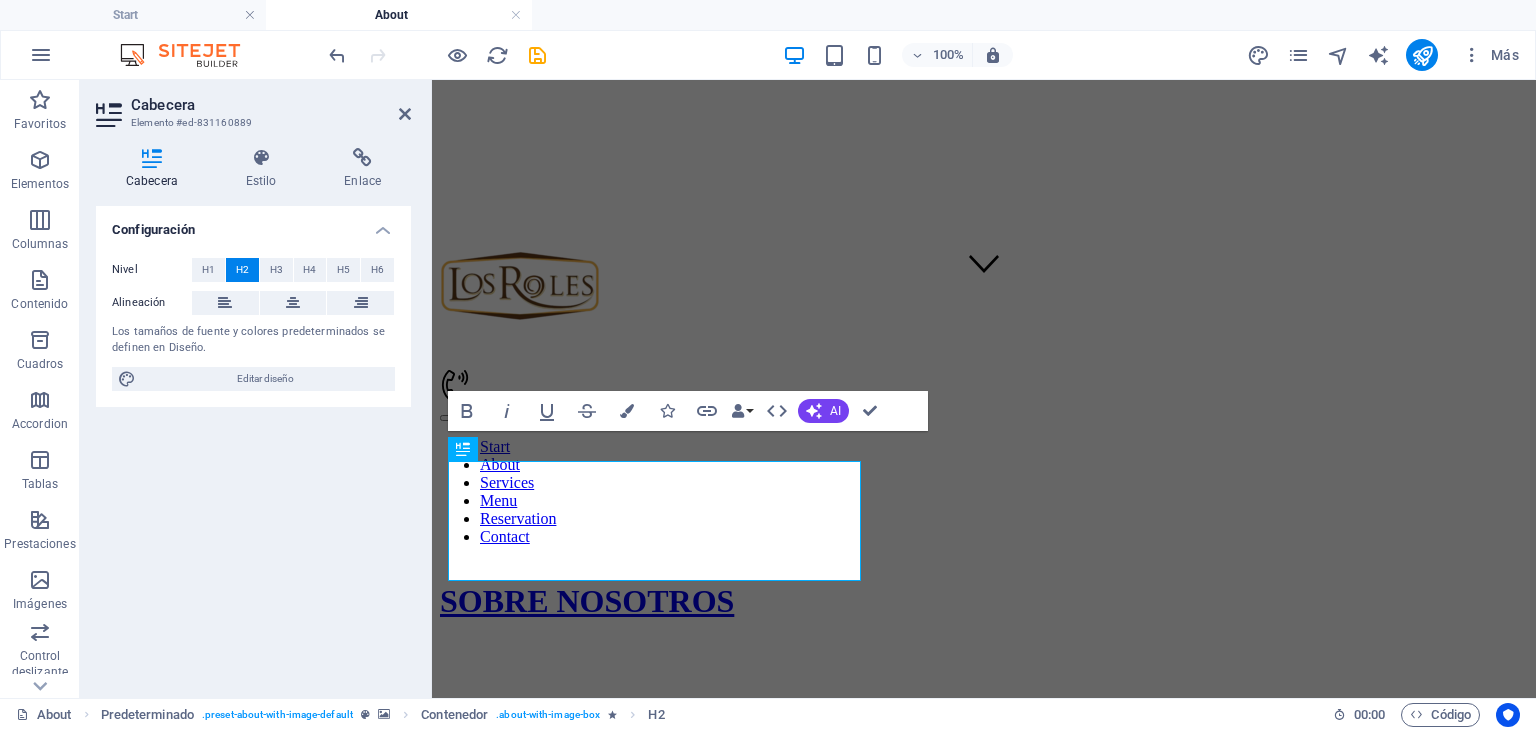 scroll, scrollTop: 370, scrollLeft: 0, axis: vertical 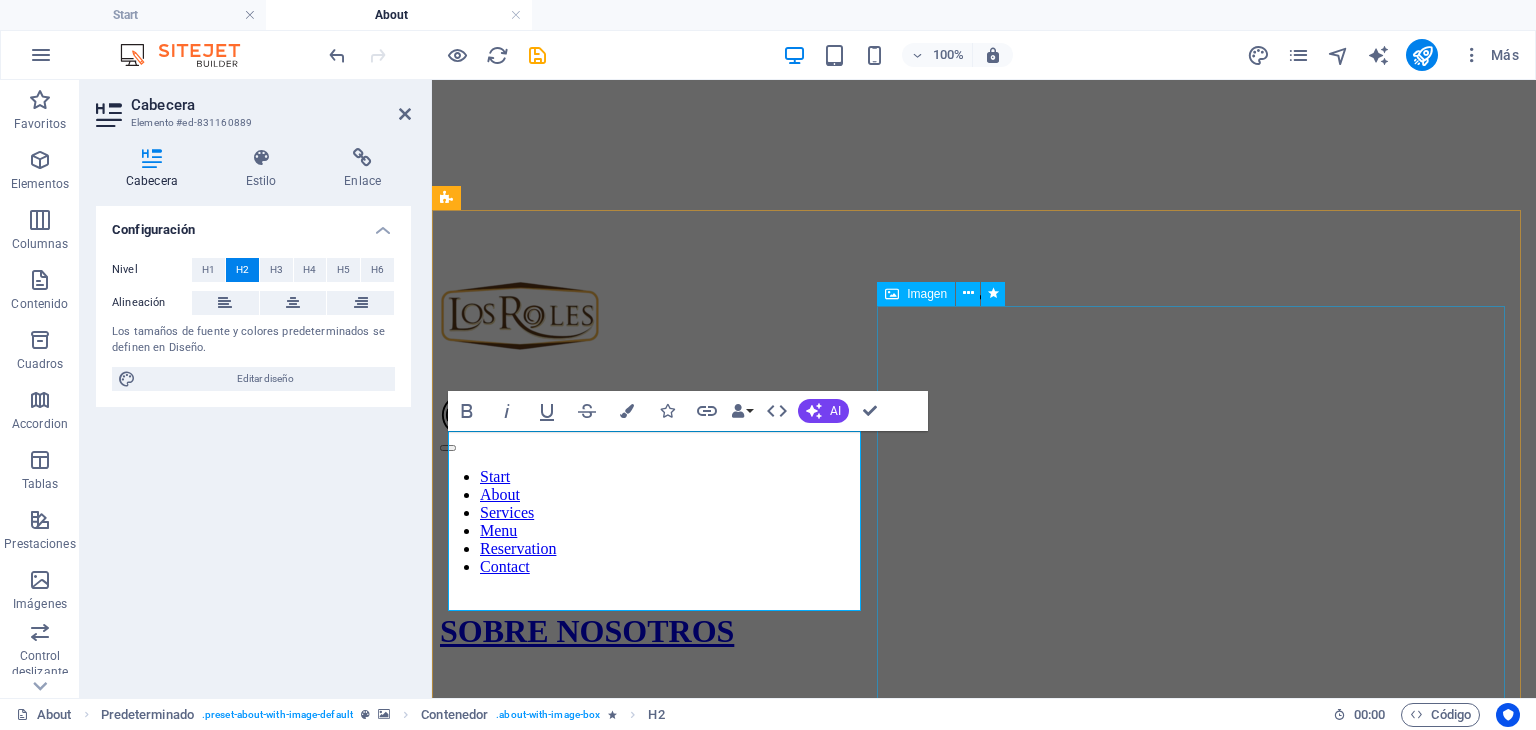 click at bounding box center (603, 1879) 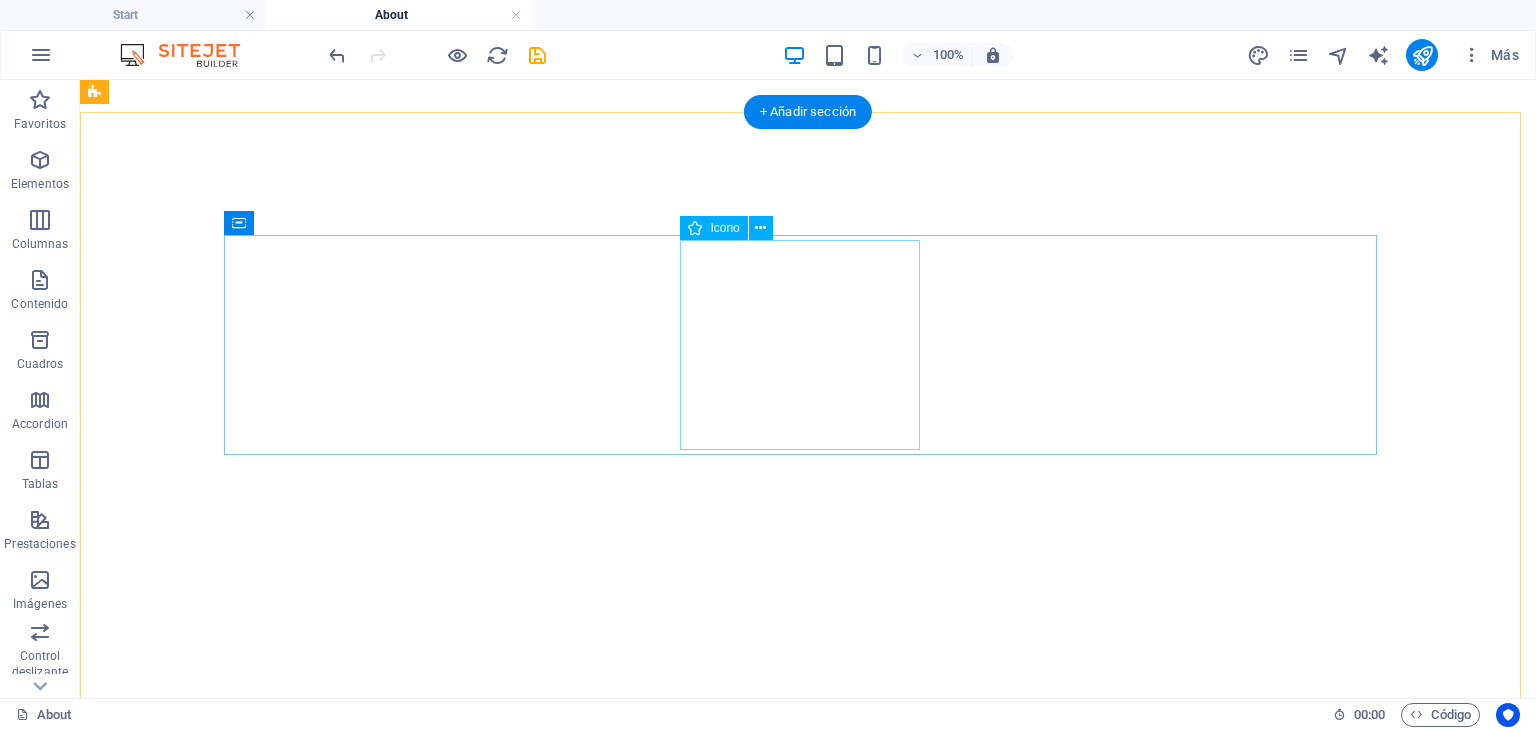 scroll, scrollTop: 3370, scrollLeft: 0, axis: vertical 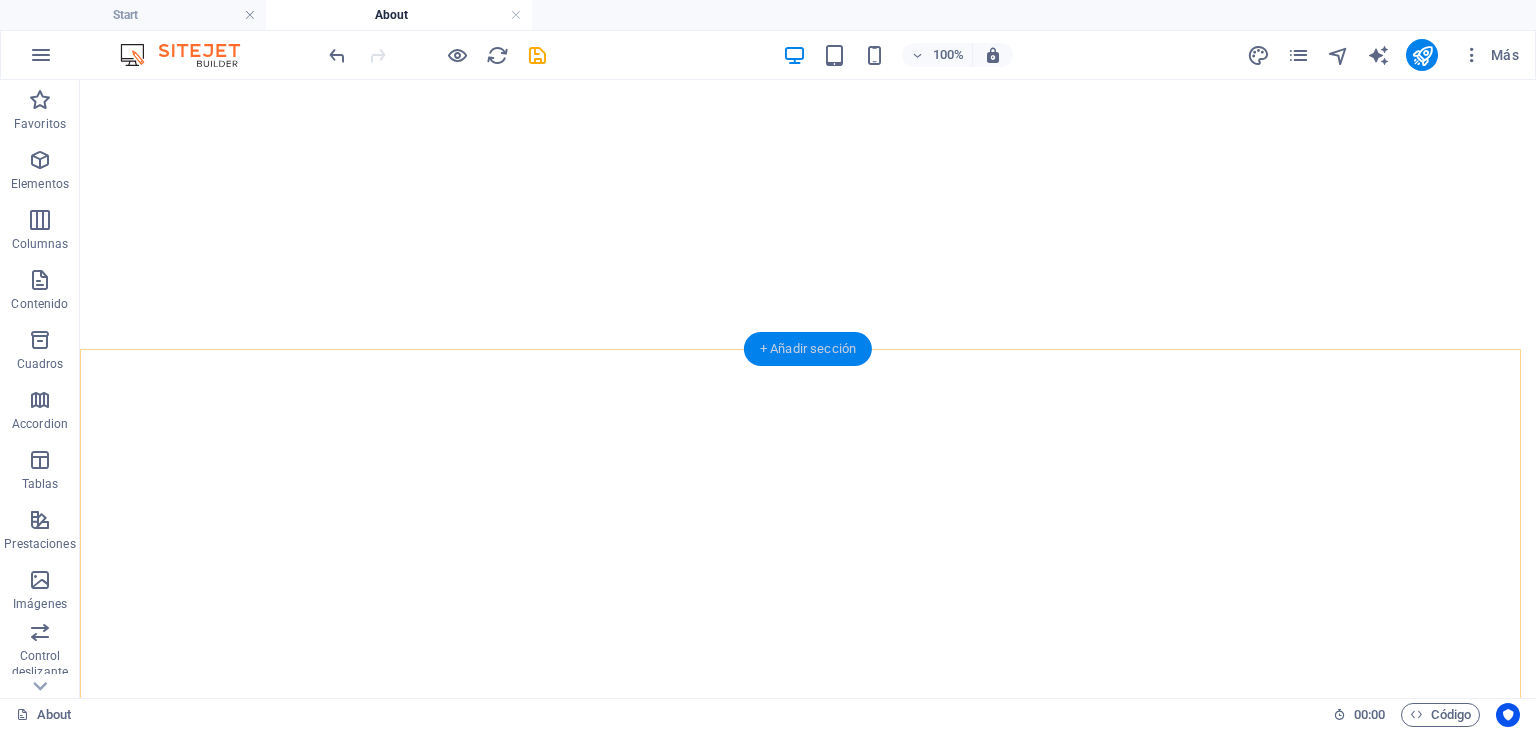 click on "+ Añadir sección" at bounding box center [808, 349] 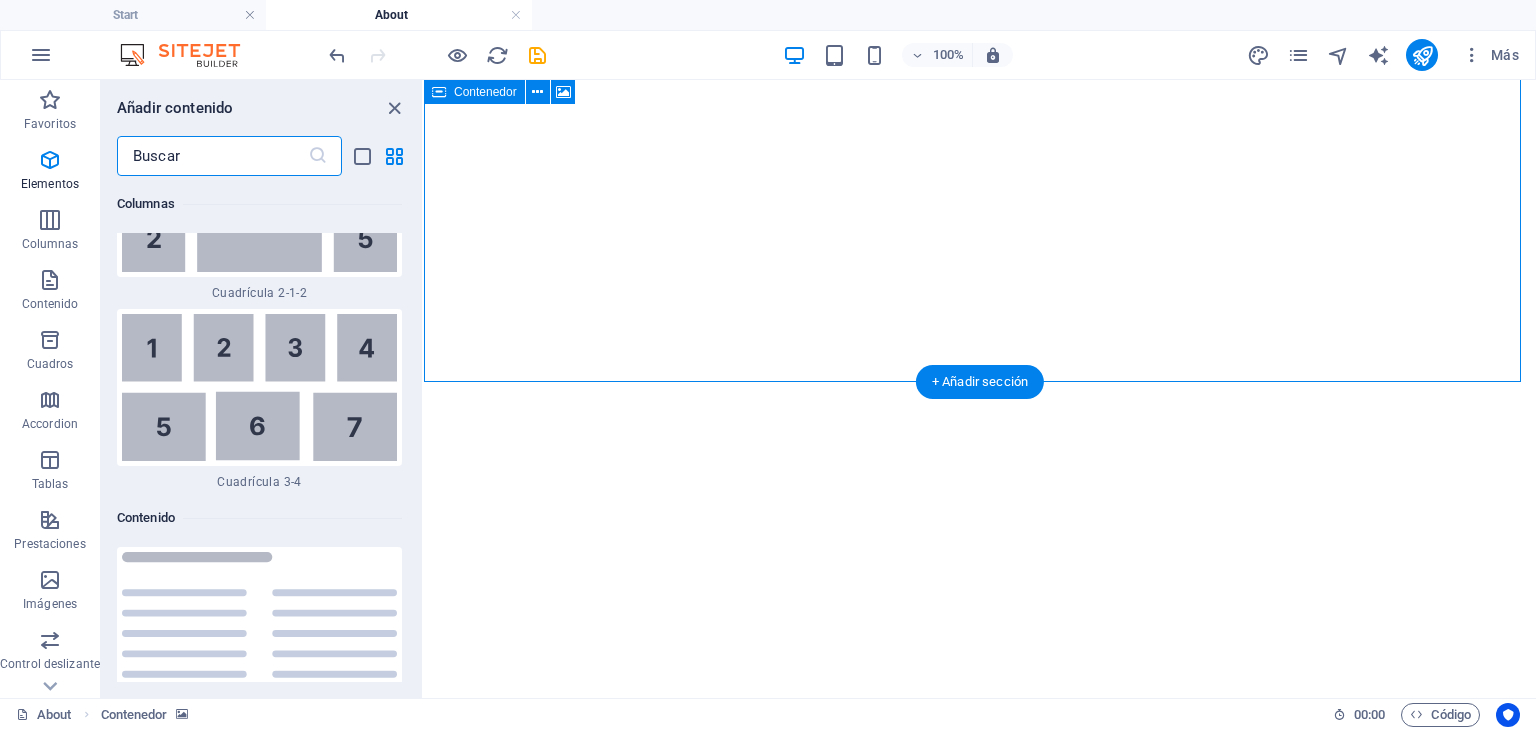 scroll, scrollTop: 6123, scrollLeft: 0, axis: vertical 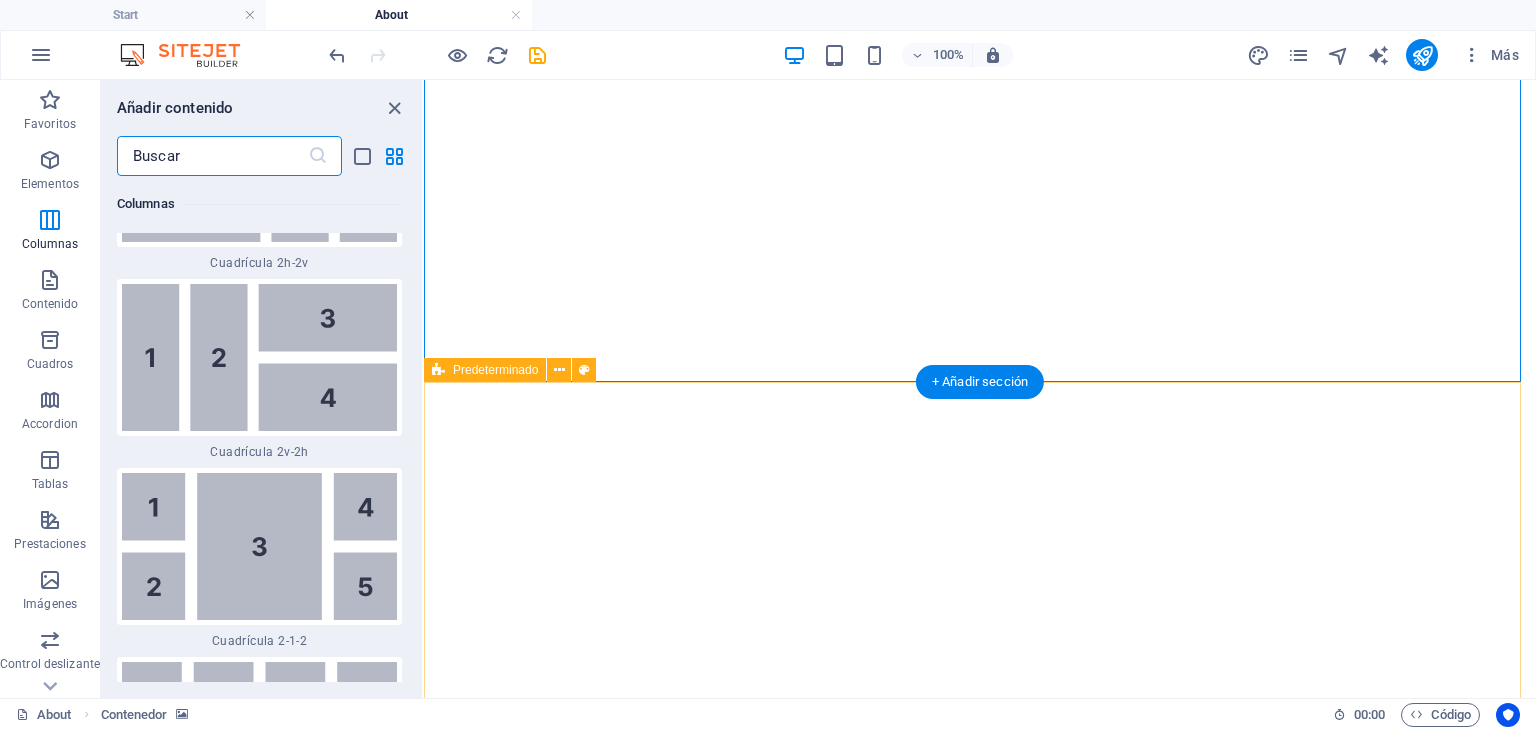click on "What an experience Lorem Ipsum   is simply dummy text of the printing and typesetting industry. Lorem Ipsum has been the industry's standard dummy text ever since the 1500s, when an unknown printer took a galley of type and scrambled it to make a type specimen book. It has survived not only five centuries, but also the leap into electronic typesetting, remaining essentially unchanged. [FIRST] [LAST] Fresh & Delicious Lorem Ipsum   is simply dummy text of the printing and typesetting industry. Lorem Ipsum has been the industry's standard dummy text ever since the 1500s, when an unknown printer took a galley of type and scrambled it to make a type specimen book. It has survived not only five centuries, but also the leap into electronic typesetting, remaining essentially unchanged. [FIRST] [LAST] Fantastic Service Lorem Ipsum   [FIRST] [LAST]" at bounding box center [980, 5426] 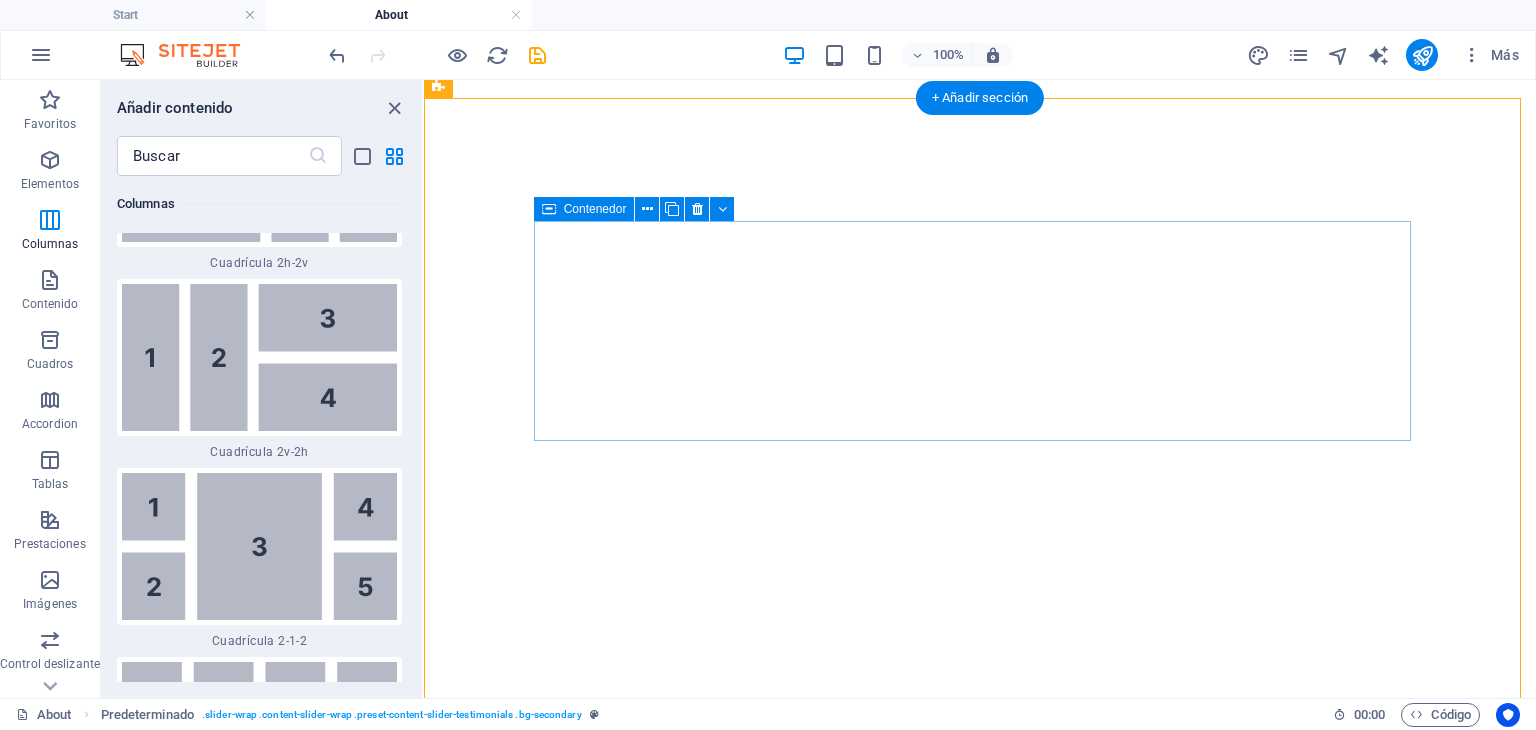 scroll, scrollTop: 3670, scrollLeft: 0, axis: vertical 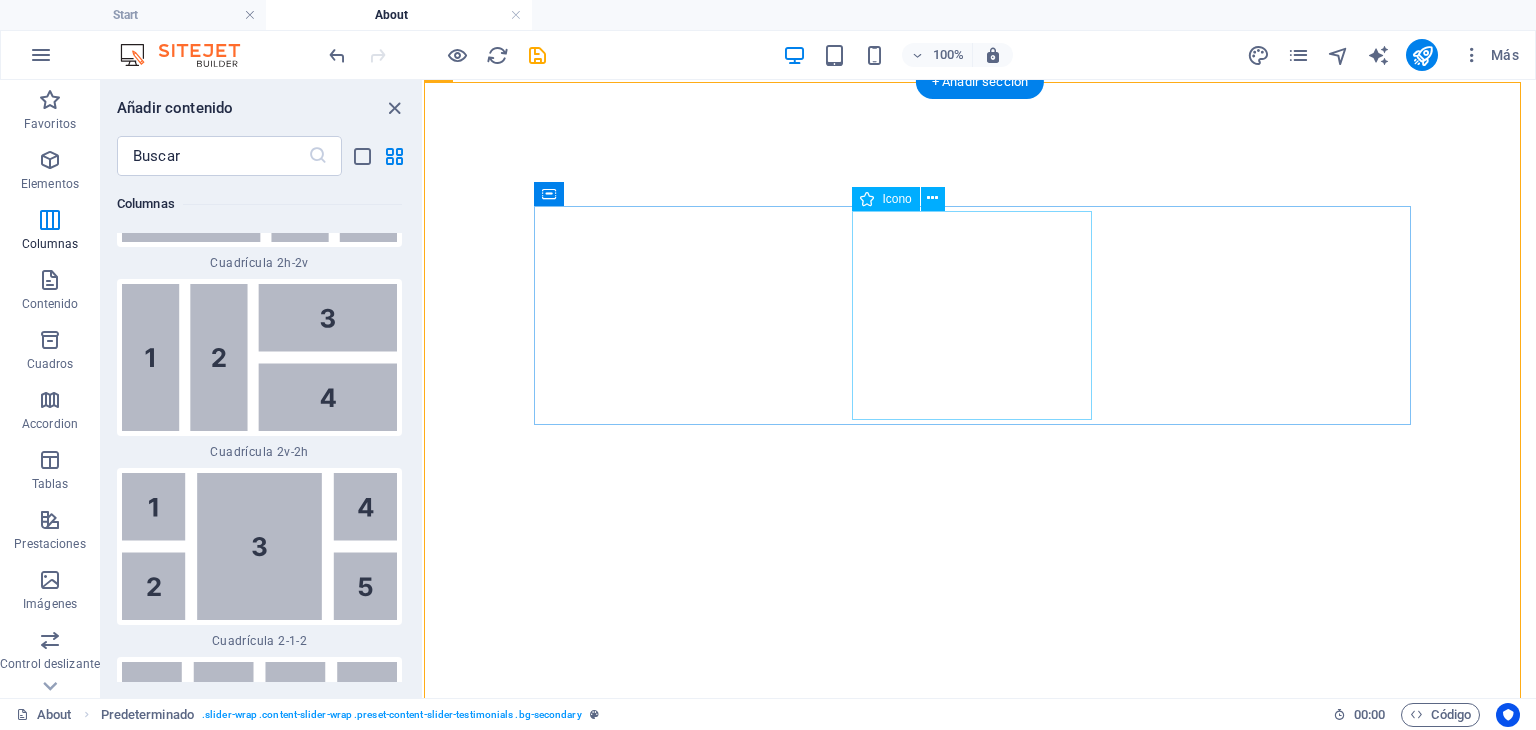 click at bounding box center (980, 4065) 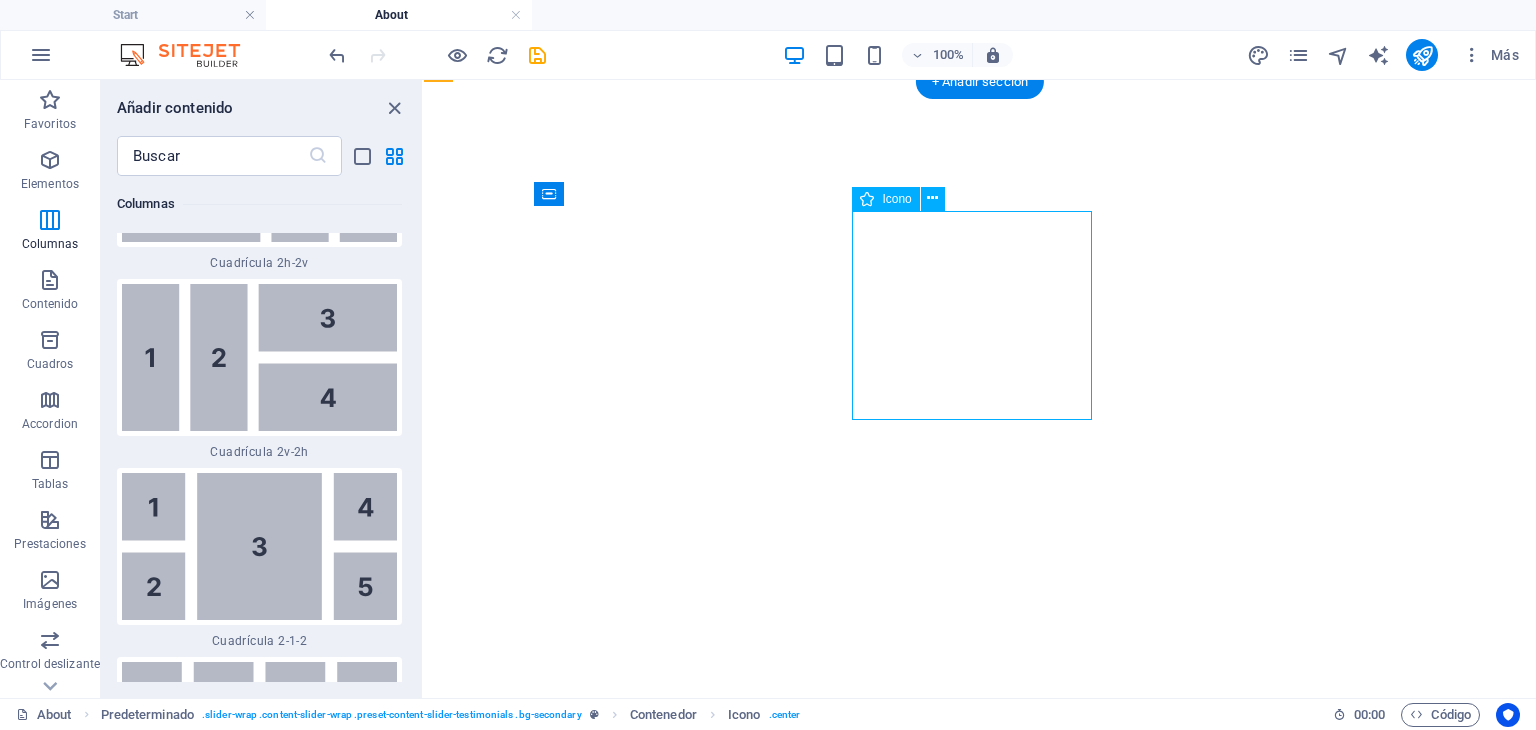 click at bounding box center [980, 4065] 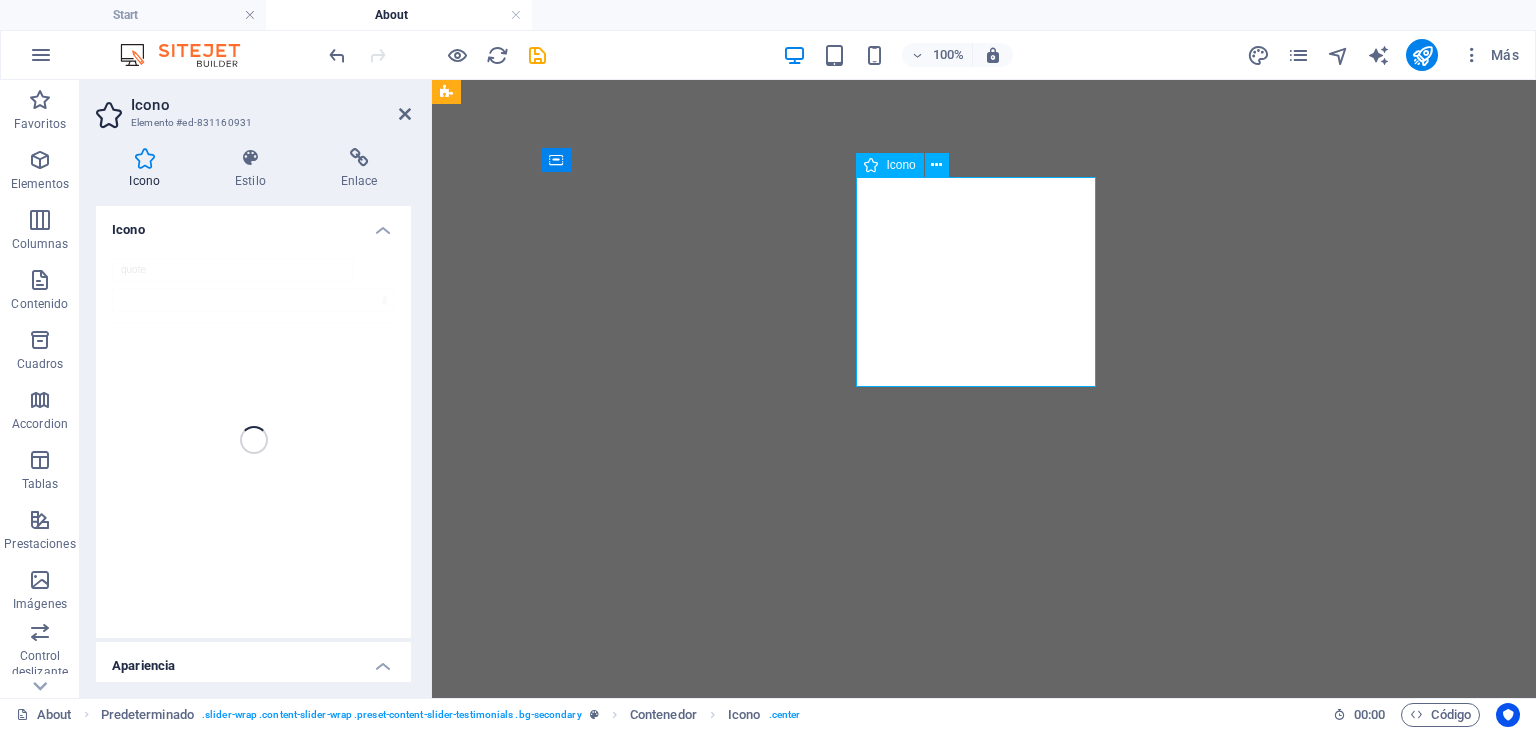 scroll, scrollTop: 3699, scrollLeft: 0, axis: vertical 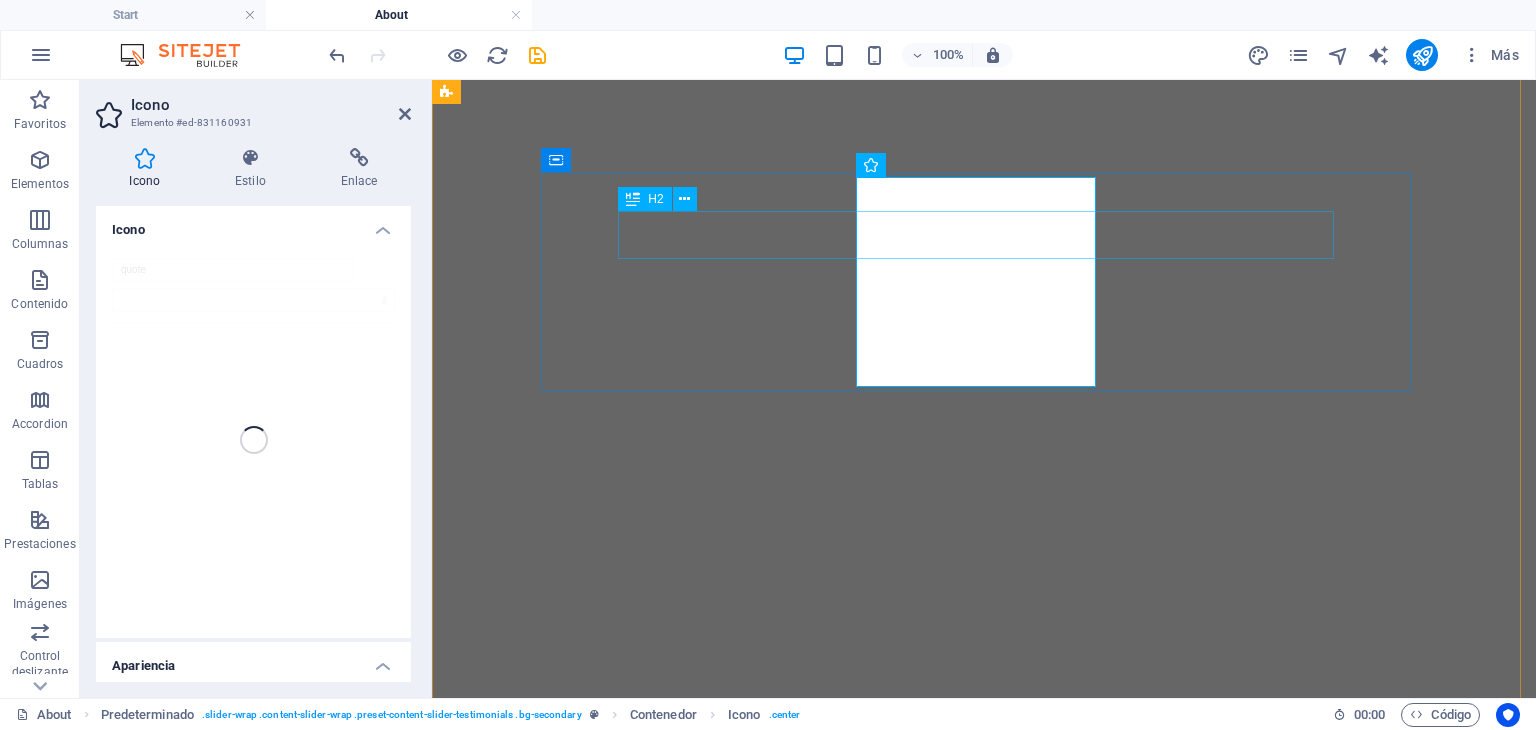 click on "What an experience" at bounding box center [984, 3336] 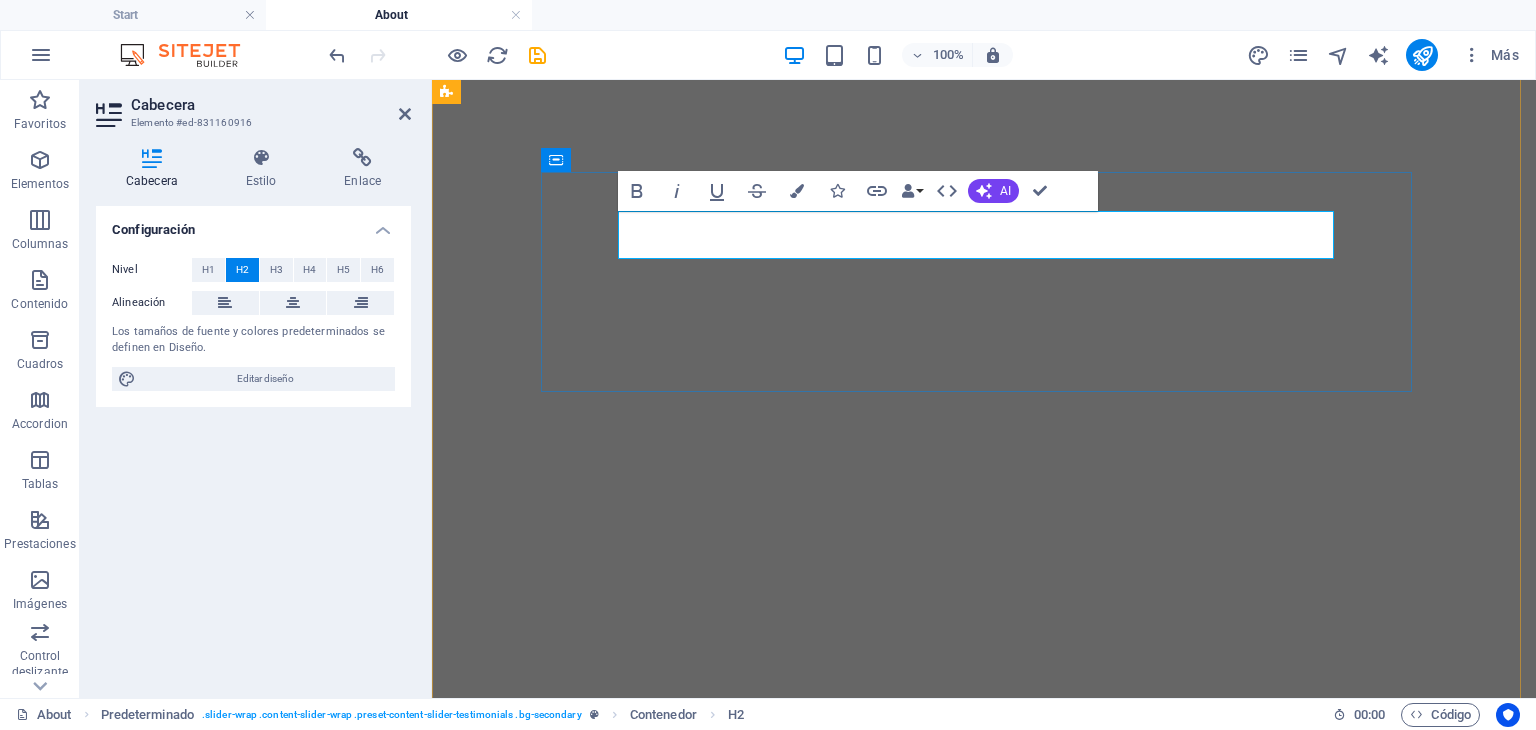 click on "What an experience" at bounding box center (984, 3331) 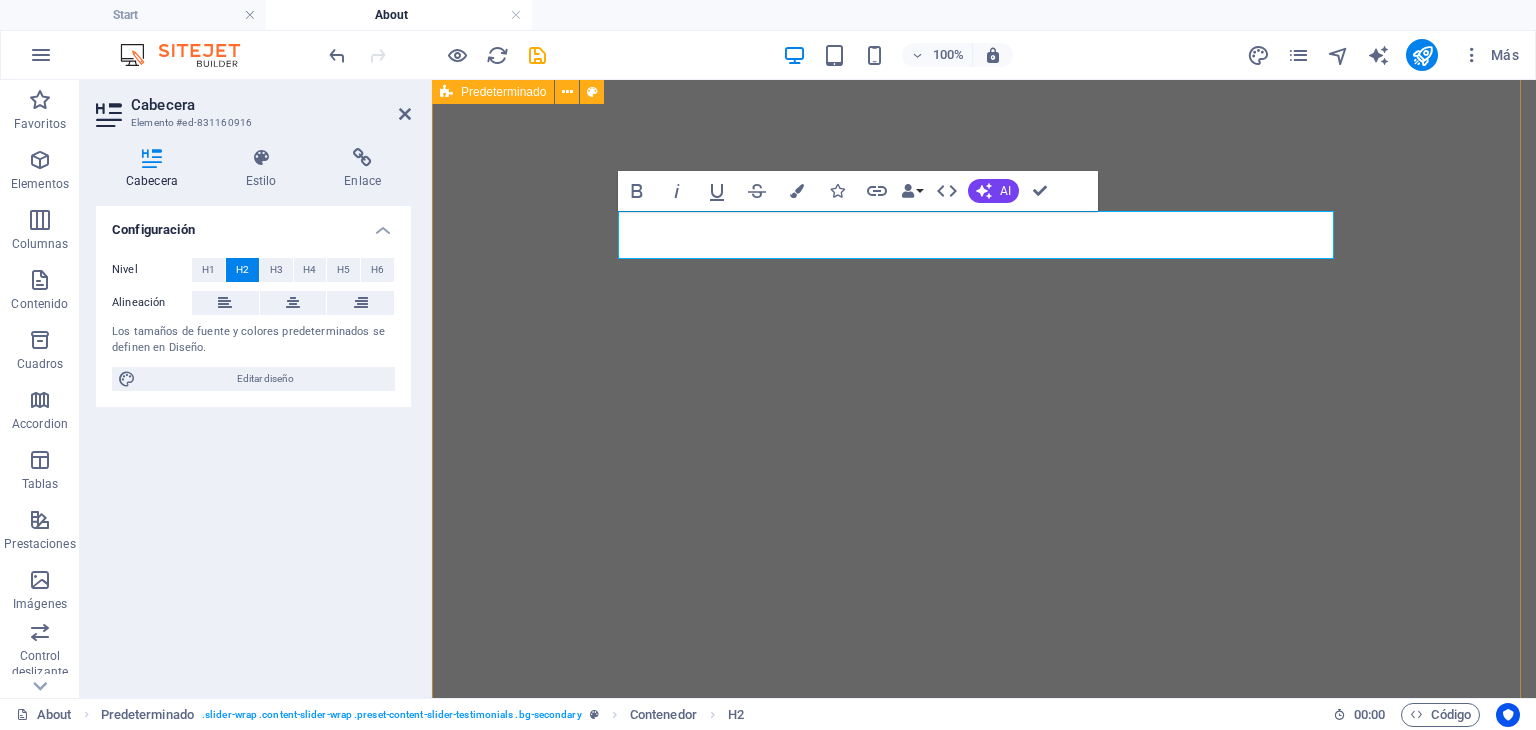 click on "NUESTRA EXPERIENCIA Lorem Ipsum   is simply dummy text of the printing and typesetting industry. Lorem Ipsum has been the industry's standard dummy text ever since the 1500s, when an unknown printer took a galley of type and scrambled it to make a type specimen book. It has survived not only five centuries, but also the leap into electronic typesetting, remaining essentially unchanged. [FIRST] [LAST] Fresh & Delicious Lorem Ipsum   is simply dummy text of the printing and typesetting industry. Lorem Ipsum has been the industry's standard dummy text ever since the 1500s, when an unknown printer took a galley of type and scrambled it to make a type specimen book. It has survived not only five centuries, but also the leap into electronic typesetting, remaining essentially unchanged. [FIRST] [LAST] Fantastic Service Lorem Ipsum   [FIRST] [LAST]" at bounding box center [984, 5113] 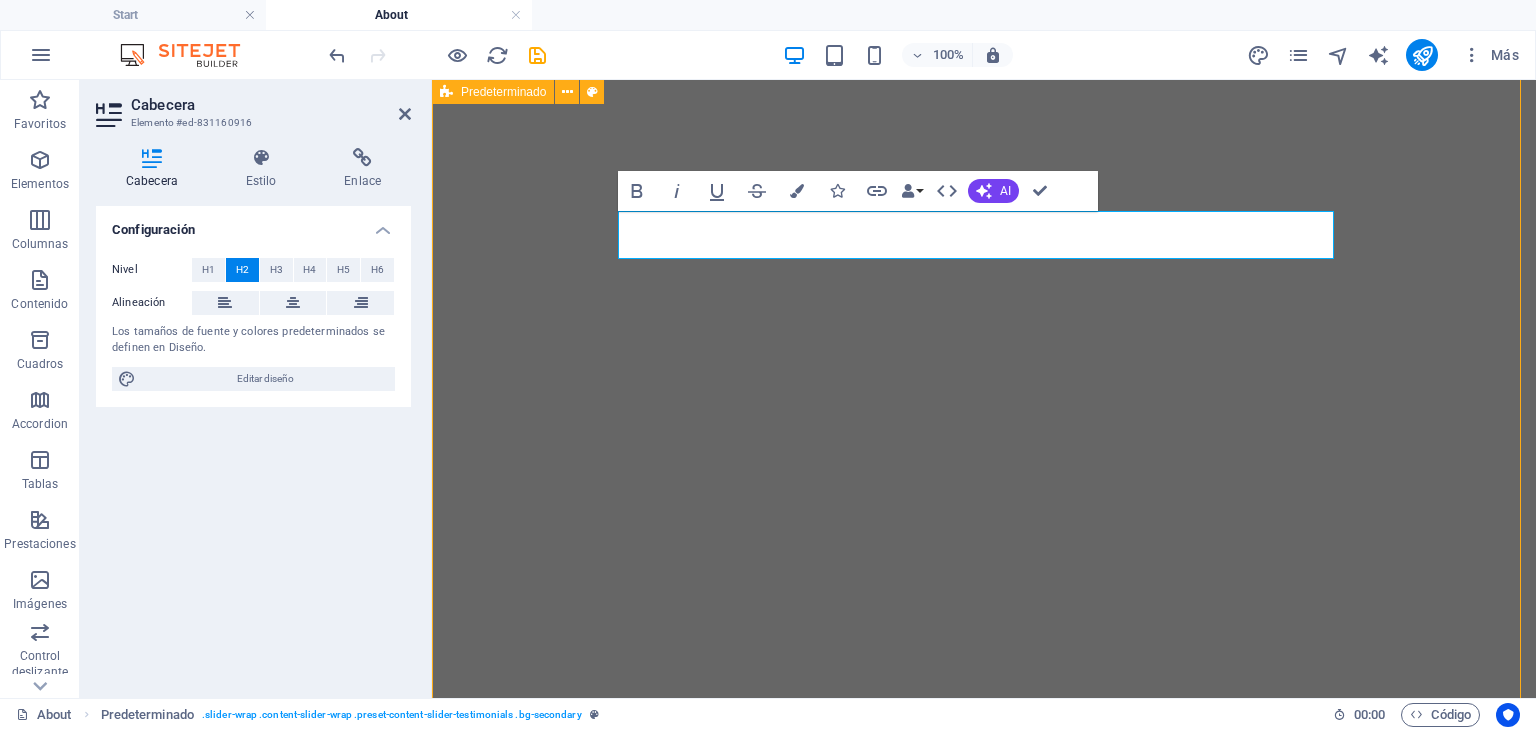scroll, scrollTop: 3670, scrollLeft: 0, axis: vertical 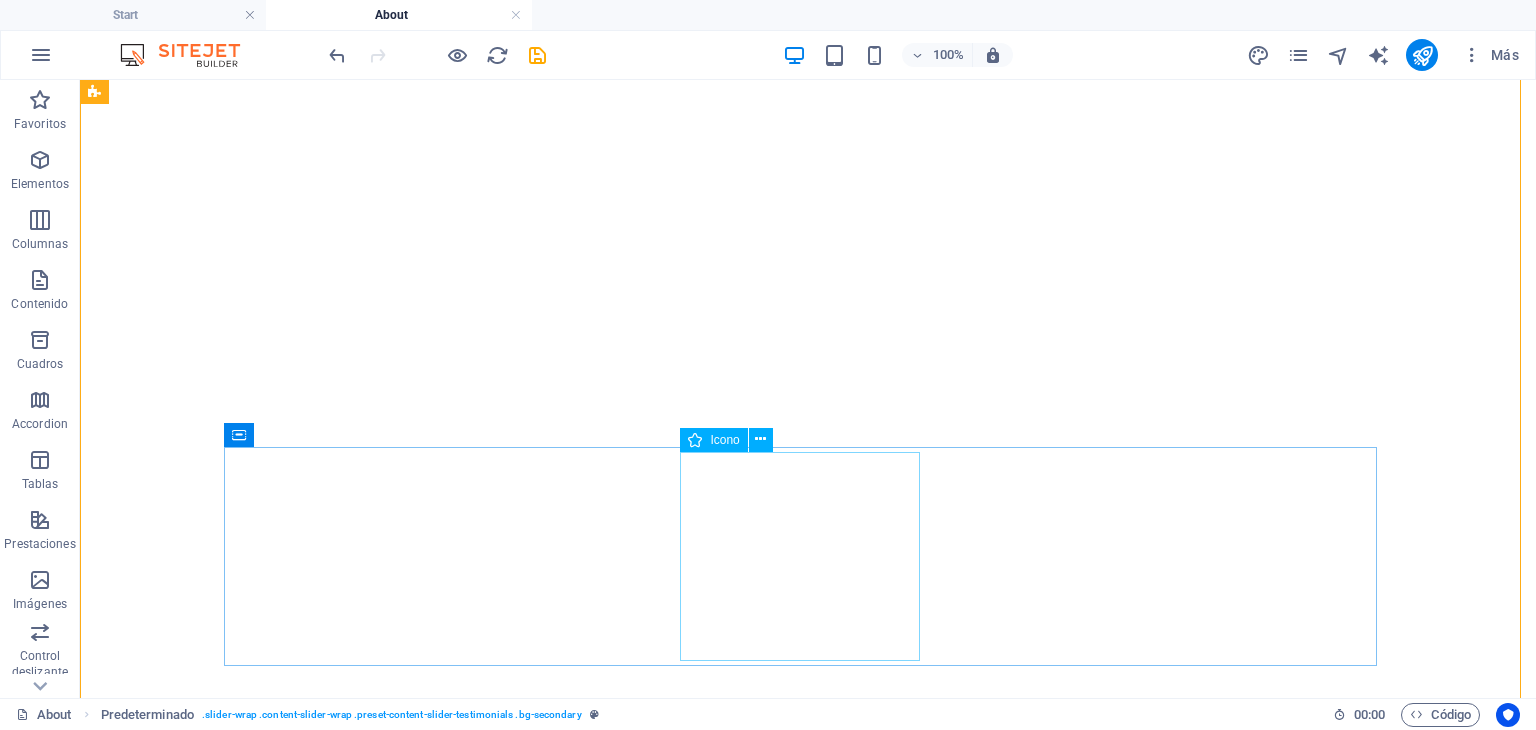 click at bounding box center [808, 5487] 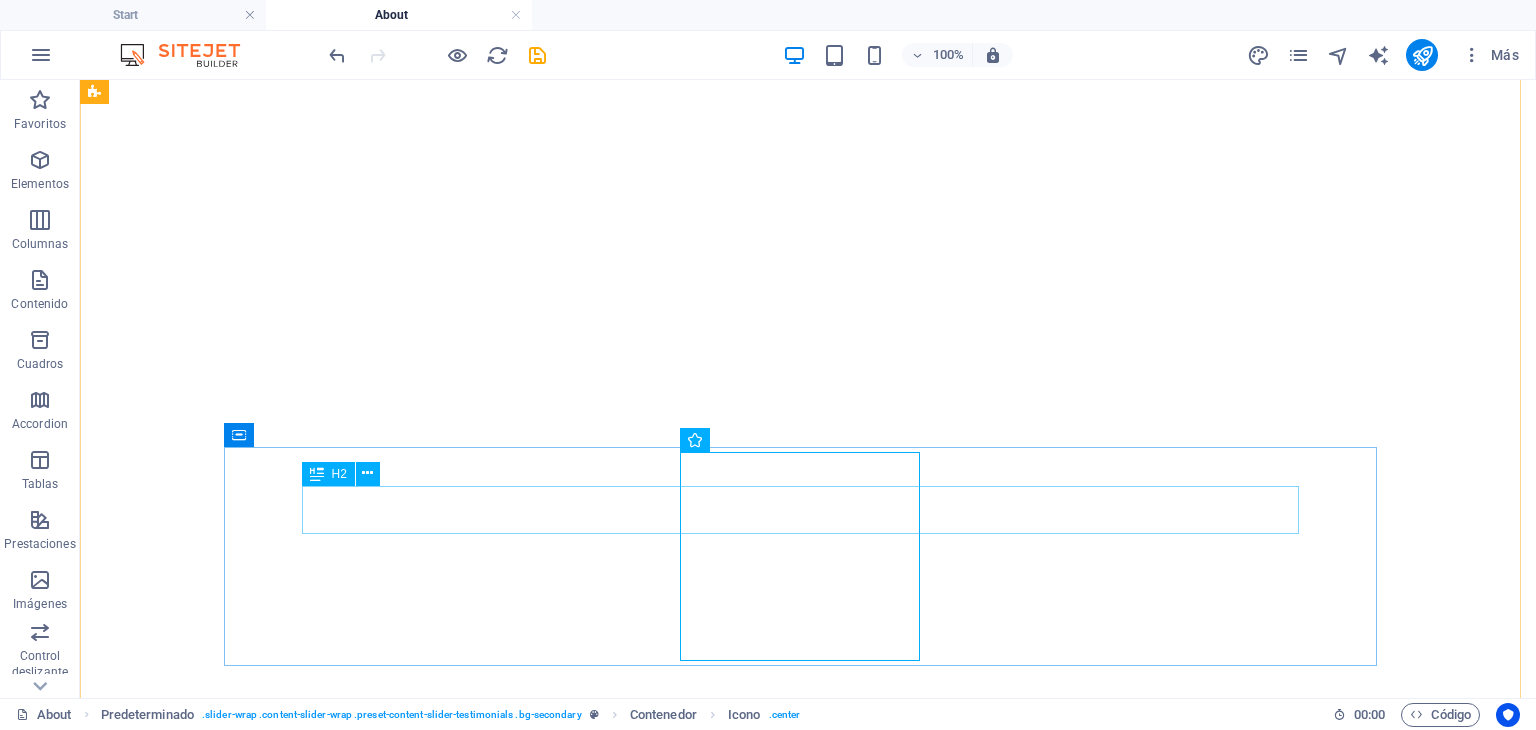 click on "Fresh & Delicious" at bounding box center (808, 4657) 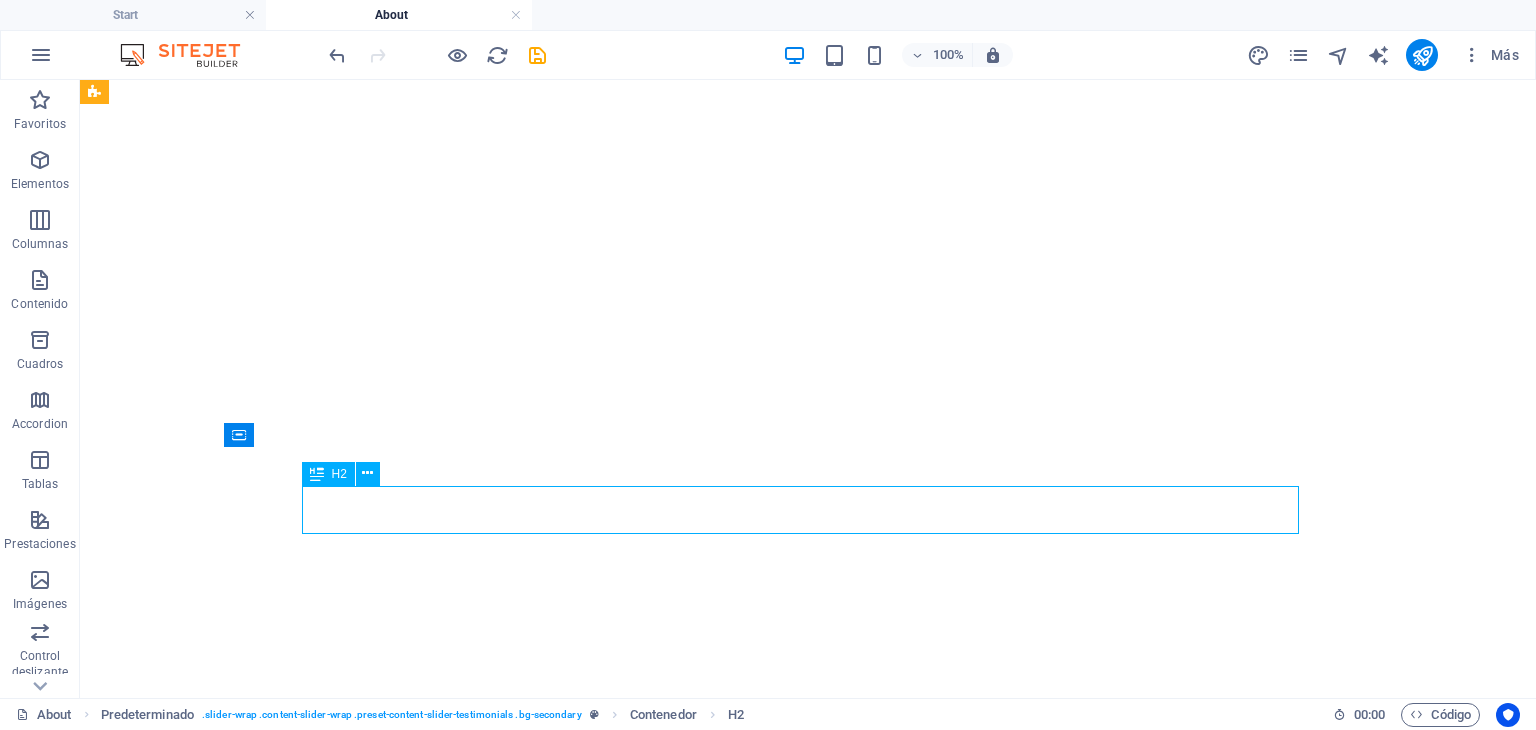 click on "Fresh & Delicious" at bounding box center [808, 4657] 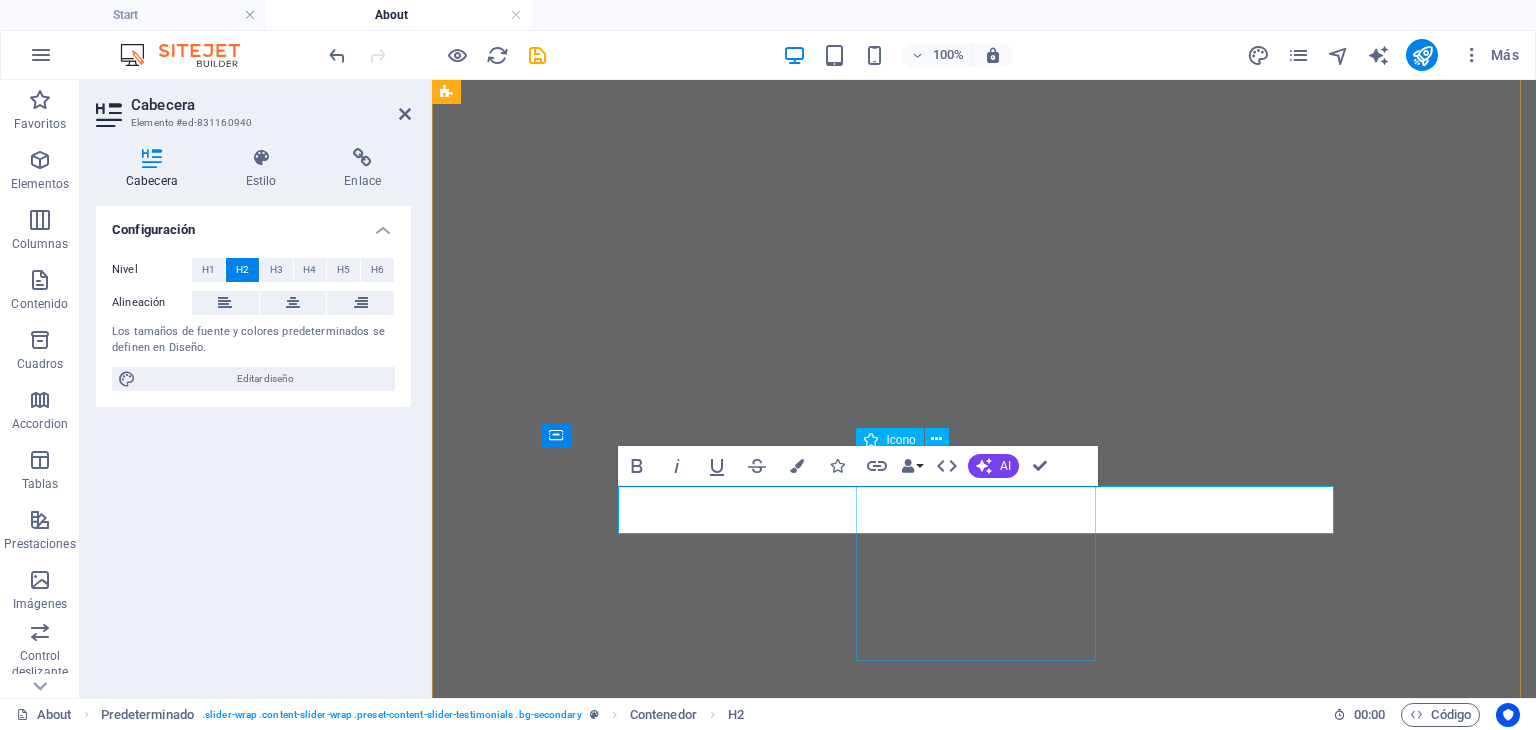 type 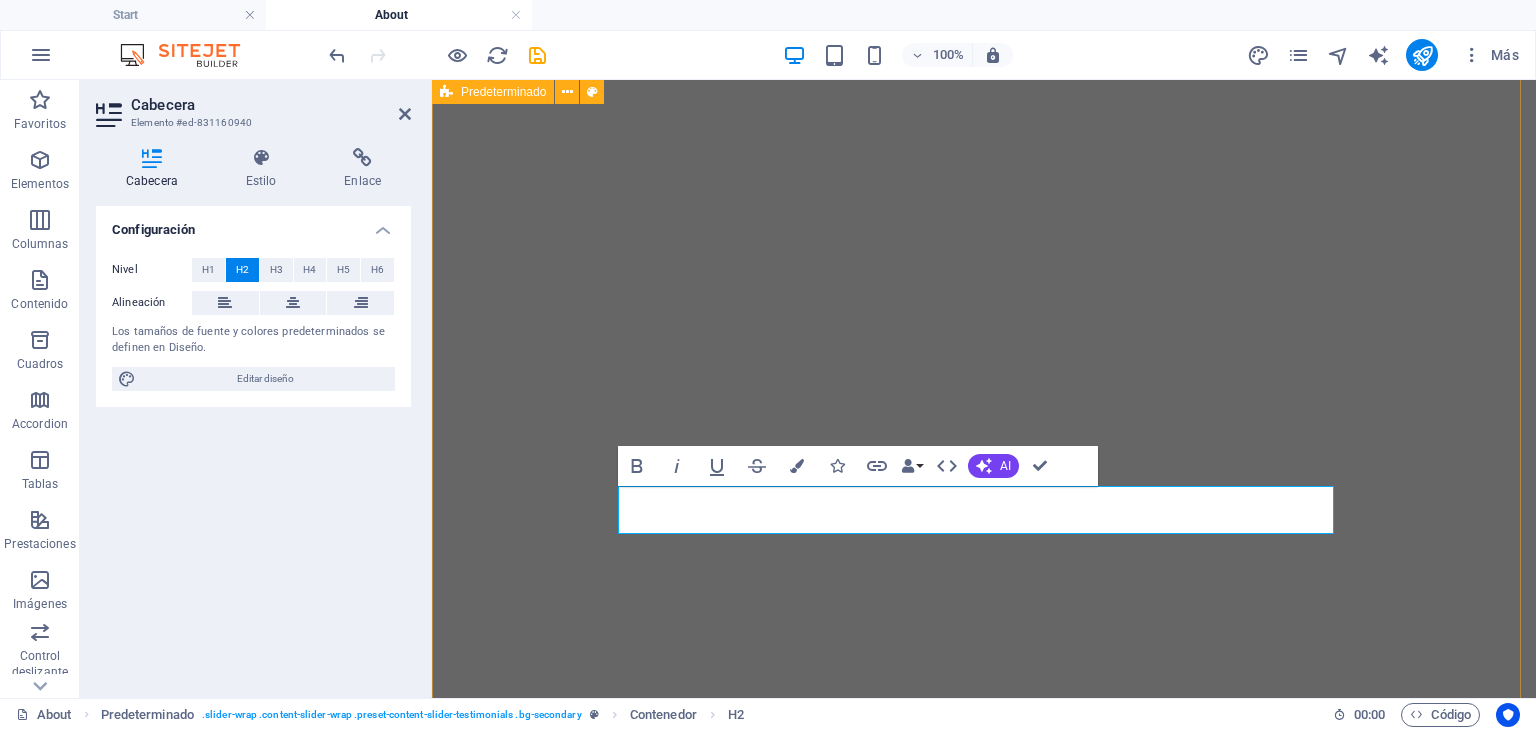 click on "NUESTRA EXPERIENCIA Lorem Ipsum   is simply dummy text of the printing and typesetting industry. Lorem Ipsum has been the industry's standard dummy text ever since the 1500s, when an unknown printer took a galley of type and scrambled it to make a type specimen book. It has survived not only five centuries, but also the leap into electronic typesetting, remaining essentially unchanged. [FIRST] [LAST] FRECO Y DELICIOSO Lorem Ipsum   is simply dummy text of the printing and typesetting industry. Lorem Ipsum has been the industry's standard dummy text ever since the 1500s, when an unknown printer took a galley of type and scrambled it to make a type specimen book. It has survived not only five centuries, but also the leap into electronic typesetting, remaining essentially unchanged. [FIRST] [LAST] Fantastic Service Lorem Ipsum   [FIRST] [LAST]" at bounding box center [984, 5113] 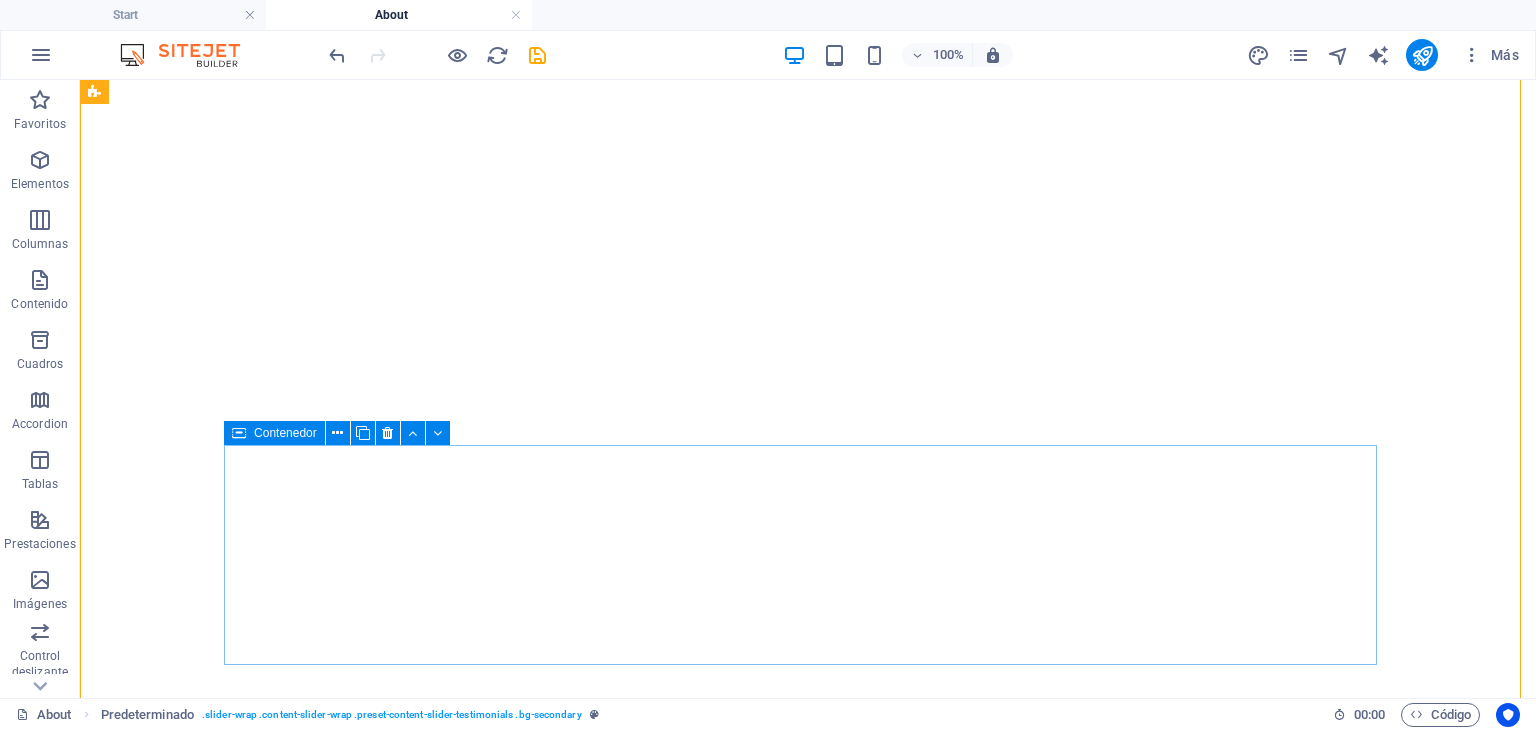 scroll, scrollTop: 3970, scrollLeft: 0, axis: vertical 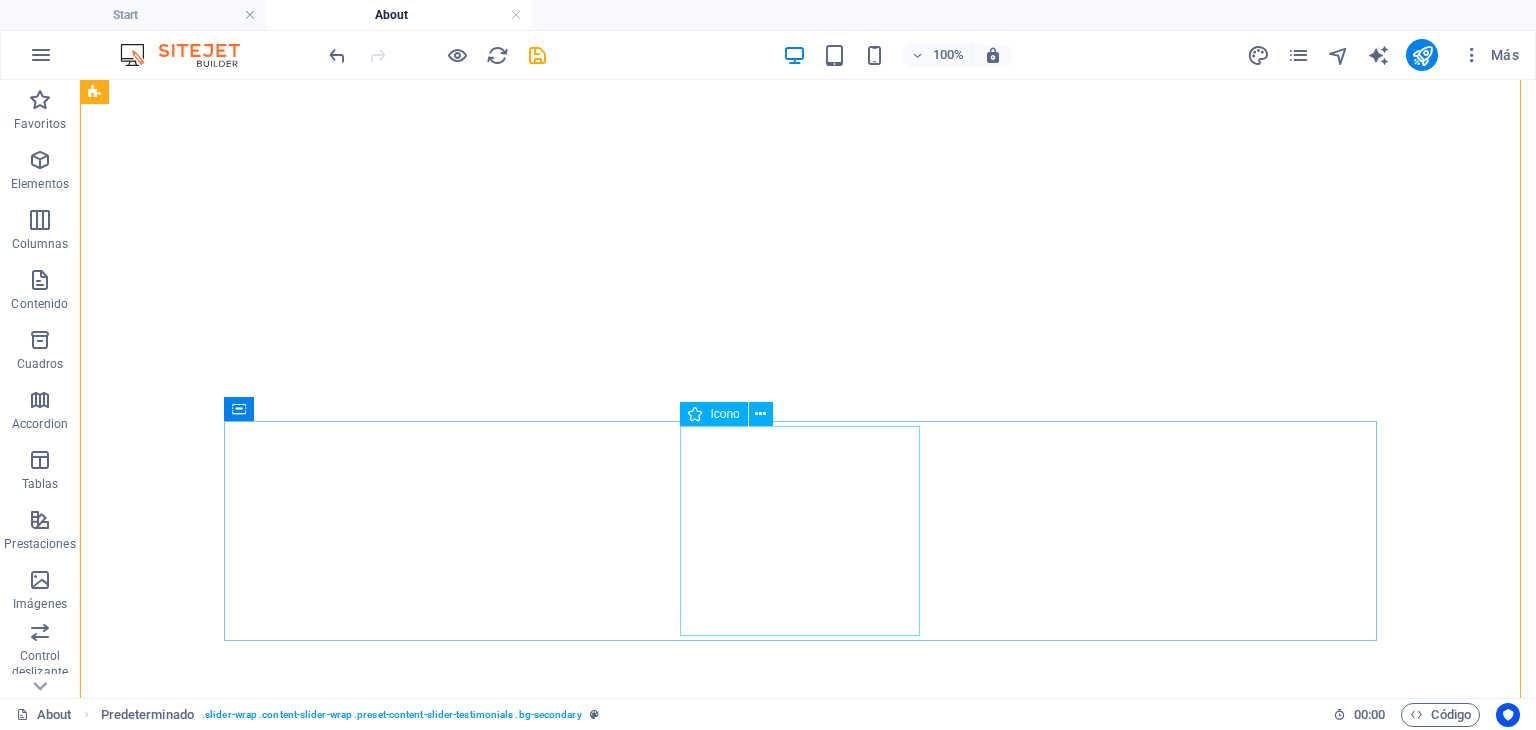 click at bounding box center [808, 6480] 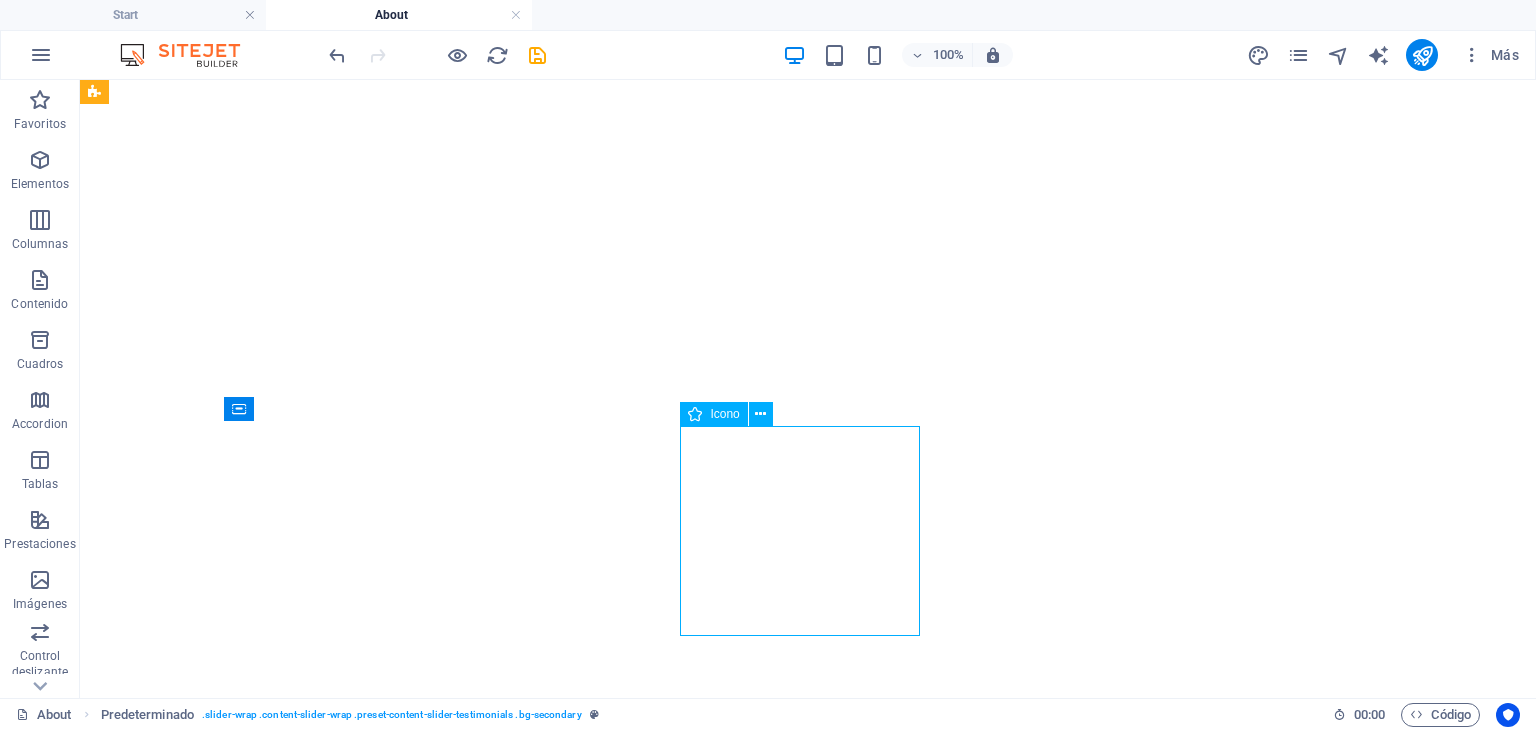 click at bounding box center (808, 6480) 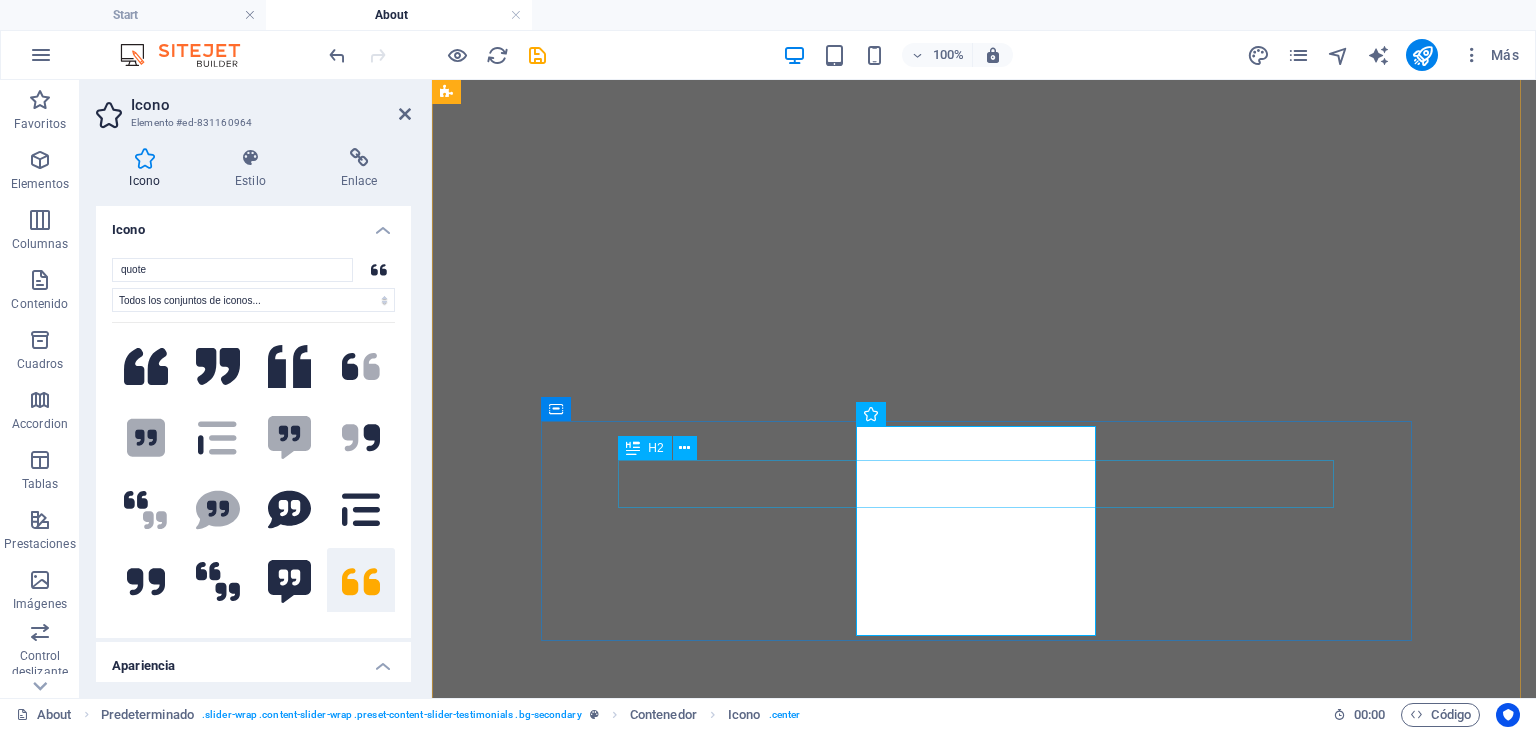 scroll, scrollTop: 3999, scrollLeft: 0, axis: vertical 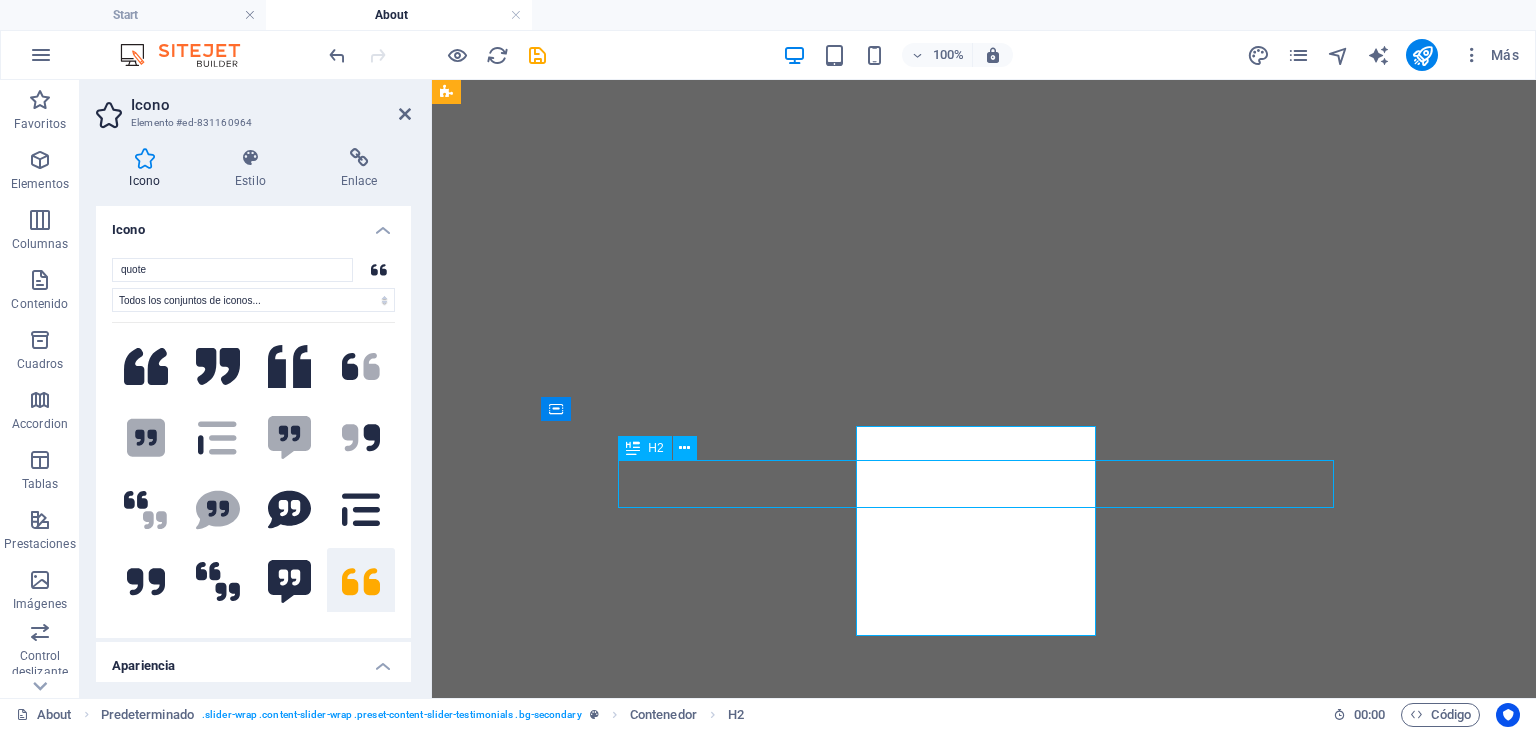click on "Fantastic Service" at bounding box center [984, 6458] 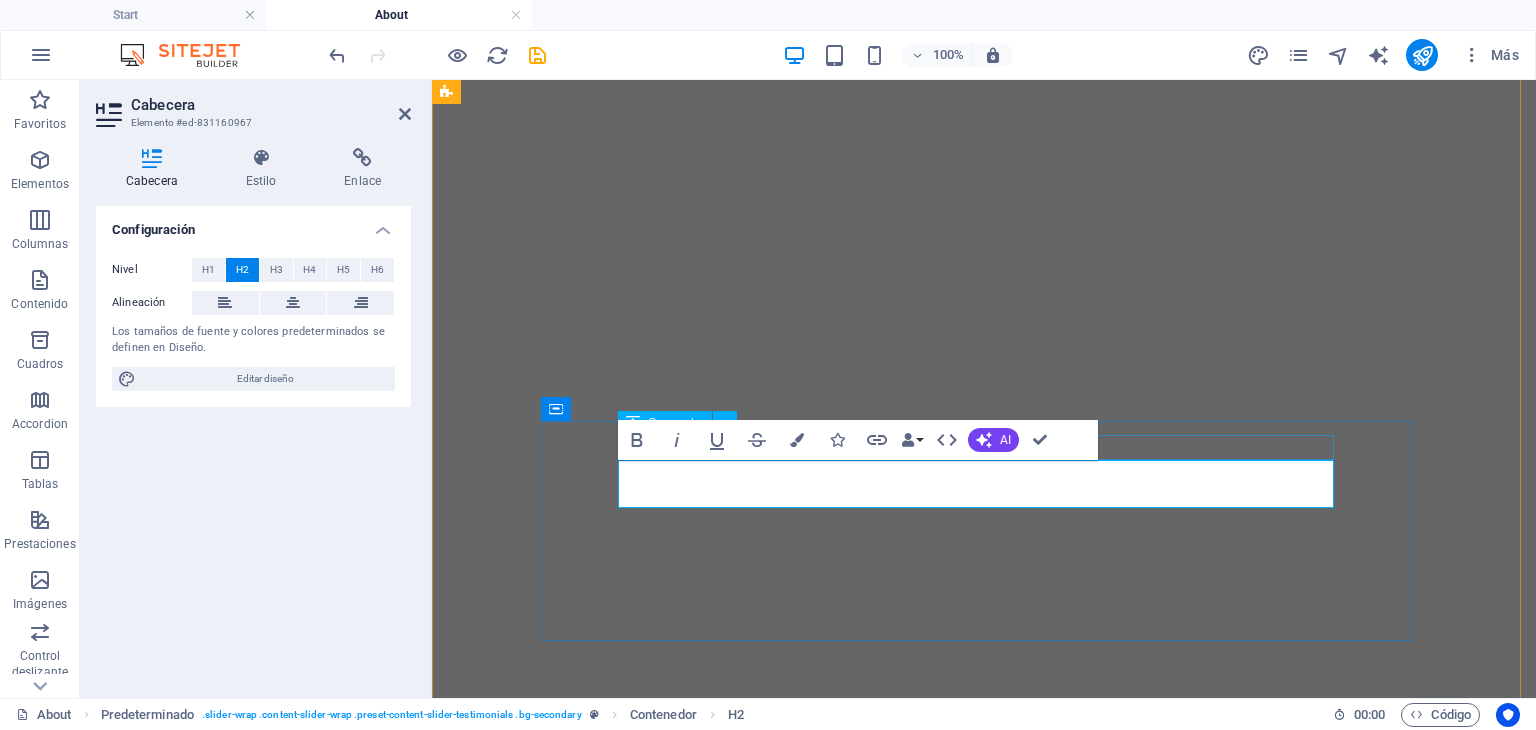 type 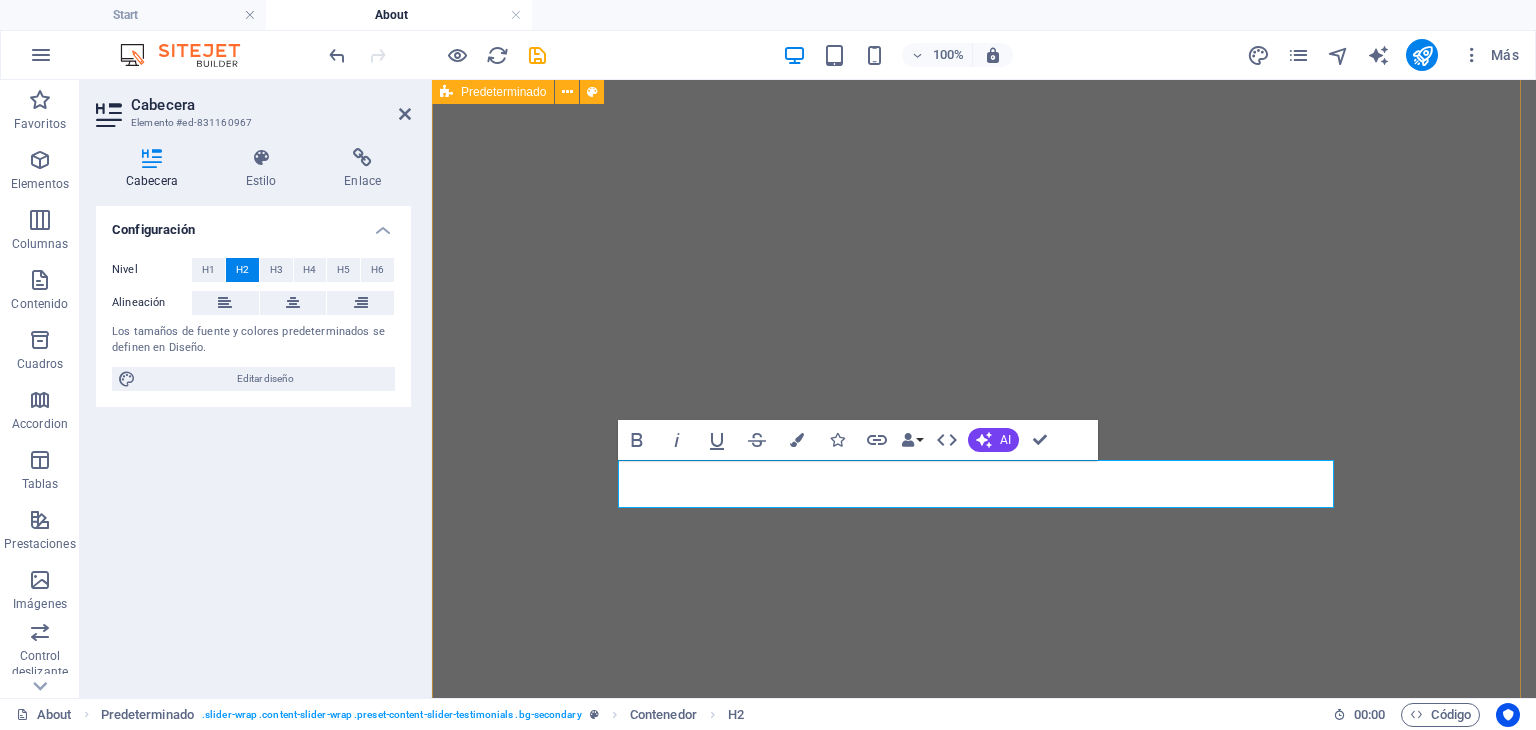 click on "NUESTRA EXPERIENCIA Lorem Ipsum   is simply dummy text of the printing and typesetting industry. Lorem Ipsum has been the industry's standard dummy text ever since the 1500s, when an unknown printer took a galley of type and scrambled it to make a type specimen book. It has survived not only five centuries, but also the leap into electronic typesetting, remaining essentially unchanged. [FIRST] [LAST] FRECO Y DELICIOSO Lorem Ipsum   is simply dummy text of the printing and typesetting industry. Lorem Ipsum has been the industry's standard dummy text ever since the 1500s, when an unknown printer took a galley of type and scrambled it to make a type specimen book. It has survived not only five centuries, but also the leap into electronic typesetting, remaining essentially unchanged. [FIRST] [LAST] FANTASTICO SERVICIO Lorem Ipsum   [FIRST] [LAST]" at bounding box center (984, 4813) 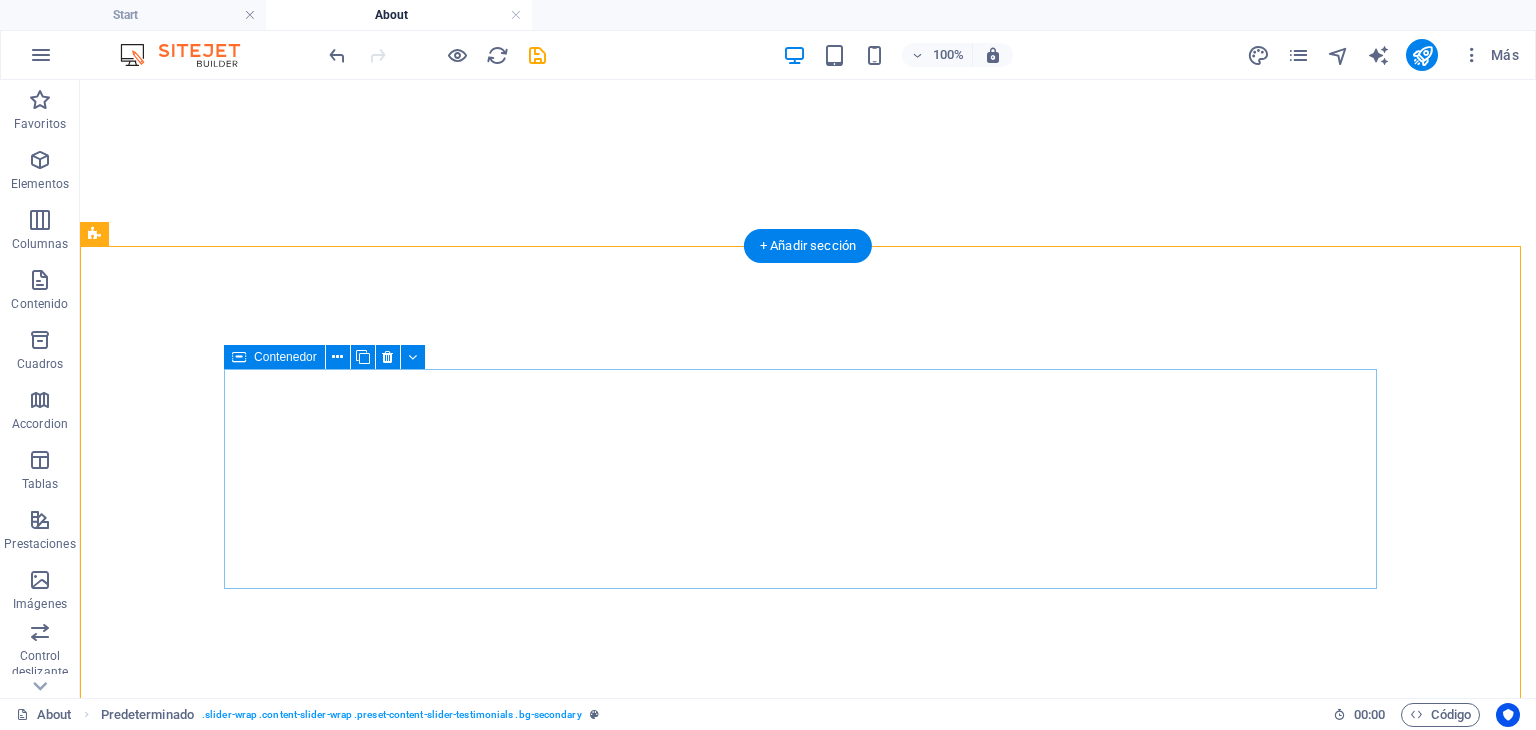 scroll, scrollTop: 3470, scrollLeft: 0, axis: vertical 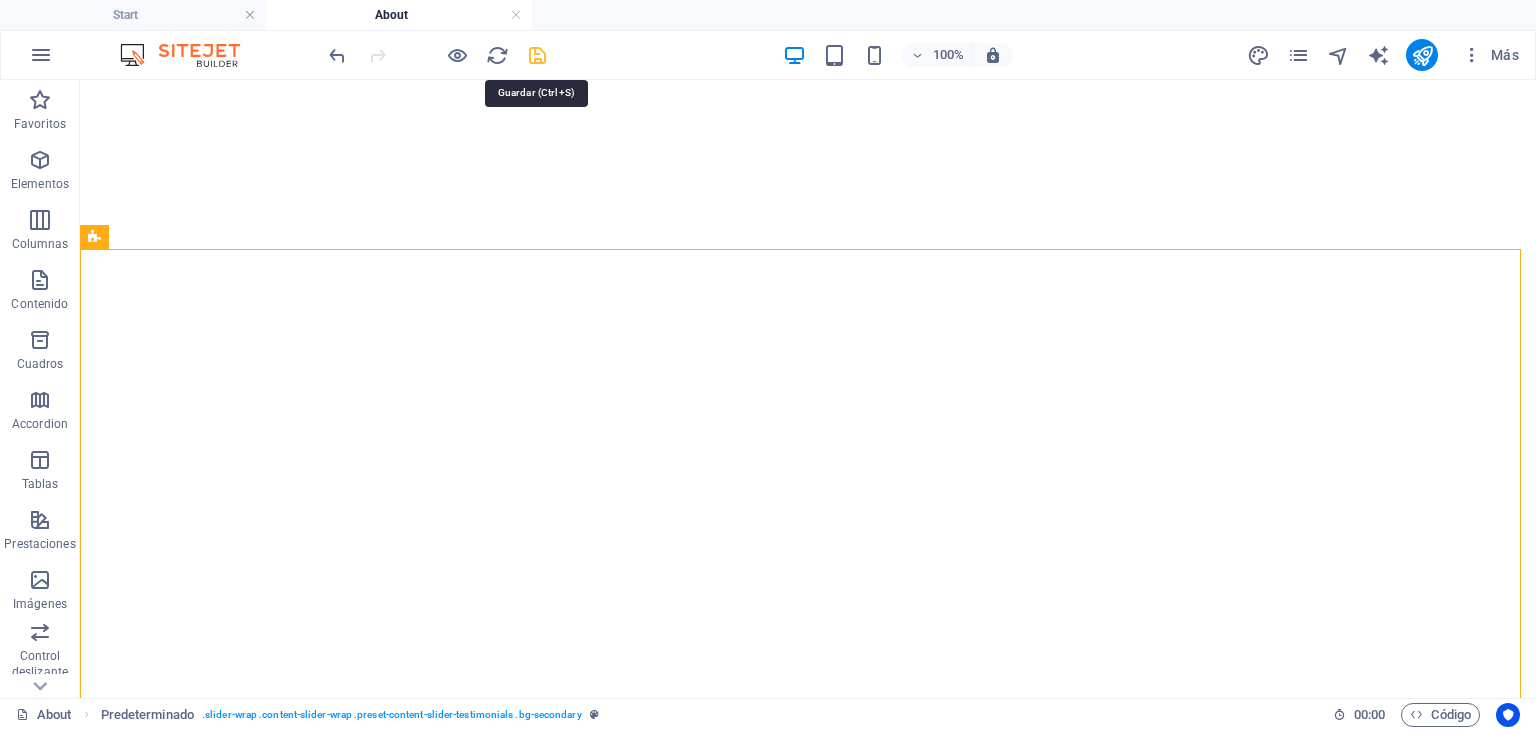 click at bounding box center [537, 55] 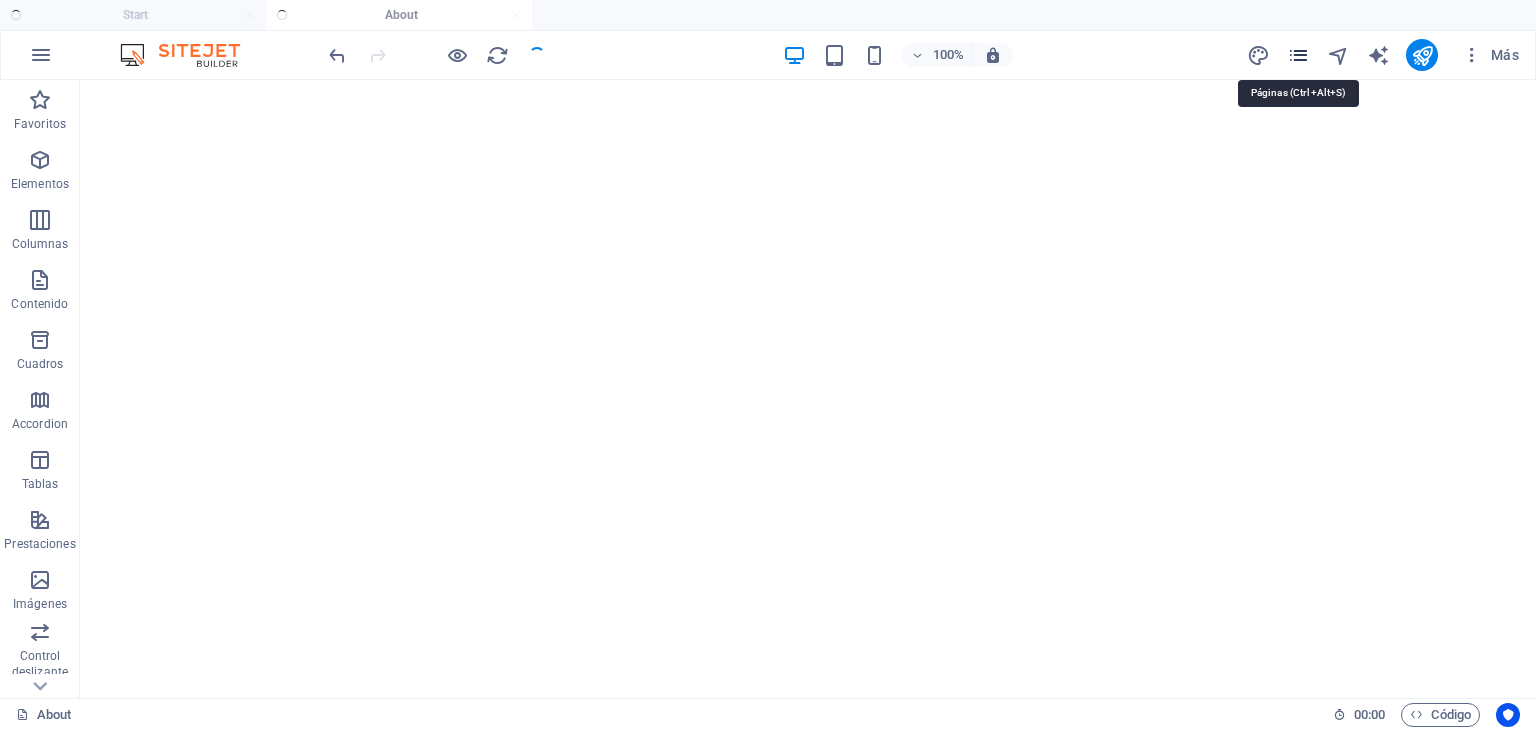 click at bounding box center [1298, 55] 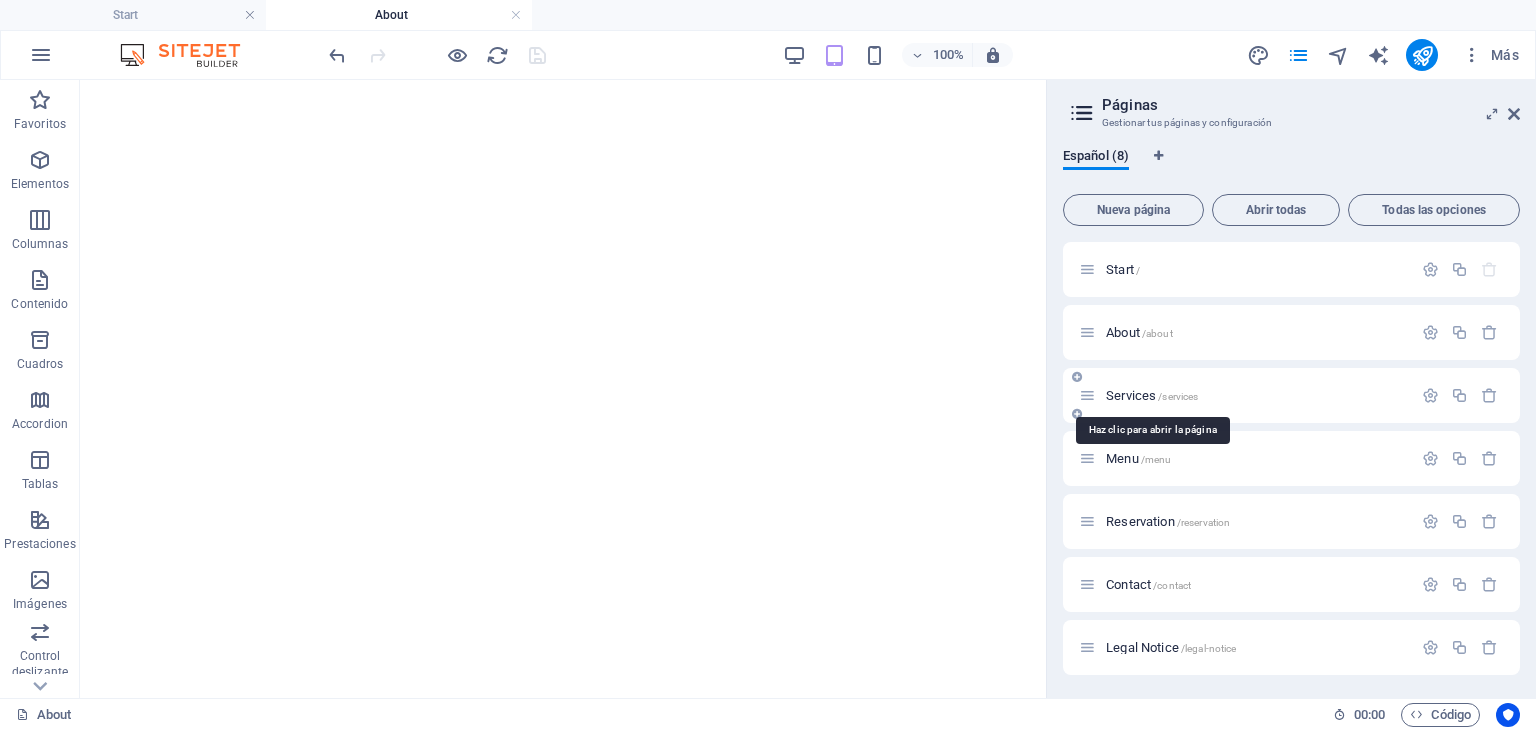 click on "Services /services" at bounding box center (1152, 395) 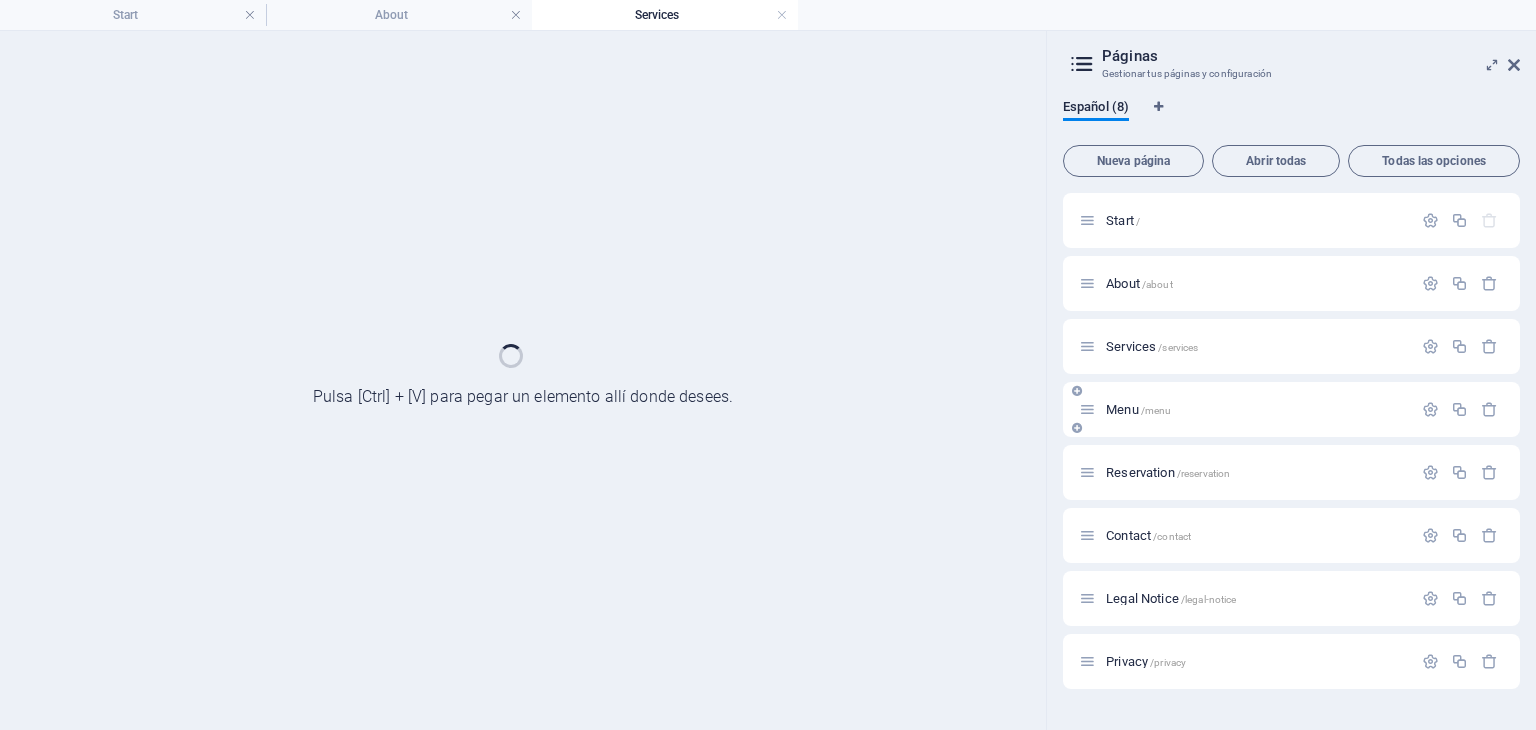scroll, scrollTop: 0, scrollLeft: 0, axis: both 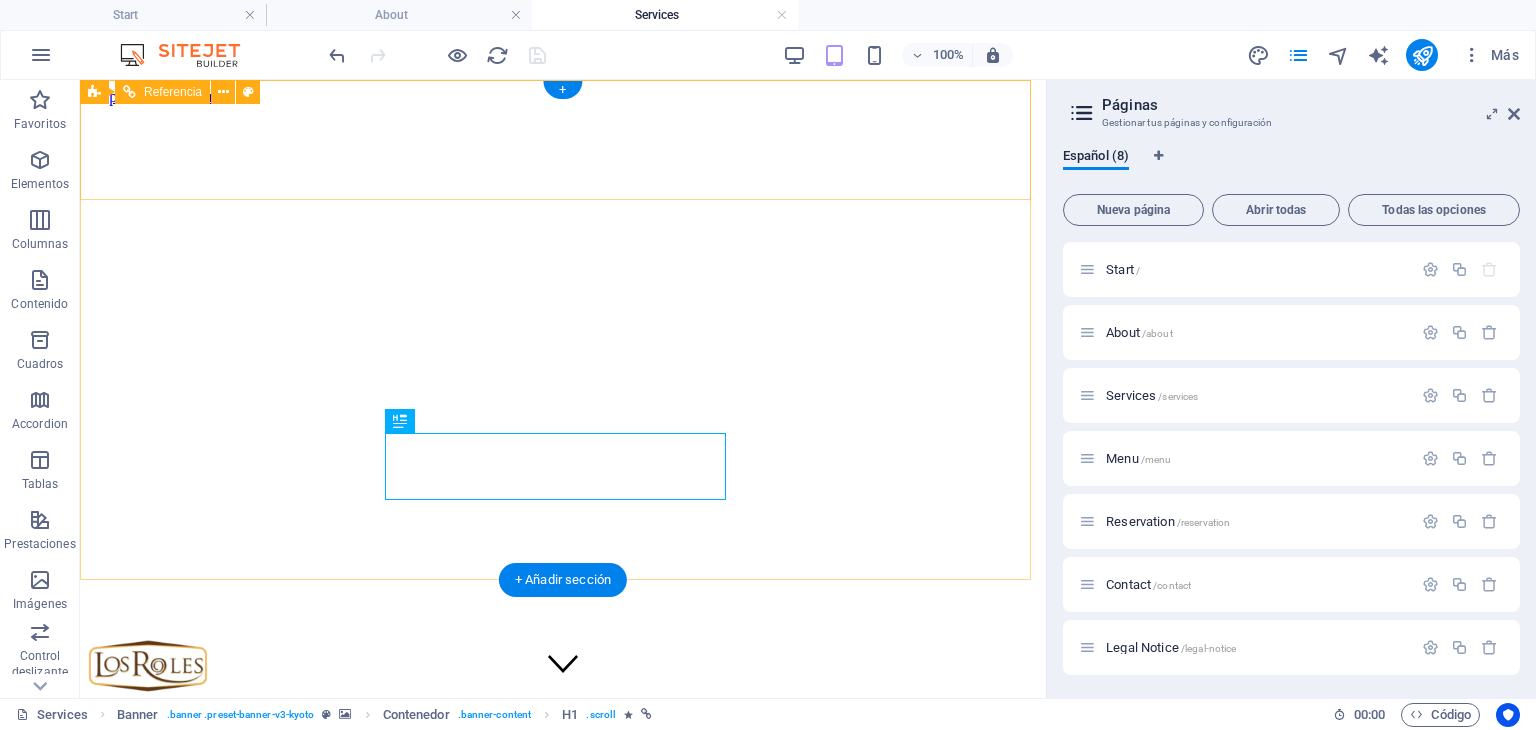 click at bounding box center [563, 756] 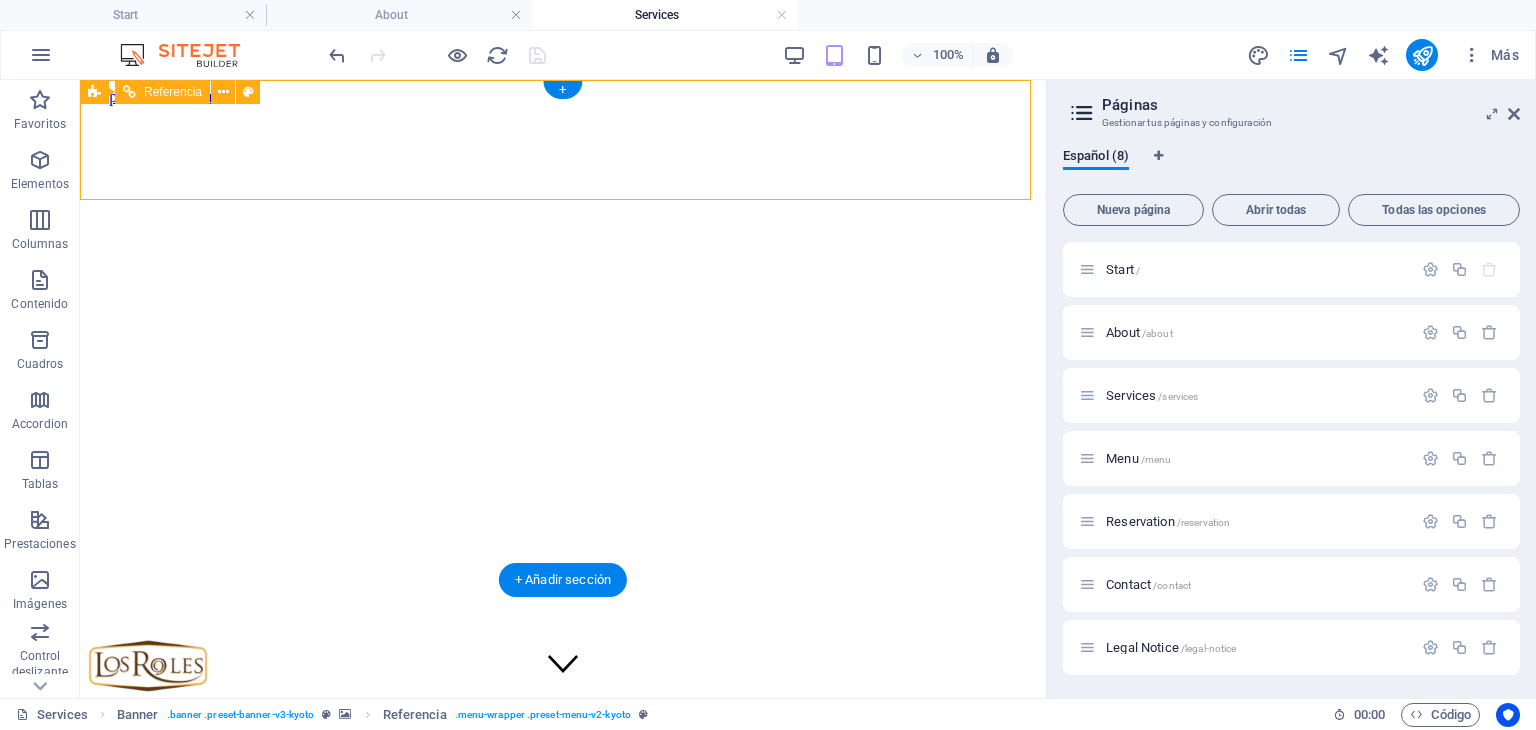 click at bounding box center [563, 756] 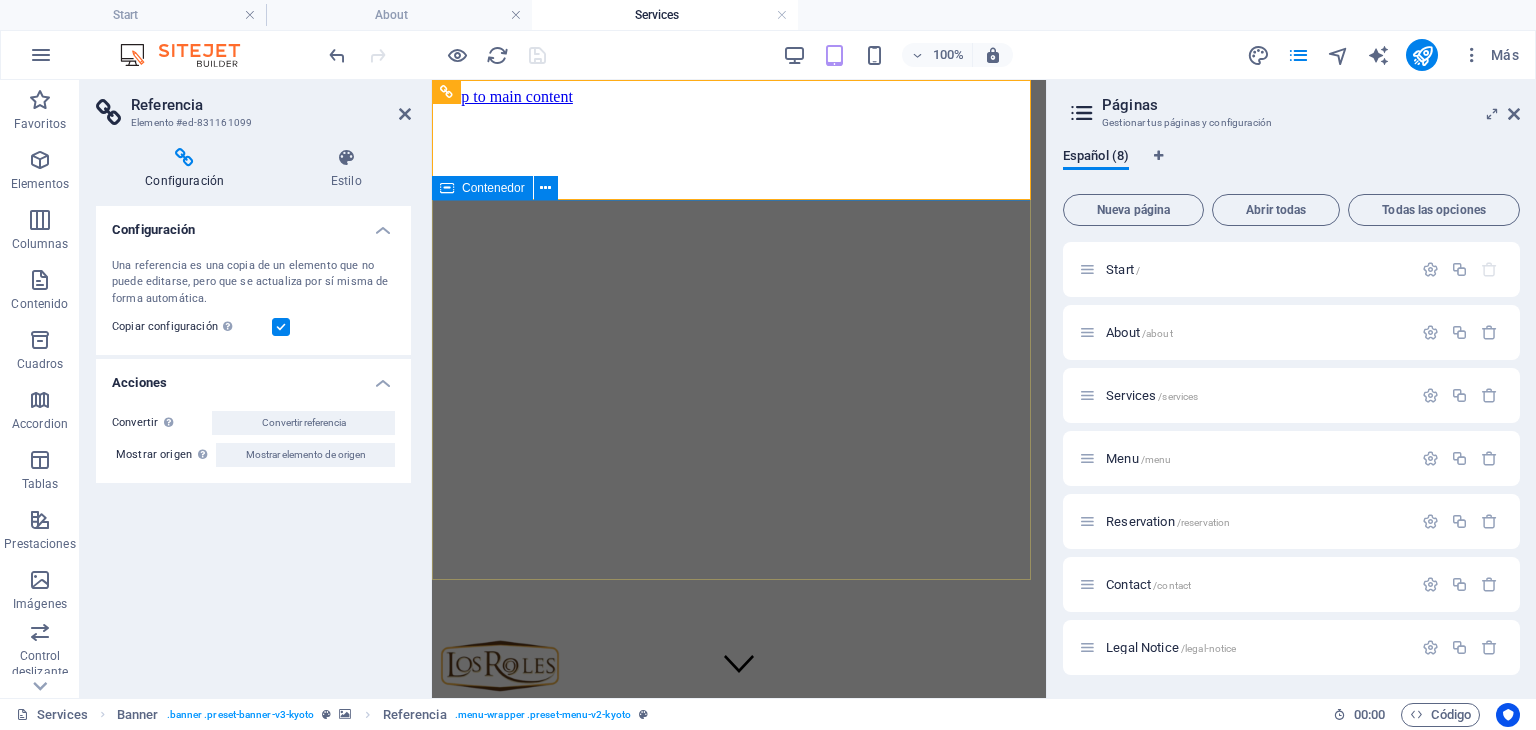 click on "Our Services" at bounding box center [739, 962] 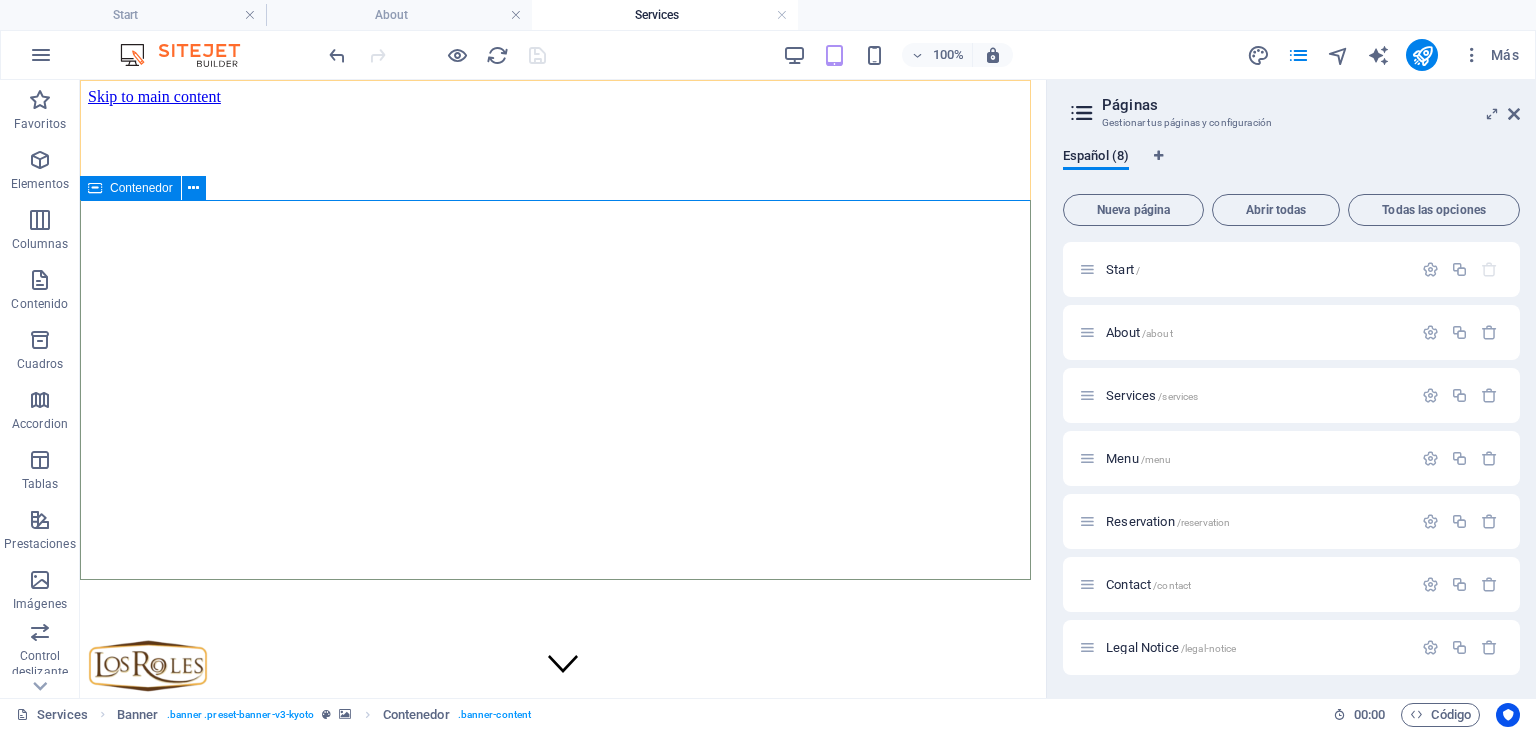 click on "Contenedor" at bounding box center [141, 188] 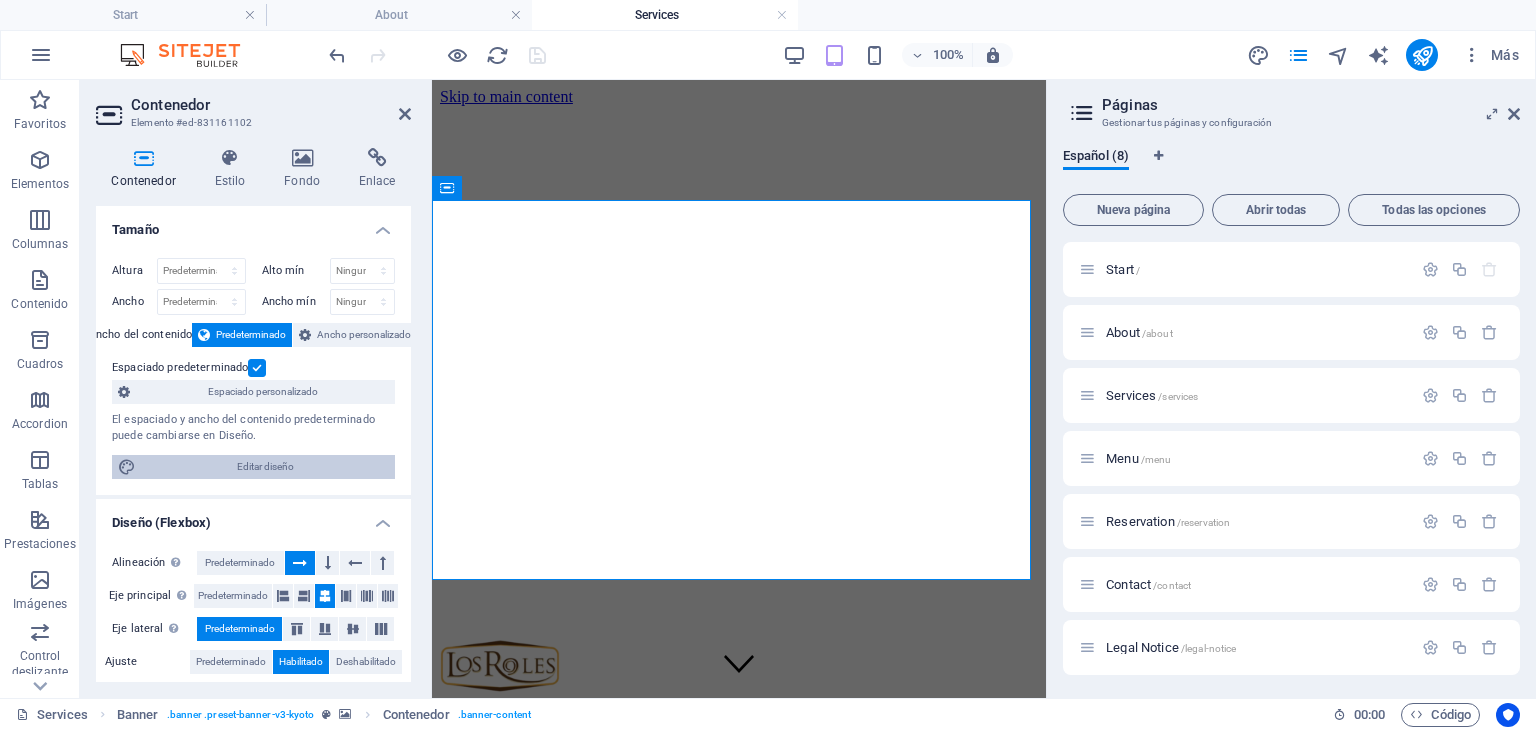 click on "Editar diseño" at bounding box center (265, 467) 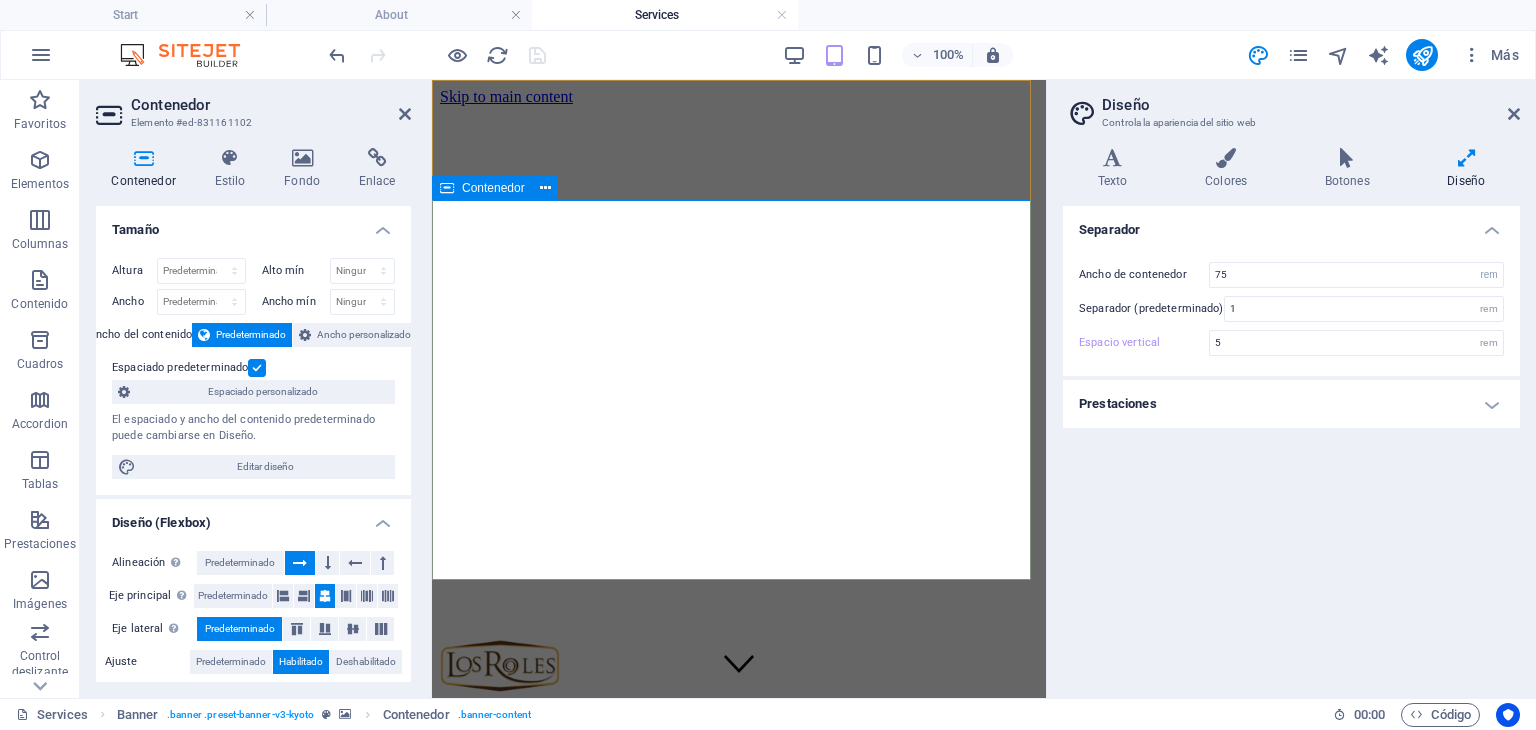 click on "Our Services" at bounding box center (739, 962) 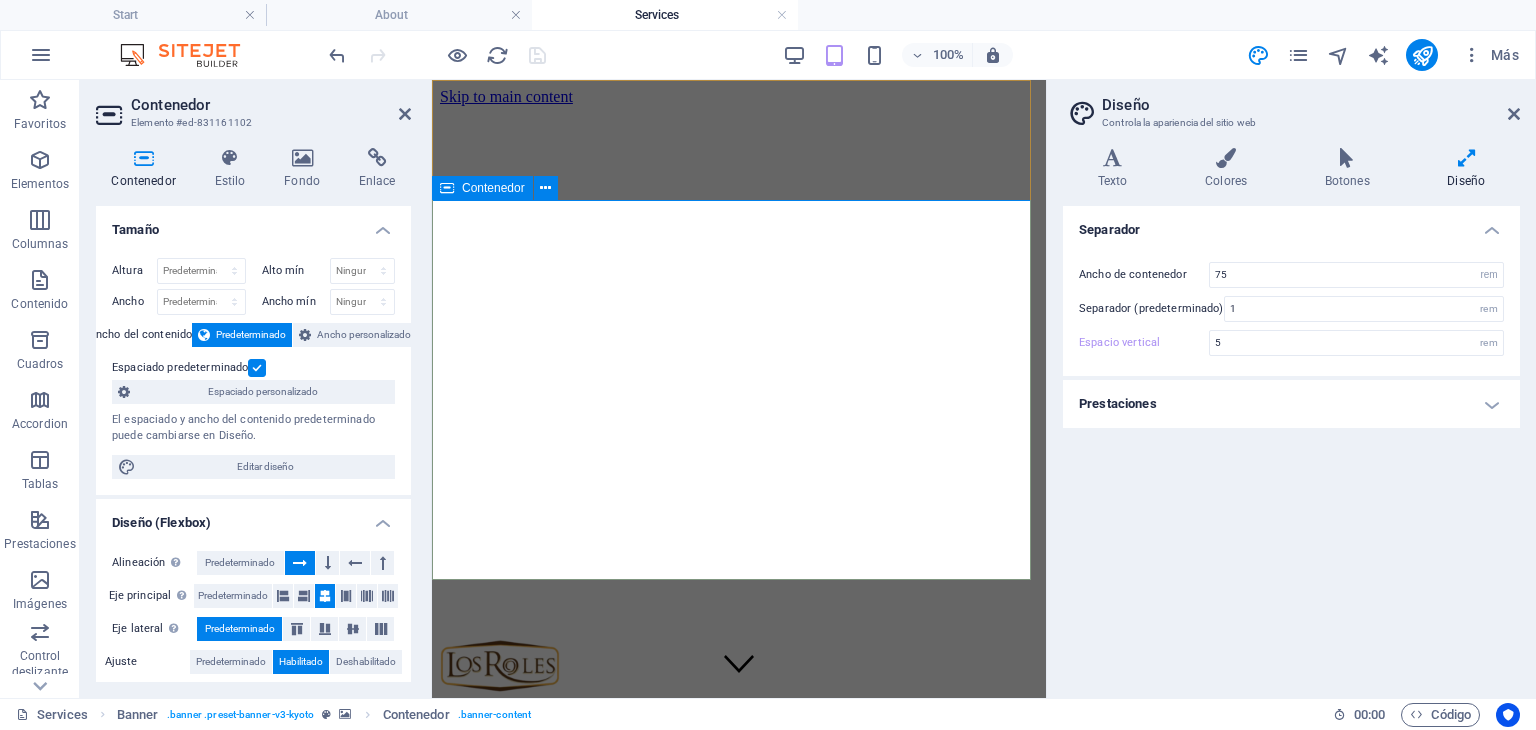 click on "Our Services" at bounding box center [739, 962] 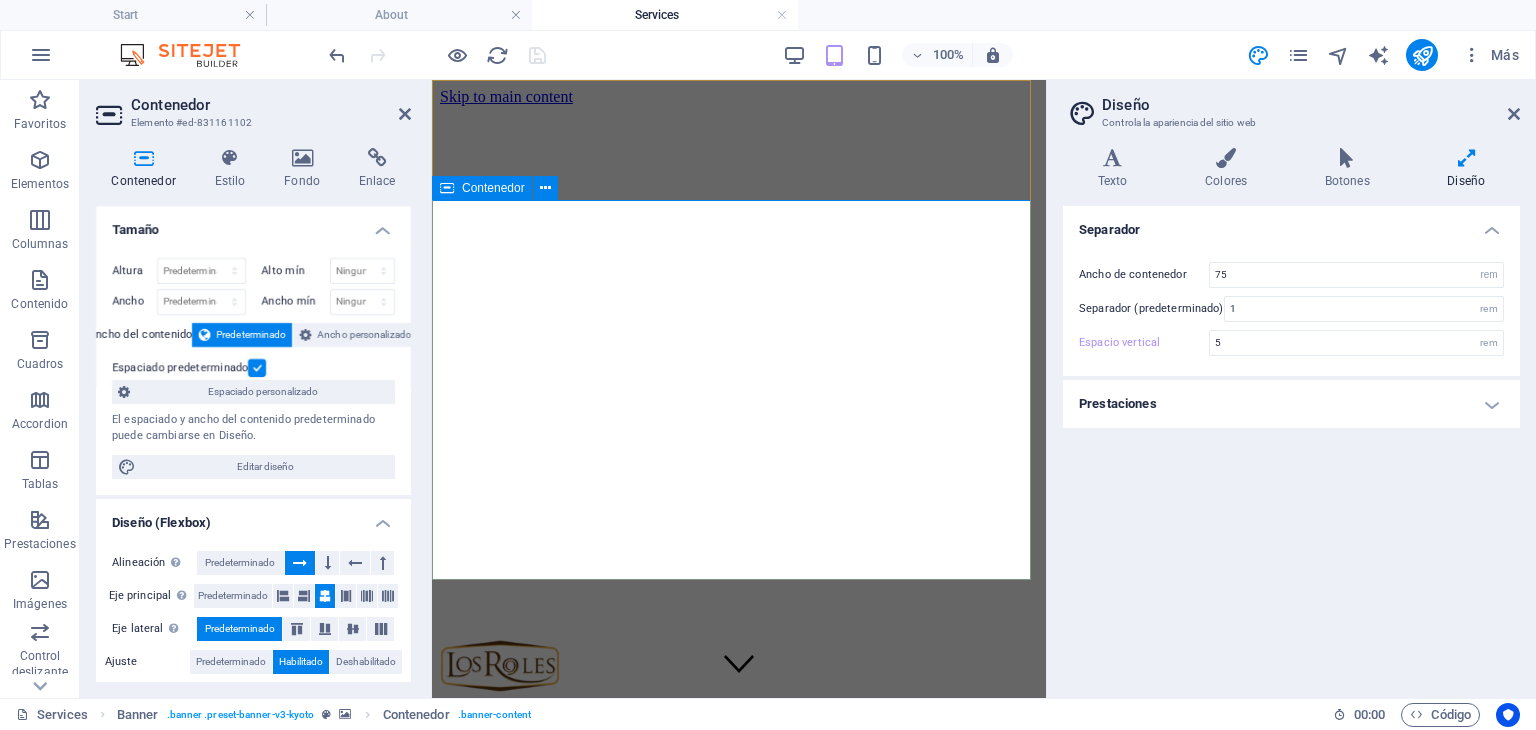 click on "Our Services" at bounding box center (739, 962) 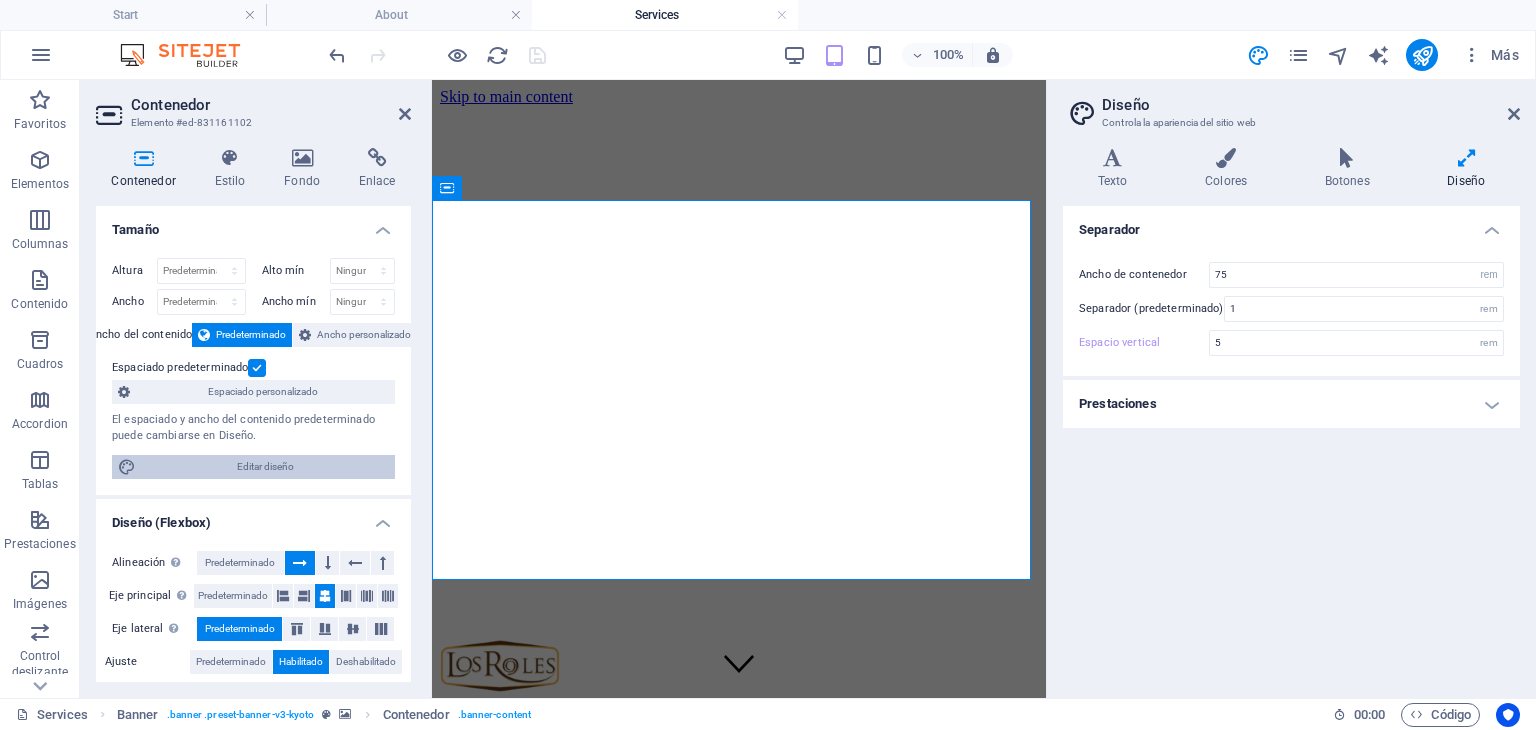 click on "Editar diseño" at bounding box center (265, 467) 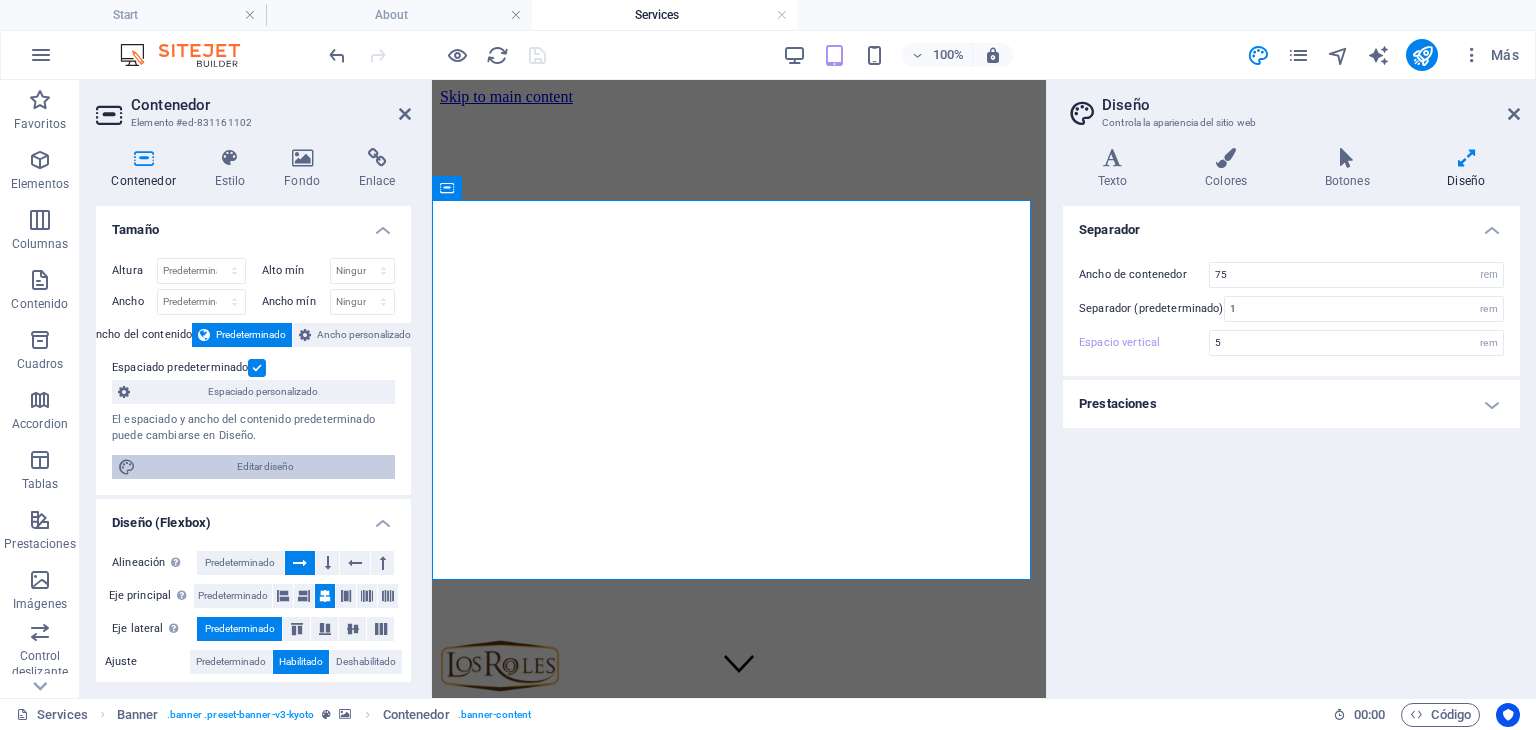 click on "Editar diseño" at bounding box center (265, 467) 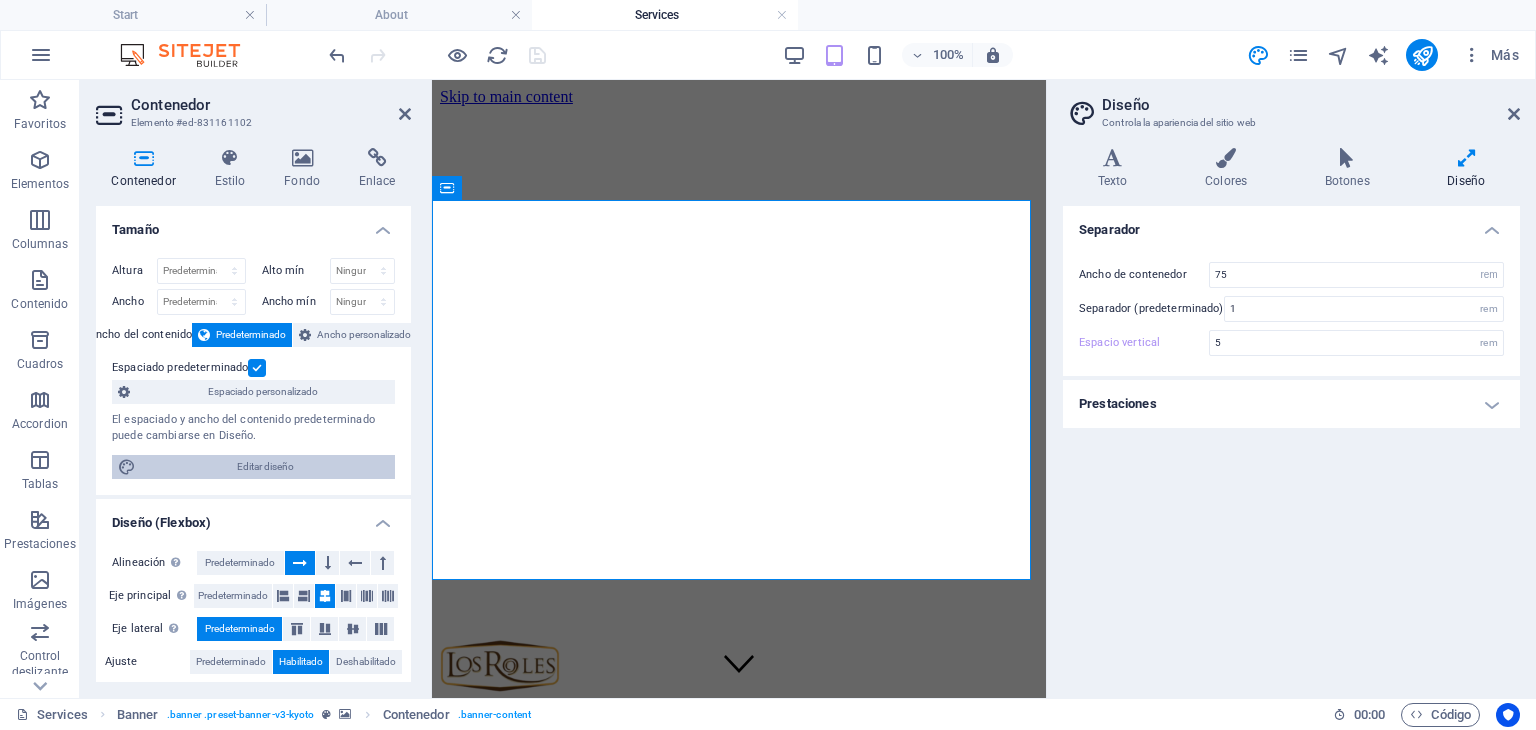 click on "Editar diseño" at bounding box center [265, 467] 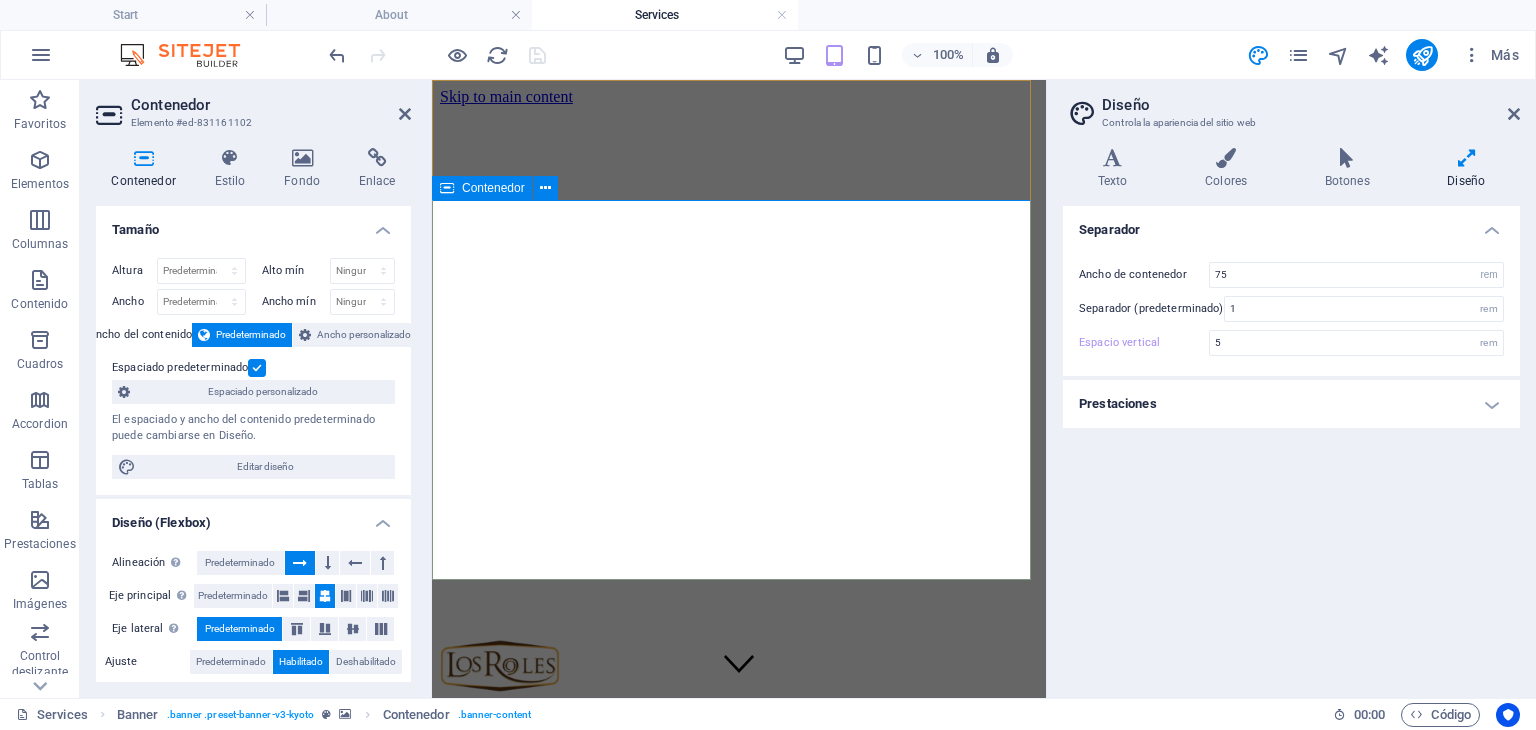 click on "Our Services" at bounding box center (739, 962) 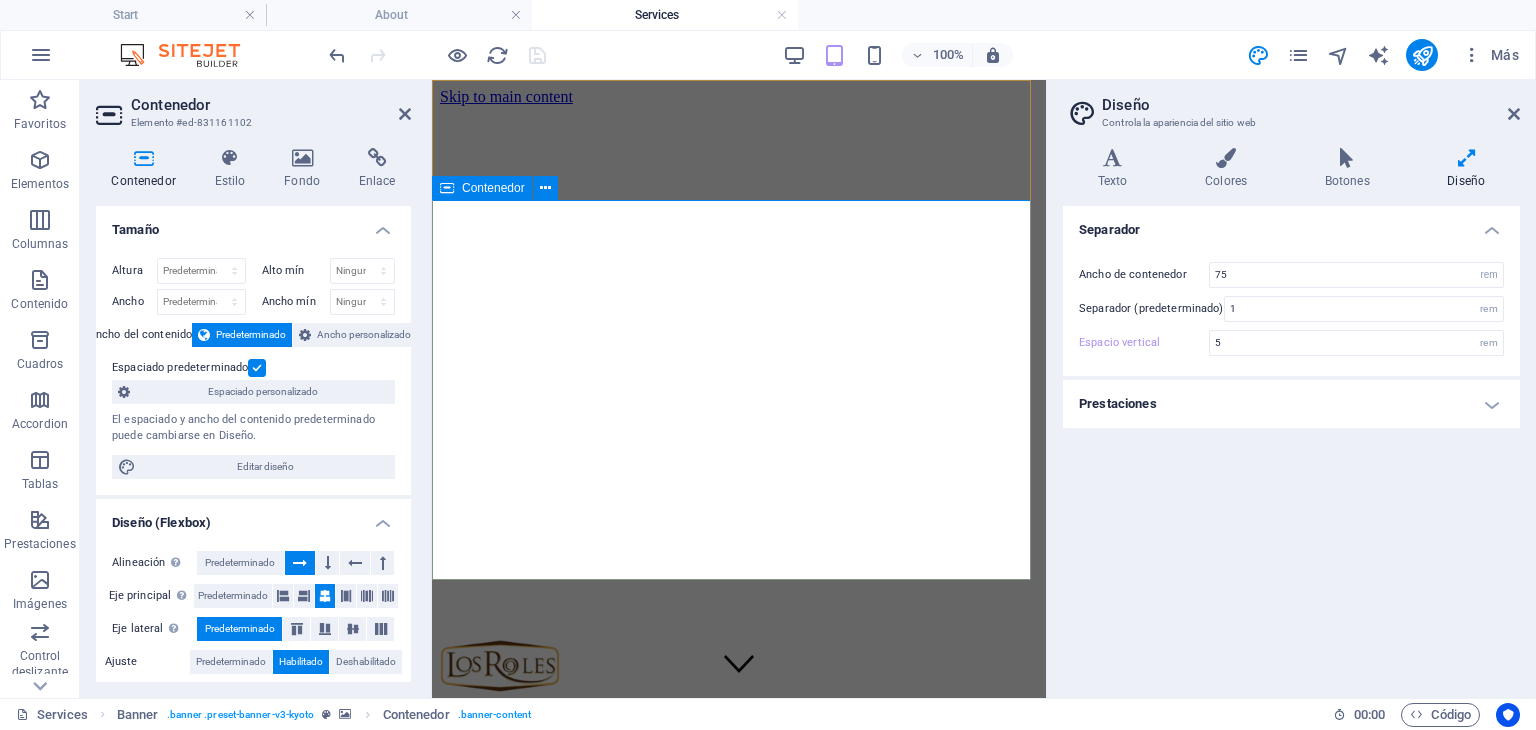 click on "Contenedor" at bounding box center (493, 188) 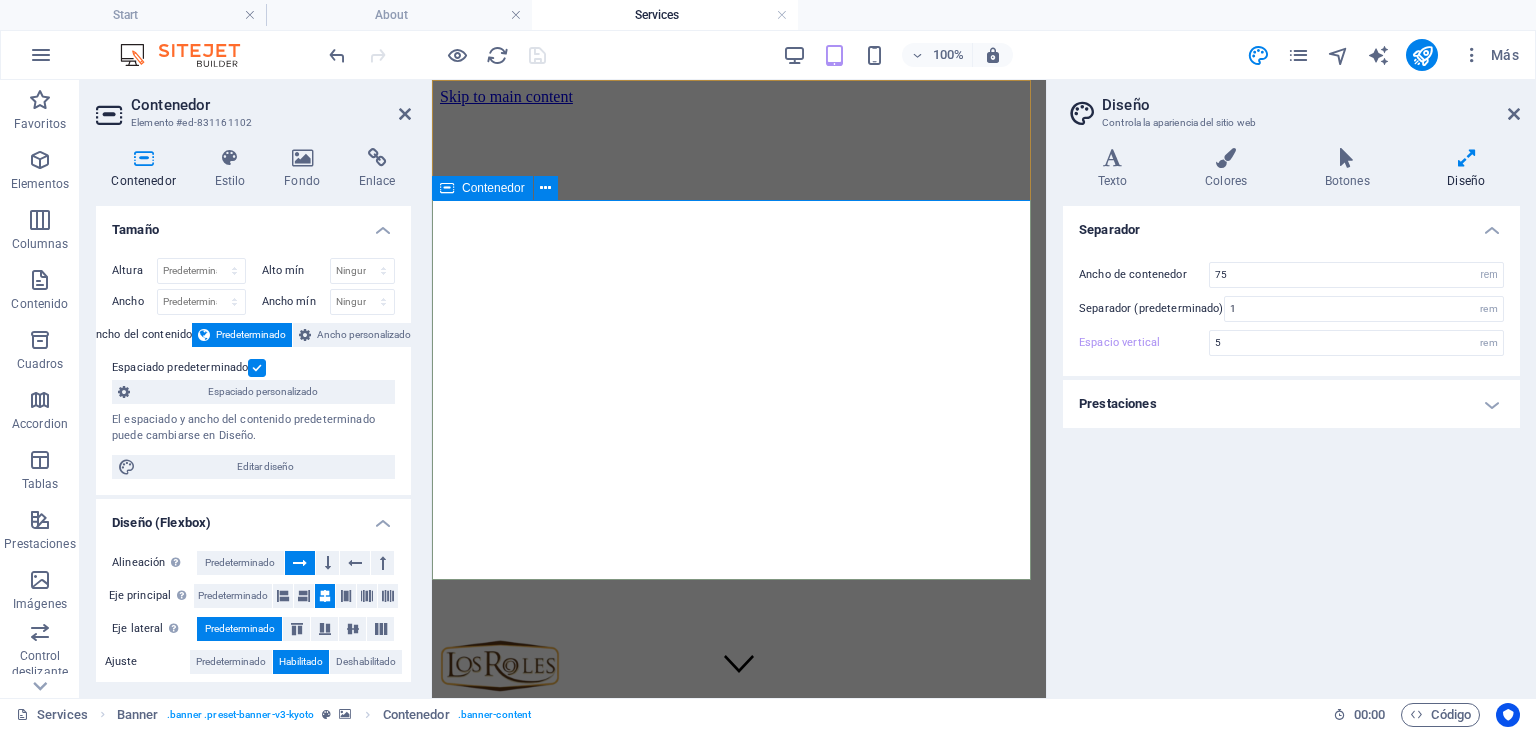 click on "Contenedor" at bounding box center (493, 188) 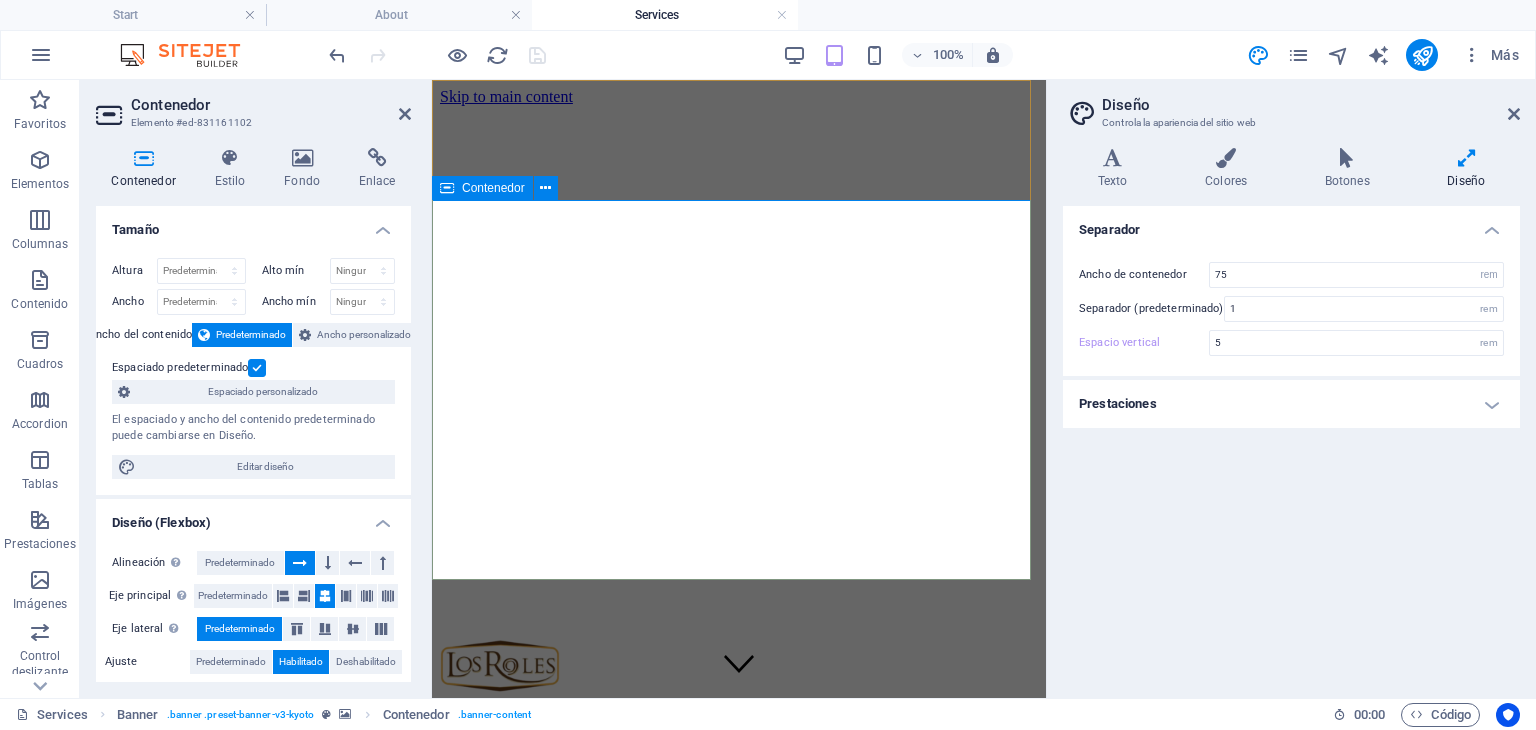 click on "Contenedor" at bounding box center [493, 188] 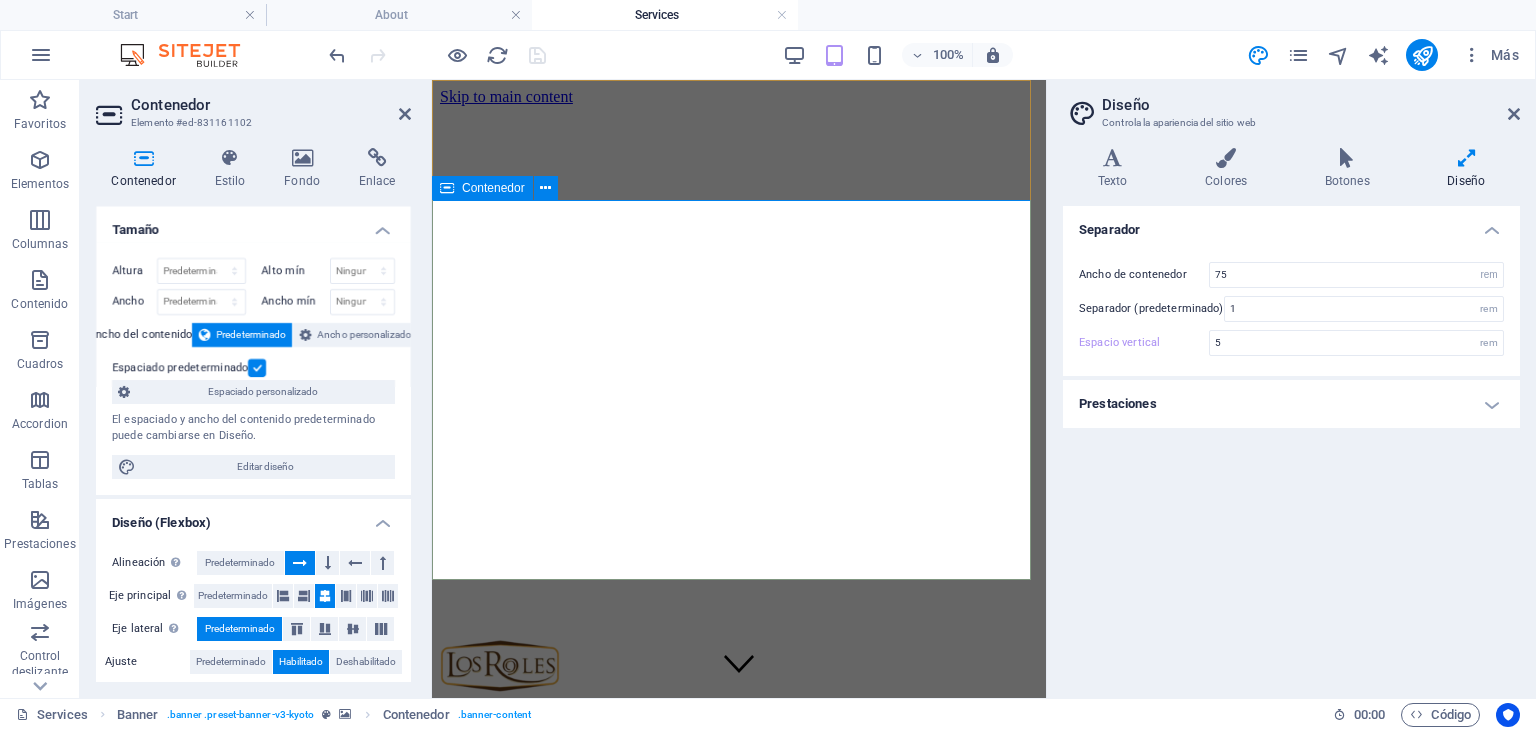 click on "Contenedor" at bounding box center [493, 188] 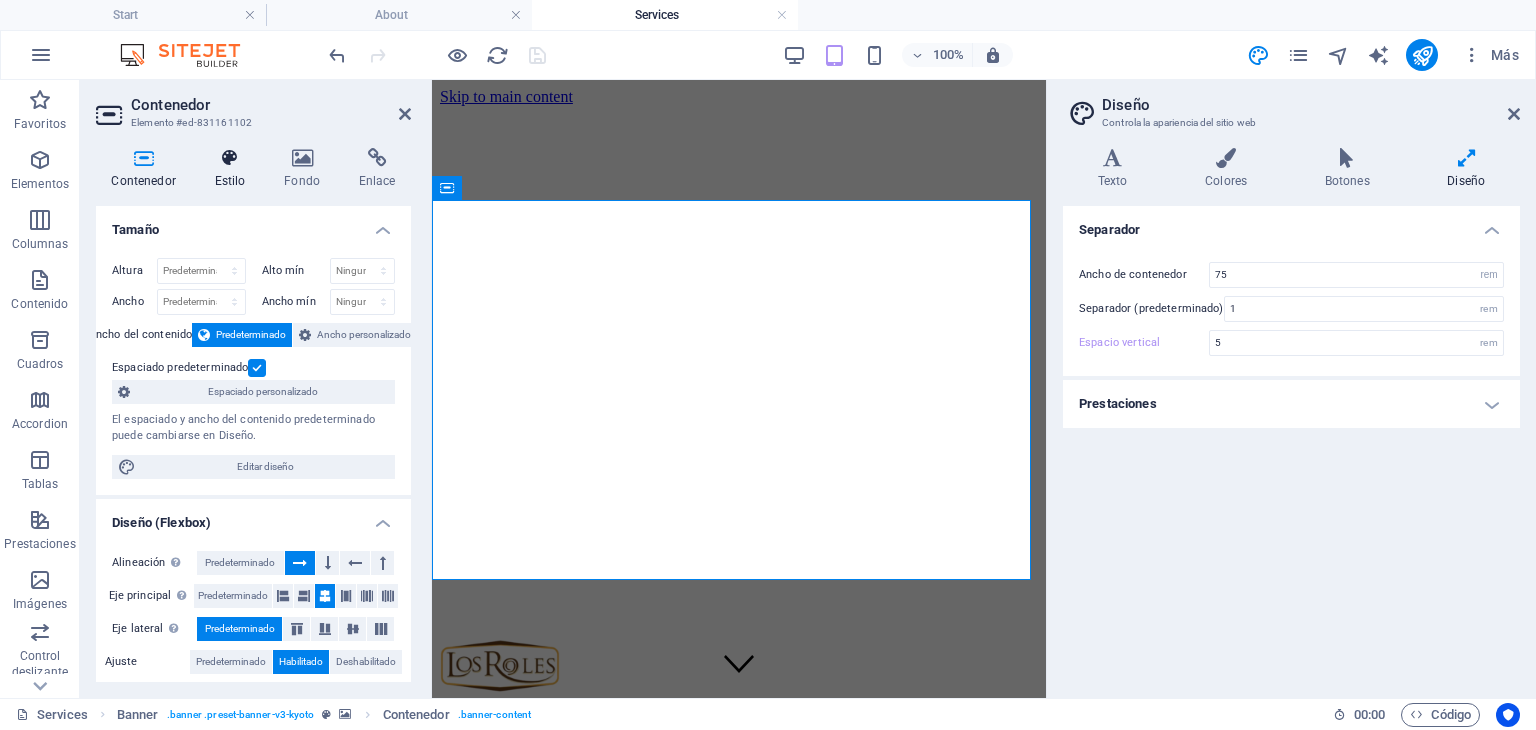 drag, startPoint x: 214, startPoint y: 184, endPoint x: 227, endPoint y: 178, distance: 14.3178215 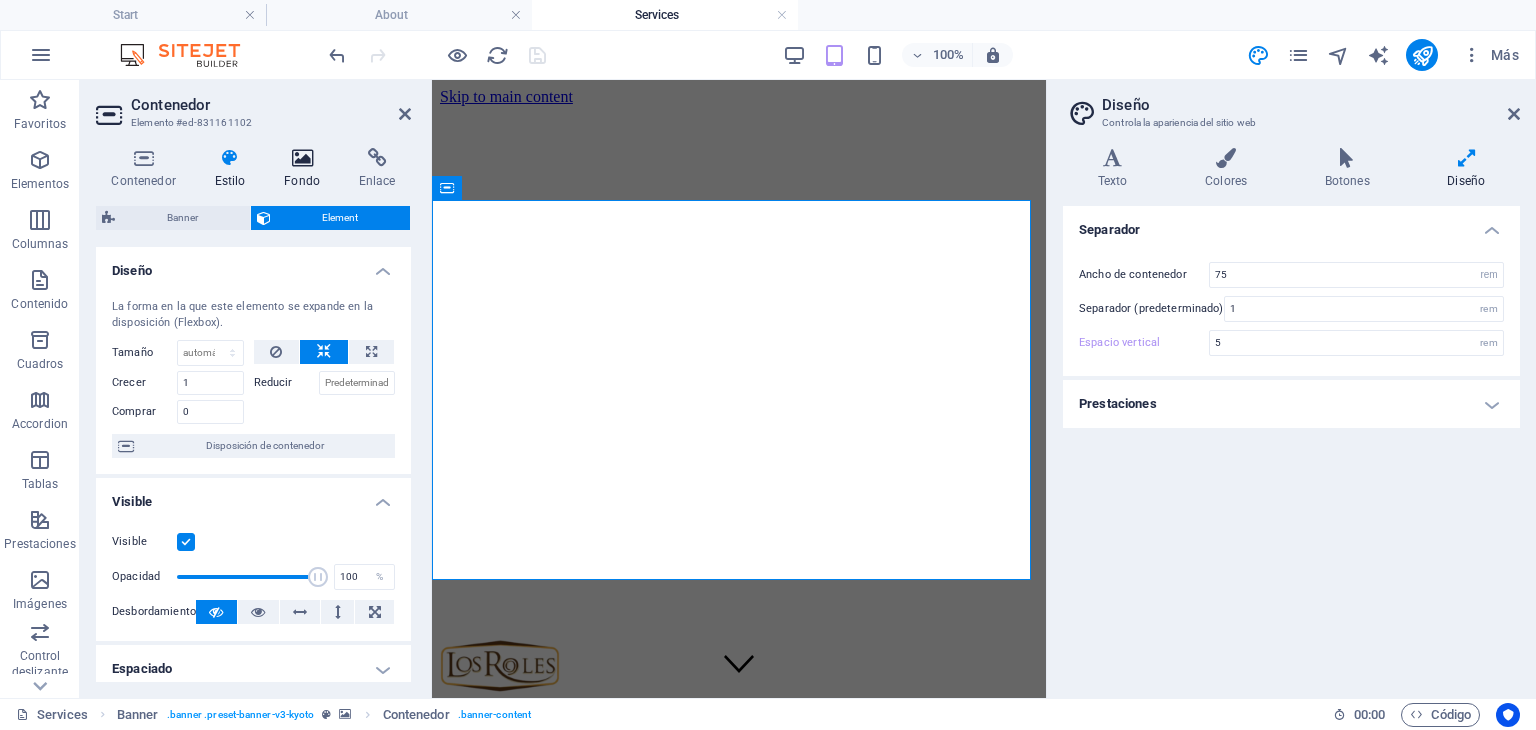 click on "Fondo" at bounding box center (306, 169) 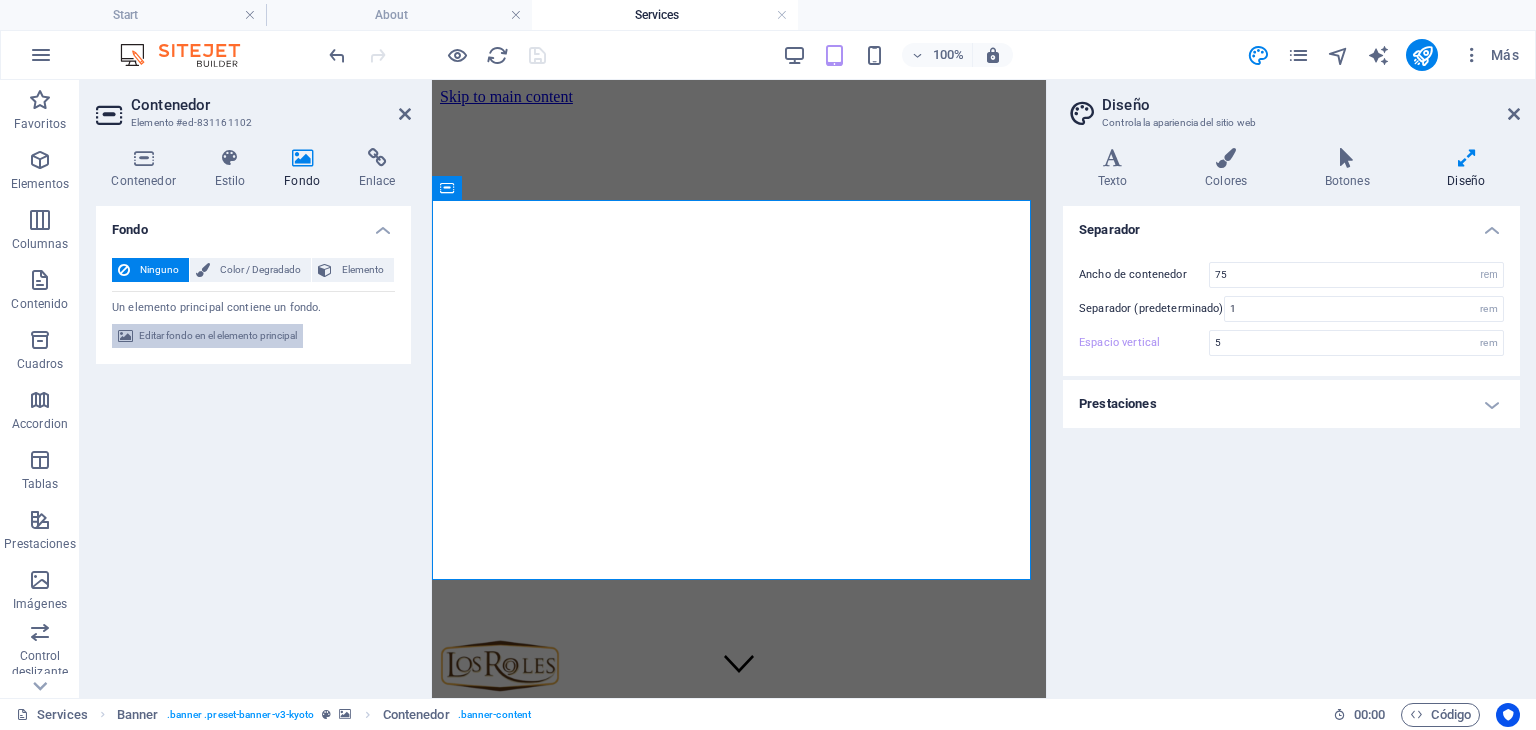 click on "Editar fondo en el elemento principal" at bounding box center (218, 336) 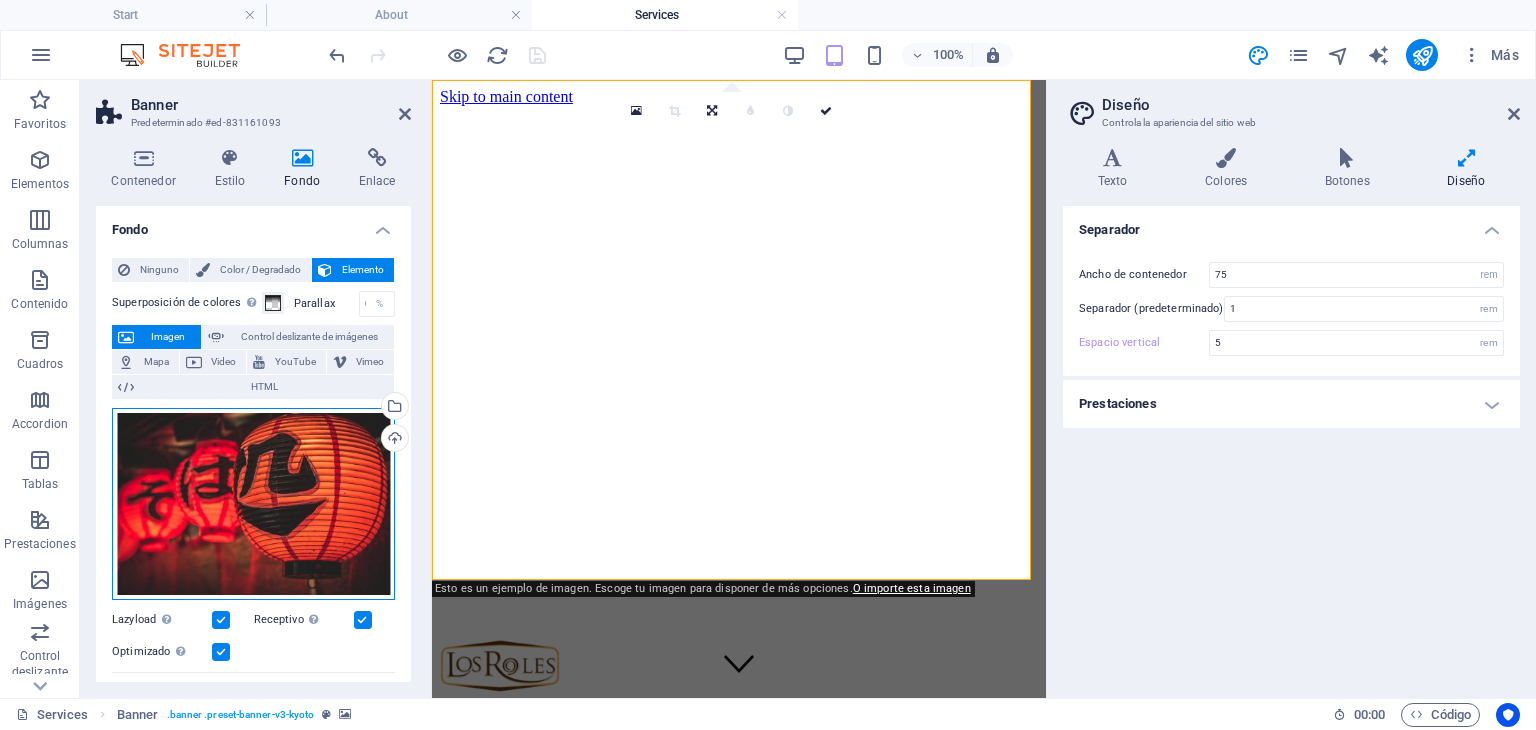 click on "Arrastra archivos aquí, haz clic para escoger archivos o  selecciona archivos de Archivos o de nuestra galería gratuita de fotos y vídeos" at bounding box center [253, 504] 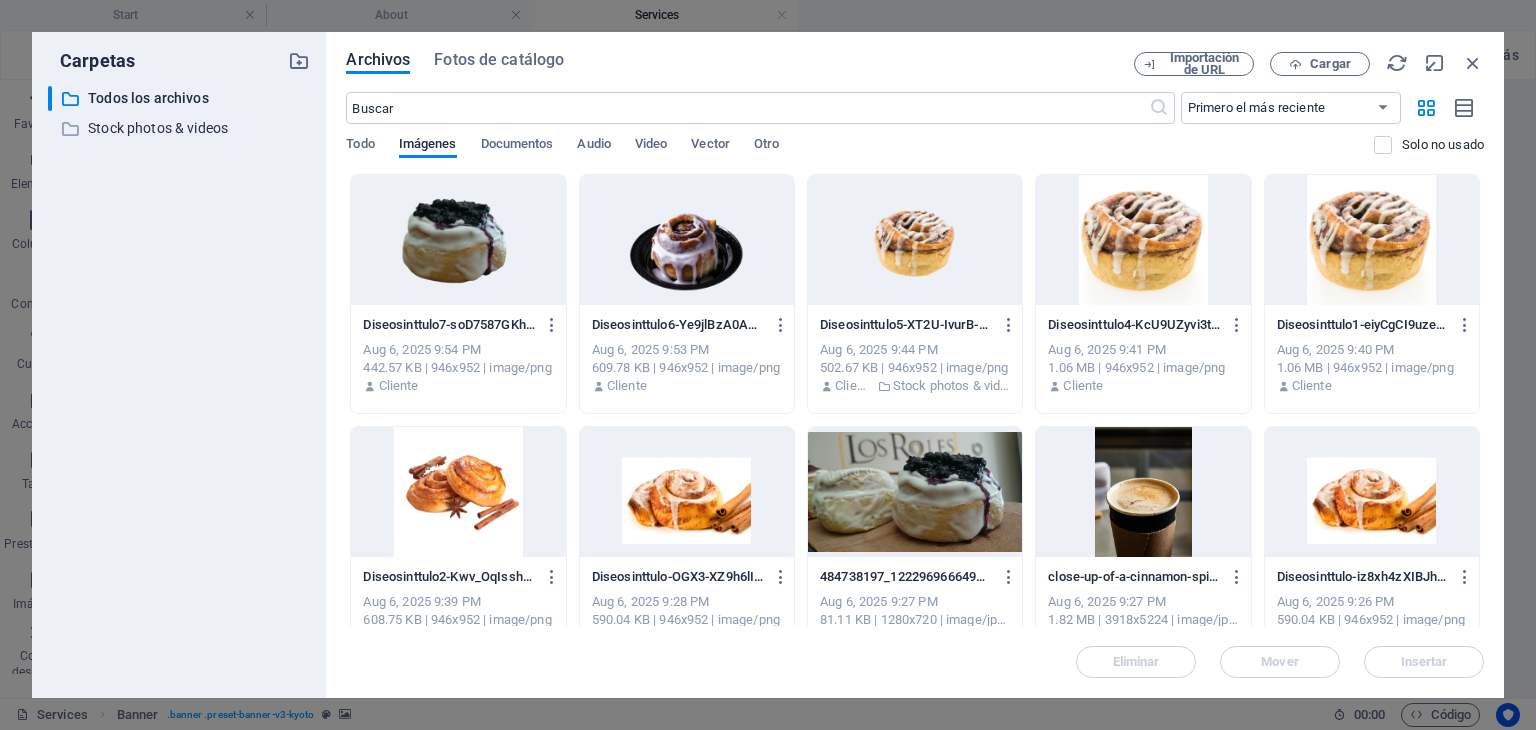 click at bounding box center (915, 492) 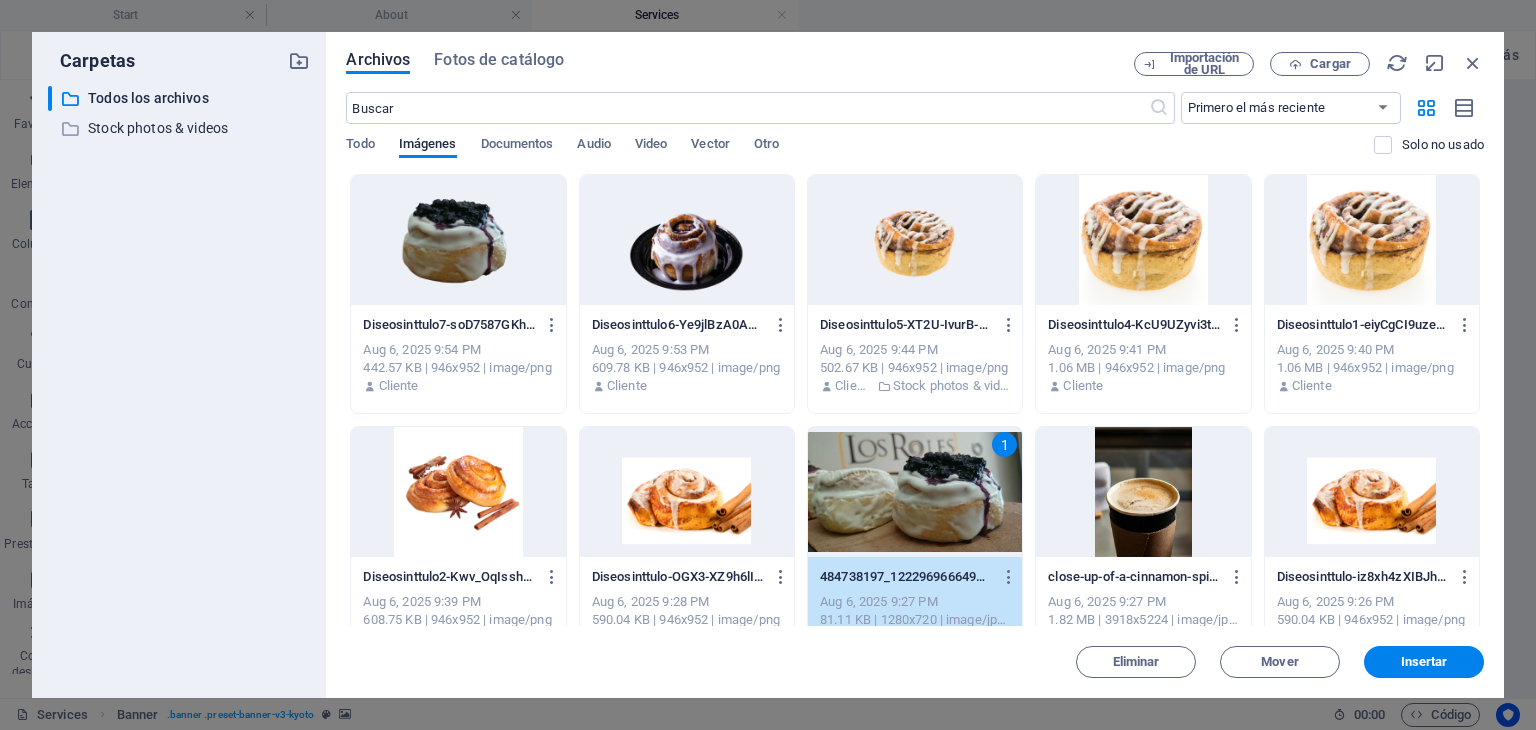click on "Archivos Fotos de catálogo Importación de URL Cargar ​ Primero el más reciente Primero el más antiguo Nombre (A-Z) Nombre (Z-A) Tamaño (0-9) Tamaño (9-0) Resolución (0-9) Resolución (9-0) Todo Imágenes Documentos Audio Video Vector Otro Solo no usado Arrastra archivos aquí para cargarlos de inmediato Diseosinttulo7-soD7587GKhHGfPA4_z2-uQ.png Diseosinttulo7-soD7587GKhHGfPA4_z2-uQ.png [DATE] [TIME] [SIZE] | [RESOLUTION] | image/png Cliente Diseosinttulo6-Ye9jlBzA0ADGjcY5aCHV_Q.png Diseosinttulo6-Ye9jlBzA0ADGjcY5aCHV_Q.png [DATE] [TIME] [SIZE] | [RESOLUTION] | image/png Cliente Diseosinttulo5-XT2U-IvurB-EewSMWEaOWA.png Diseosinttulo5-XT2U-IvurB-EewSMWEaOWA.png [DATE] [TIME] [SIZE] | [RESOLUTION] | image/png Cliente Stock photos & videos Diseosinttulo4-KcU9UZyvi3tks0GKRIExNw.png Diseosinttulo4-KcU9UZyvi3tks0GKRIExNw.png [DATE] [TIME] [SIZE] | [RESOLUTION] | image/png Cliente Diseosinttulo1-eiyCgCI9uzeWQJ028KOwoQ.png Diseosinttulo1-eiyCgCI9uzeWQJ028KOwoQ.png [DATE] [TIME] Cliente 1" at bounding box center (915, 365) 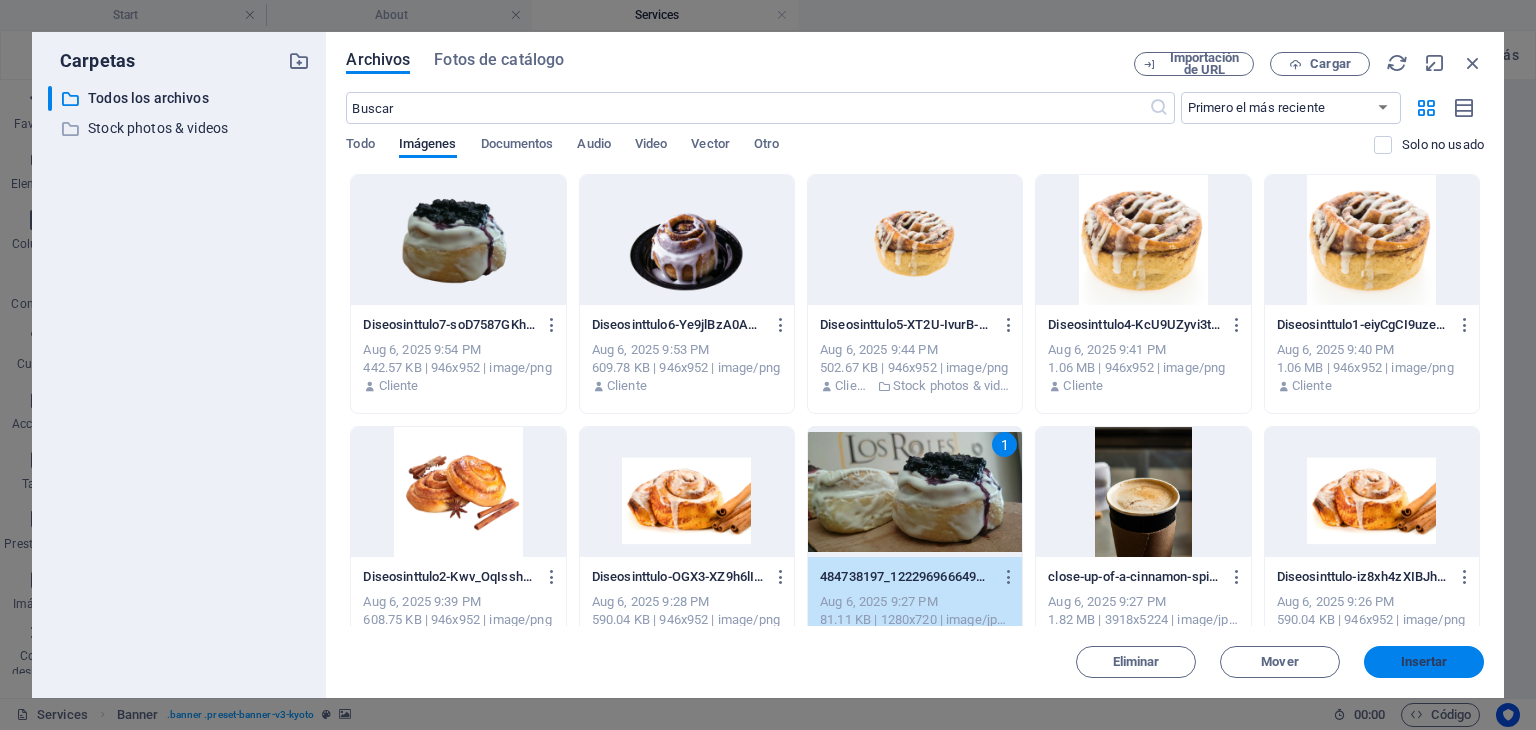 click on "Insertar" at bounding box center (1424, 662) 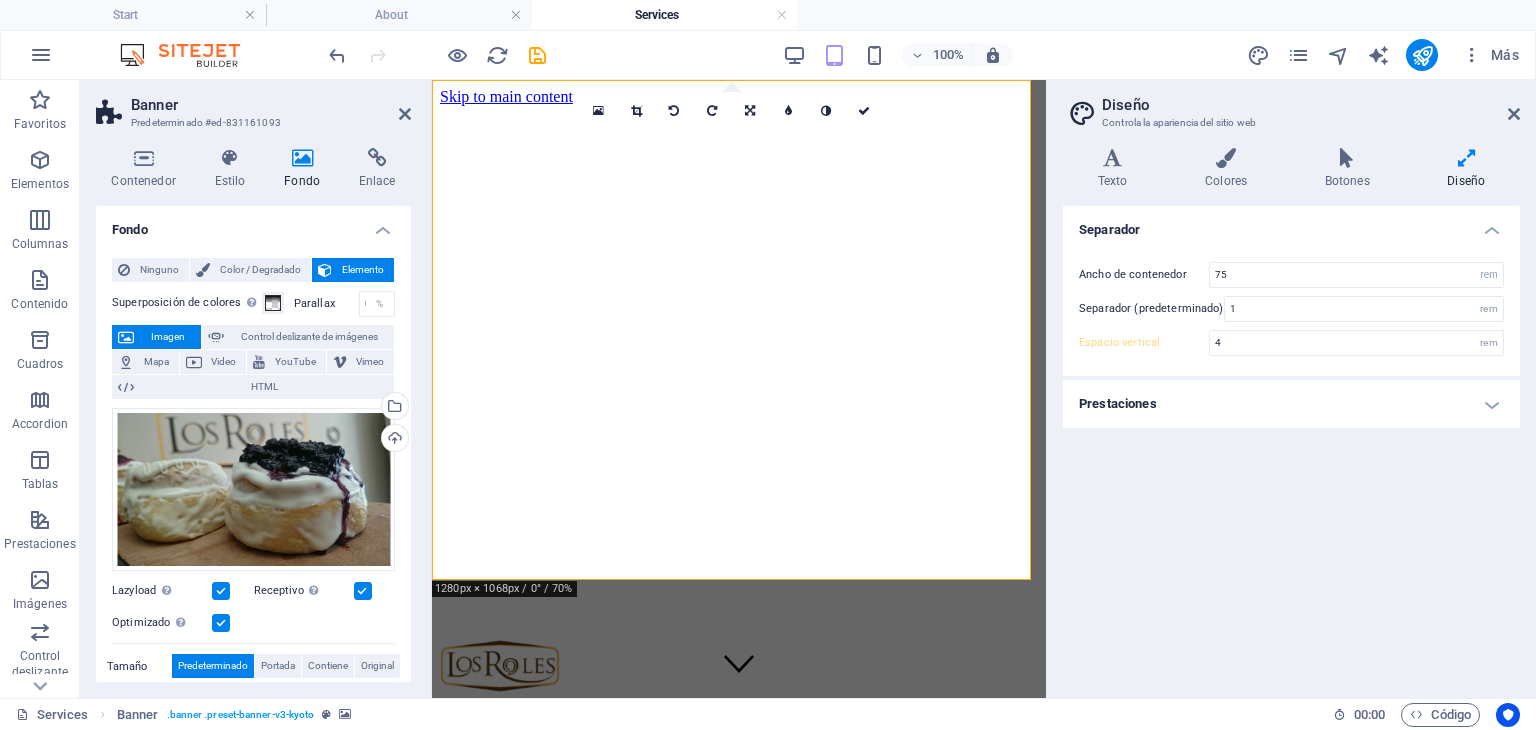 type on "5" 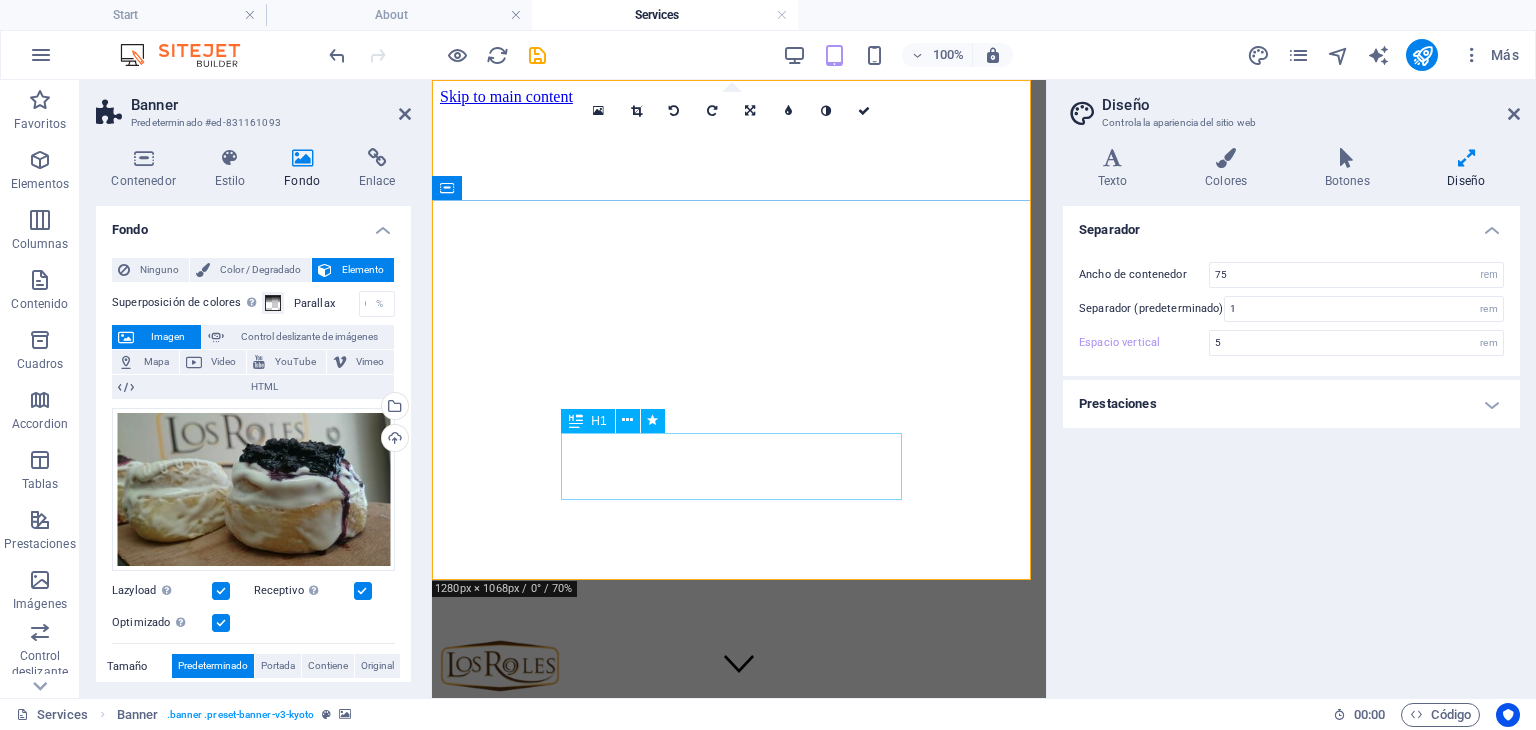 click on "Our Services" at bounding box center (739, 961) 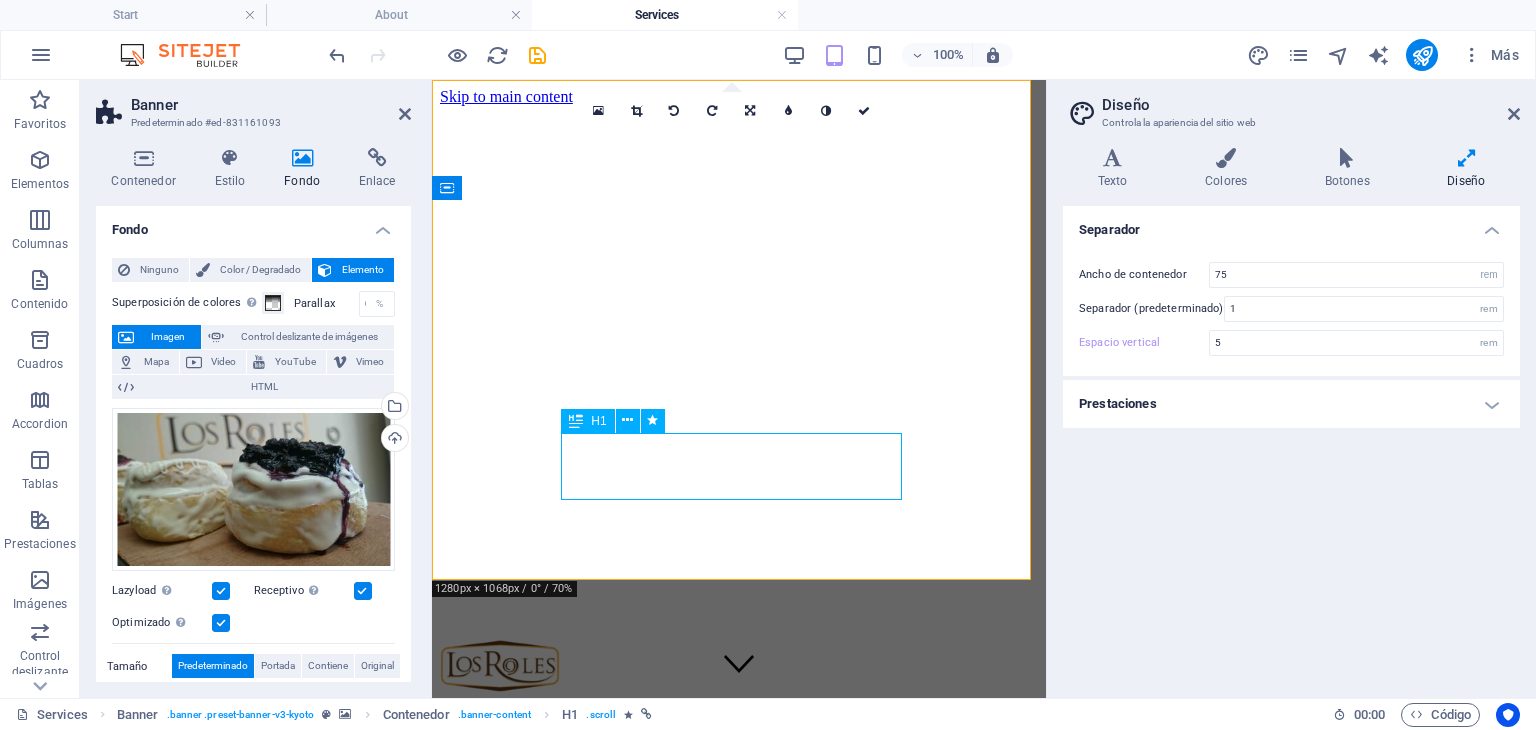 click on "Our Services" at bounding box center (739, 961) 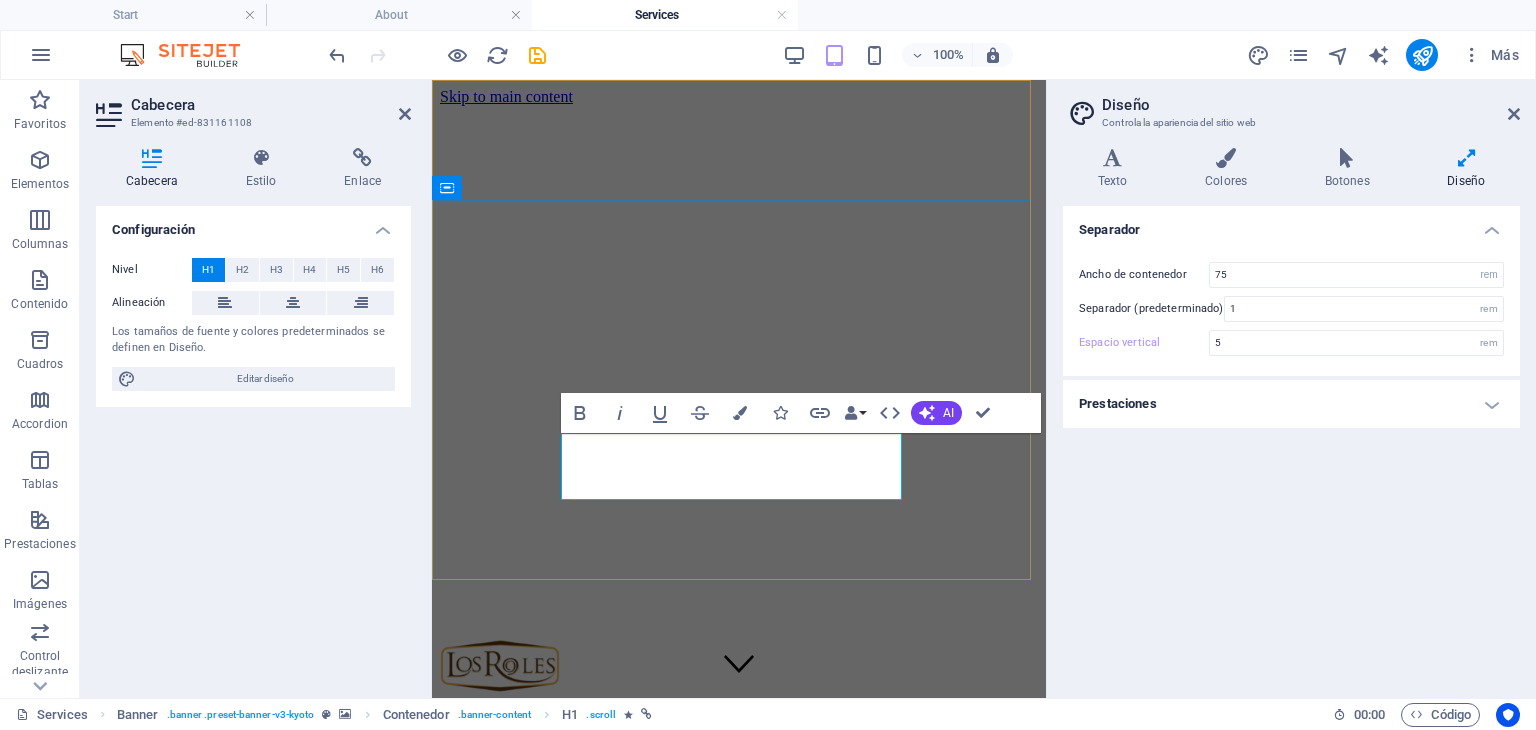 click on "Our Services" at bounding box center [528, 961] 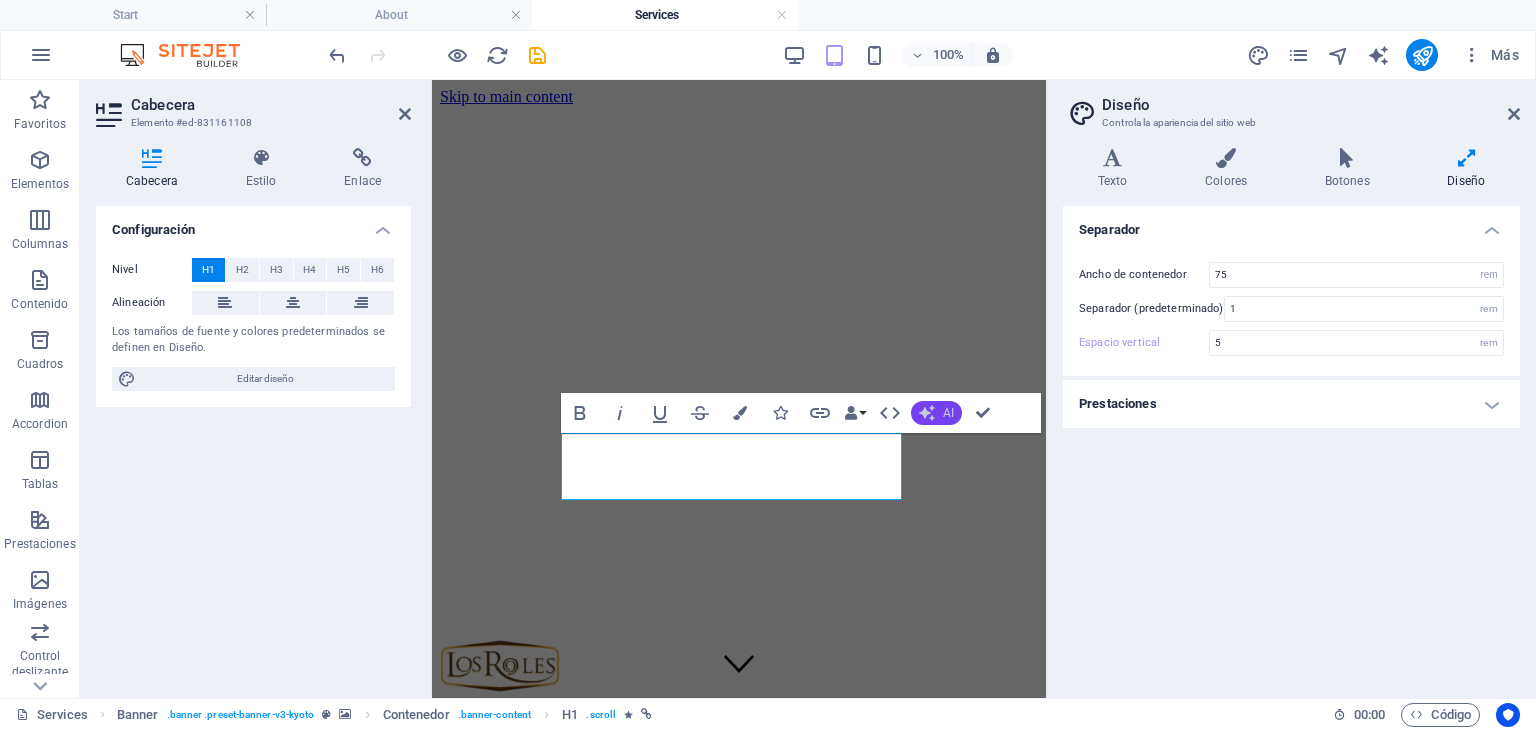type 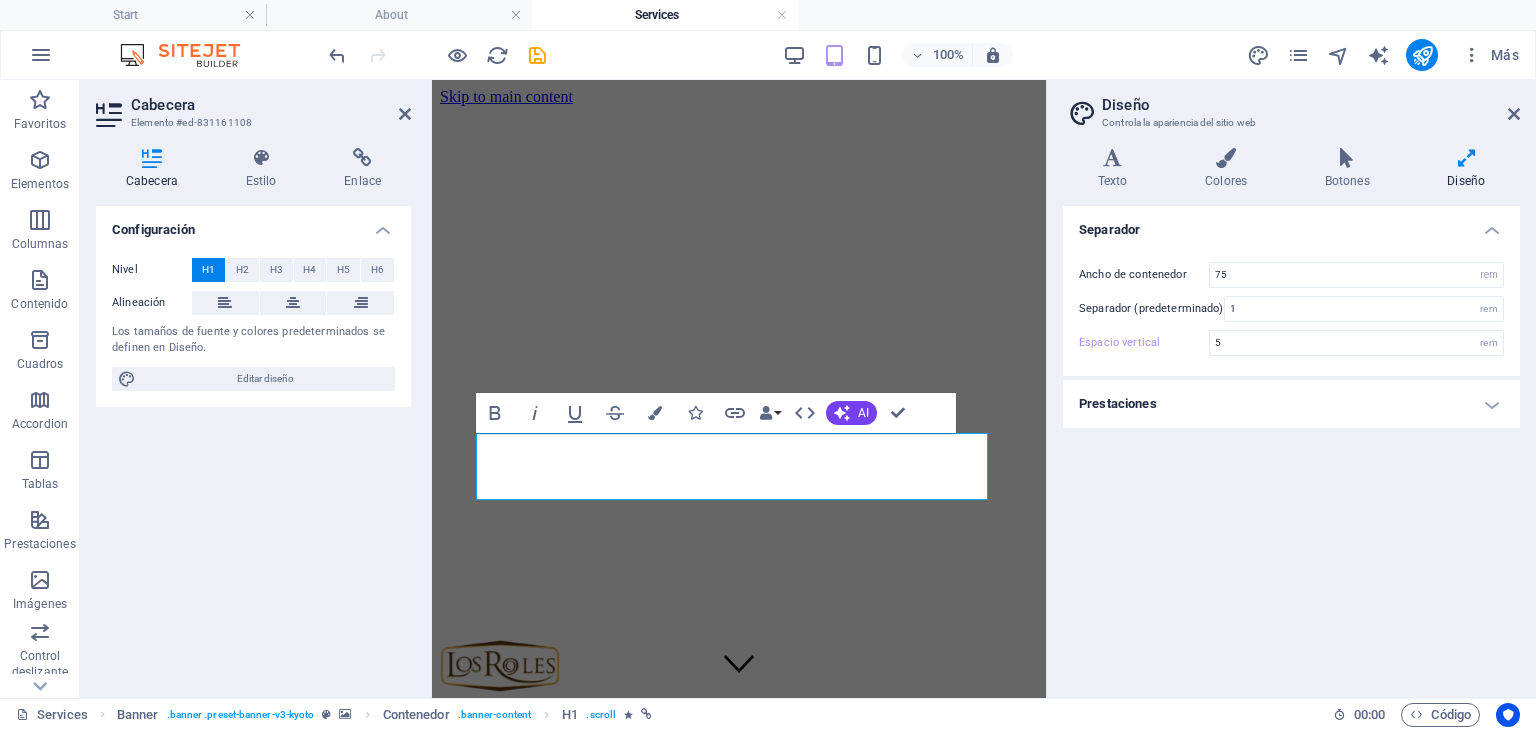 click on "Diseño" at bounding box center [1311, 105] 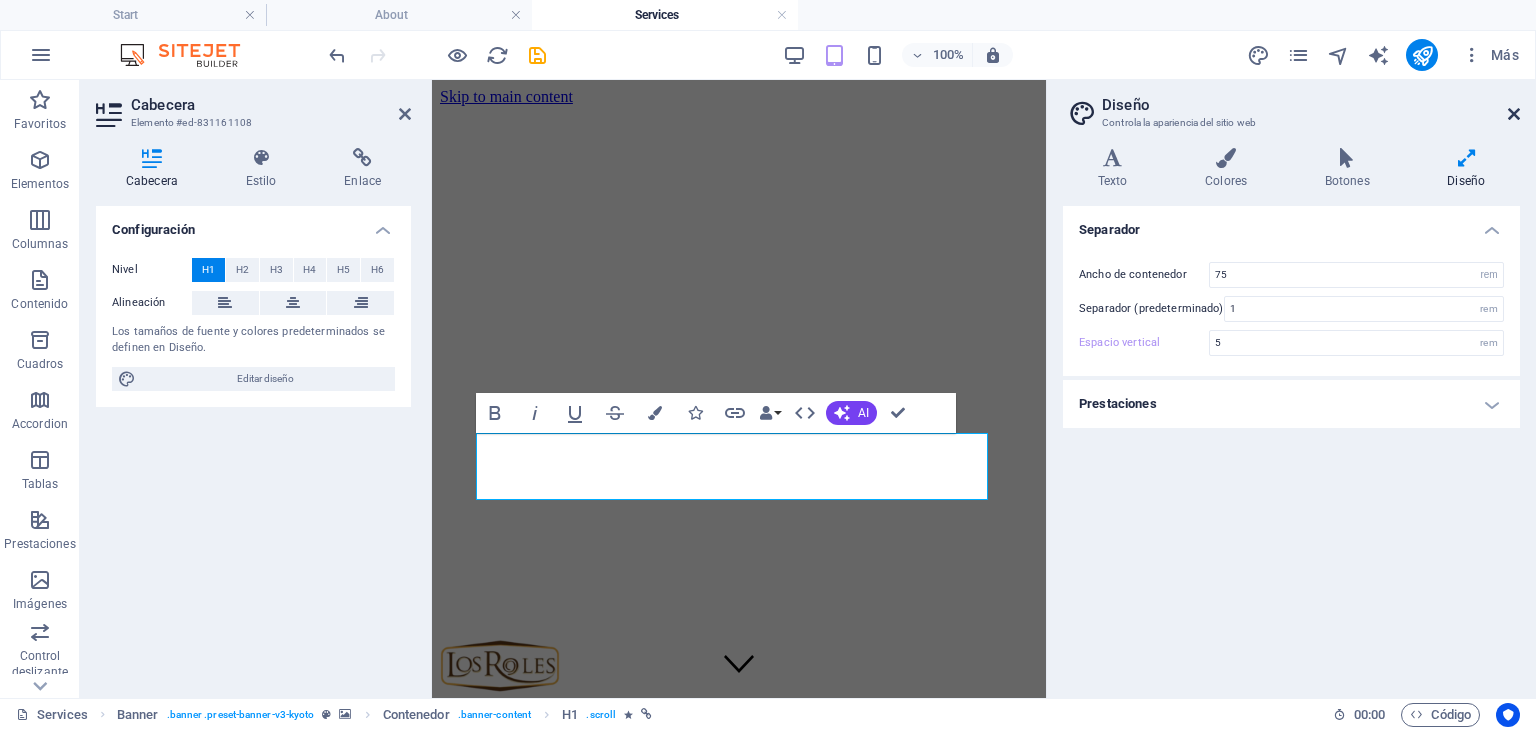 click at bounding box center [1514, 114] 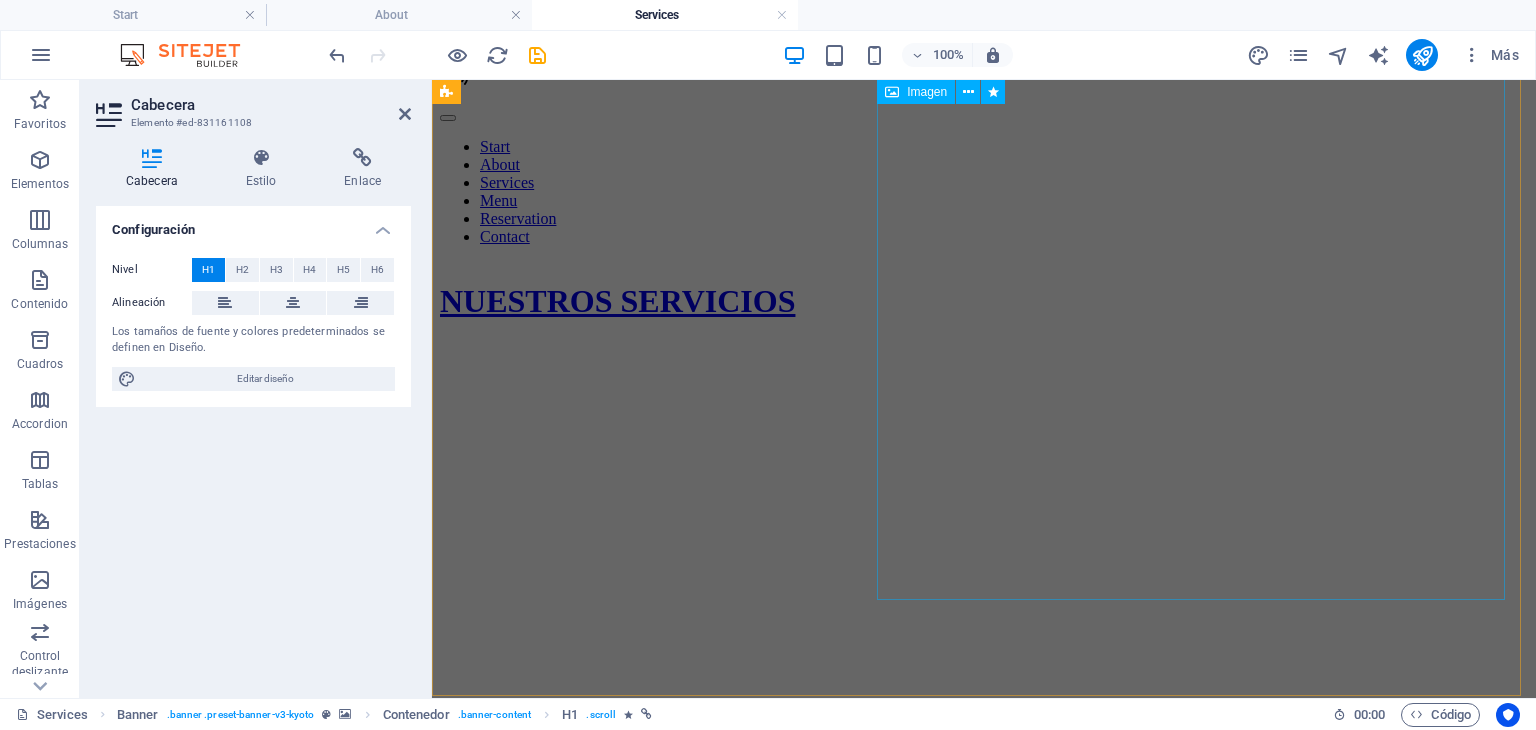 click at bounding box center [603, 1630] 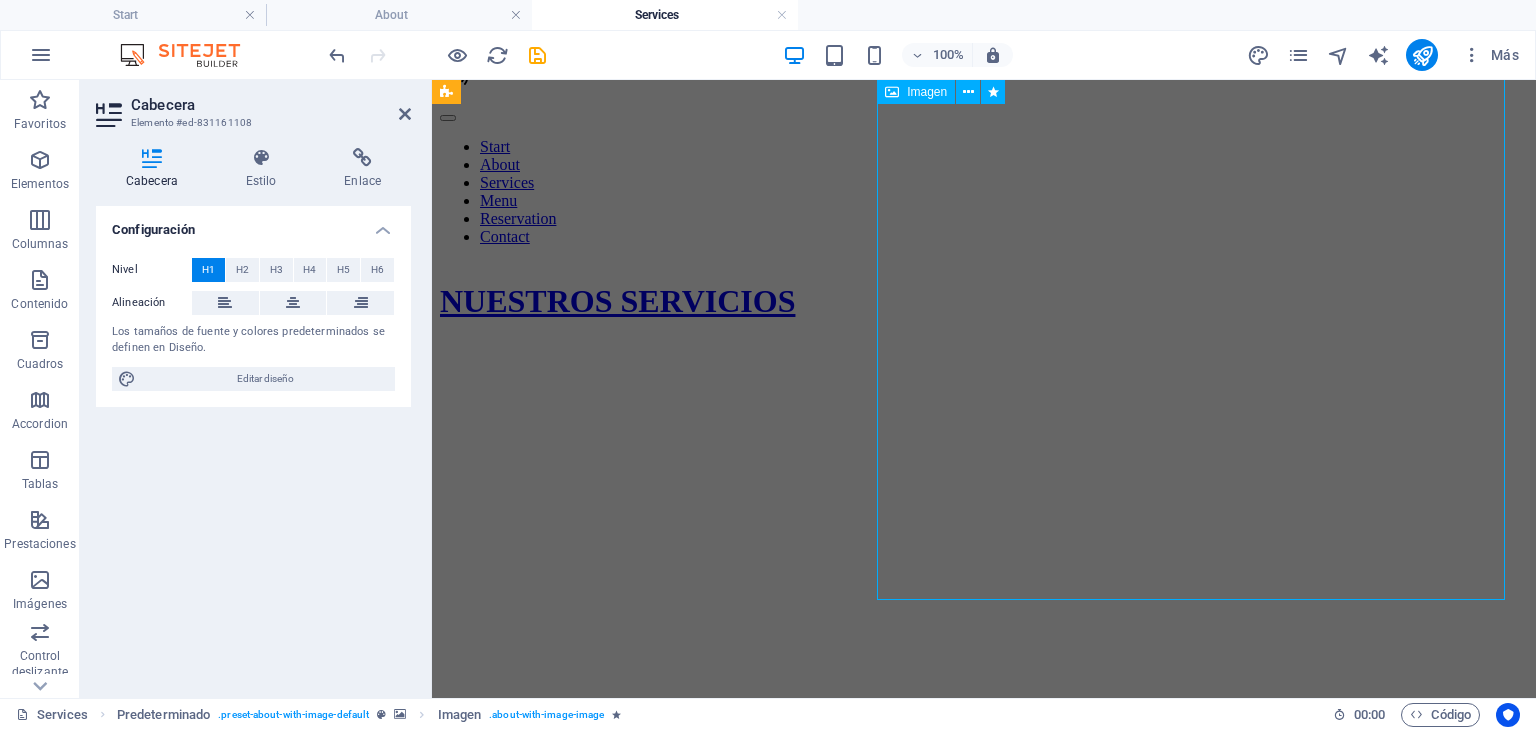 click at bounding box center [603, 1630] 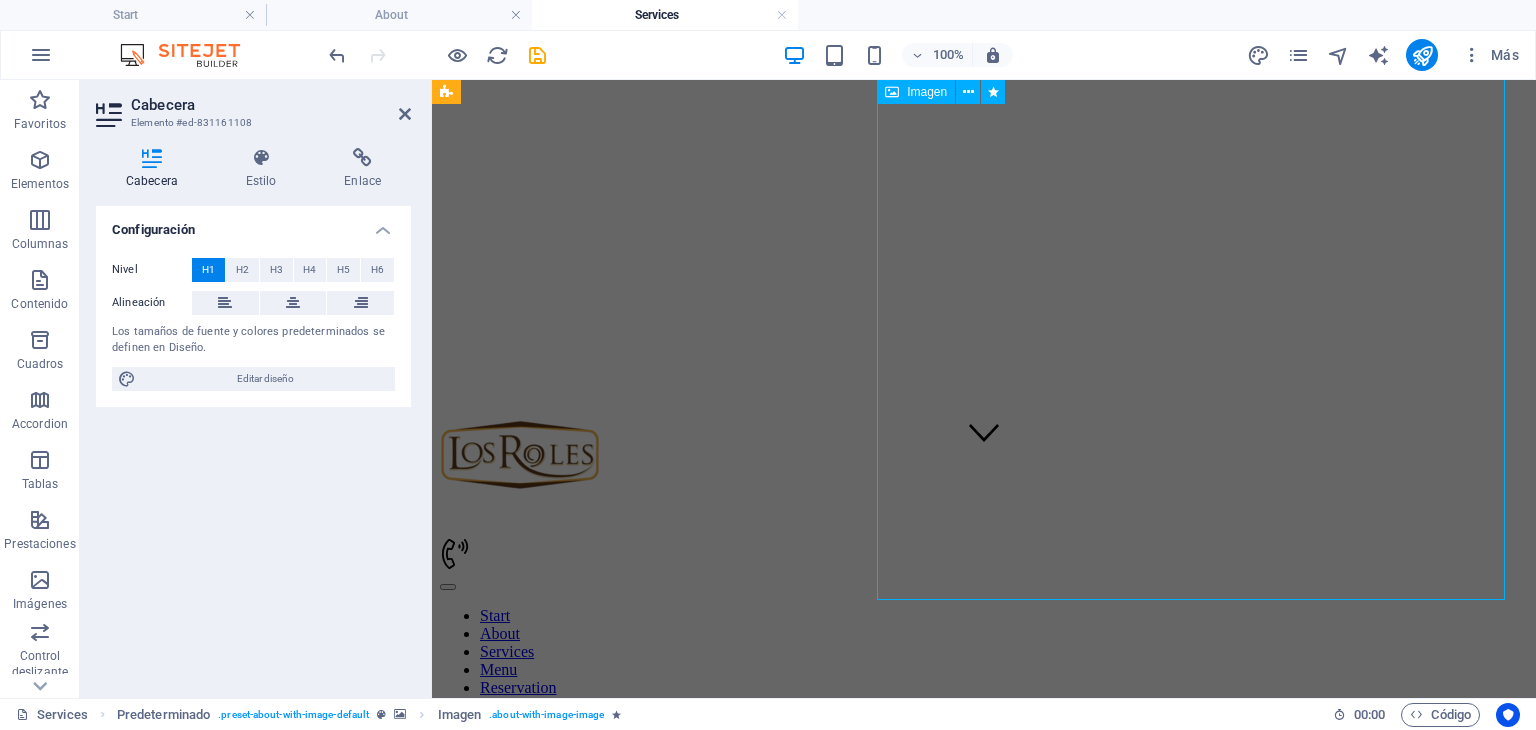 select on "%" 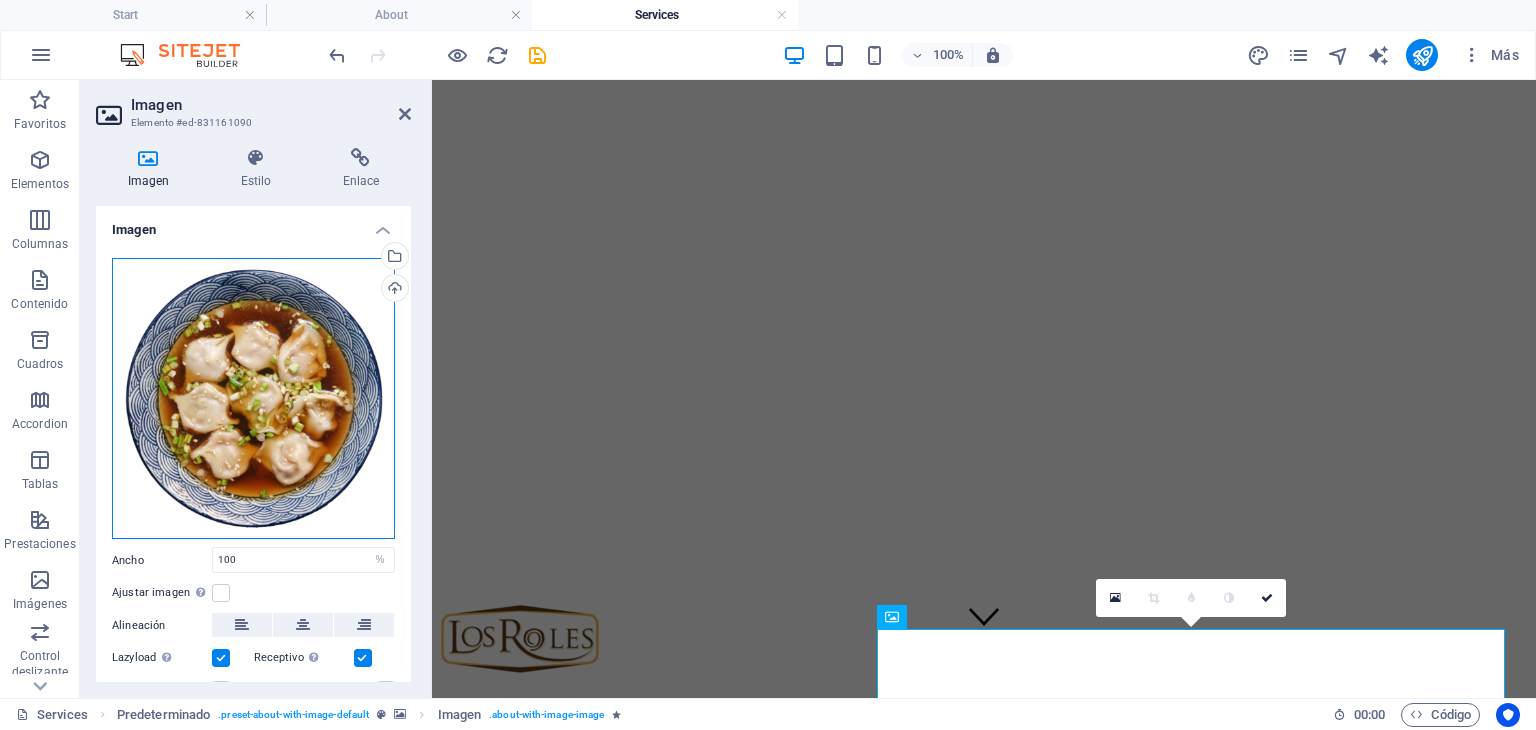 click on "Arrastra archivos aquí, haz clic para escoger archivos o  selecciona archivos de Archivos o de nuestra galería gratuita de fotos y vídeos" at bounding box center [253, 399] 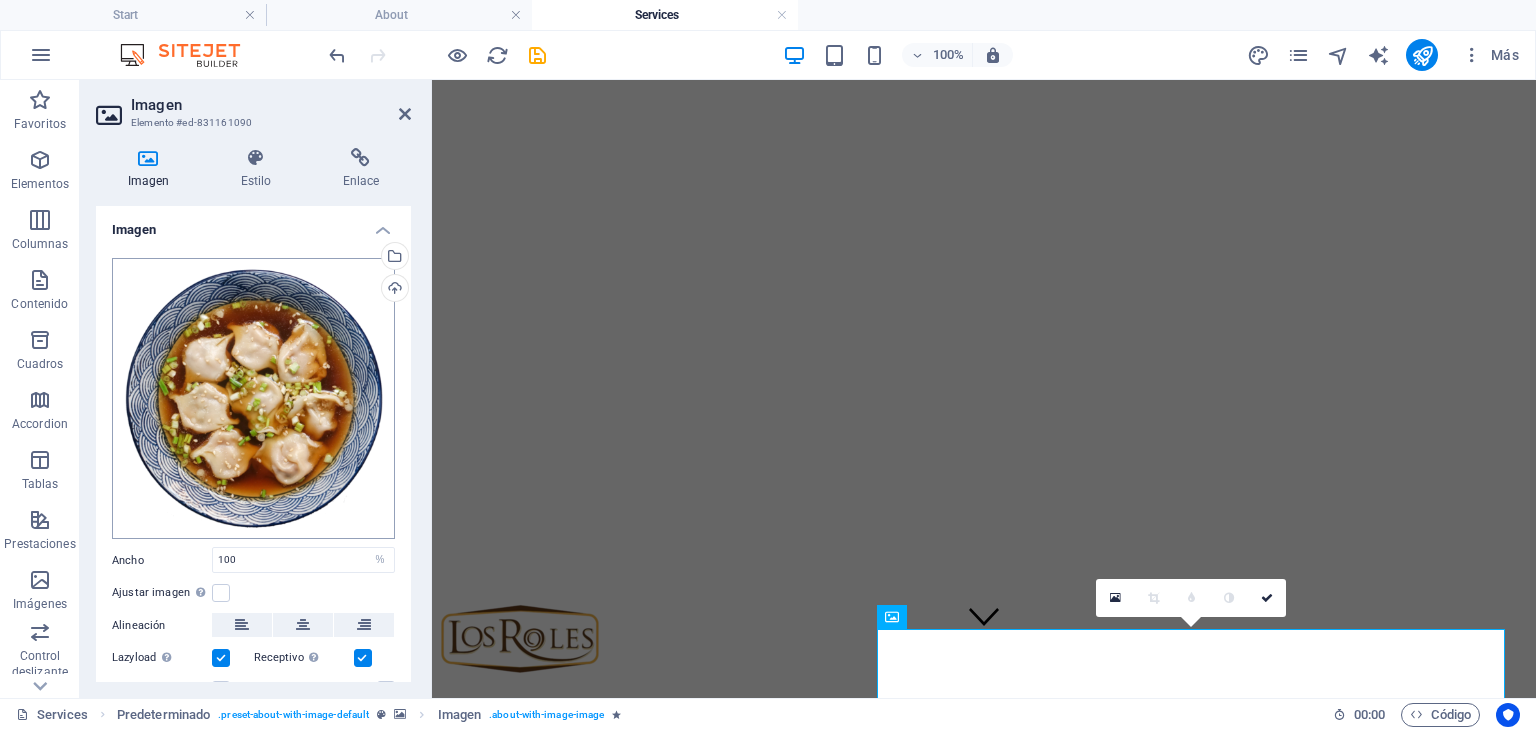 scroll, scrollTop: 916, scrollLeft: 0, axis: vertical 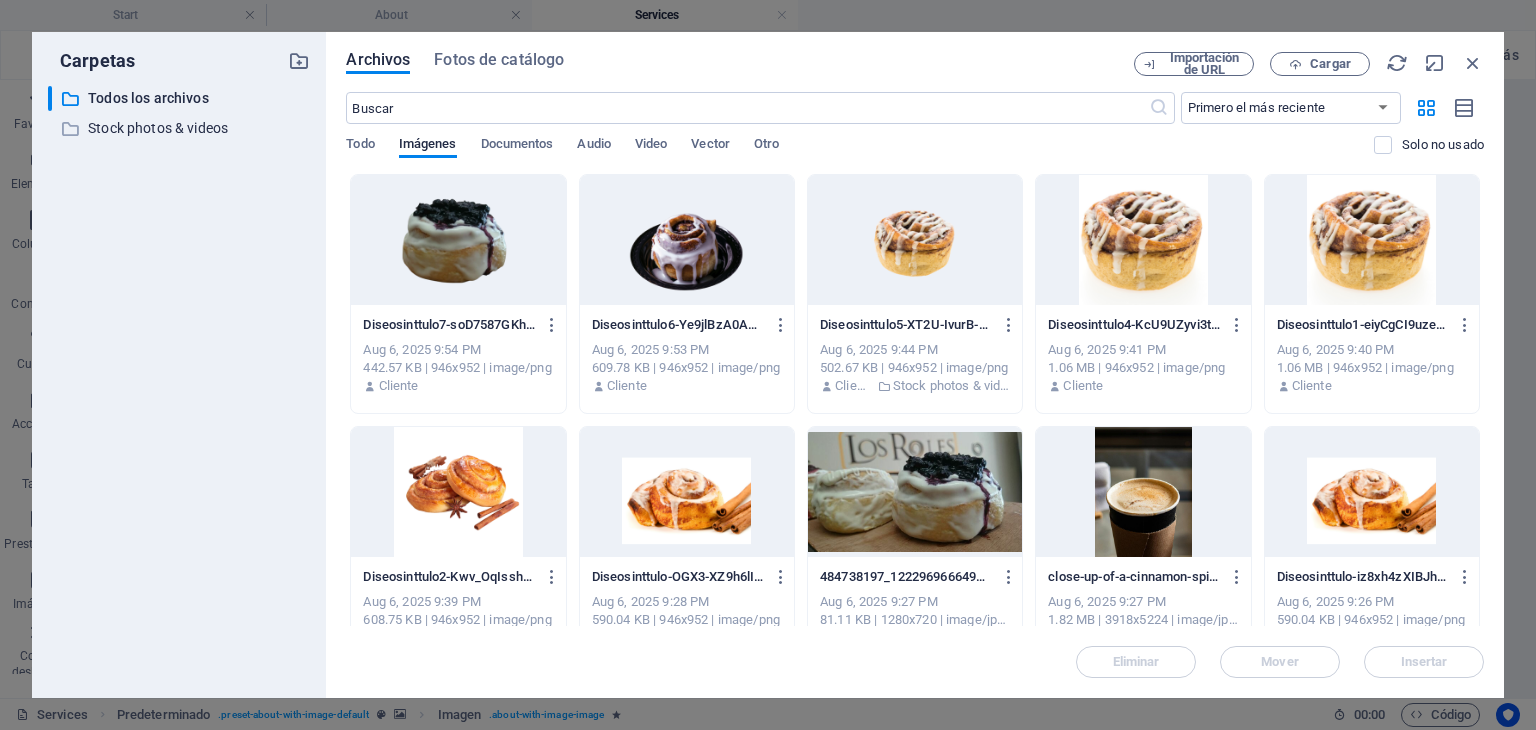 click at bounding box center [458, 240] 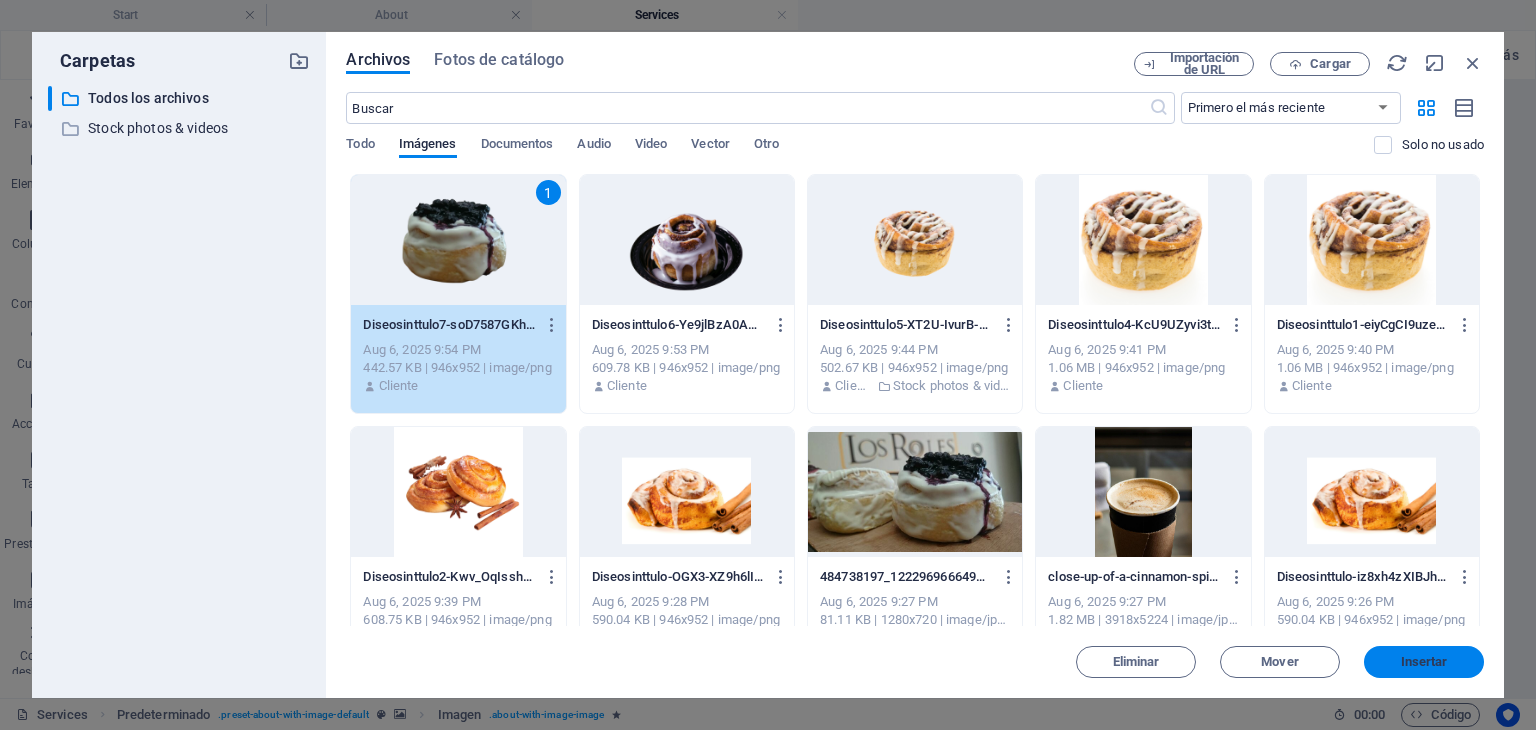 click on "Insertar" at bounding box center [1424, 662] 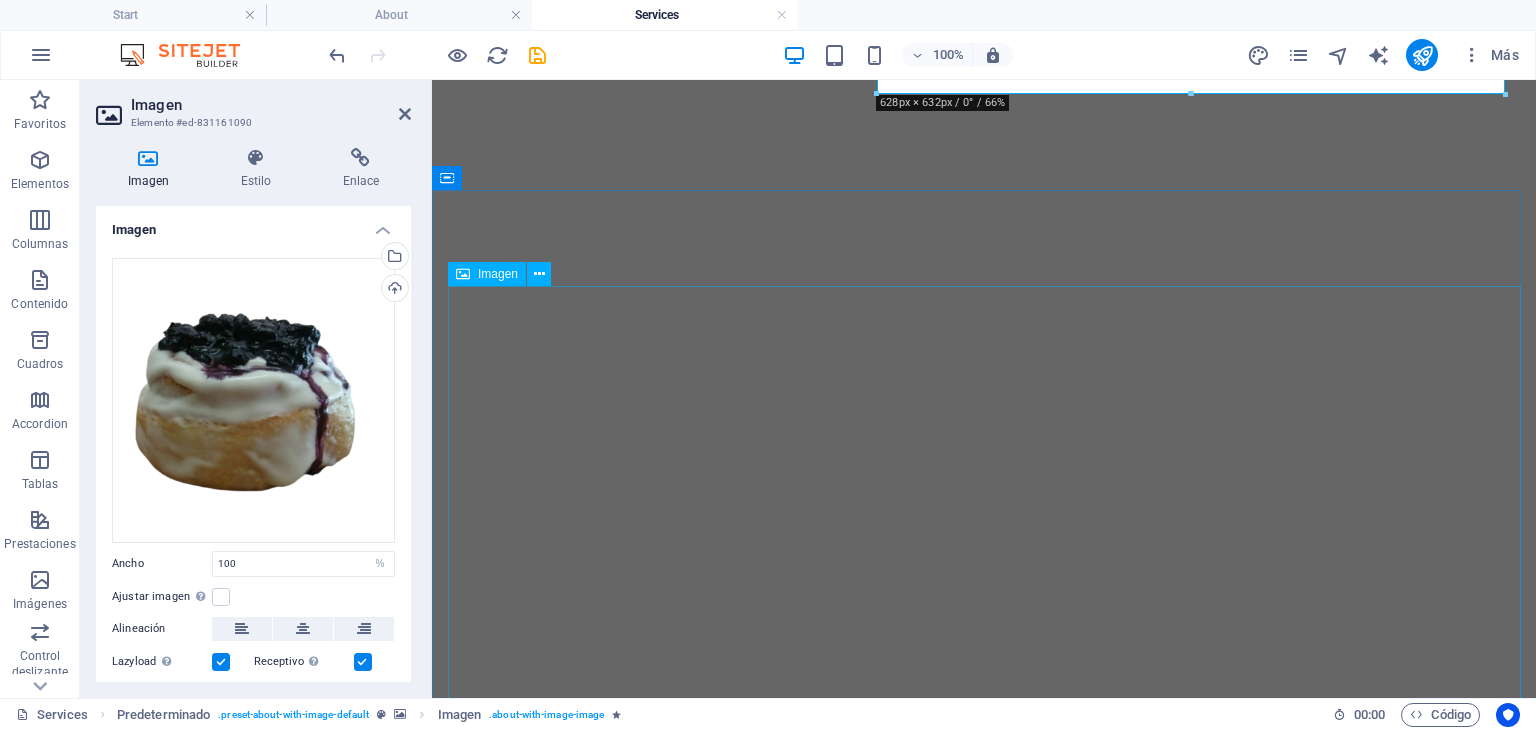 scroll, scrollTop: 1216, scrollLeft: 0, axis: vertical 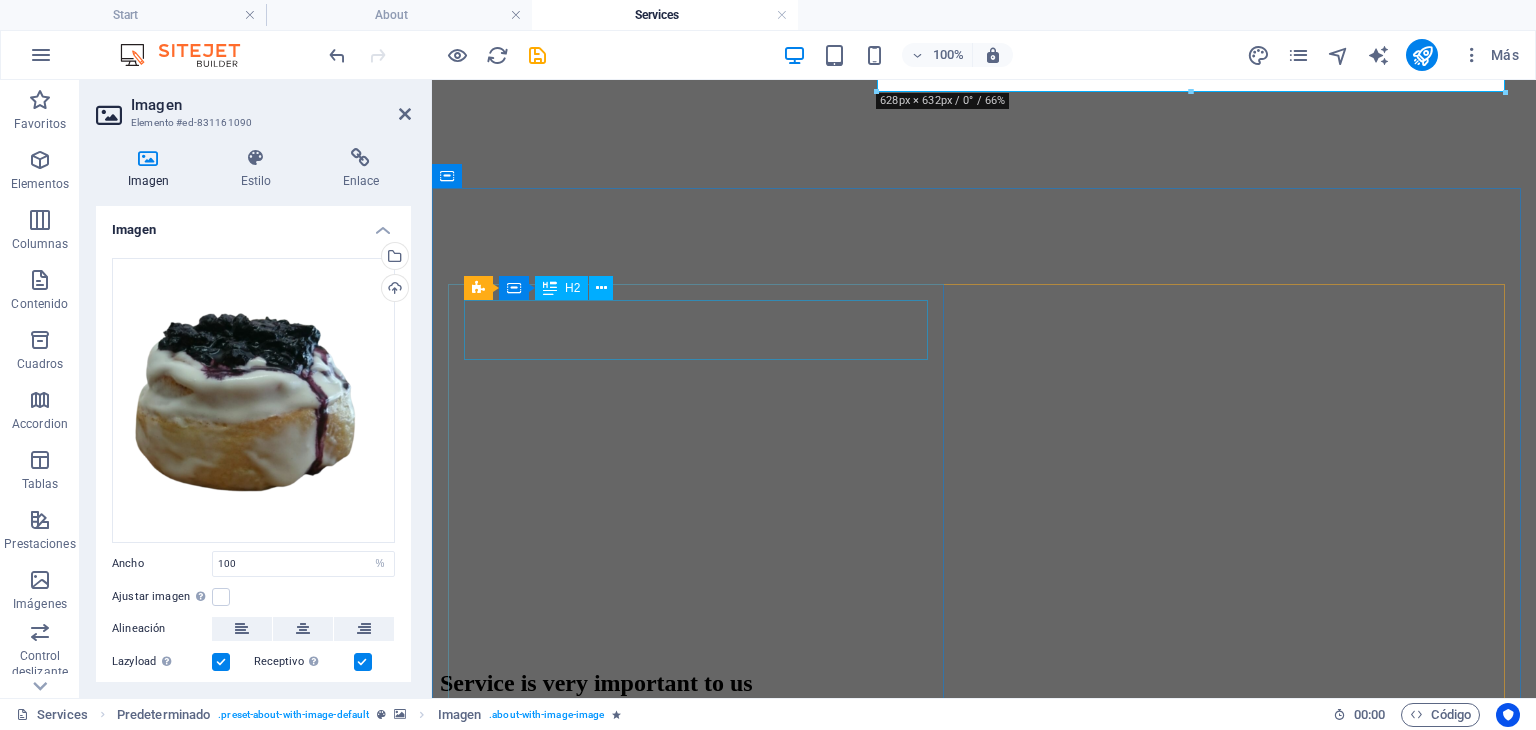 click on "Private Events" at bounding box center [984, 1324] 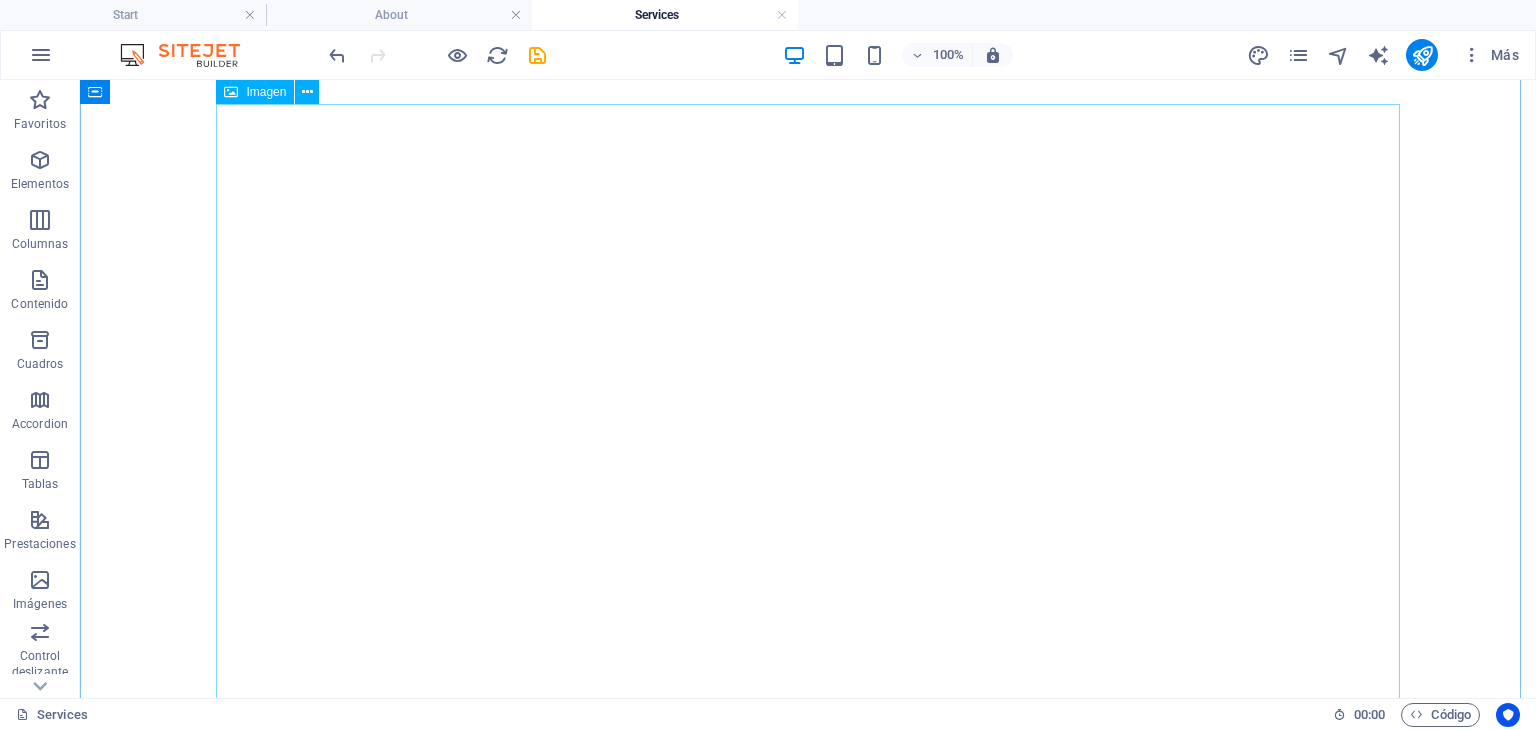 scroll, scrollTop: 1203, scrollLeft: 0, axis: vertical 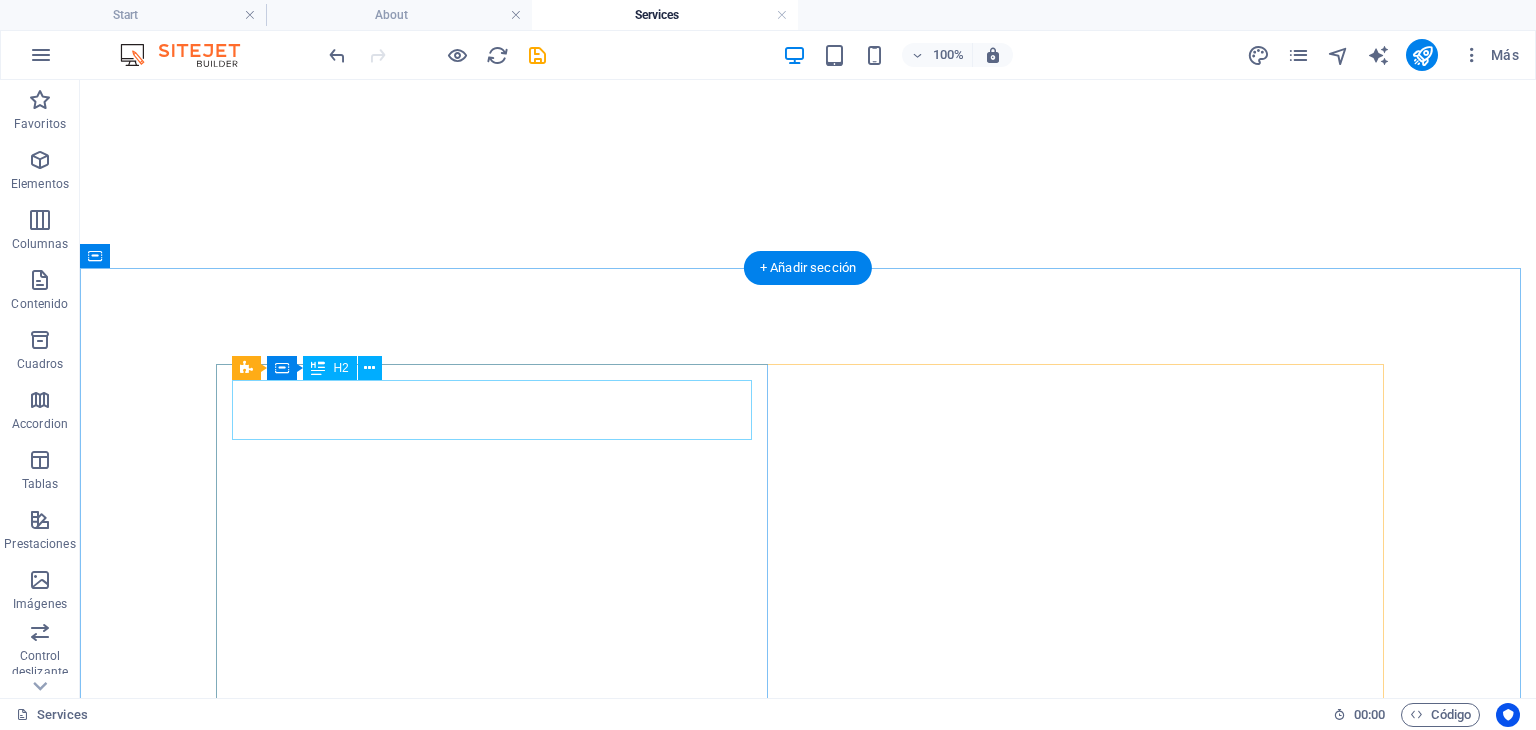 click on "Private Events" at bounding box center (808, 1492) 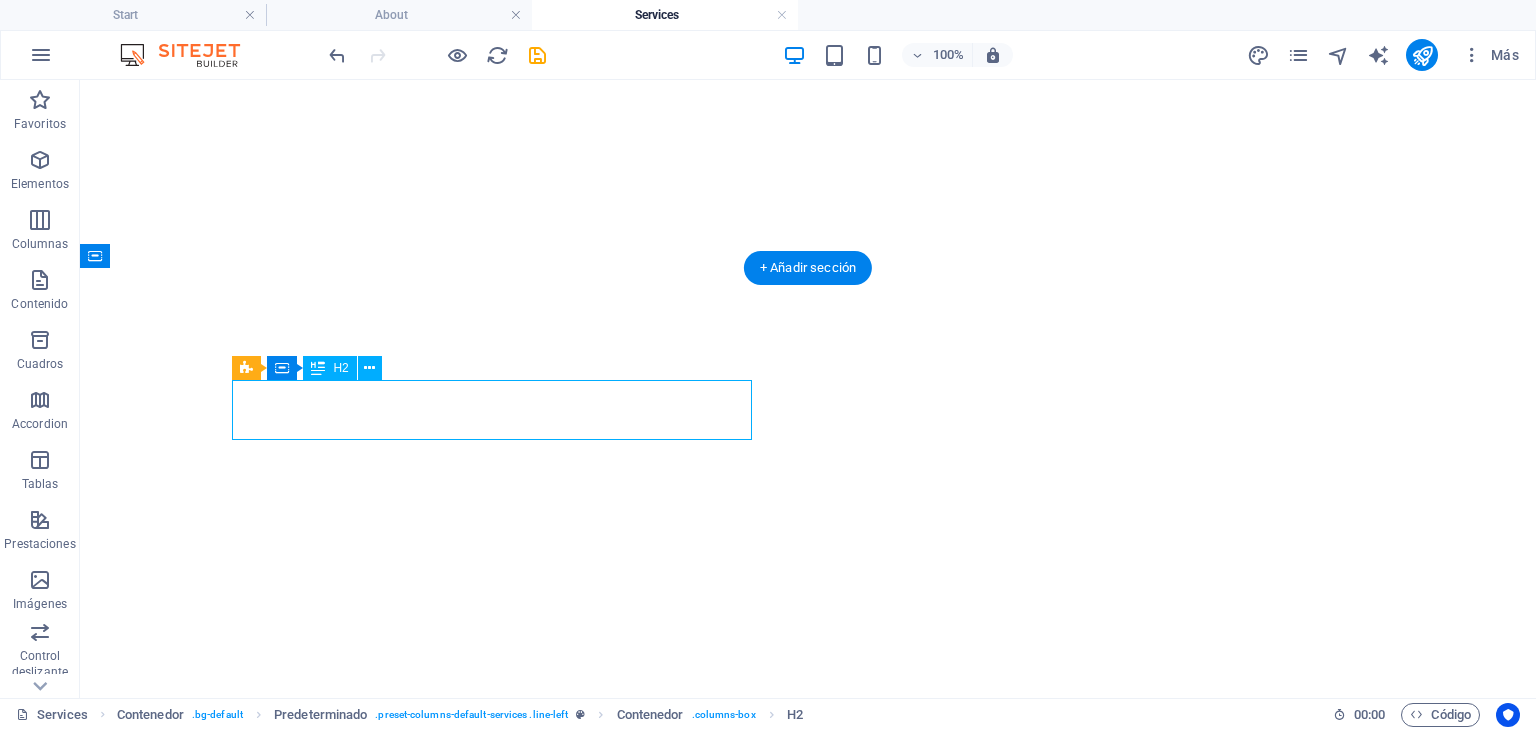 click on "Private Events" at bounding box center (808, 1492) 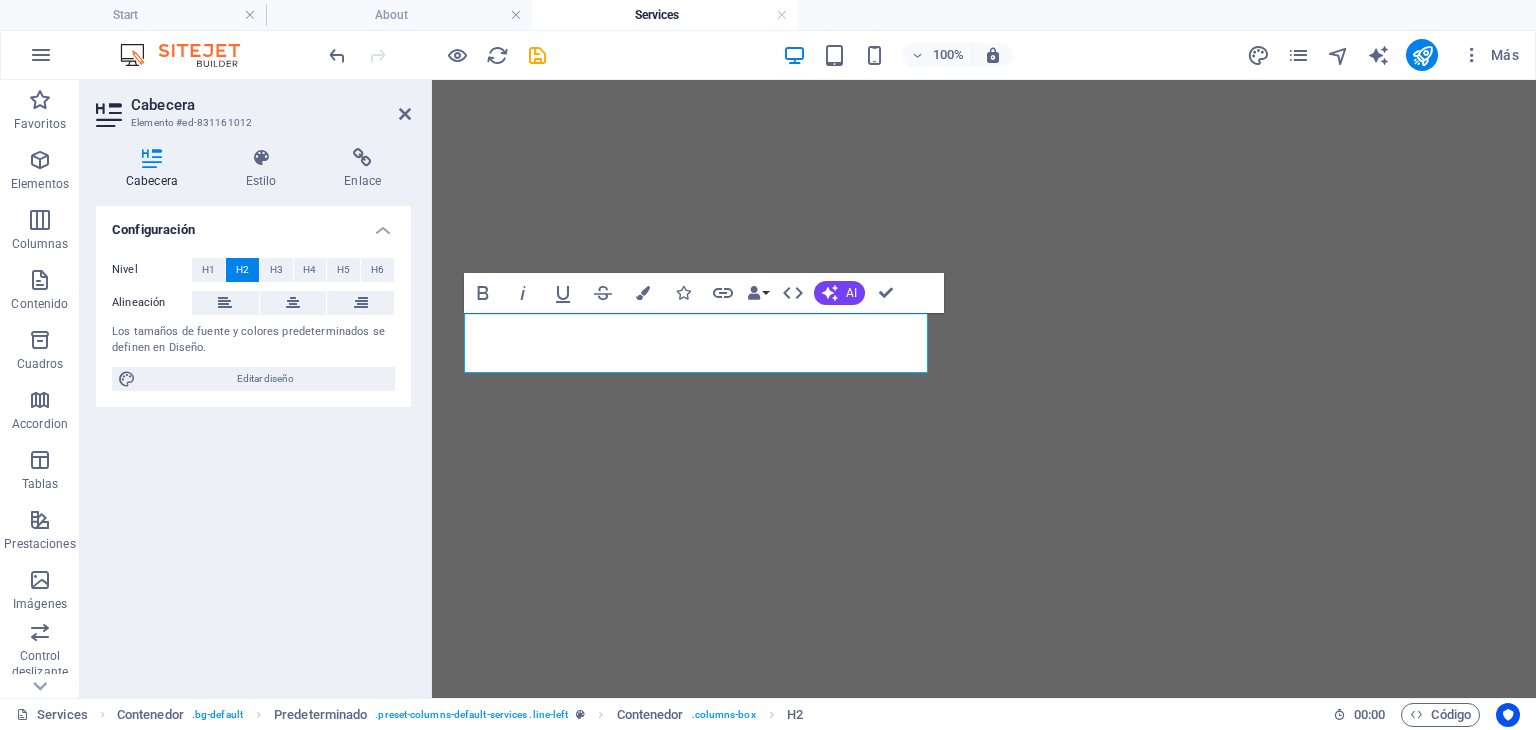 click on "Nivel H1 H2 H3 H4 H5 H6 Alineación Los tamaños de fuente y colores predeterminados se definen en Diseño. Editar diseño" at bounding box center (253, 324) 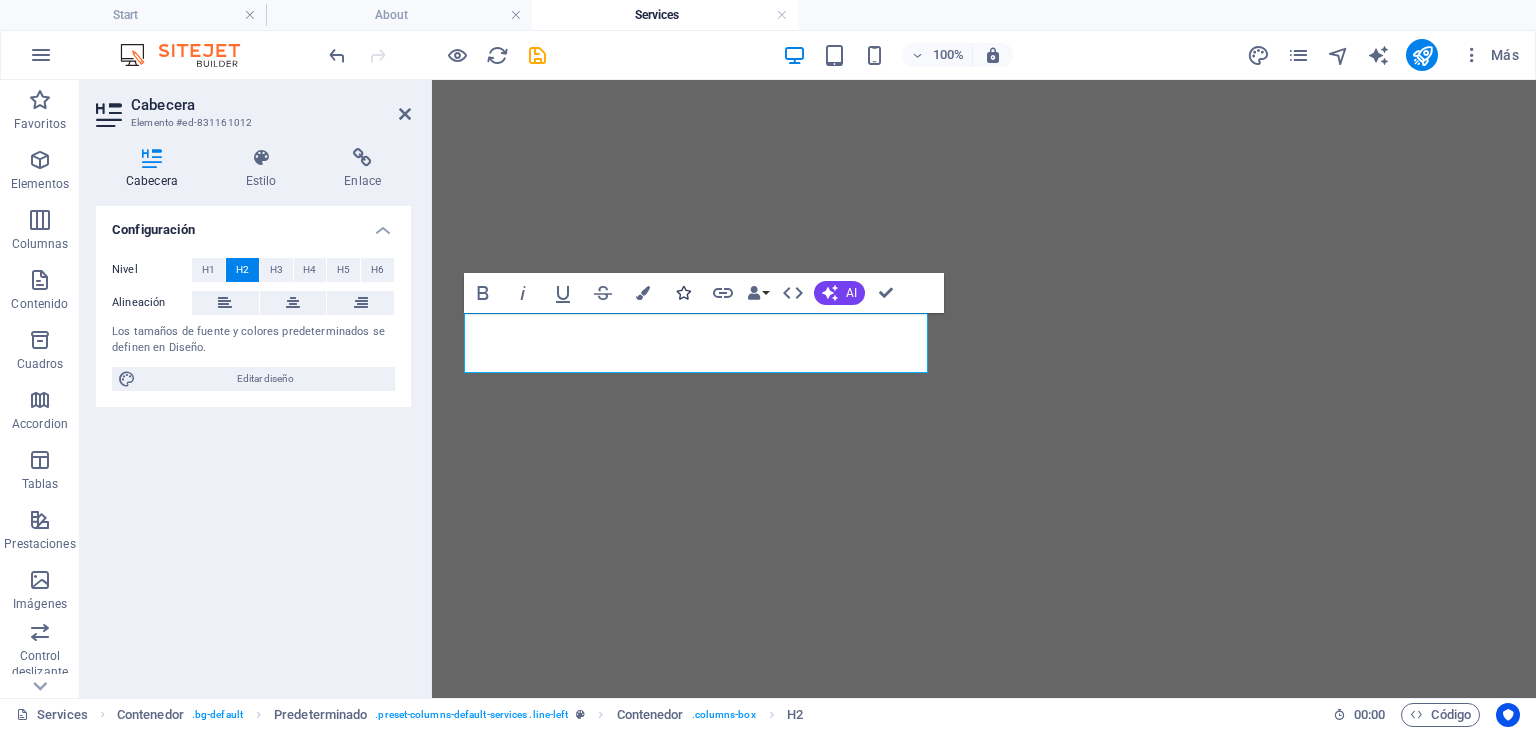 click on "Icons" at bounding box center [683, 293] 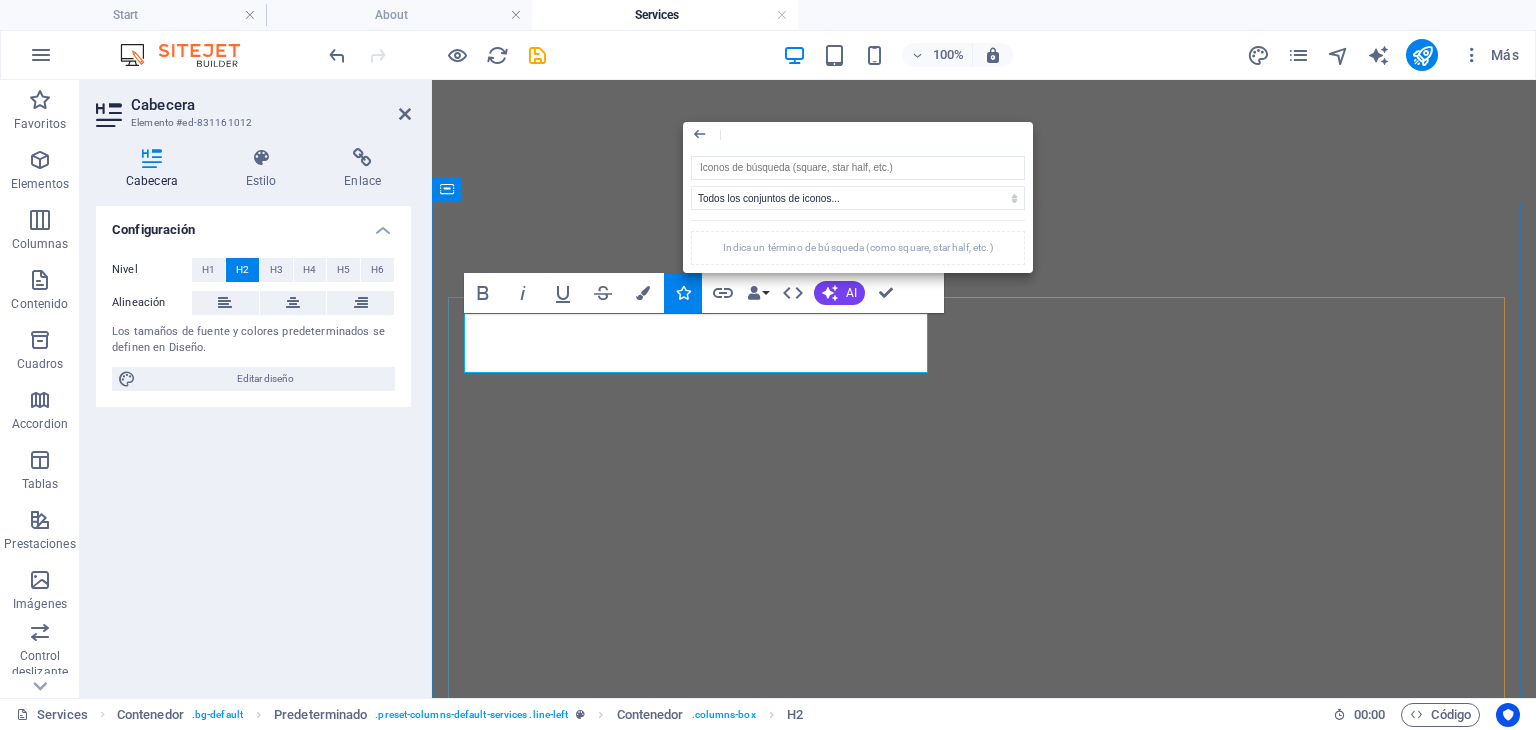 click on "Private Events" at bounding box center (984, 1404) 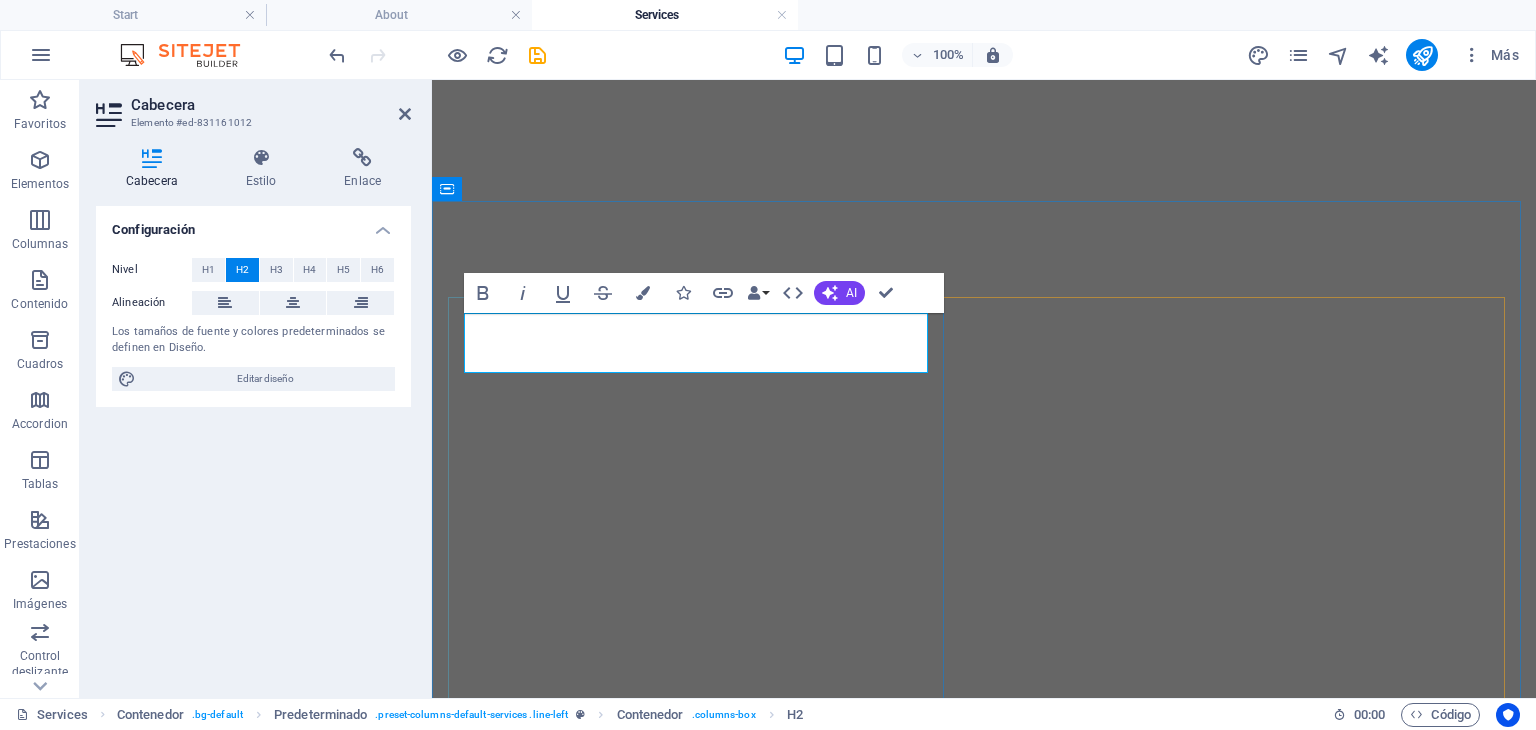 click on "Private Events" at bounding box center [984, 1404] 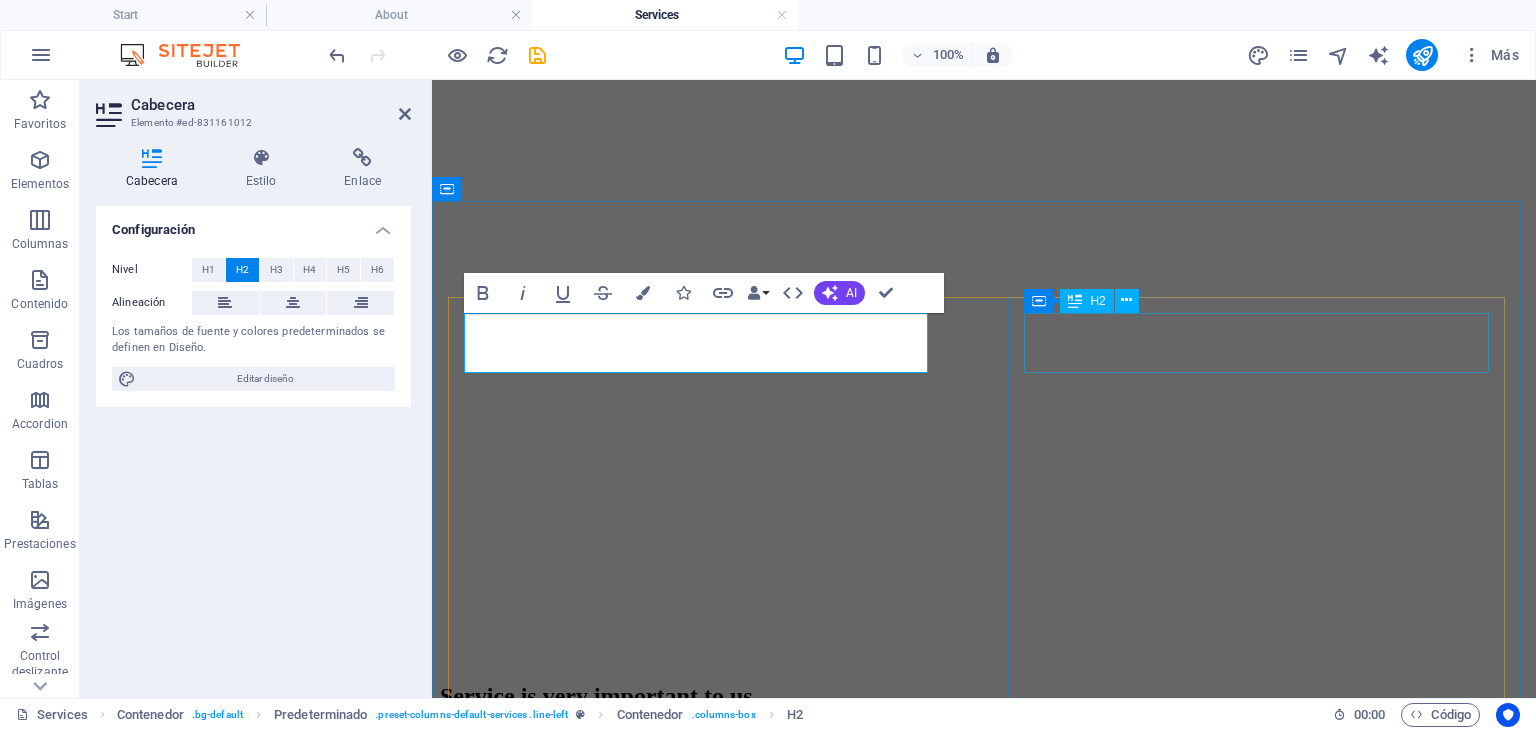click on "High-Class Service" at bounding box center (984, 1560) 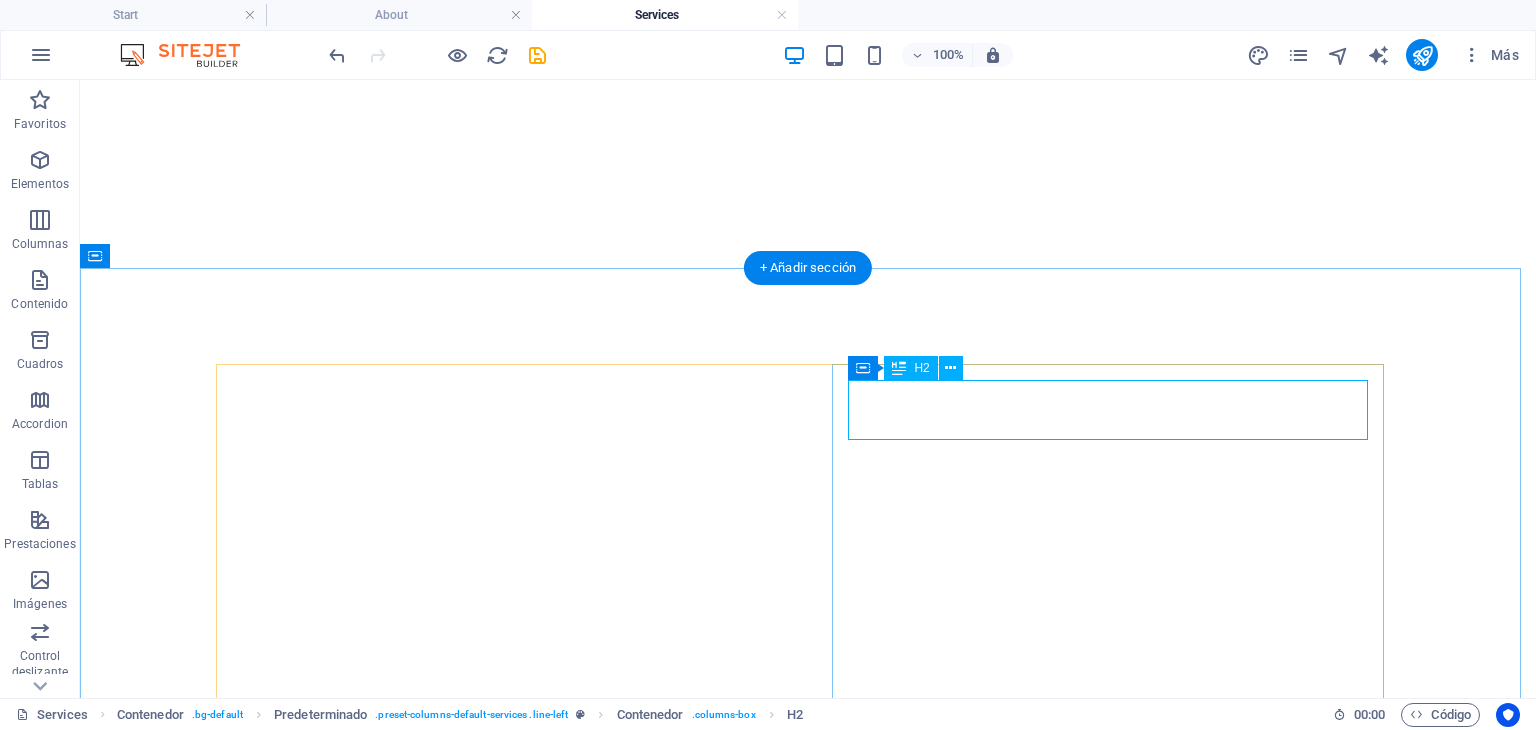 click on "High-Class Service" at bounding box center [808, 1697] 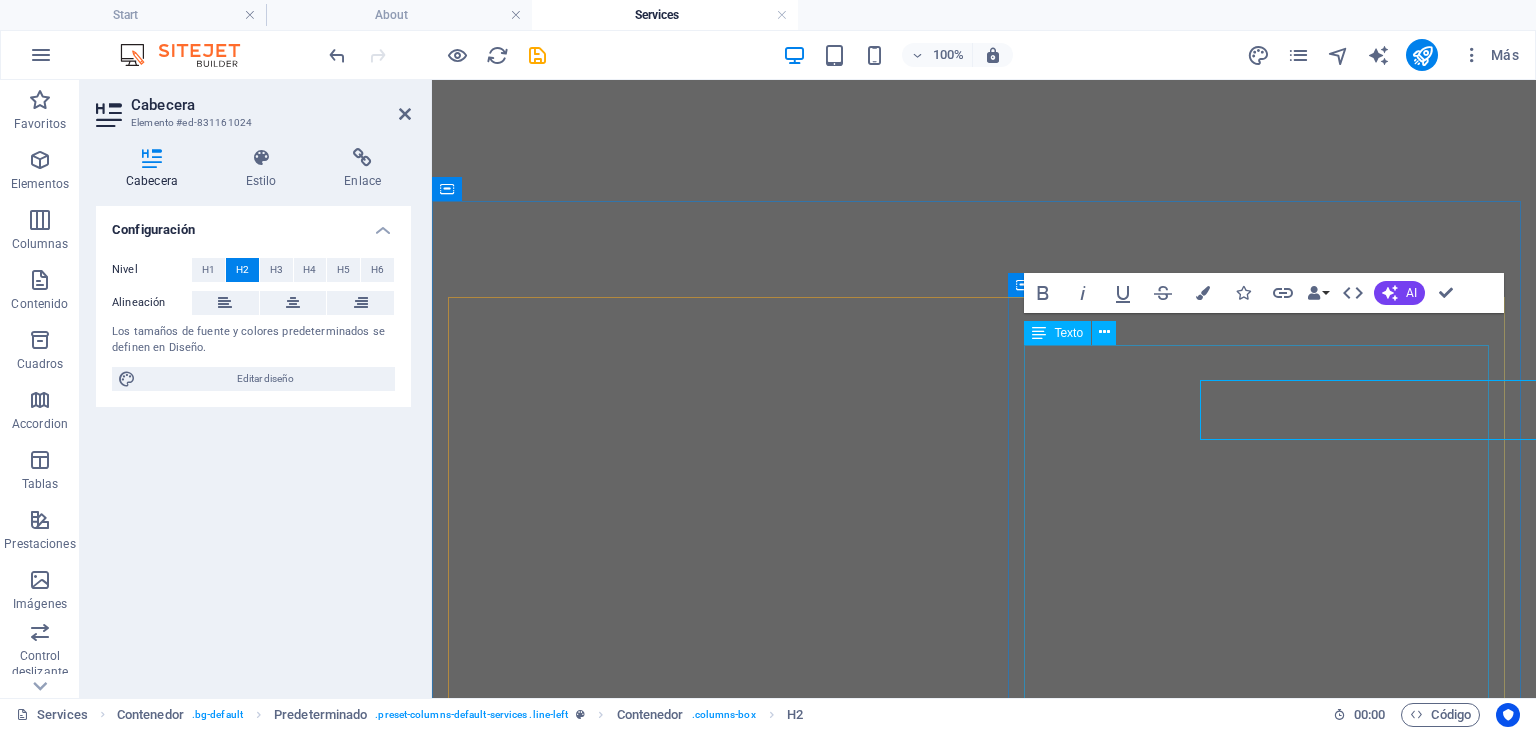 click on "Lorem ipsum dolor sit amet, consetetur sadipscing elitr, sed diam nonumy eirmod tempor invidunt ut labore et dolore magna aliquyam erat, sed diam voluptua. At vero eos et accusam et justo duo dolores et ea rebum. Stet clita kasd gubergren, no sea takimata sanctus est Lorem ipsum dolor sit amet. Lorem ipsum dolor sit amet, consetetur sadipscing elitr, sed diam nonumy eirmod tempor invidunt ut labore et dolore magna aliquyam erat, sed diam voluptua. At vero eos et accusam et justo duo dolores et ea rebum. Stet clita kasd gubergren, no sea takimata sanctus est Lorem ipsum dolor sit amet. Lorem ipsum dolor sit amet, consetetur sadipscing elitr, sed diam nonumy eirmod tempor invidunt ut labore et dolore magna aliquyam erat, sed diam voluptua. At vero eos et accusam et justo duo dolores et ea rebum. Stet clita kasd gubergren, no sea takimata sanctus est Lorem ipsum dolor sit amet." at bounding box center (984, 1762) 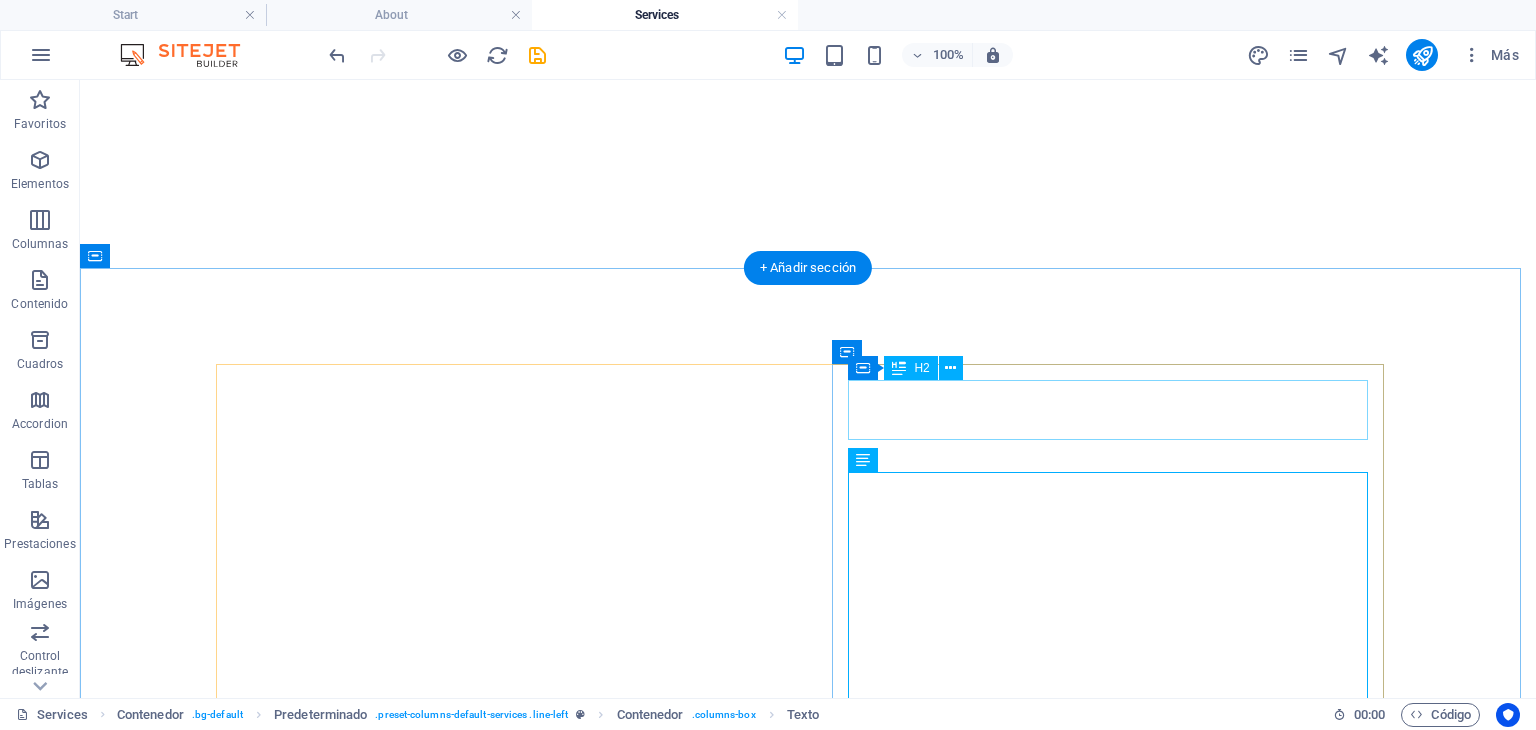 click on "High-Class Service" at bounding box center (808, 1697) 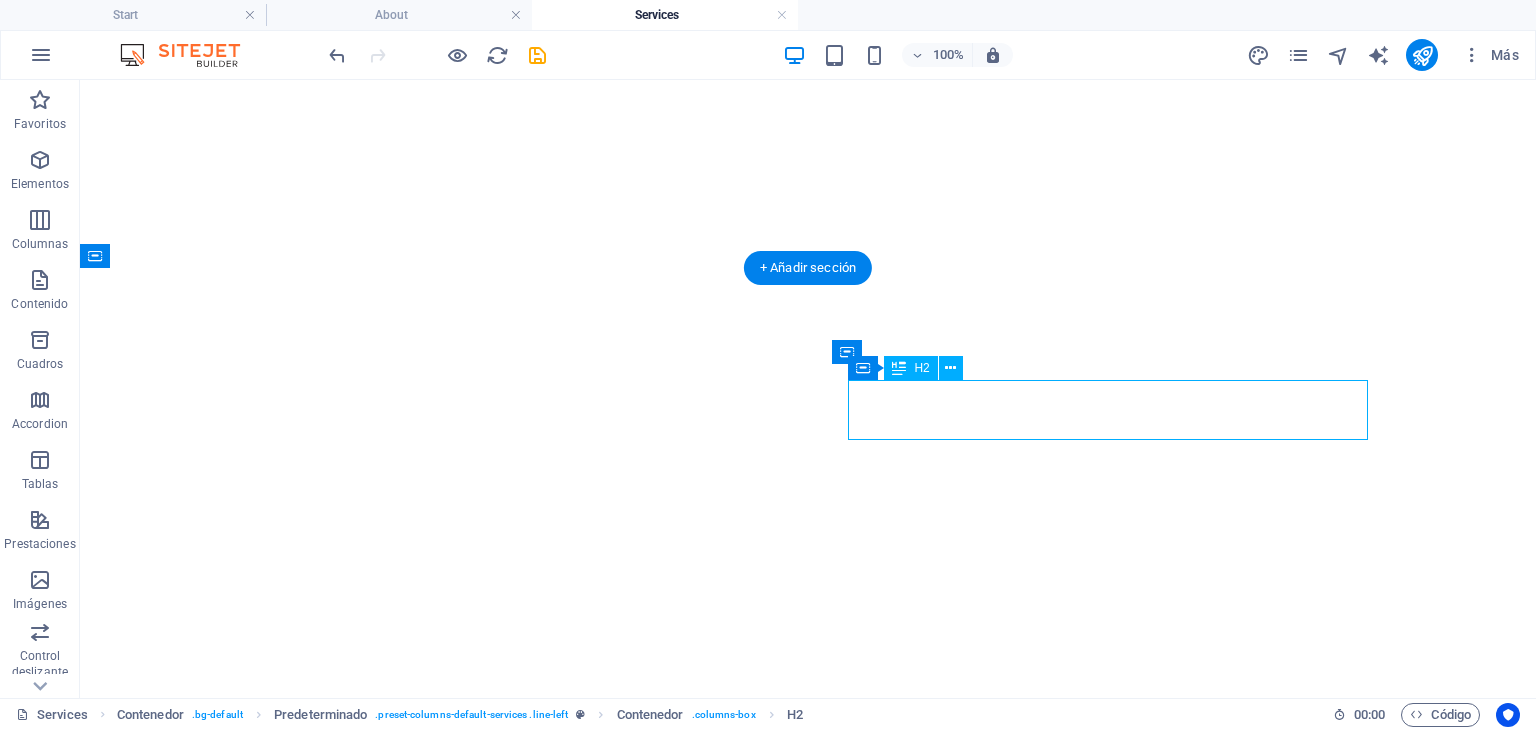click on "High-Class Service" at bounding box center (808, 1697) 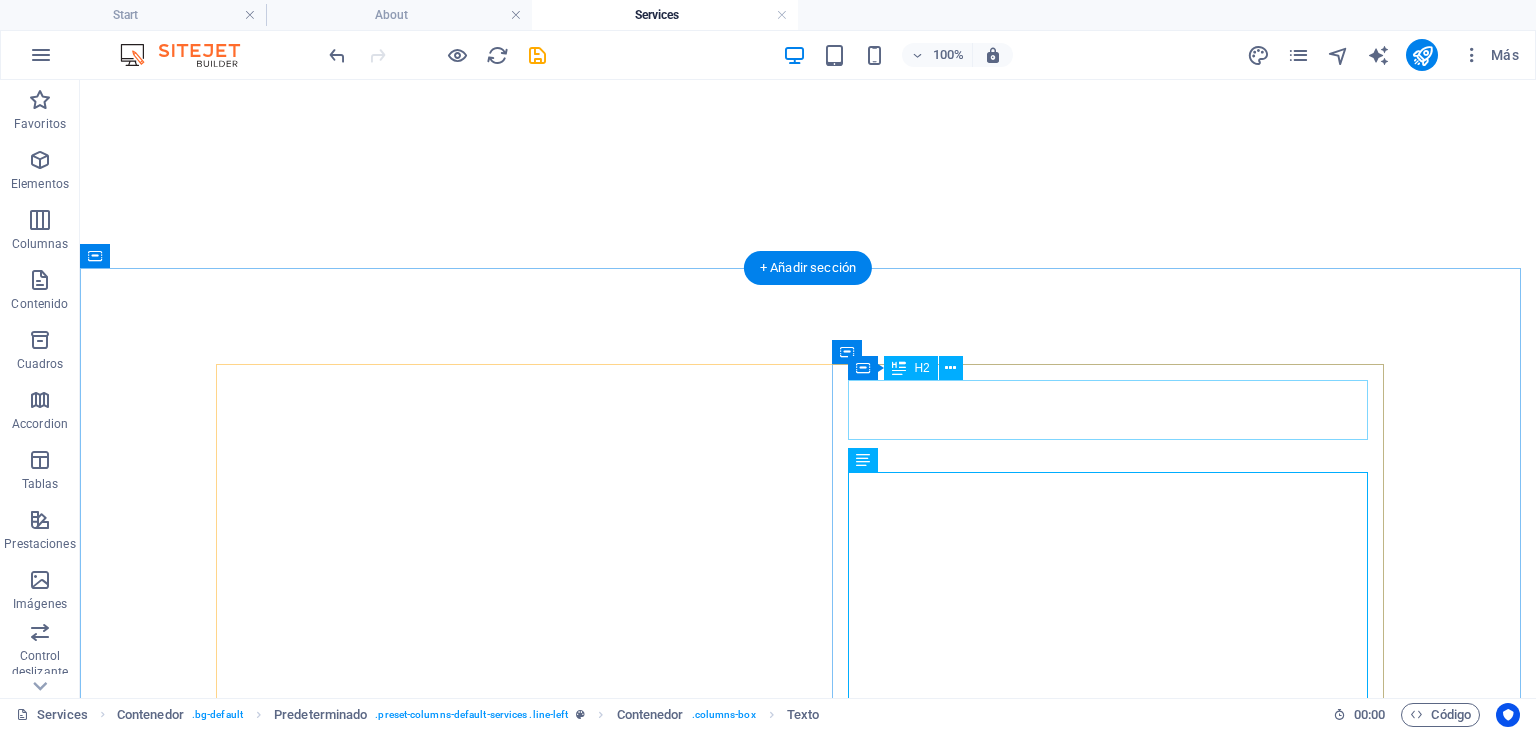 click on "High-Class Service" at bounding box center [808, 1697] 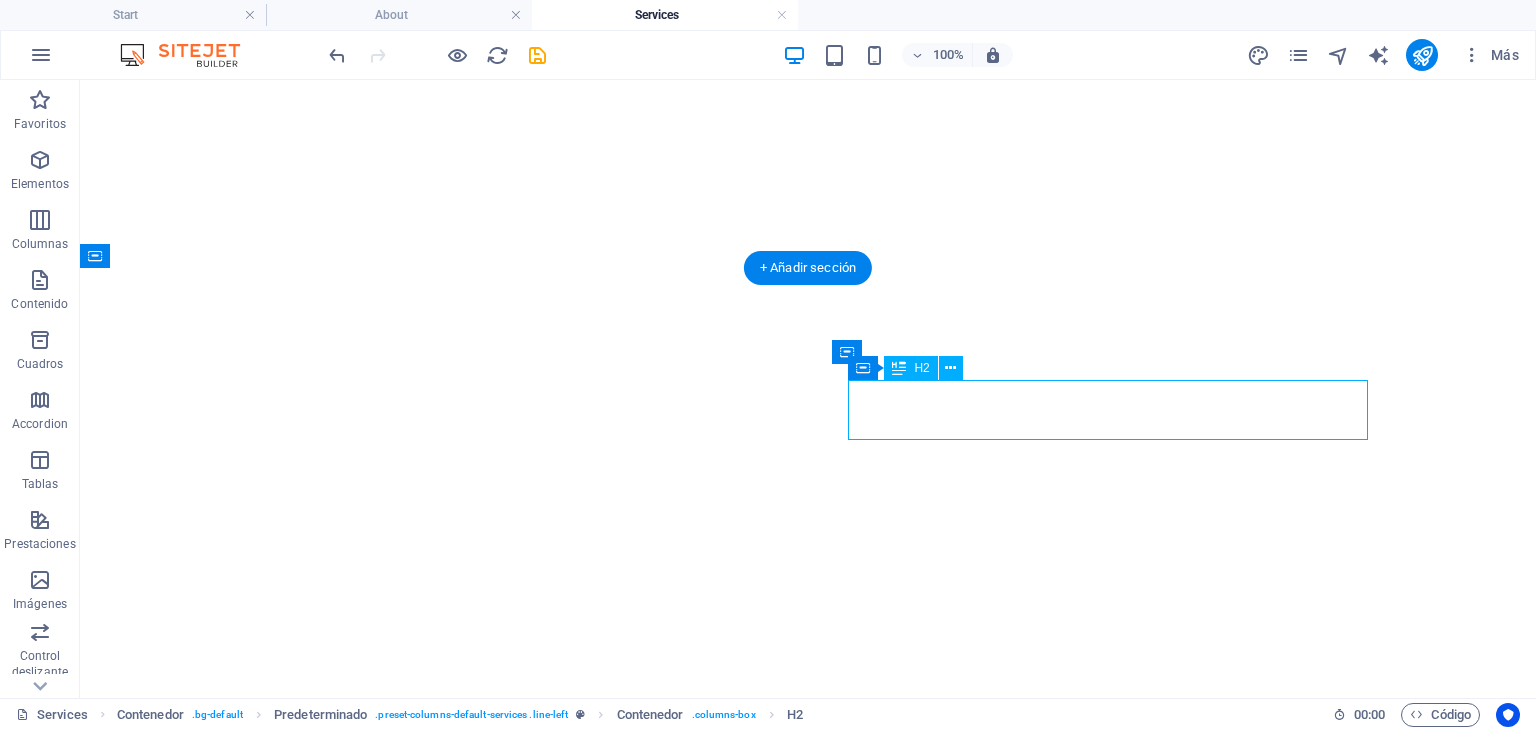 click on "High-Class Service" at bounding box center (808, 1697) 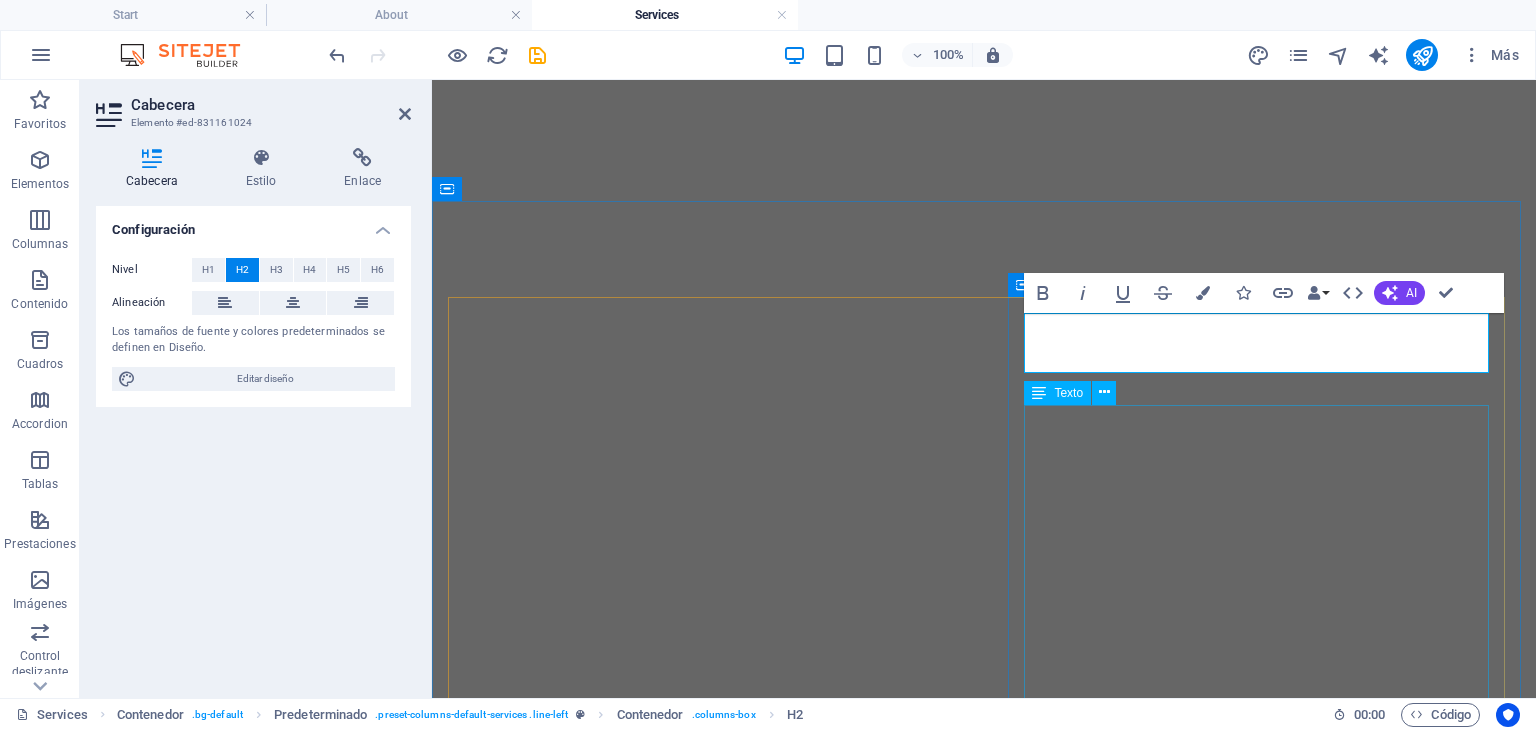 type 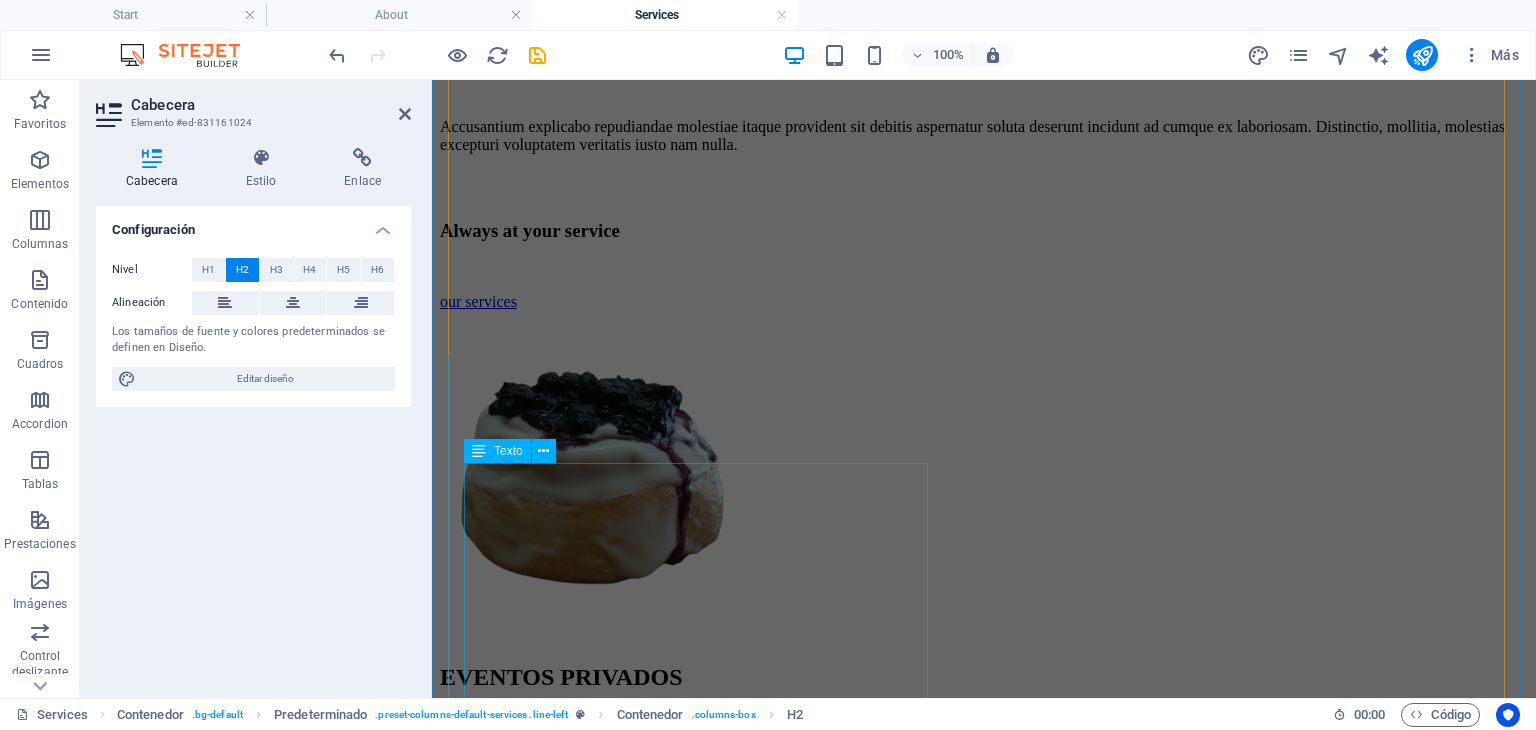 scroll, scrollTop: 1903, scrollLeft: 0, axis: vertical 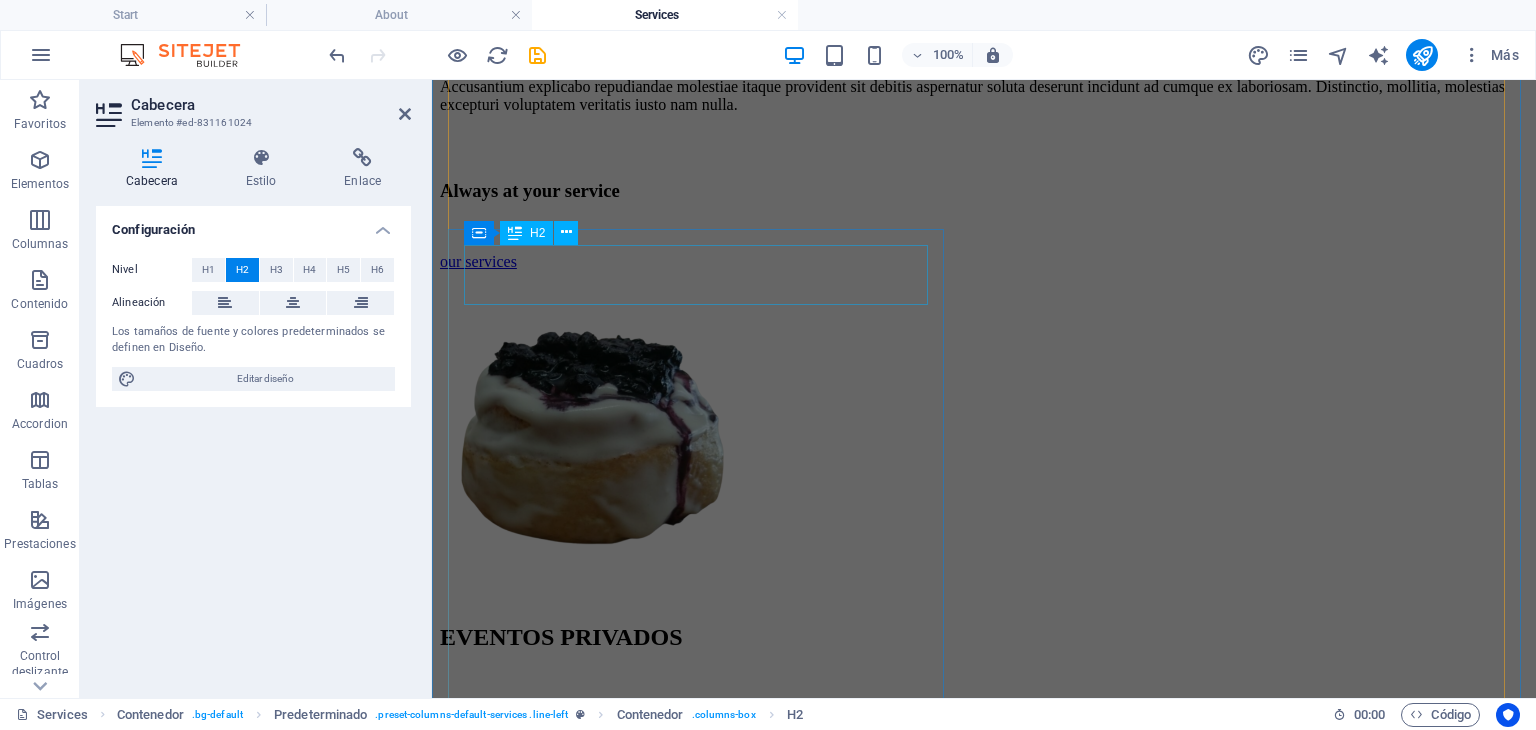click on "Catering" at bounding box center (984, 1082) 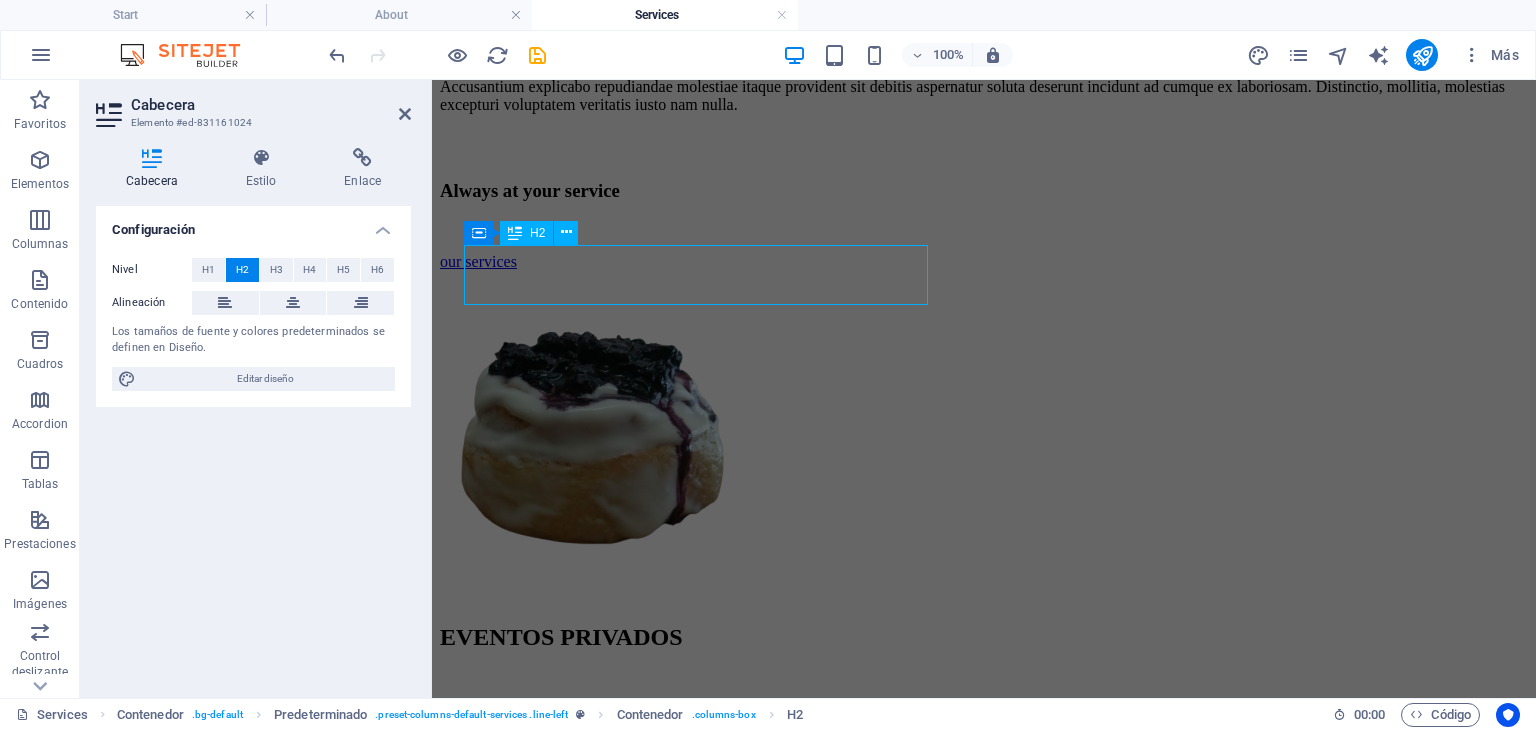 click on "Catering" at bounding box center [984, 1082] 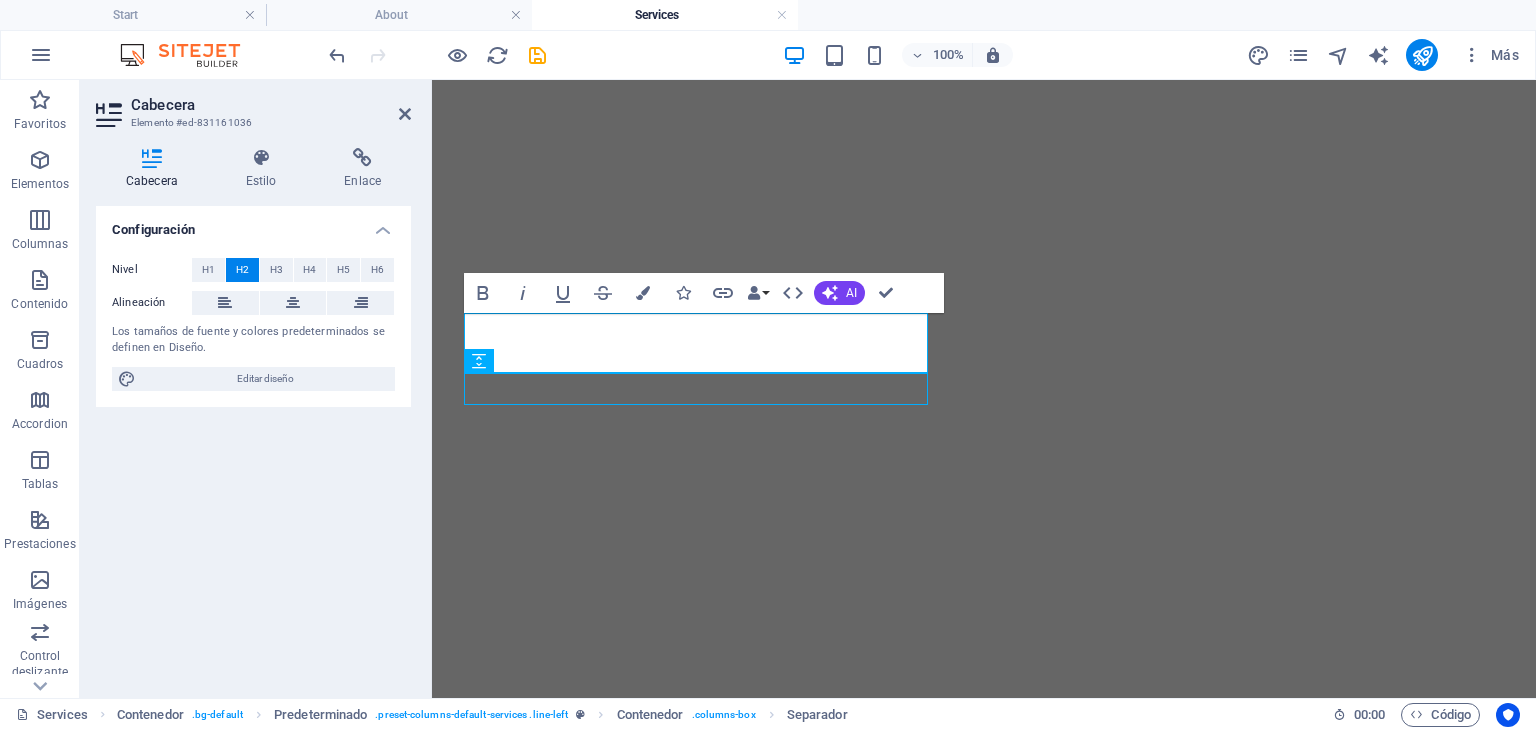 scroll, scrollTop: 1902, scrollLeft: 0, axis: vertical 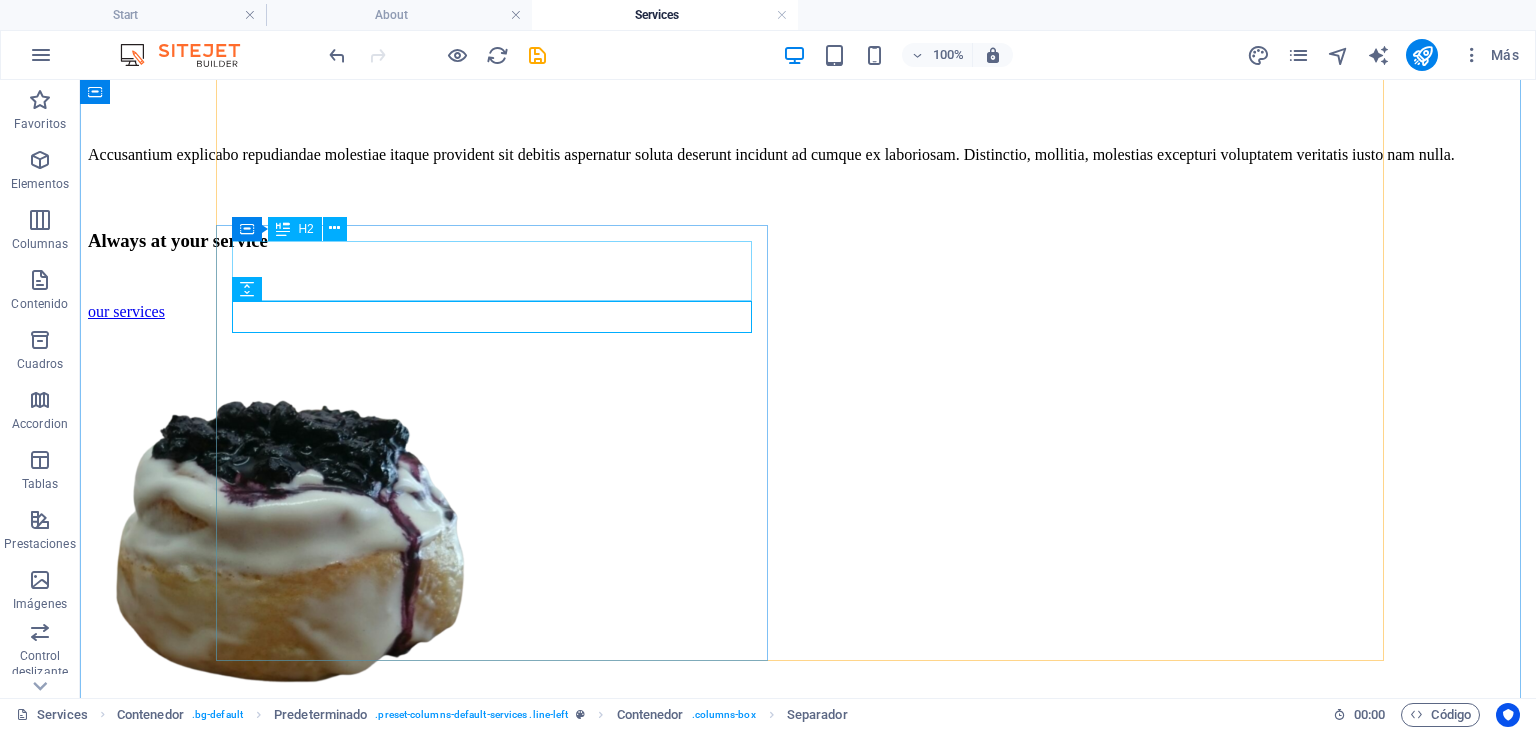 click on "Catering" at bounding box center (808, 1203) 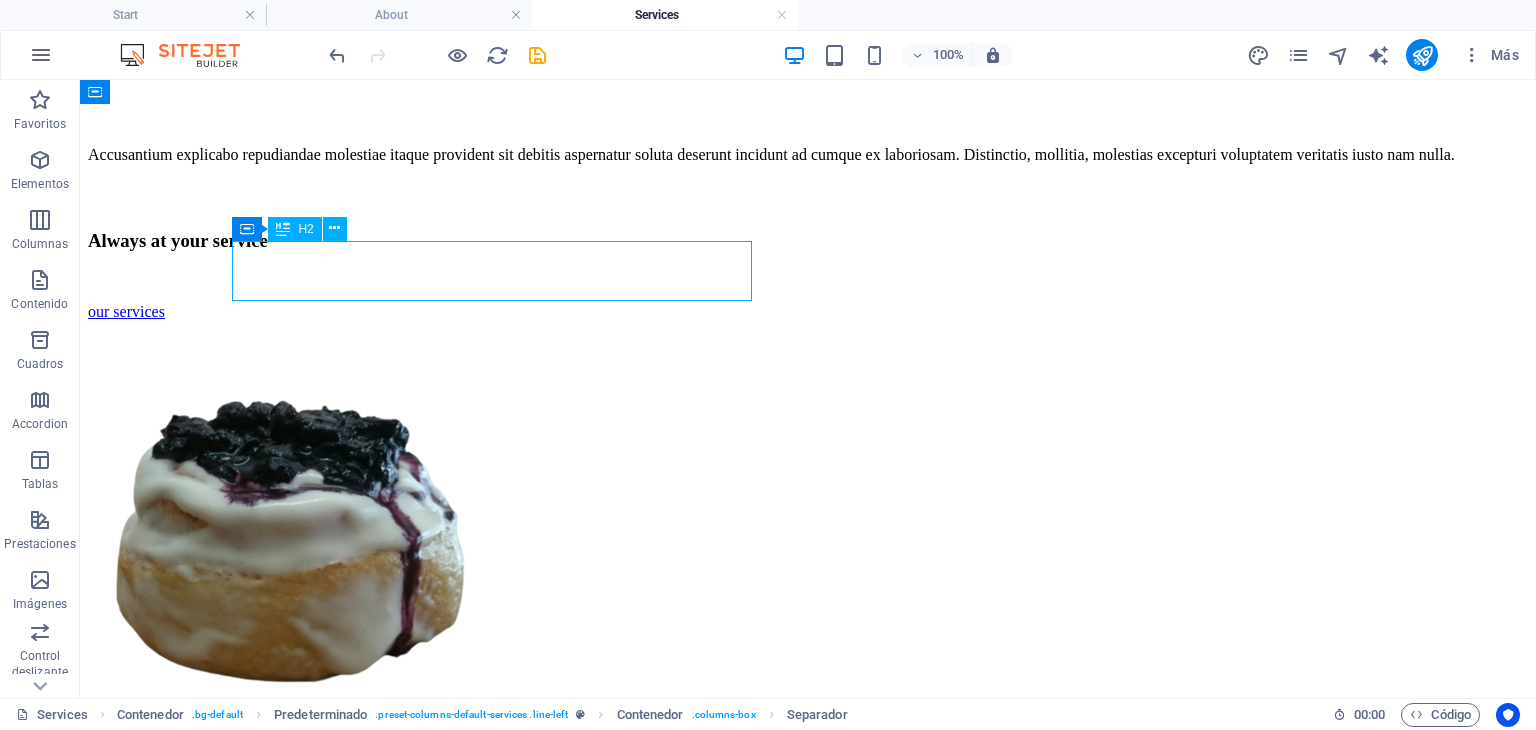 click on "Catering" at bounding box center [808, 1203] 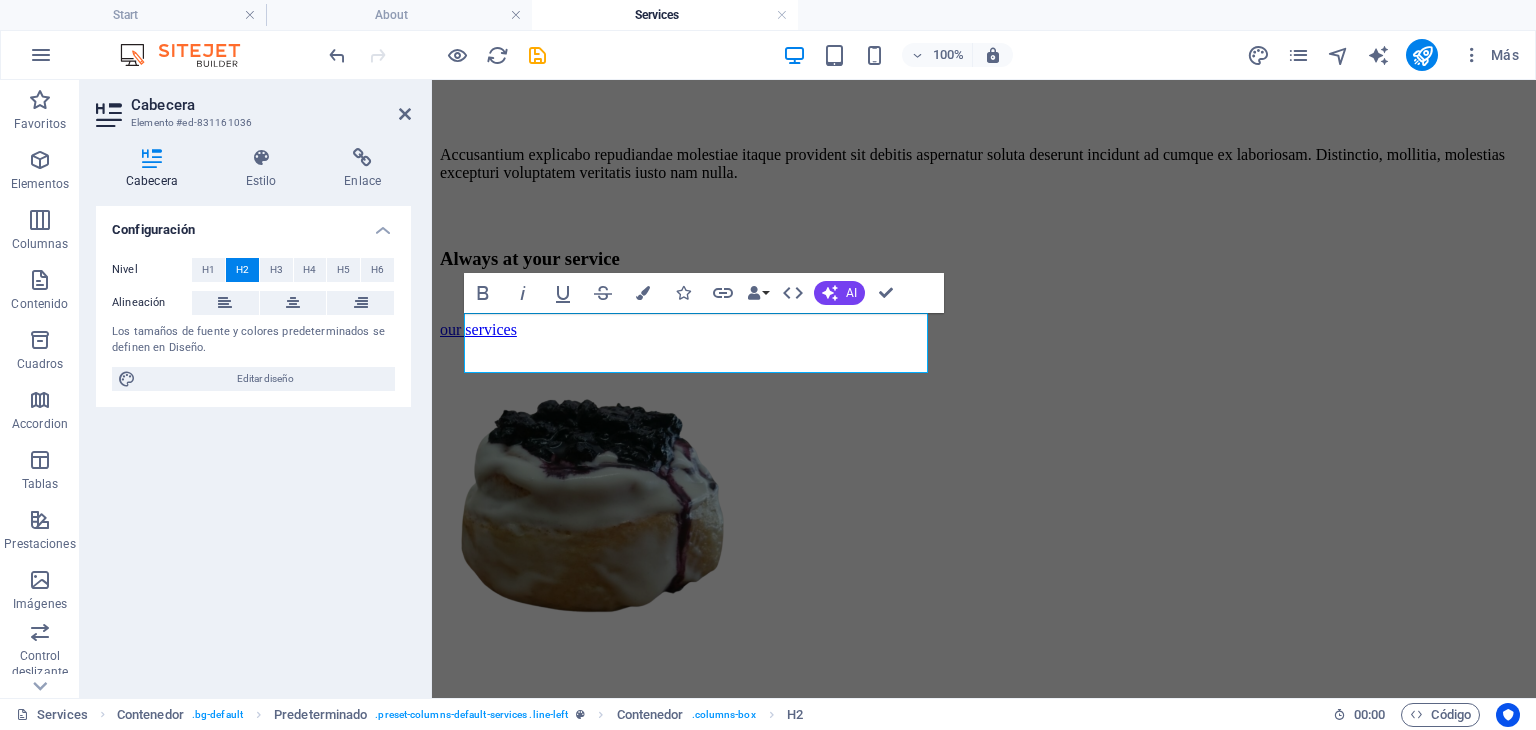 scroll, scrollTop: 1835, scrollLeft: 0, axis: vertical 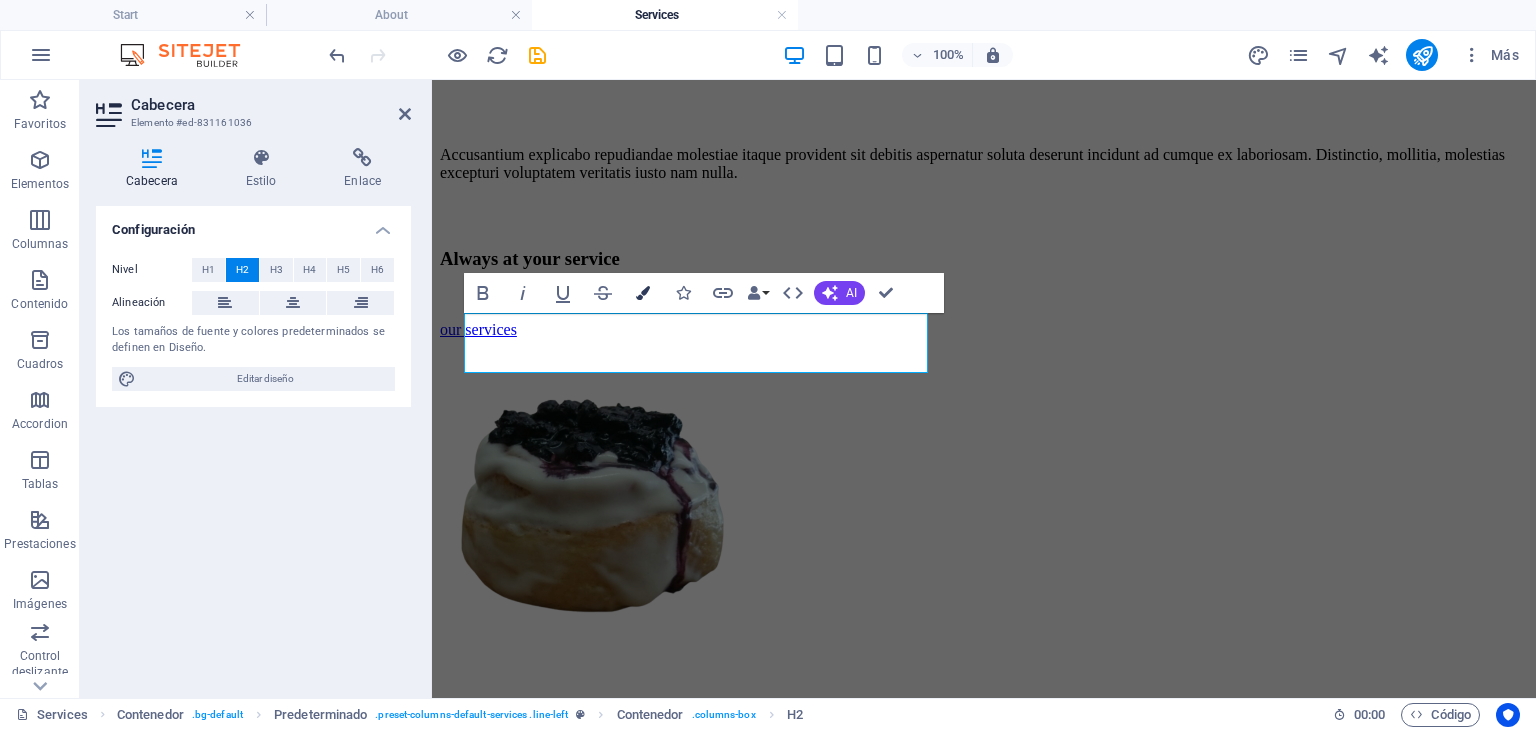 type 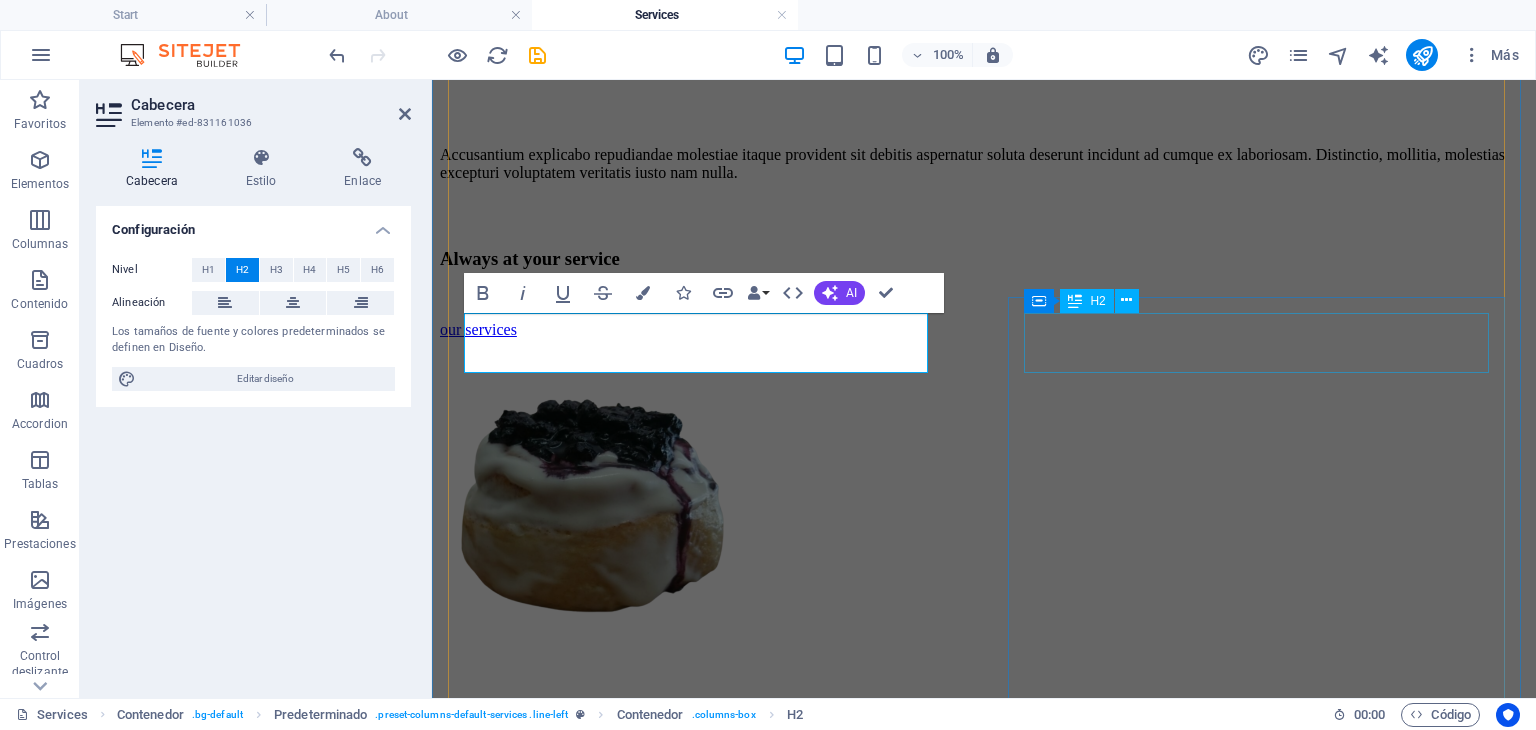 click on "Special menus" at bounding box center (984, 1373) 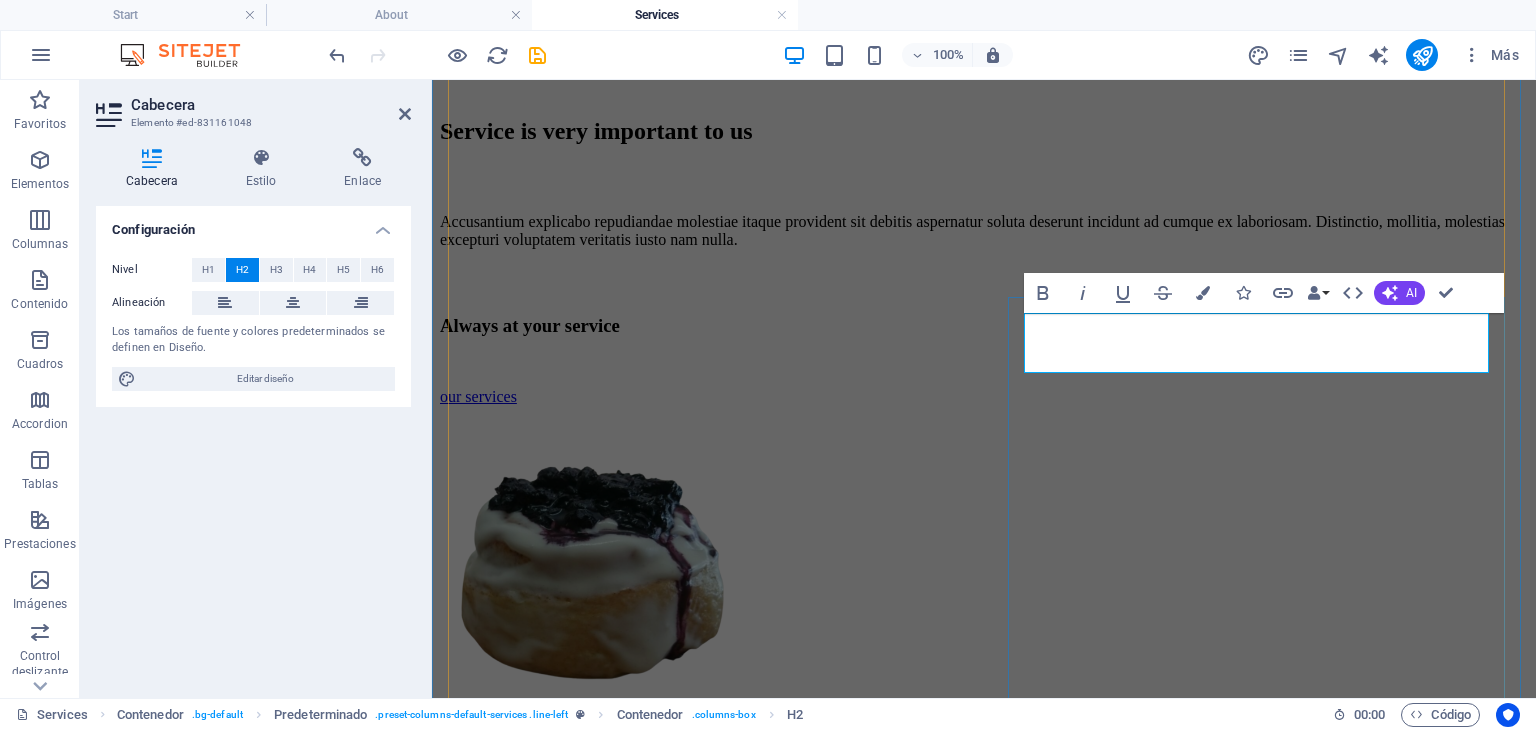 type 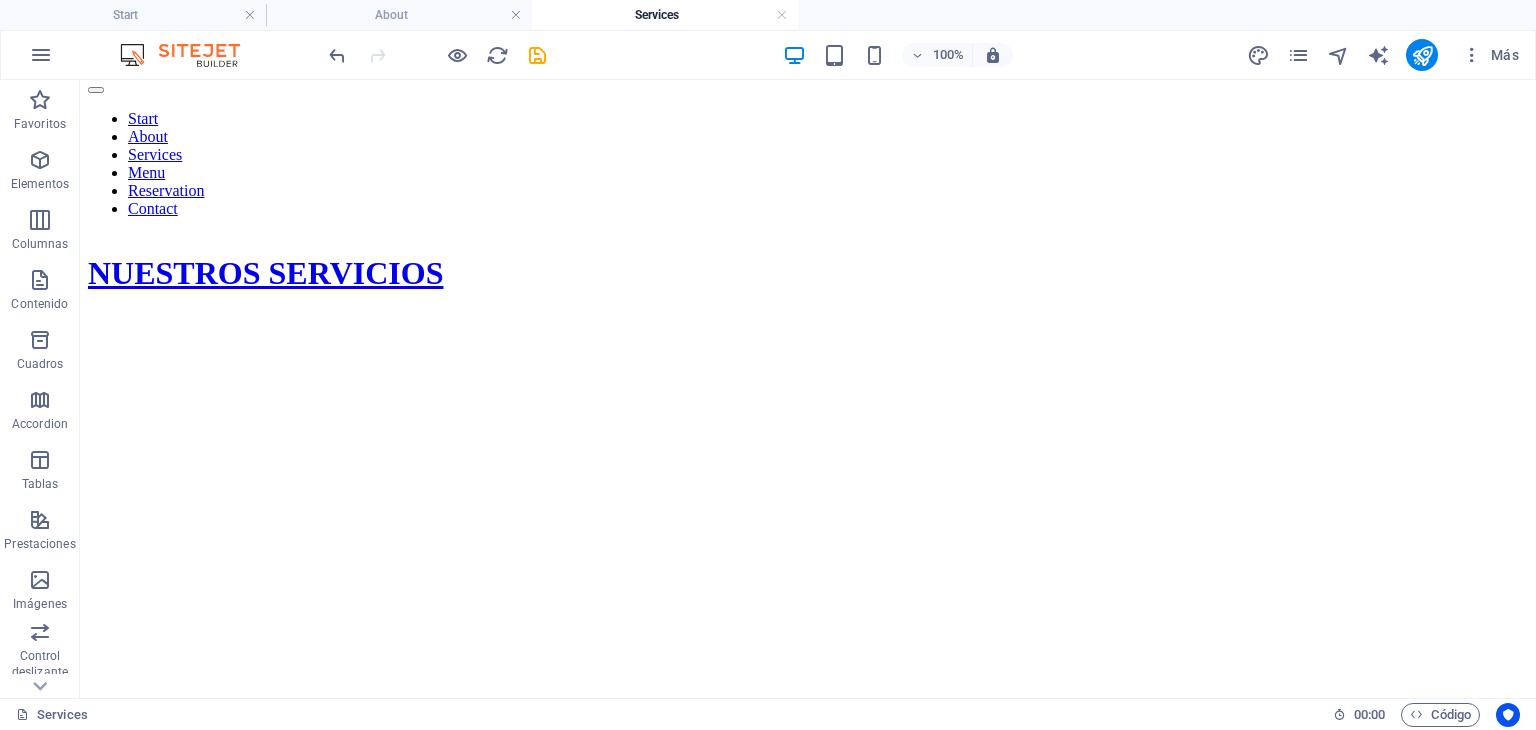 scroll, scrollTop: 723, scrollLeft: 0, axis: vertical 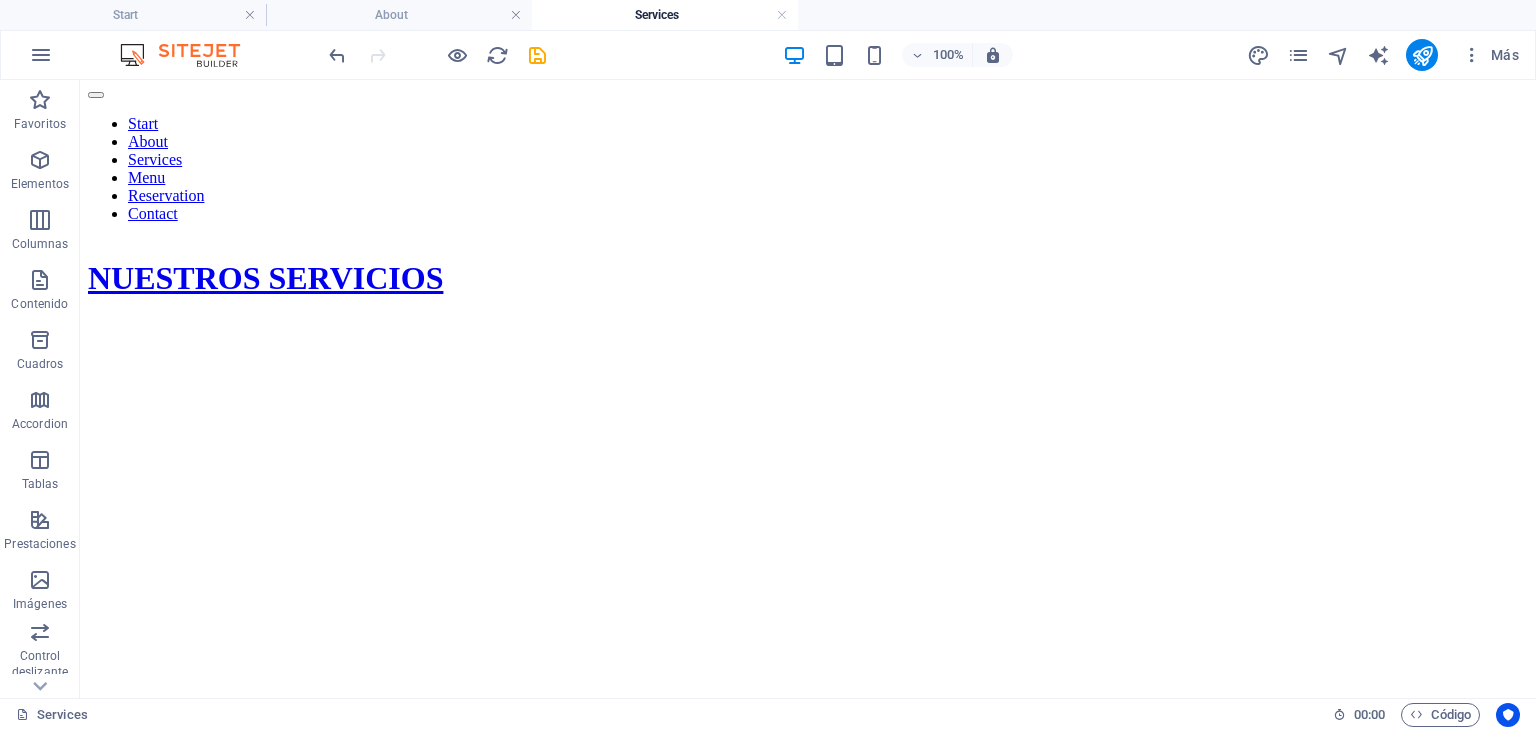 click at bounding box center (537, 55) 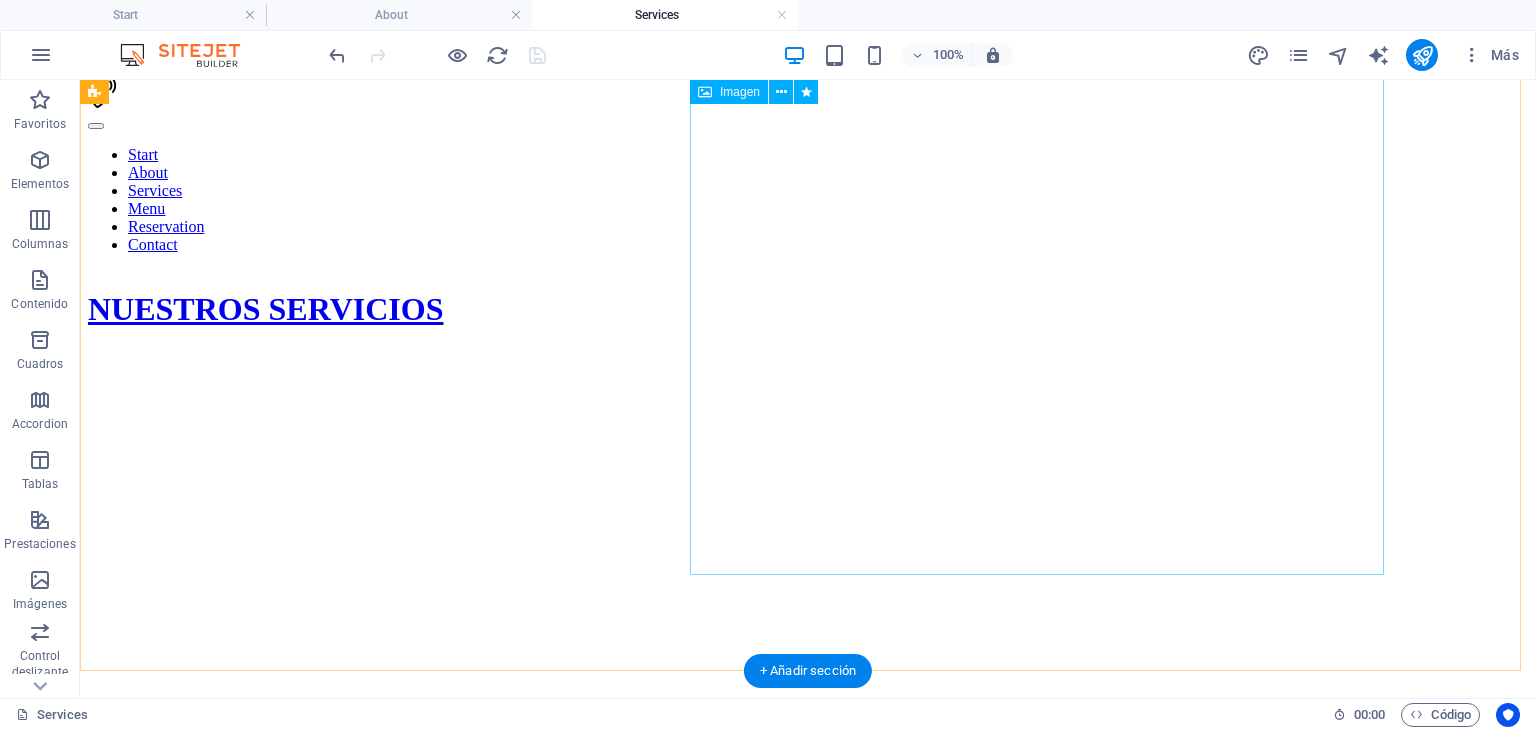 scroll, scrollTop: 500, scrollLeft: 0, axis: vertical 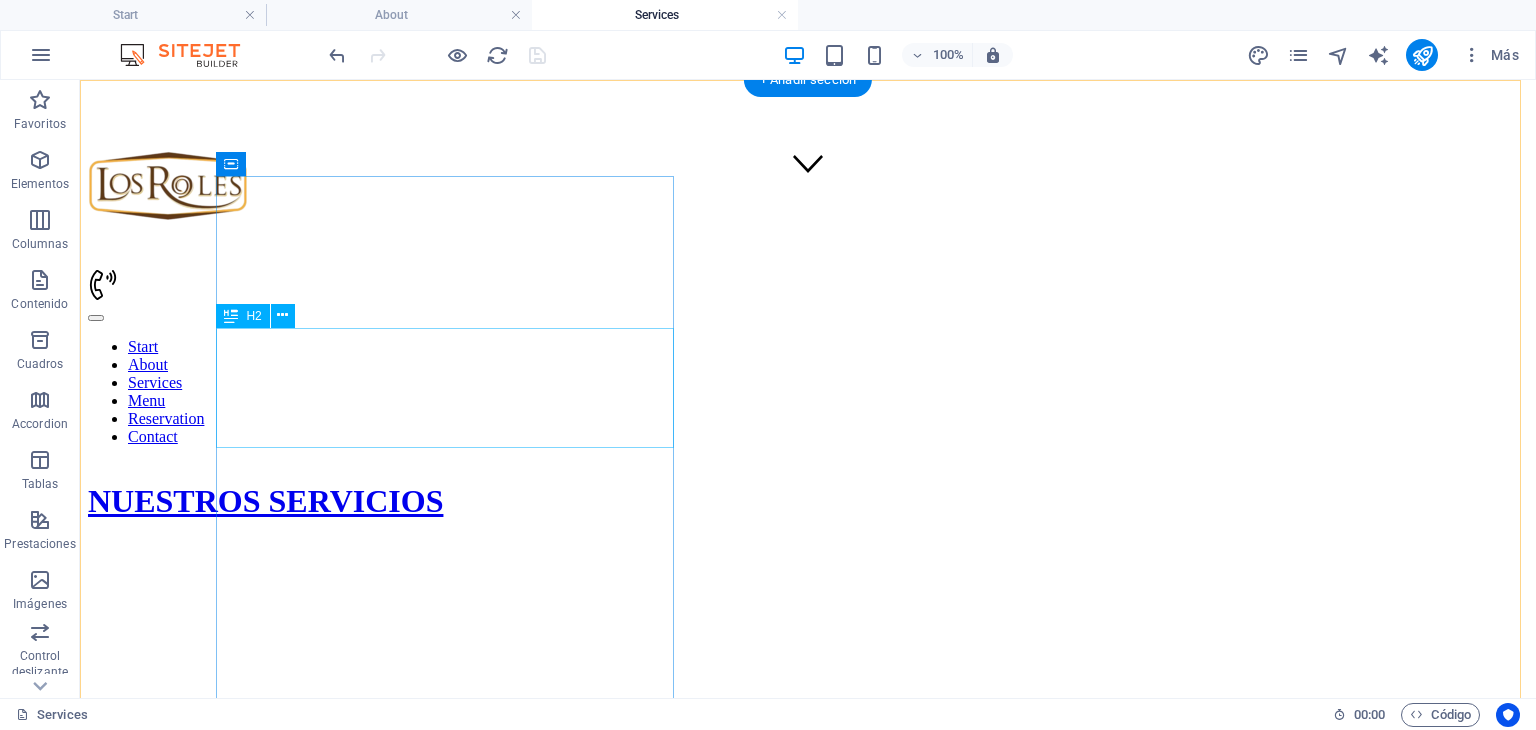 click on "Service is very important to us" at bounding box center [808, 1466] 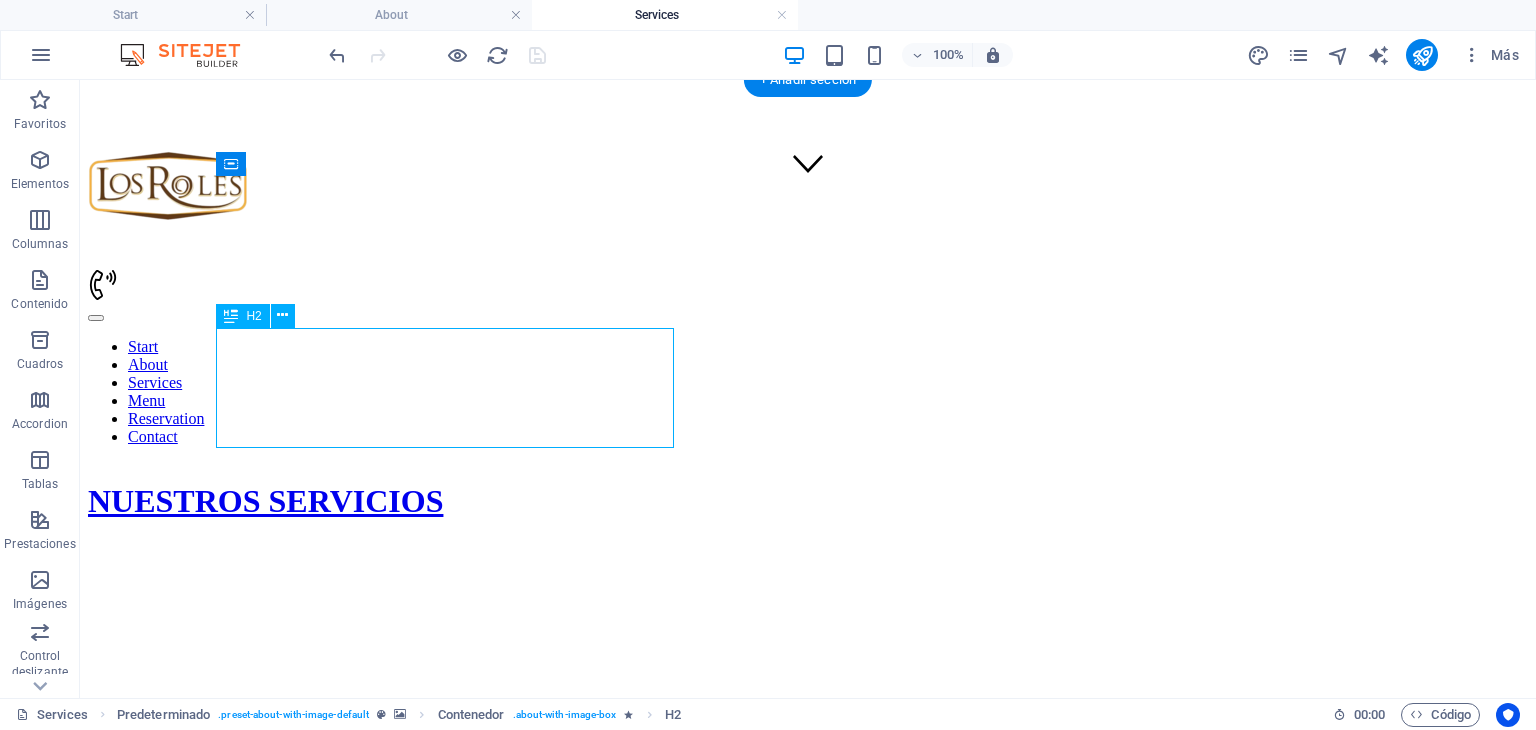 click on "Service is very important to us" at bounding box center (808, 1466) 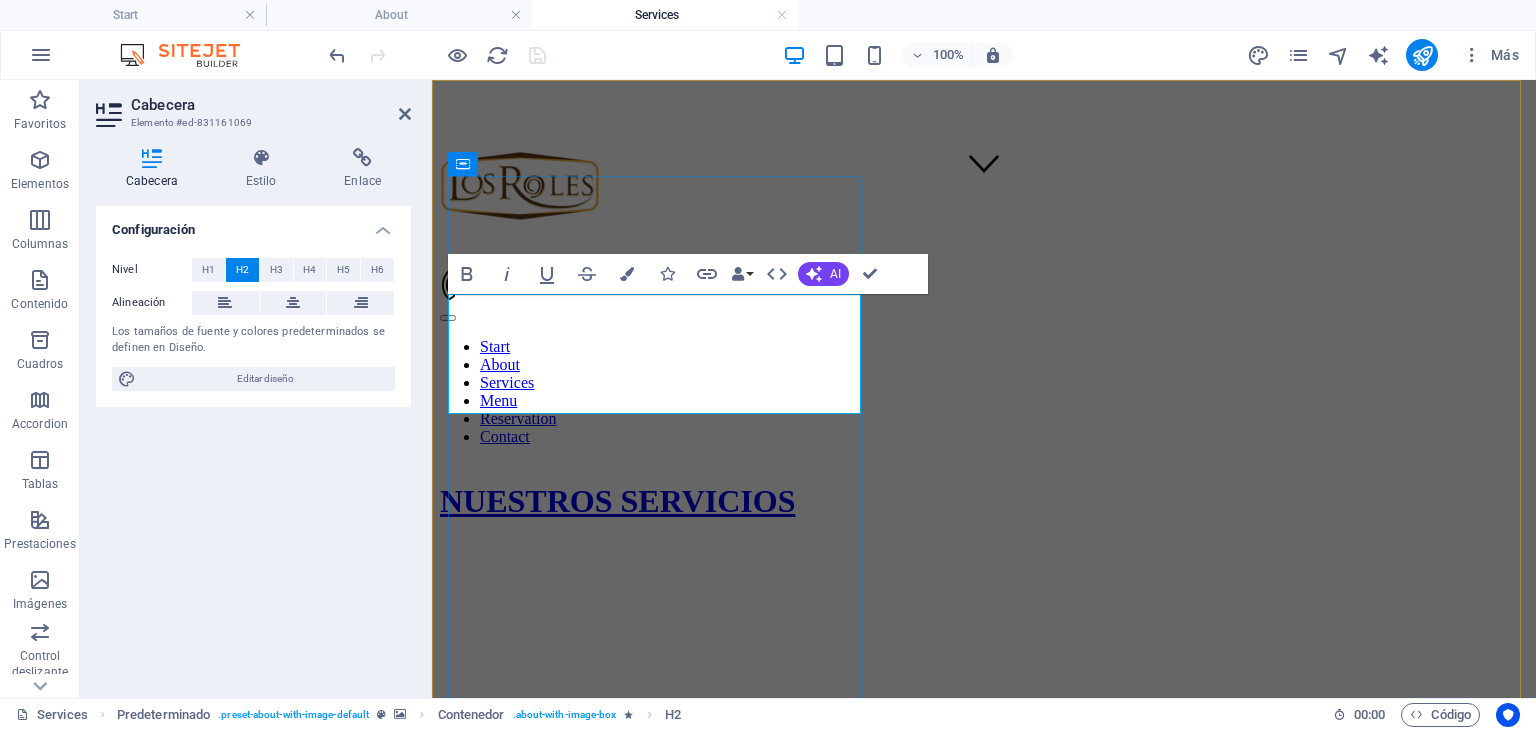 type 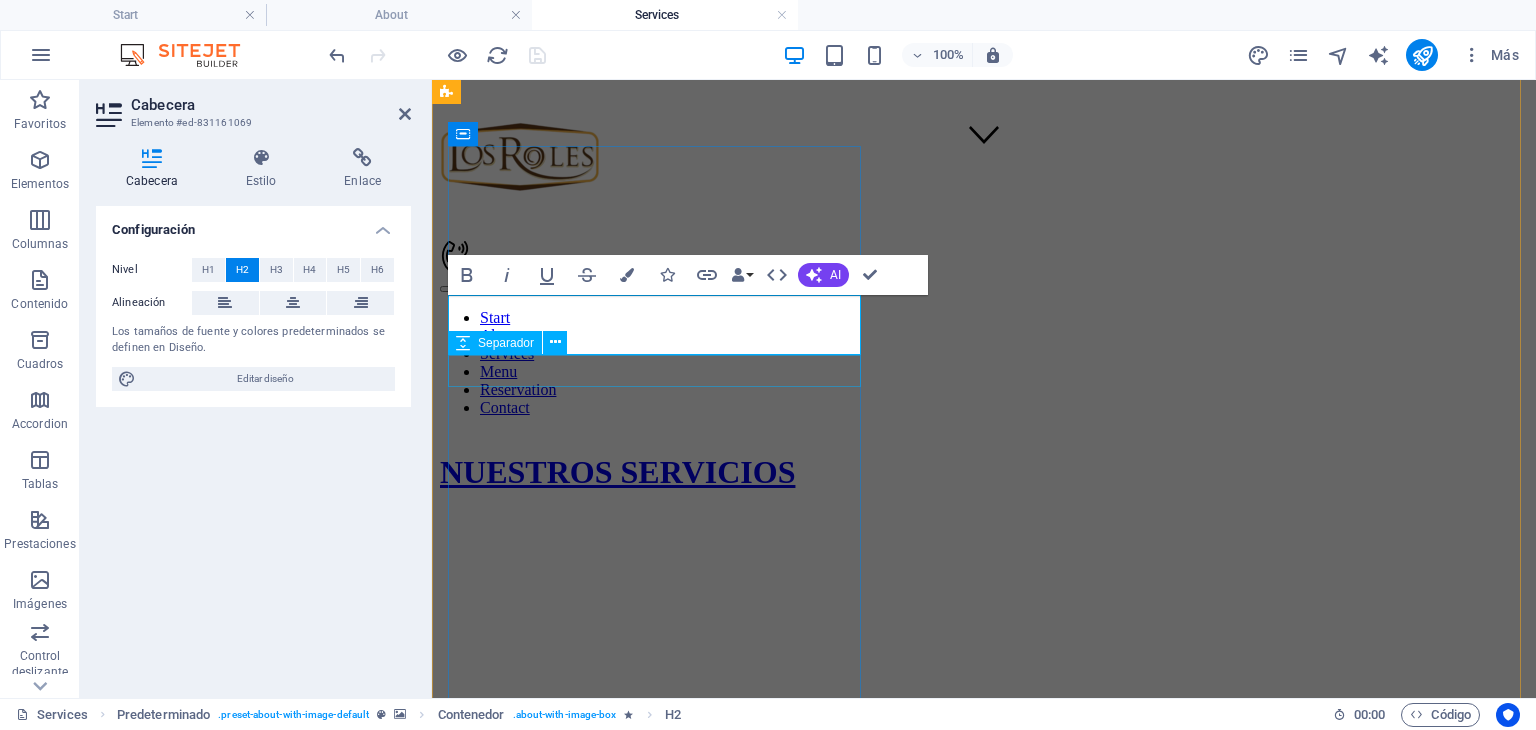 scroll, scrollTop: 500, scrollLeft: 0, axis: vertical 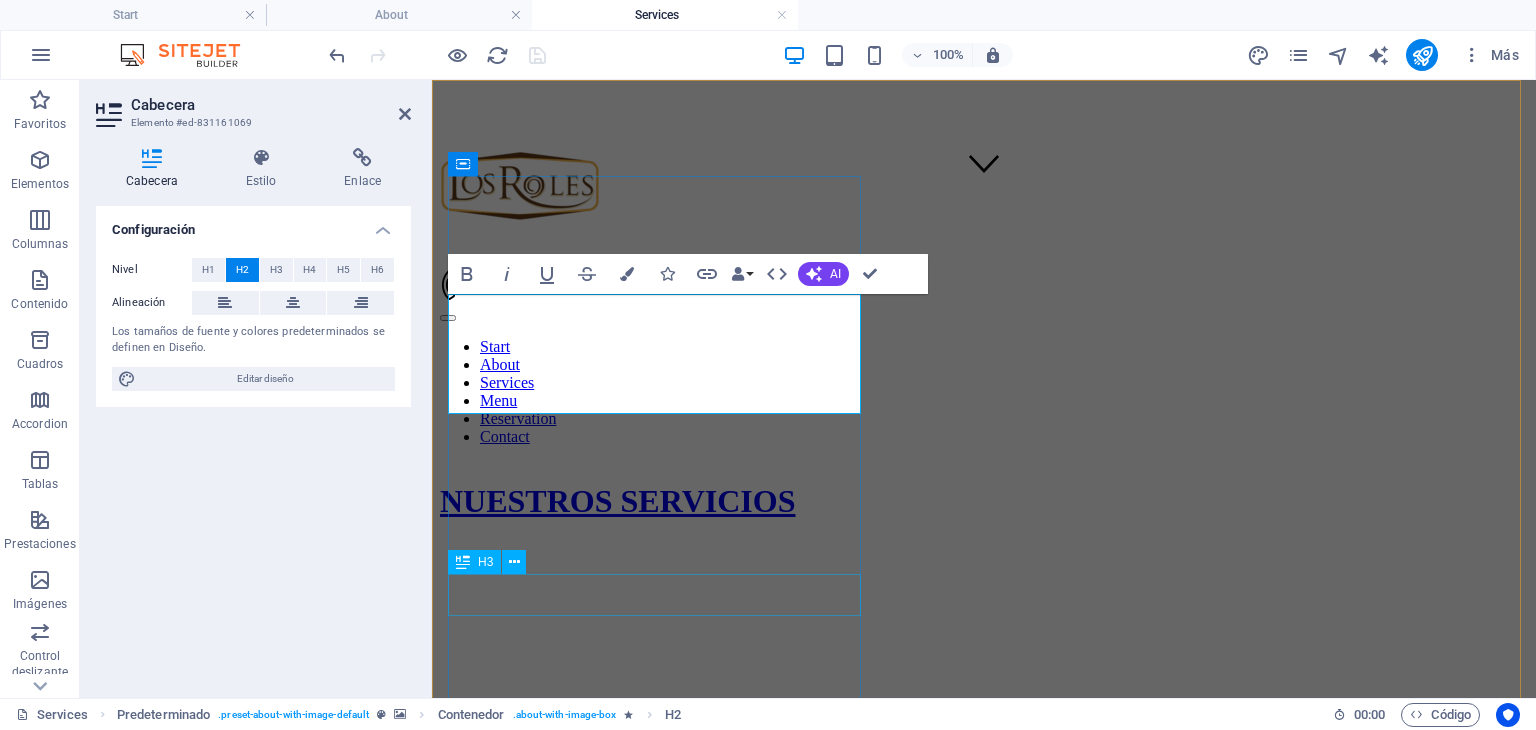 click on "Always at your service" at bounding box center (984, 1594) 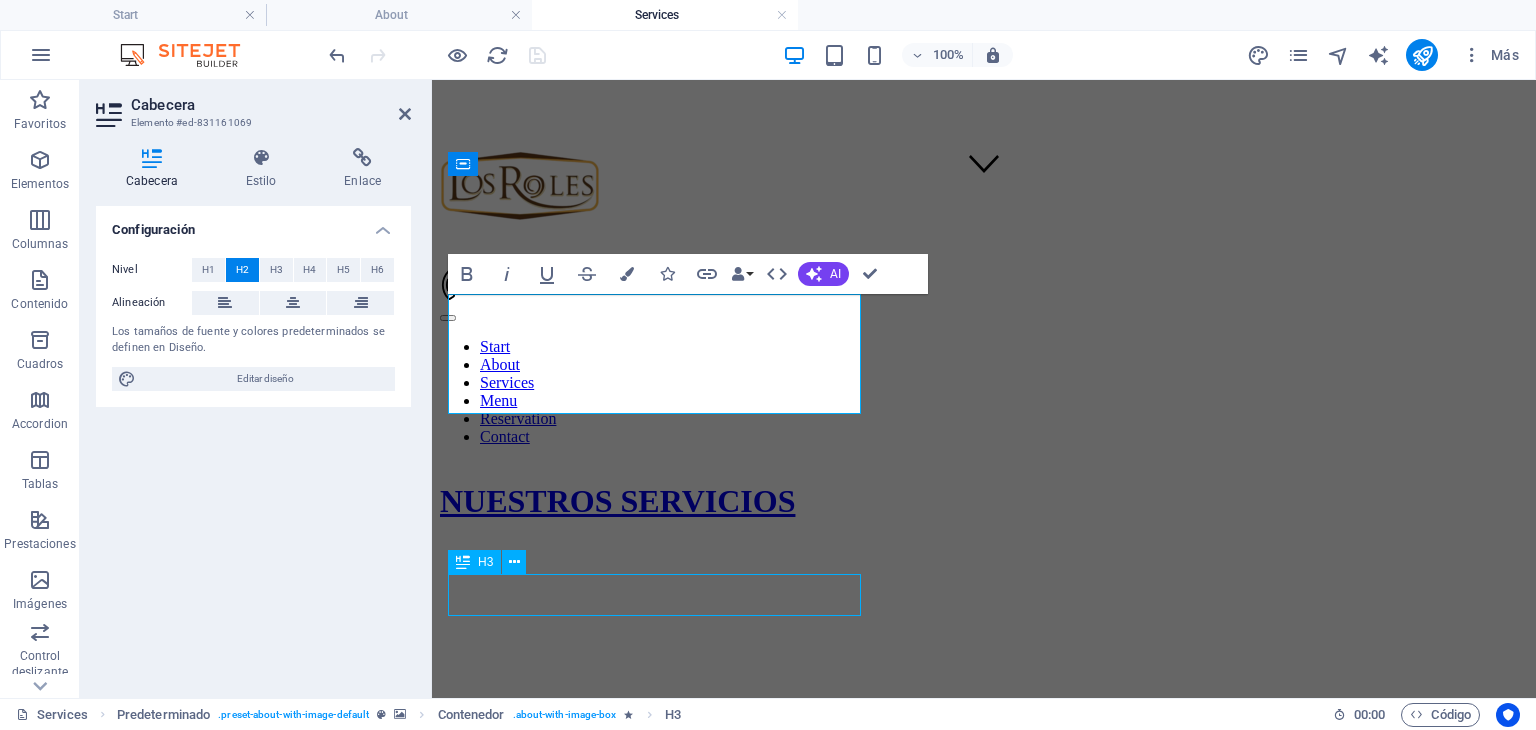 click at bounding box center [603, 1840] 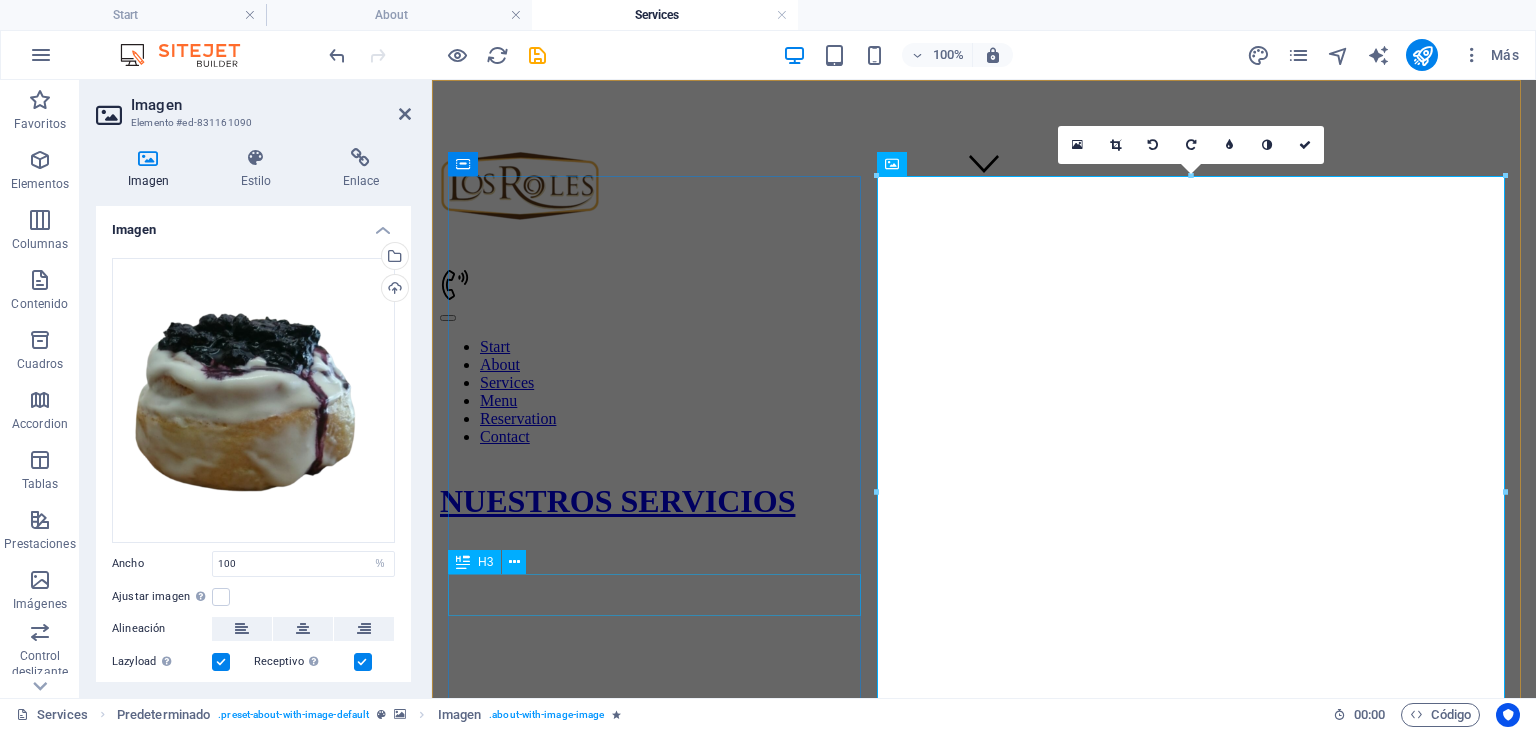 click on "Always at your service" at bounding box center (984, 1661) 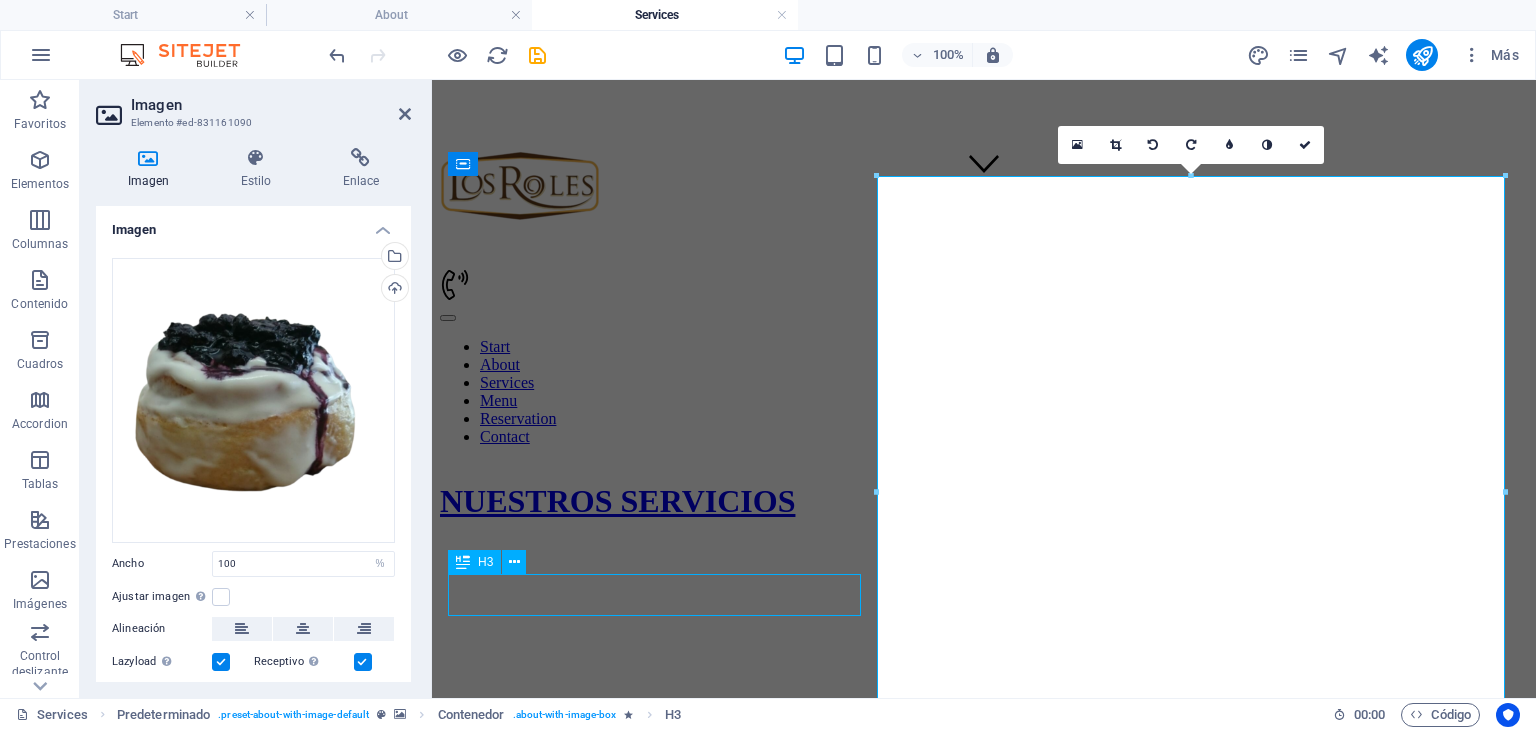 click on "Always at your service" at bounding box center [984, 1661] 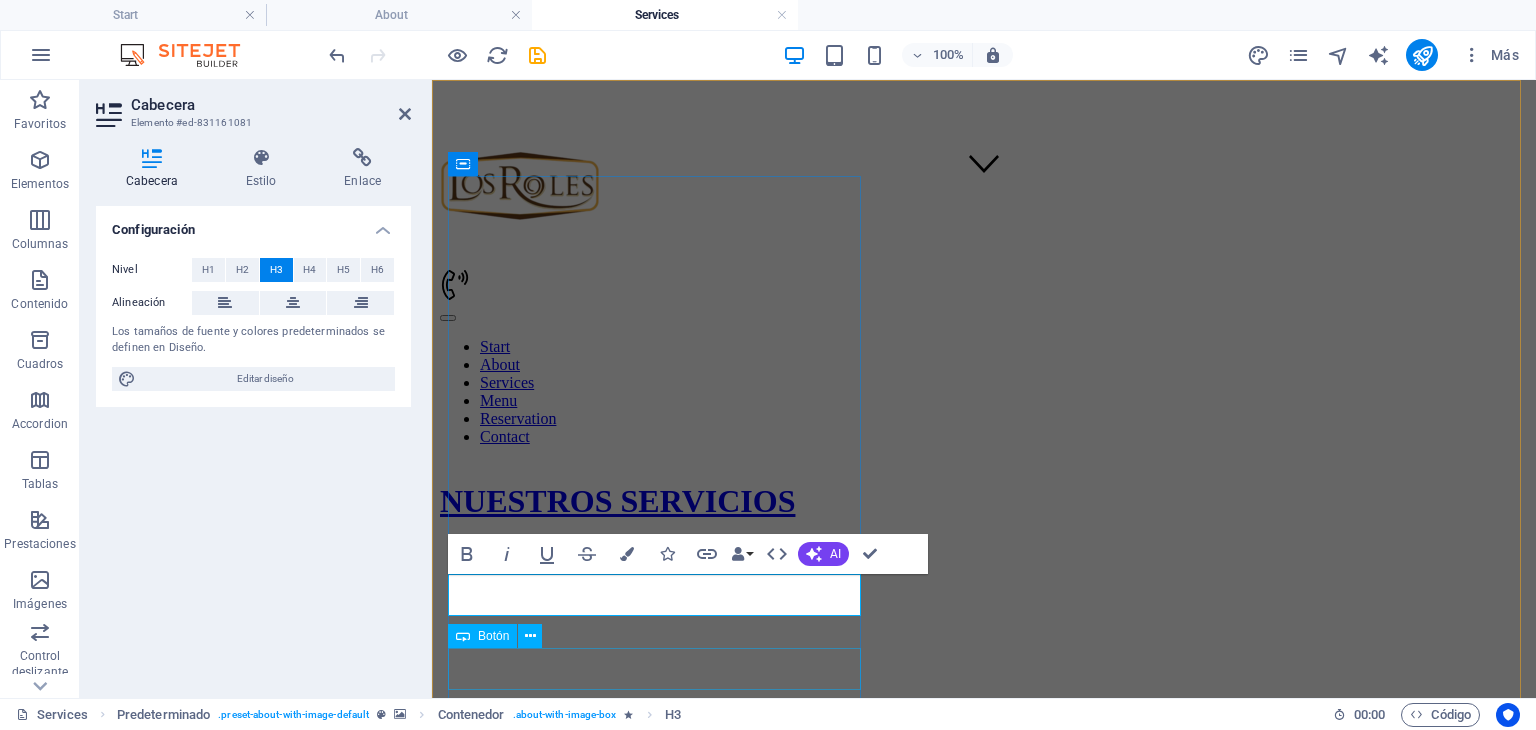 type 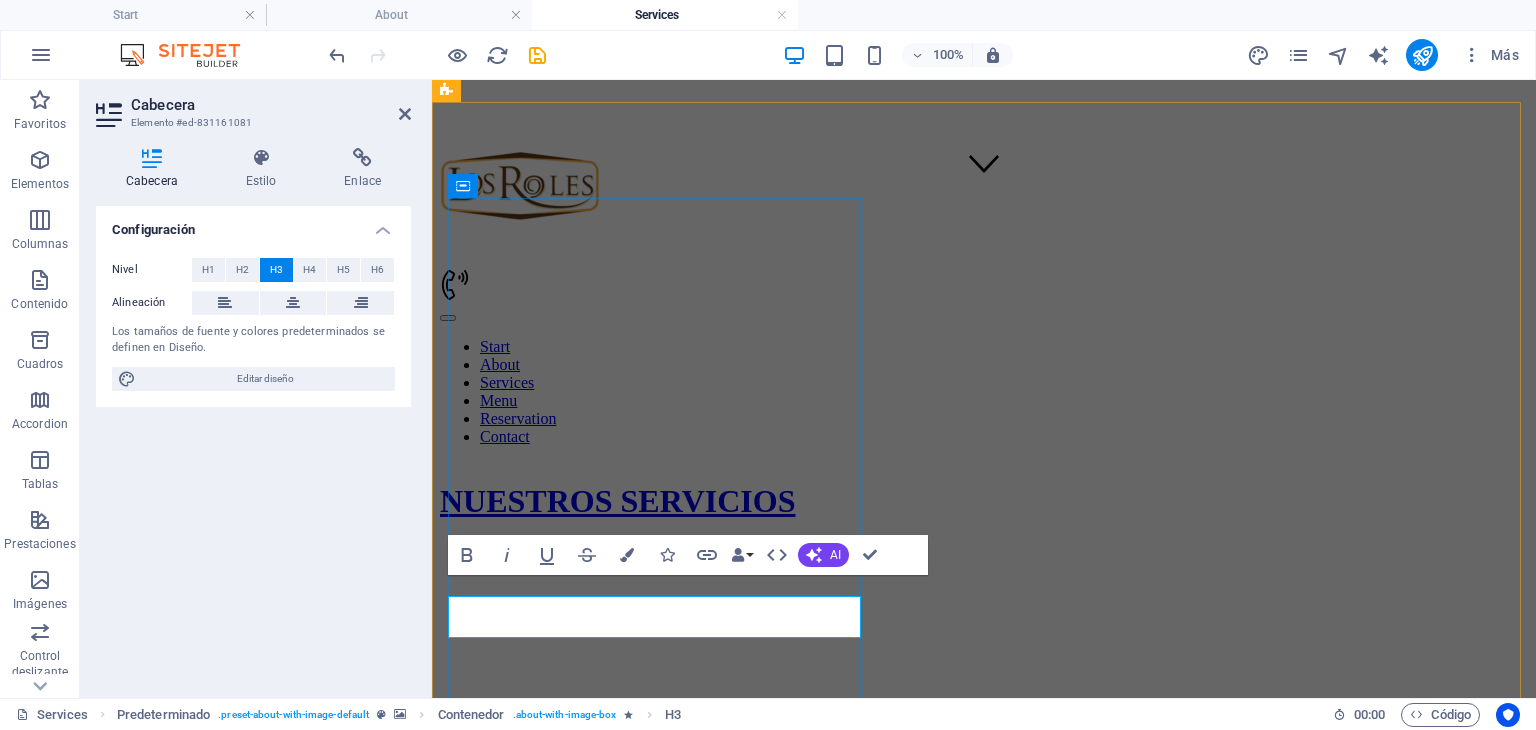 scroll, scrollTop: 478, scrollLeft: 0, axis: vertical 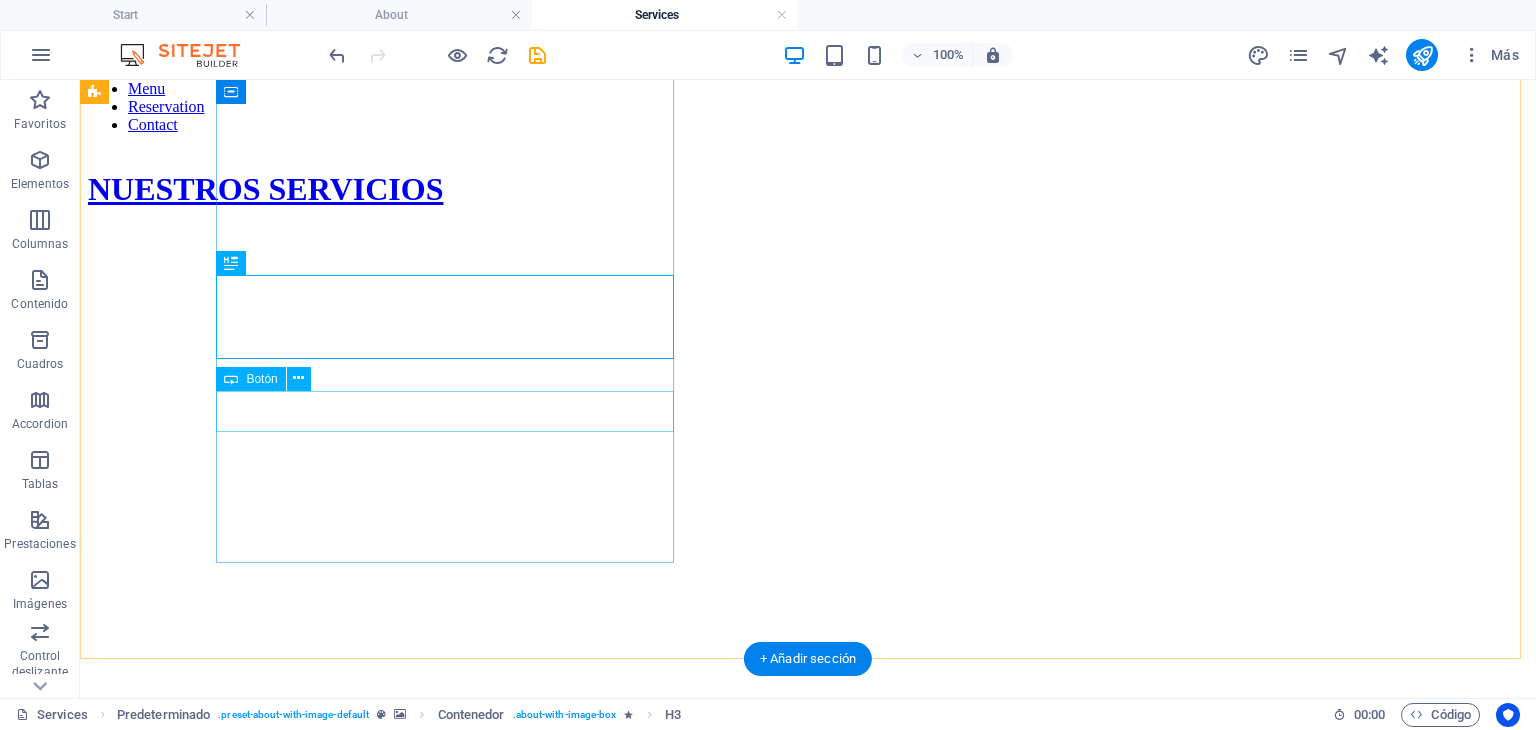 click on "our services" at bounding box center [808, 1402] 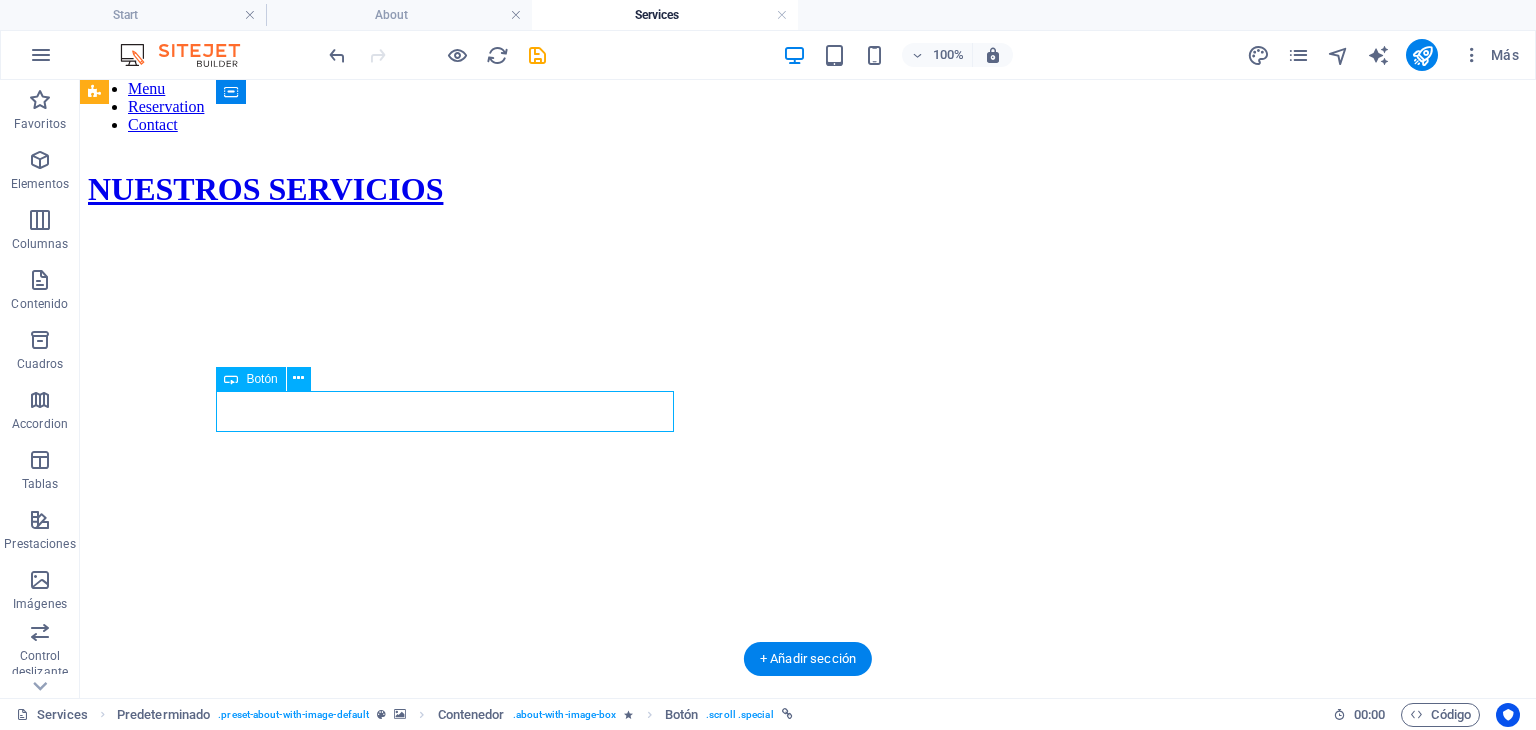 click on "our services" at bounding box center (808, 1402) 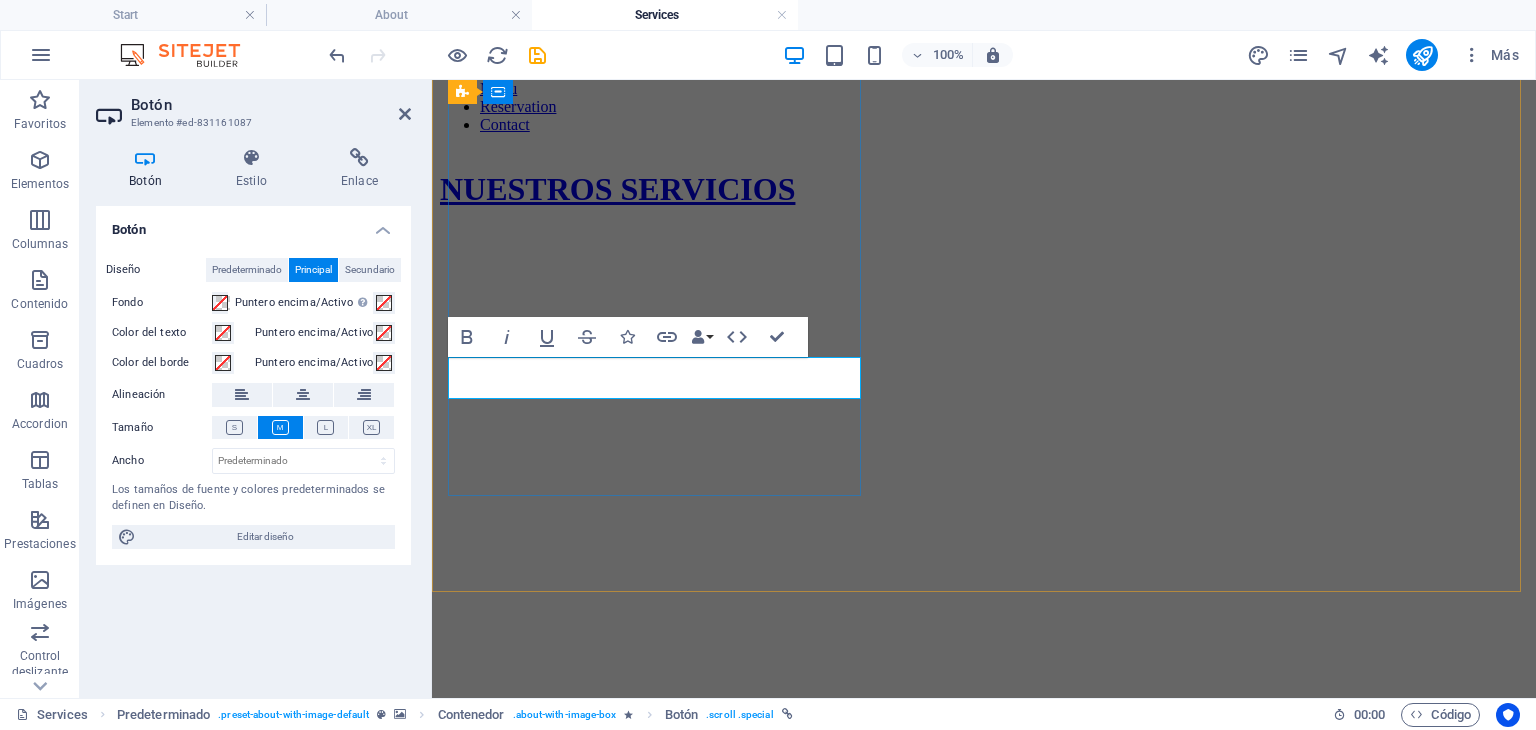 click on "our services" at bounding box center [478, 1419] 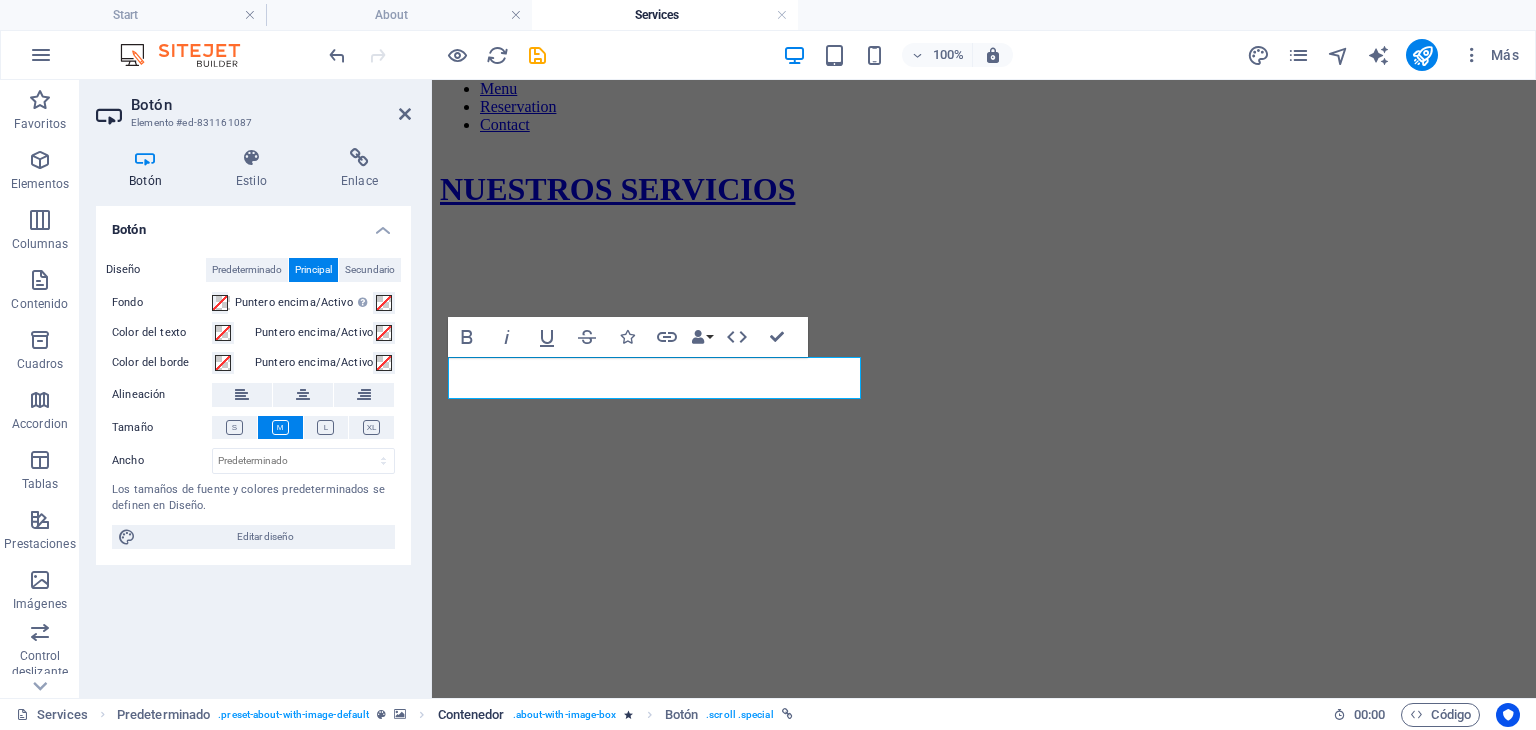 type 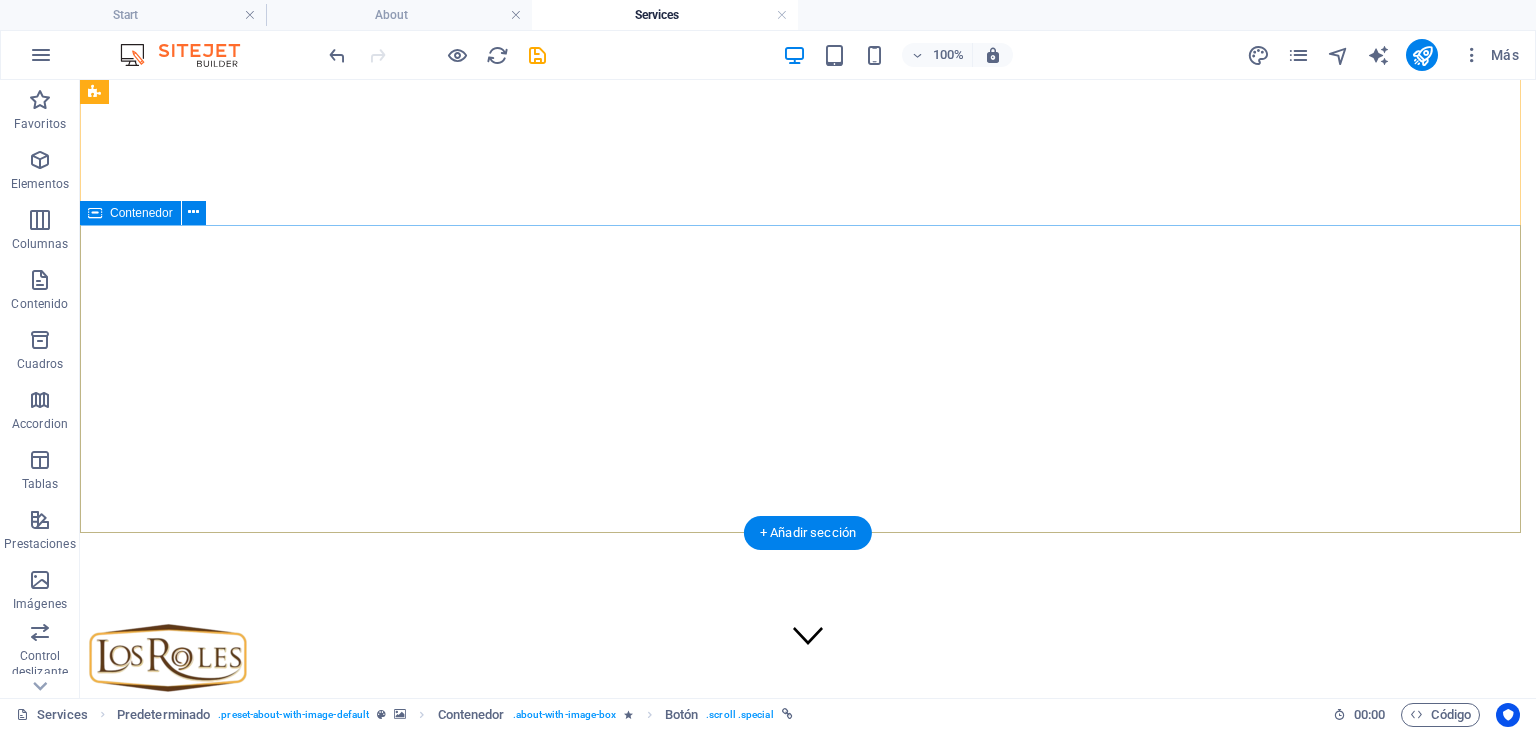 scroll, scrollTop: 0, scrollLeft: 0, axis: both 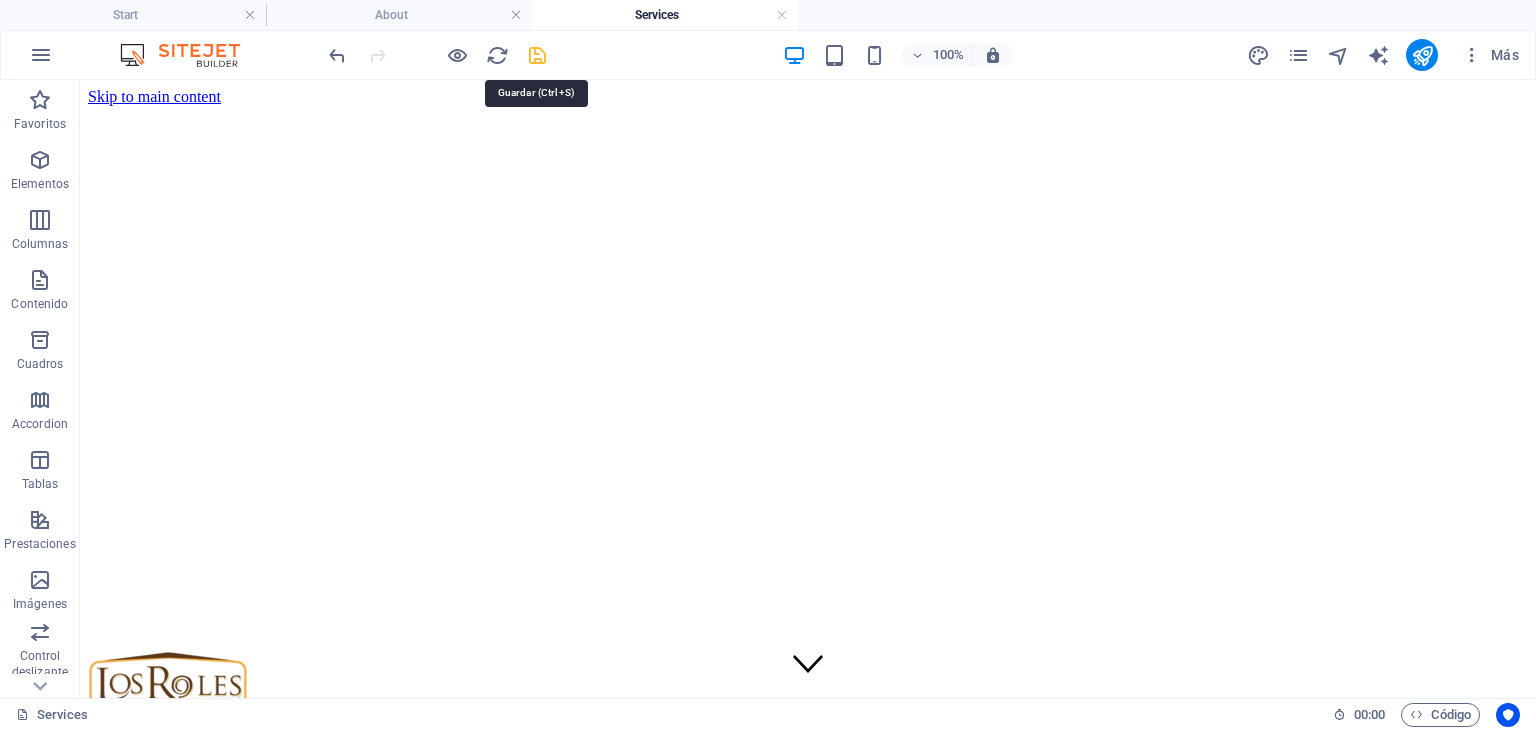 click at bounding box center [537, 55] 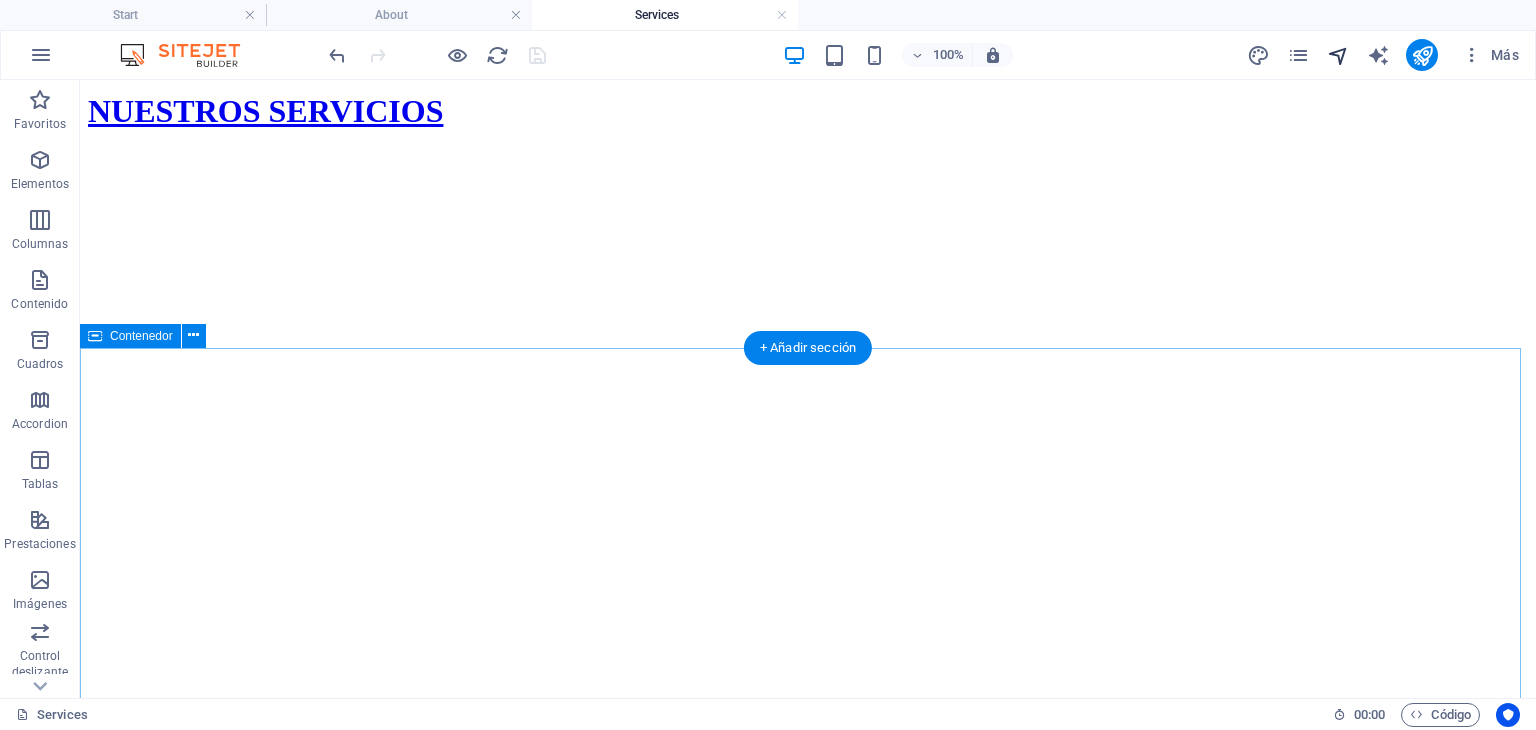 scroll, scrollTop: 723, scrollLeft: 0, axis: vertical 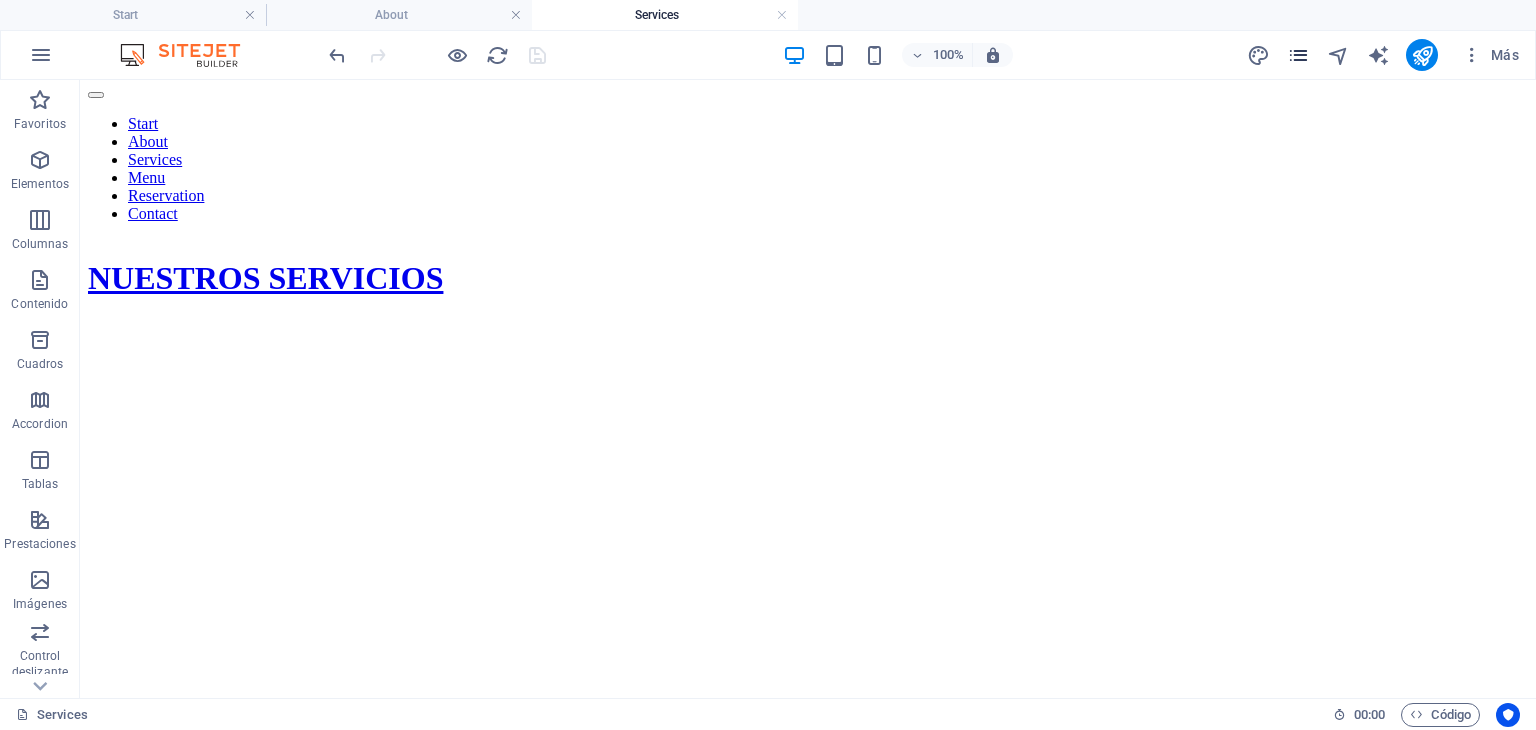 click at bounding box center (1298, 55) 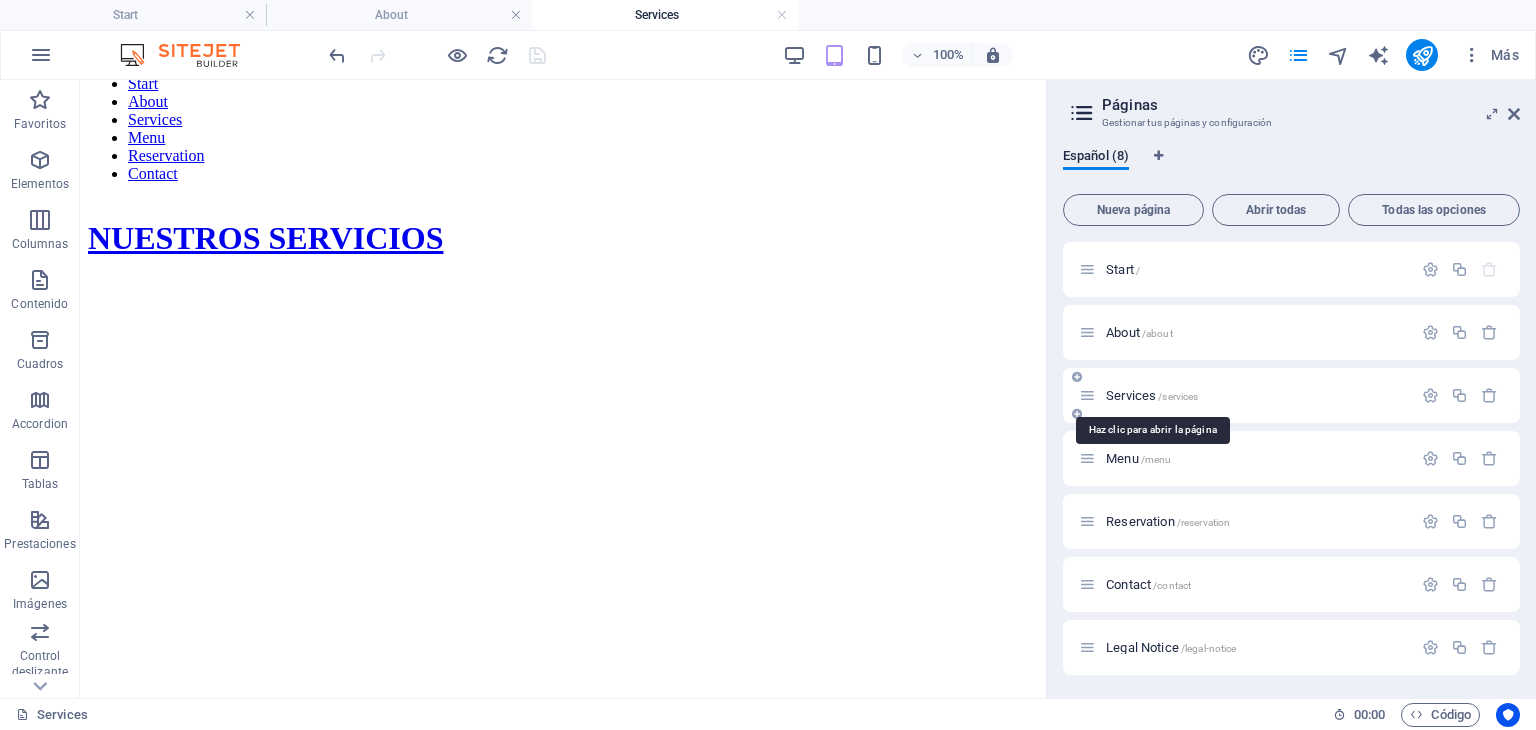 click on "Services /services" at bounding box center (1152, 395) 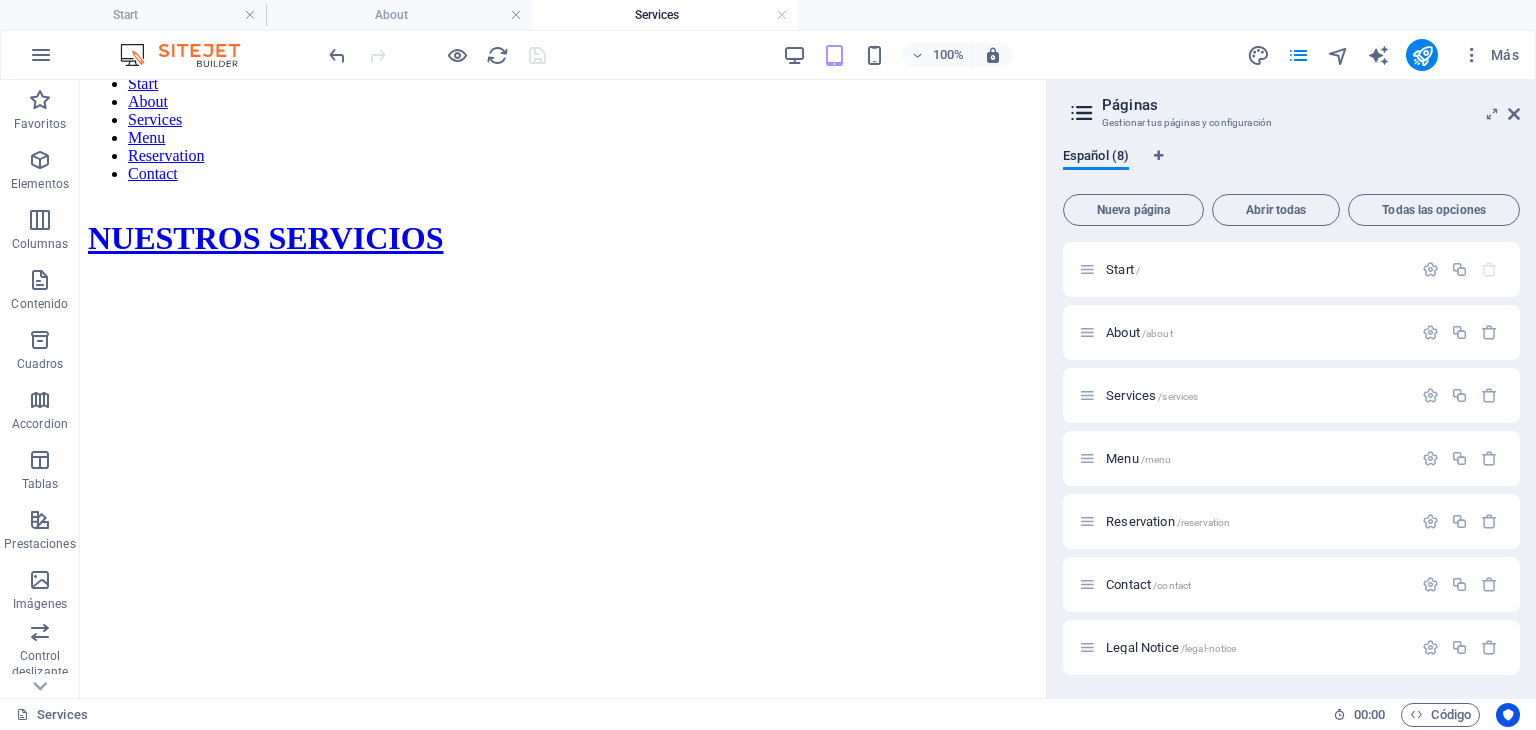 click on "Services" at bounding box center [665, 15] 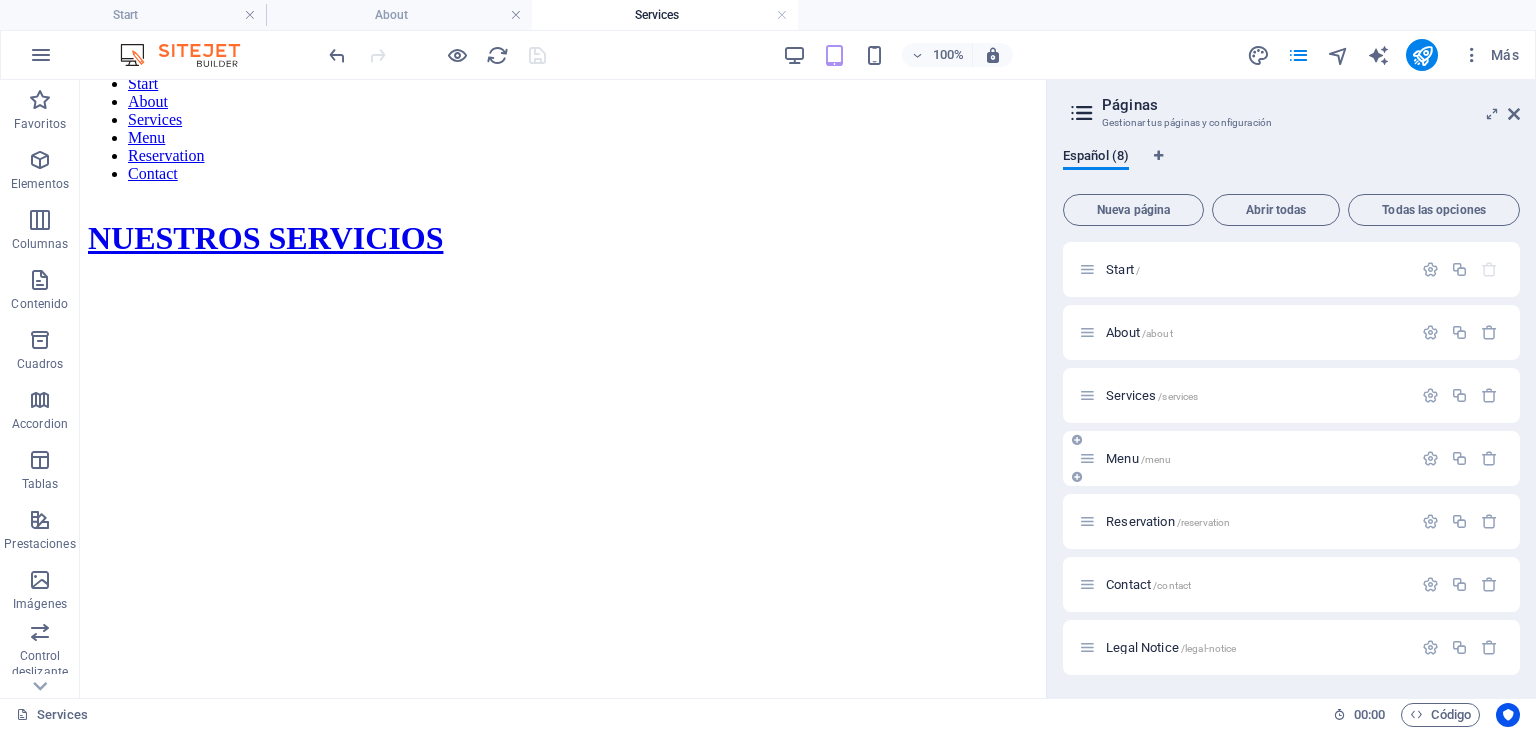 click on "Menu /menu" at bounding box center [1138, 458] 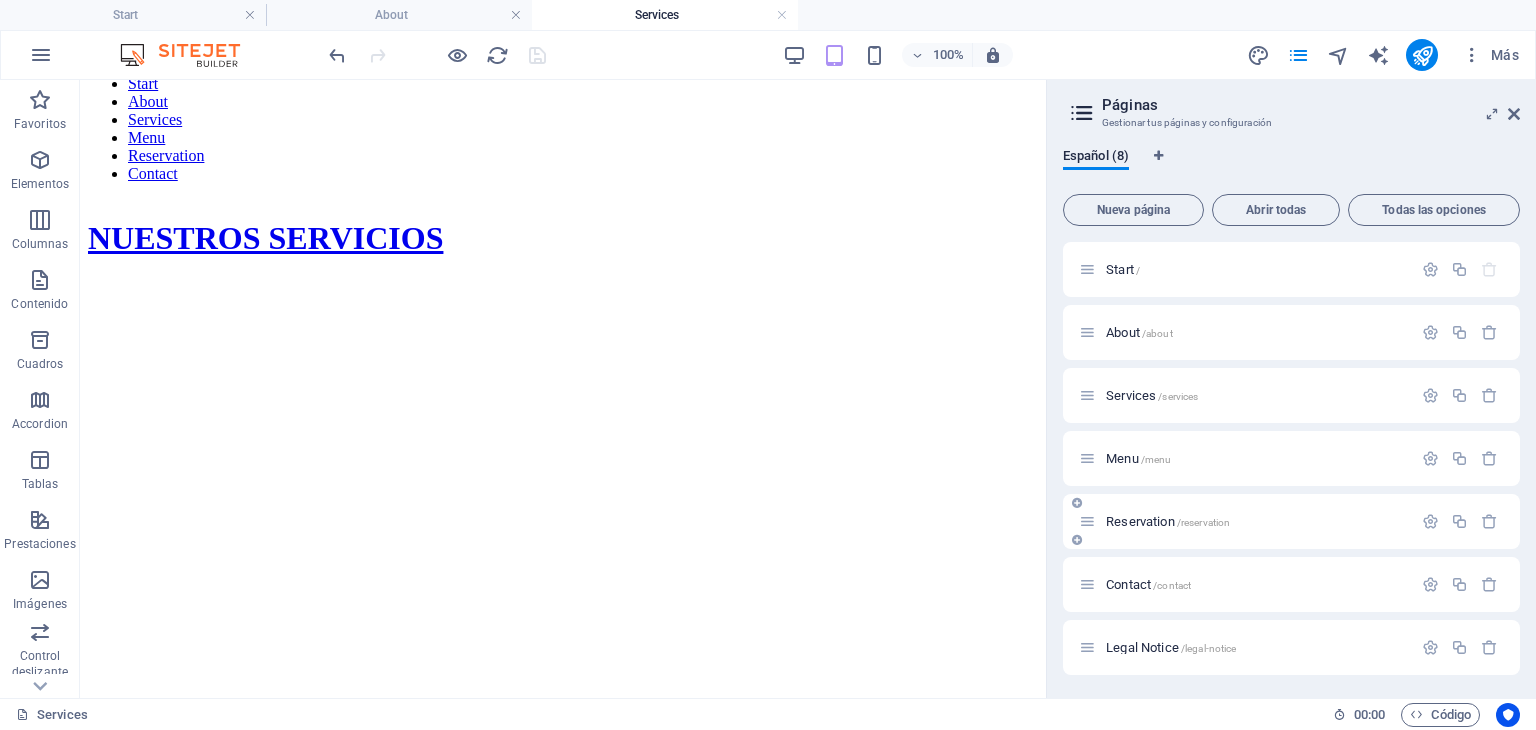 scroll, scrollTop: 0, scrollLeft: 0, axis: both 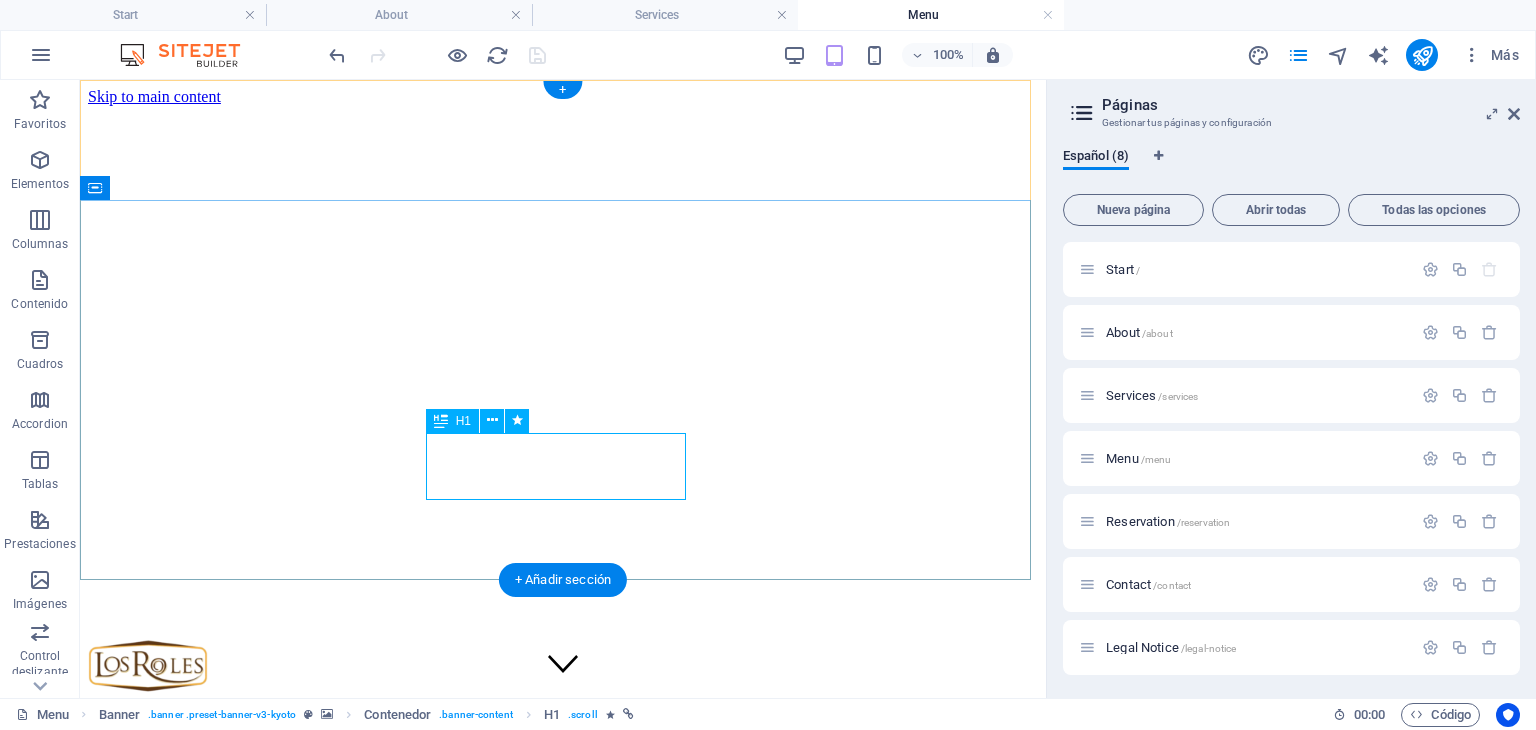 click on "Our menu" at bounding box center (563, 961) 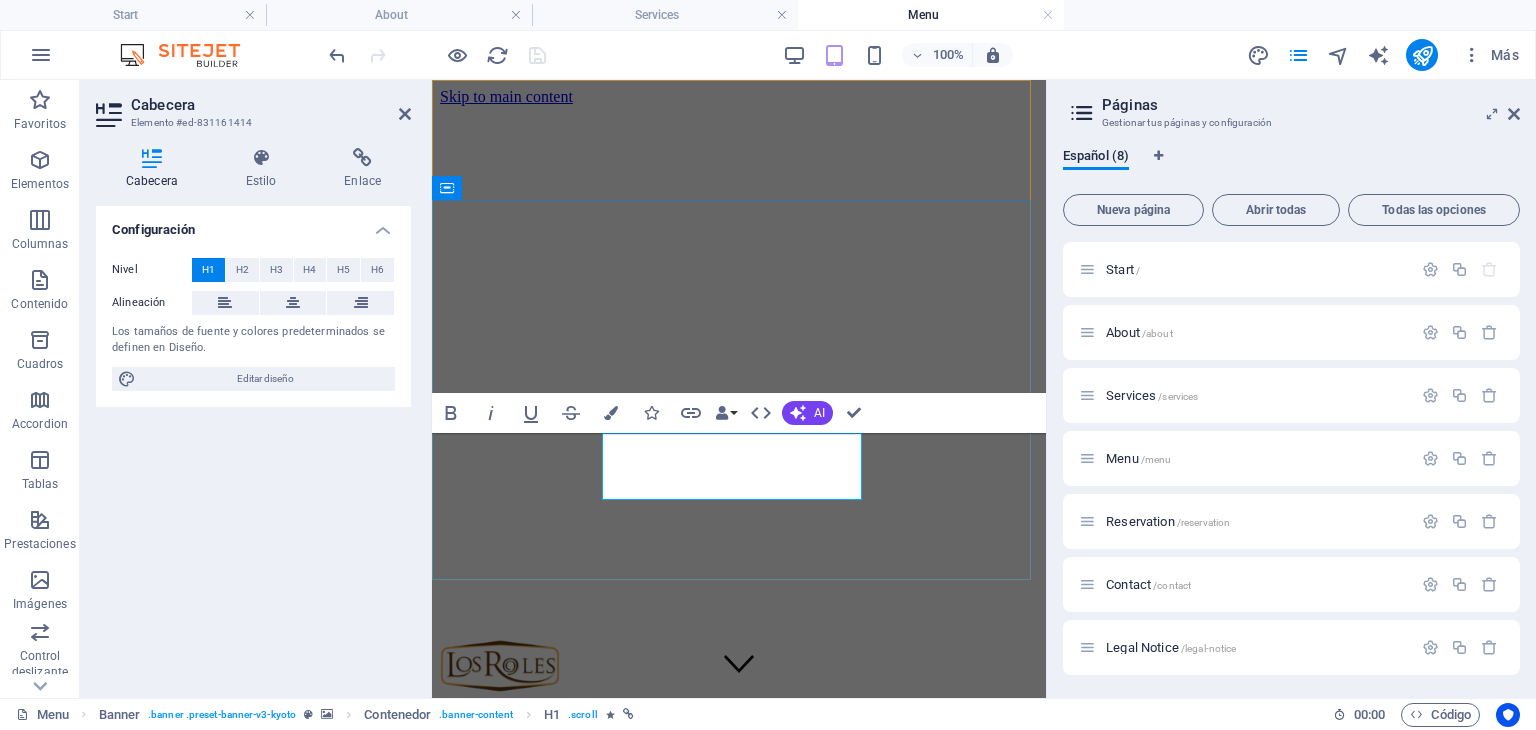 click on "Our menu" at bounding box center [510, 961] 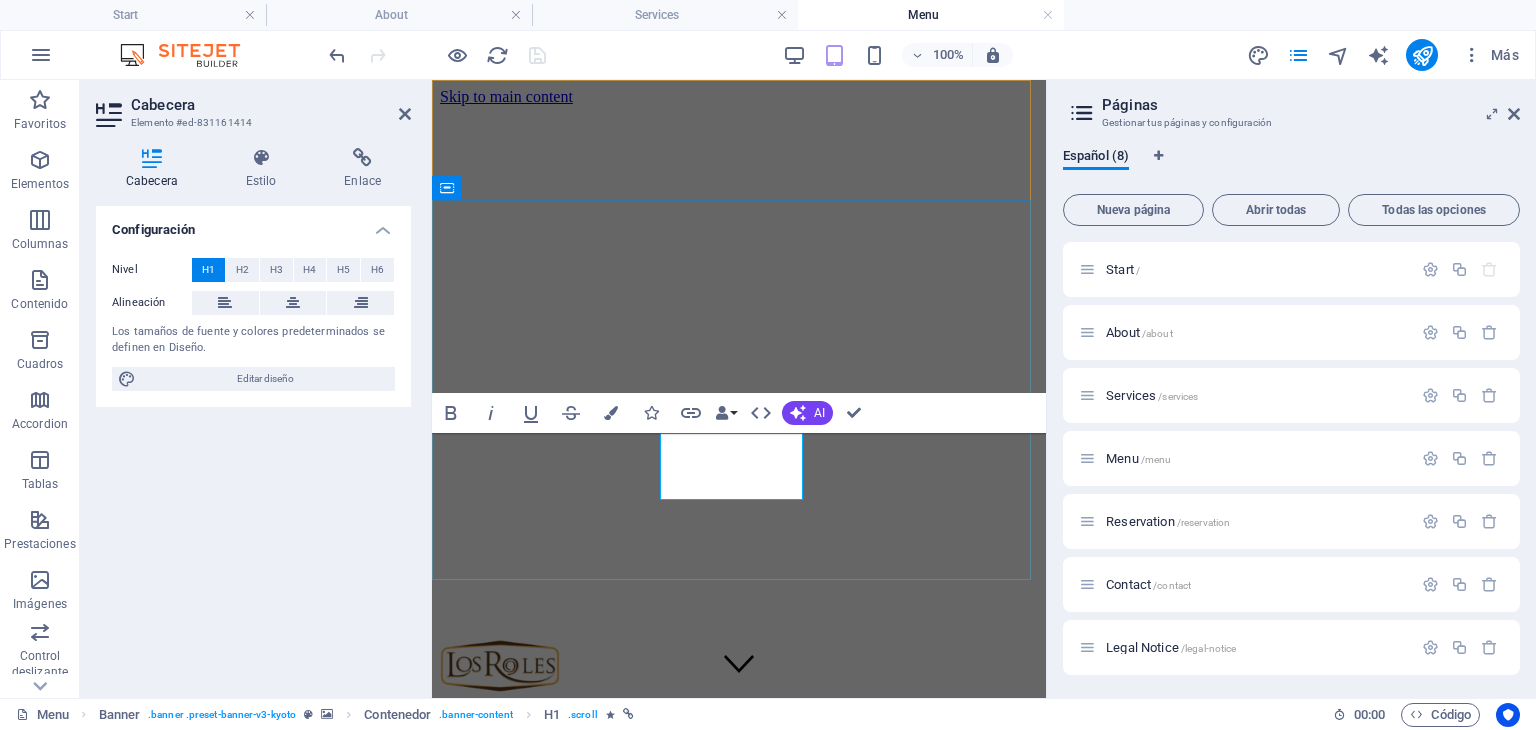 type 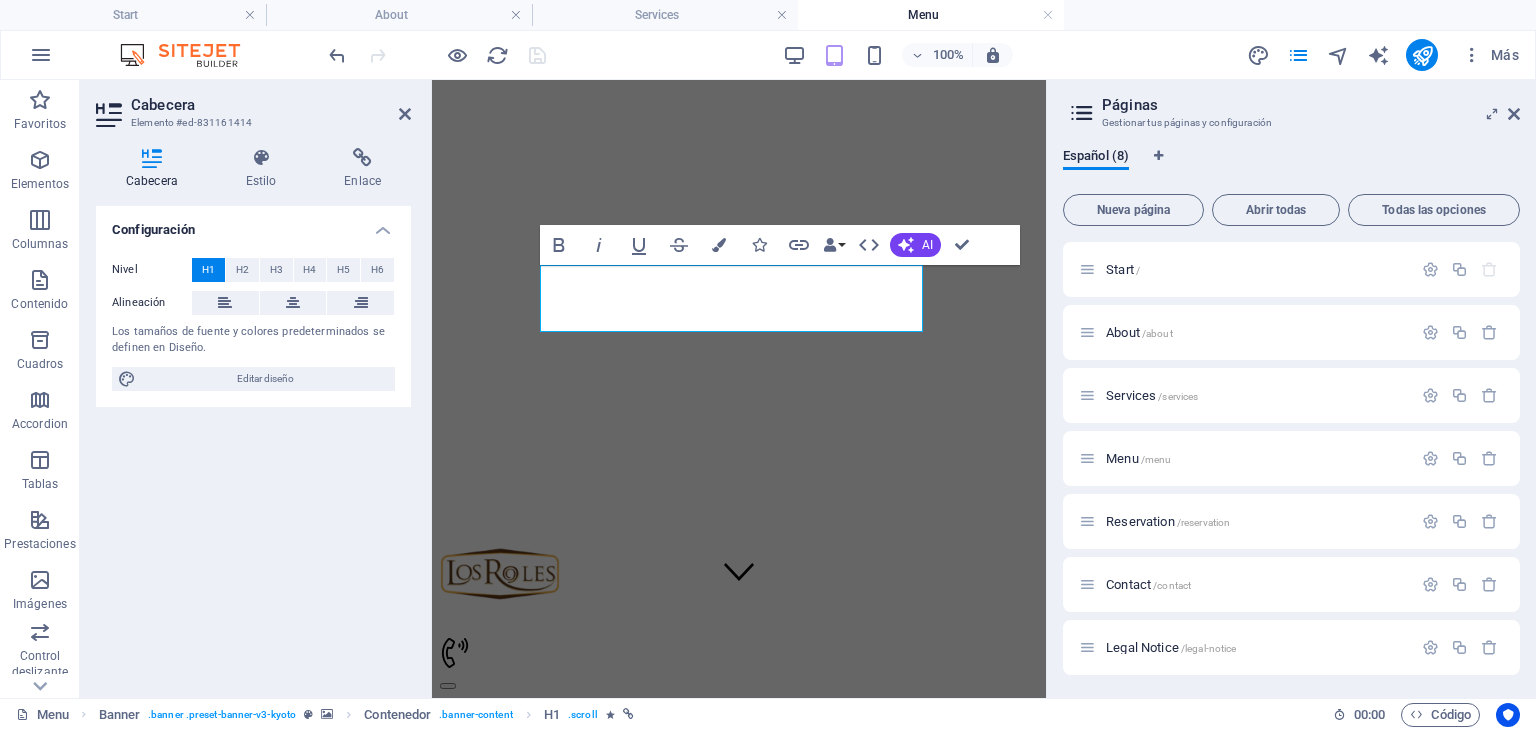 scroll, scrollTop: 200, scrollLeft: 0, axis: vertical 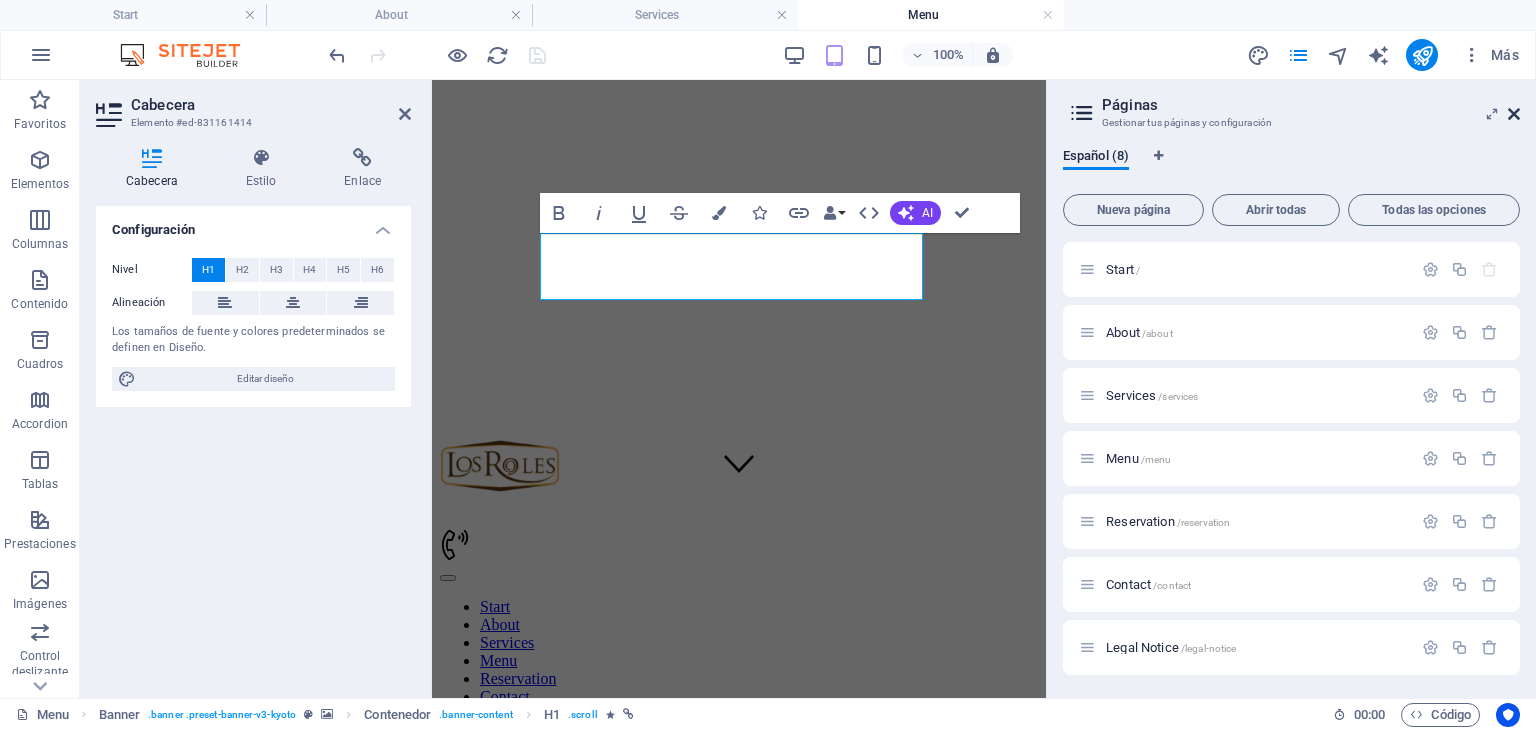 click at bounding box center [1514, 114] 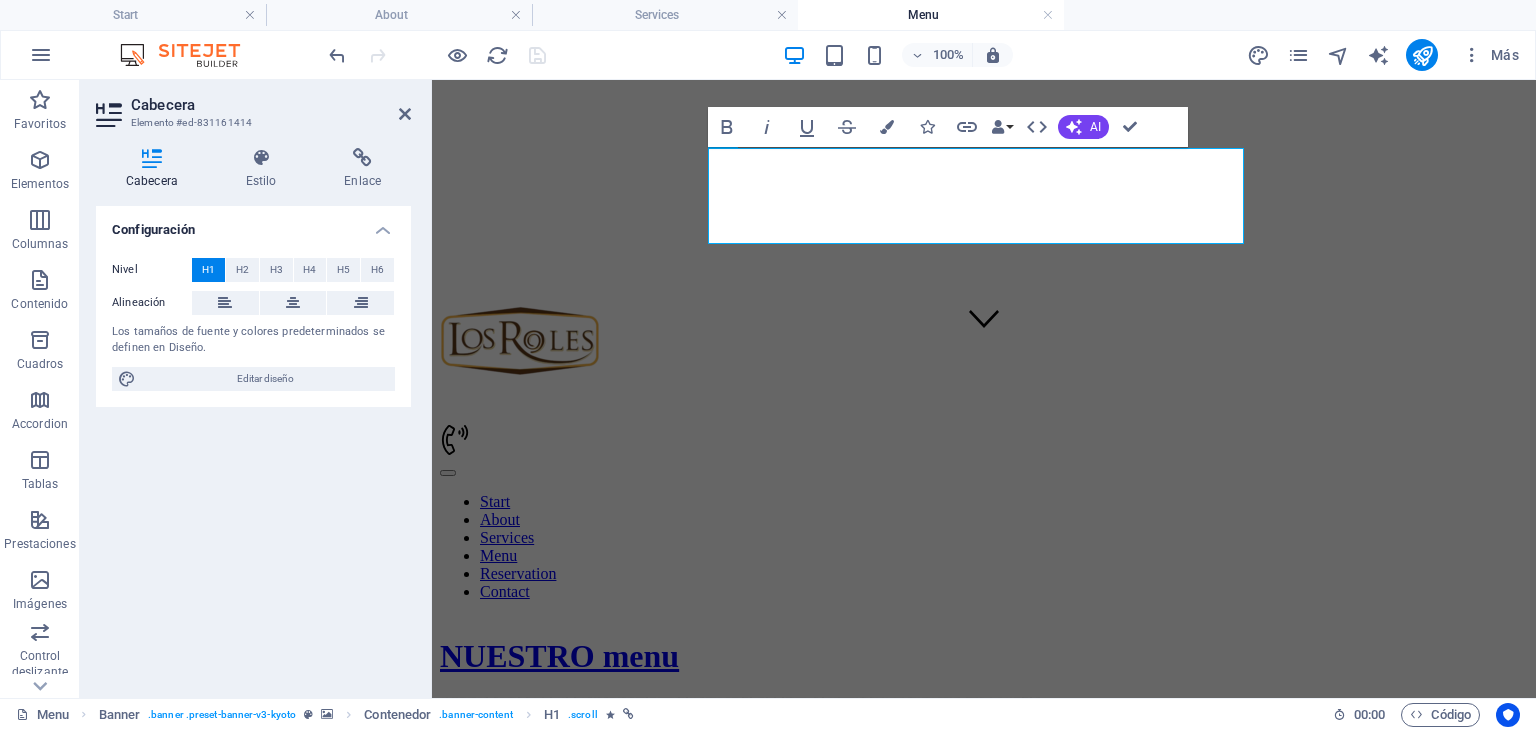 scroll, scrollTop: 500, scrollLeft: 0, axis: vertical 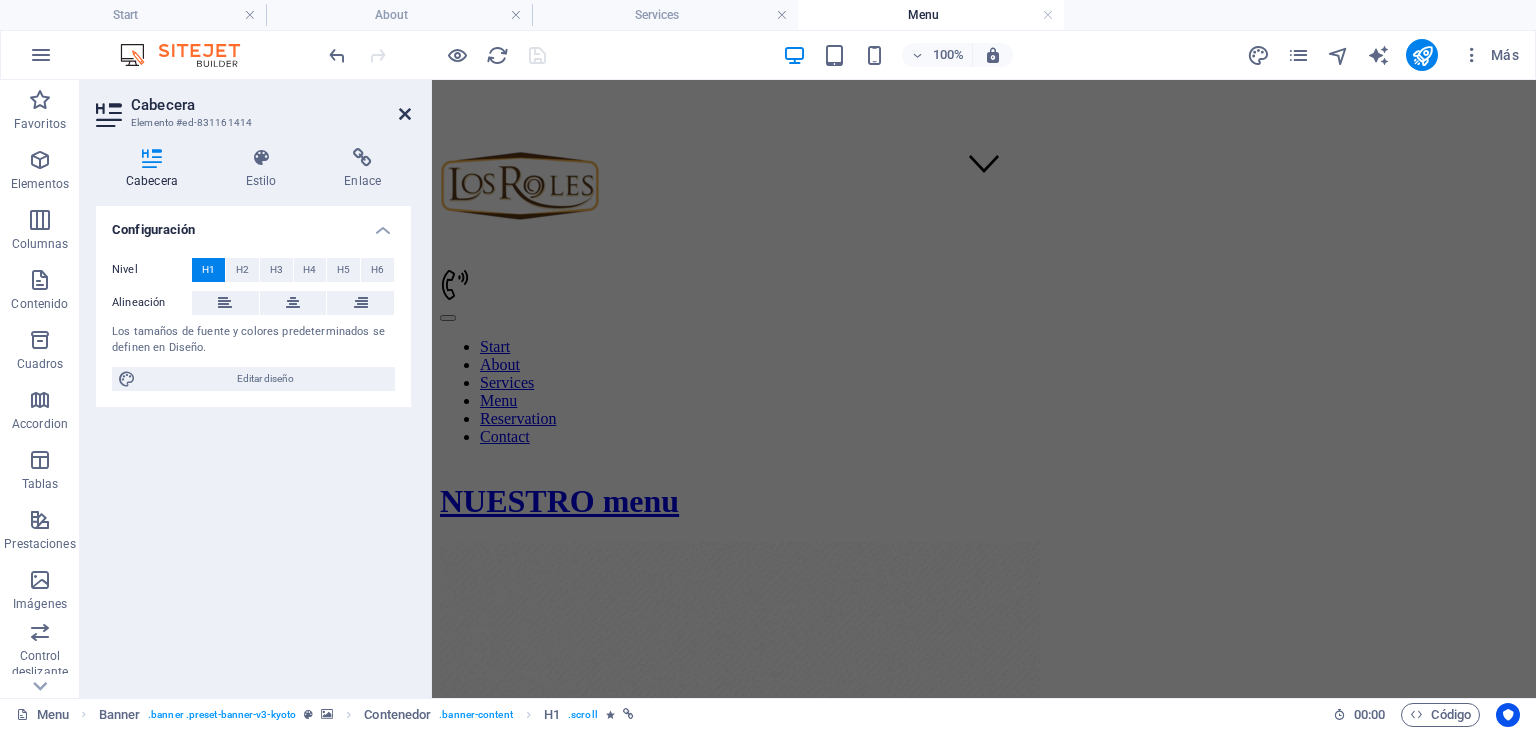 click at bounding box center (405, 114) 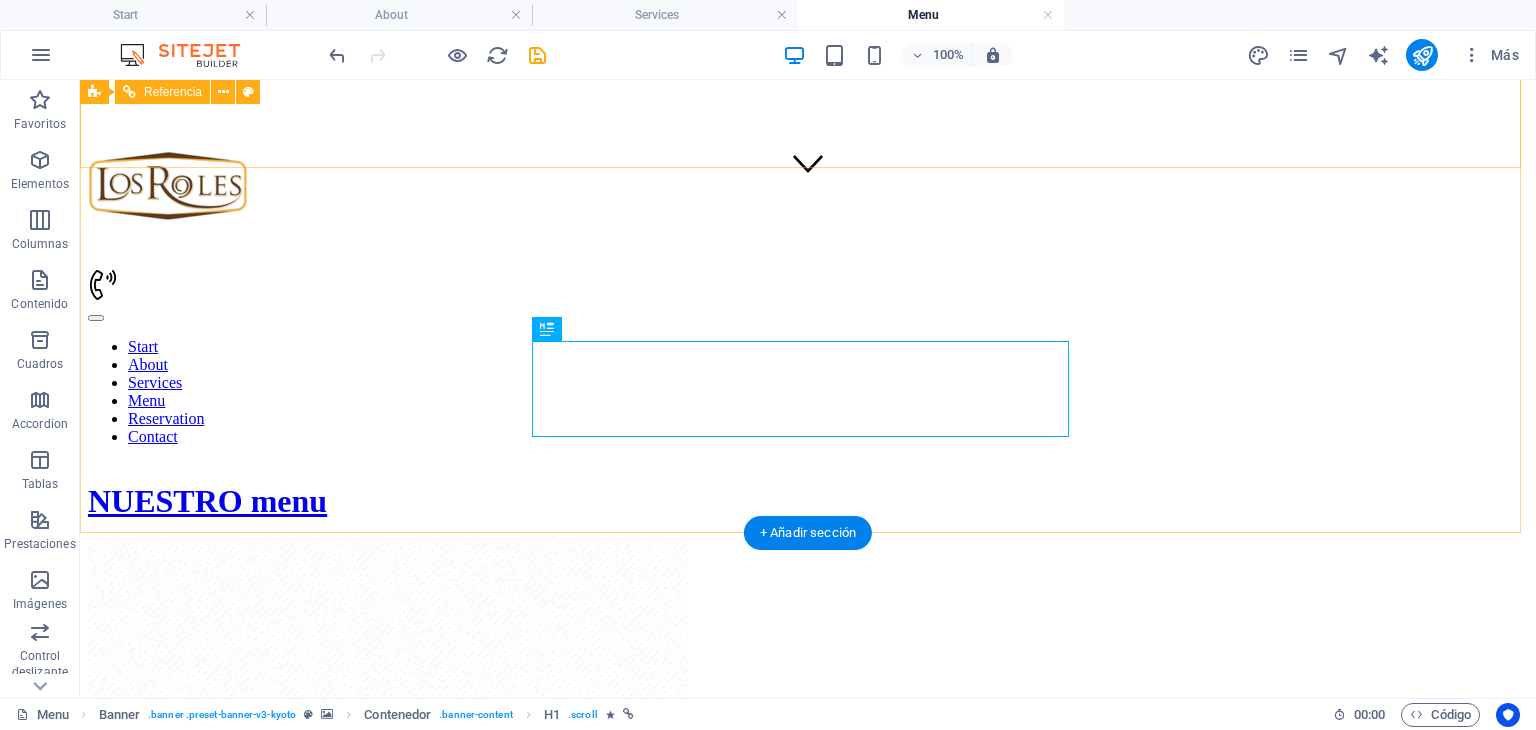 scroll, scrollTop: 47, scrollLeft: 0, axis: vertical 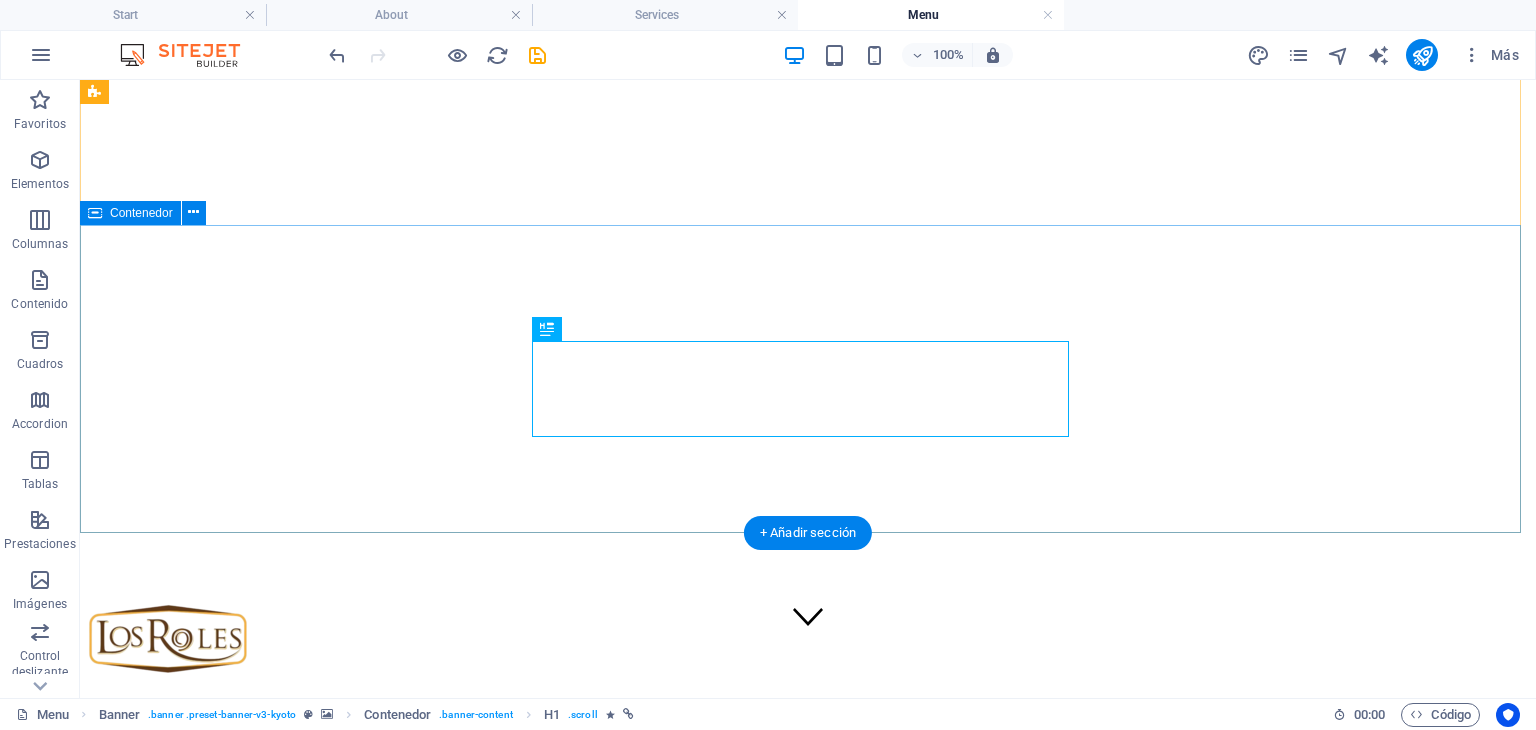click on "NUESTRO menu" at bounding box center (808, 955) 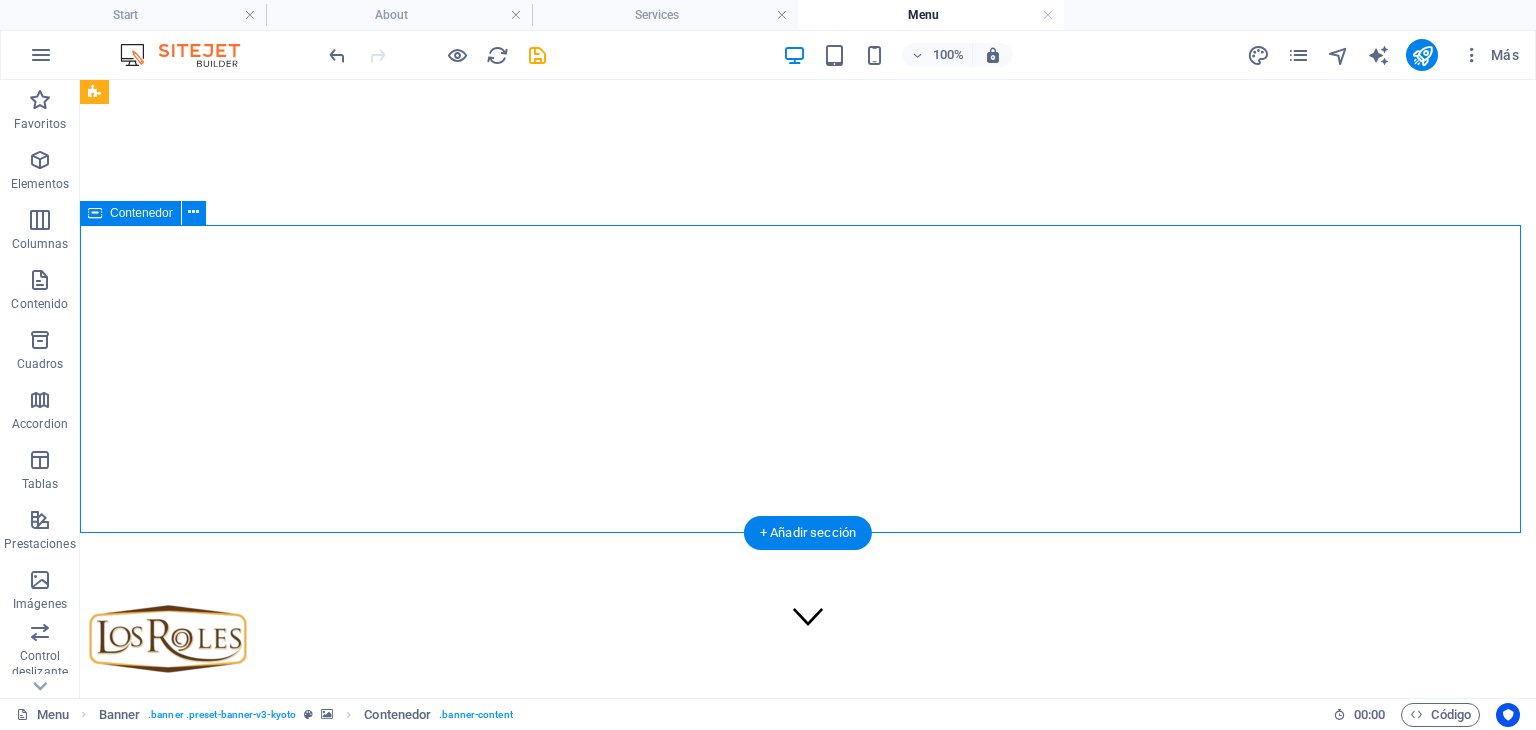 click on "NUESTRO menu" at bounding box center [808, 955] 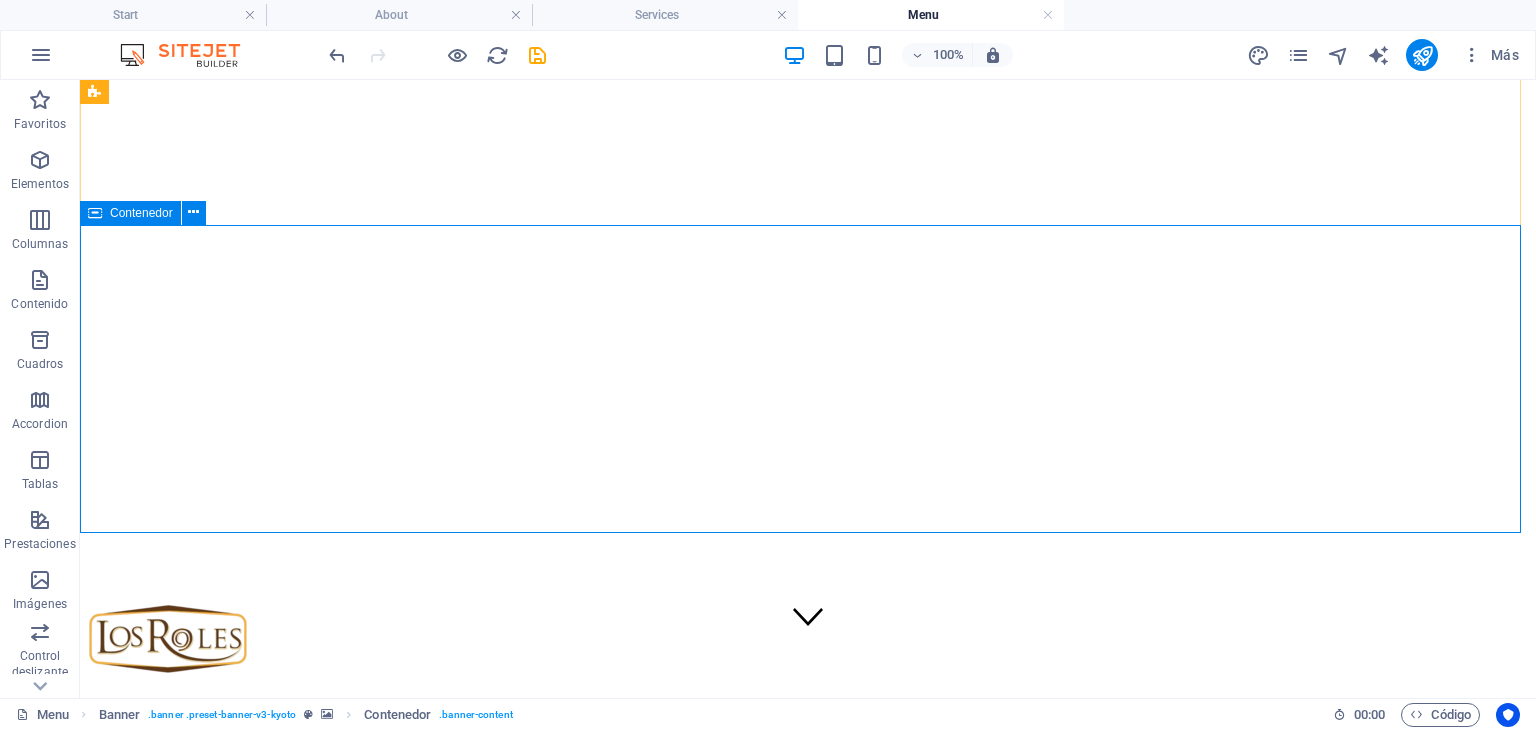 click on "Contenedor" at bounding box center (130, 213) 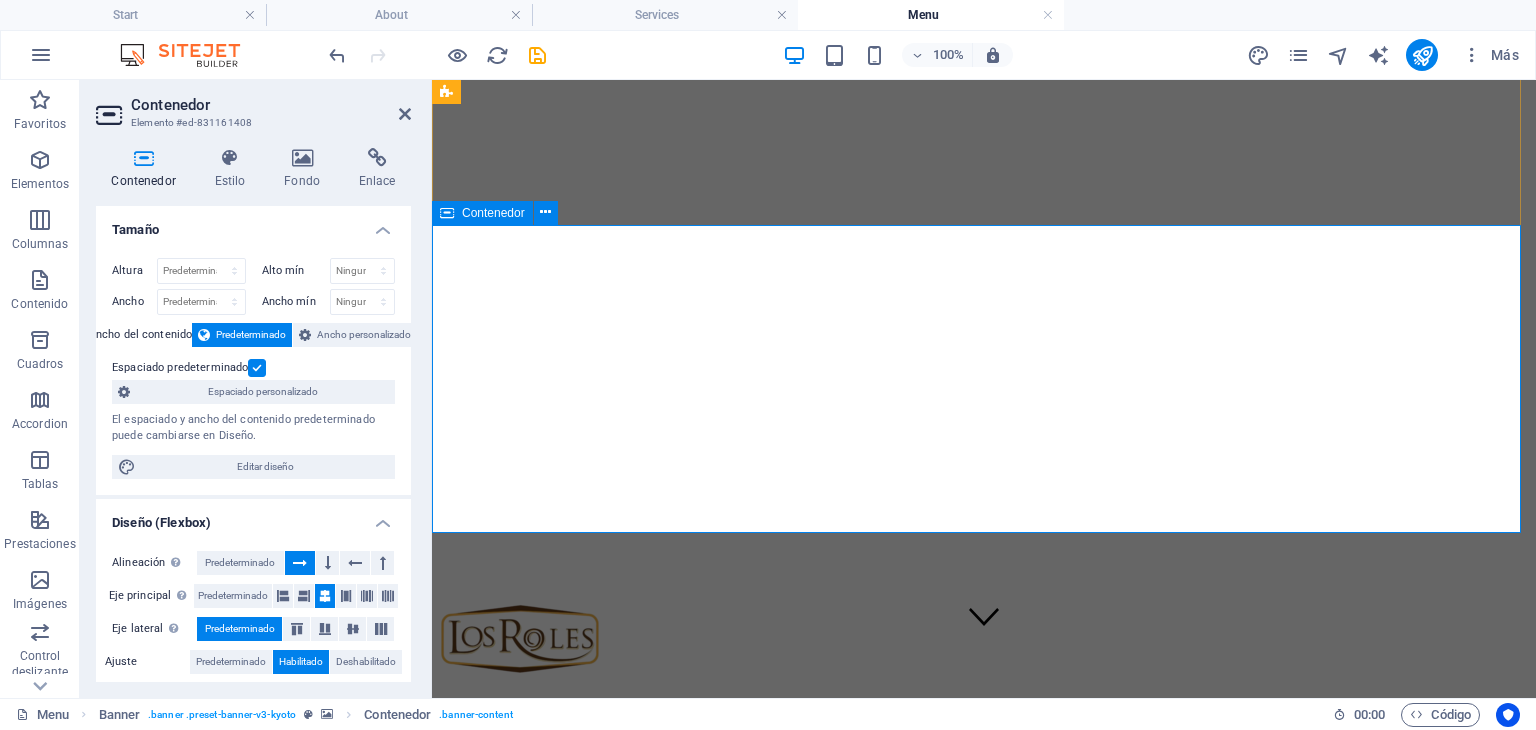 click on "Contenedor" at bounding box center (482, 213) 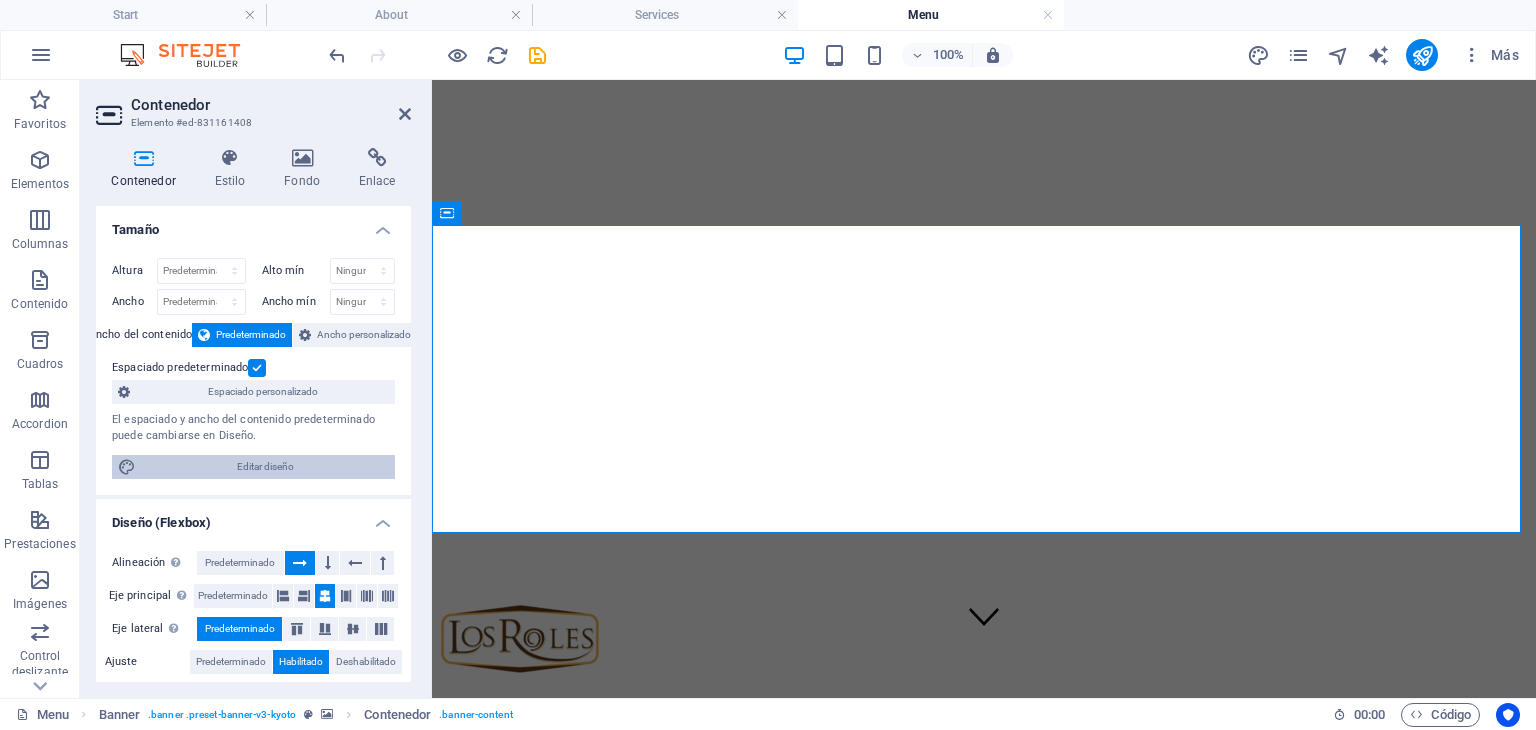 click on "Editar diseño" at bounding box center [265, 467] 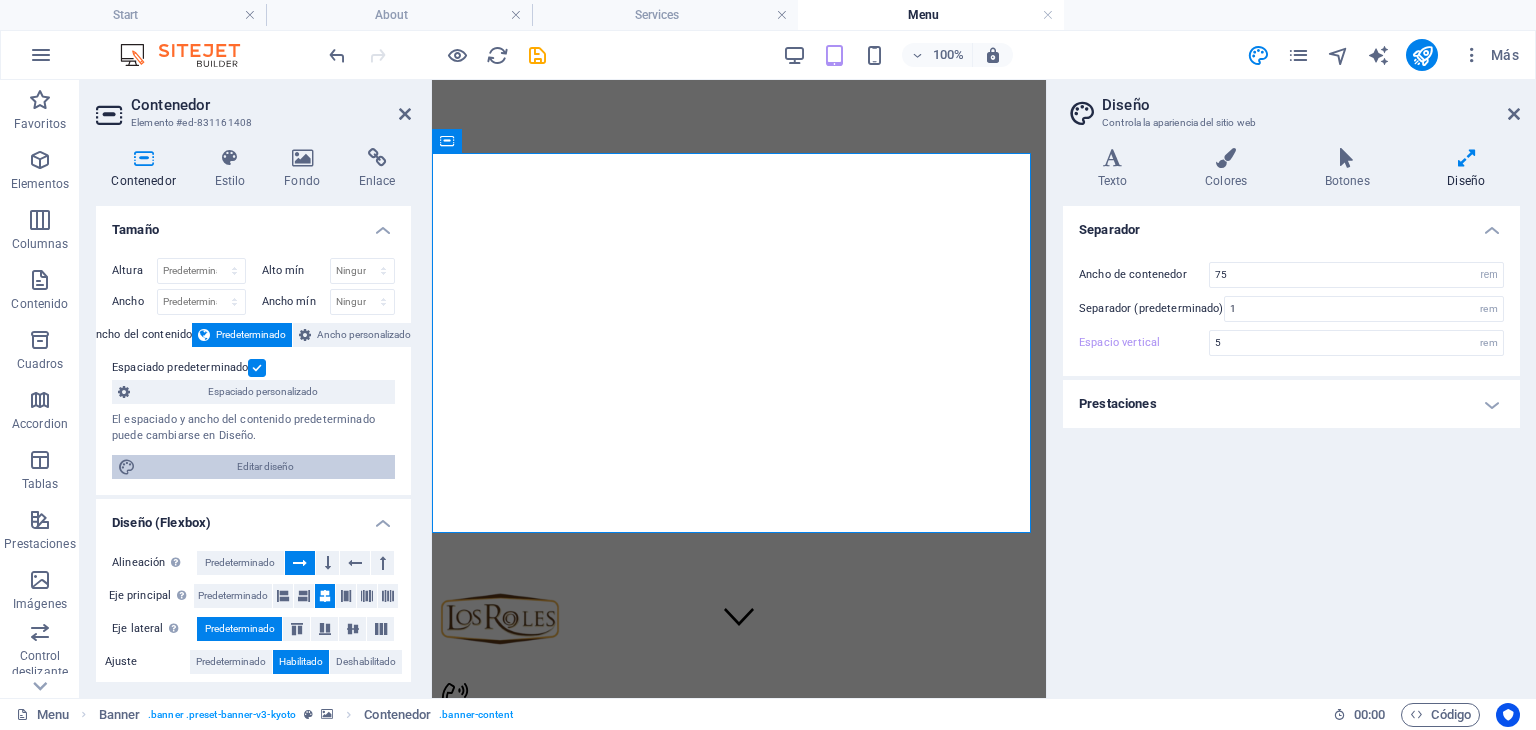 click on "Editar diseño" at bounding box center [265, 467] 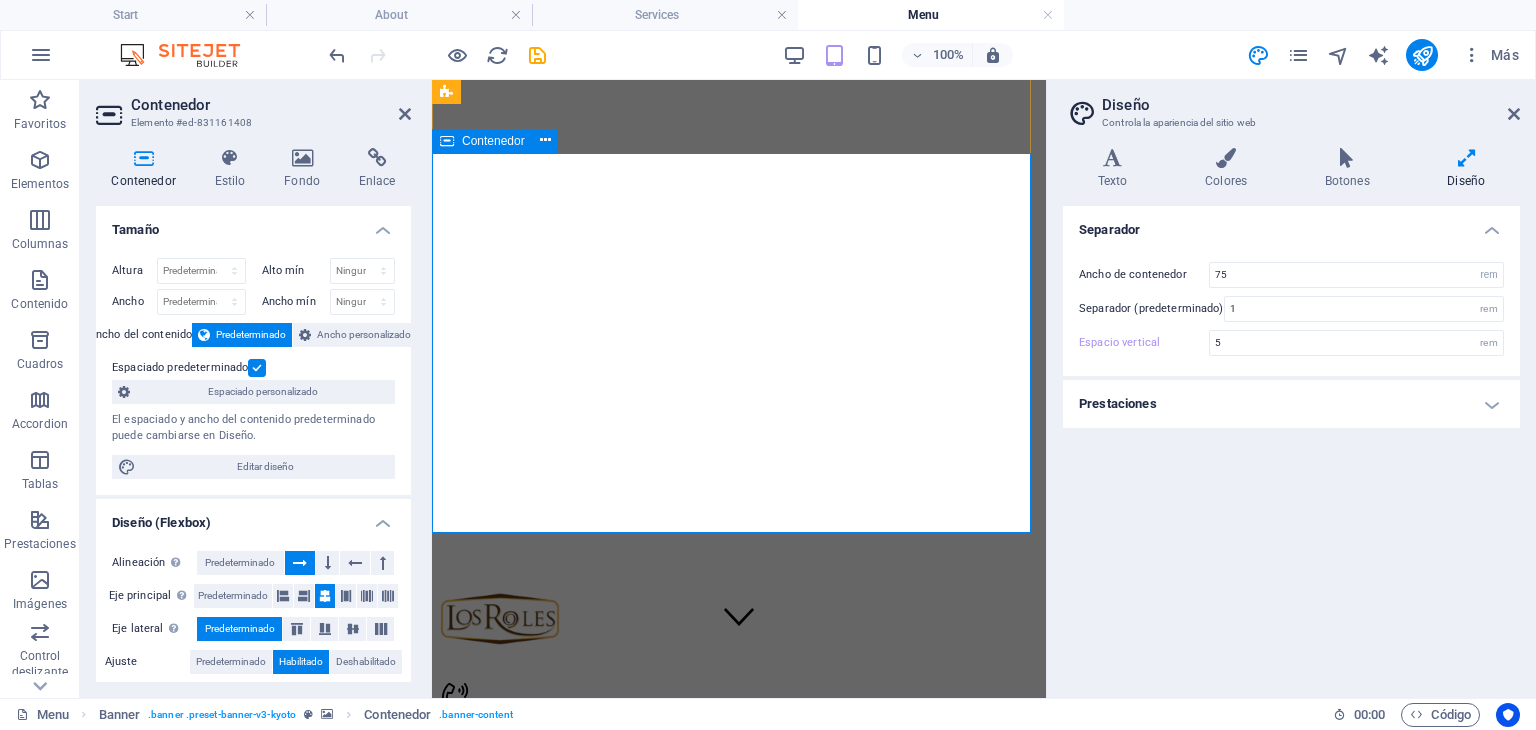click at bounding box center (447, 141) 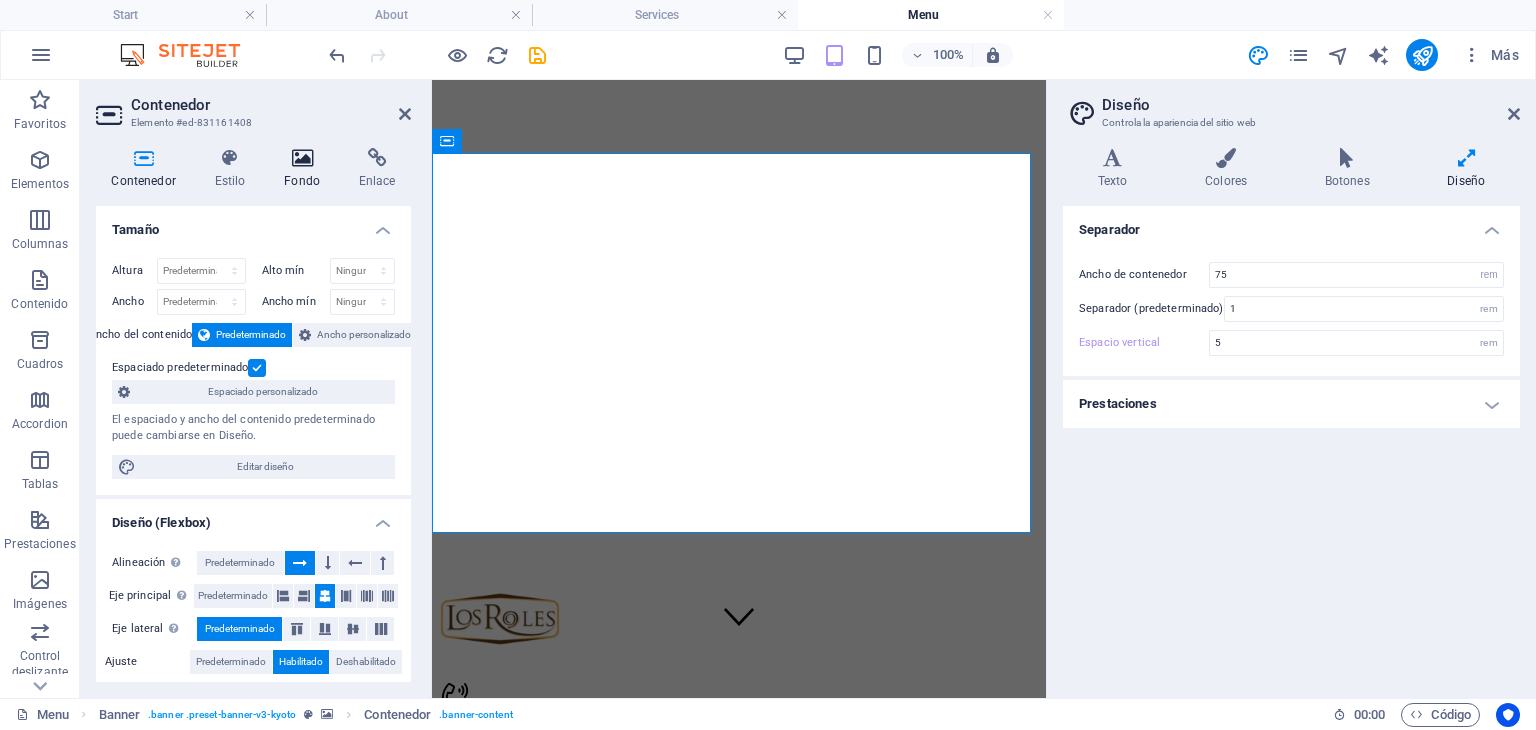 click on "Fondo" at bounding box center [306, 169] 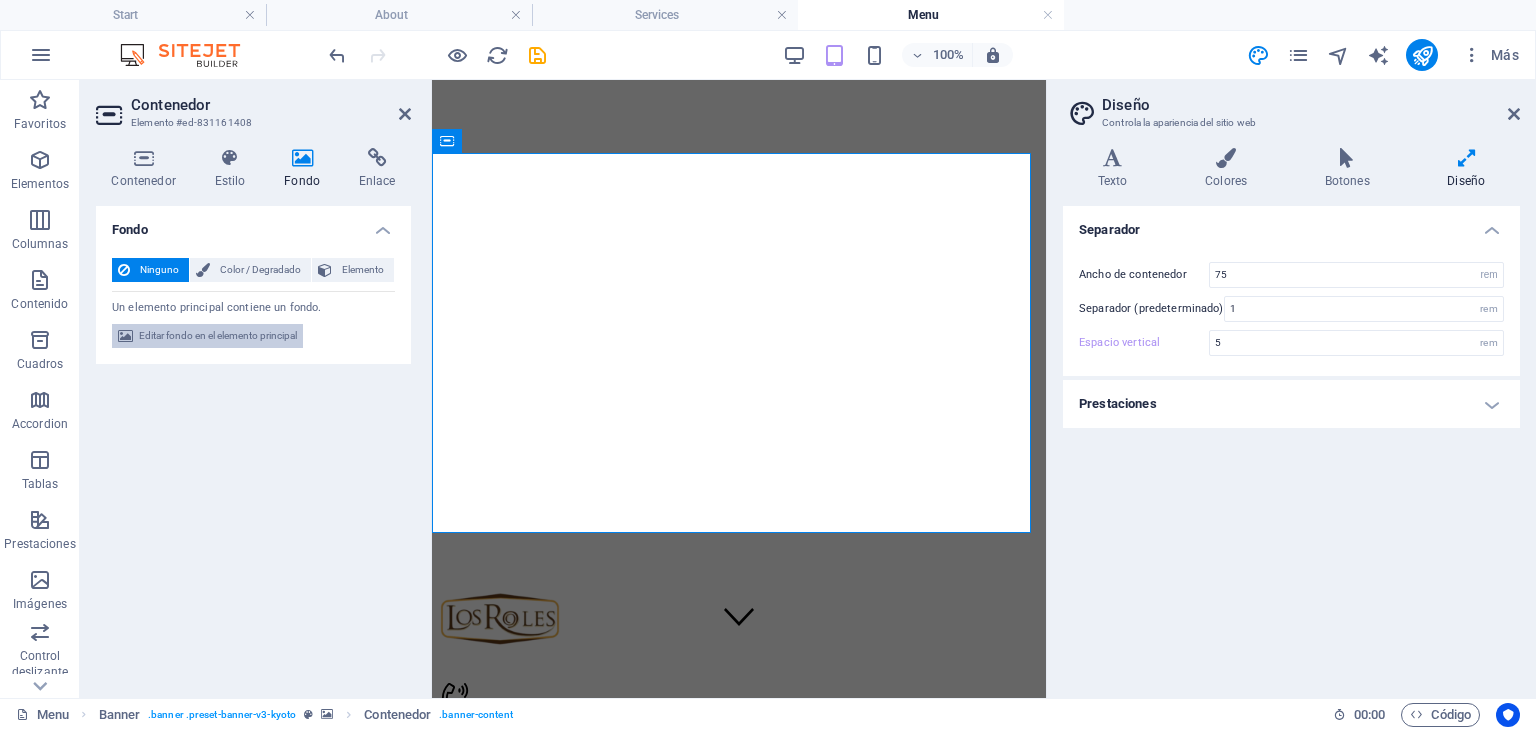 click on "Editar fondo en el elemento principal" at bounding box center (218, 336) 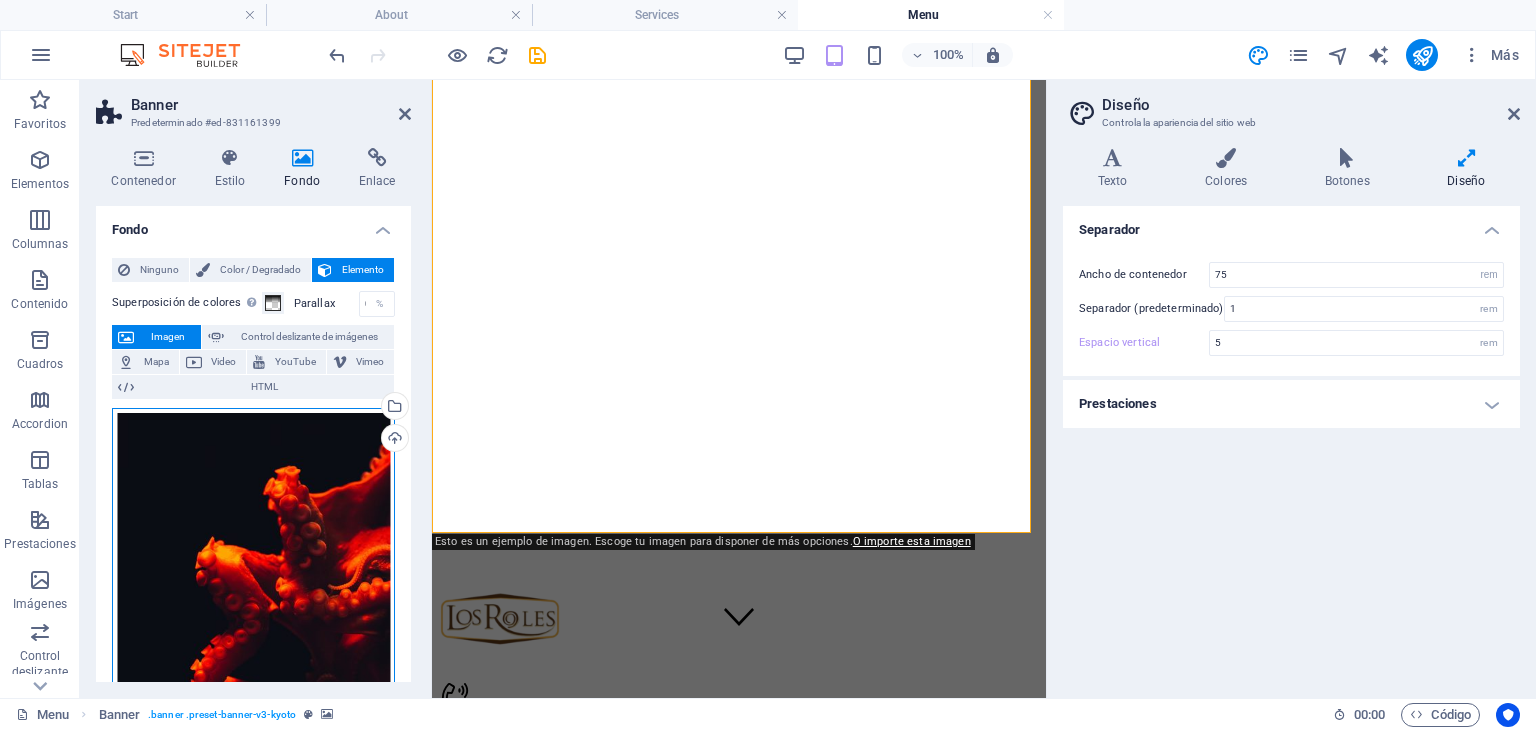 click on "Arrastra archivos aquí, haz clic para escoger archivos o  selecciona archivos de Archivos o de nuestra galería gratuita de fotos y vídeos" at bounding box center (253, 617) 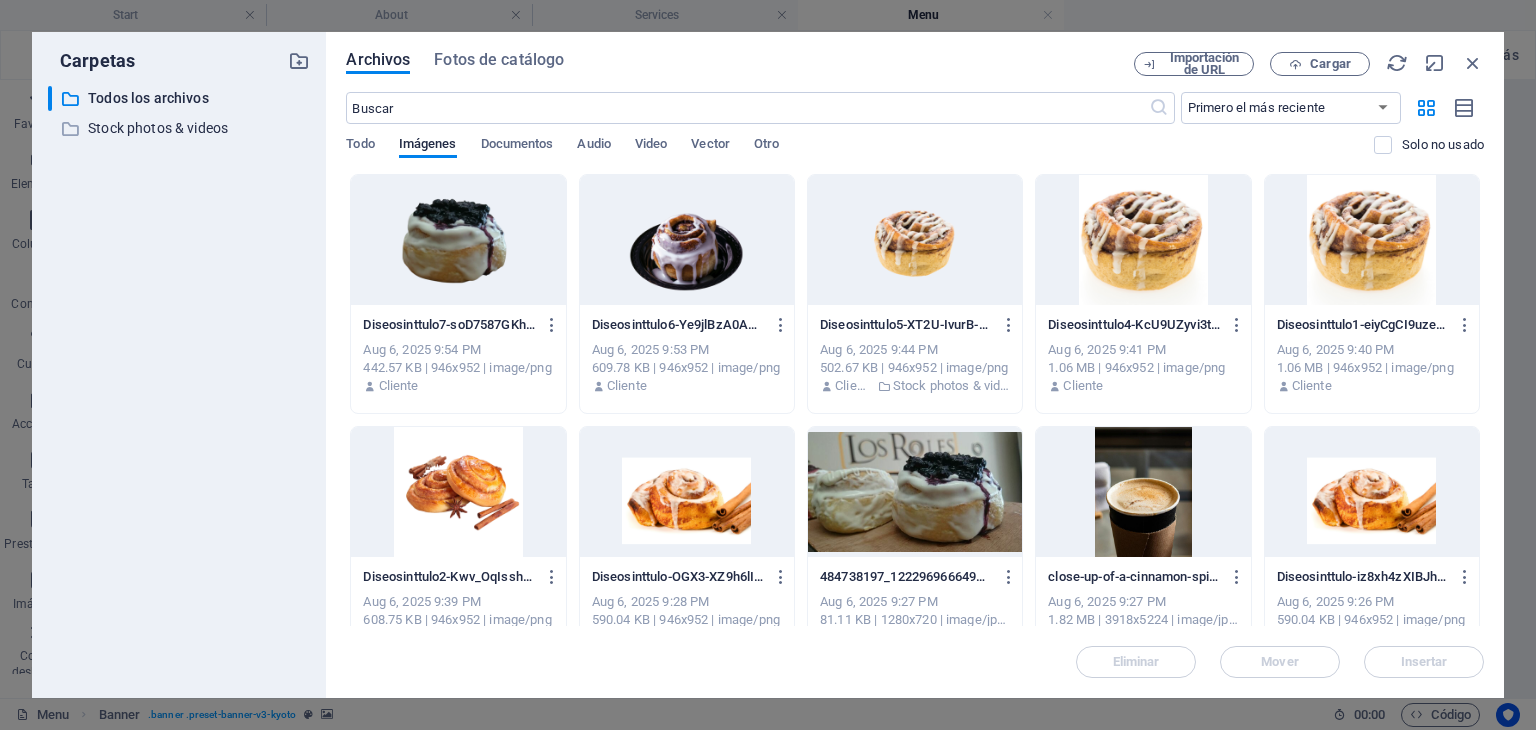 click at bounding box center (915, 492) 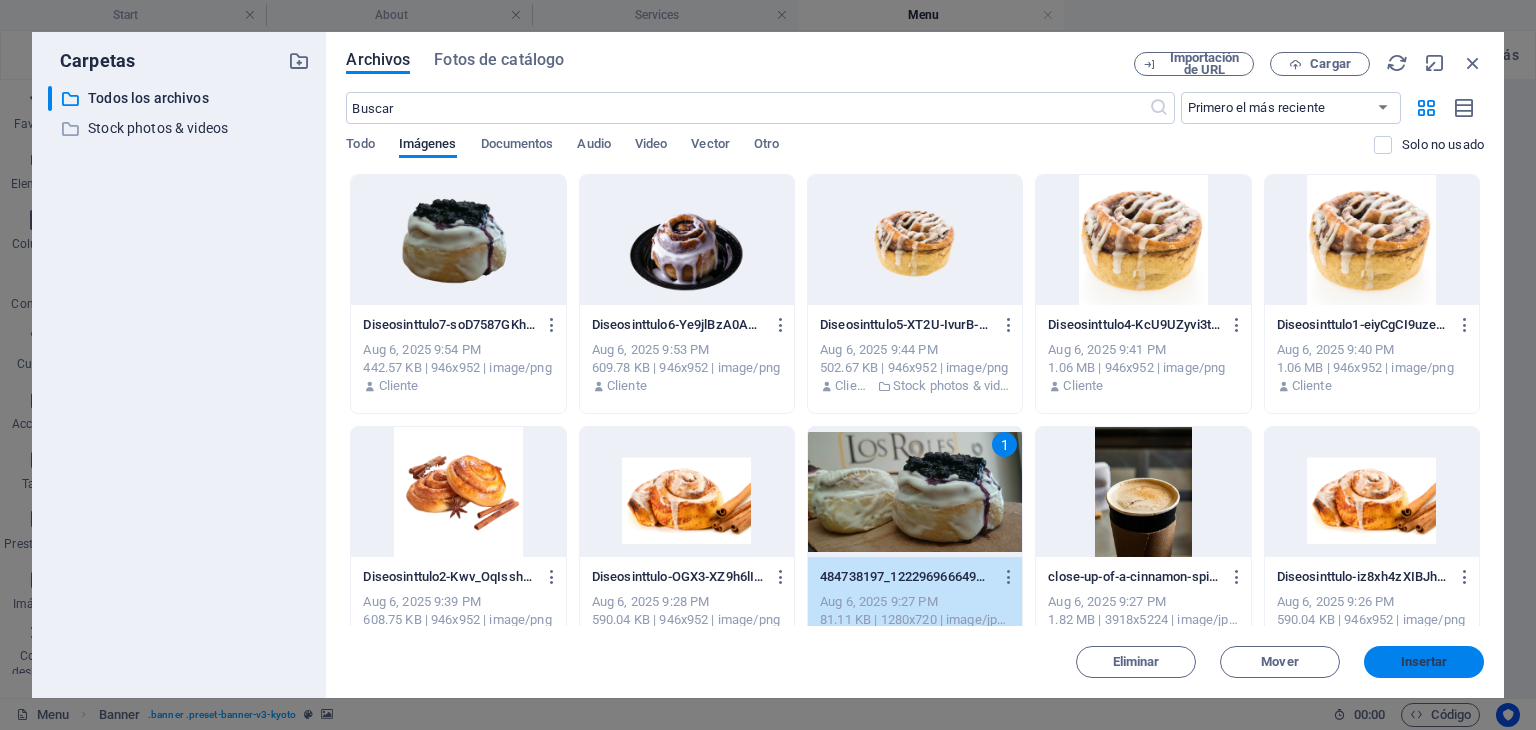 click on "Insertar" at bounding box center (1424, 662) 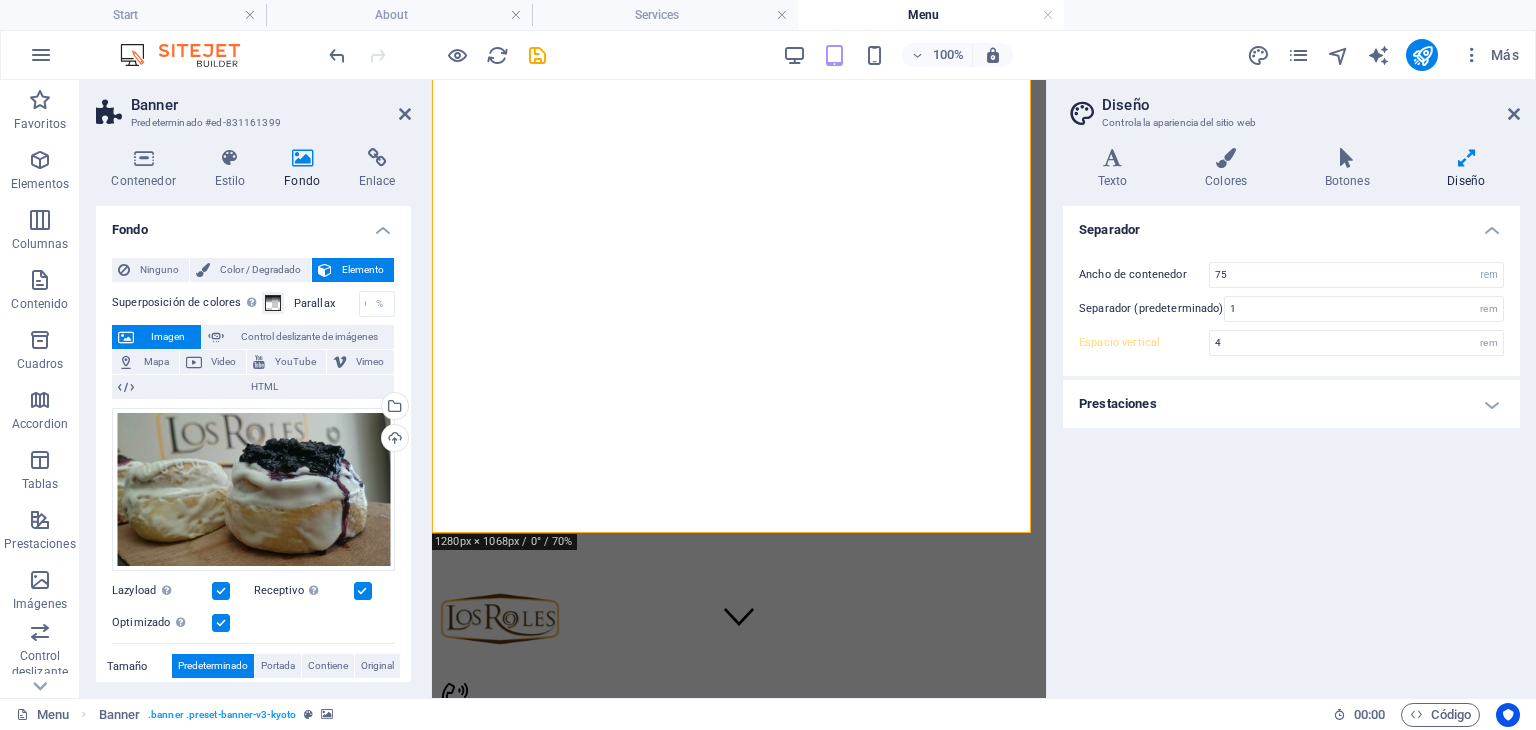 type on "5" 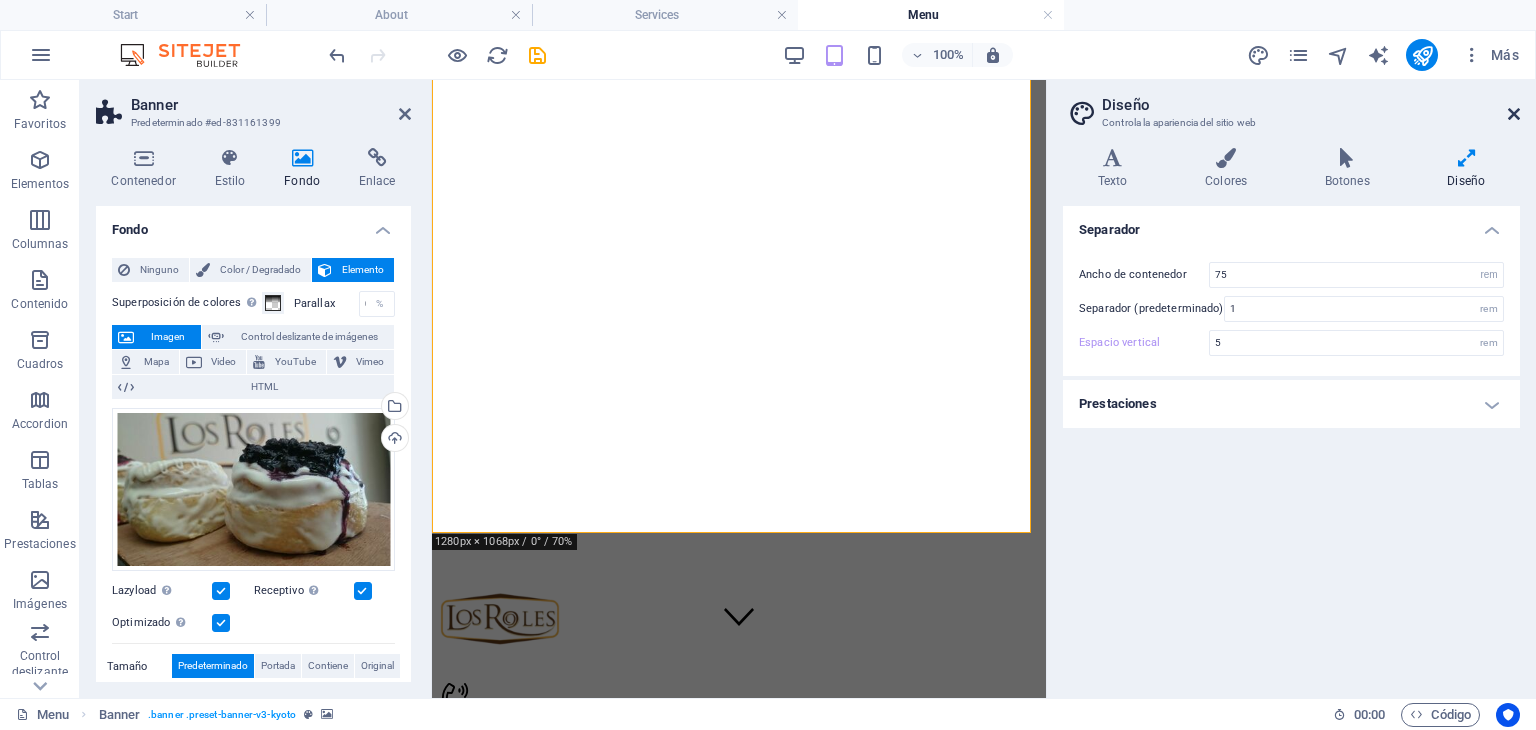 click at bounding box center (1514, 114) 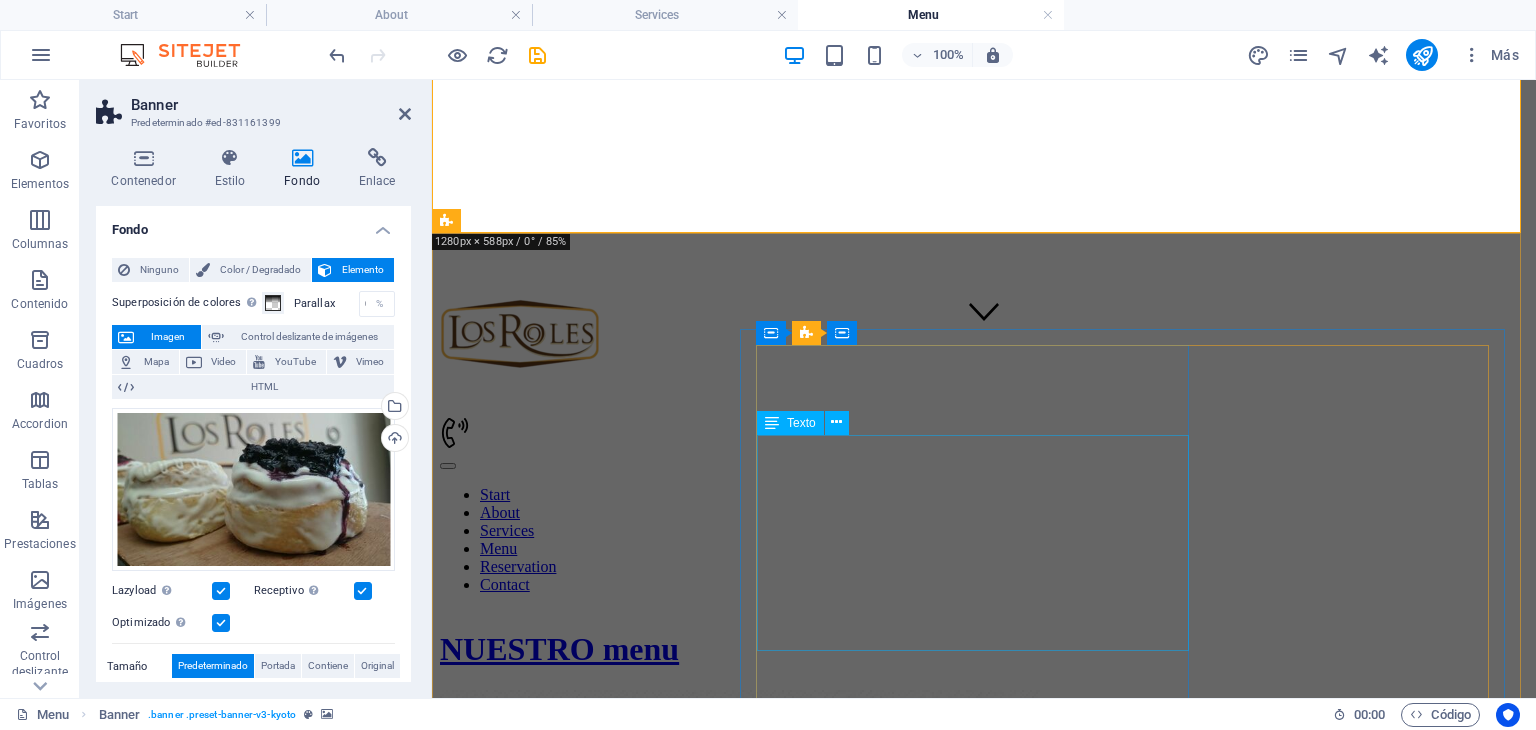 scroll, scrollTop: 347, scrollLeft: 0, axis: vertical 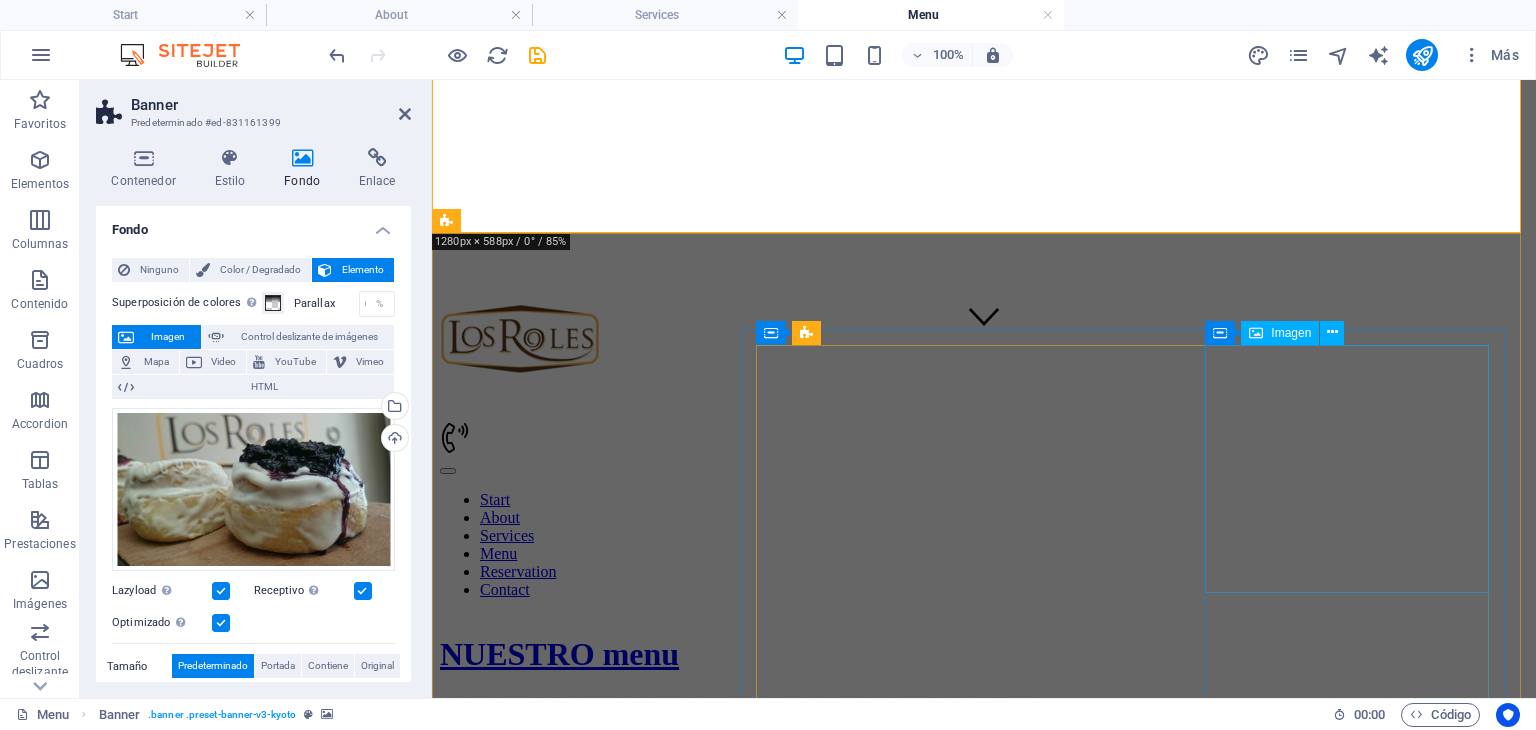 click at bounding box center (984, 3927) 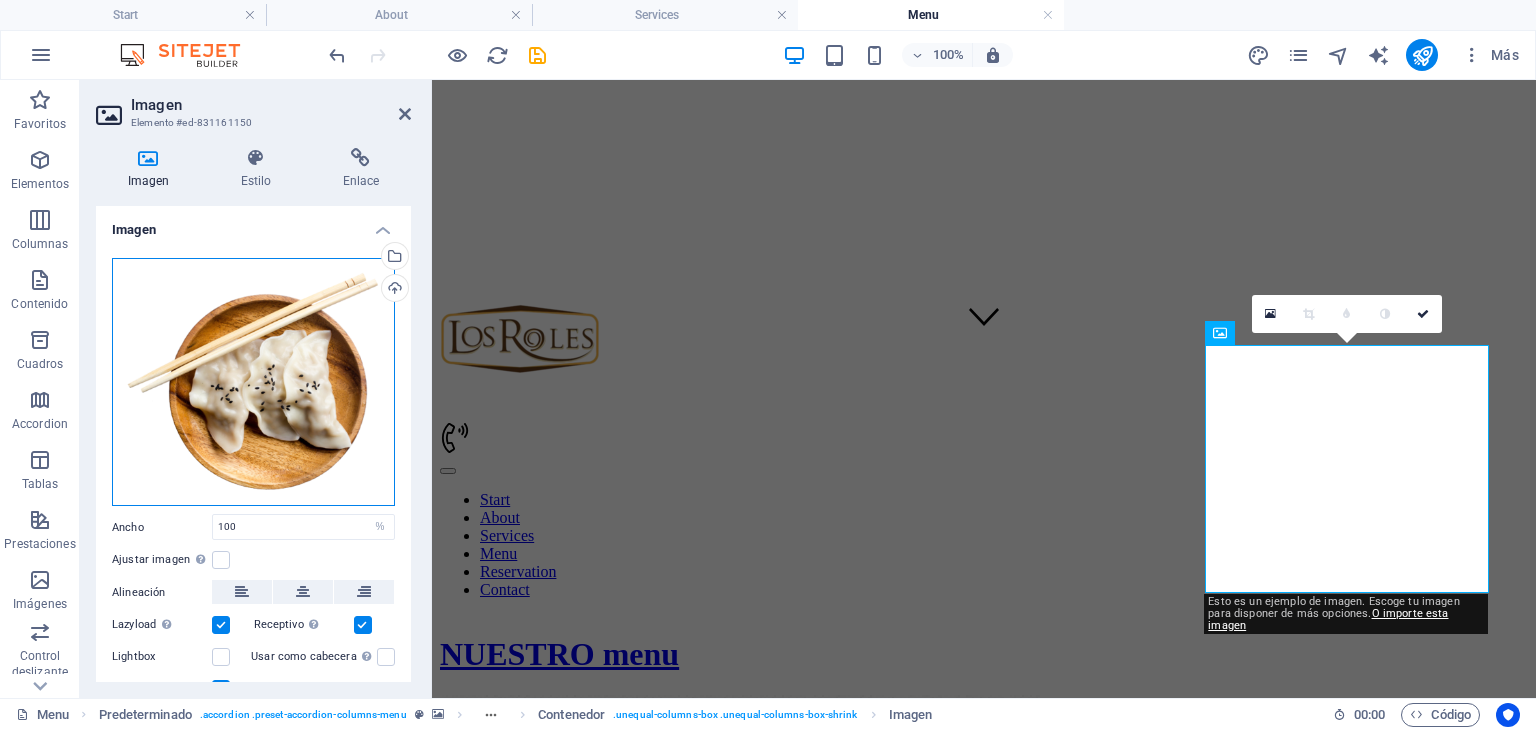 click on "Arrastra archivos aquí, haz clic para escoger archivos o  selecciona archivos de Archivos o de nuestra galería gratuita de fotos y vídeos" at bounding box center [253, 382] 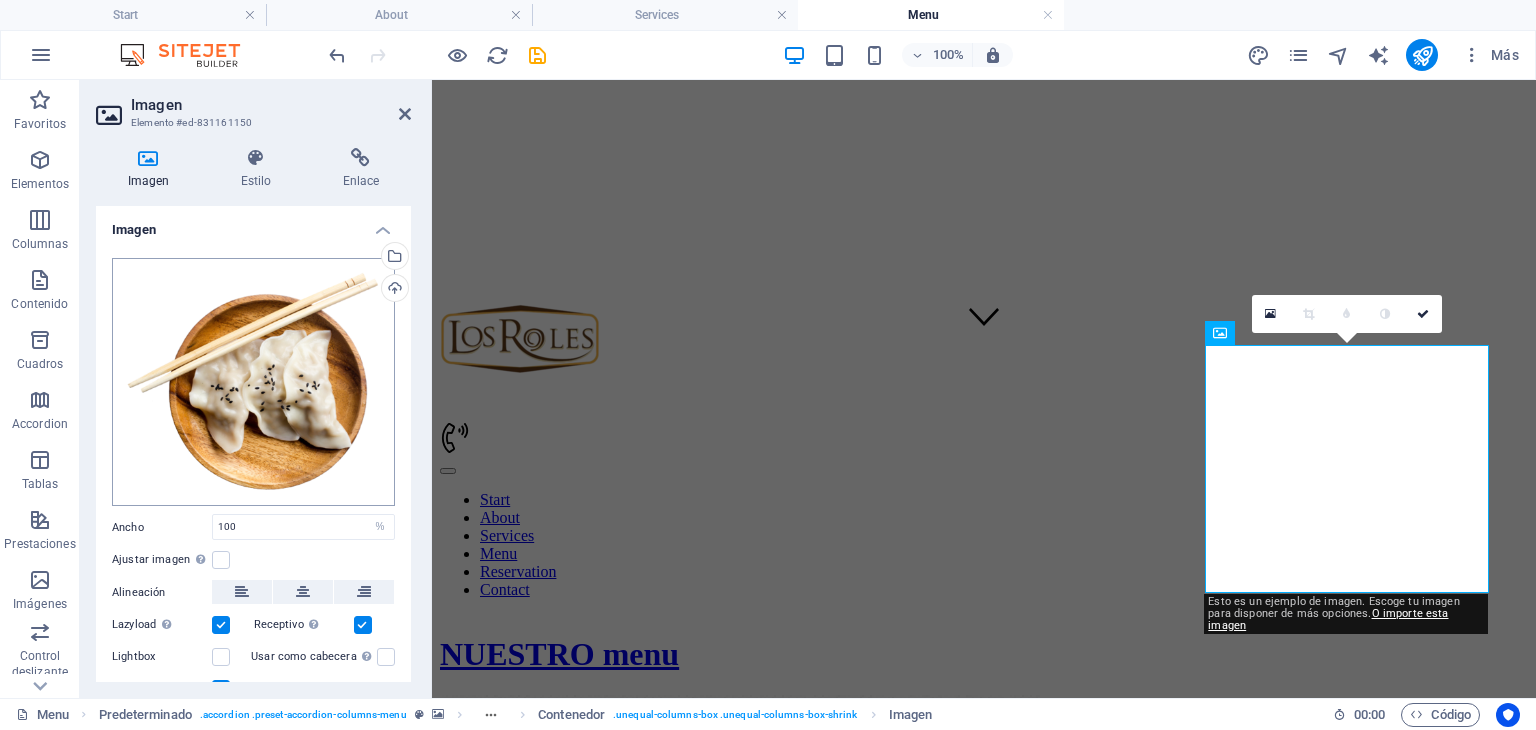 scroll, scrollTop: 908, scrollLeft: 0, axis: vertical 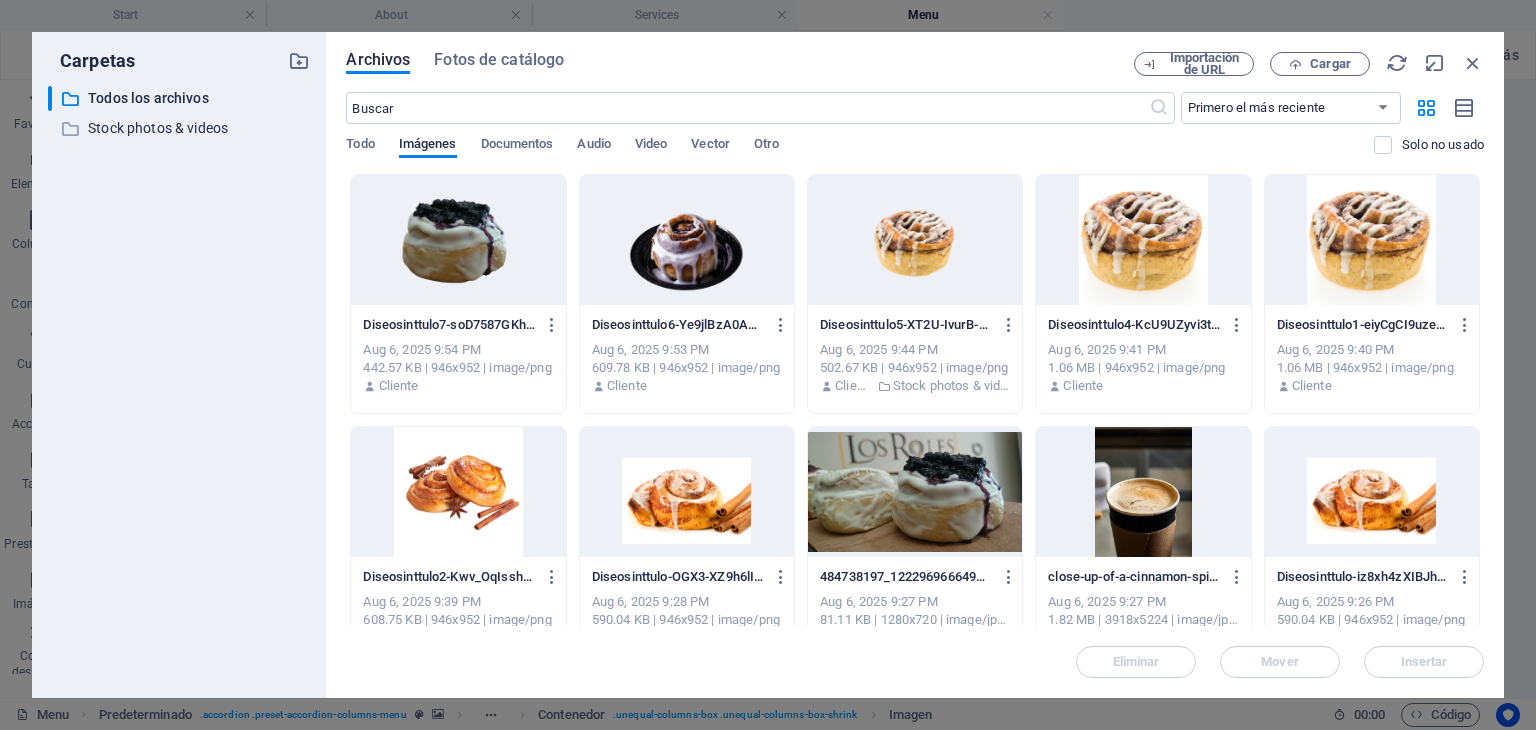 click at bounding box center [458, 240] 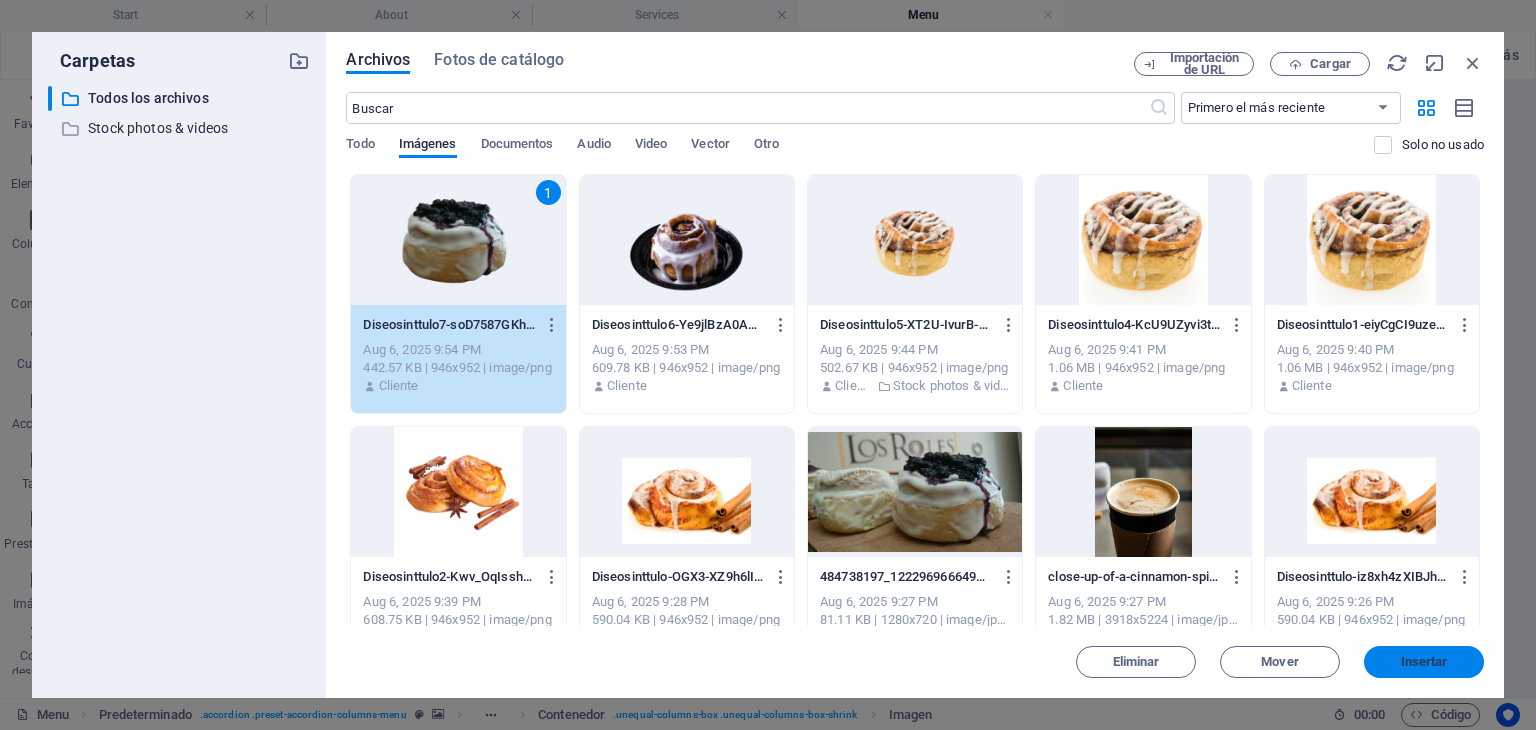 click on "Insertar" at bounding box center (1424, 662) 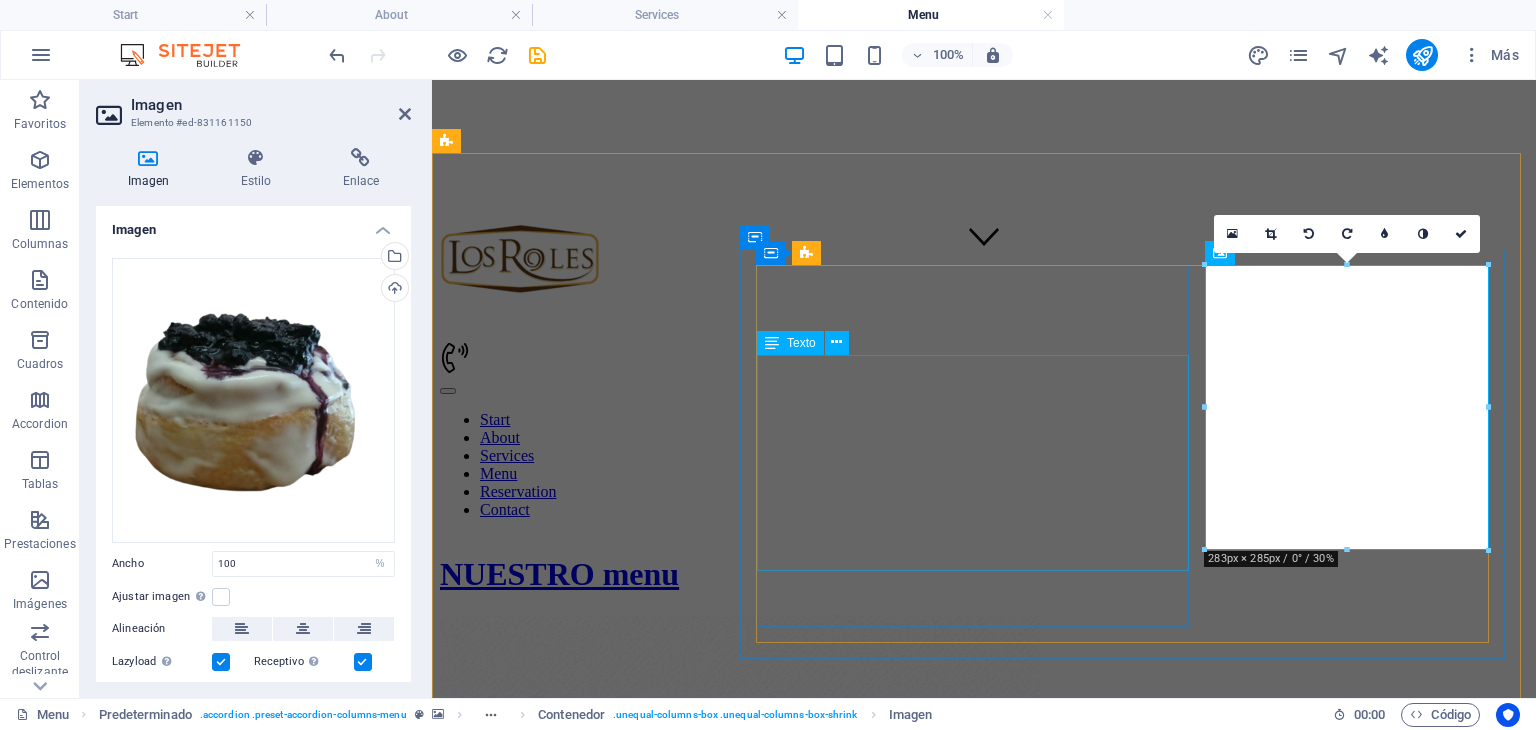 click on "Lorem ipsum dolor sit amet, consectetur adipisicing elit. Maiores ipsum repellat minus nihil. Labore, delectus, nam dignissimos ea repudiandae minima voluptatum magni pariatur possimus quia accusamus harum facilis corporis animi nisi. Enim, pariatur, impedit quia repellat harum ipsam laboriosam voluptas dicta illum nisi obcaecati reprehenderit quis placeat recusandae tenetur aperiam." at bounding box center [984, 3267] 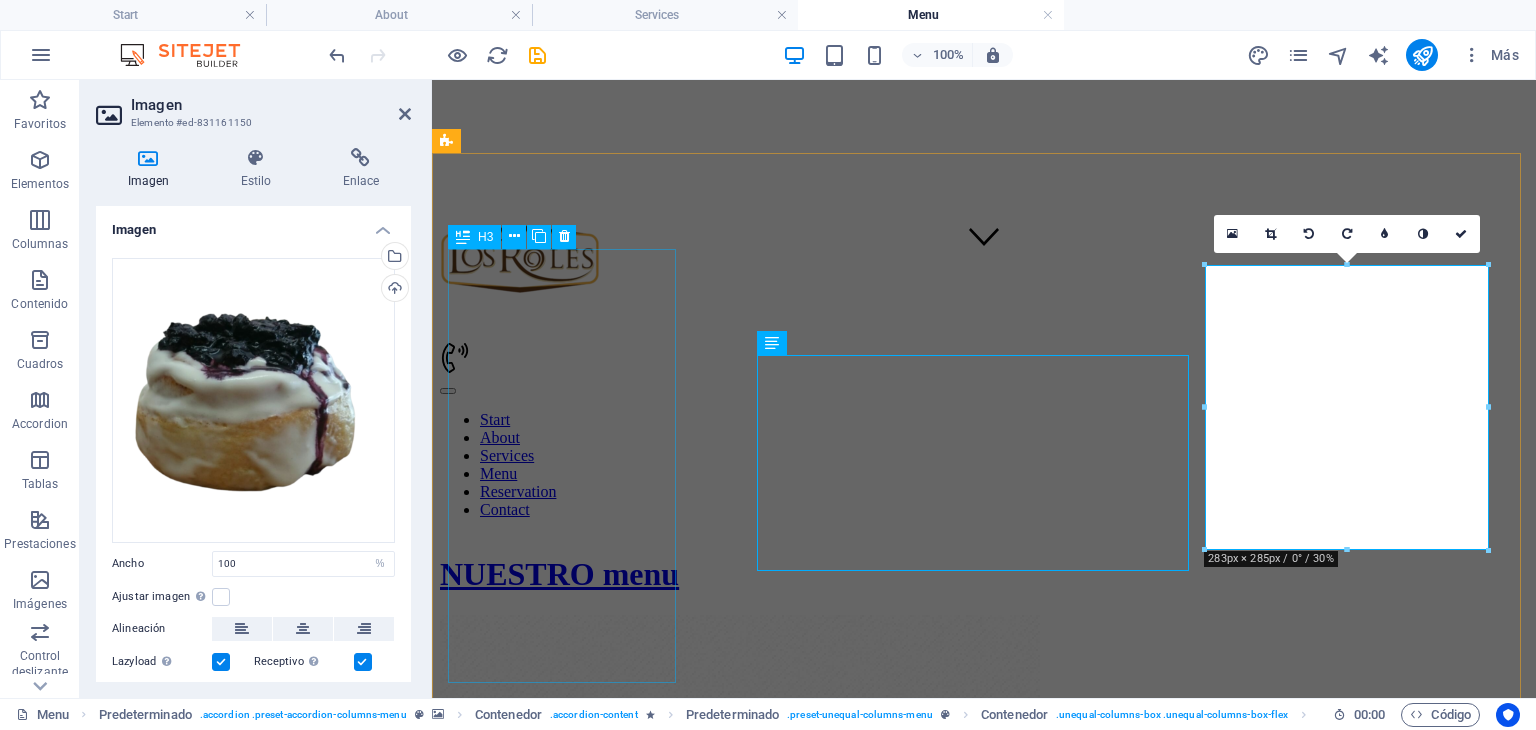 click at bounding box center [984, 917] 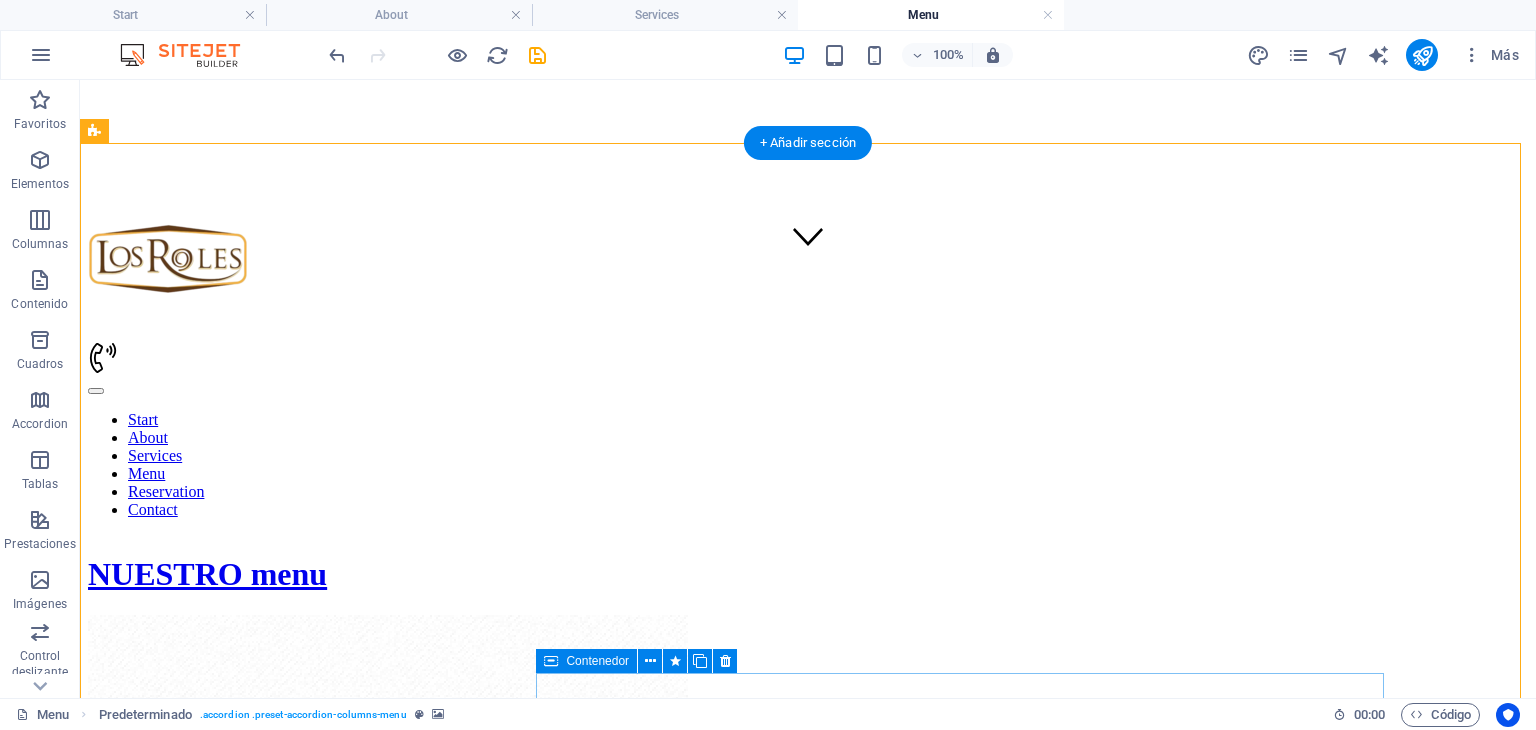 scroll, scrollTop: 827, scrollLeft: 0, axis: vertical 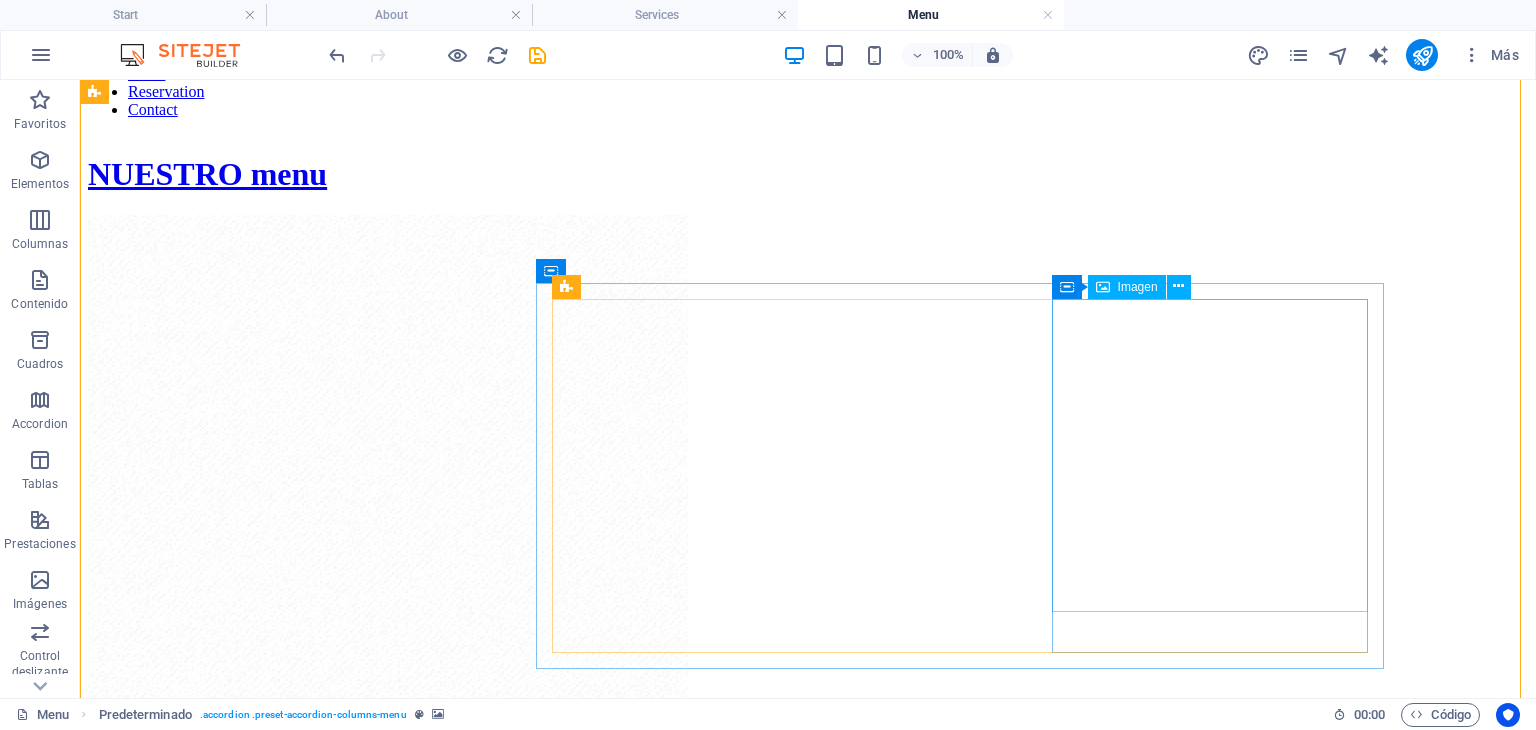 click at bounding box center [808, 5338] 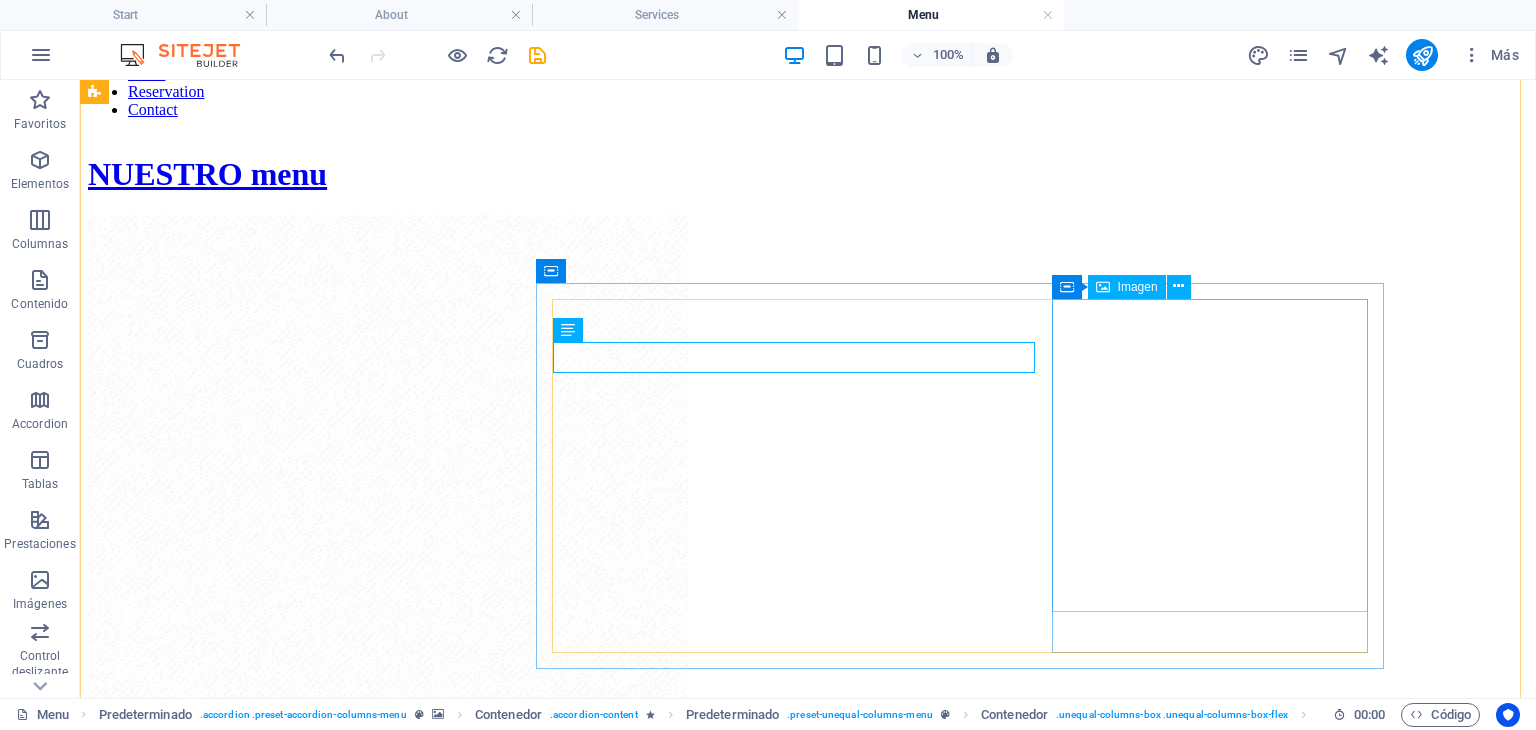 click at bounding box center (808, 5337) 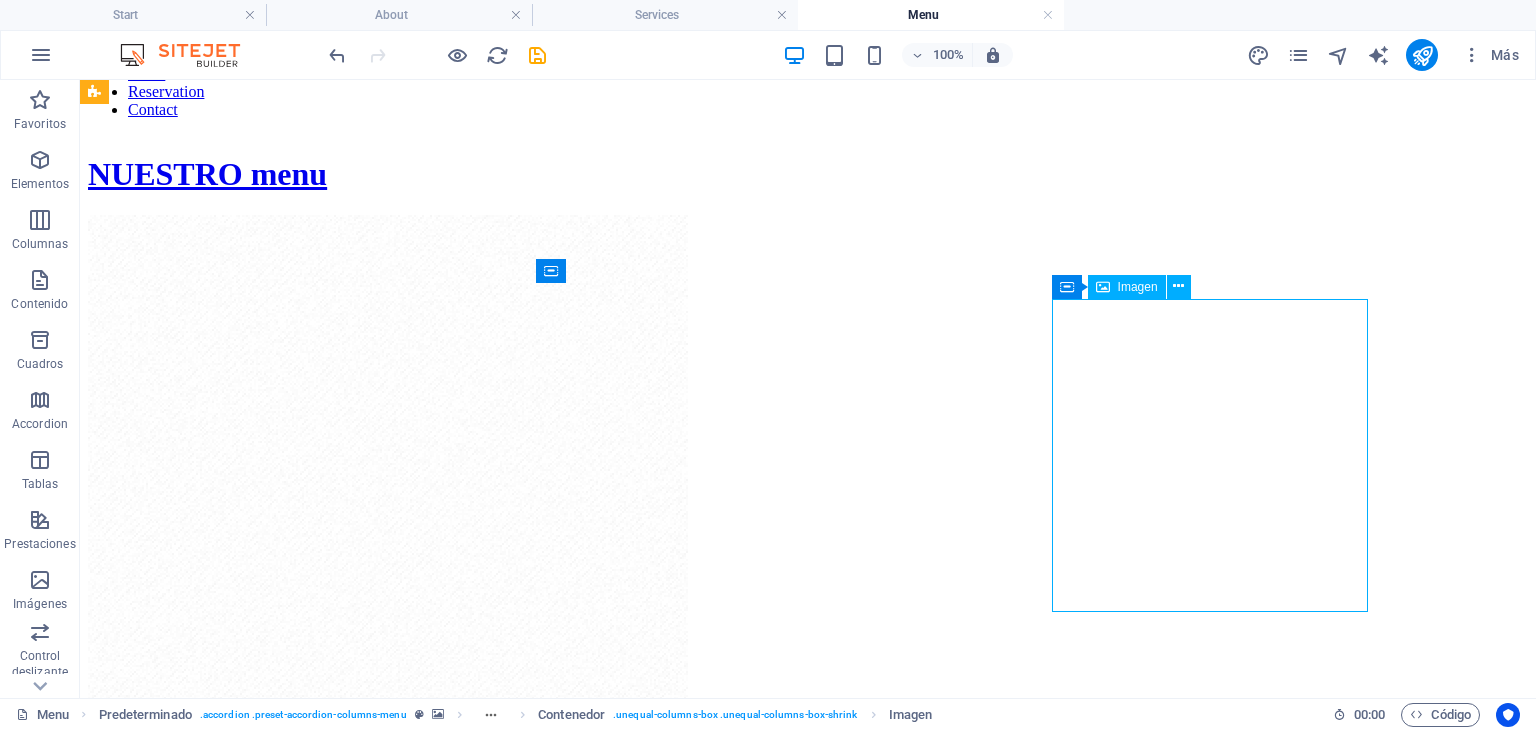click at bounding box center [808, 5337] 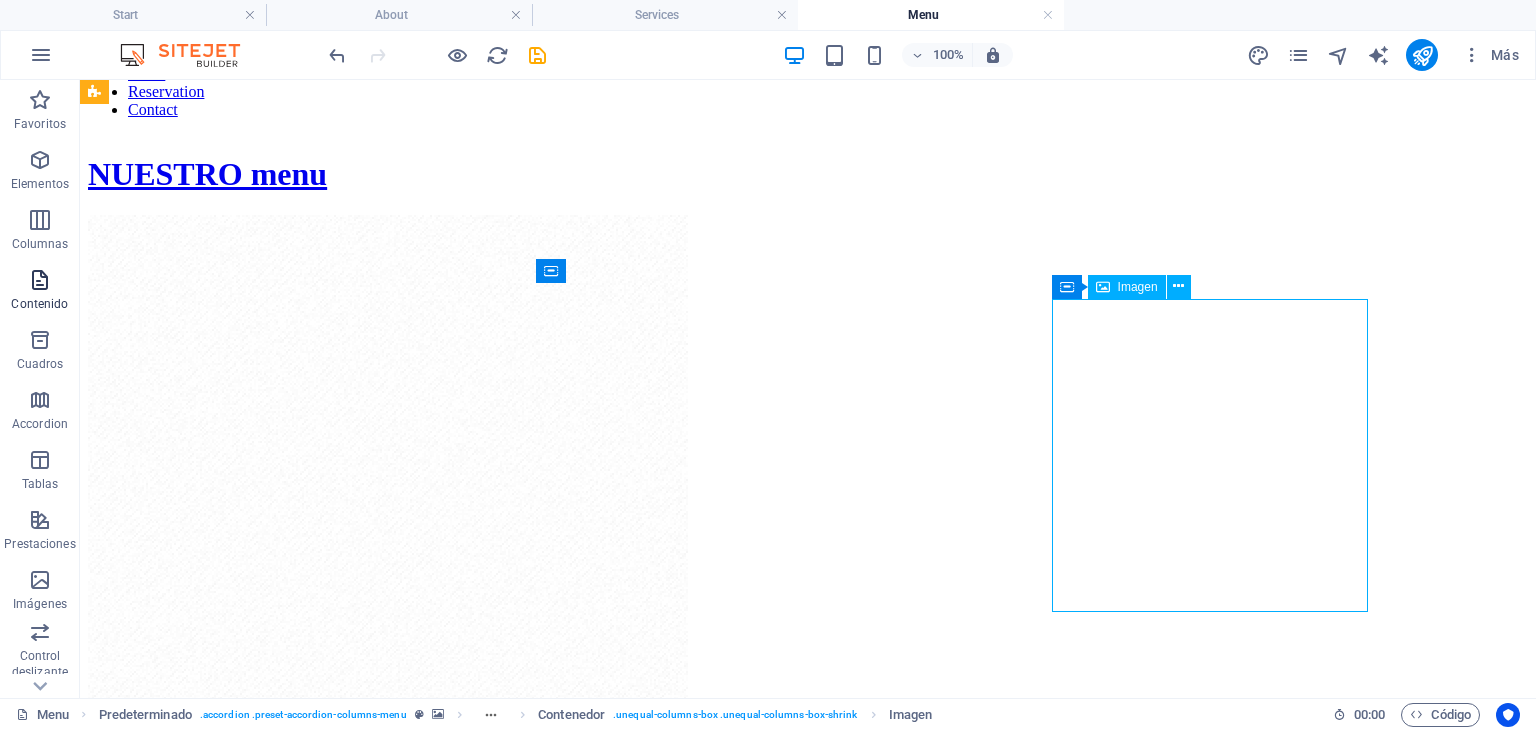 select on "%" 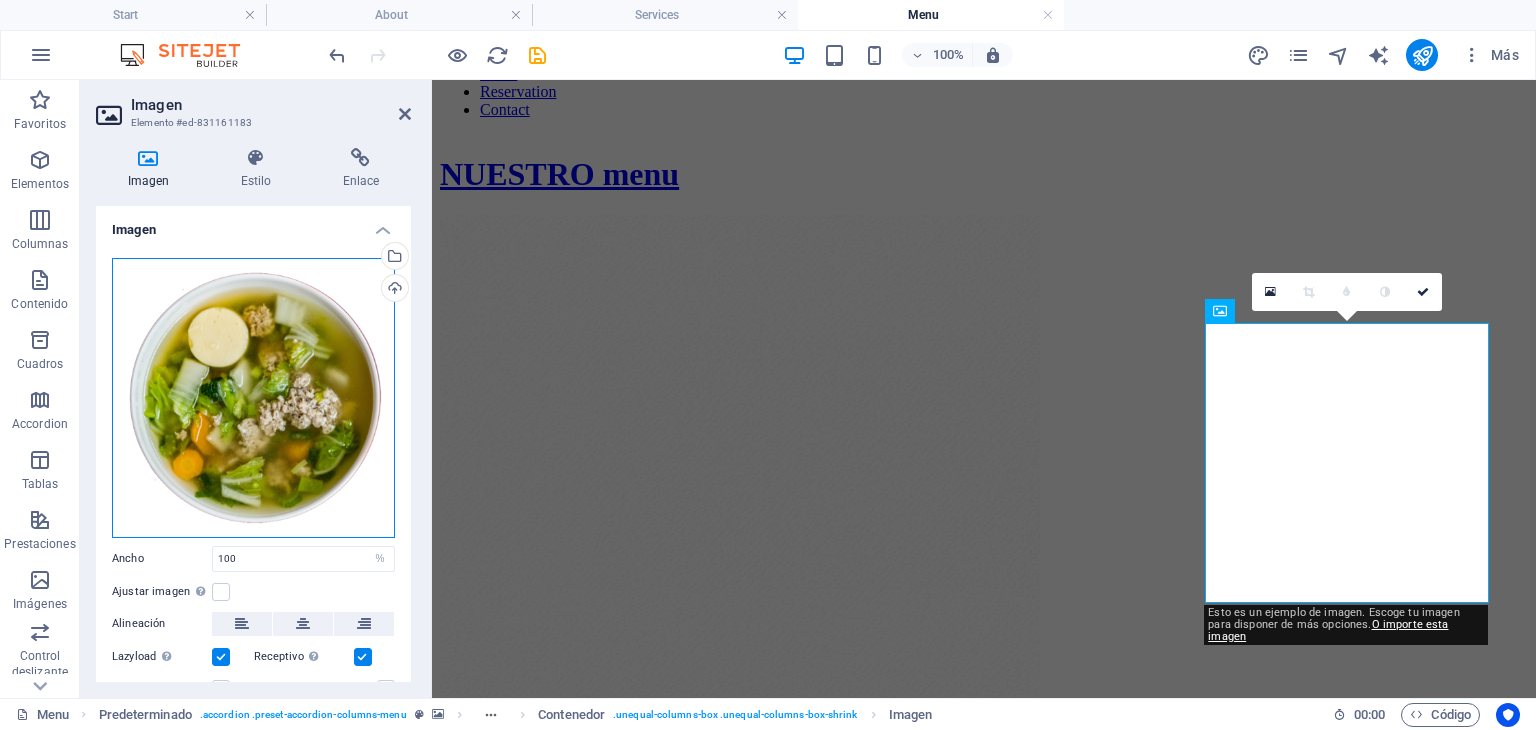 click on "Arrastra archivos aquí, haz clic para escoger archivos o  selecciona archivos de Archivos o de nuestra galería gratuita de fotos y vídeos" at bounding box center [253, 398] 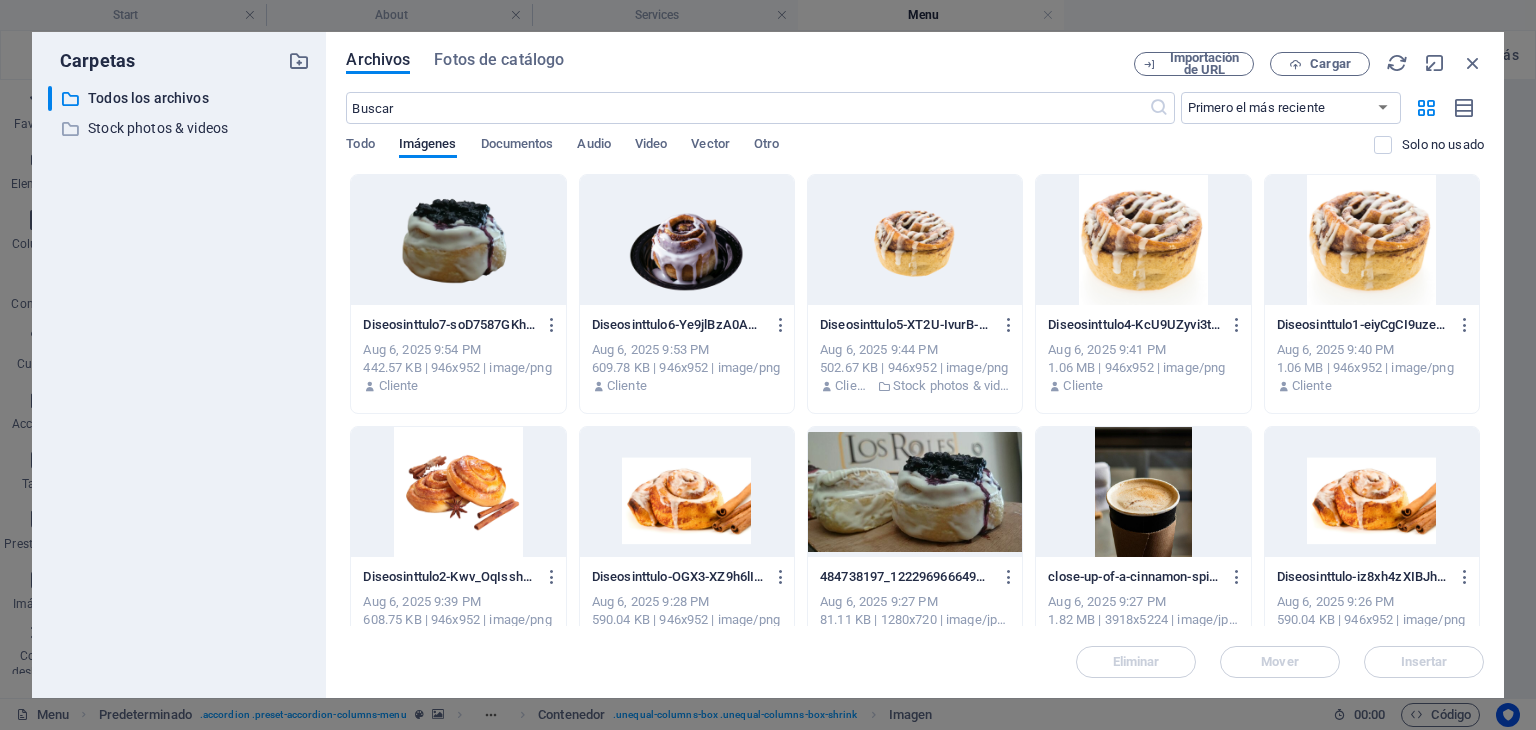 scroll, scrollTop: 1922, scrollLeft: 0, axis: vertical 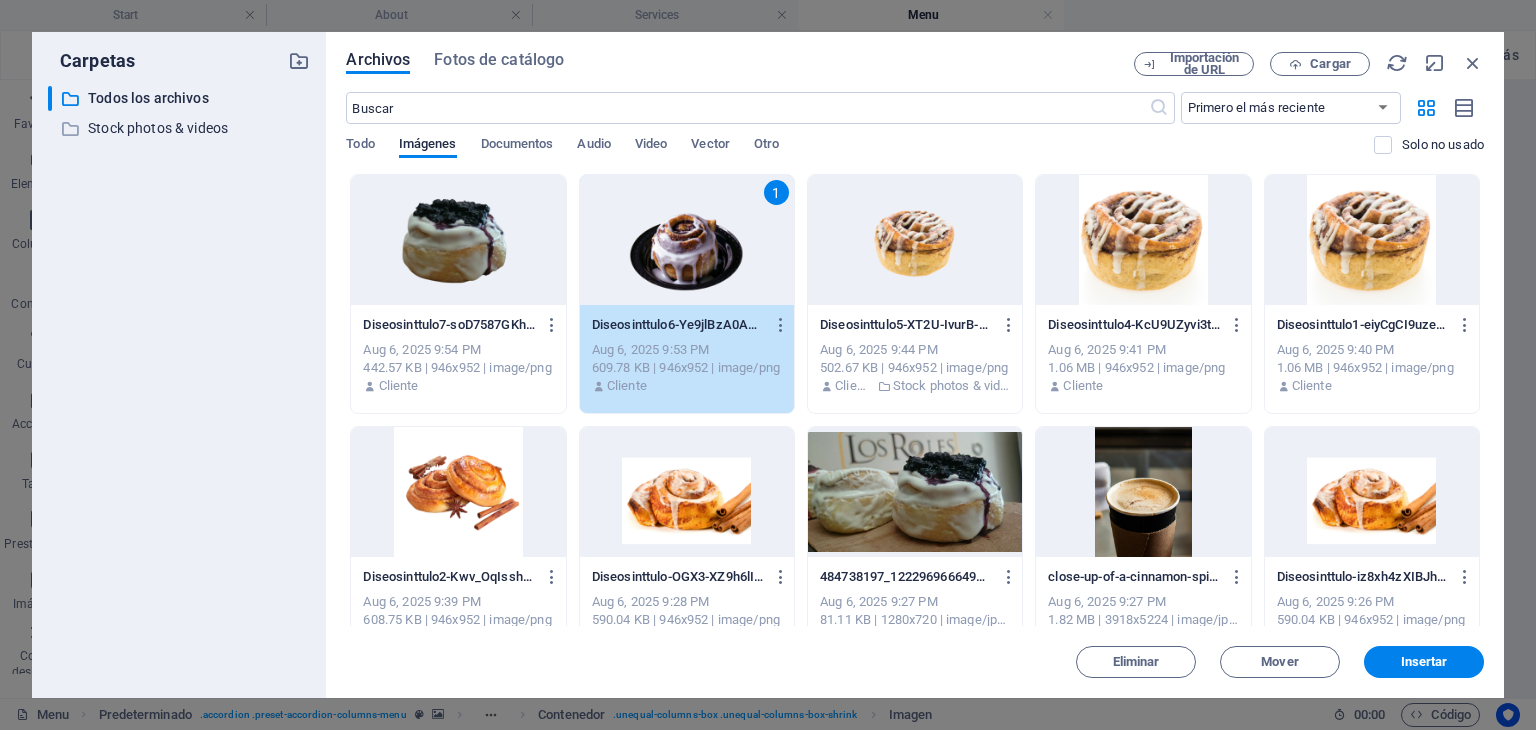 click at bounding box center (458, 240) 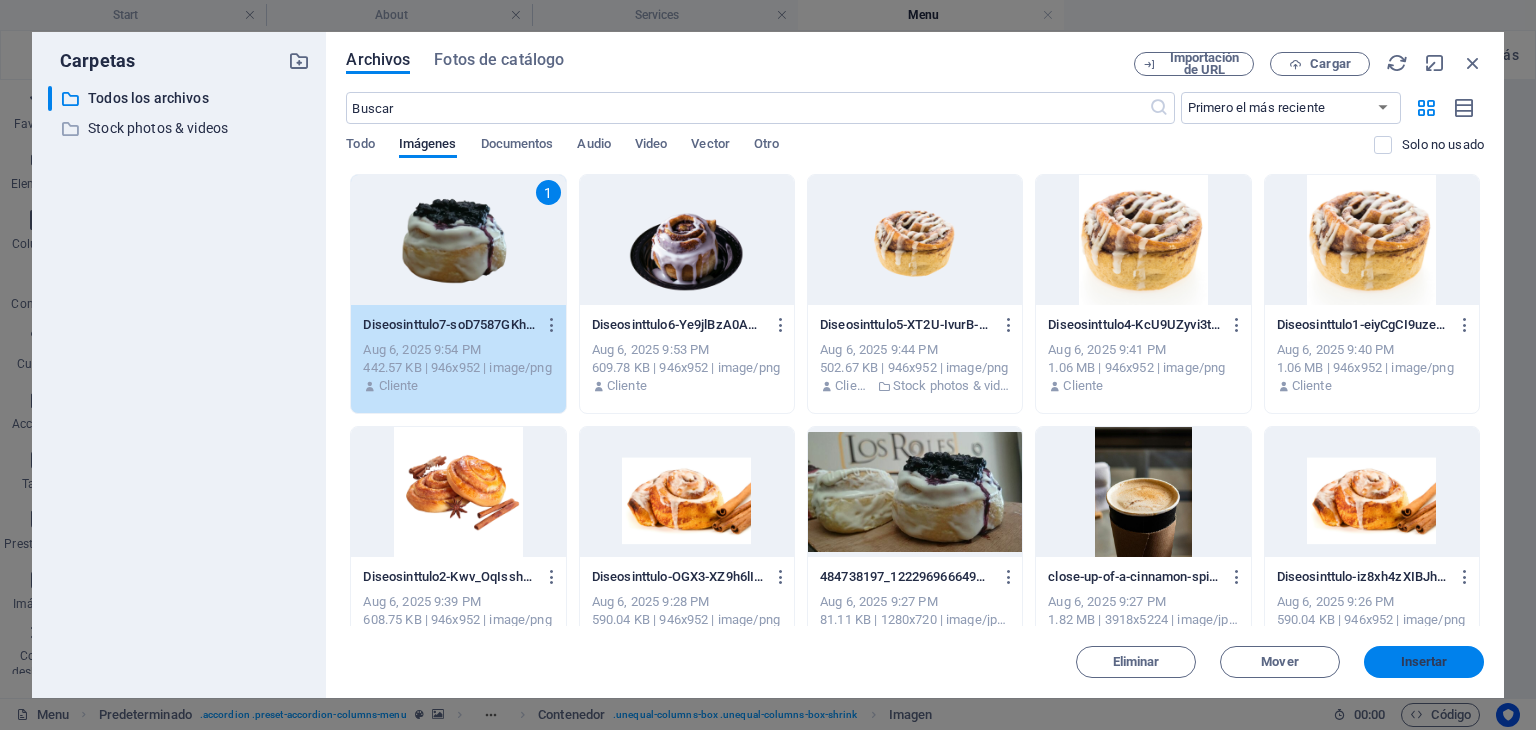 click on "Insertar" at bounding box center [1424, 662] 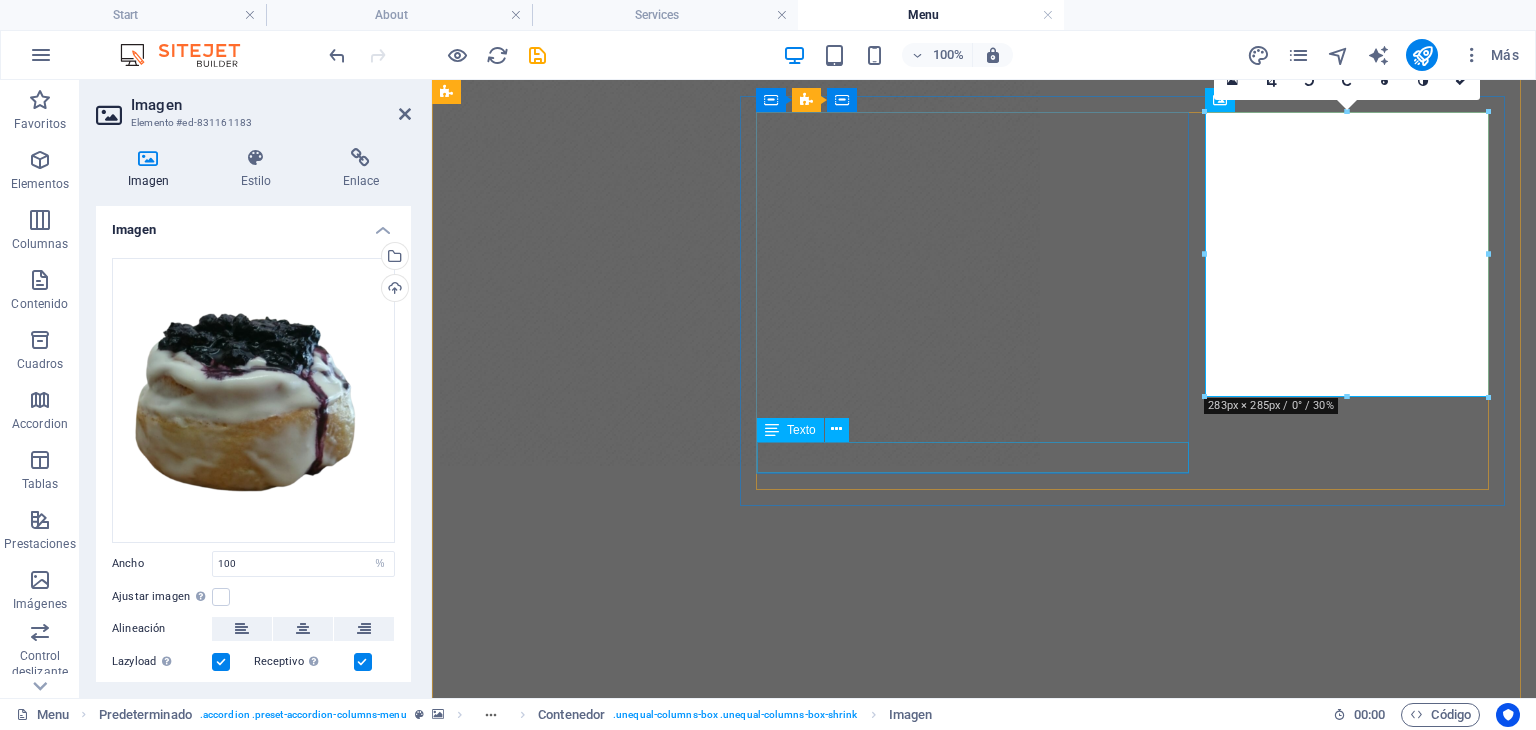 scroll, scrollTop: 1201, scrollLeft: 0, axis: vertical 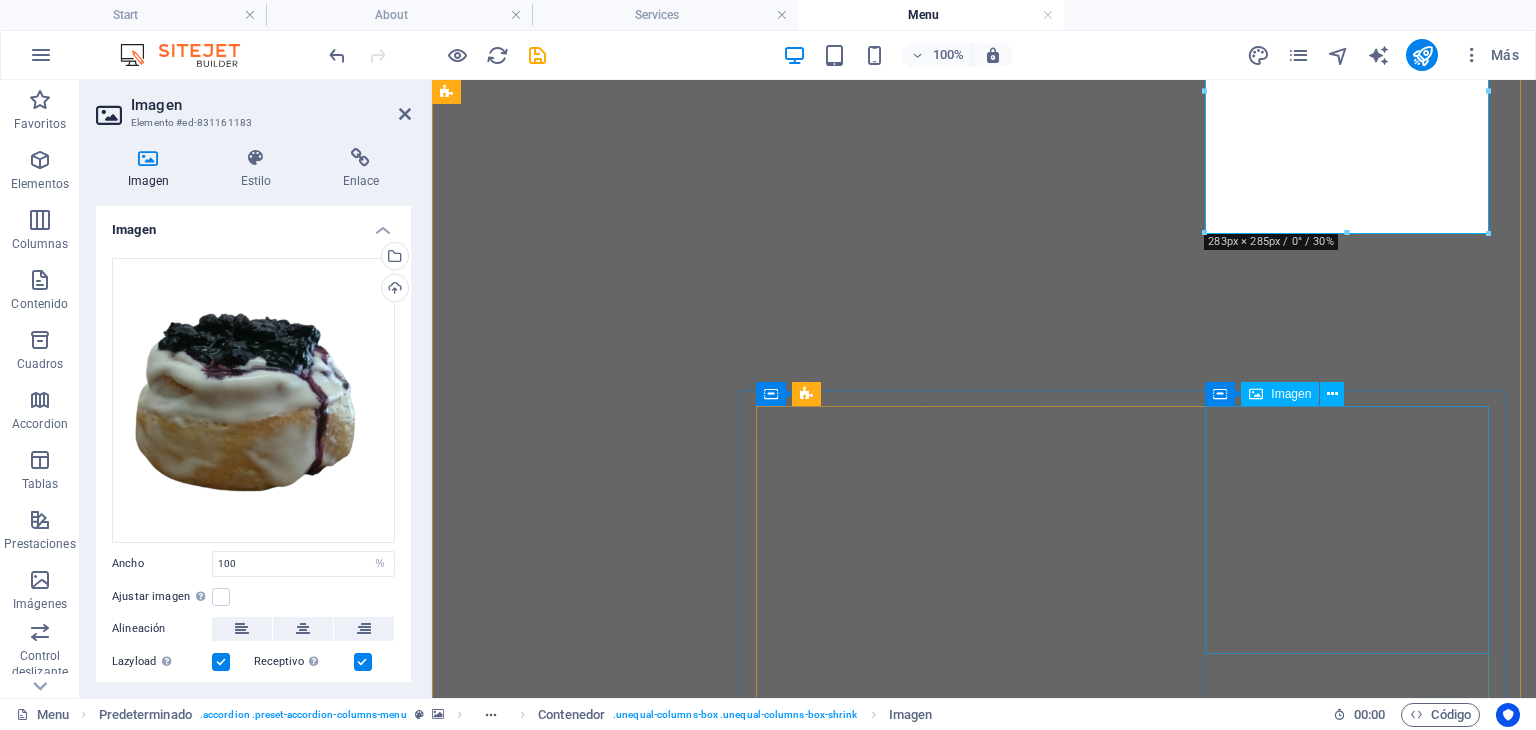 click at bounding box center (984, 5912) 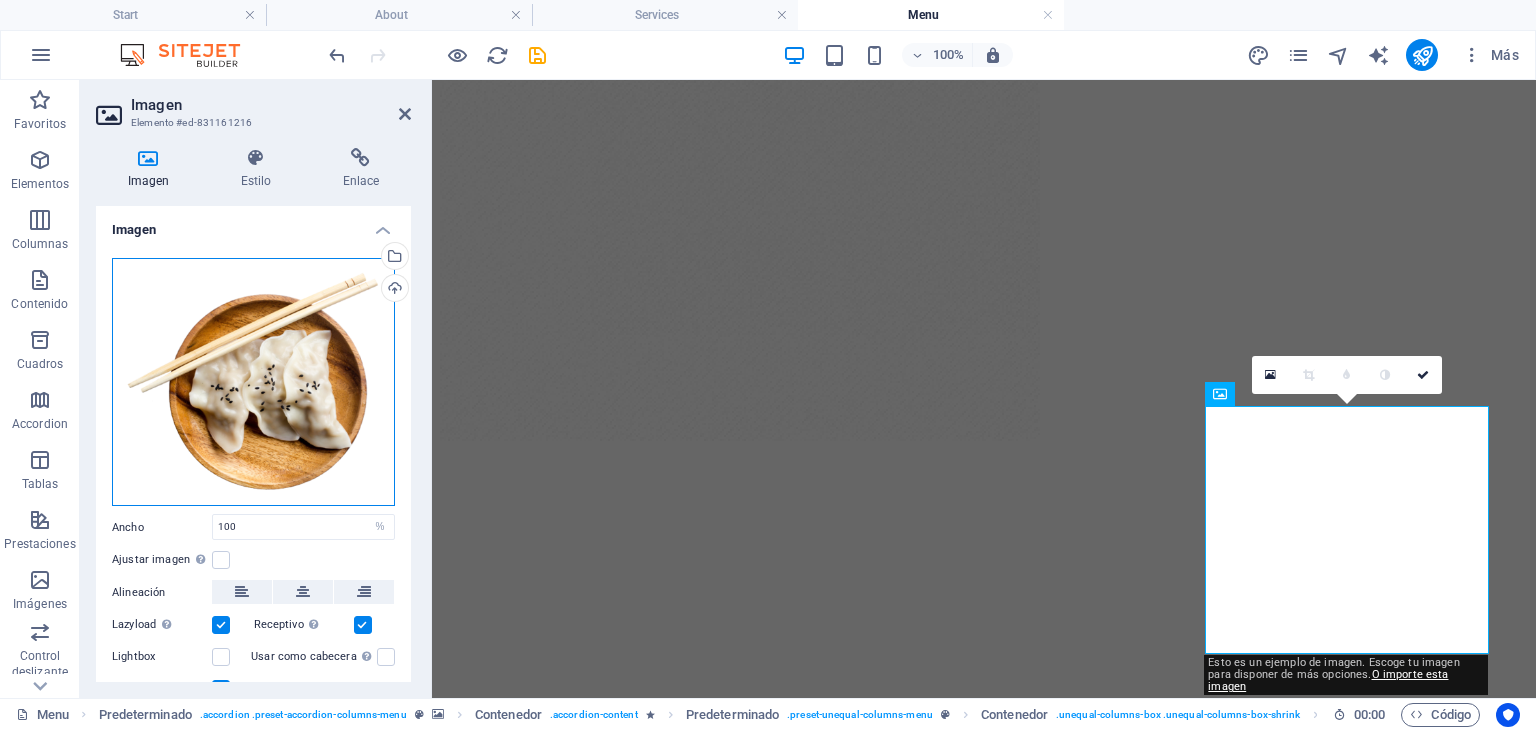 click on "Arrastra archivos aquí, haz clic para escoger archivos o  selecciona archivos de Archivos o de nuestra galería gratuita de fotos y vídeos" at bounding box center (253, 382) 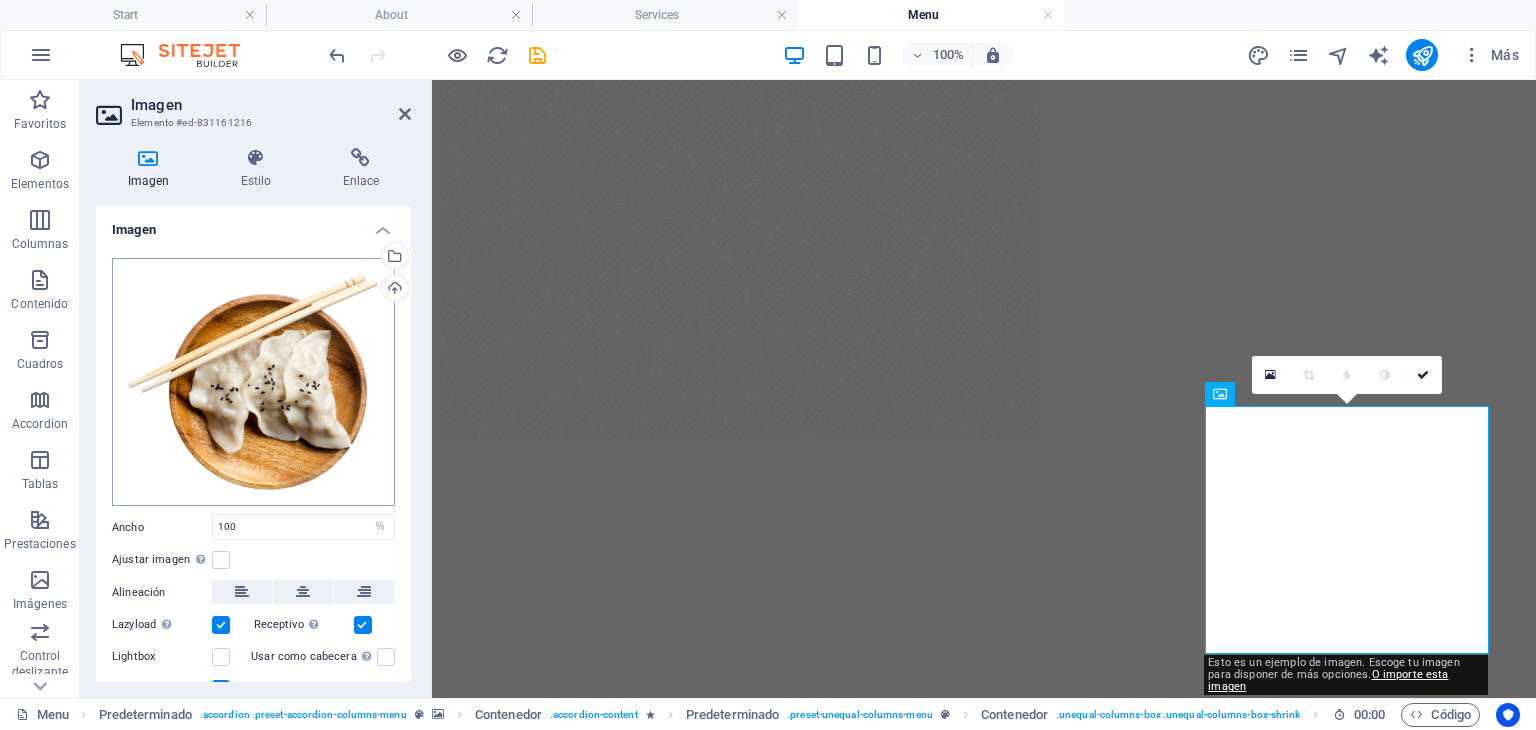 scroll, scrollTop: 2873, scrollLeft: 0, axis: vertical 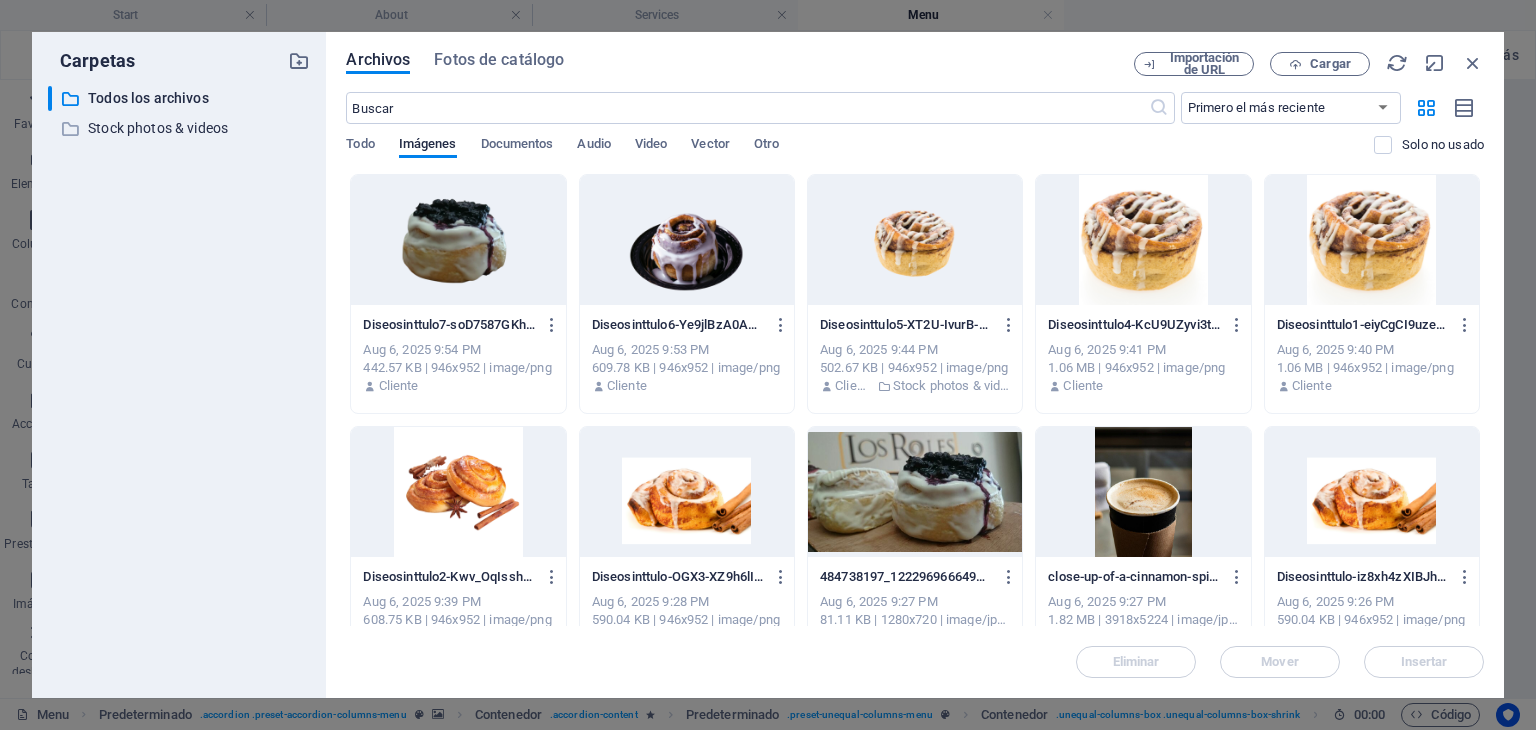 click at bounding box center (458, 240) 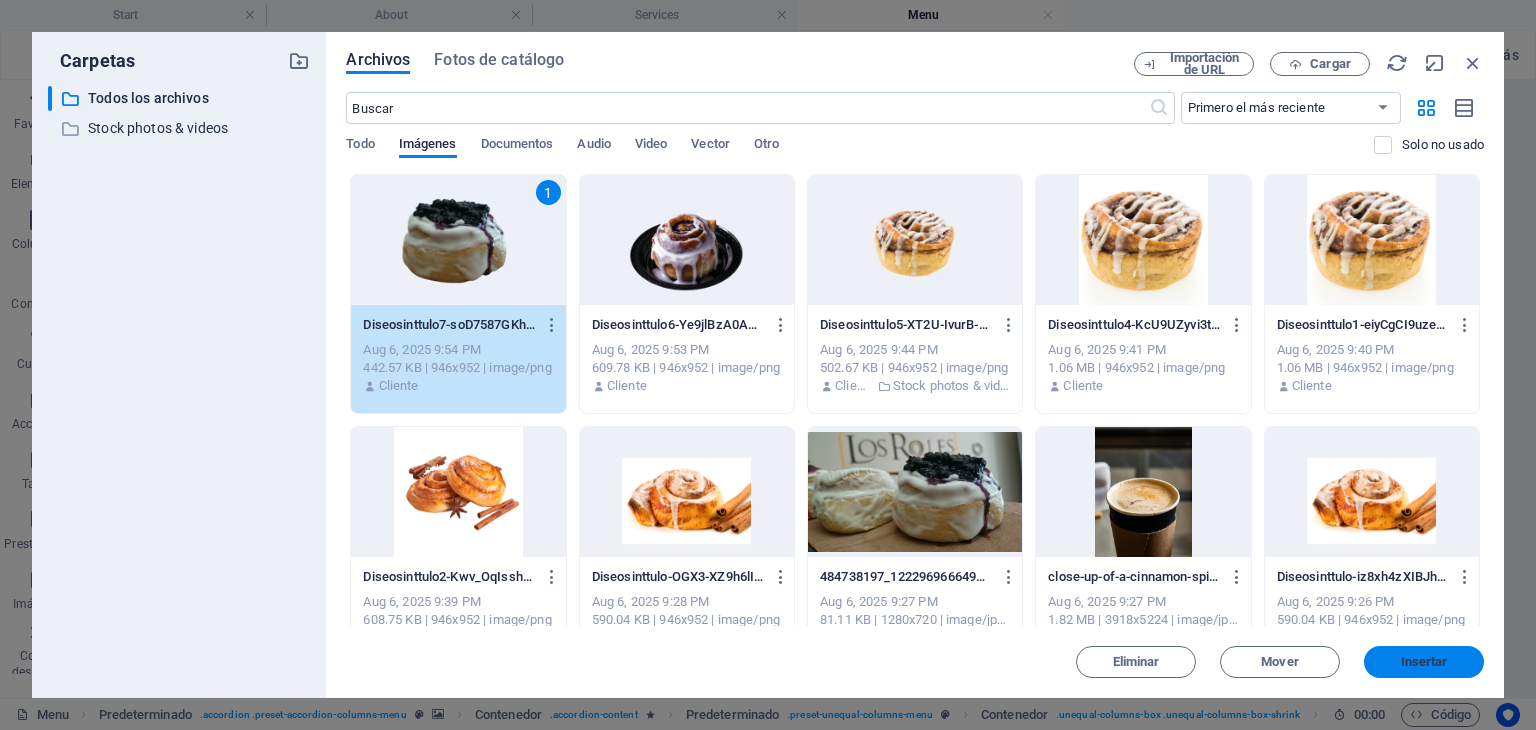 click on "Insertar" at bounding box center (1424, 662) 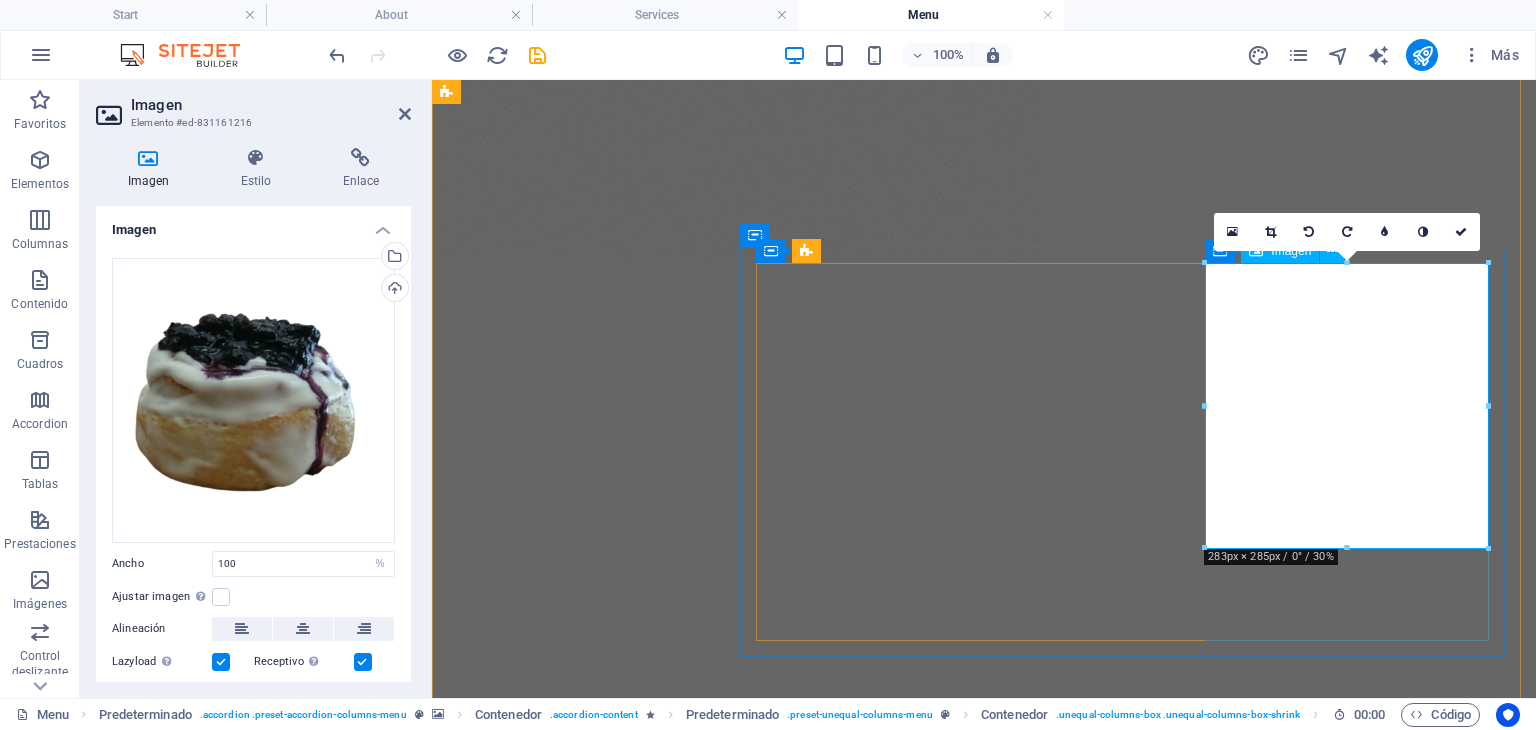 scroll, scrollTop: 1743, scrollLeft: 0, axis: vertical 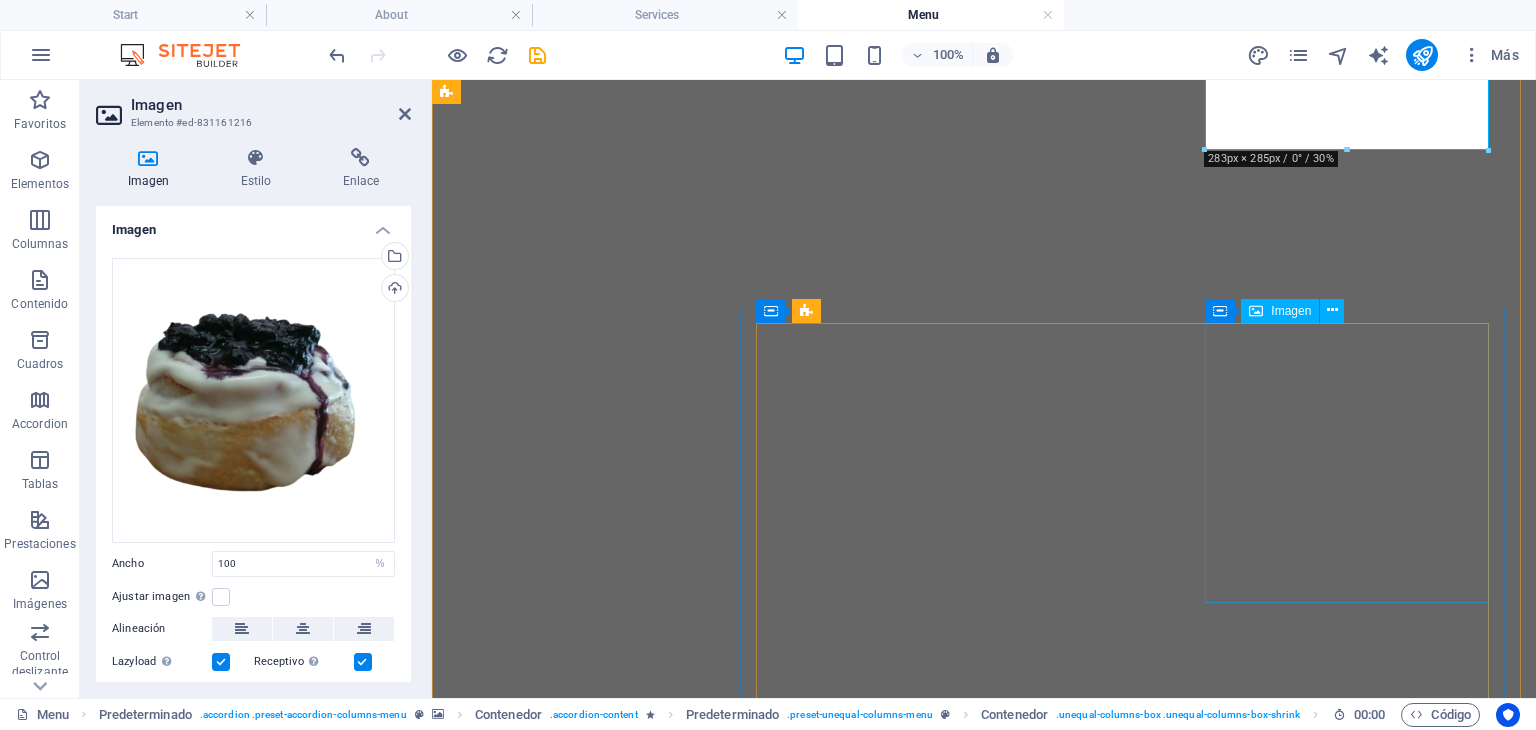 click at bounding box center [984, 6852] 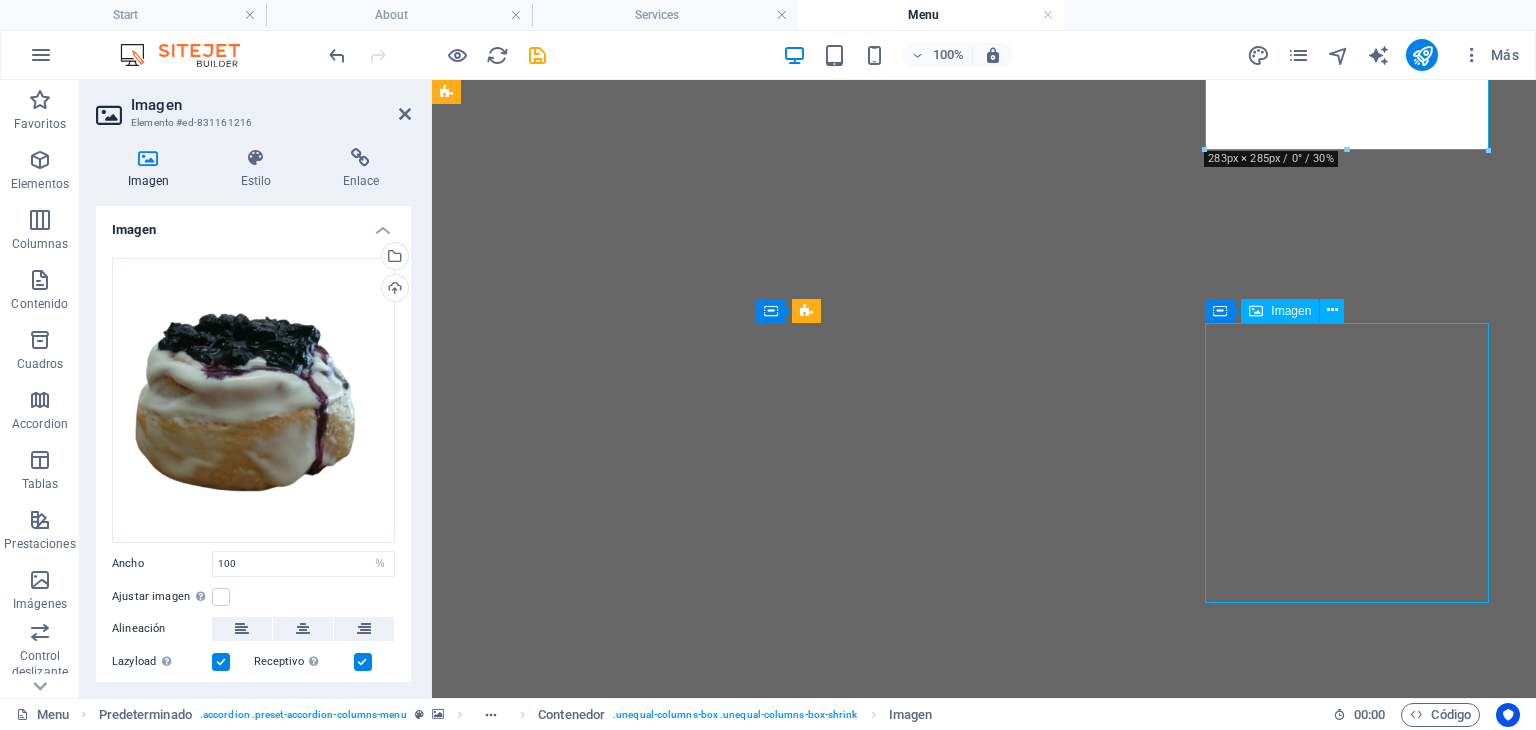 click at bounding box center (984, 6852) 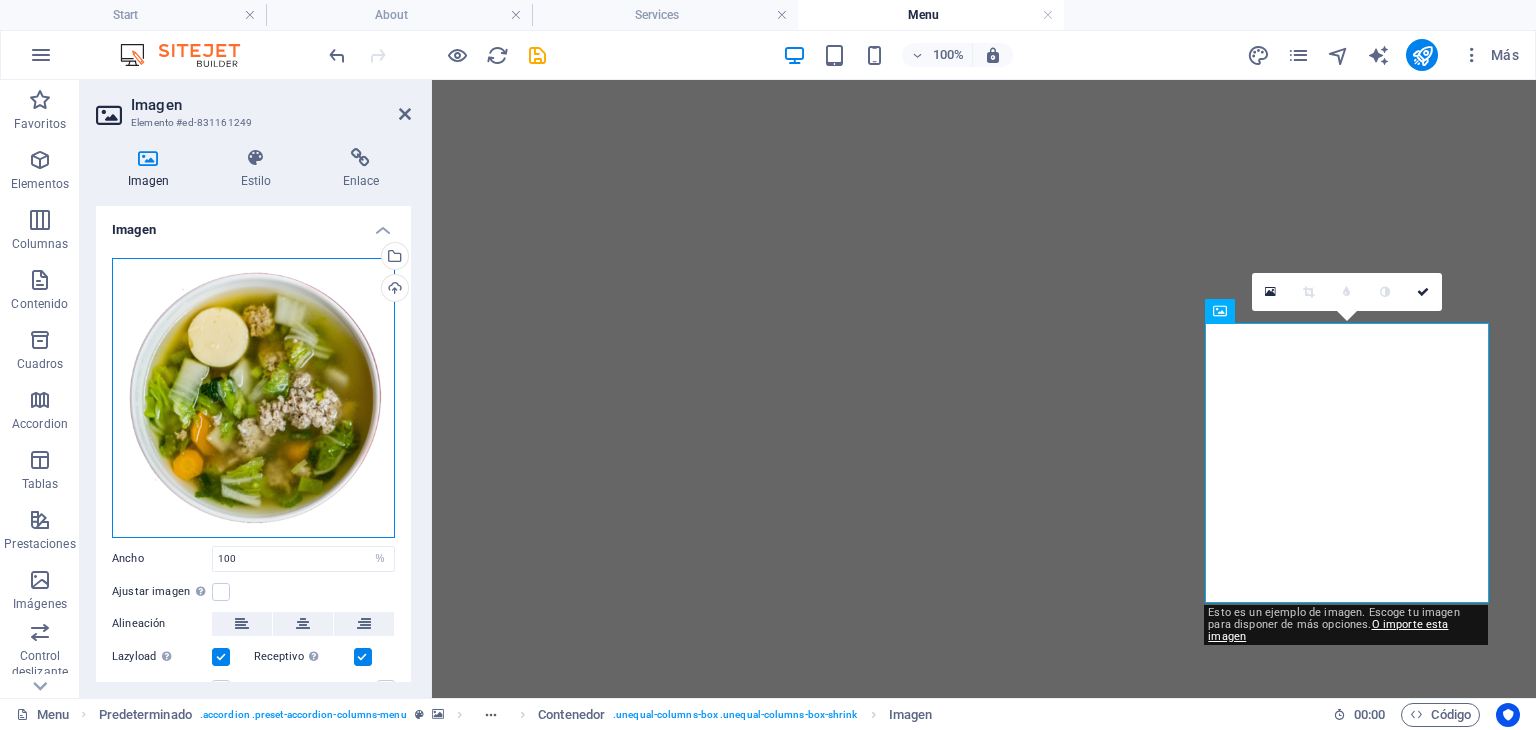 click on "Arrastra archivos aquí, haz clic para escoger archivos o  selecciona archivos de Archivos o de nuestra galería gratuita de fotos y vídeos" at bounding box center [253, 398] 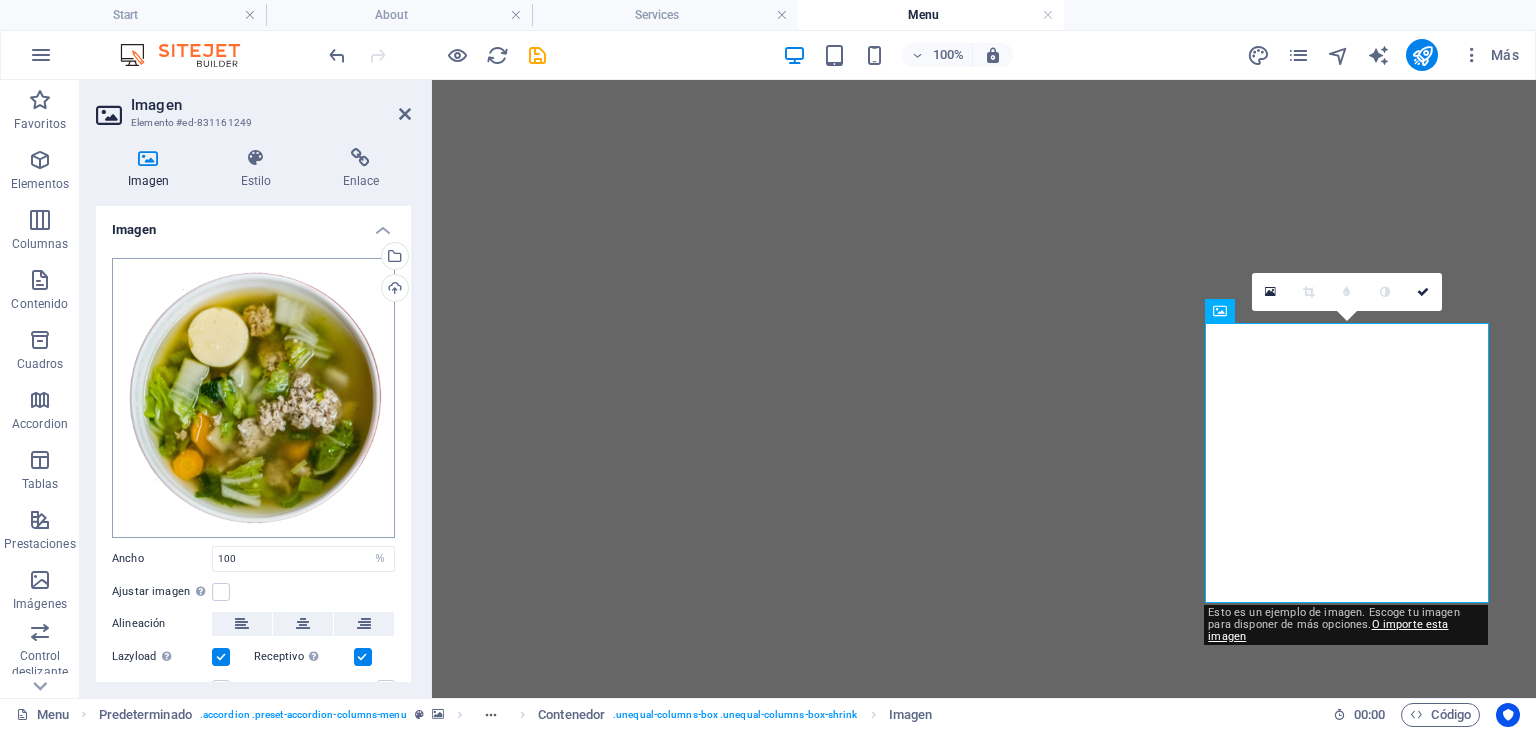 scroll, scrollTop: 3887, scrollLeft: 0, axis: vertical 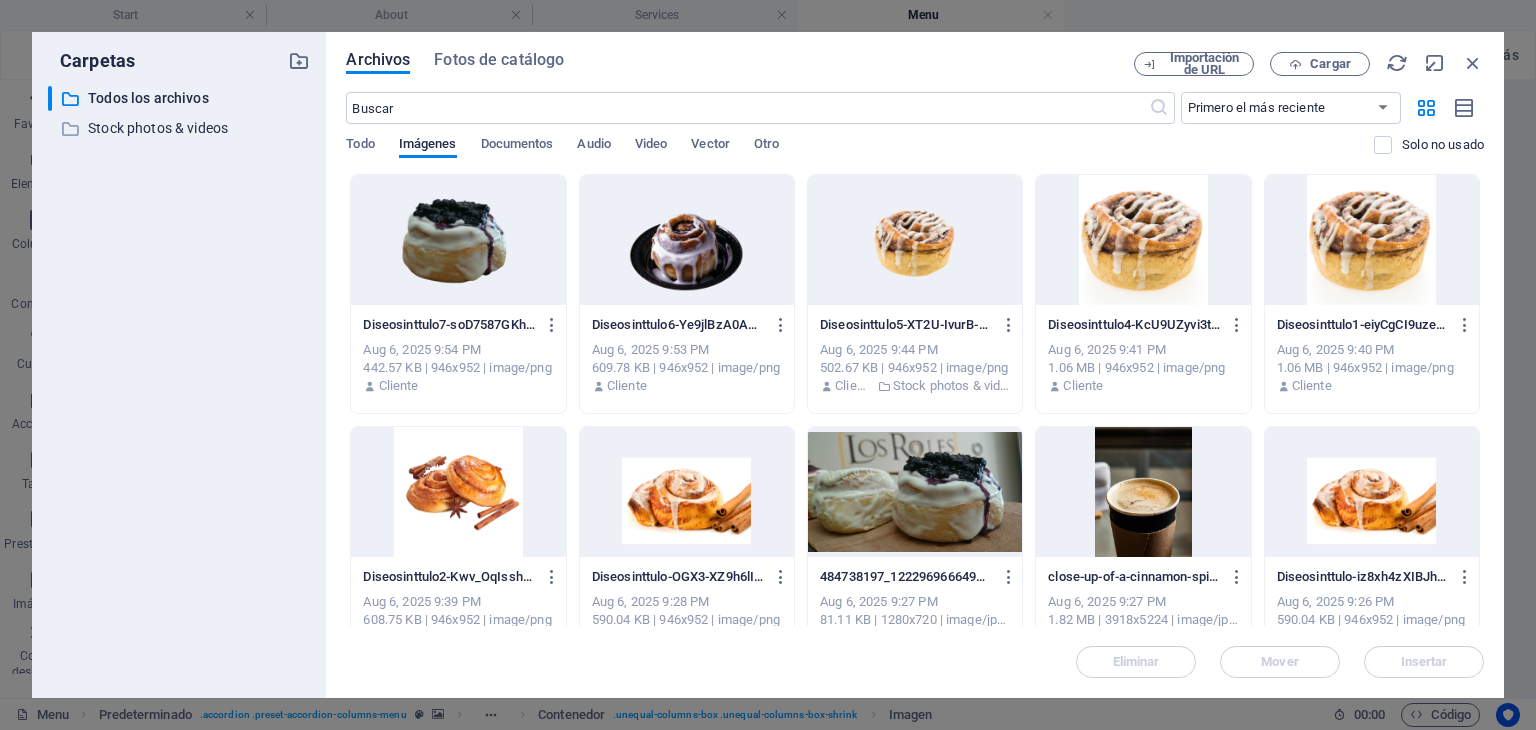 click at bounding box center [458, 240] 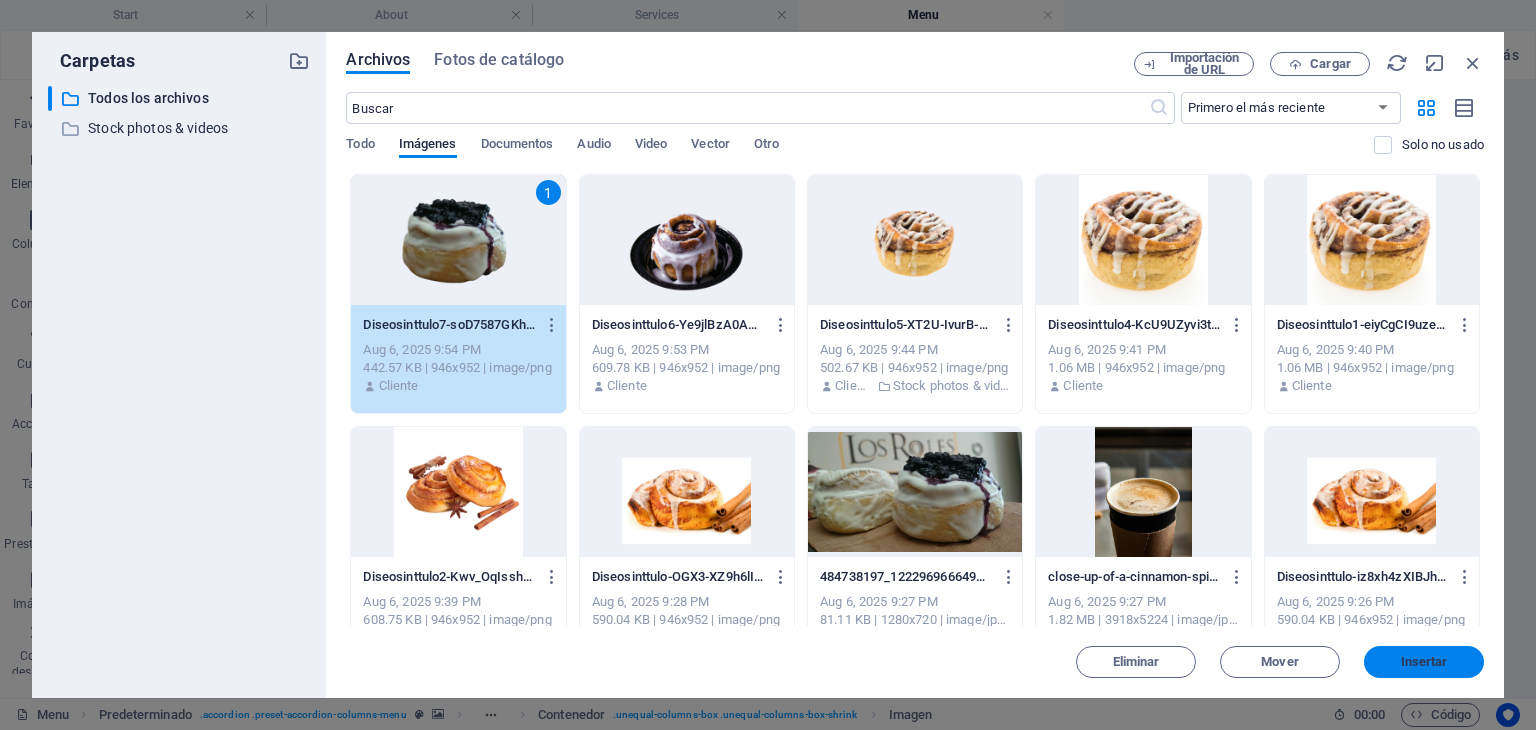 click on "Insertar" at bounding box center (1424, 662) 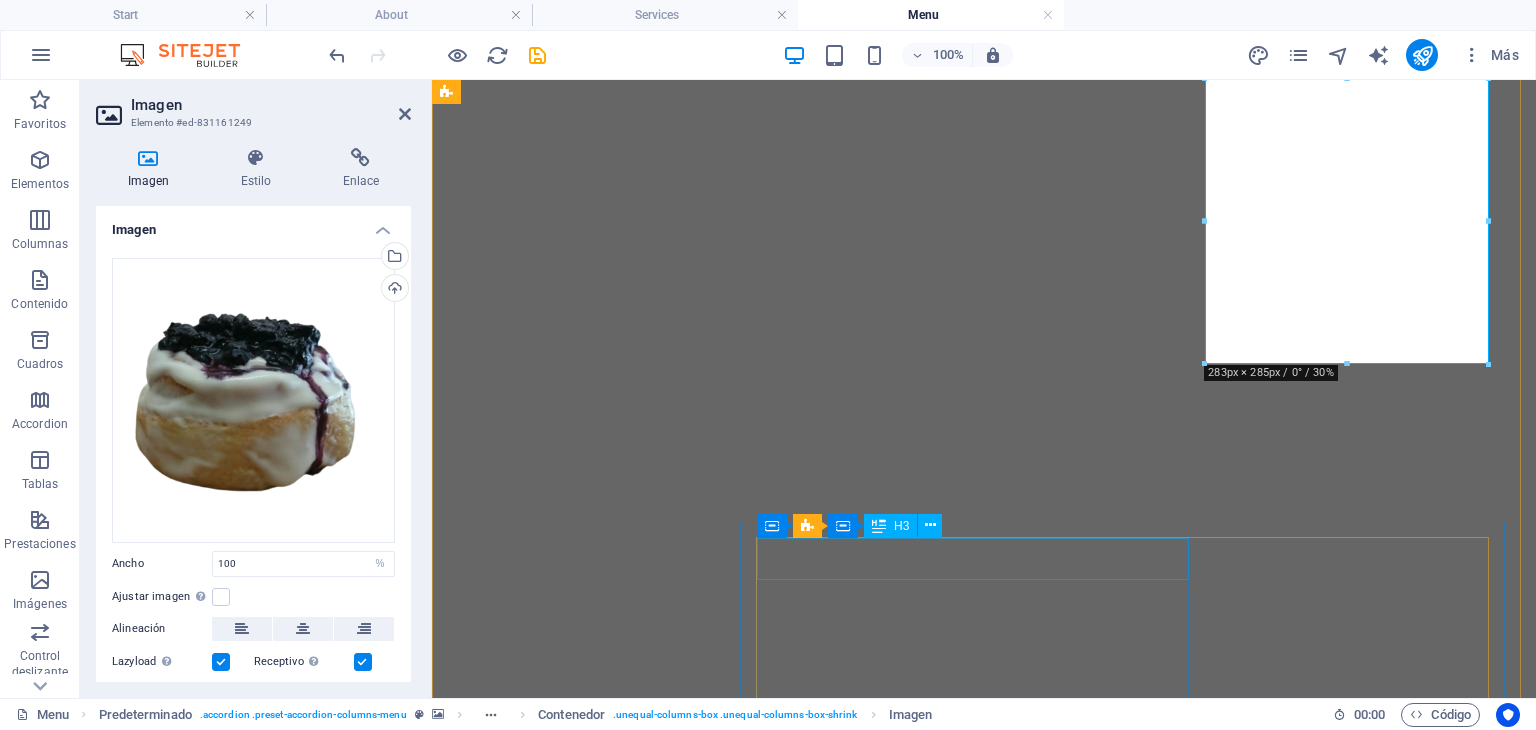 scroll, scrollTop: 2217, scrollLeft: 0, axis: vertical 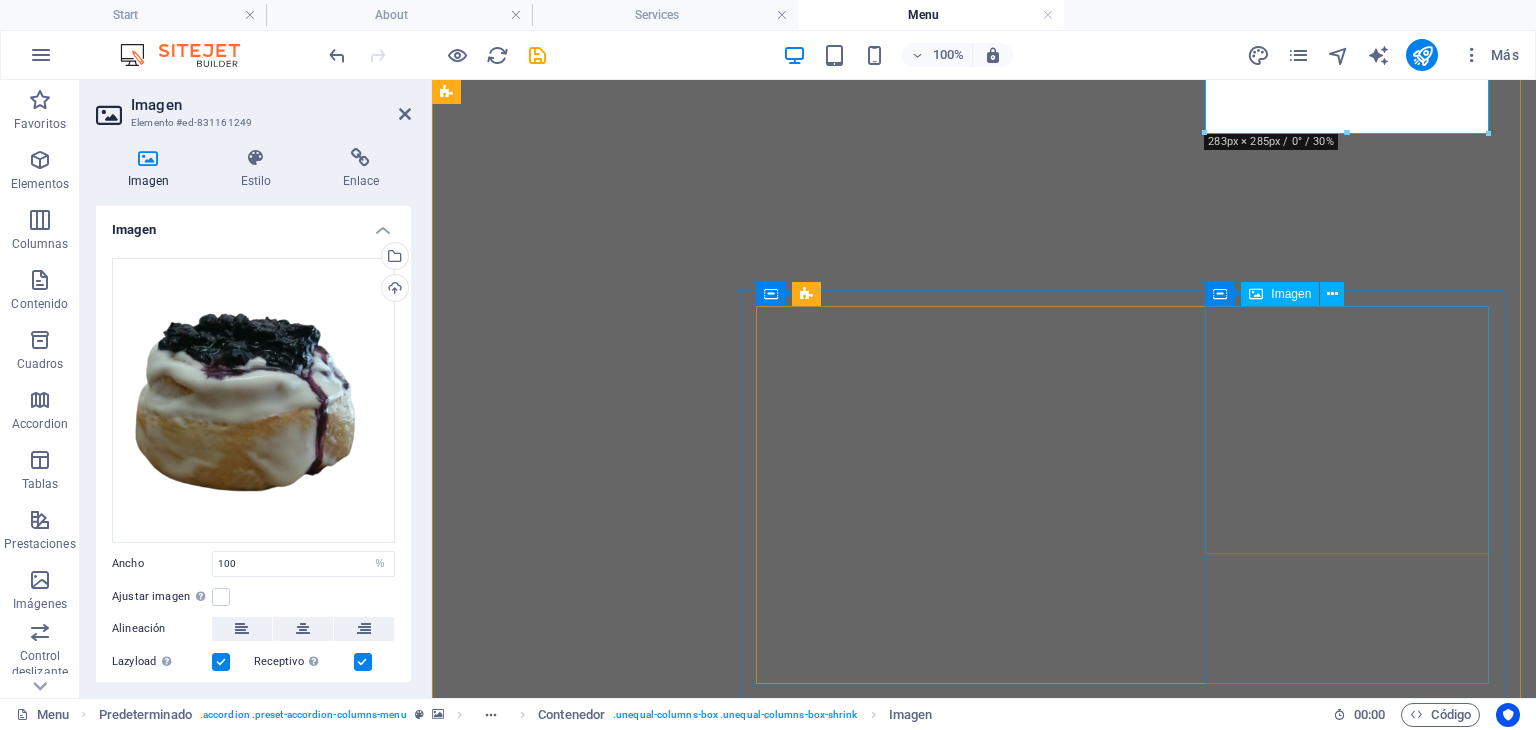 click at bounding box center [984, 7736] 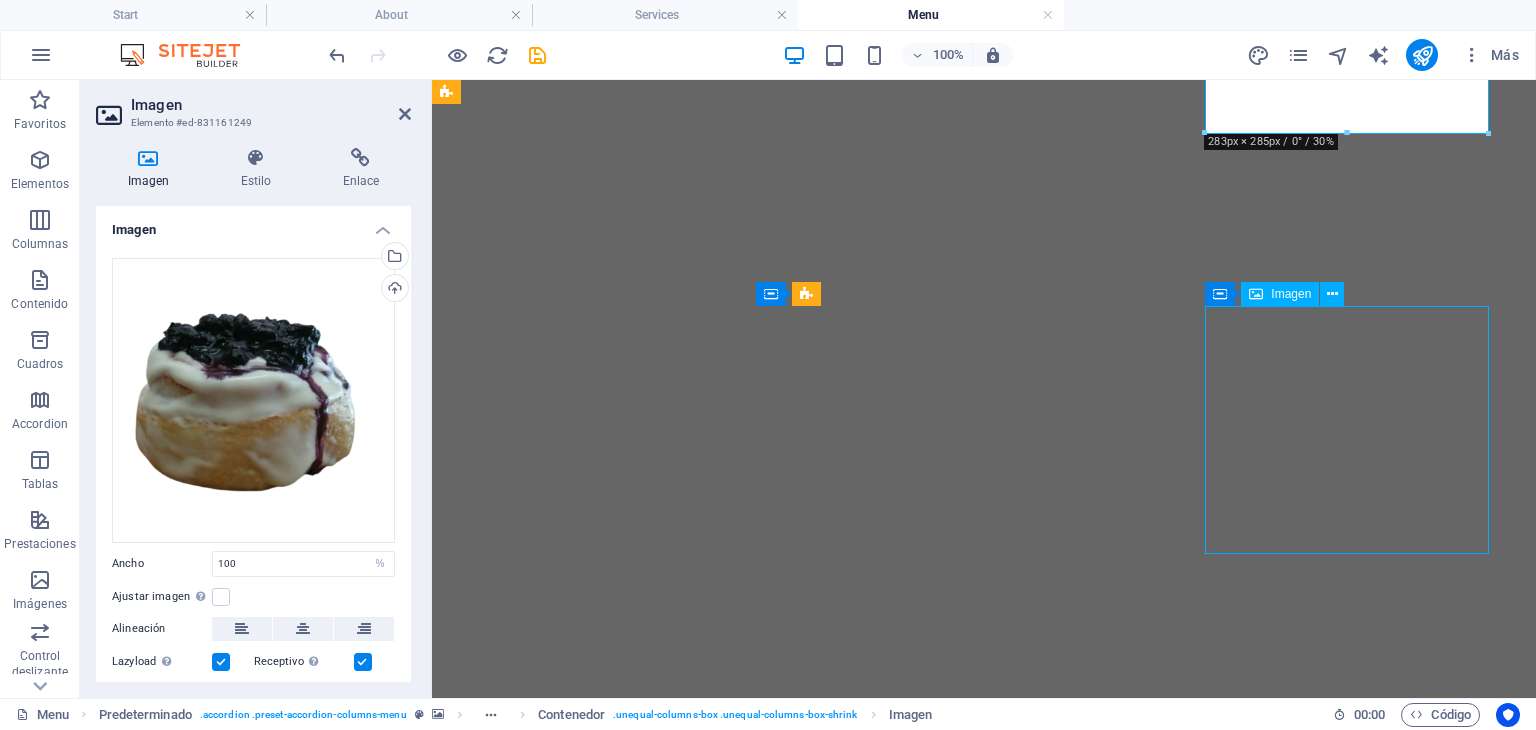 click at bounding box center (984, 7736) 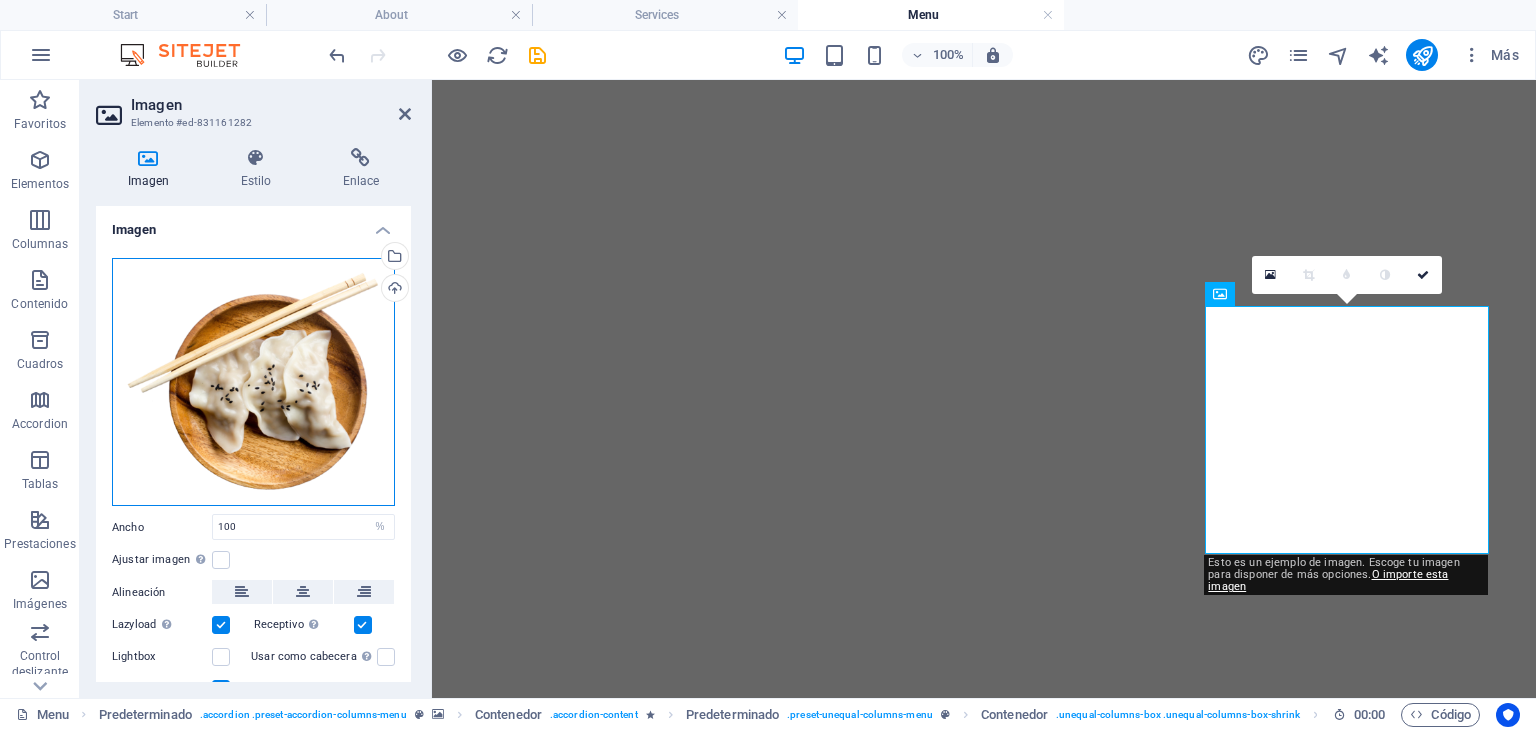 drag, startPoint x: 26, startPoint y: 353, endPoint x: 175, endPoint y: 310, distance: 155.08063 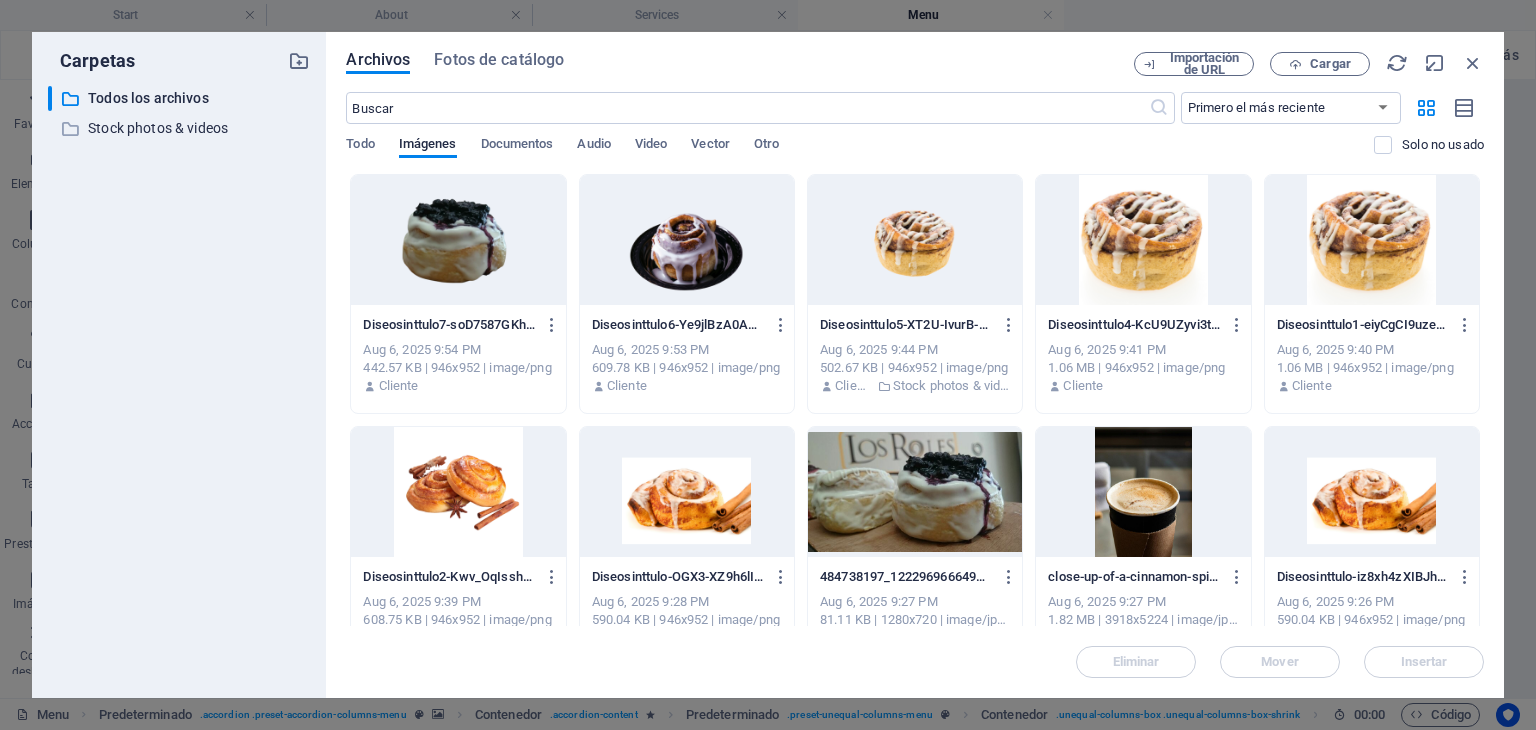 click on "​ Todos los archivos Todos los archivos ​ Stock photos & videos Stock photos & videos" 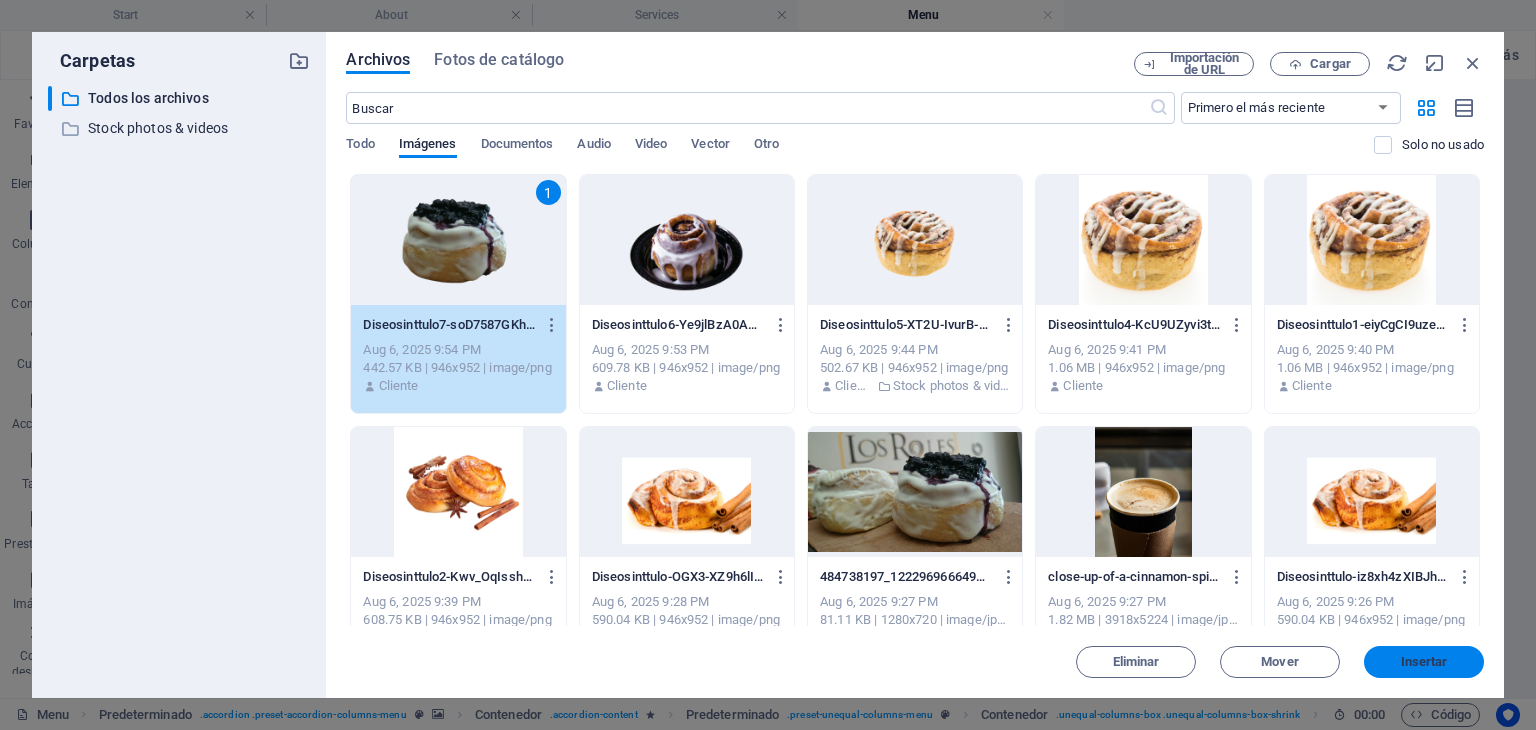 click on "Insertar" 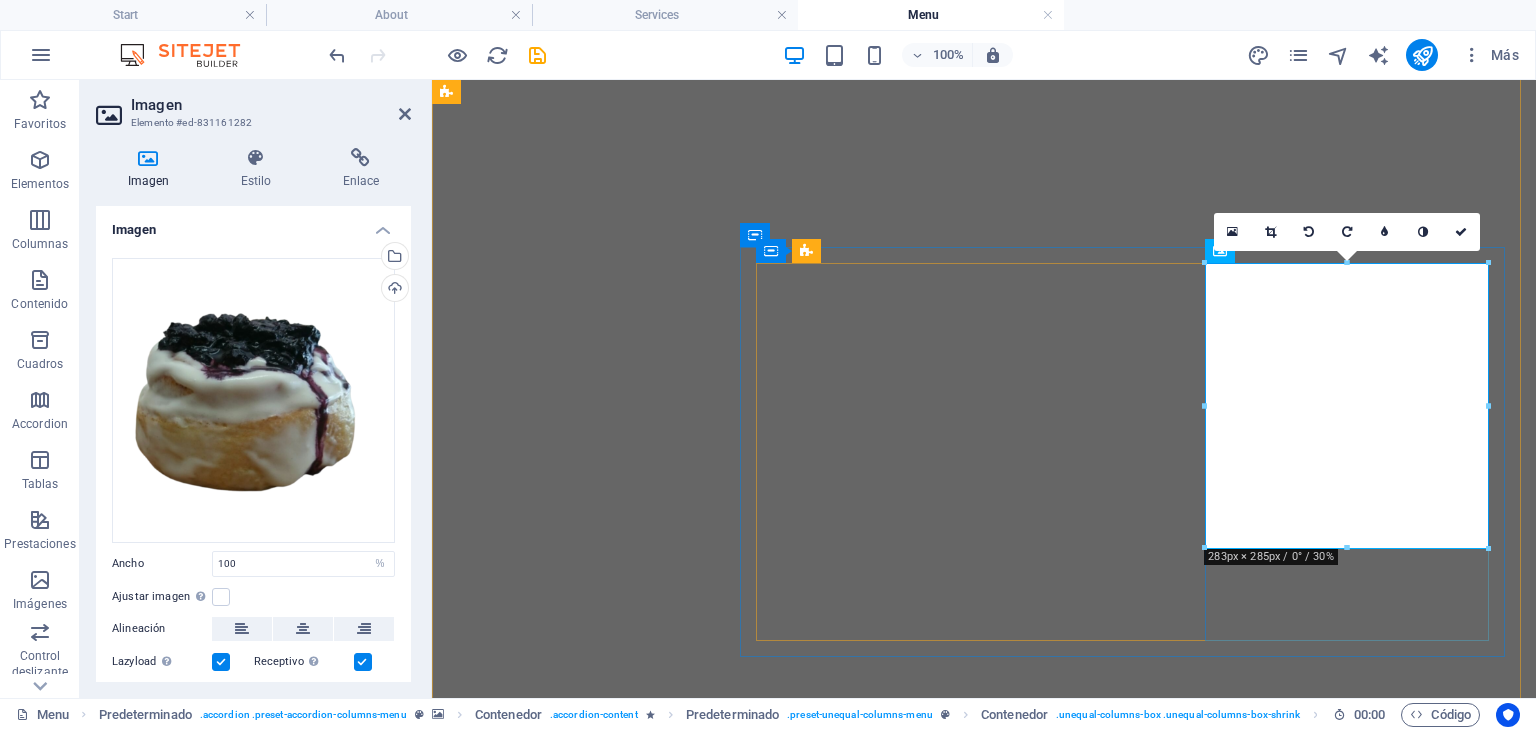 scroll, scrollTop: 2759, scrollLeft: 0, axis: vertical 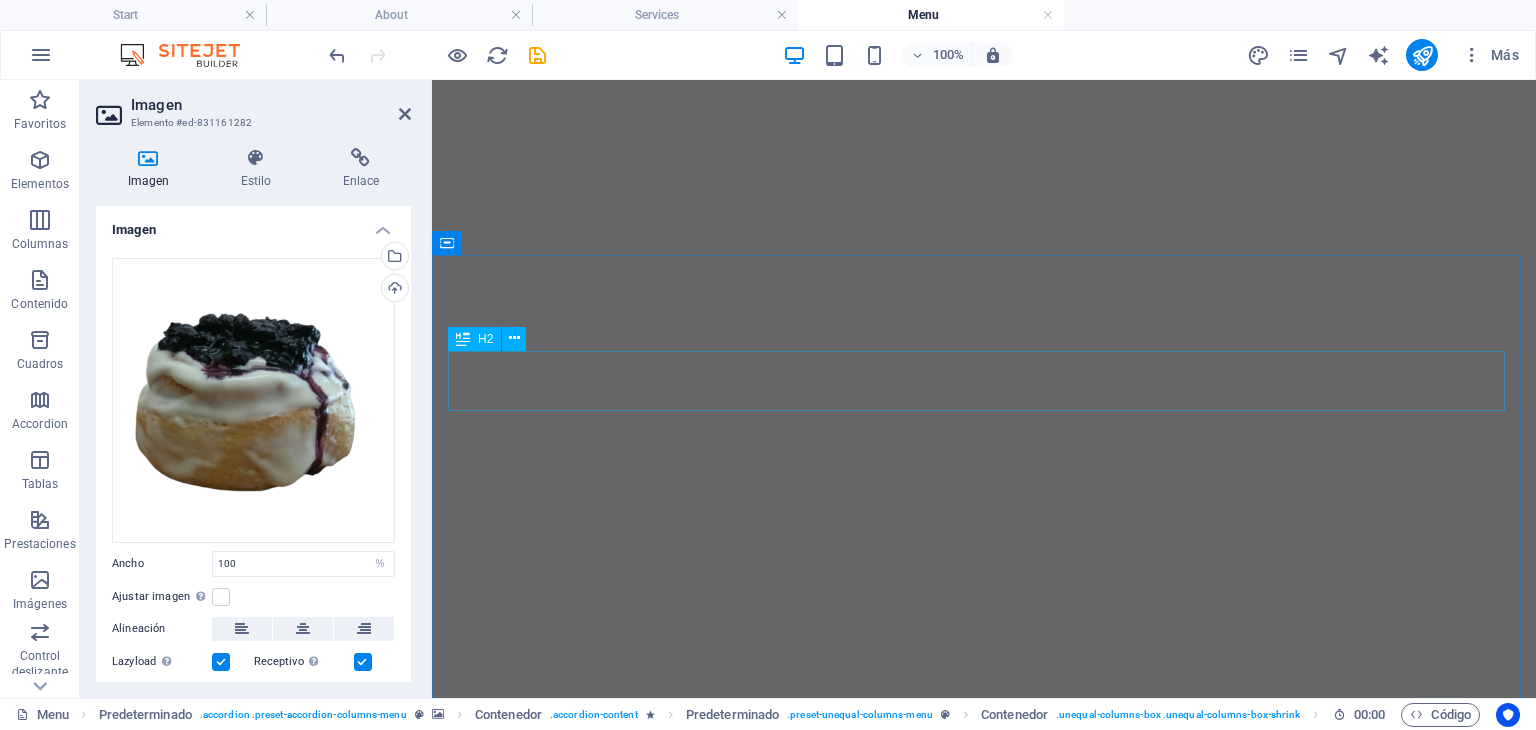 click on "OUR SPECIALITIES" 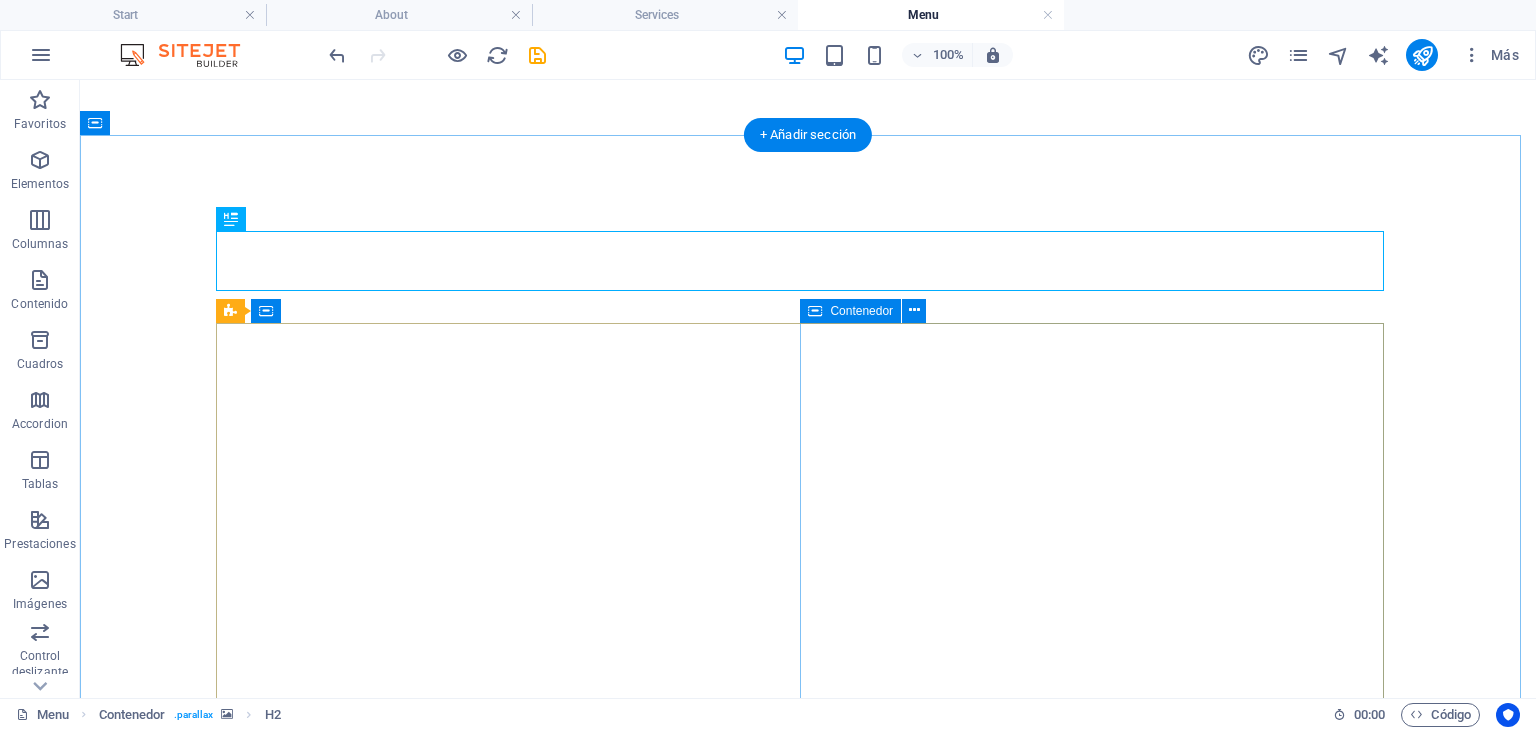 click on "Our Speciality Thom Kha soup" 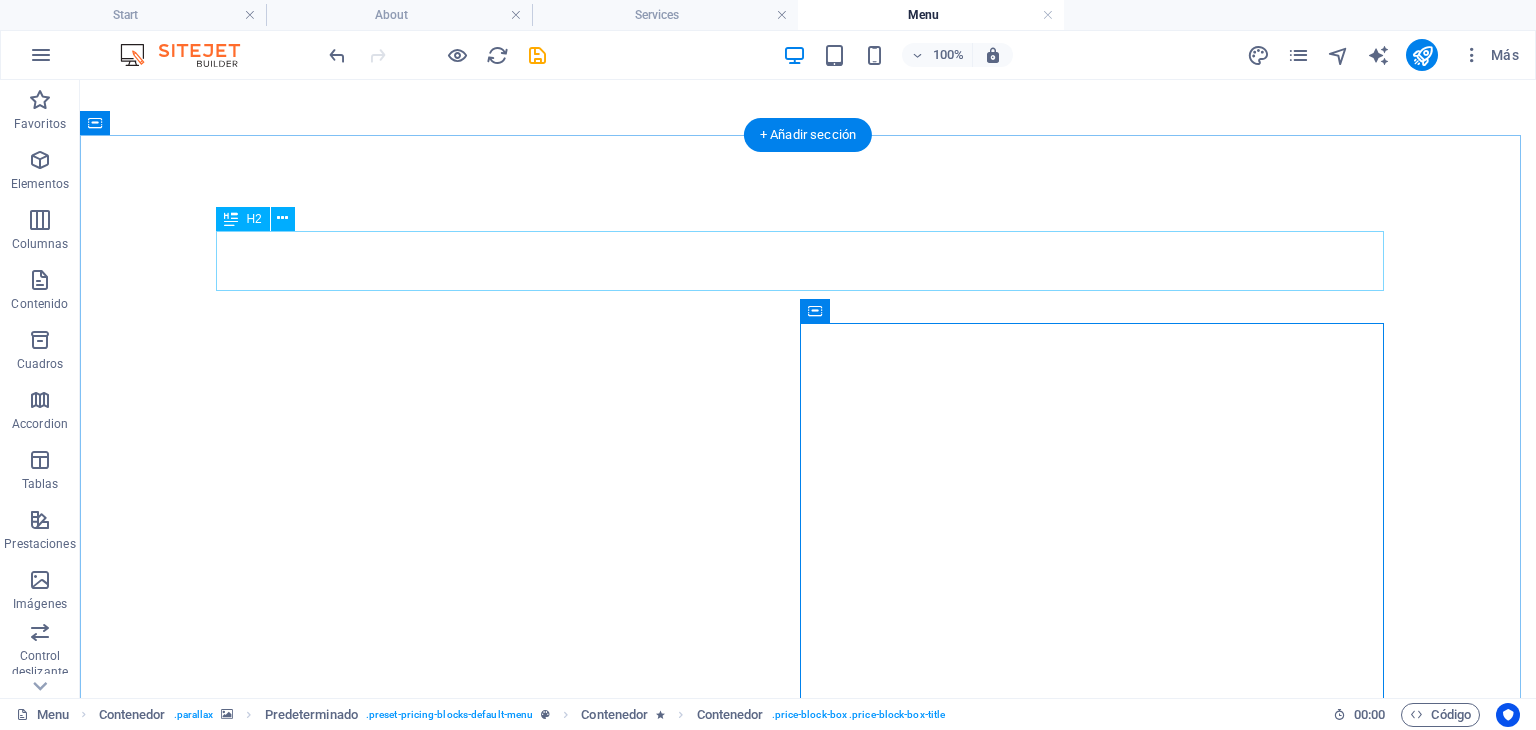 click on "OUR SPECIALITIES" 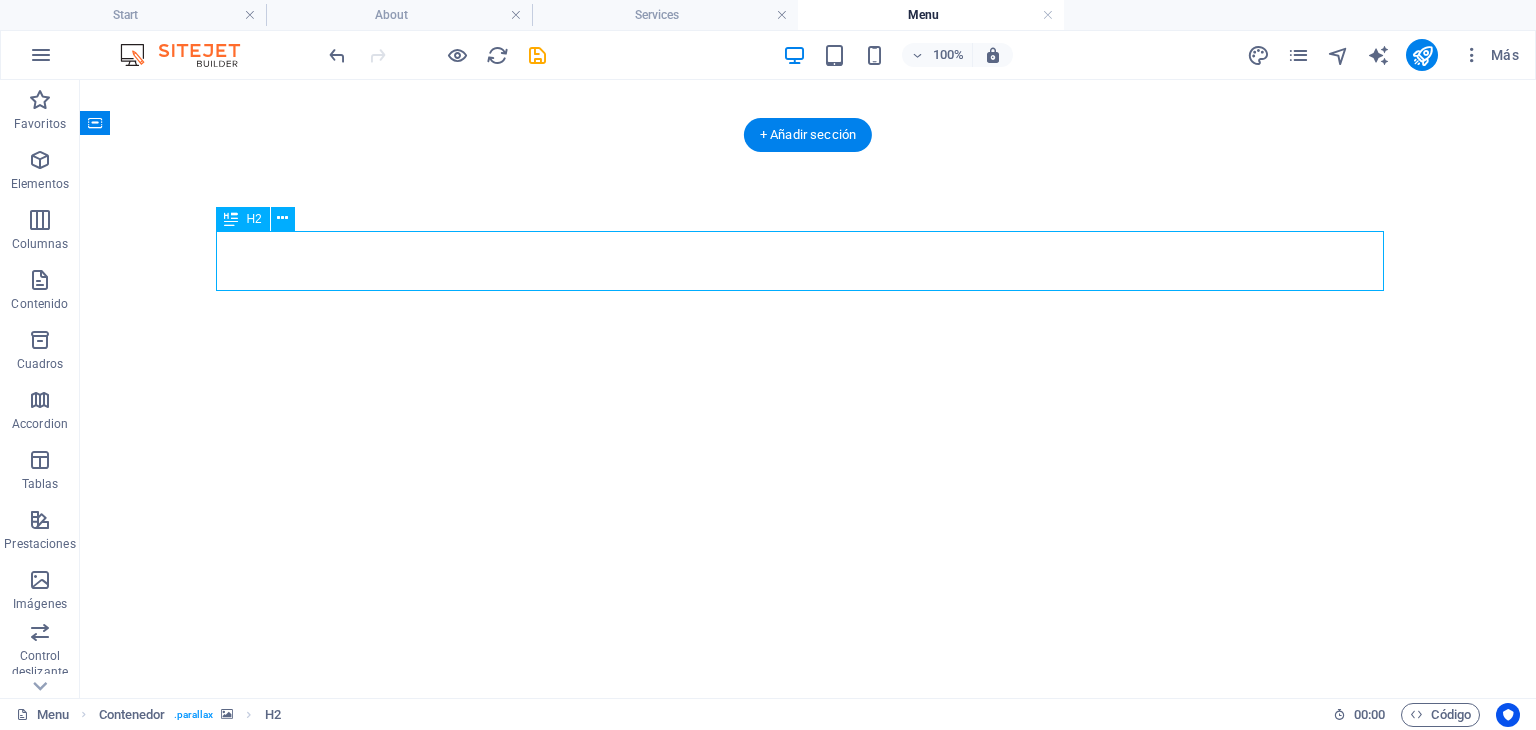 click on "OUR SPECIALITIES" 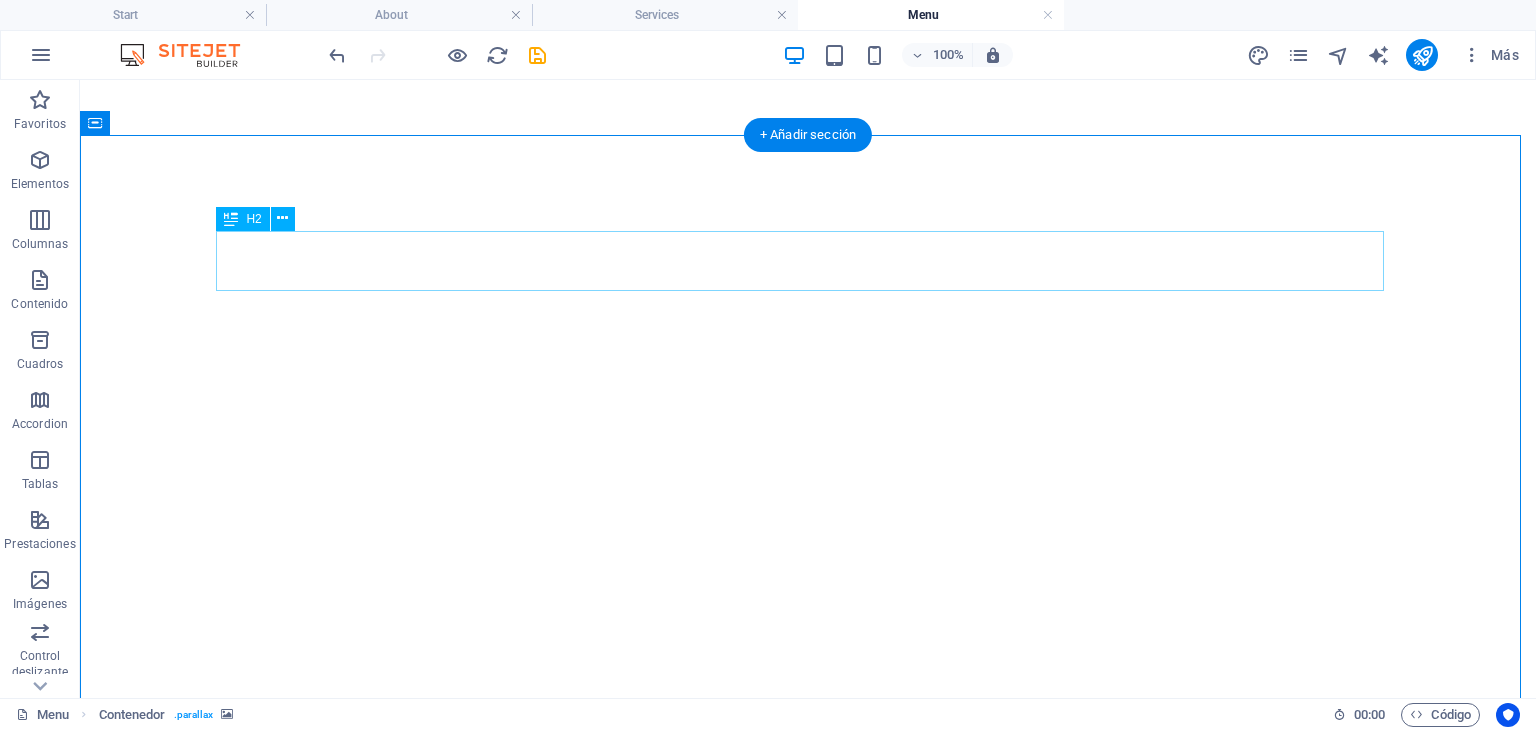 click on "OUR SPECIALITIES" 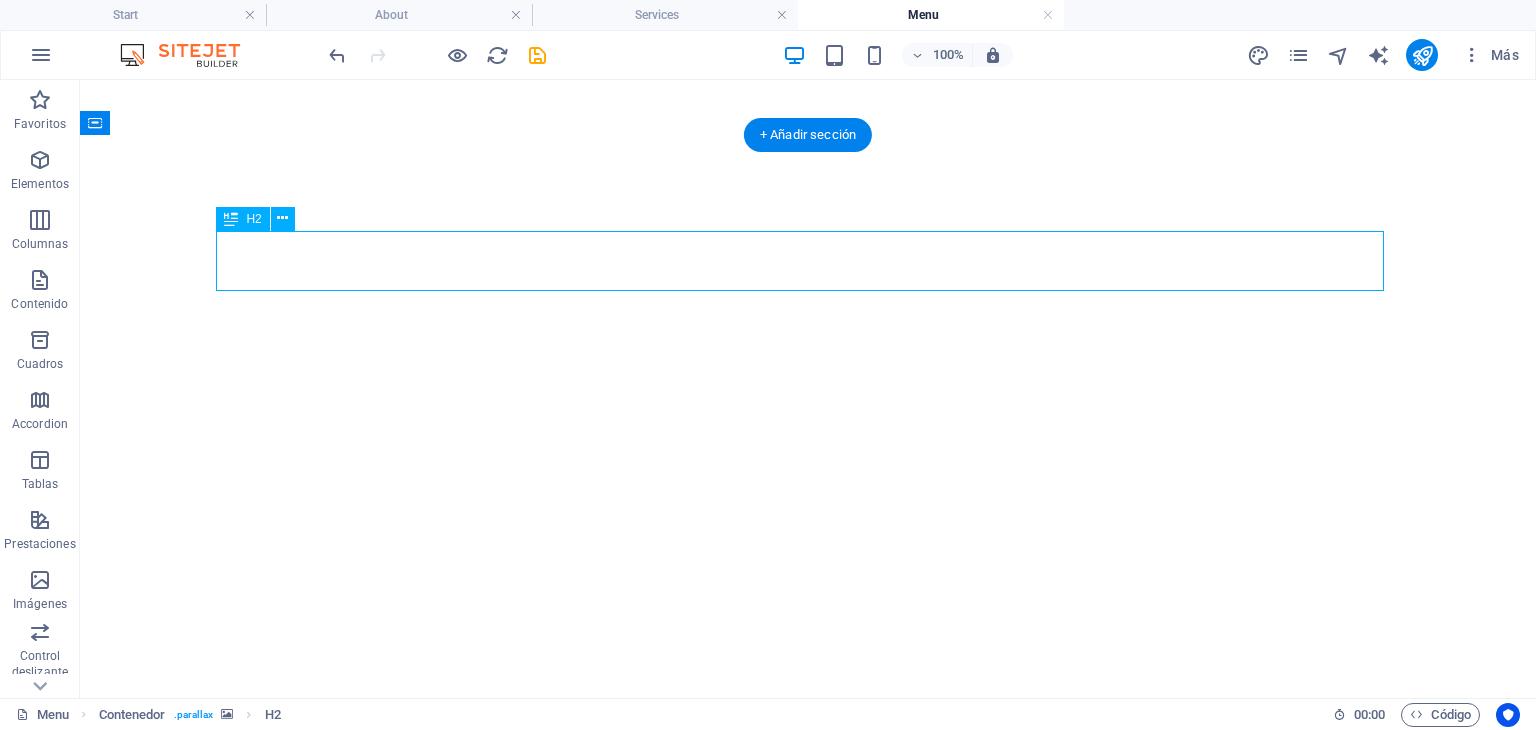 click on "OUR SPECIALITIES" 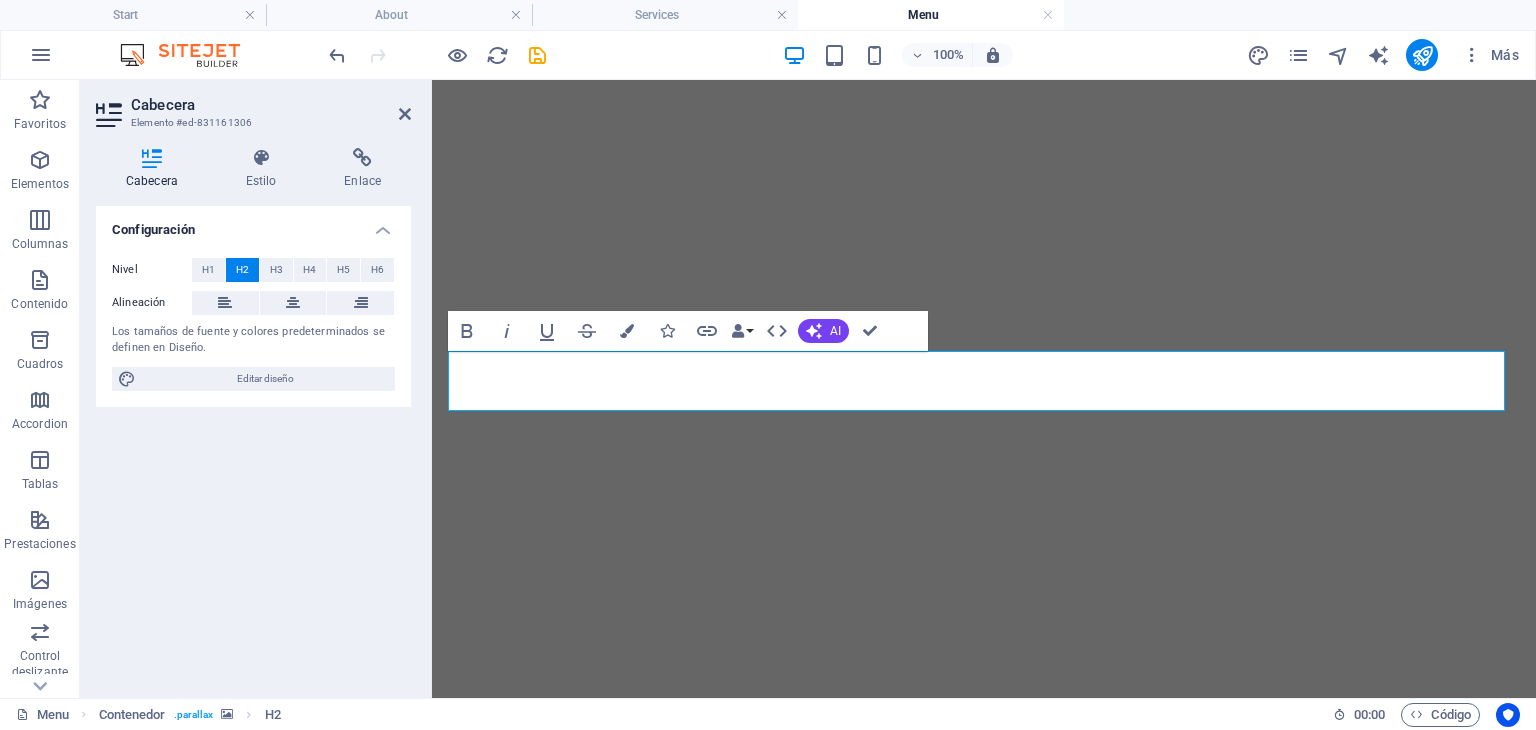 type 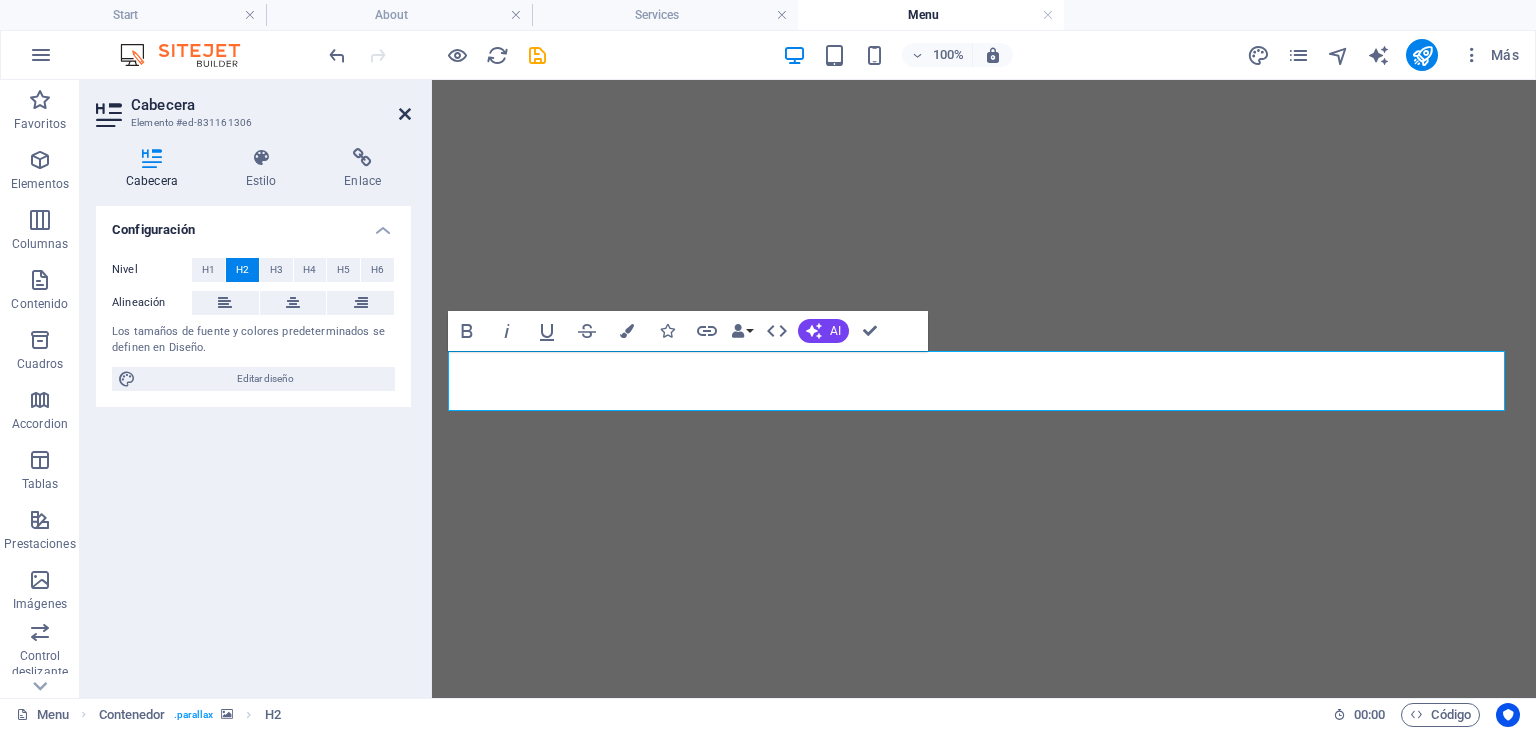 drag, startPoint x: 401, startPoint y: 115, endPoint x: 608, endPoint y: 113, distance: 207.00966 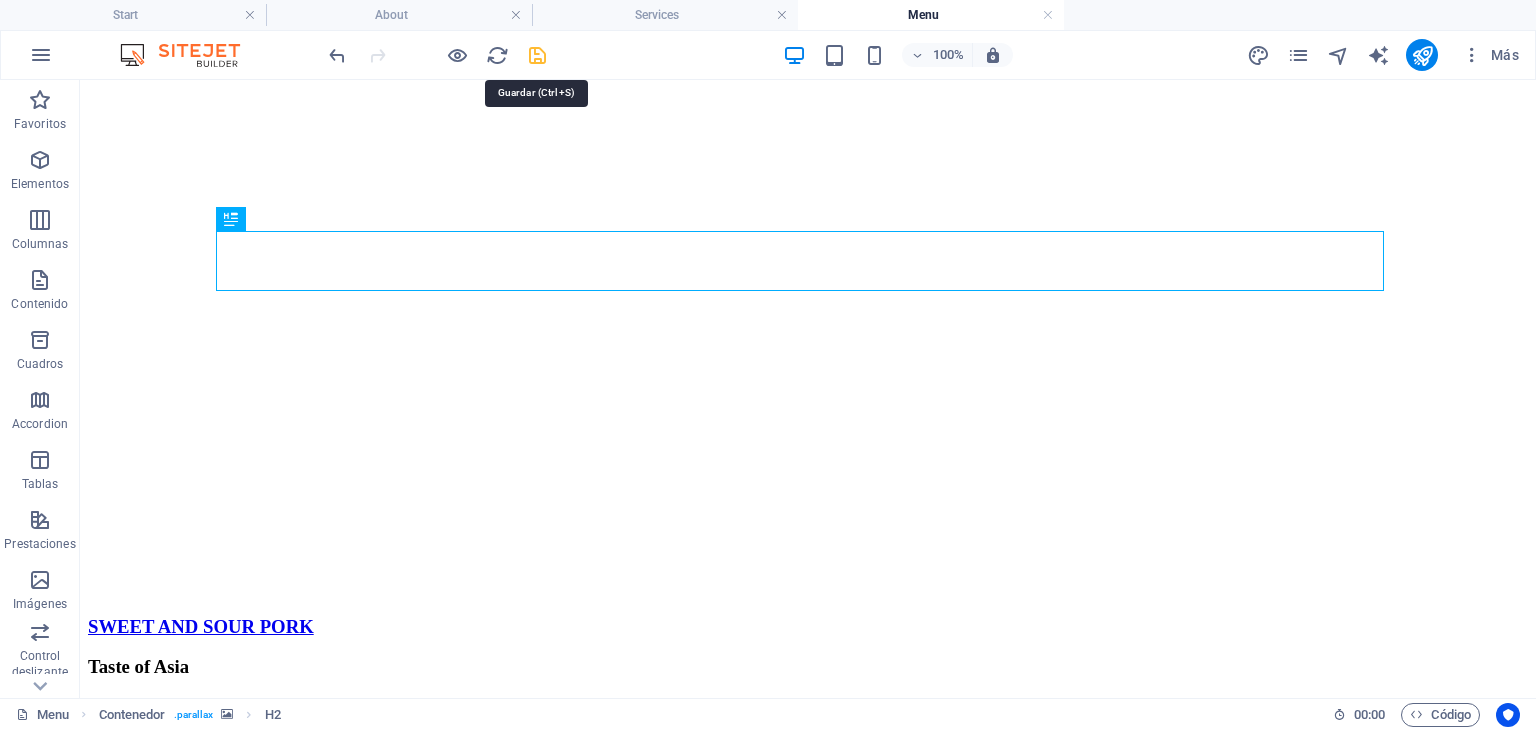 click 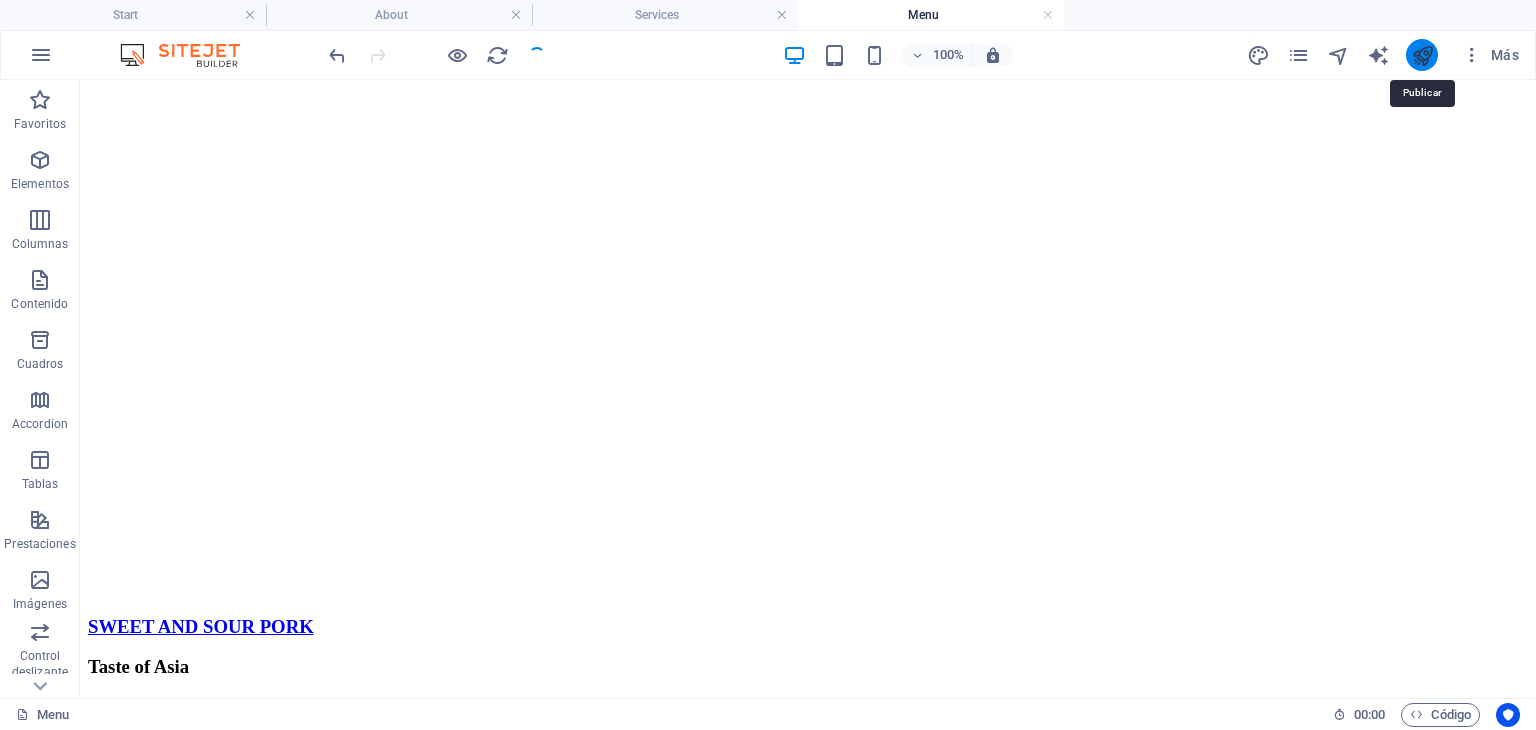 click 